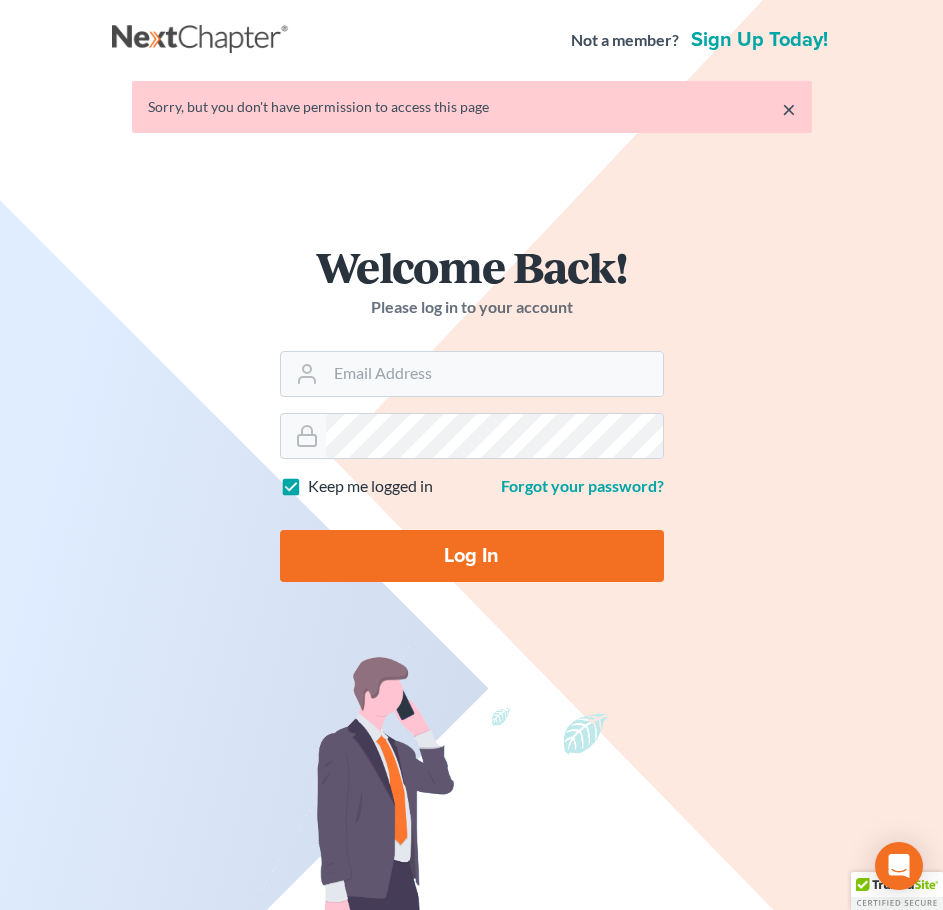 scroll, scrollTop: 0, scrollLeft: 0, axis: both 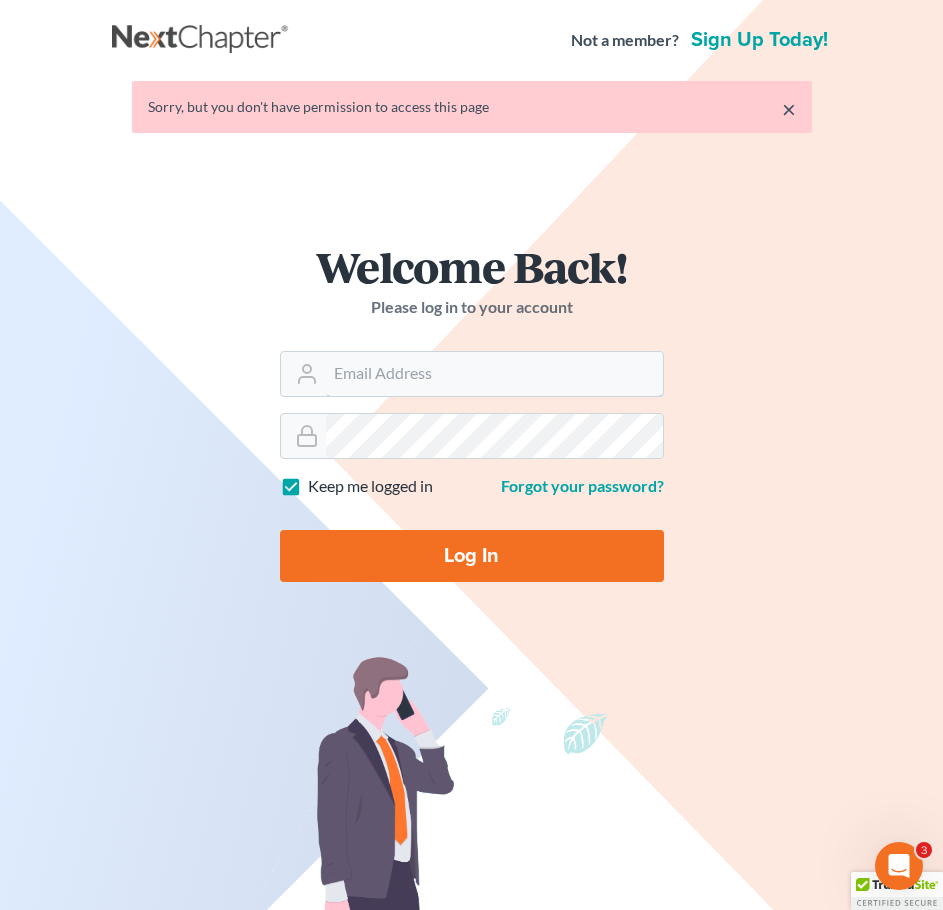 type on "[USERNAME]@example.com" 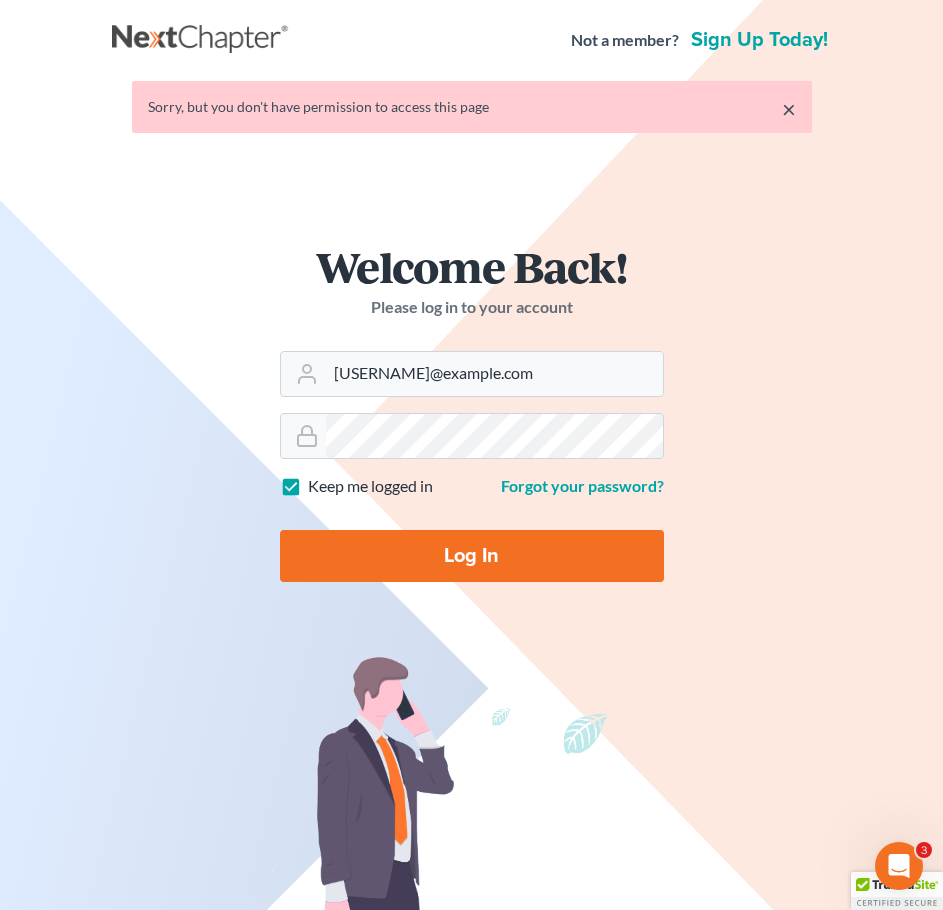 click on "Log In" at bounding box center (472, 556) 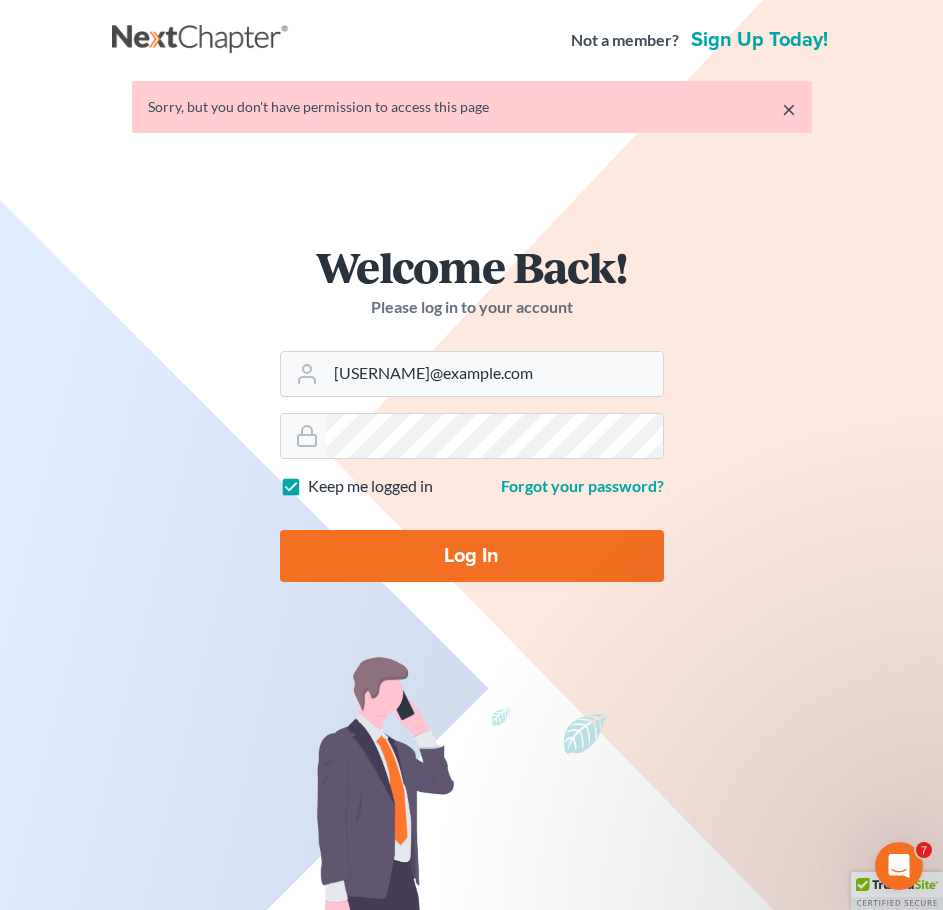 type on "Thinking..." 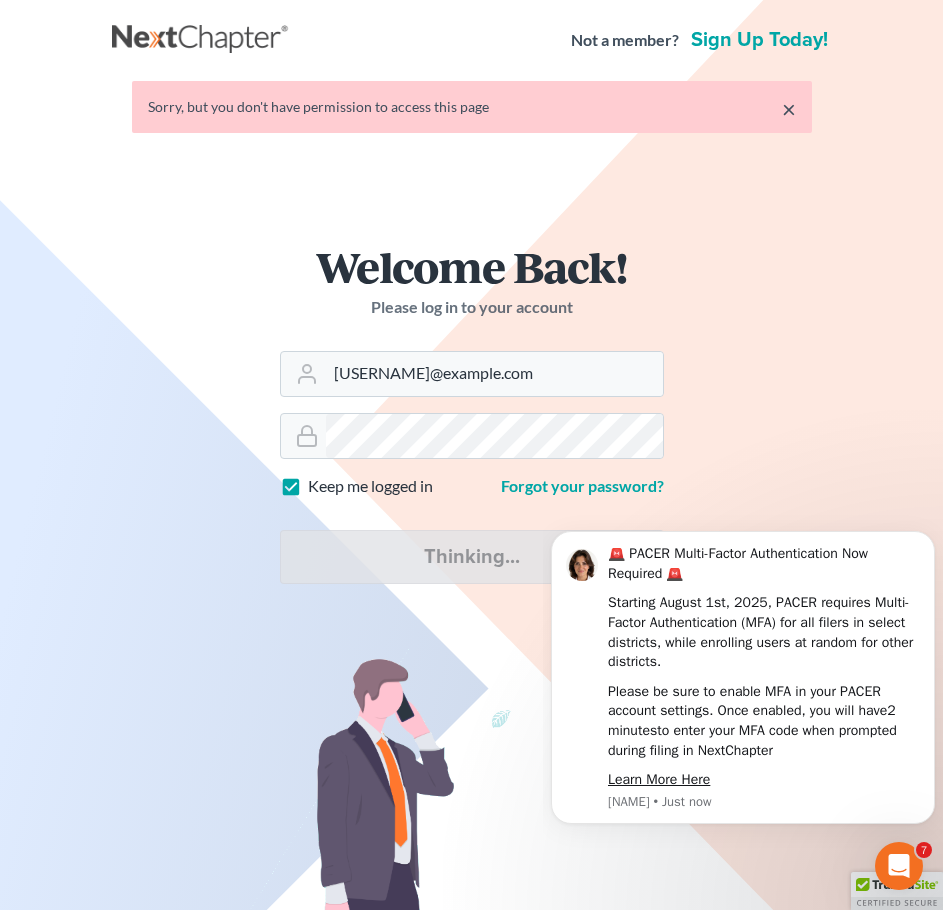 scroll, scrollTop: 0, scrollLeft: 0, axis: both 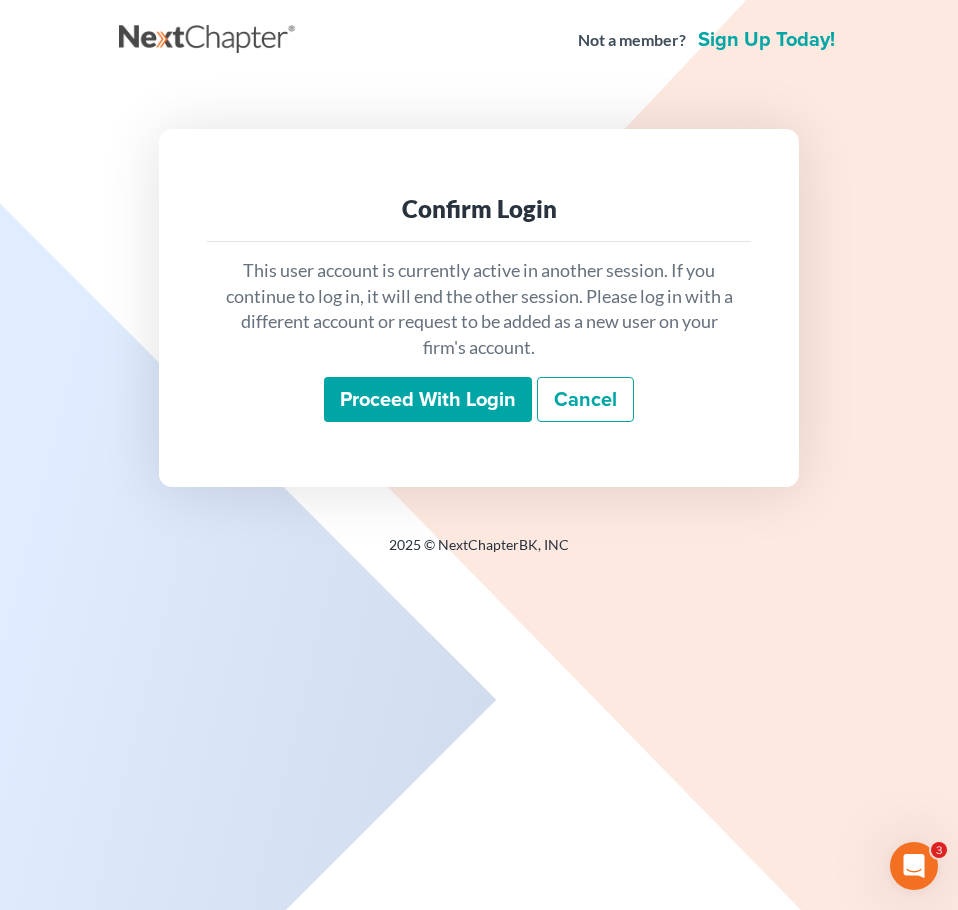 click on "Proceed with login" at bounding box center (428, 400) 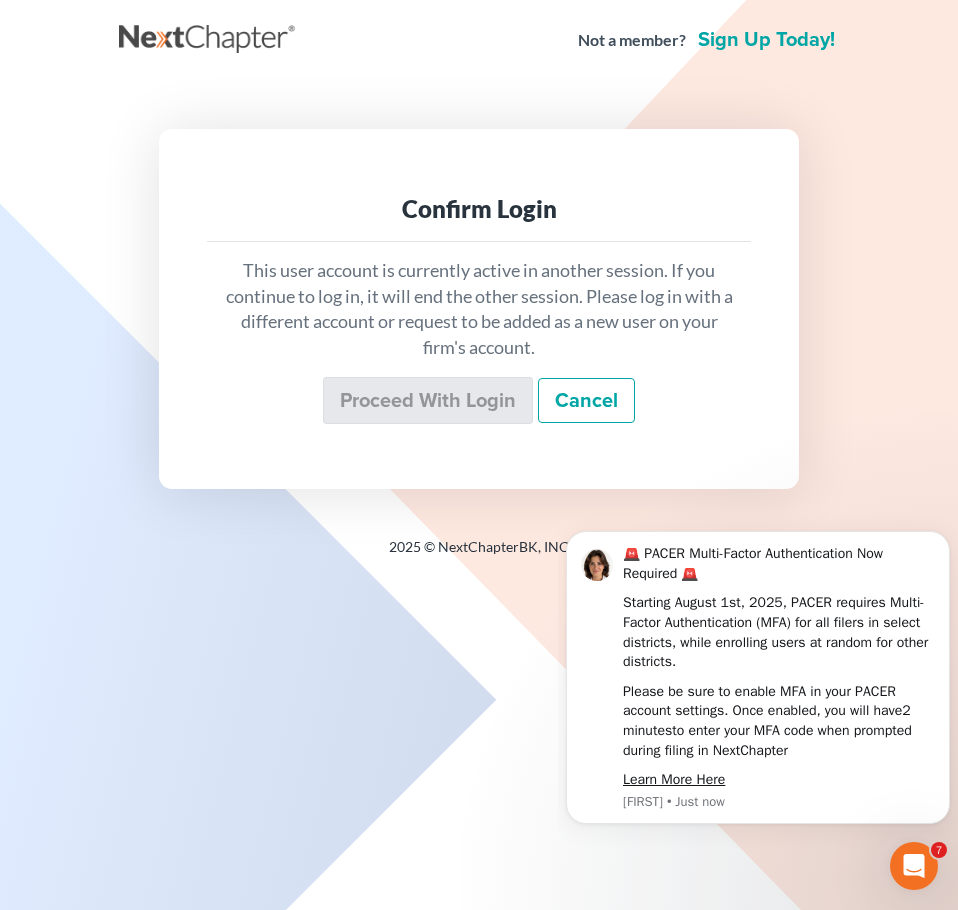 scroll, scrollTop: 0, scrollLeft: 0, axis: both 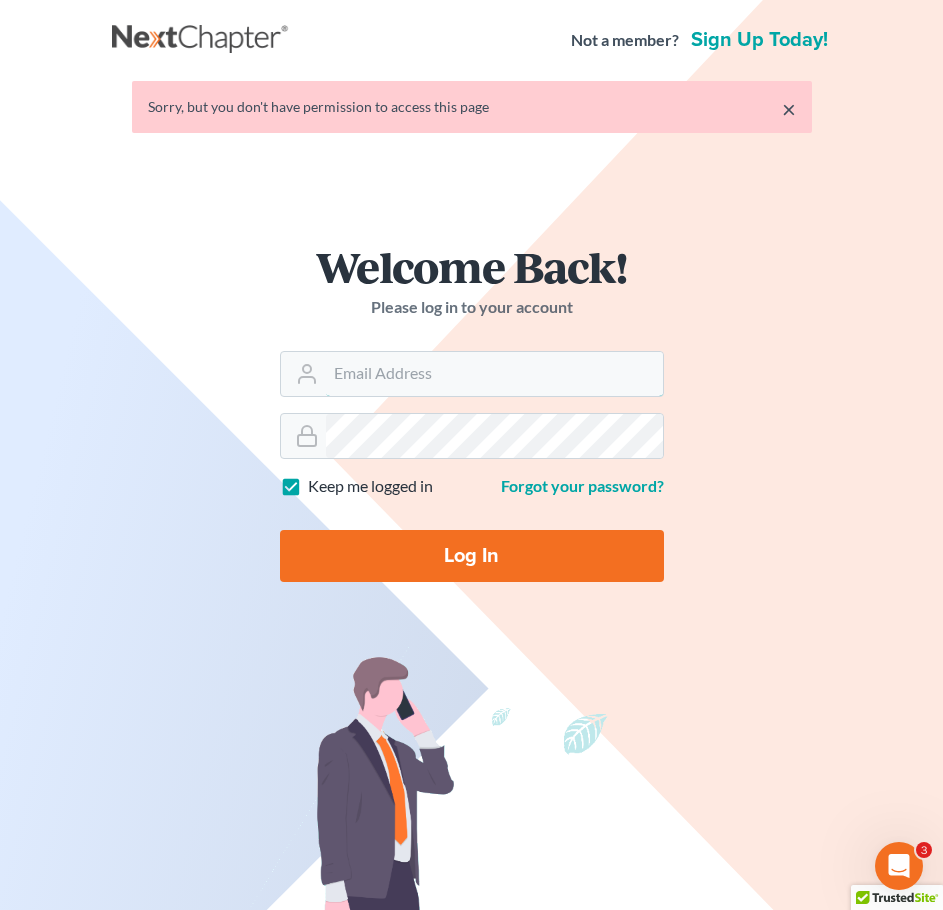 type on "slambert@klplawfirm.net" 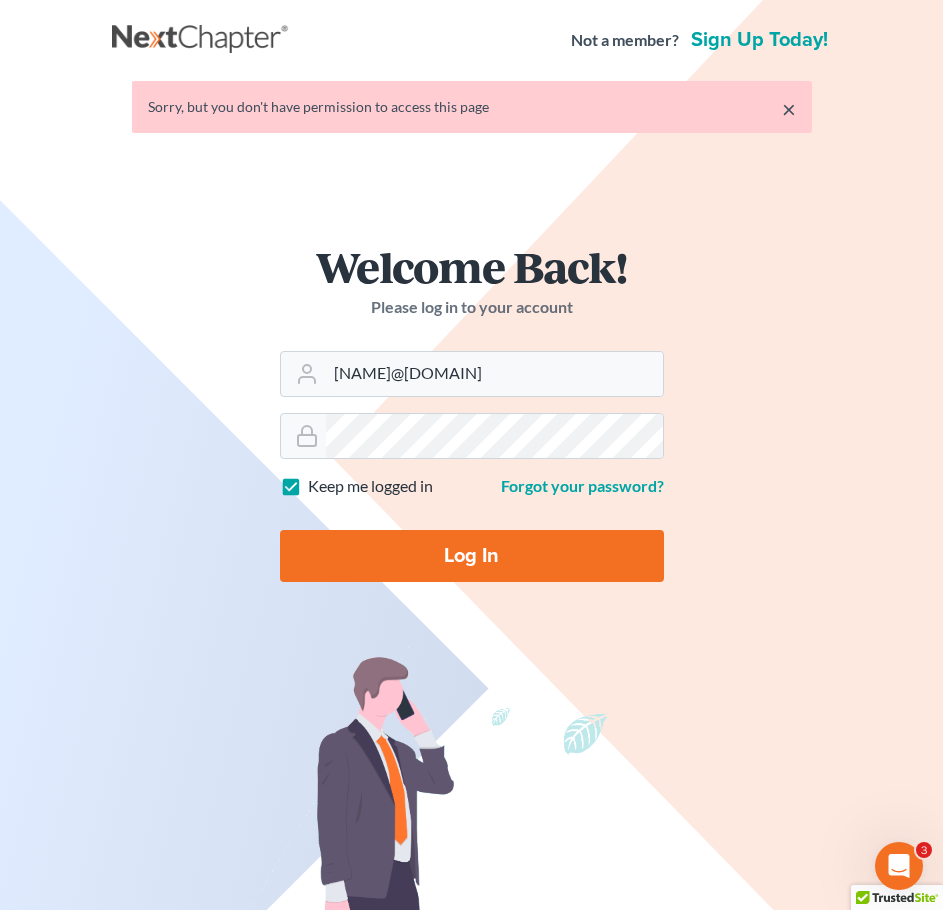 click on "Log In" at bounding box center (472, 556) 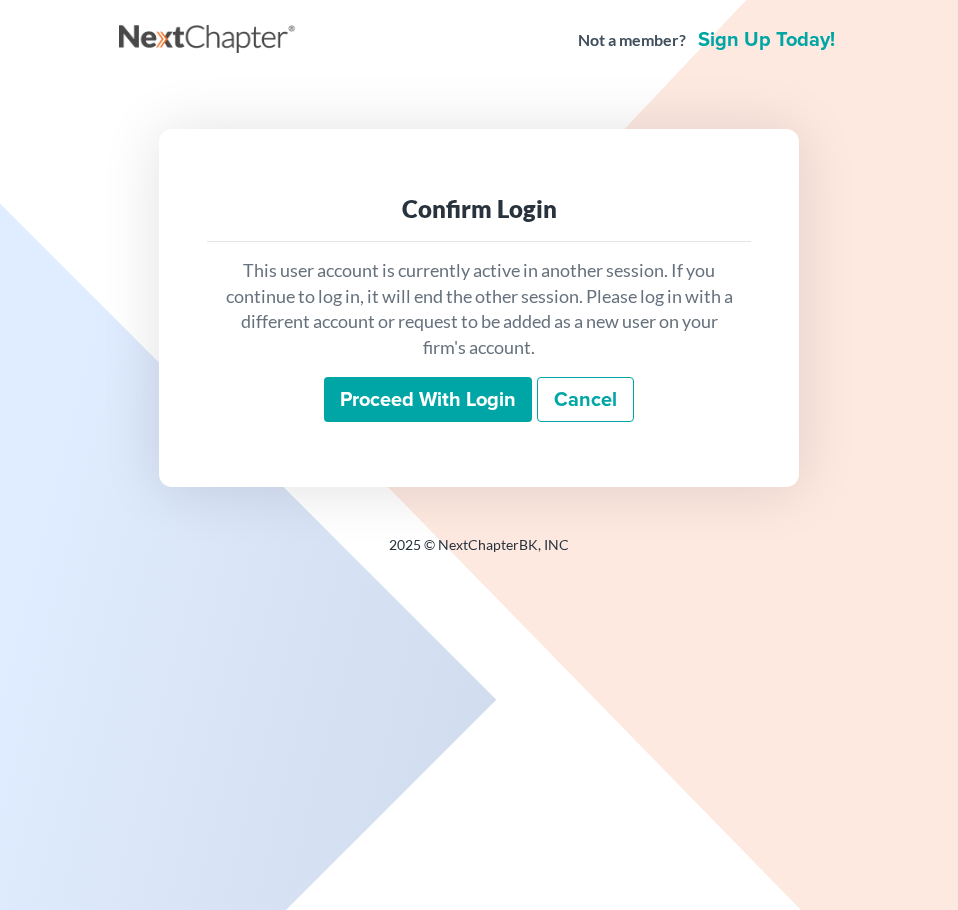 scroll, scrollTop: 0, scrollLeft: 0, axis: both 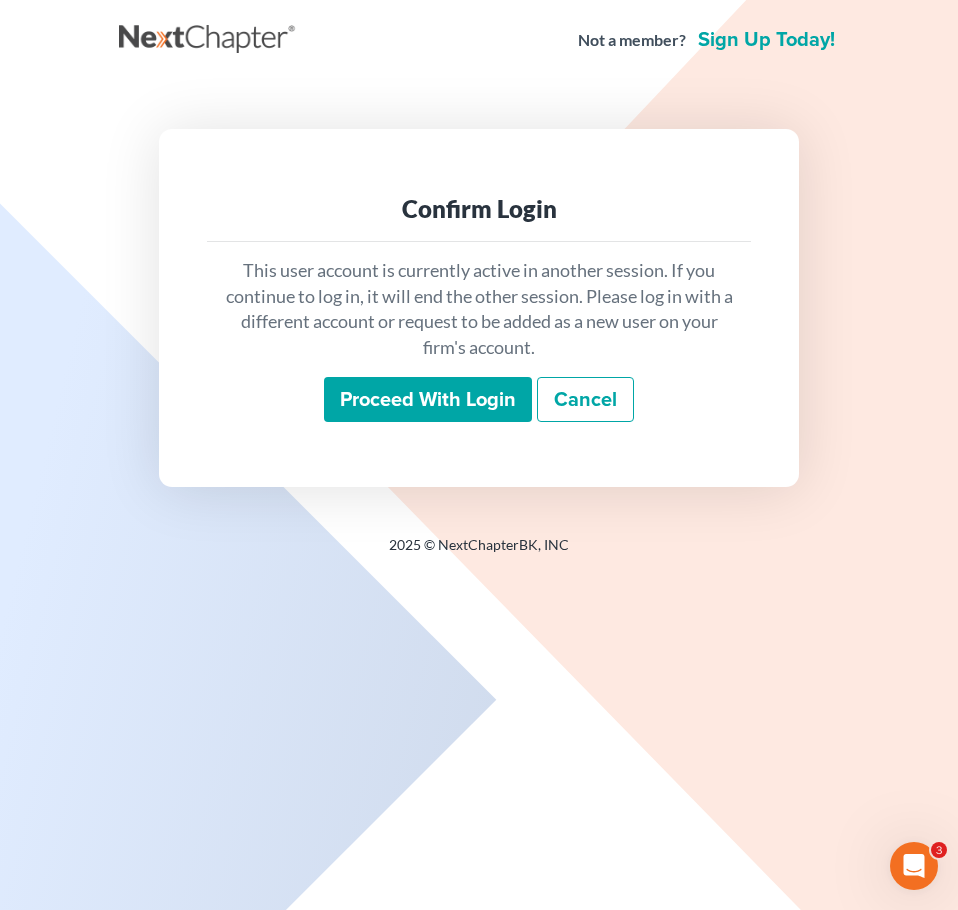 click on "Proceed with login" at bounding box center [428, 400] 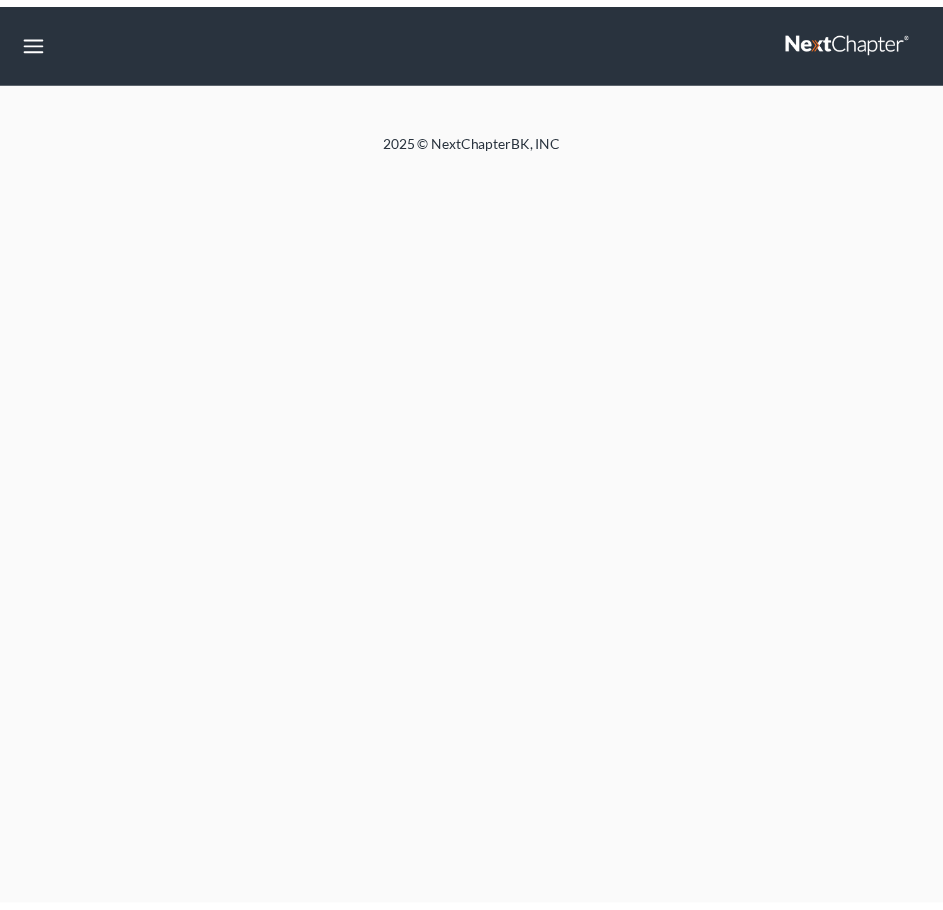 scroll, scrollTop: 0, scrollLeft: 0, axis: both 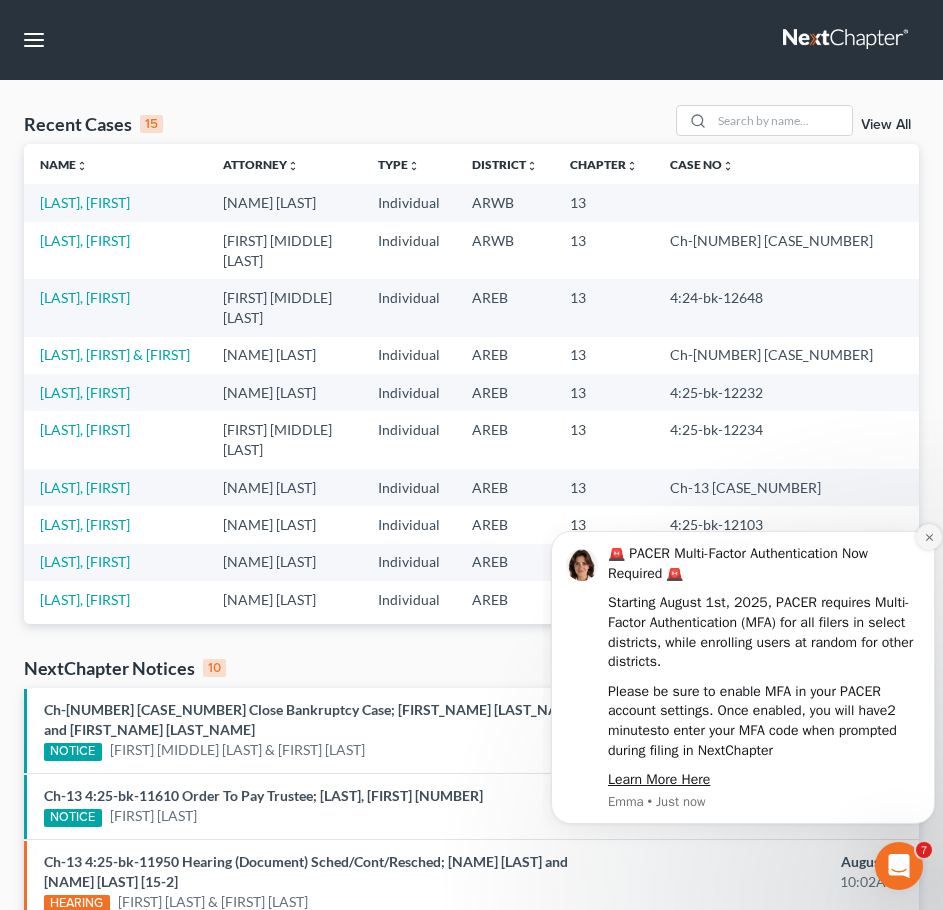 click 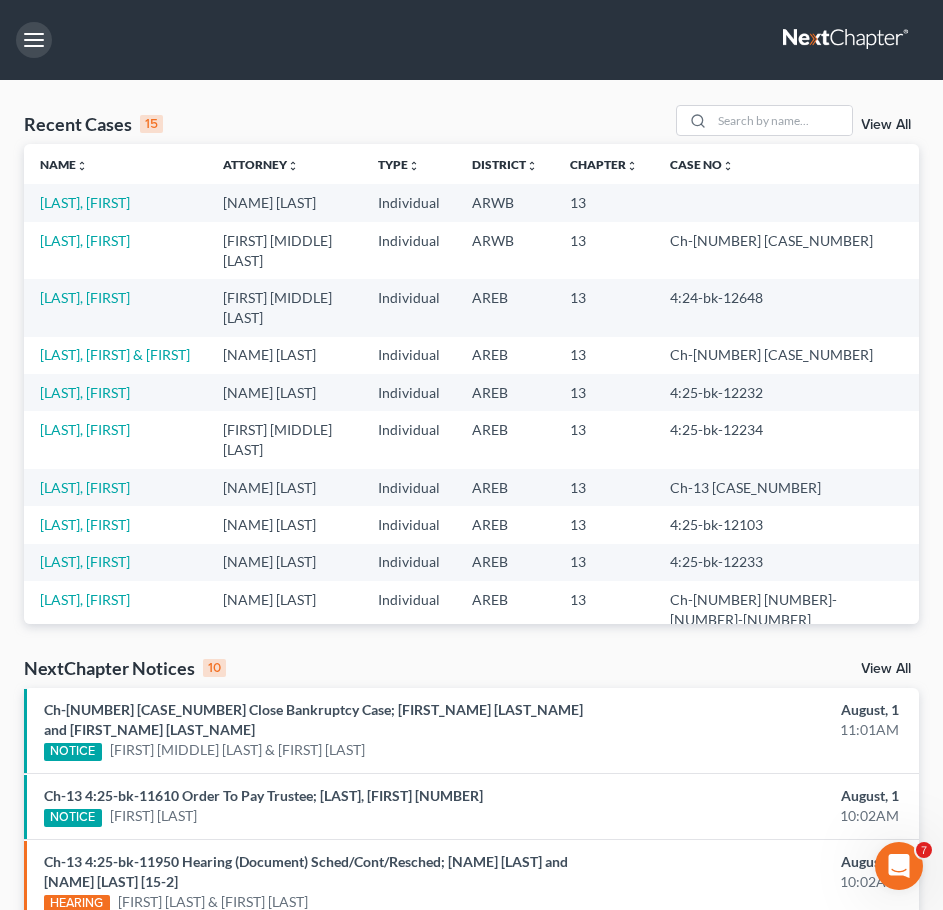 click at bounding box center [34, 40] 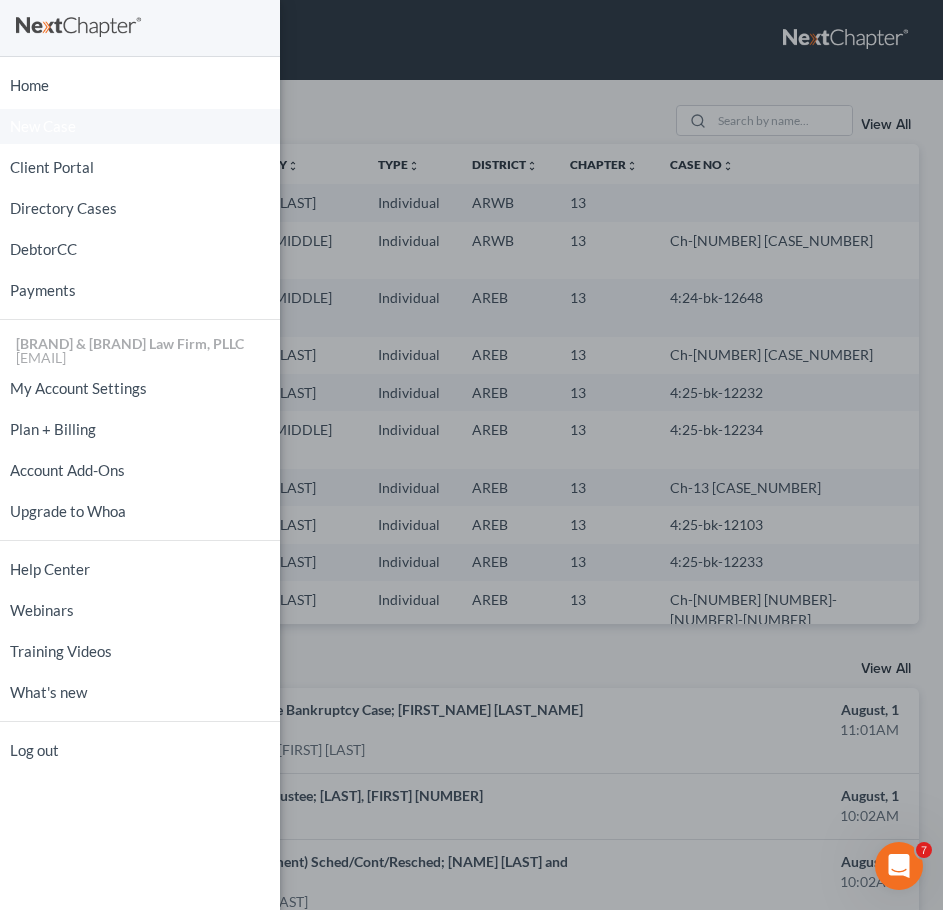 click on "New Case" at bounding box center (43, 126) 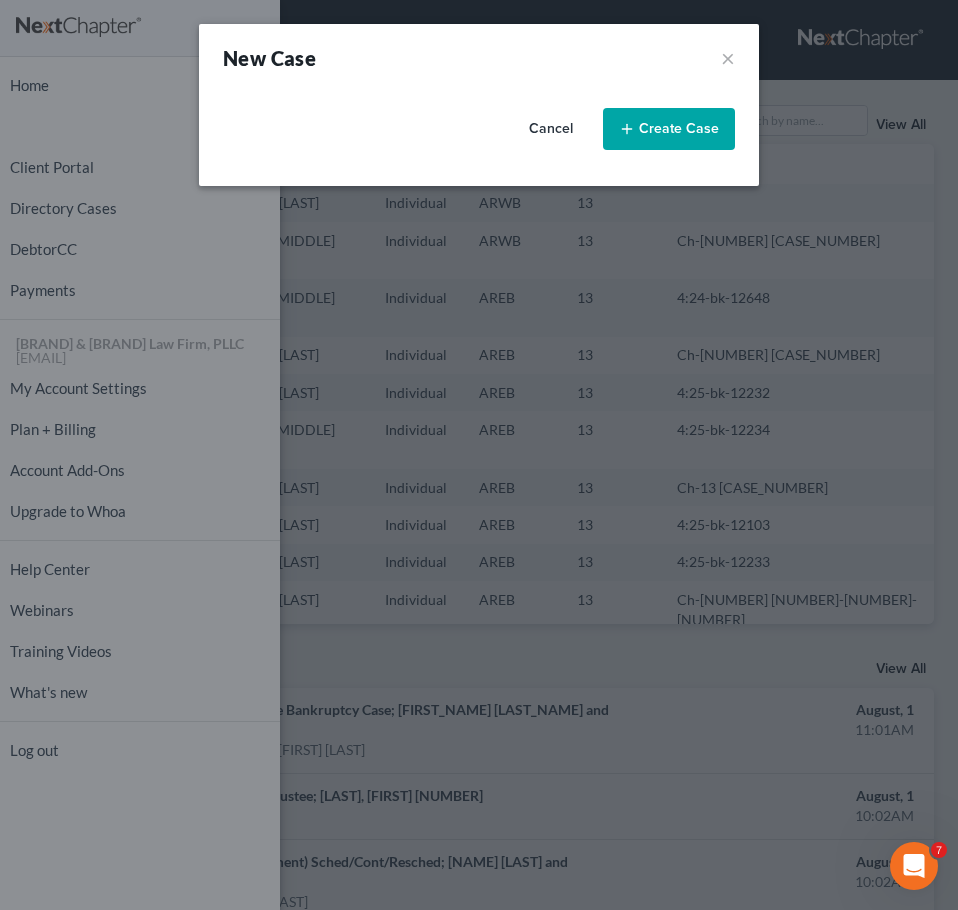 select on "5" 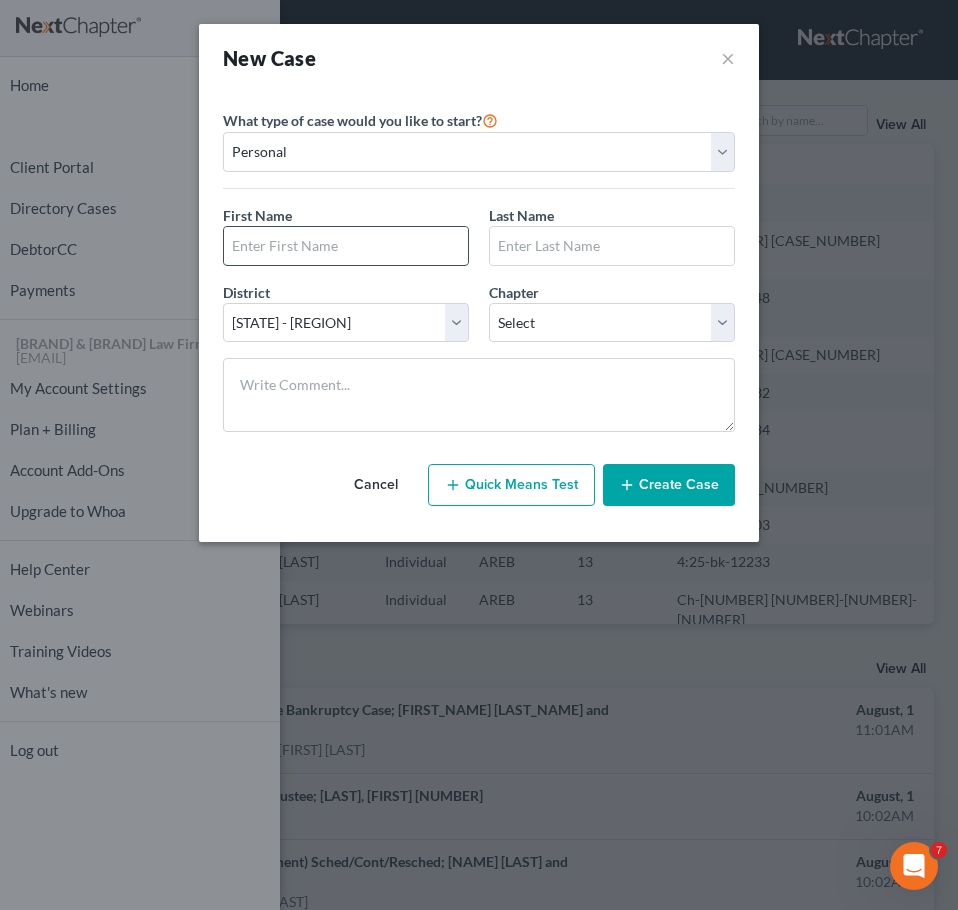 click at bounding box center (346, 246) 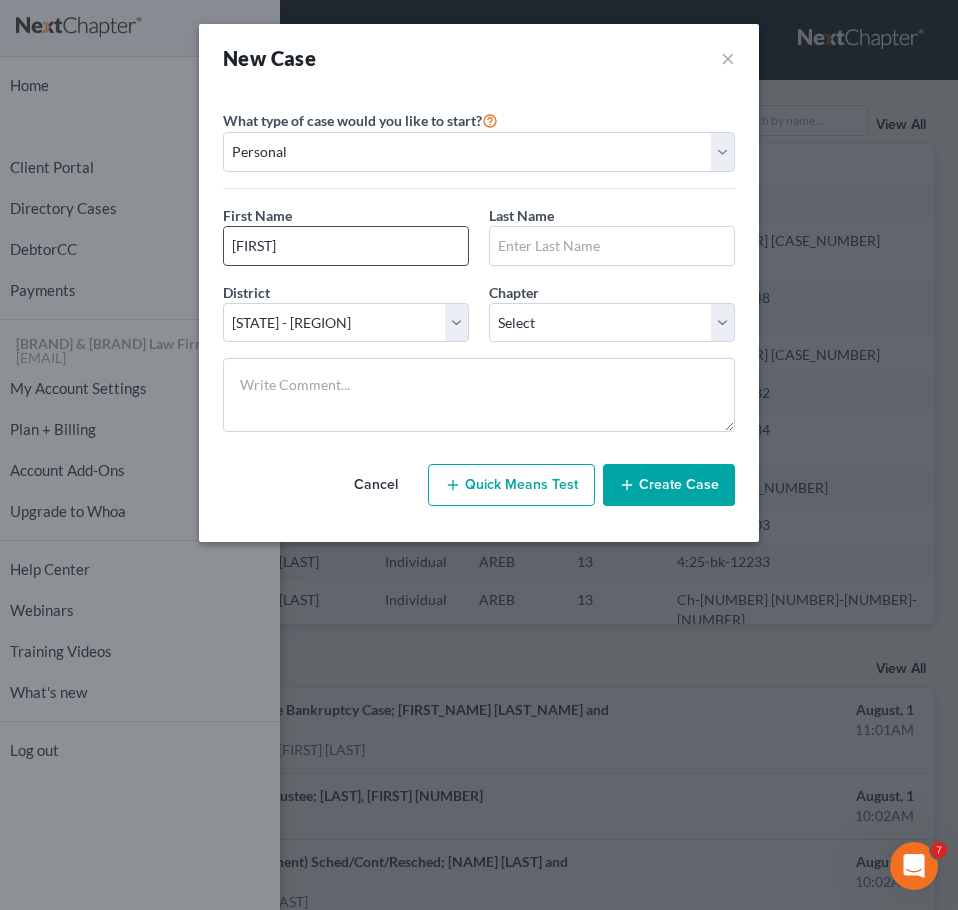 type on "[FIRST]" 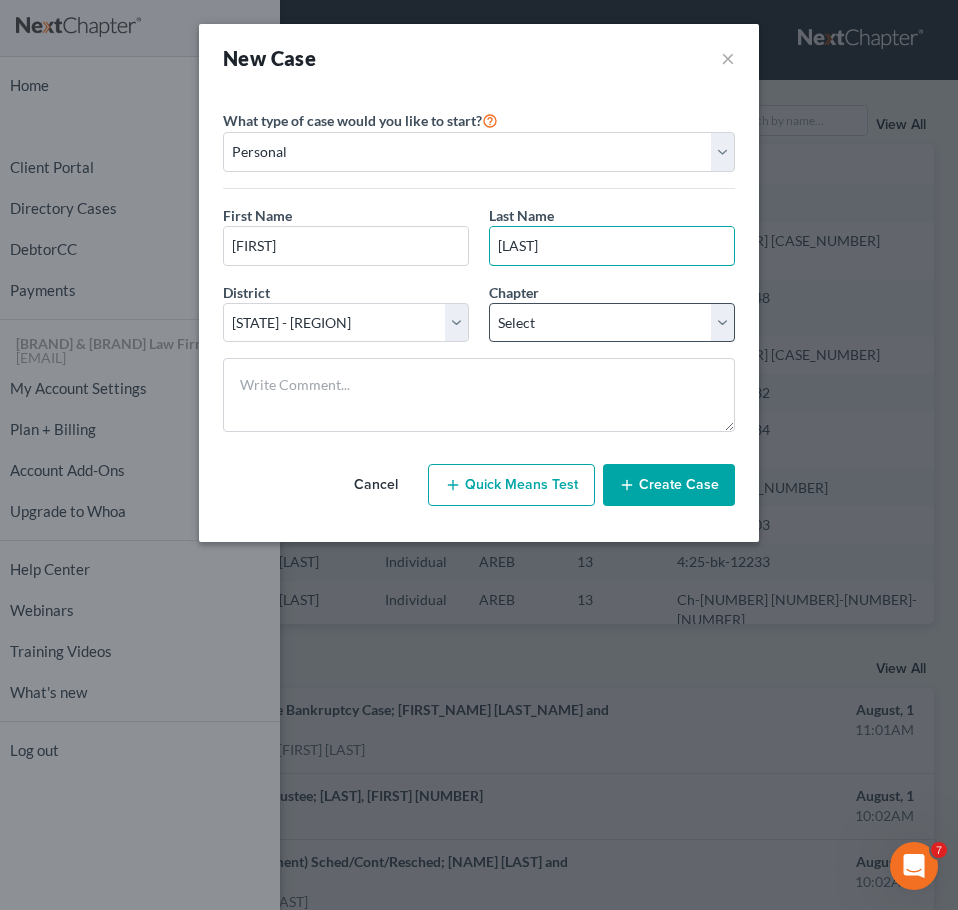 type on "[LAST]" 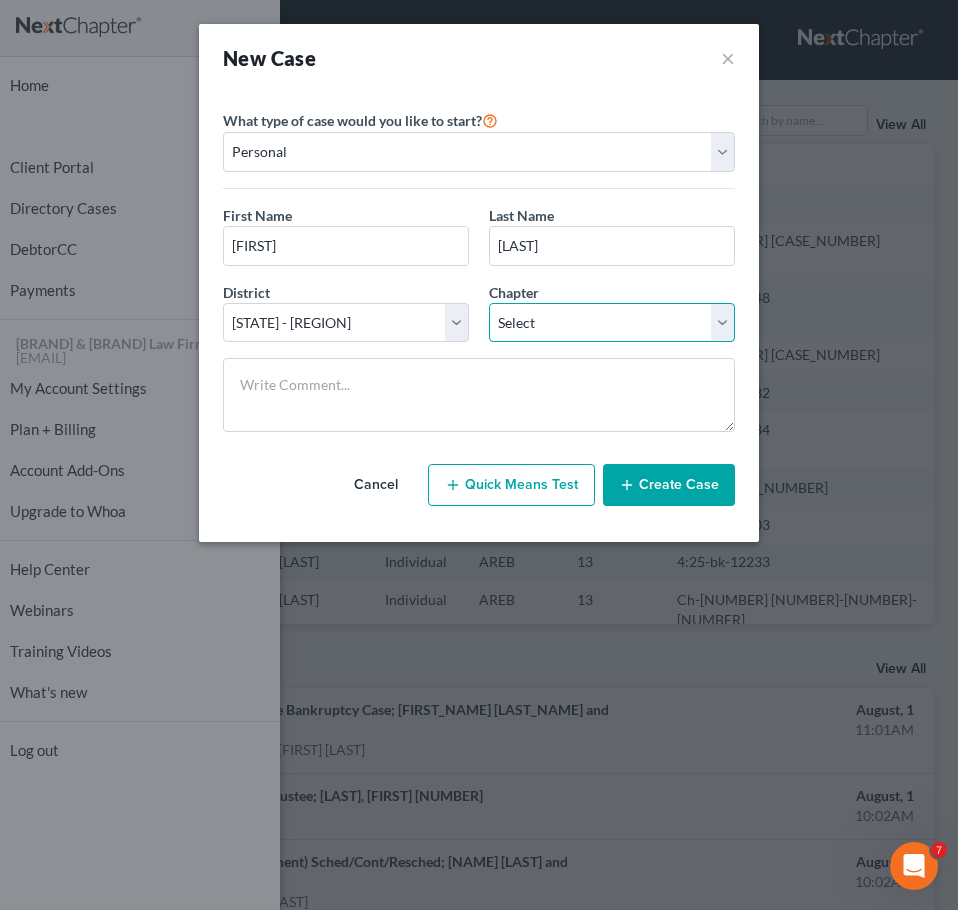 click on "Select 7 11 12 13" at bounding box center [612, 323] 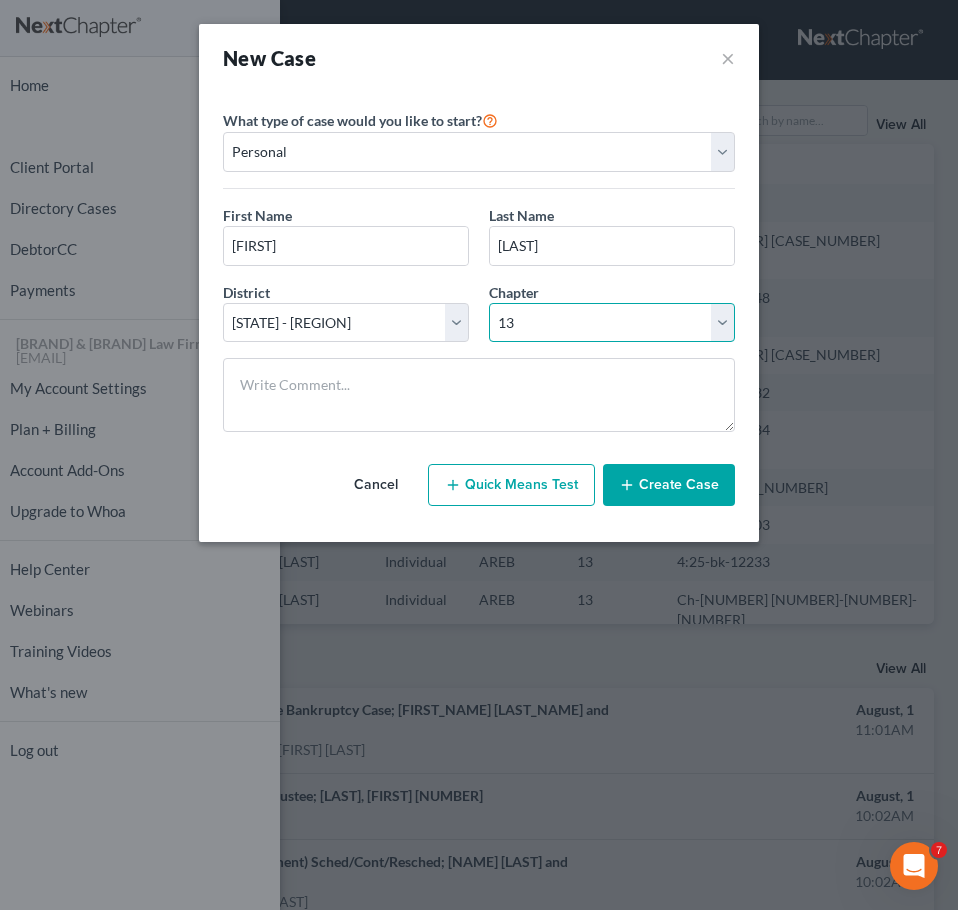 click on "Select 7 11 12 13" at bounding box center (612, 323) 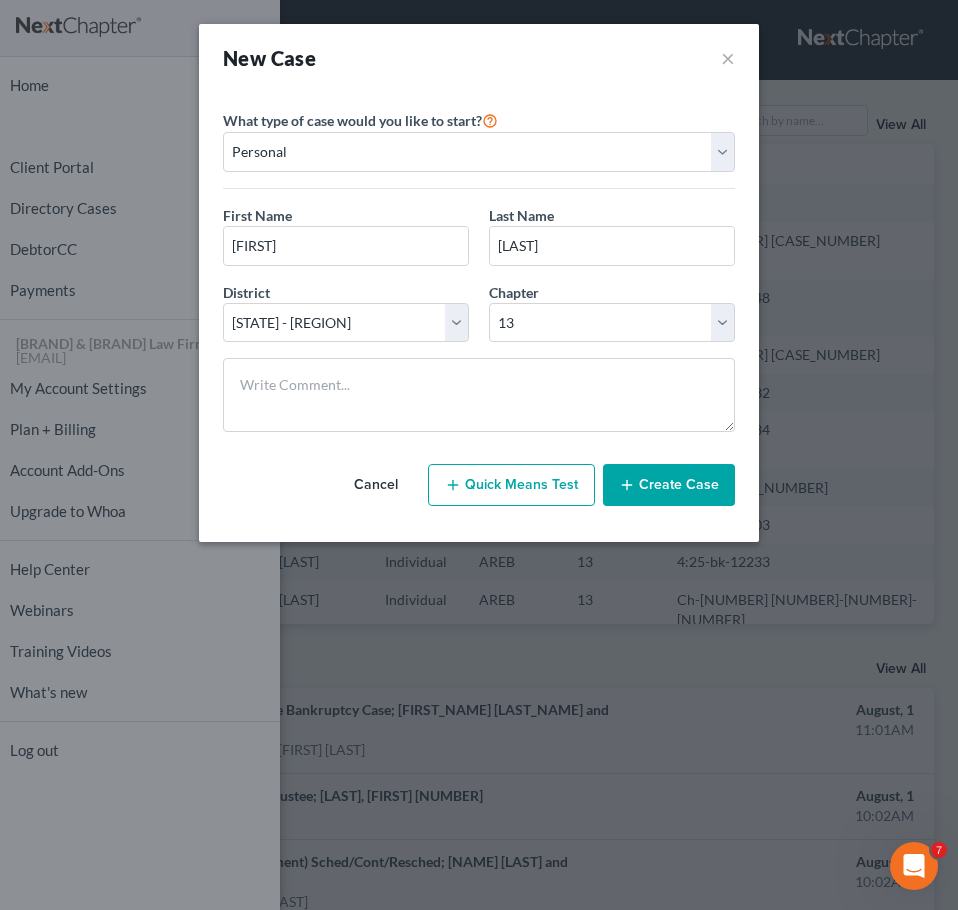 click on "Create Case" at bounding box center [669, 485] 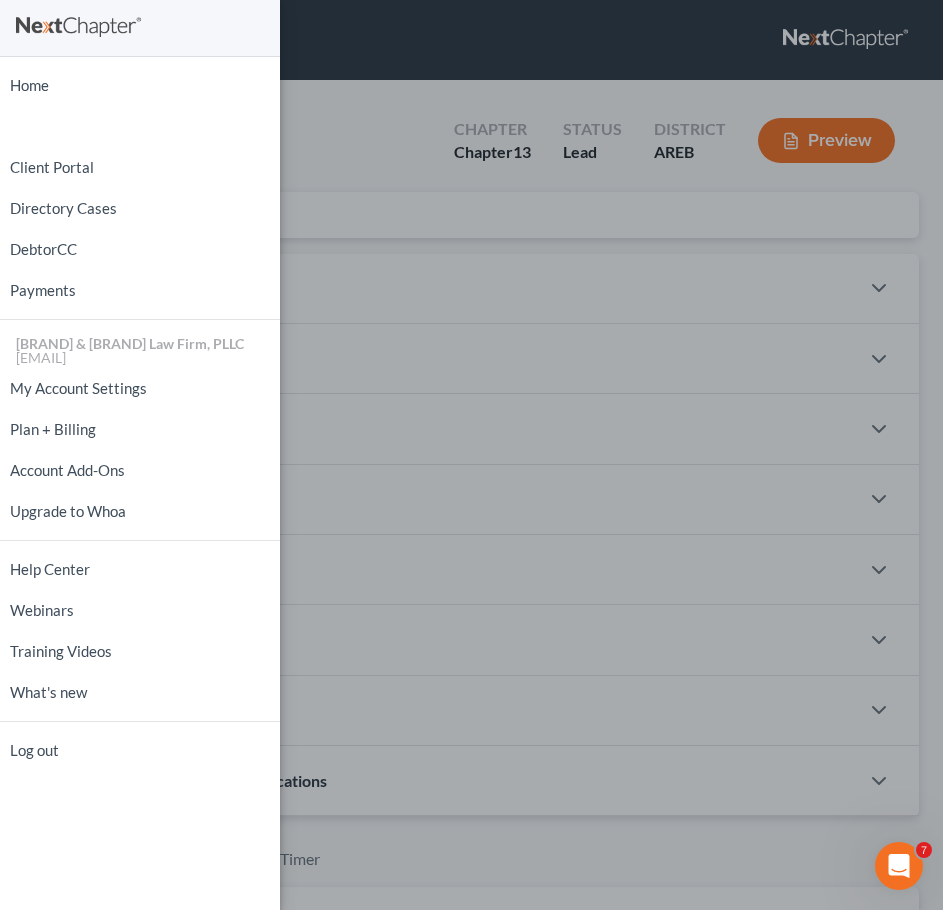 click on "Home New Case Client Portal Directory Cases DebtorCC Payments [BRAND] & [BRAND] Law Firm, PLLC [EMAIL] My Account Settings Plan + Billing Account Add-Ons Upgrade to Whoa Help Center Webinars Training Videos What's new Log out" at bounding box center [471, 455] 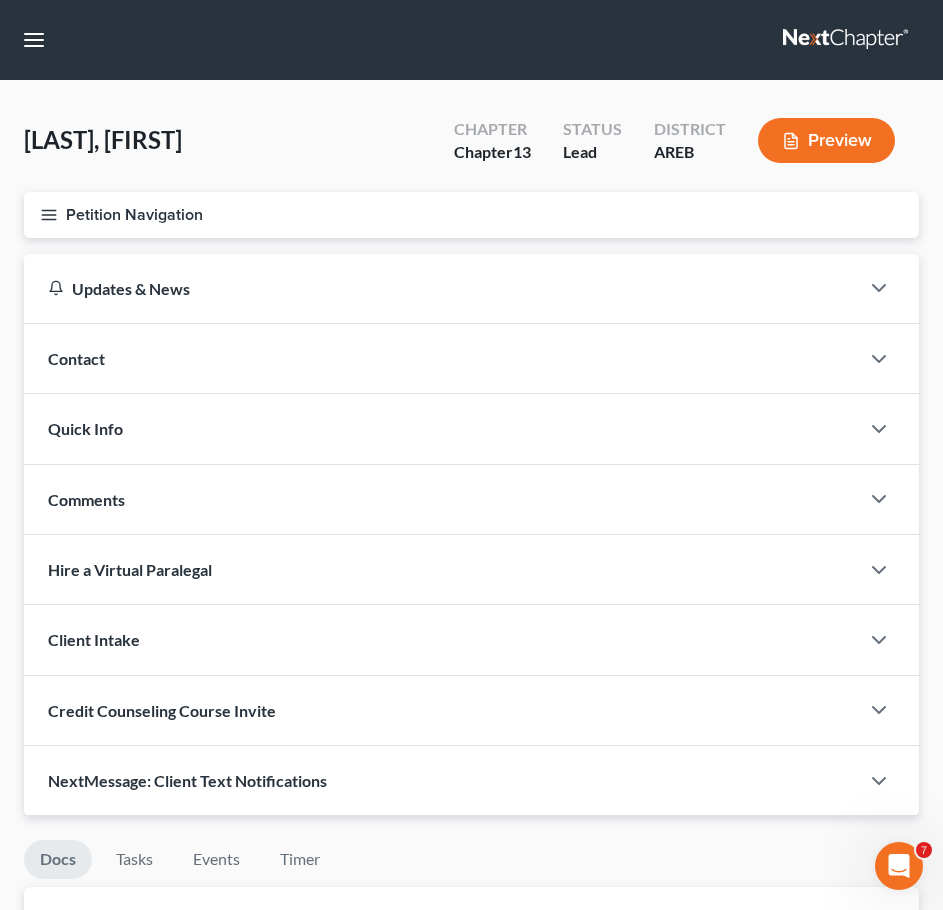 click on "Contact" at bounding box center (441, 358) 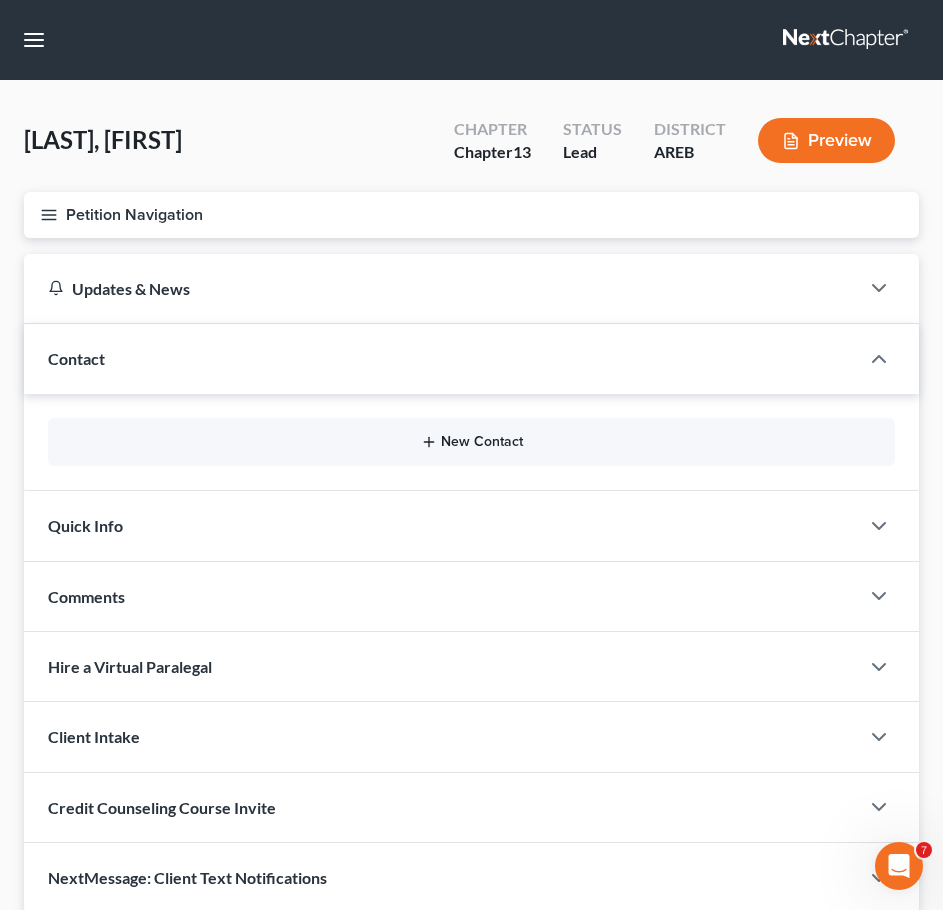click on "New Contact" at bounding box center (471, 442) 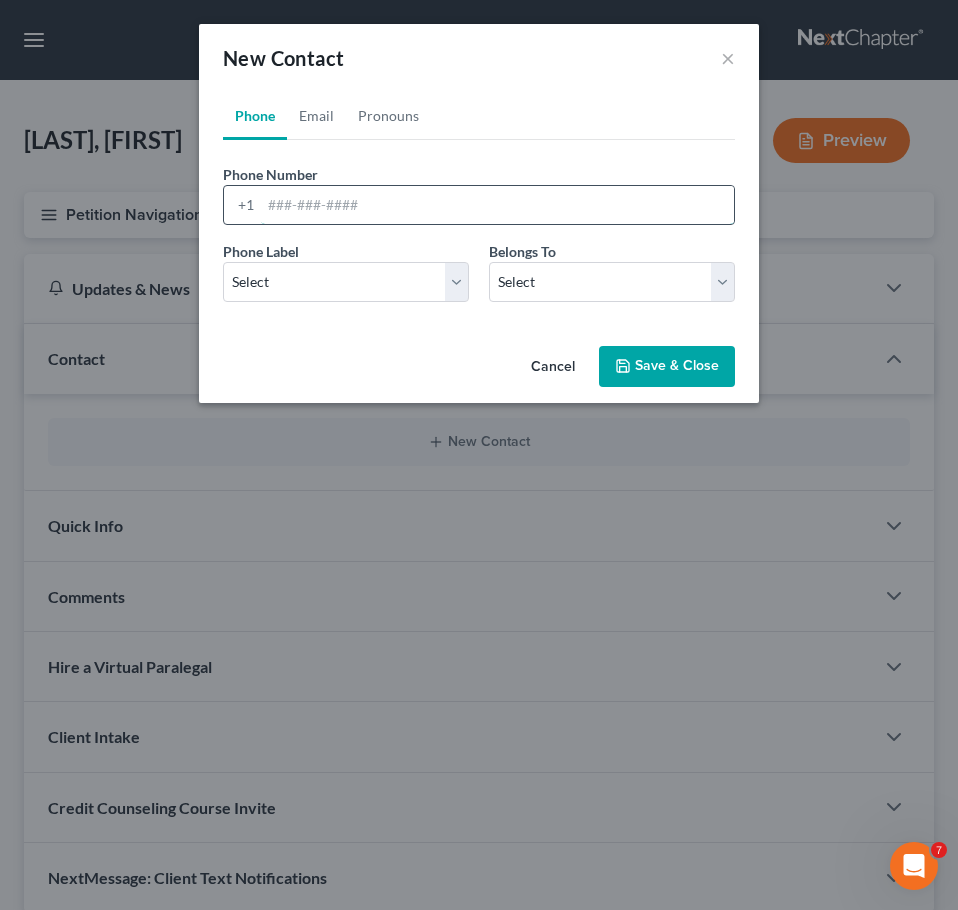 click at bounding box center (497, 205) 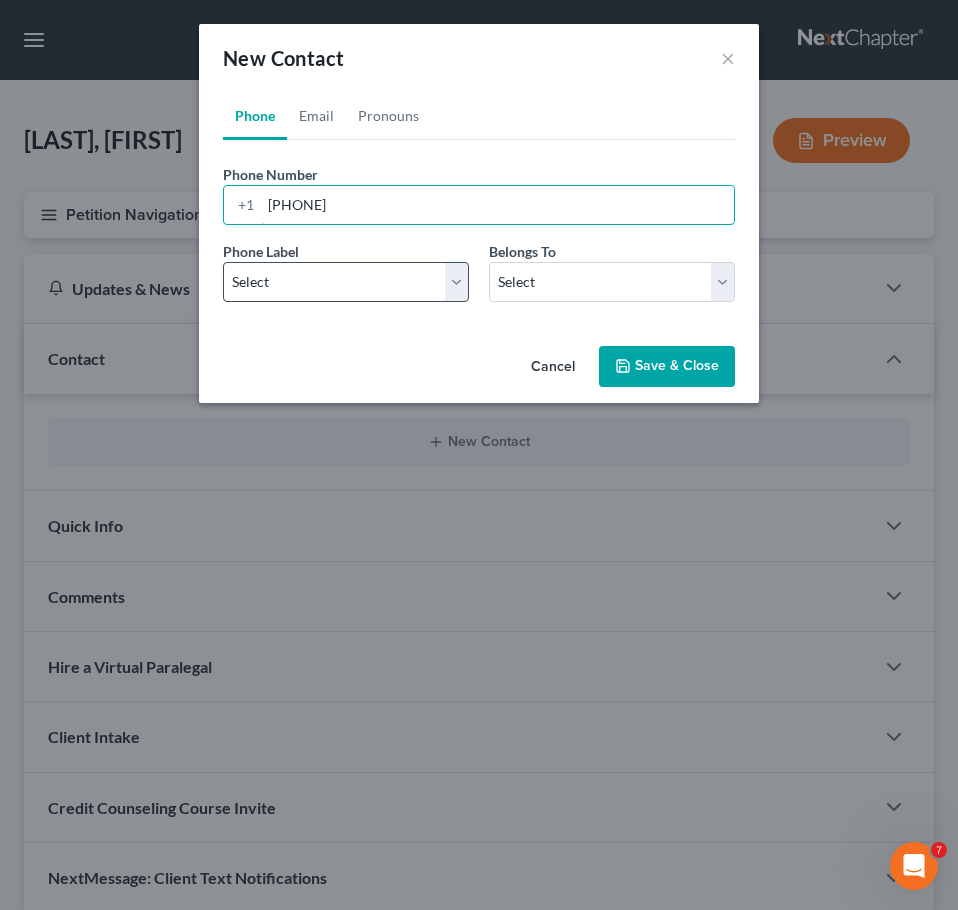 type on "[PHONE]" 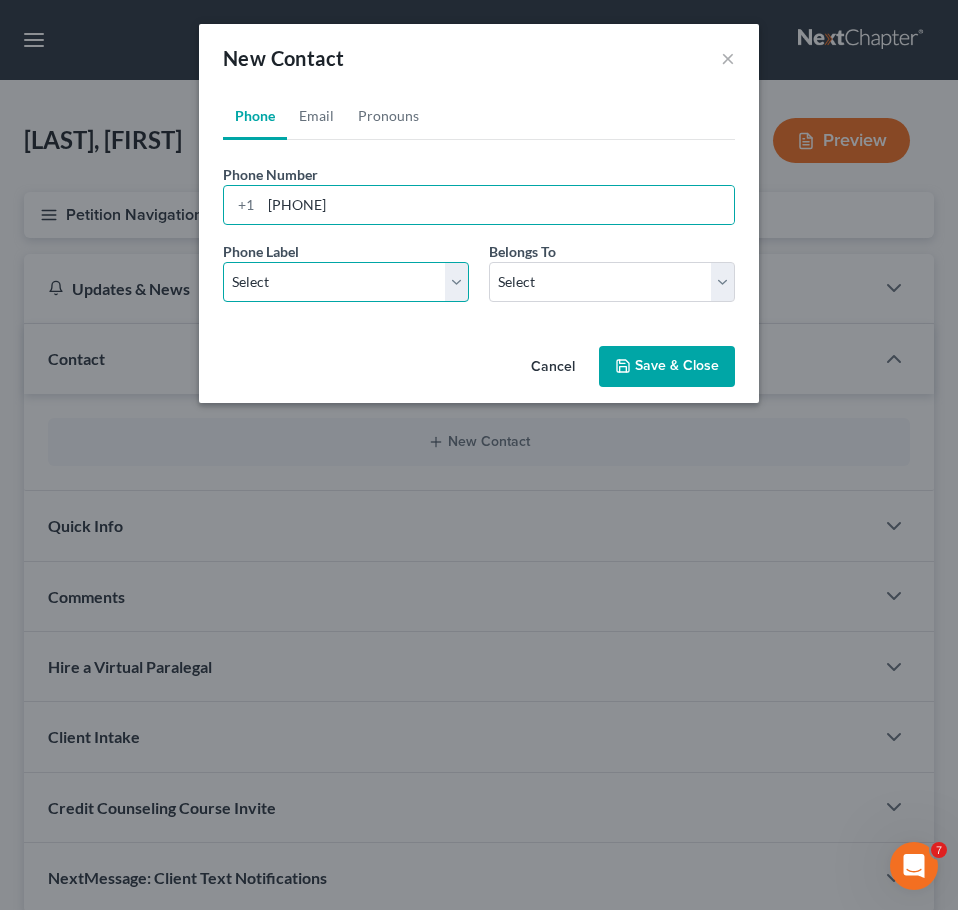 click on "Select Mobile Home Work Other" at bounding box center [346, 282] 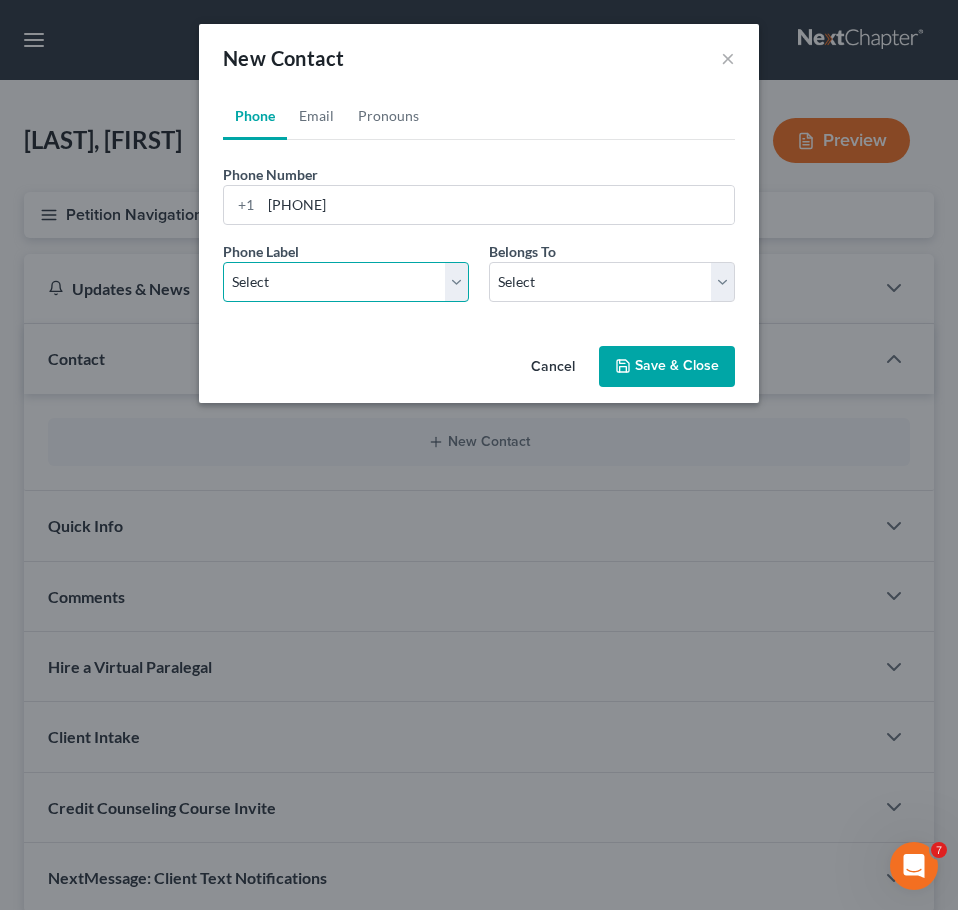 select on "0" 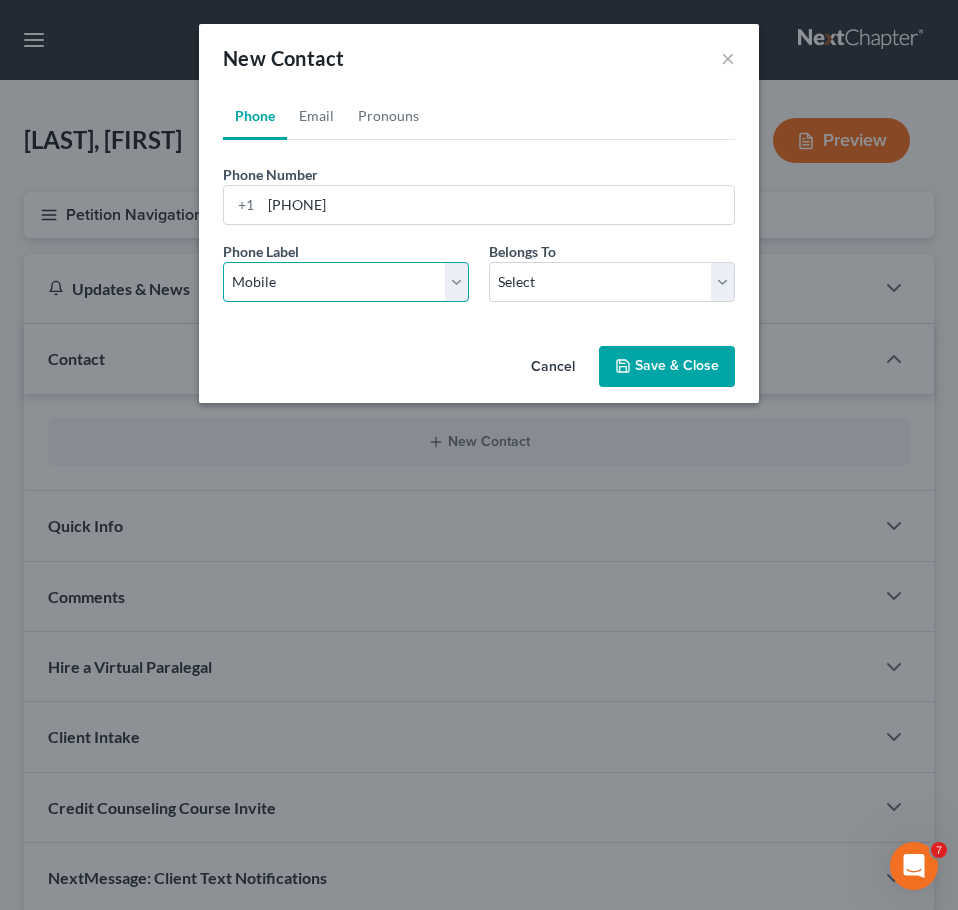 click on "Select Mobile Home Work Other" at bounding box center (346, 282) 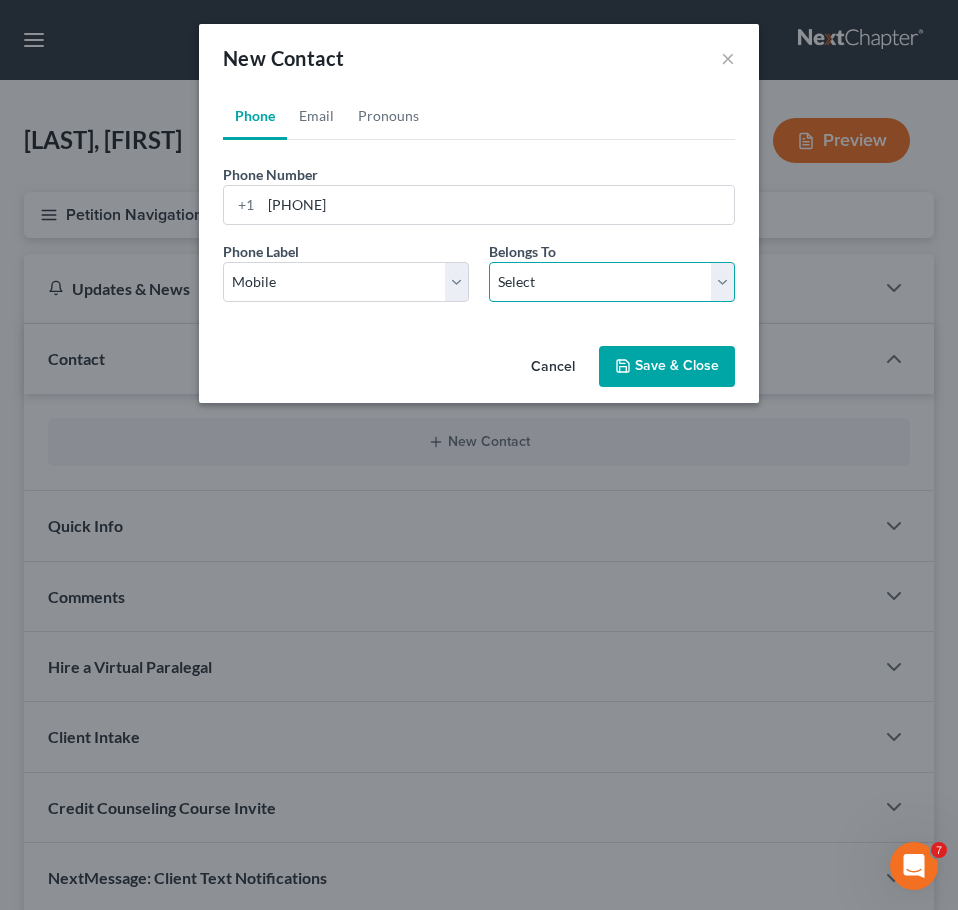 click on "Select Client Other" at bounding box center (612, 282) 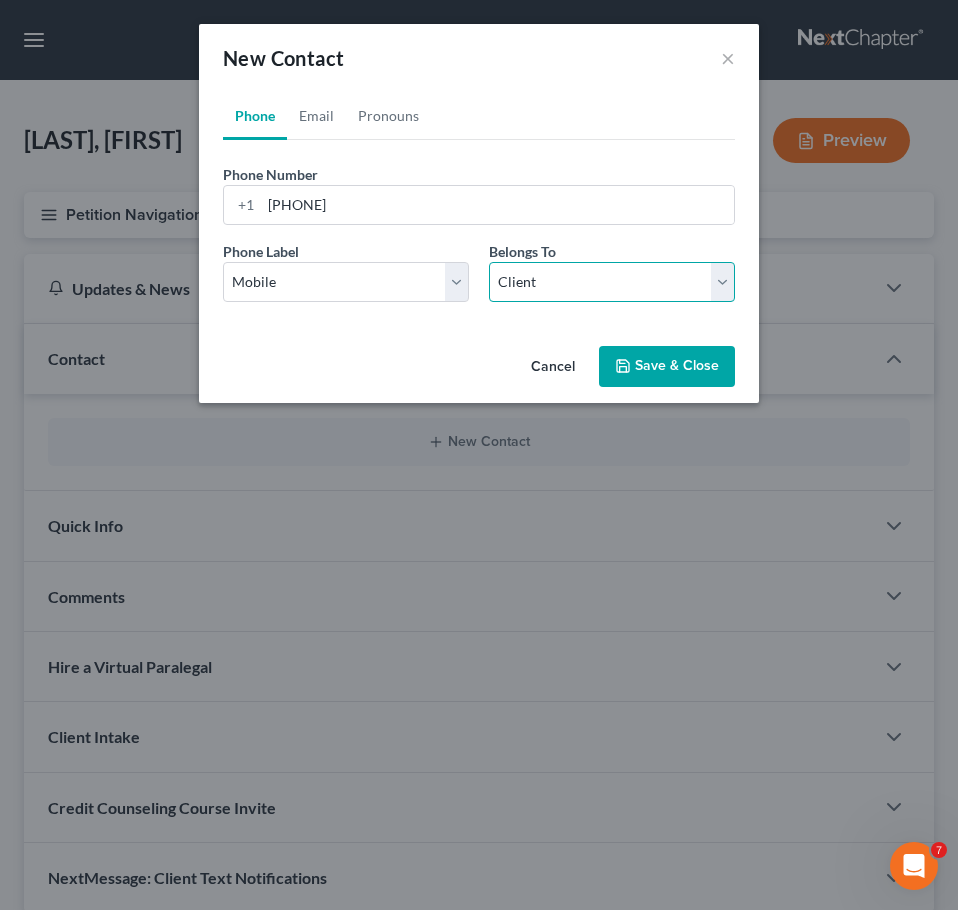 click on "Select Client Other" at bounding box center (612, 282) 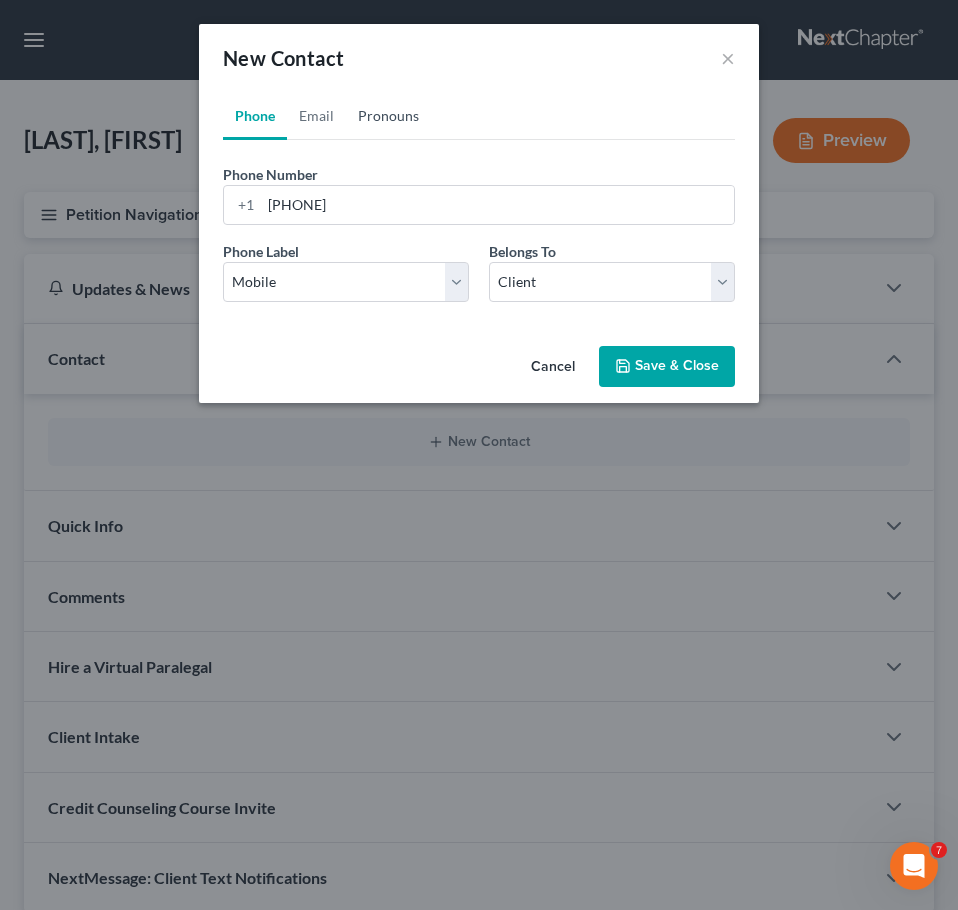 click on "Pronouns" at bounding box center [388, 116] 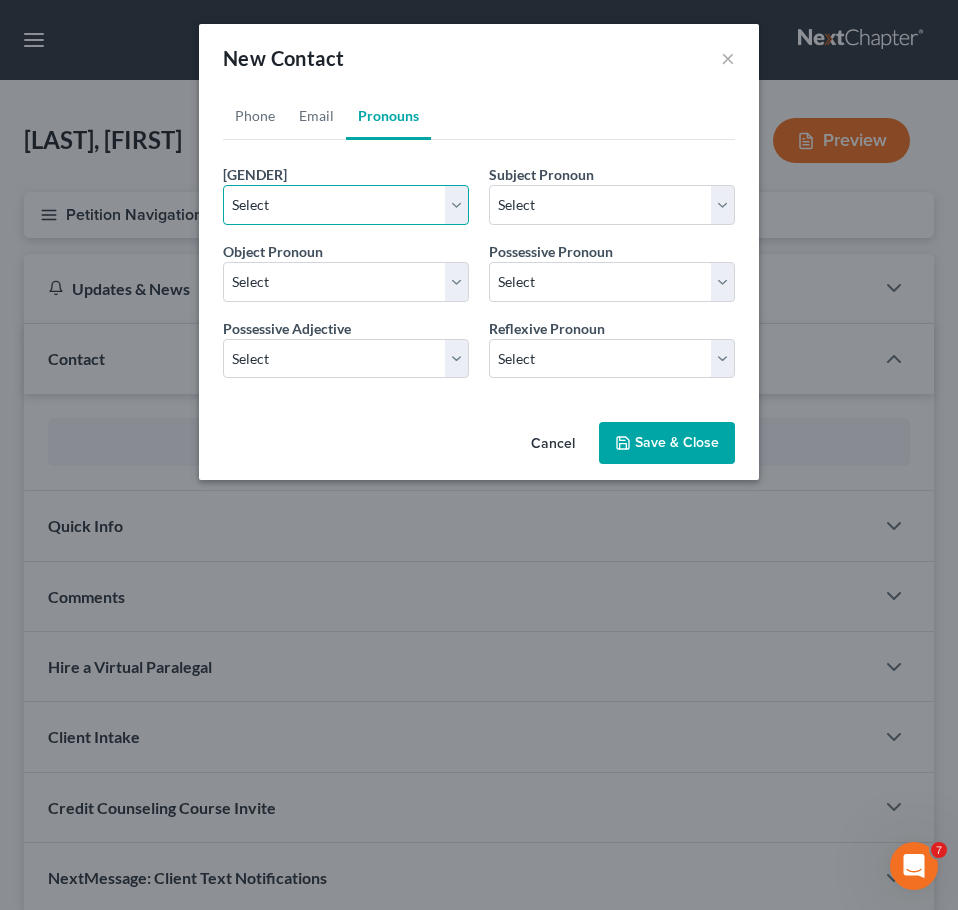 click on "Select Male Female Non Binary More Than One Person" at bounding box center [346, 205] 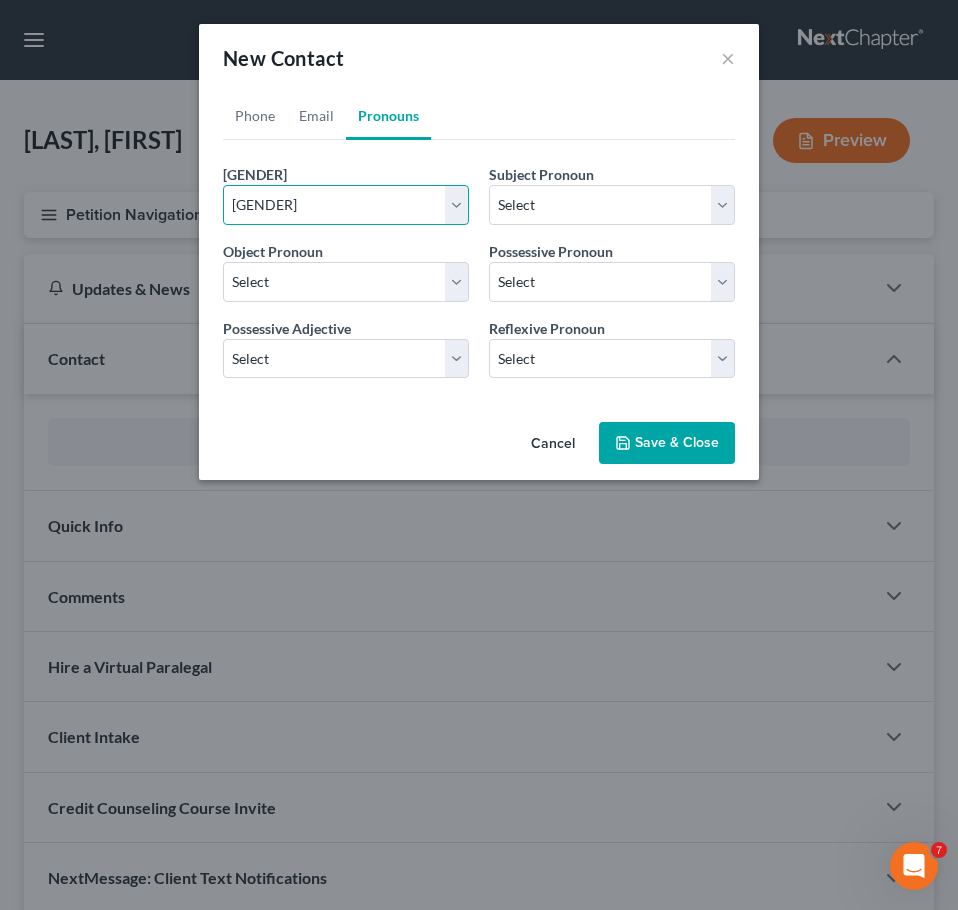 click on "Select Male Female Non Binary More Than One Person" at bounding box center [346, 205] 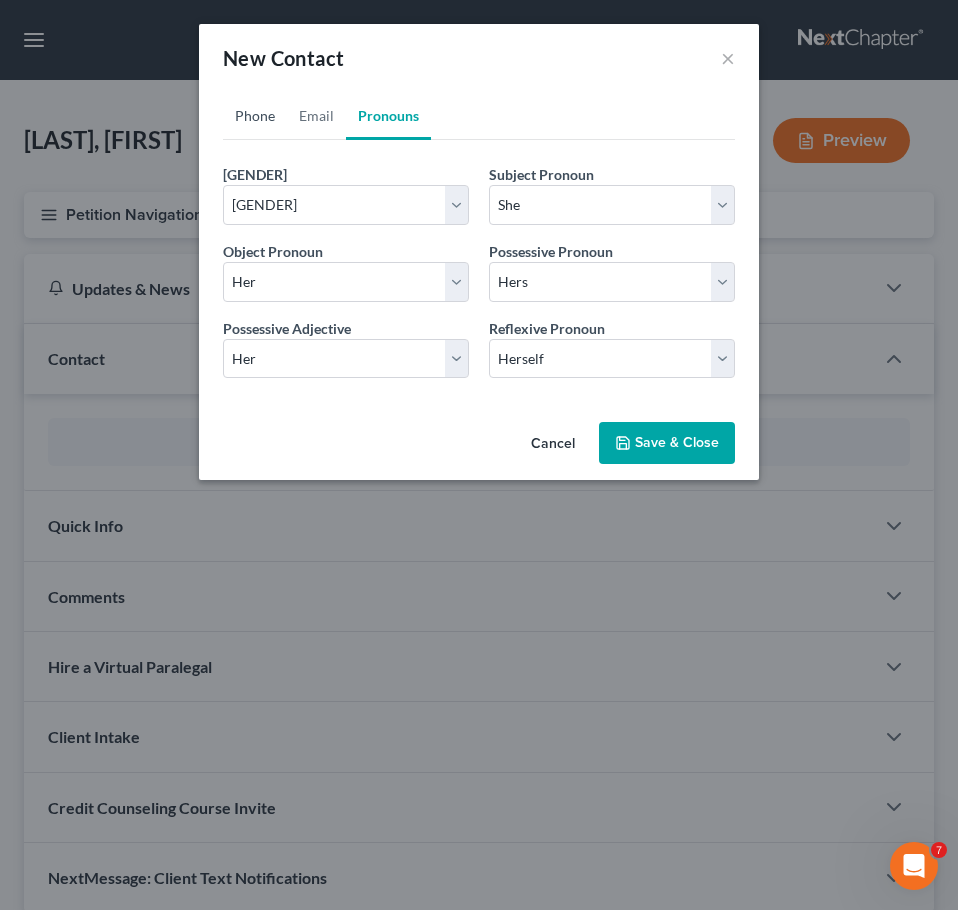 click on "Phone" at bounding box center [255, 116] 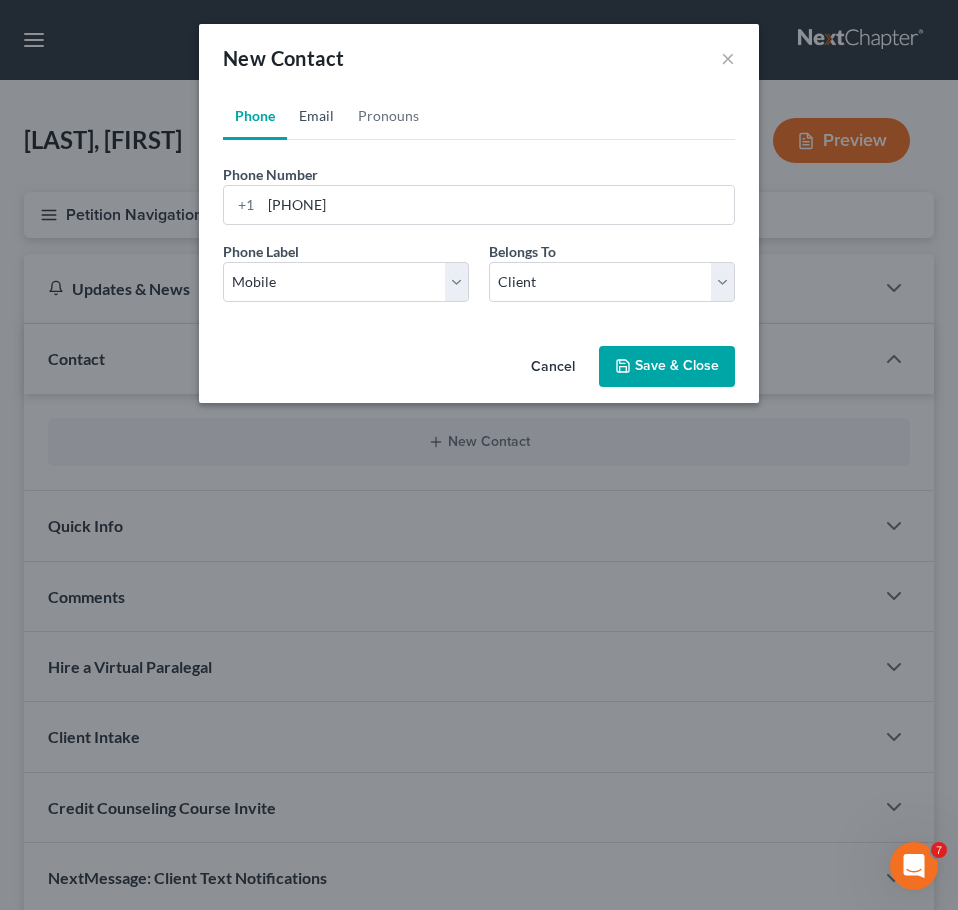 click on "Email" at bounding box center [316, 116] 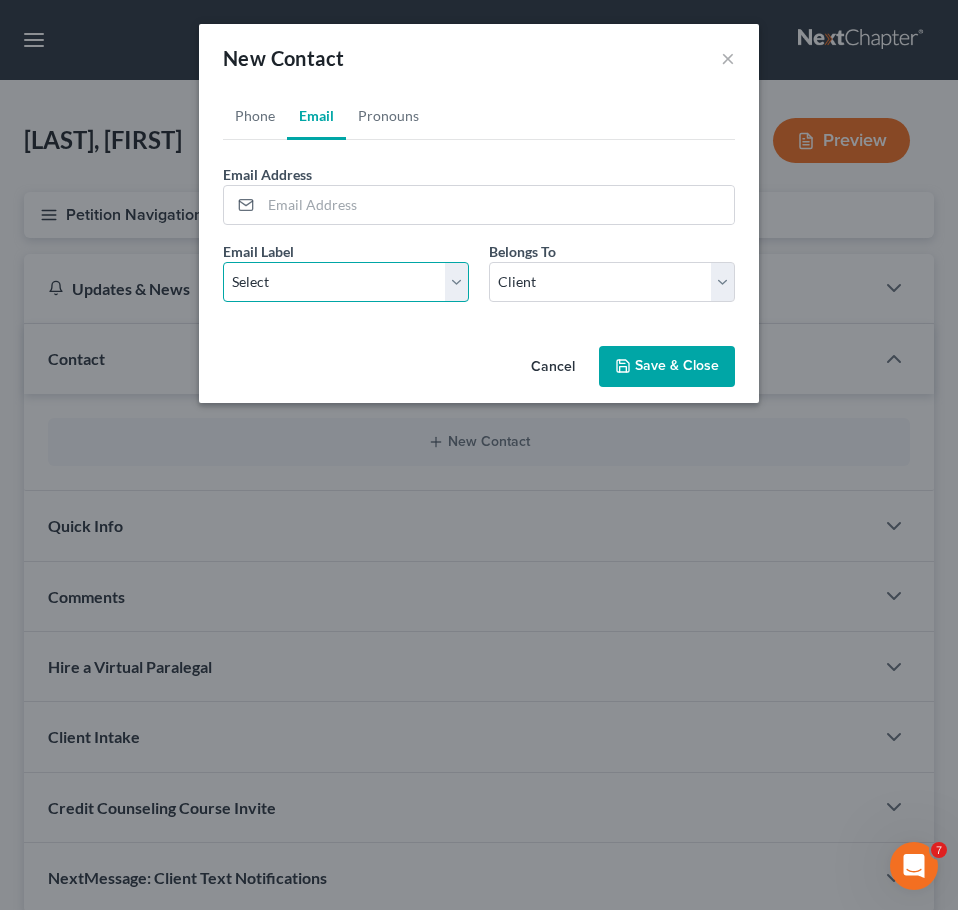 click on "Select Home Work Other" at bounding box center [346, 282] 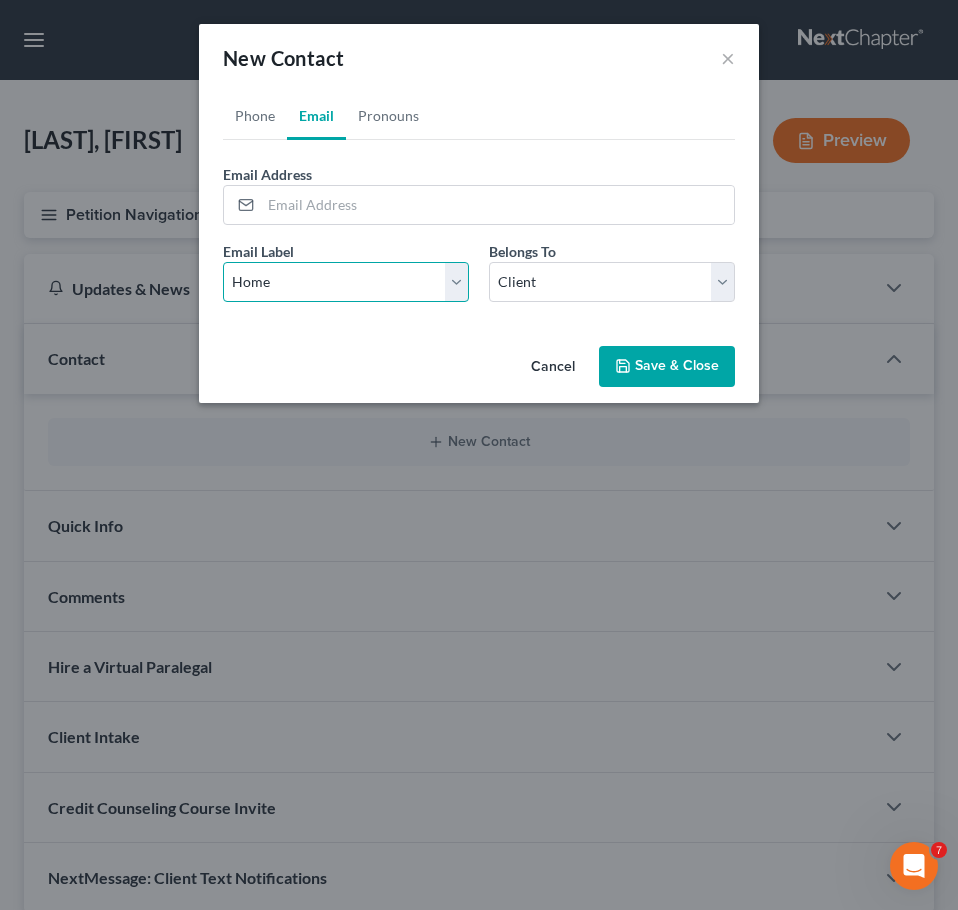 click on "Select Home Work Other" at bounding box center (346, 282) 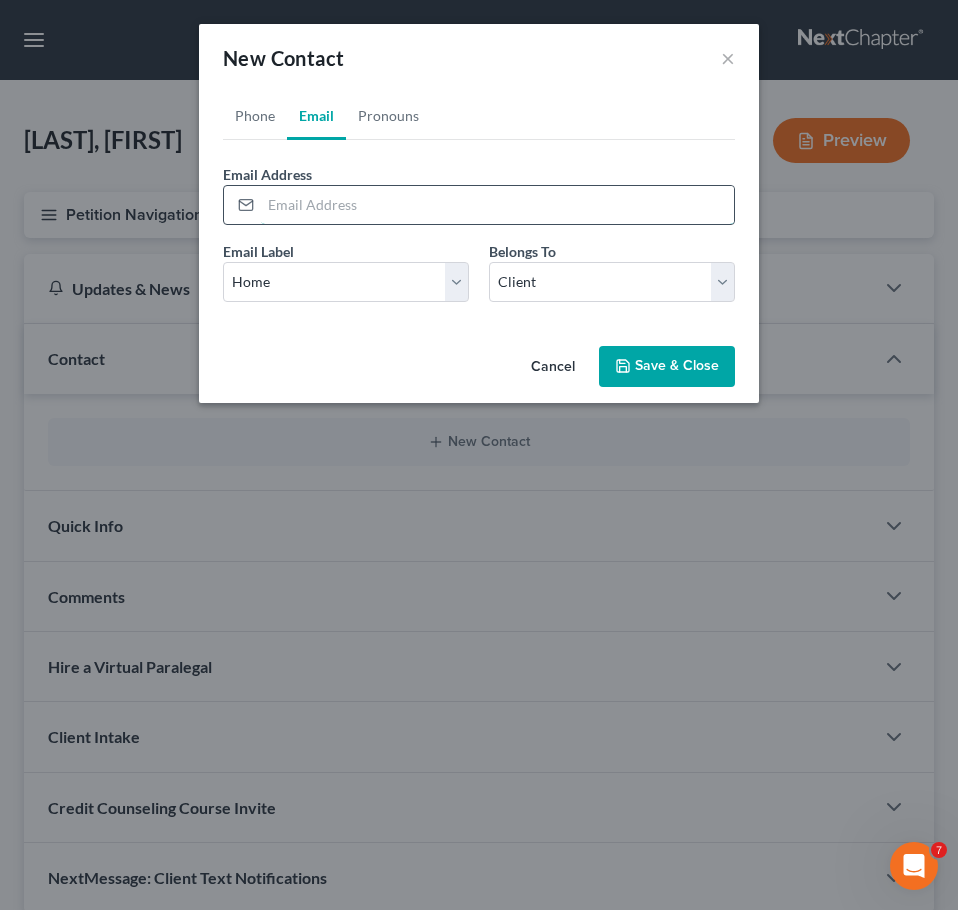 click at bounding box center (497, 205) 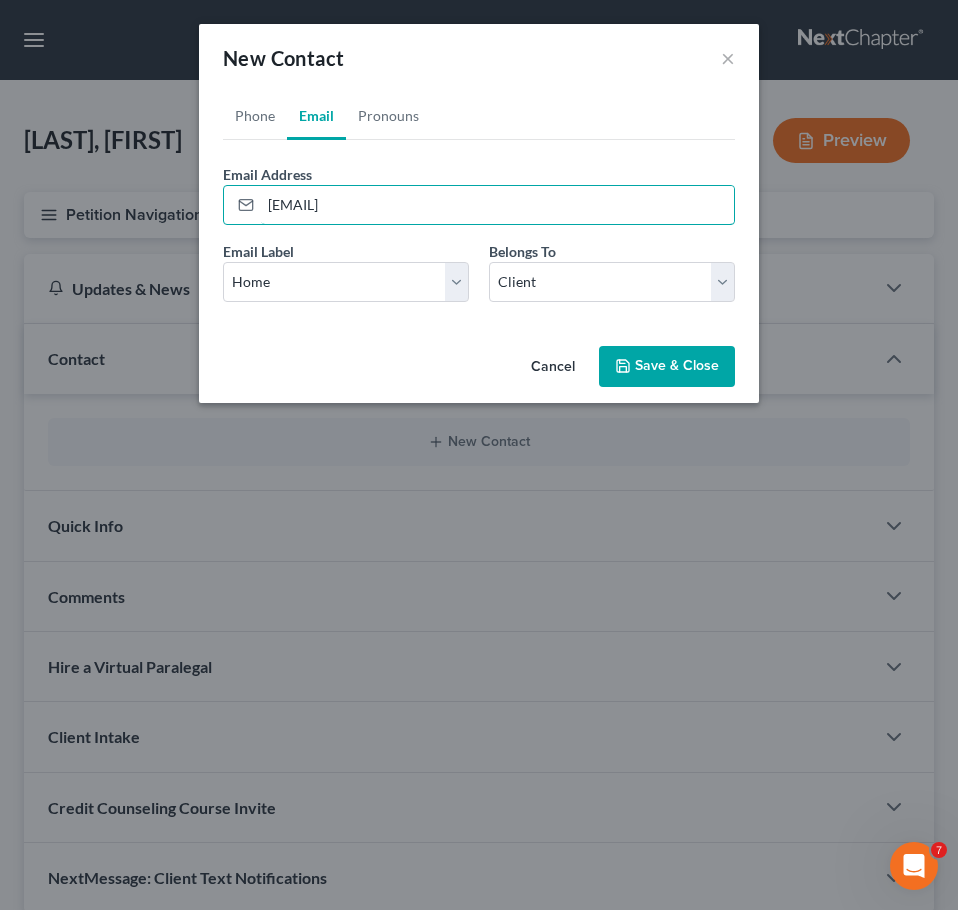 type on "[EMAIL]" 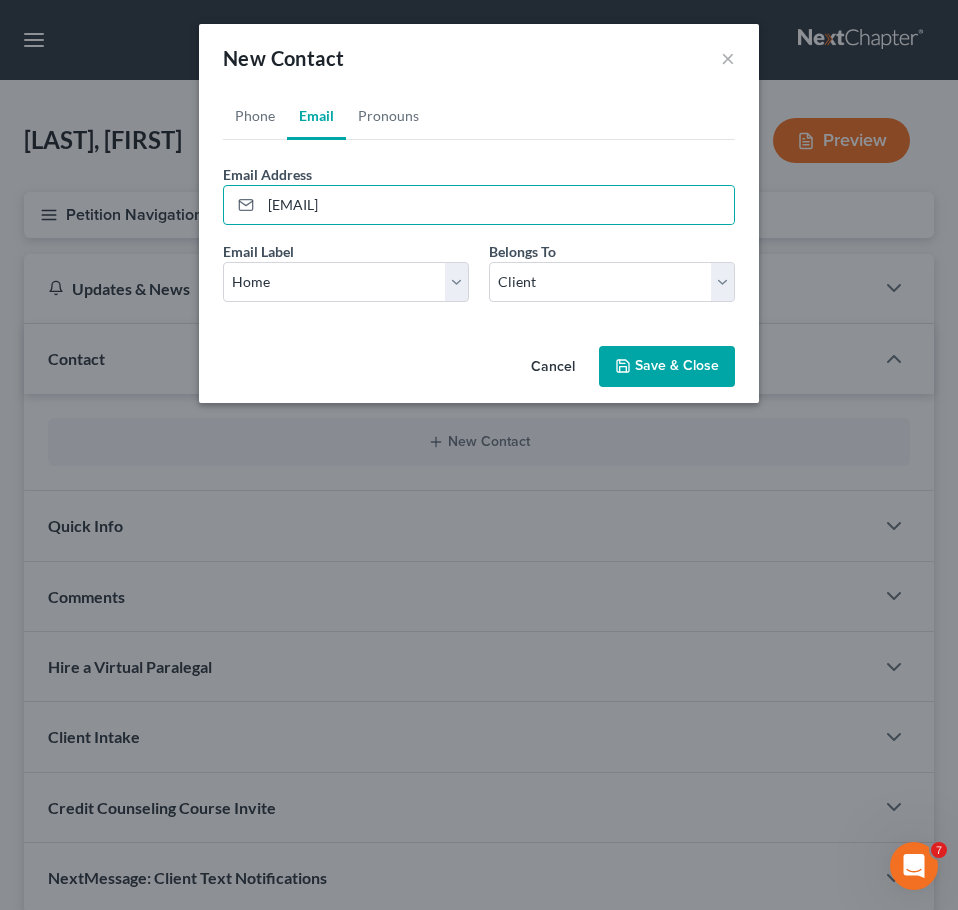 click on "Save & Close" at bounding box center [667, 367] 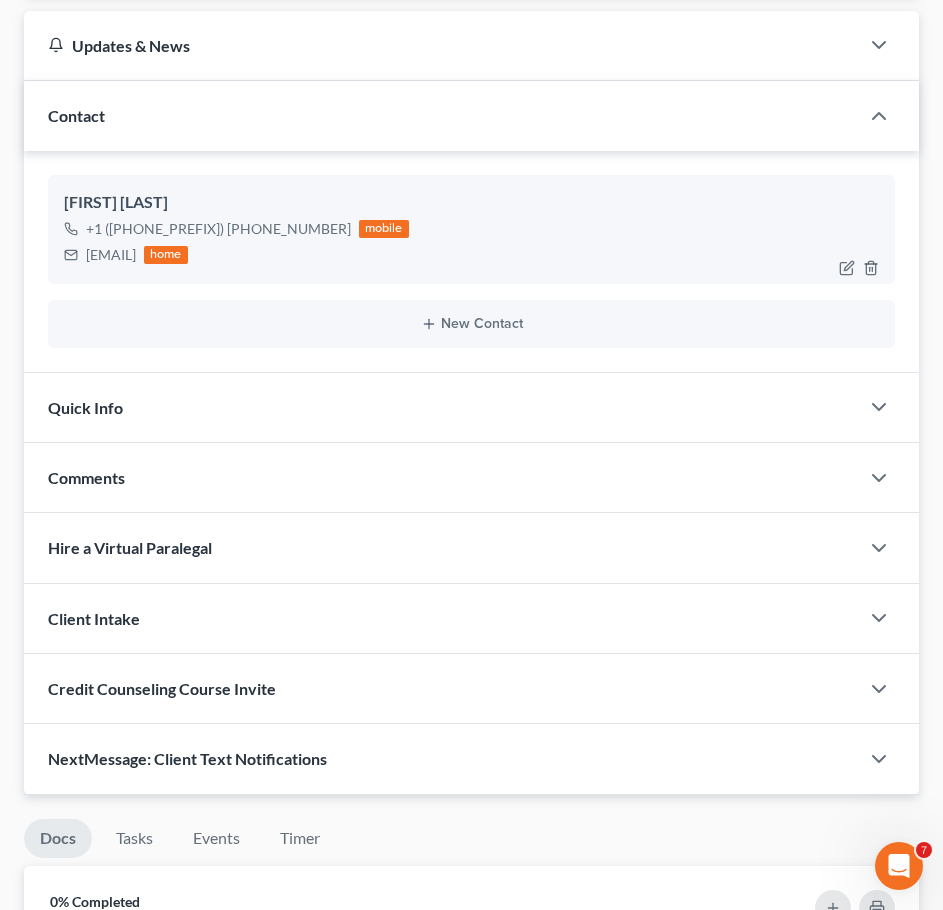 scroll, scrollTop: 261, scrollLeft: 0, axis: vertical 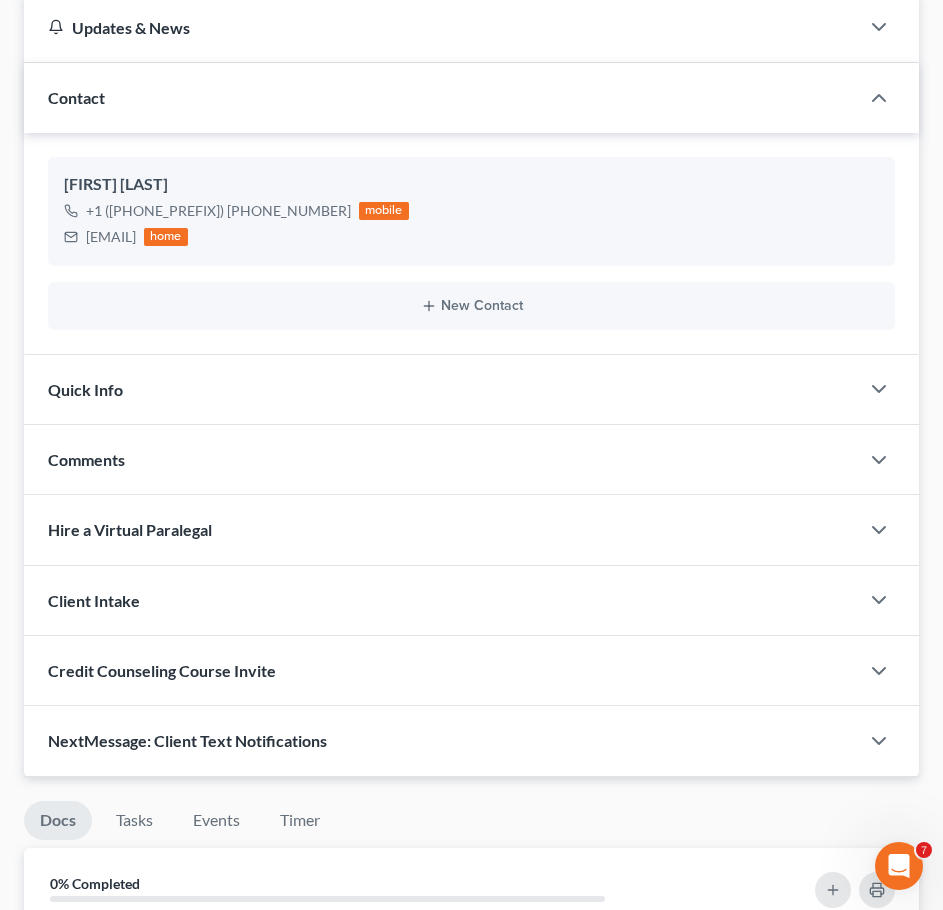 click on "Quick Info" at bounding box center (441, 389) 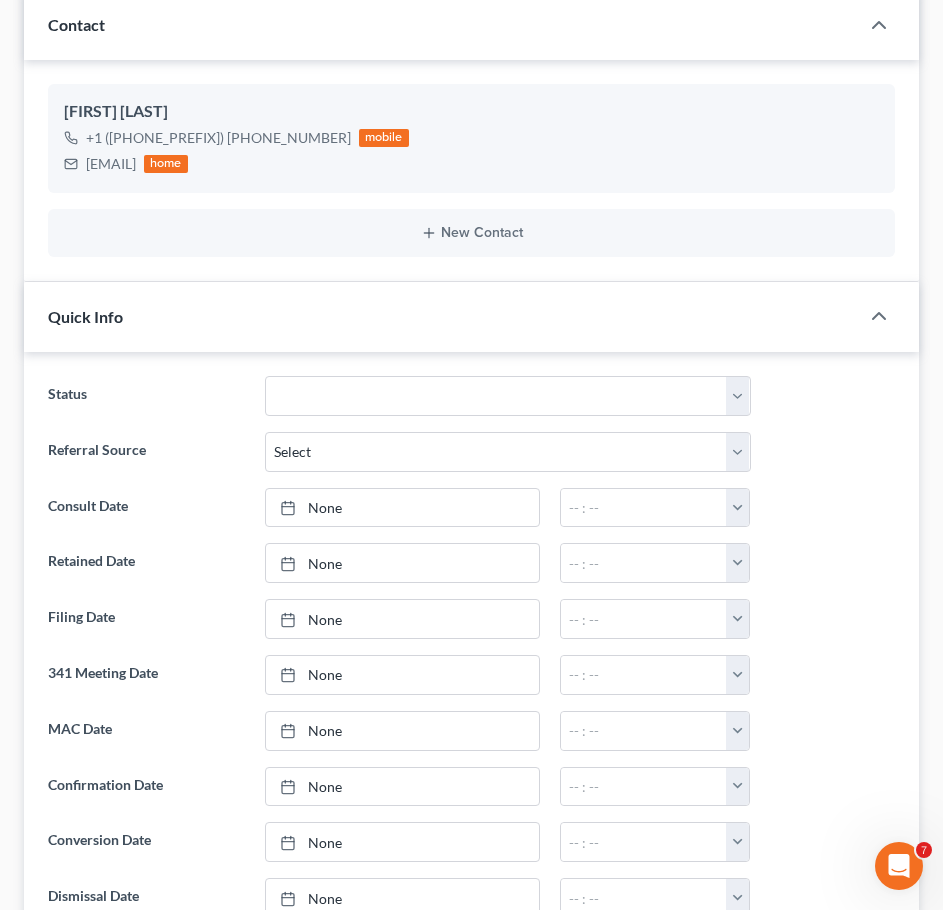scroll, scrollTop: 335, scrollLeft: 0, axis: vertical 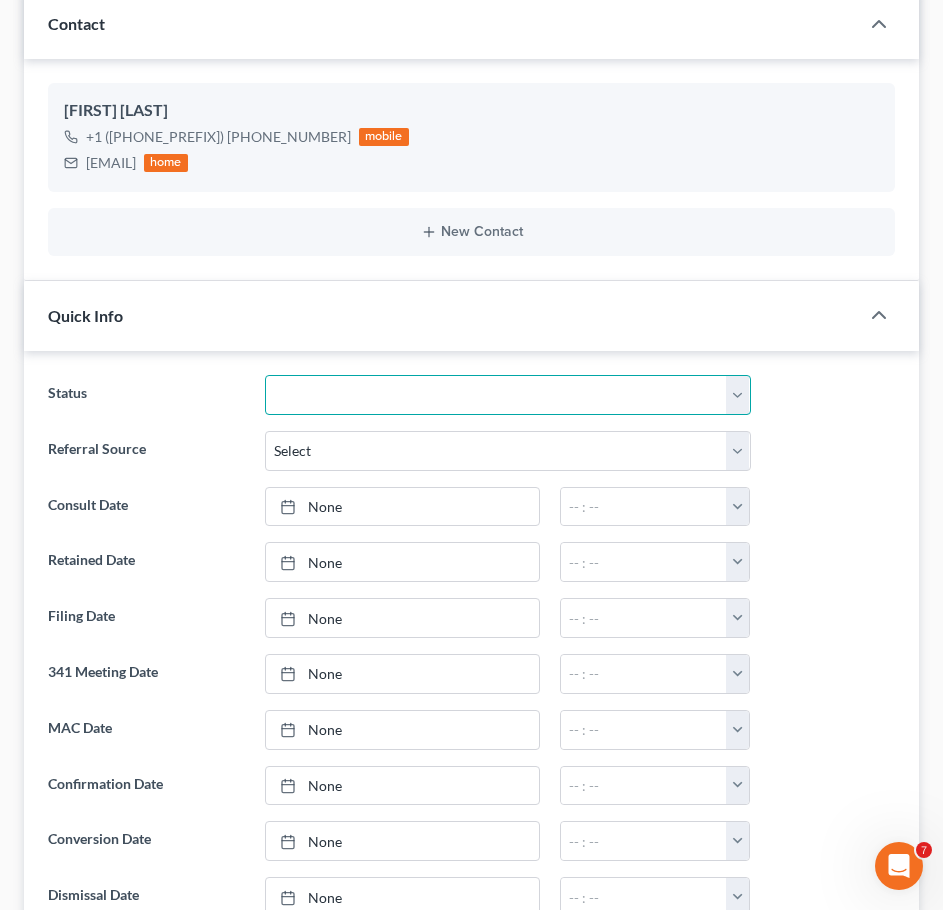 click on "Awaiting 341 Chapter 7 - Attended Meeting Confirmed Discharged Dismissed New Consult Not Retained Rejected Retained Unconfirmed Withdrawn as Counsel" at bounding box center [508, 395] 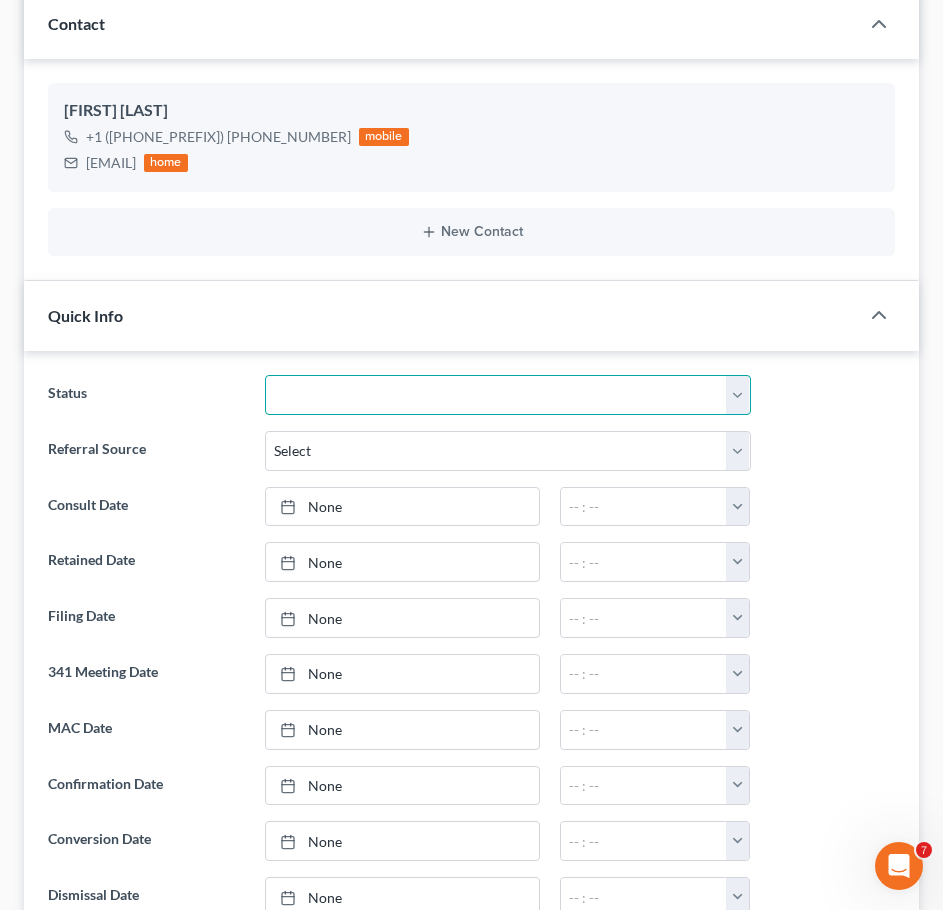 select on "5" 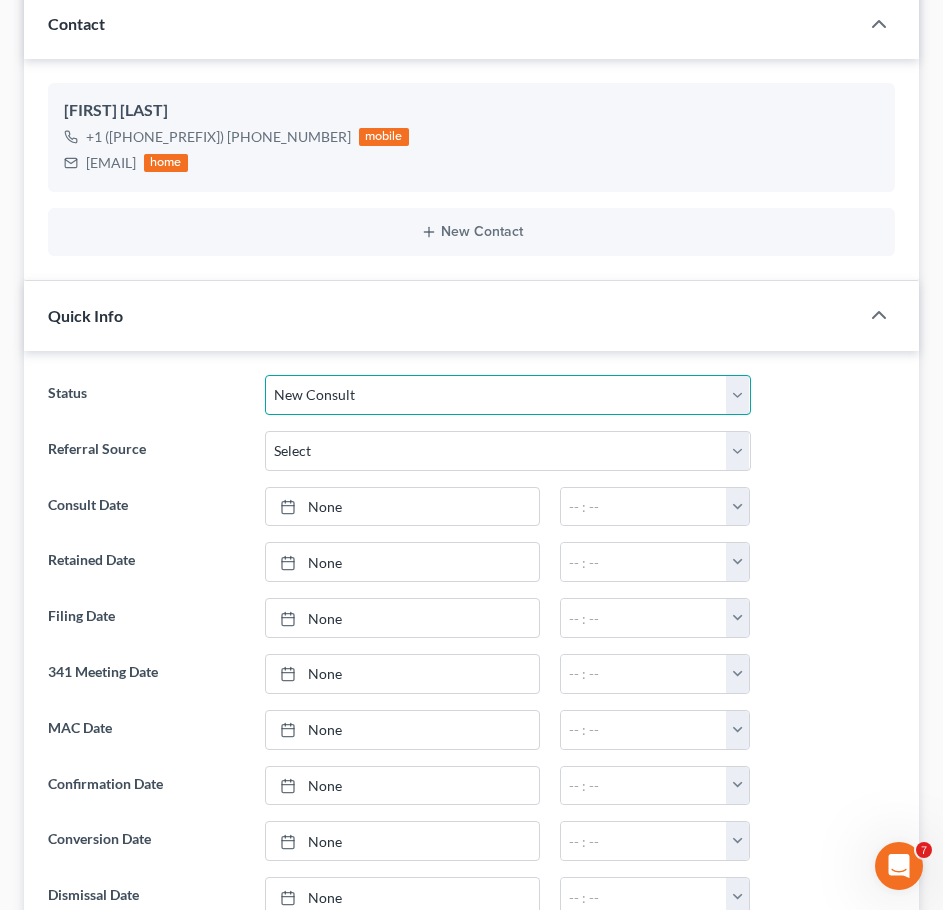 click on "Awaiting 341 Chapter 7 - Attended Meeting Confirmed Discharged Dismissed New Consult Not Retained Rejected Retained Unconfirmed Withdrawn as Counsel" at bounding box center (508, 395) 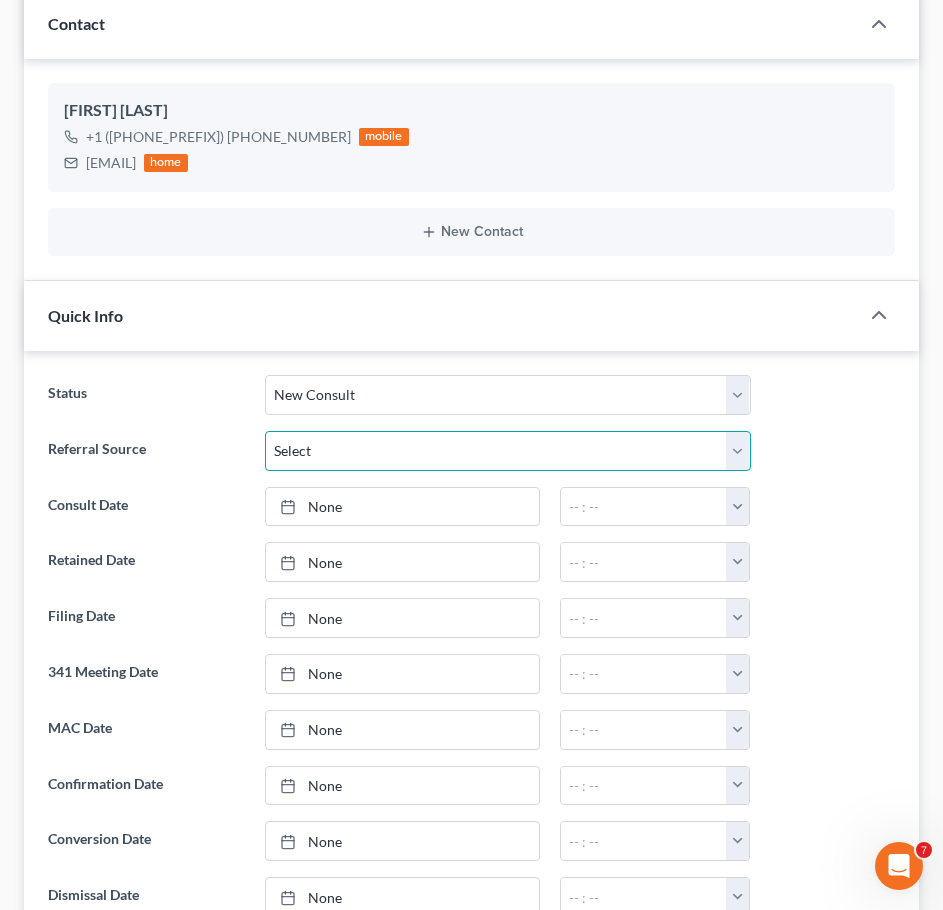 click on "Select Word Of Mouth Previous Clients Direct Mail Website Google Search Modern Attorney Other (specify)" at bounding box center [508, 451] 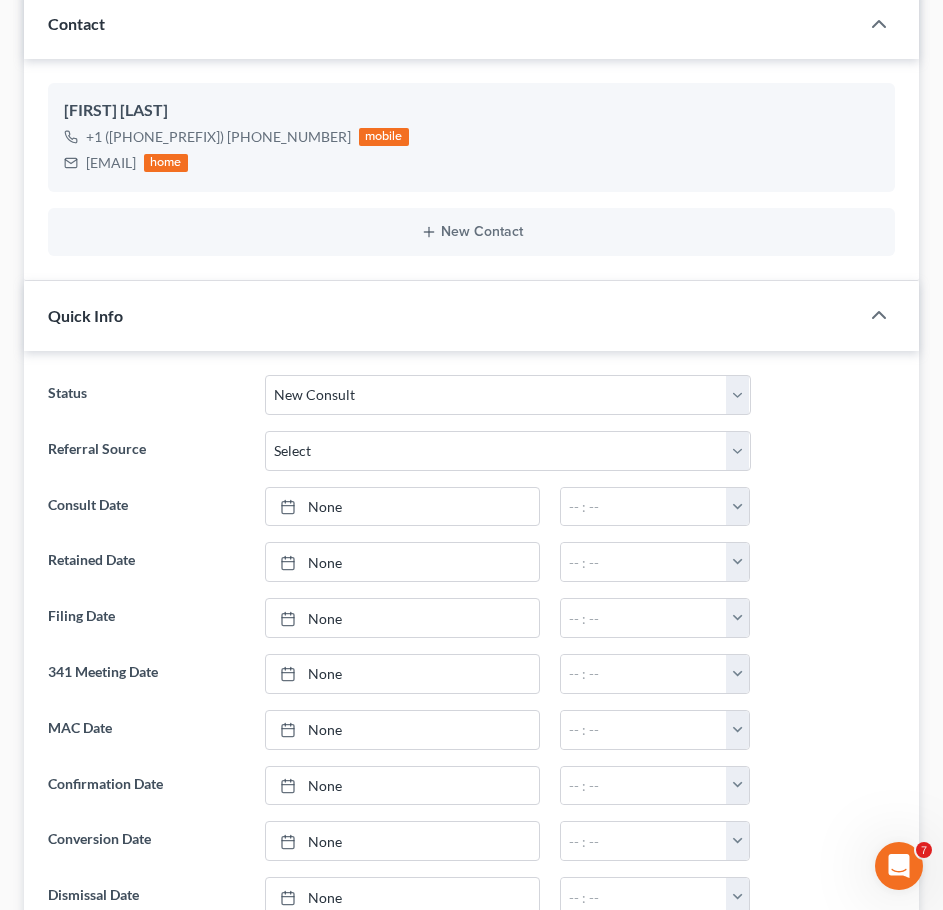click on "Referral Source" at bounding box center (146, 451) 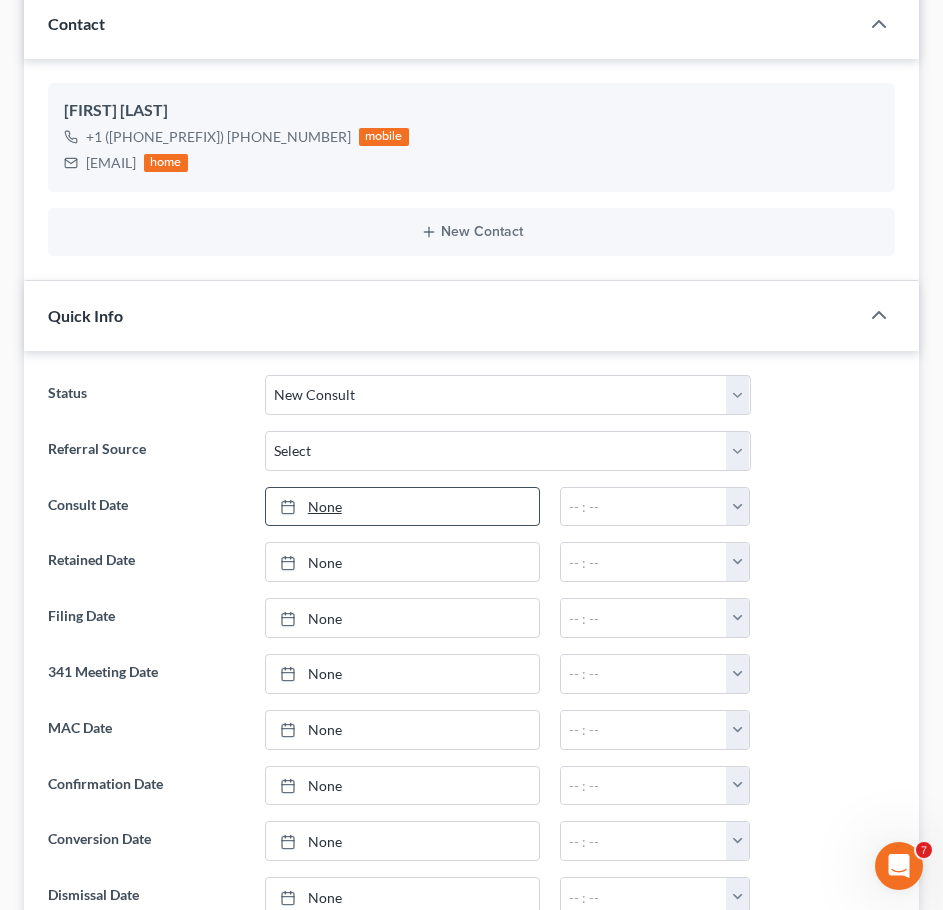click on "None" at bounding box center (402, 507) 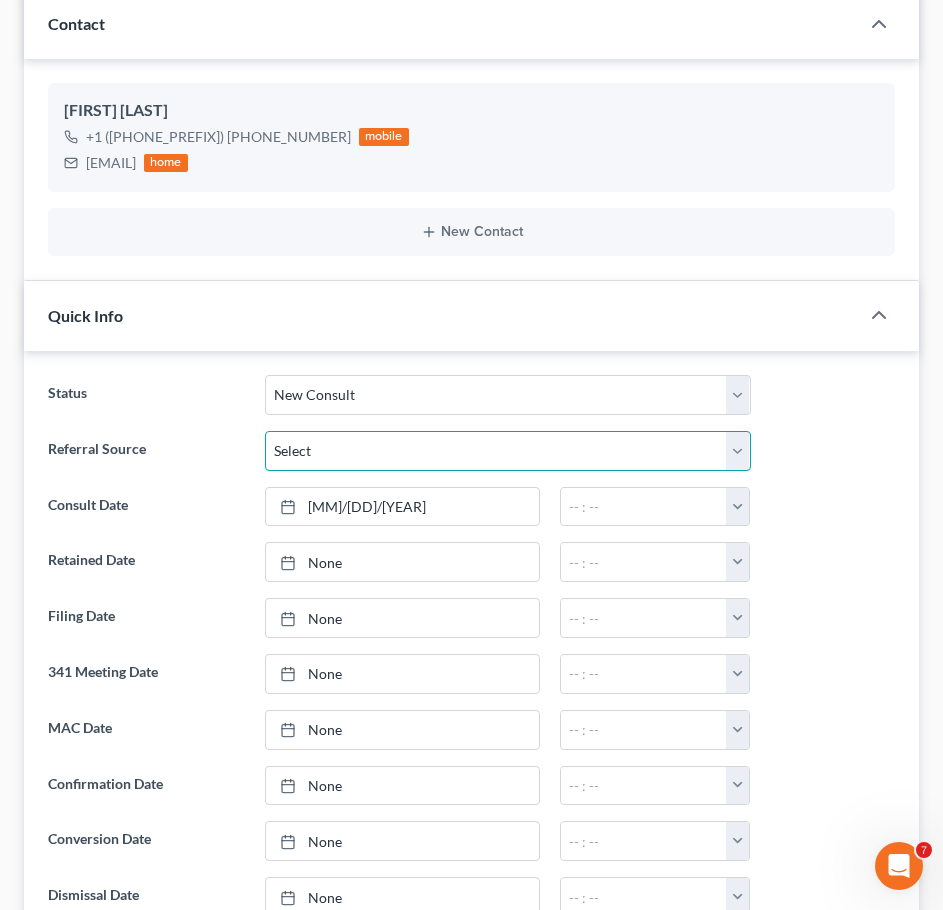 click on "Select Word Of Mouth Previous Clients Direct Mail Website Google Search Modern Attorney Other (specify)" at bounding box center [508, 451] 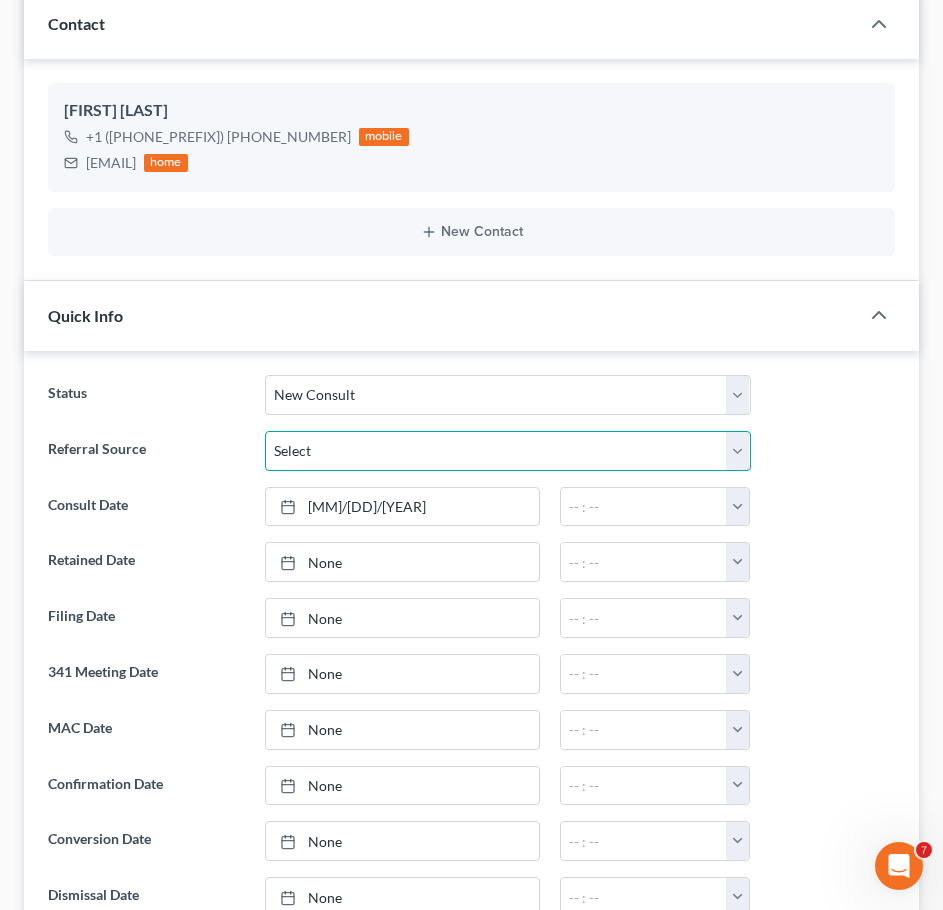 select on "4" 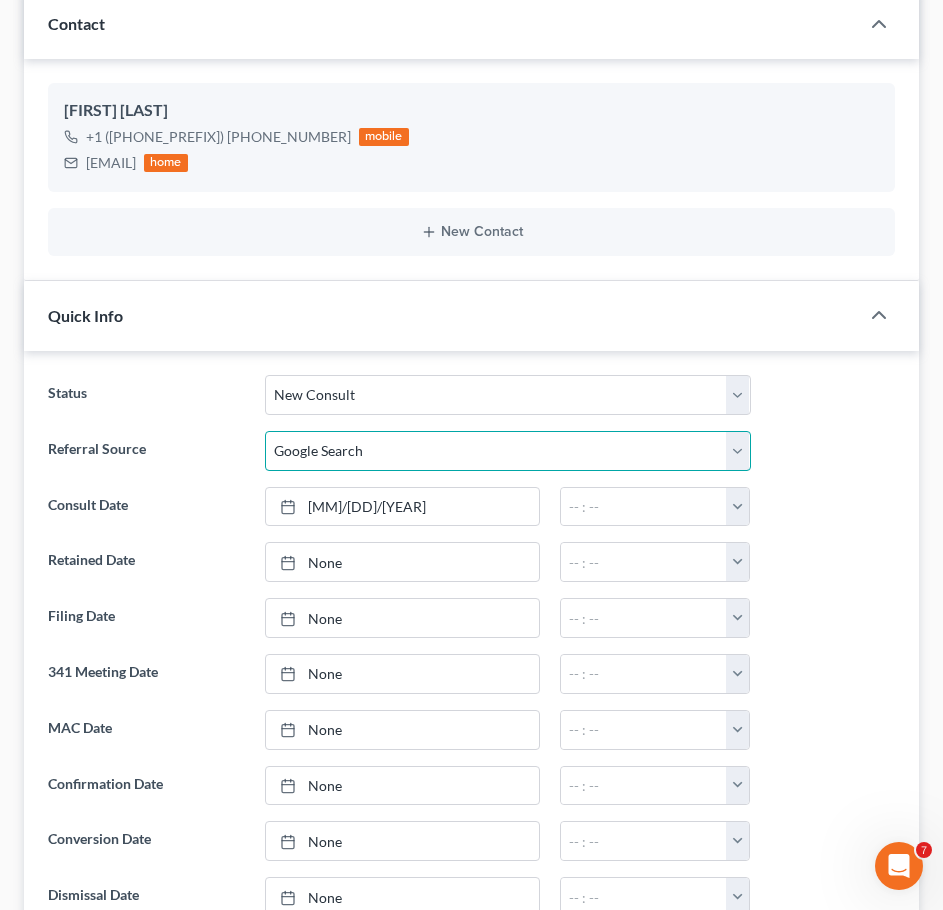 click on "Select Word Of Mouth Previous Clients Direct Mail Website Google Search Modern Attorney Other (specify)" at bounding box center [508, 451] 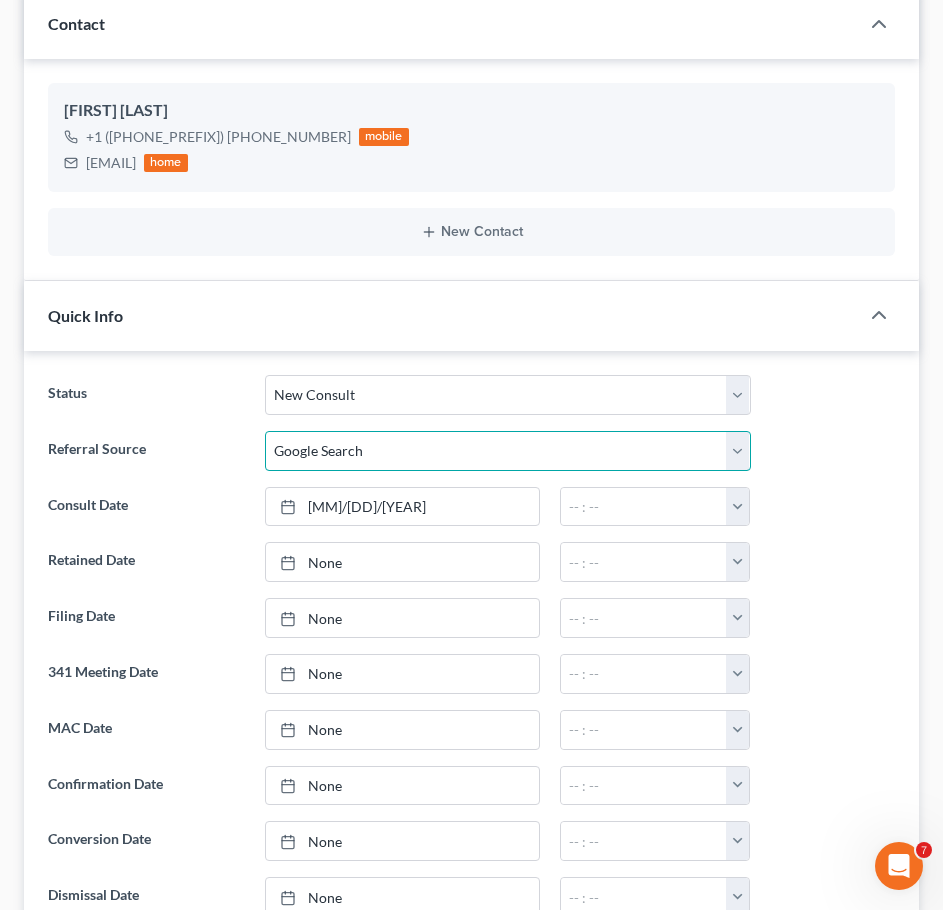 scroll, scrollTop: 0, scrollLeft: 0, axis: both 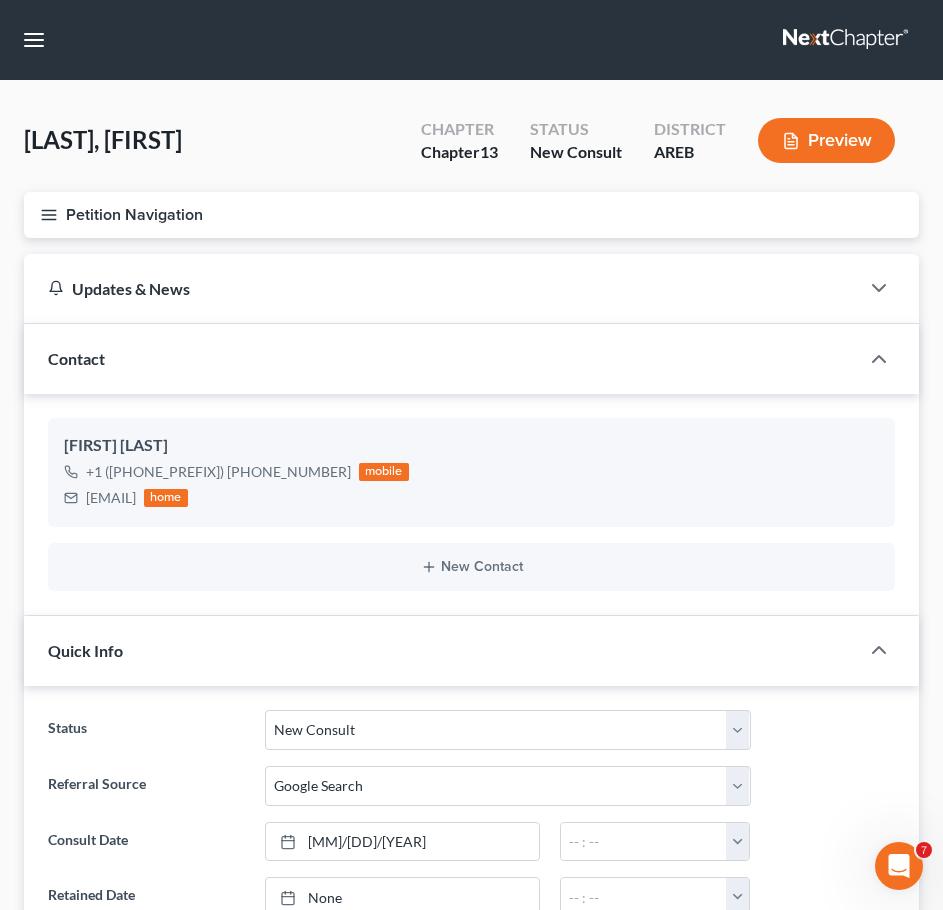 click 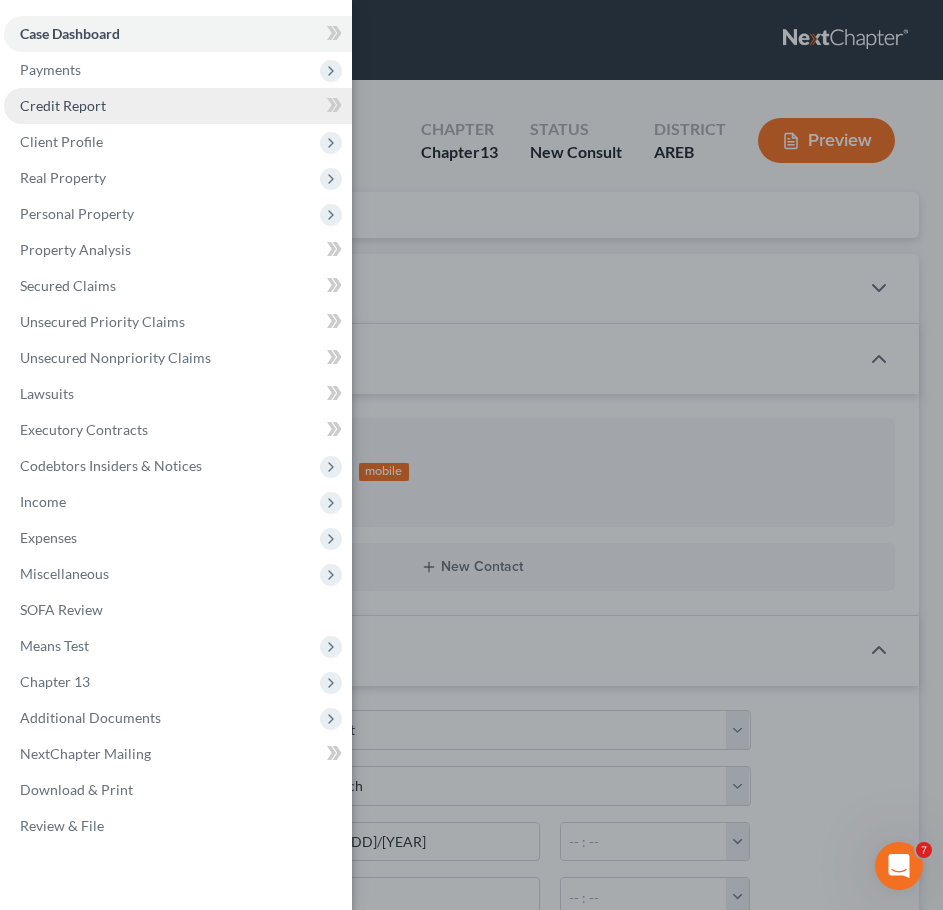 click on "Credit Report" at bounding box center (178, 106) 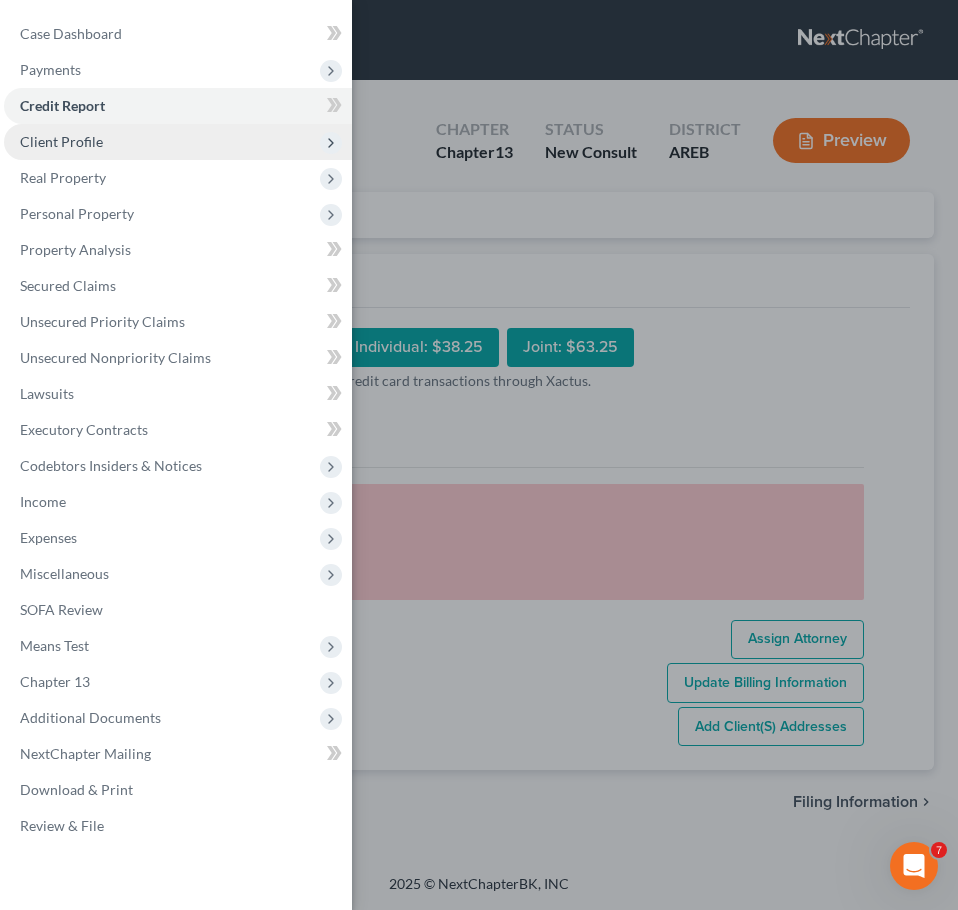 click on "Client Profile" at bounding box center (178, 142) 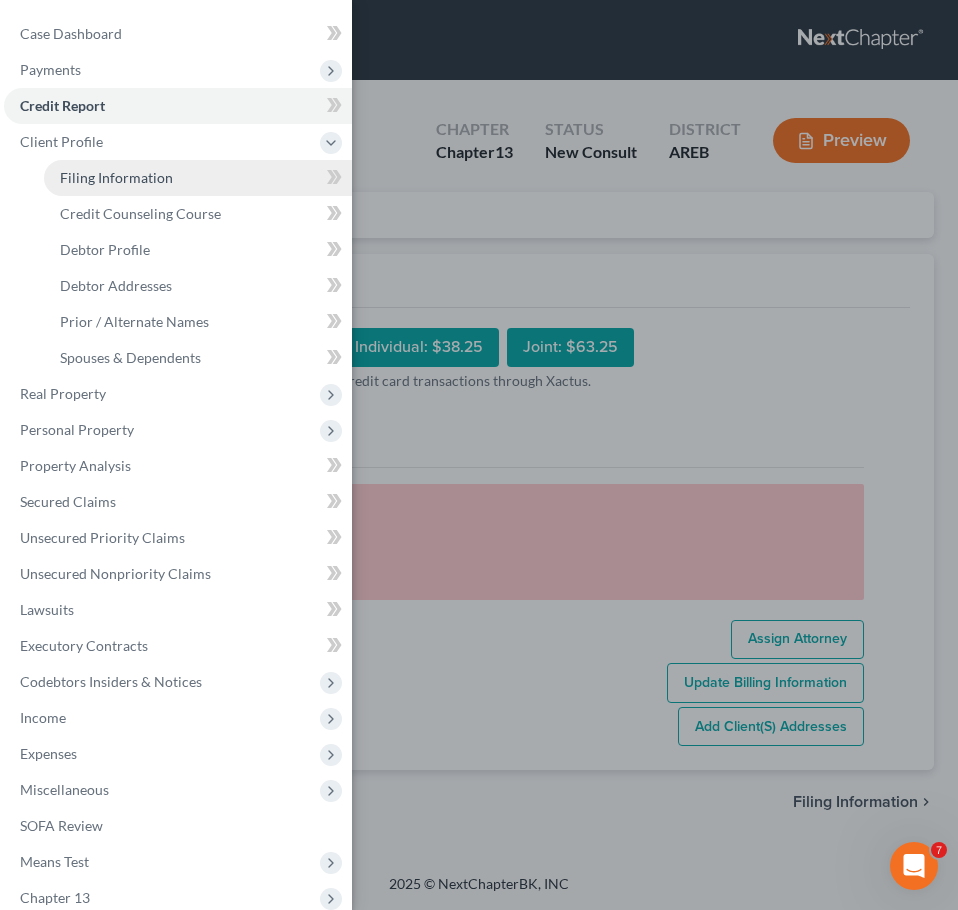 click on "Filing Information" at bounding box center (198, 178) 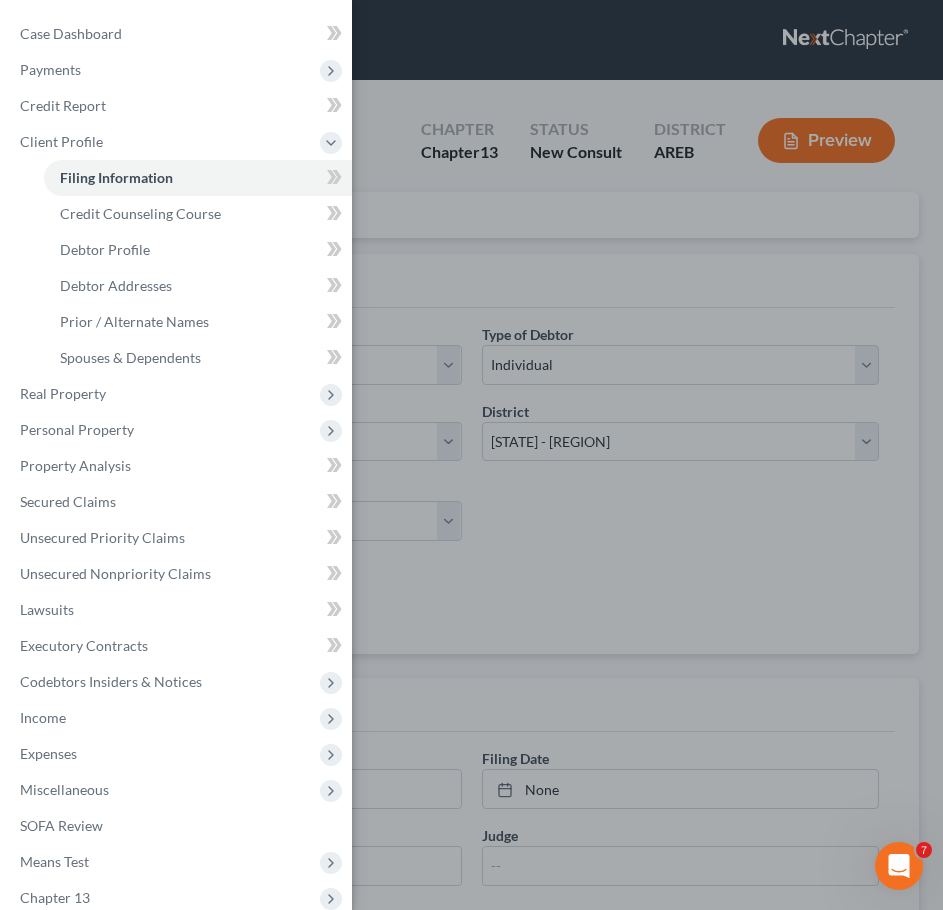 click on "Case Dashboard
Payments
Invoices
Payments
Payments
Credit Report
Client Profile" at bounding box center (471, 455) 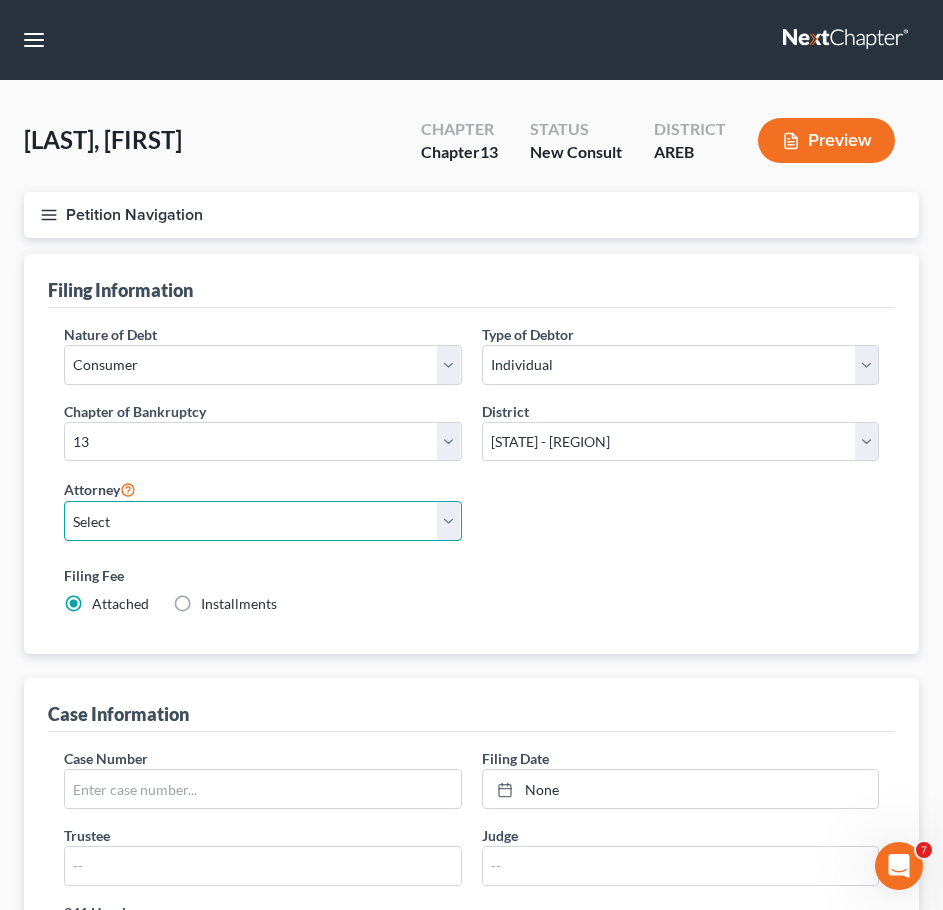 click on "Select [FIRST] [LAST] - AREB [FIRST] [LAST] - ARWB [FIRST] [LAST] - AREB [FIRST] [LAST] - ARWB" at bounding box center (263, 521) 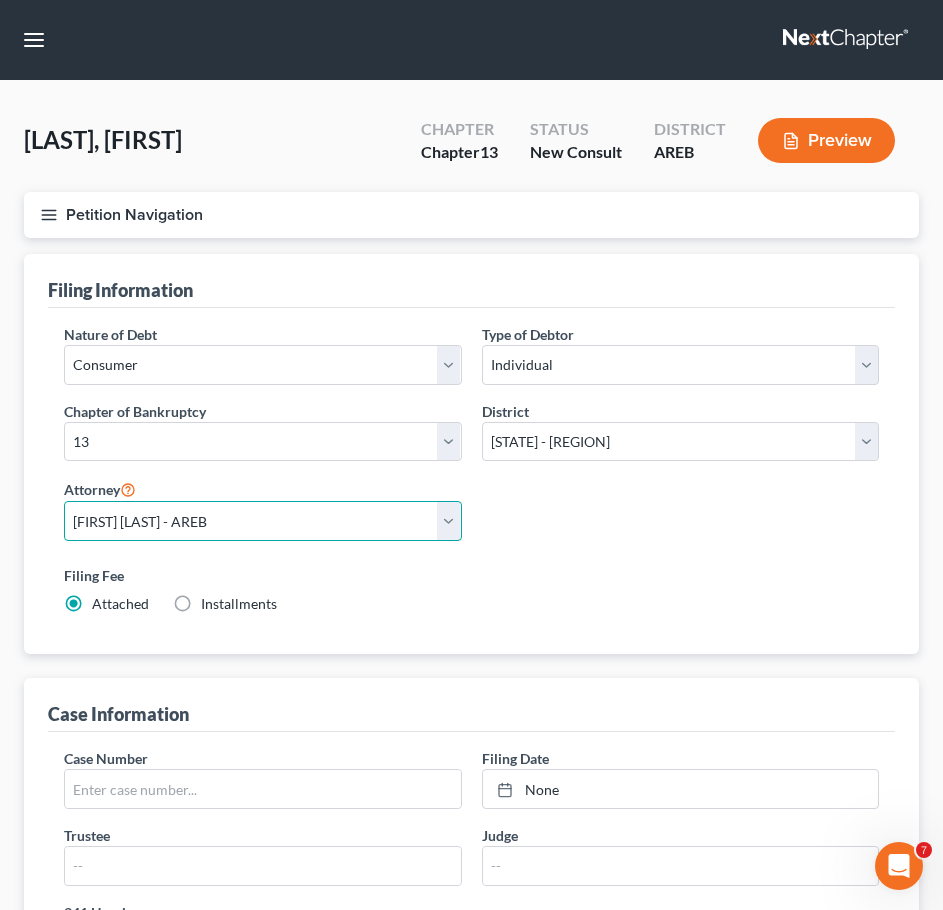 click on "Select [FIRST] [LAST] - AREB [FIRST] [LAST] - ARWB [FIRST] [LAST] - AREB [FIRST] [LAST] - ARWB" at bounding box center (263, 521) 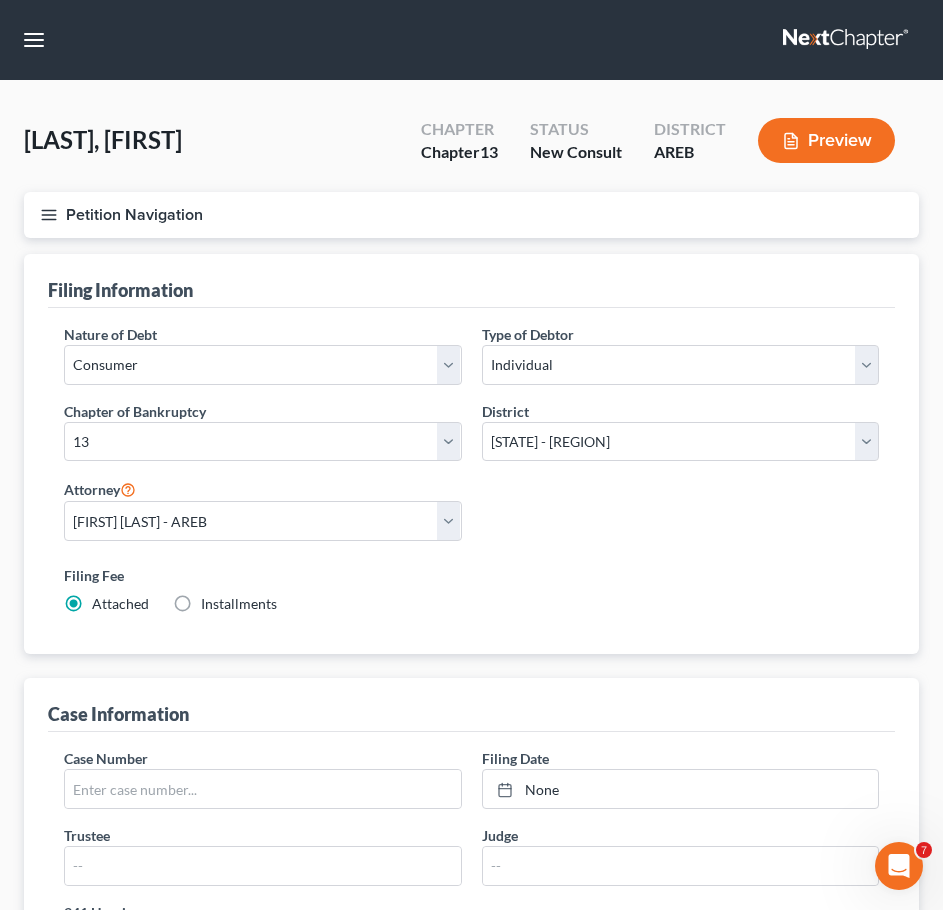 click on "Installments" at bounding box center [239, 603] 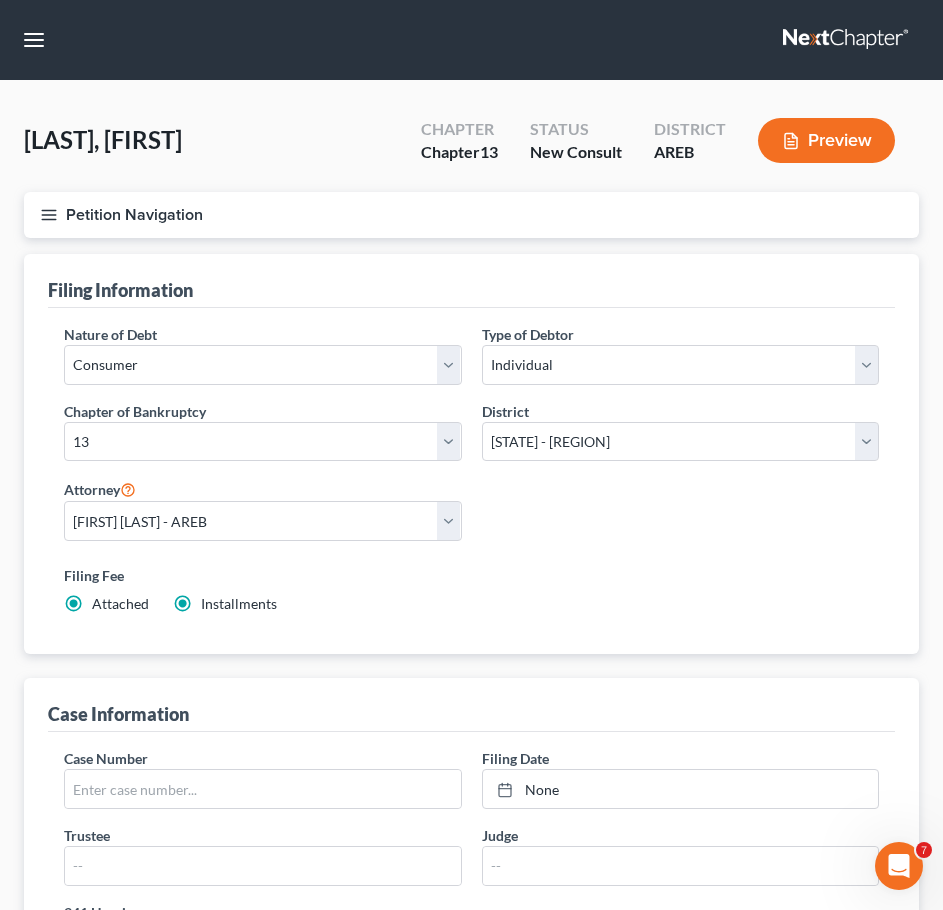 radio on "false" 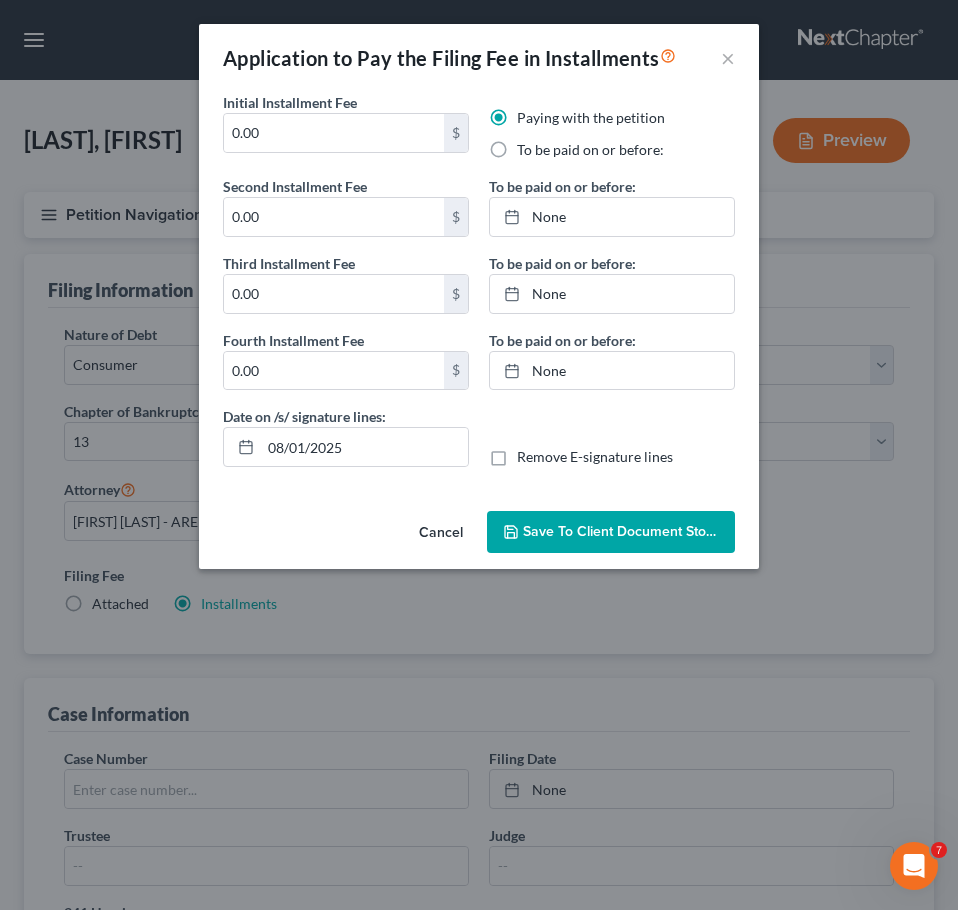 click on "Cancel" at bounding box center [441, 533] 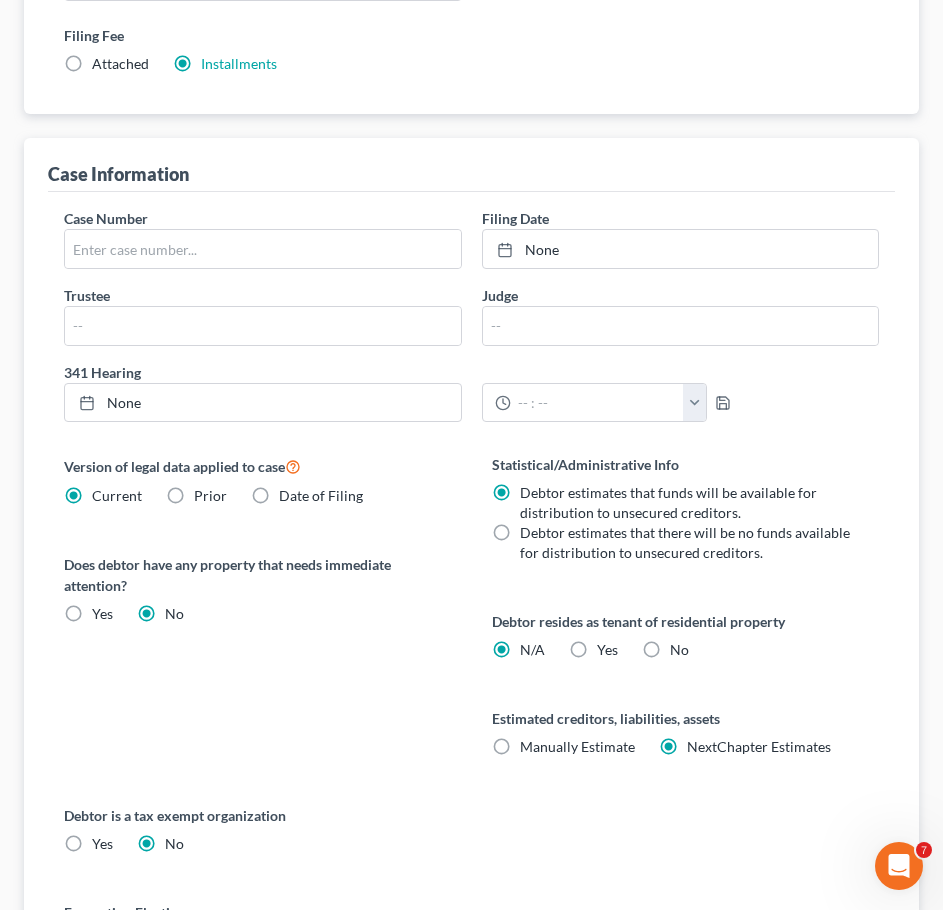 scroll, scrollTop: 769, scrollLeft: 0, axis: vertical 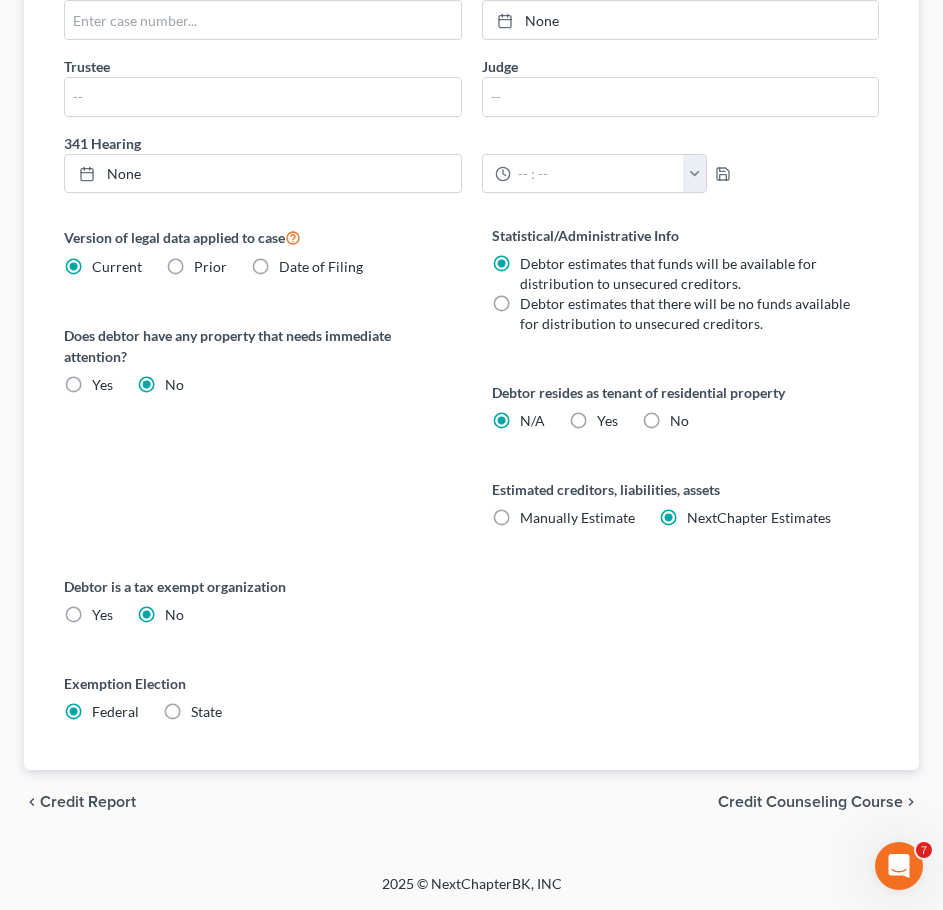 click on "Credit Counseling Course" at bounding box center (810, 802) 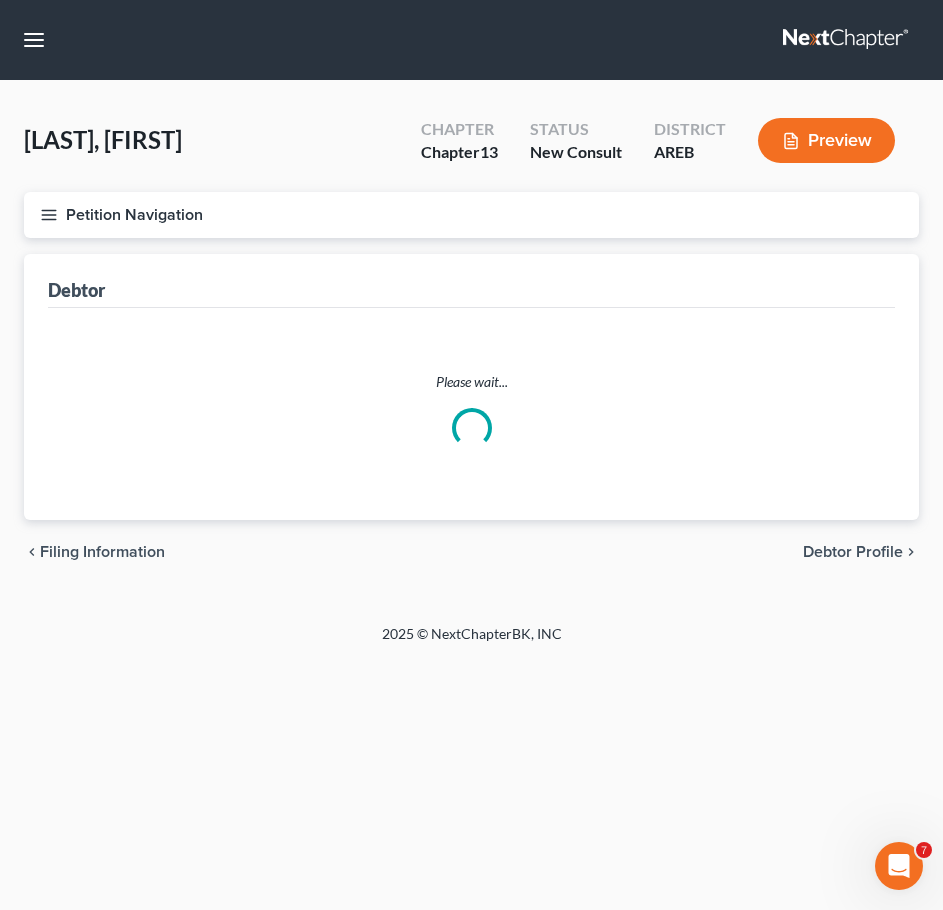 scroll, scrollTop: 0, scrollLeft: 0, axis: both 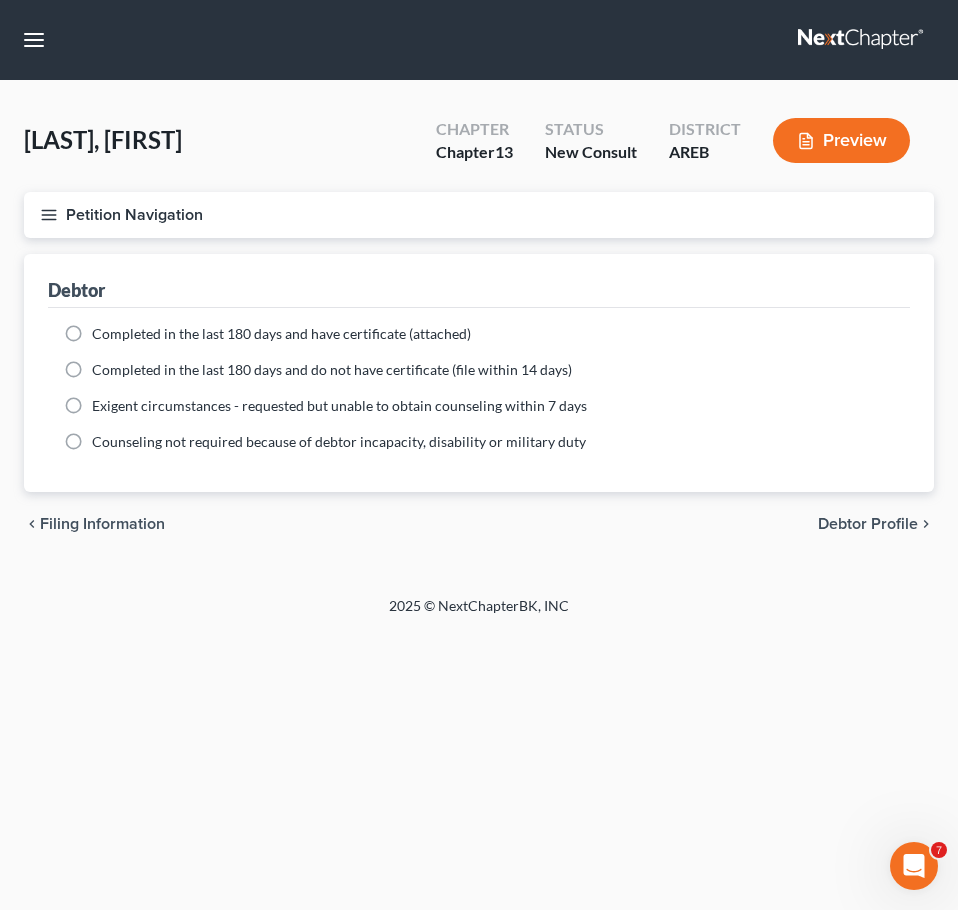 click on "Debtor Profile" at bounding box center (868, 524) 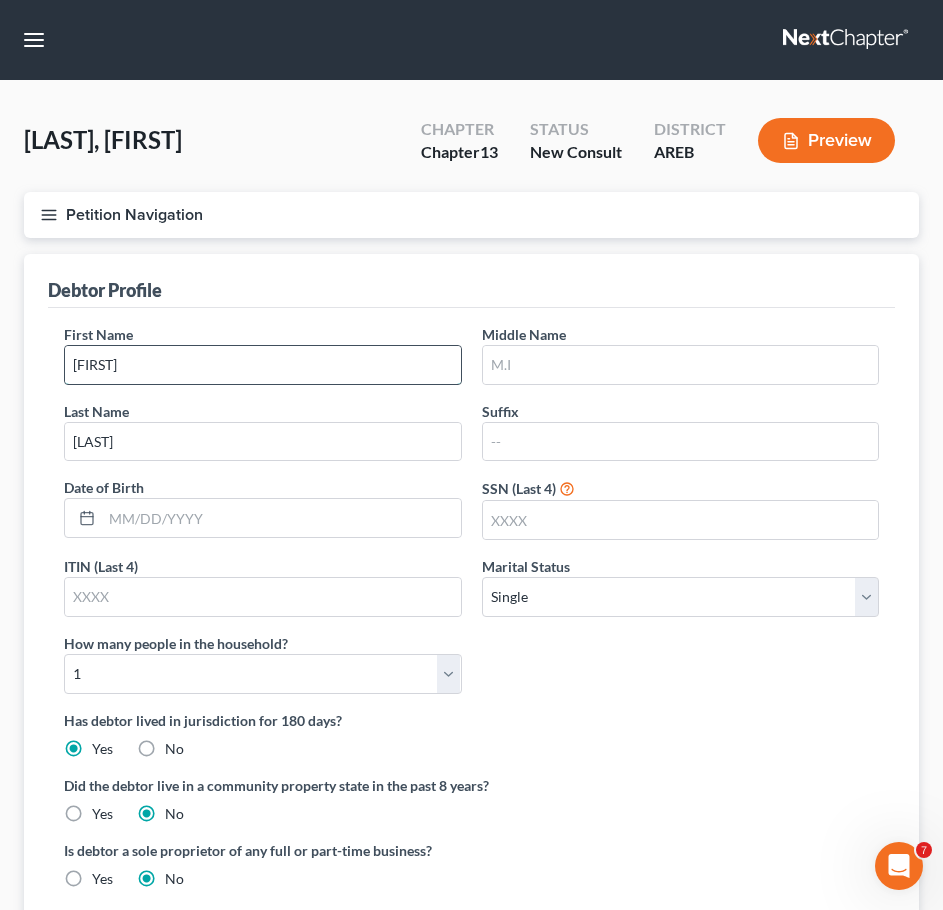 click on "[FIRST]" at bounding box center [263, 365] 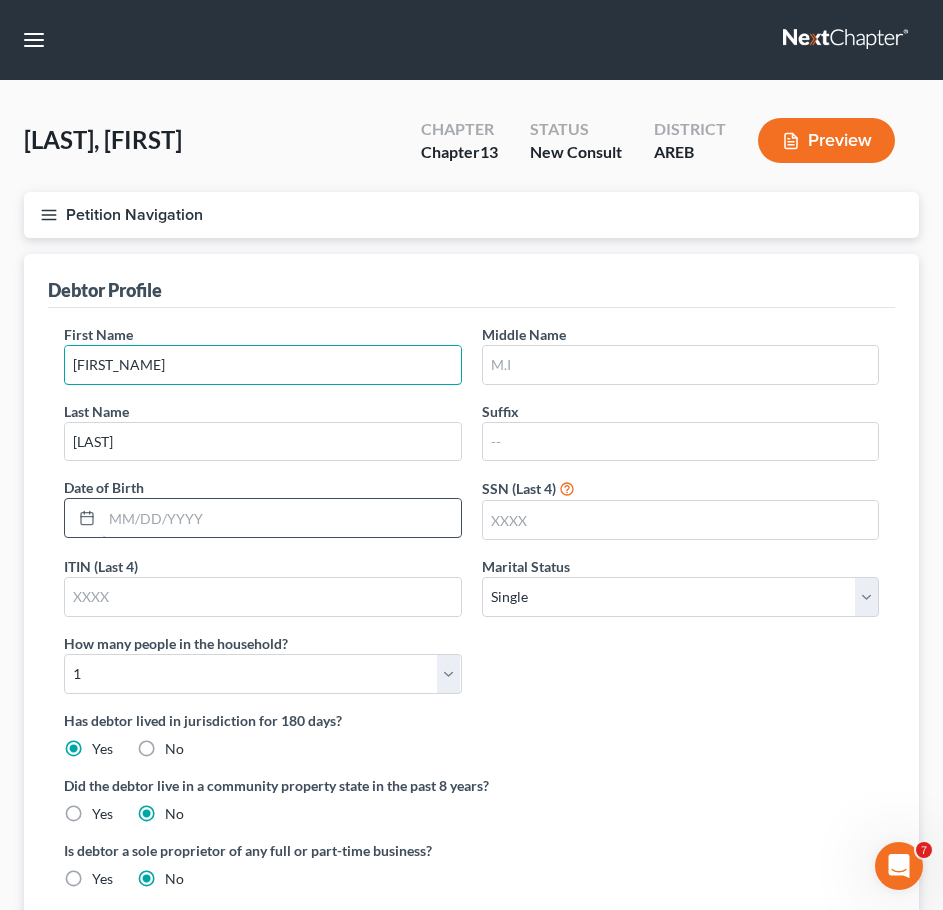 type on "[FIRST_NAME]" 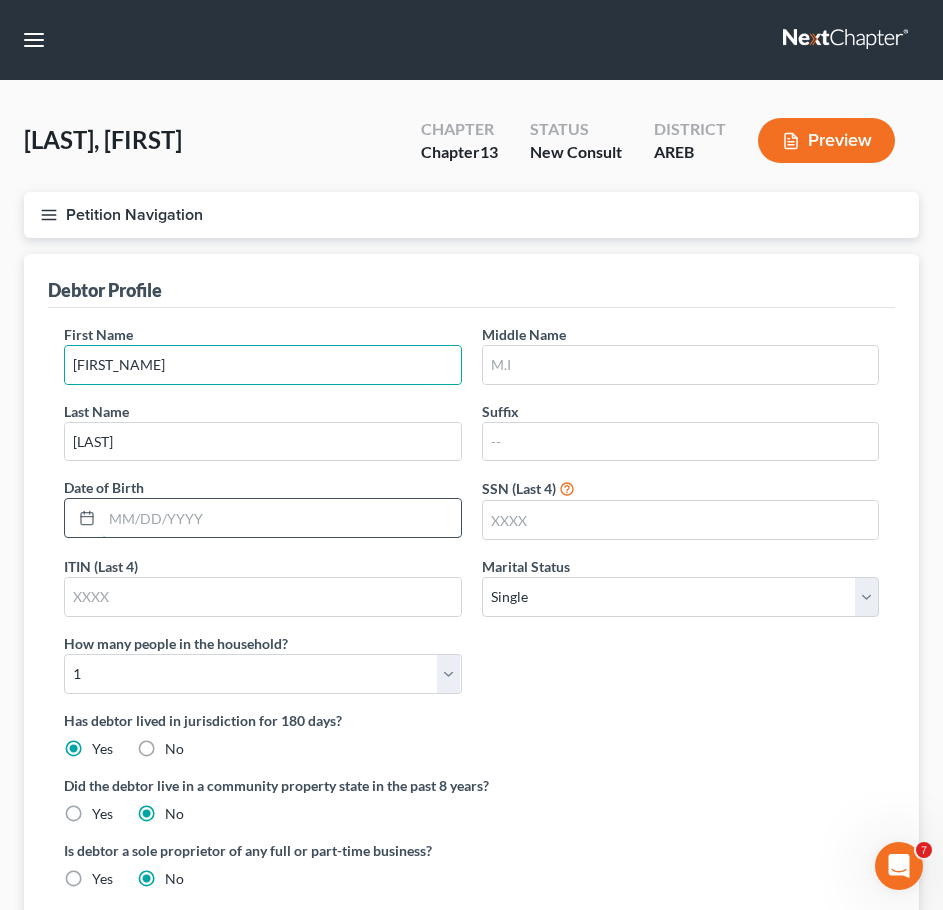 click at bounding box center (281, 518) 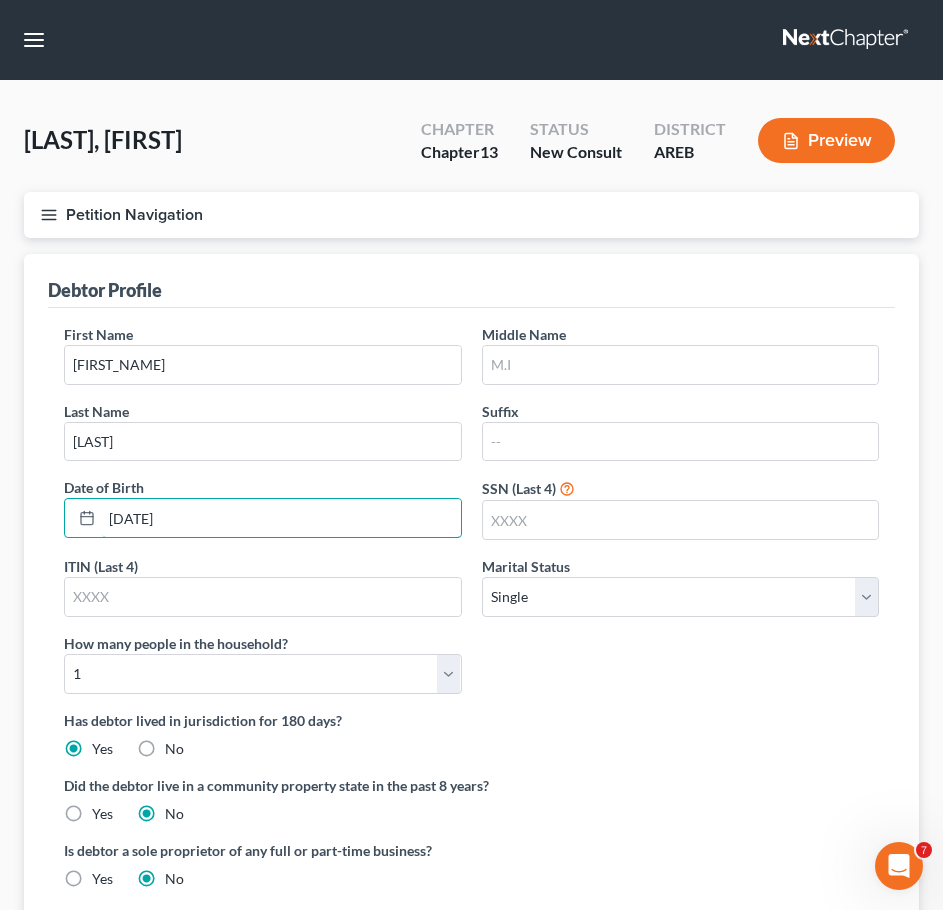type on "[DATE]" 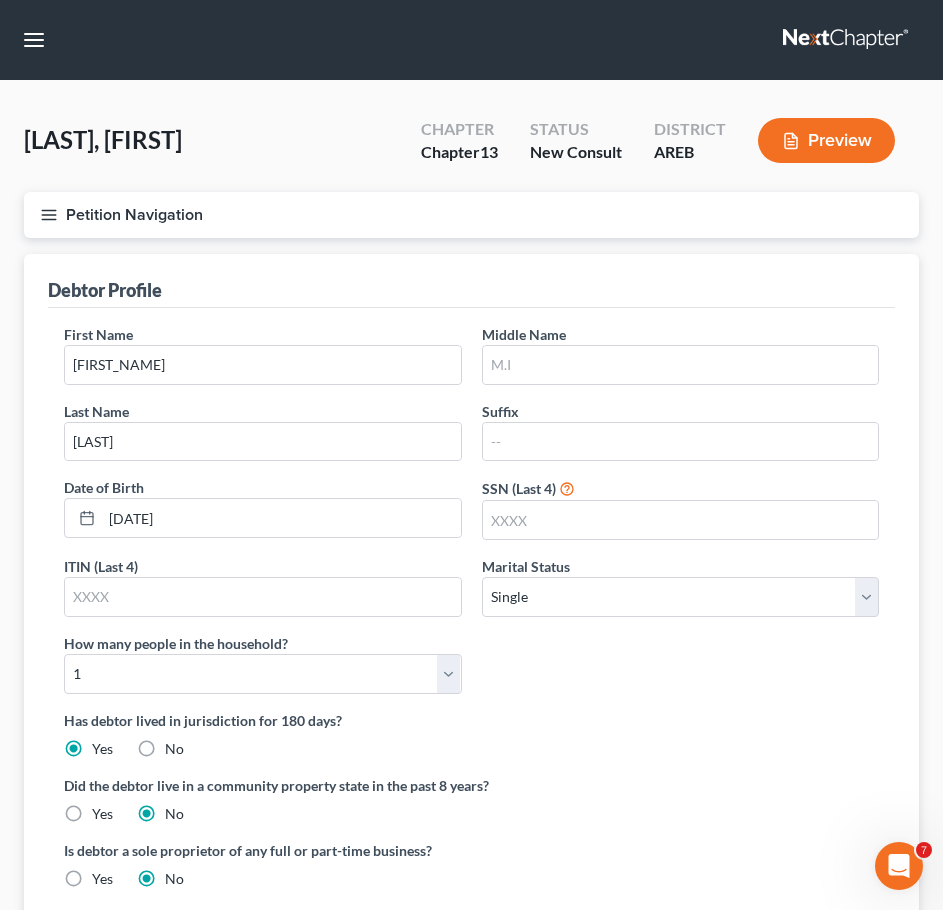 click on "First Name [FIRST] Last Name [LAST] Suffix Date of Birth         [DATE] SSN (Last 4)   ITIN (Last 4) Marital Status Select Single Married Separated Divorced Widowed How many people in the household? Select 1 2 3 4 5 6 7 8 9 10 11 12 13 14 15 16 17 18 19 20" at bounding box center (471, 517) 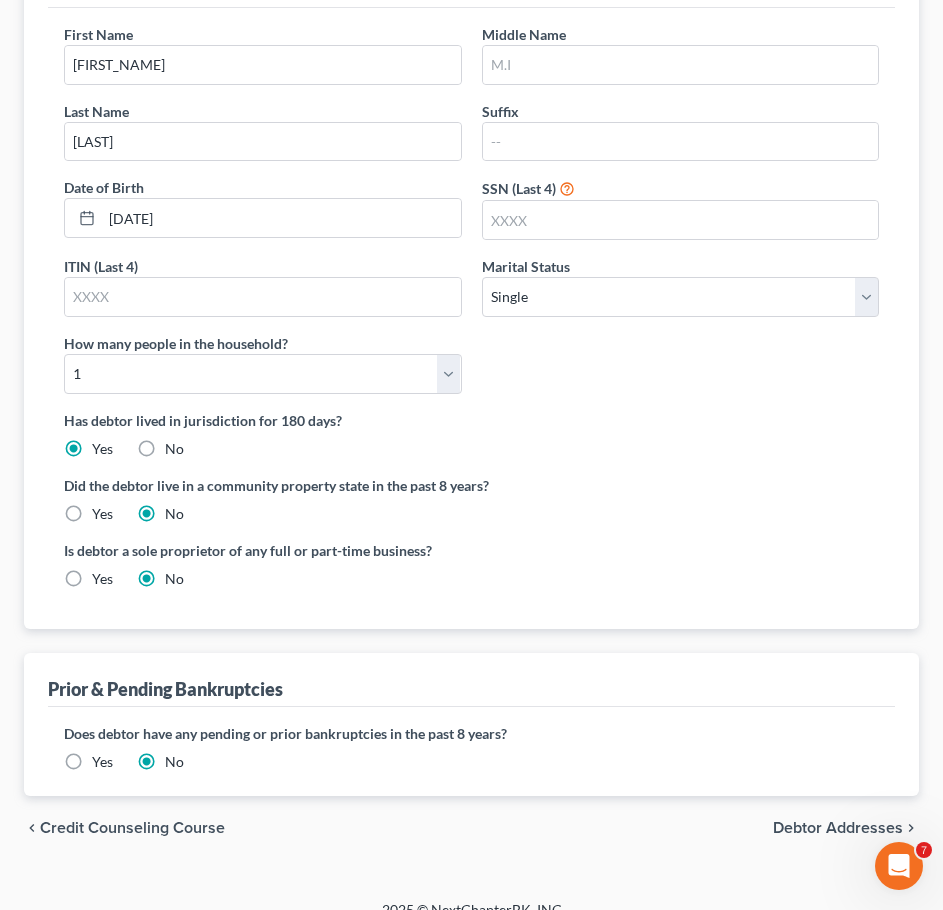 scroll, scrollTop: 301, scrollLeft: 0, axis: vertical 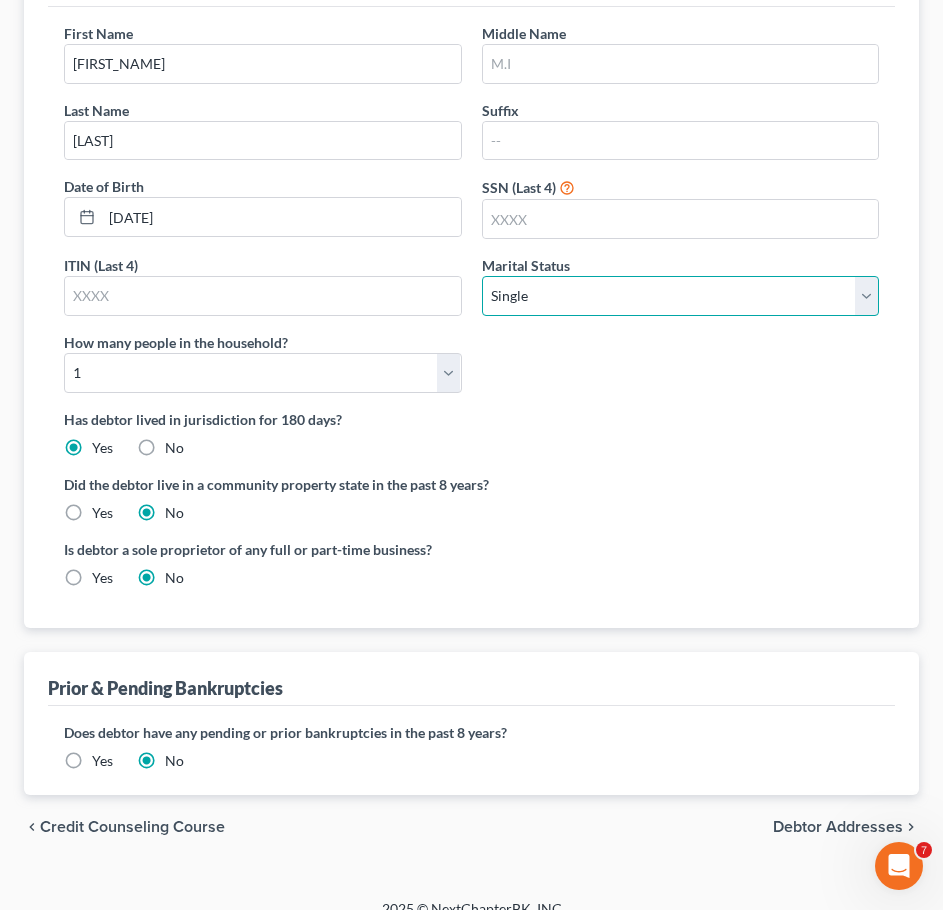 click on "Select Single Married Separated Divorced Widowed" at bounding box center [681, 296] 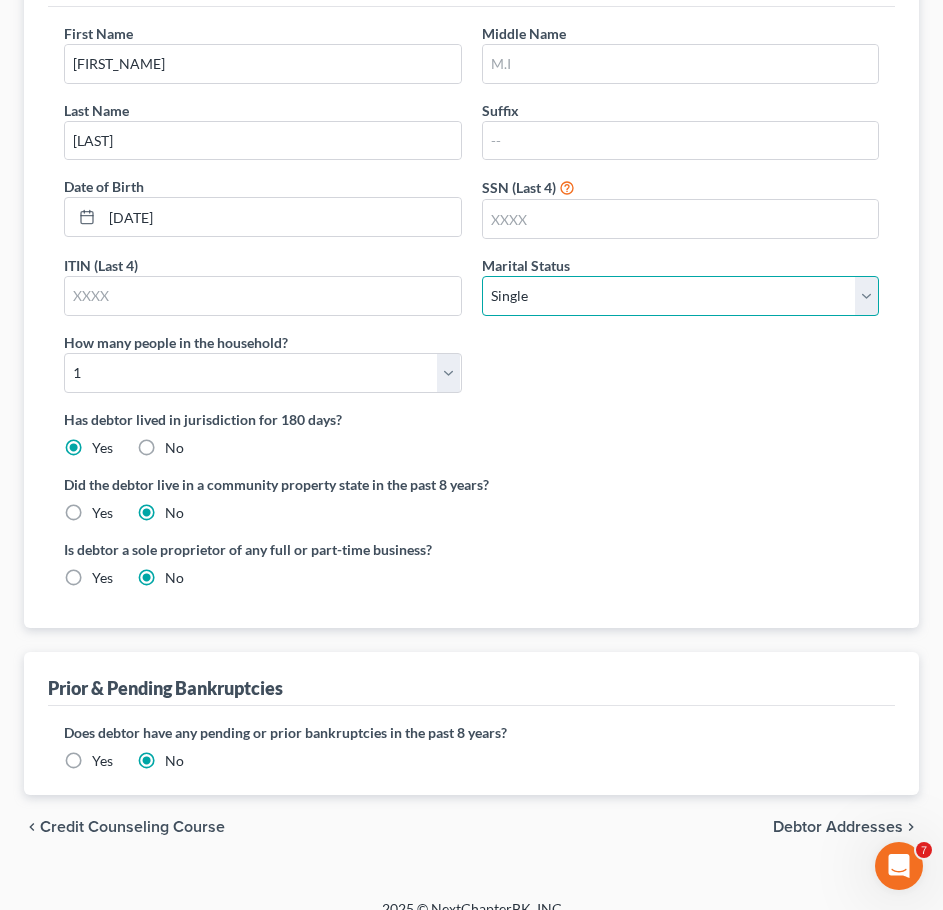 select on "1" 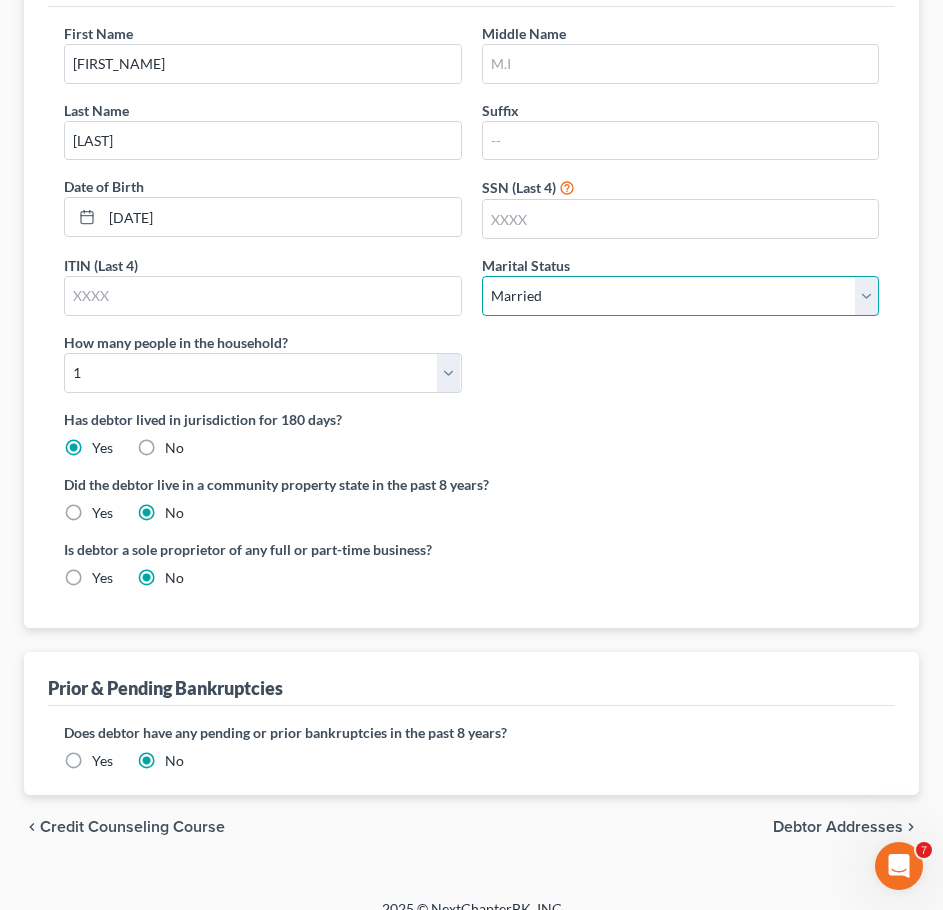 click on "Select Single Married Separated Divorced Widowed" at bounding box center [681, 296] 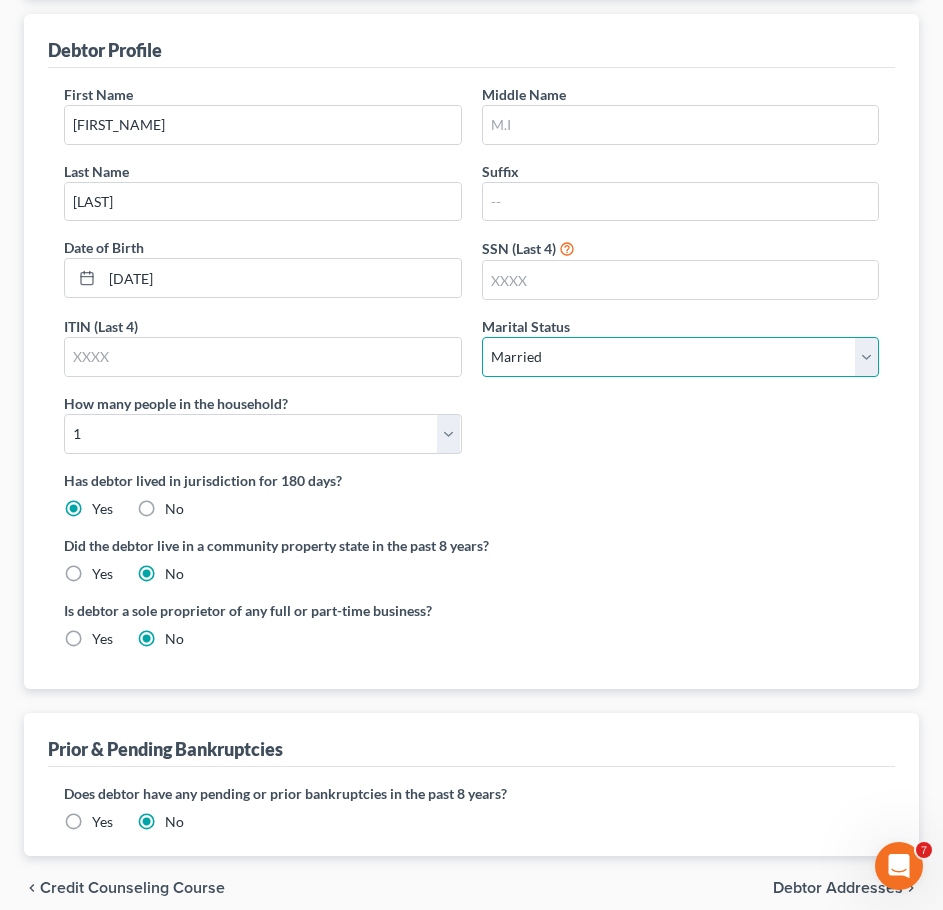 scroll, scrollTop: 241, scrollLeft: 0, axis: vertical 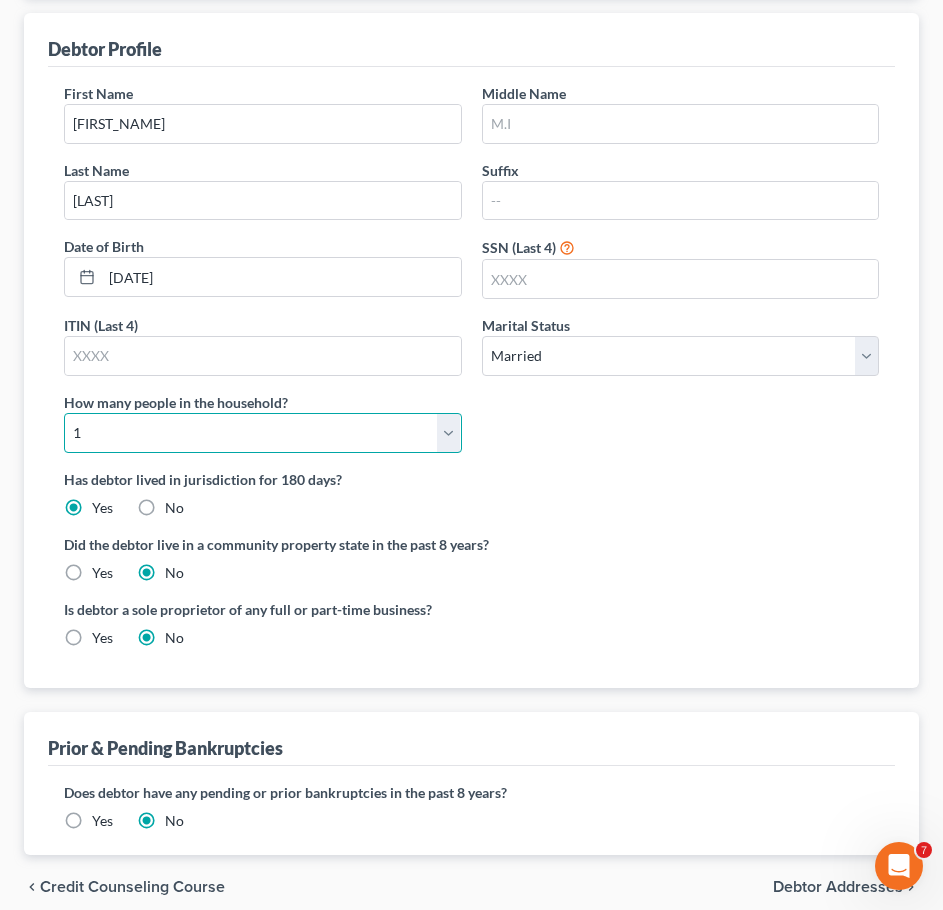 click on "Select 1 2 3 4 5 6 7 8 9 10 11 12 13 14 15 16 17 18 19 20" at bounding box center (263, 433) 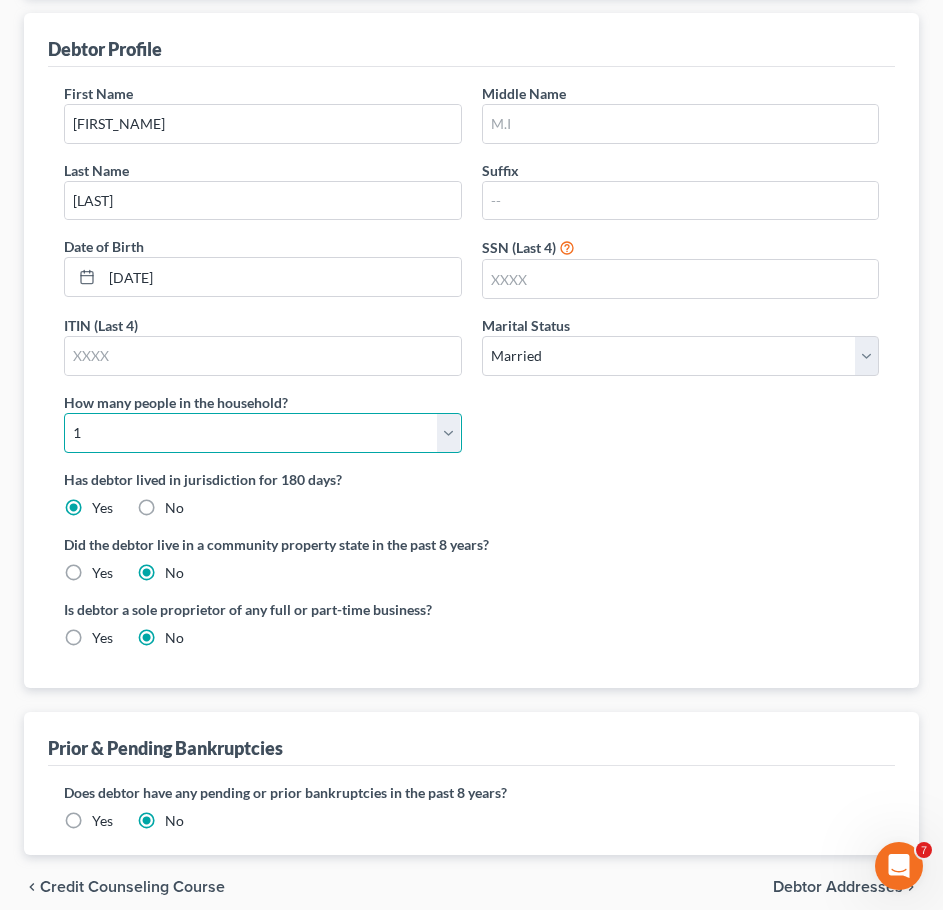 select on "2" 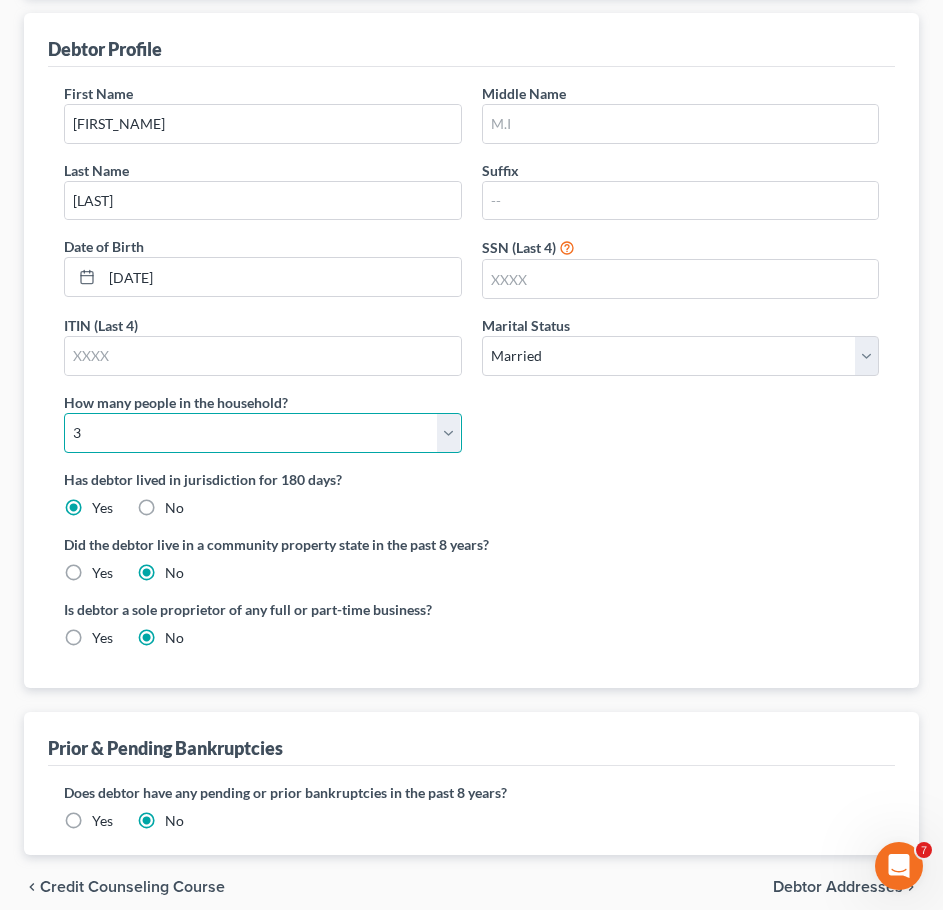 click on "Select 1 2 3 4 5 6 7 8 9 10 11 12 13 14 15 16 17 18 19 20" at bounding box center (263, 433) 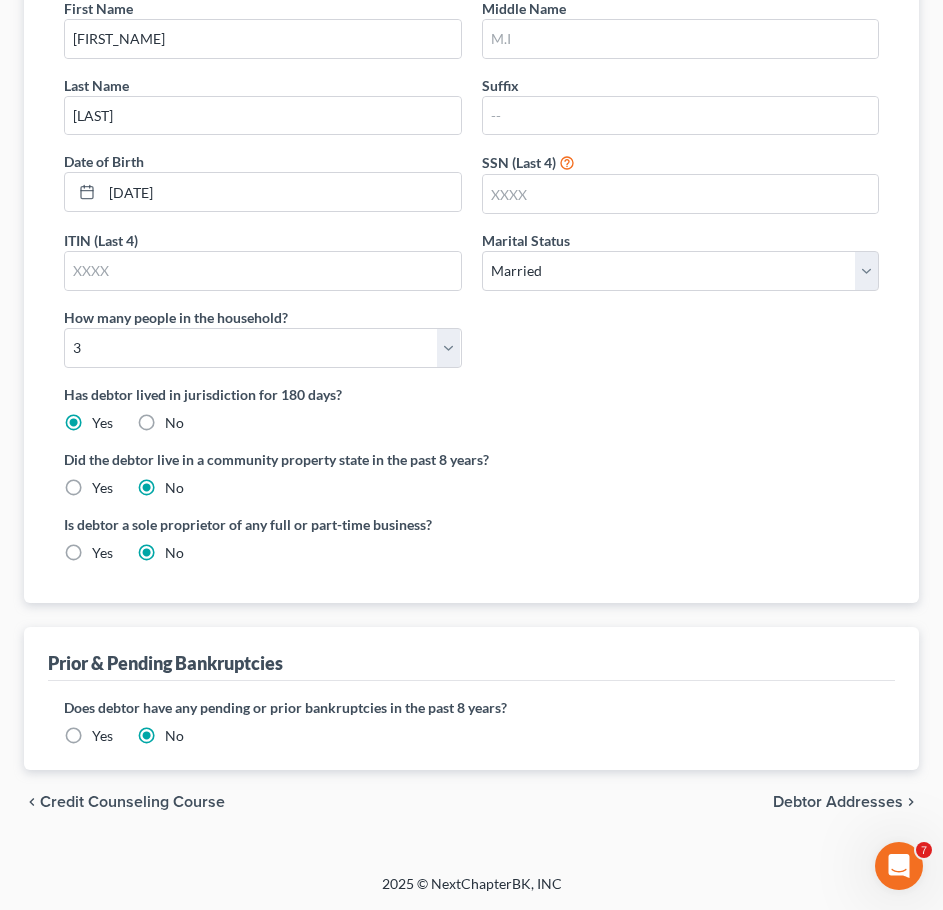 click on "Debtor Addresses" at bounding box center (838, 802) 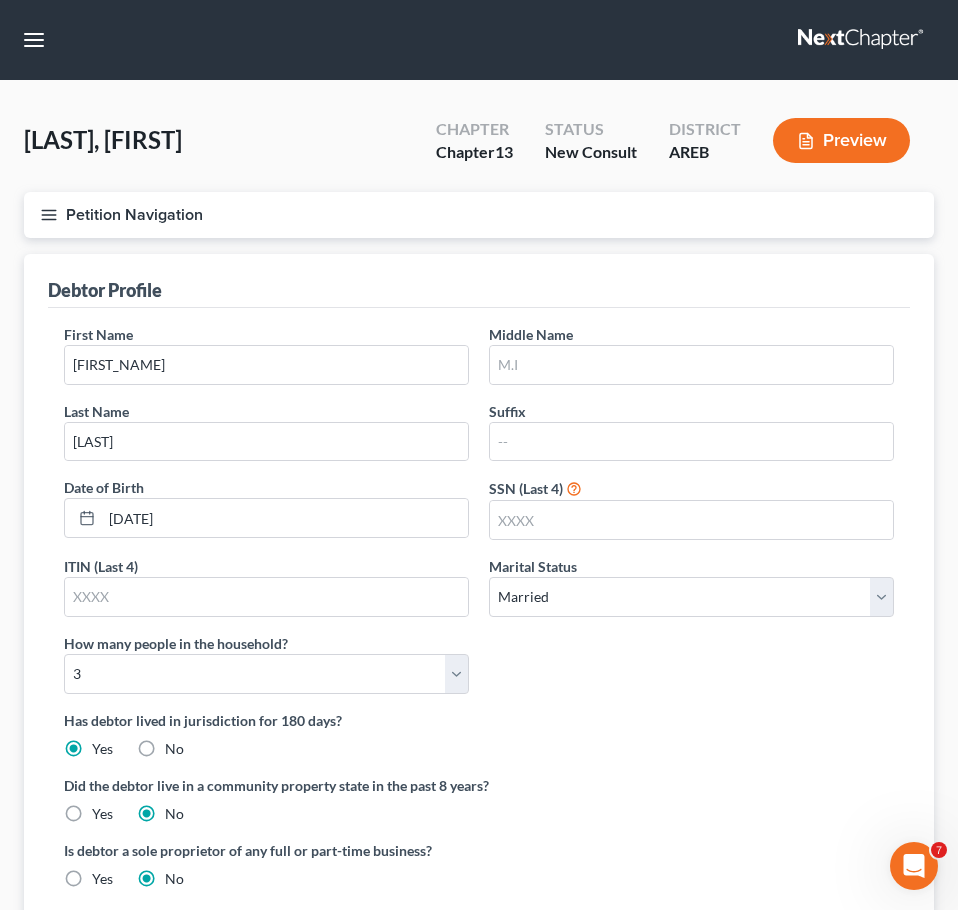 select on "0" 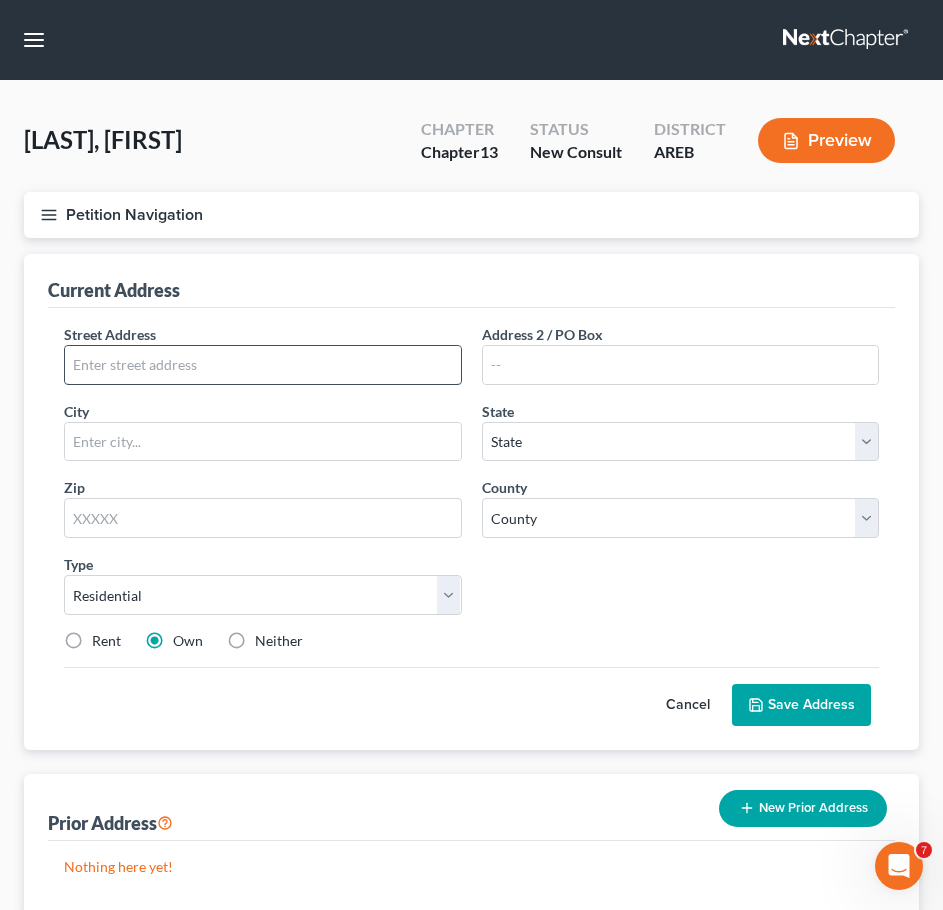 click at bounding box center [263, 365] 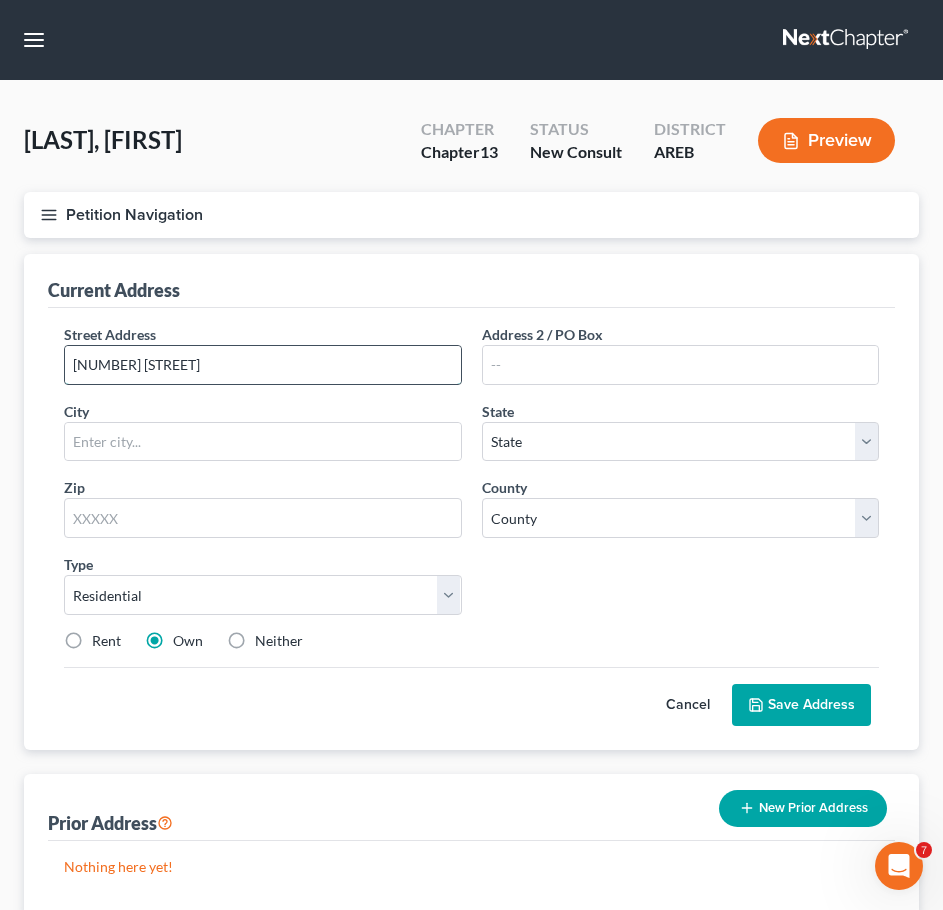 type on "[NUMBER] [STREET]" 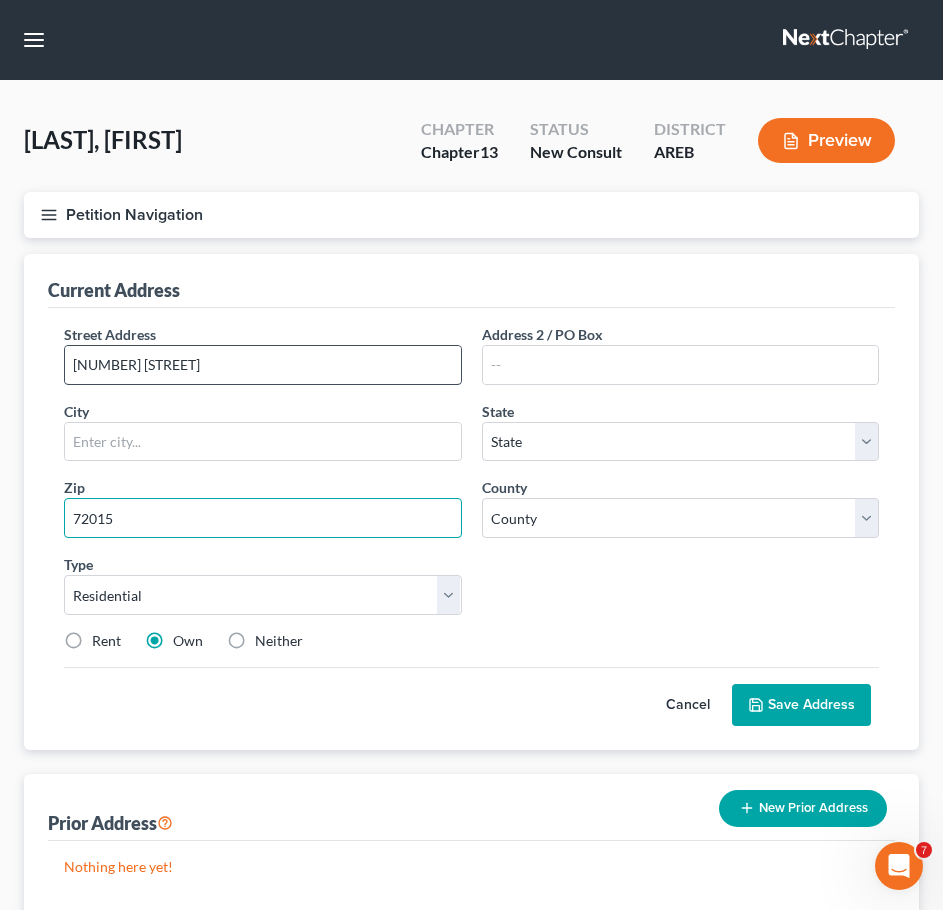 type on "72015" 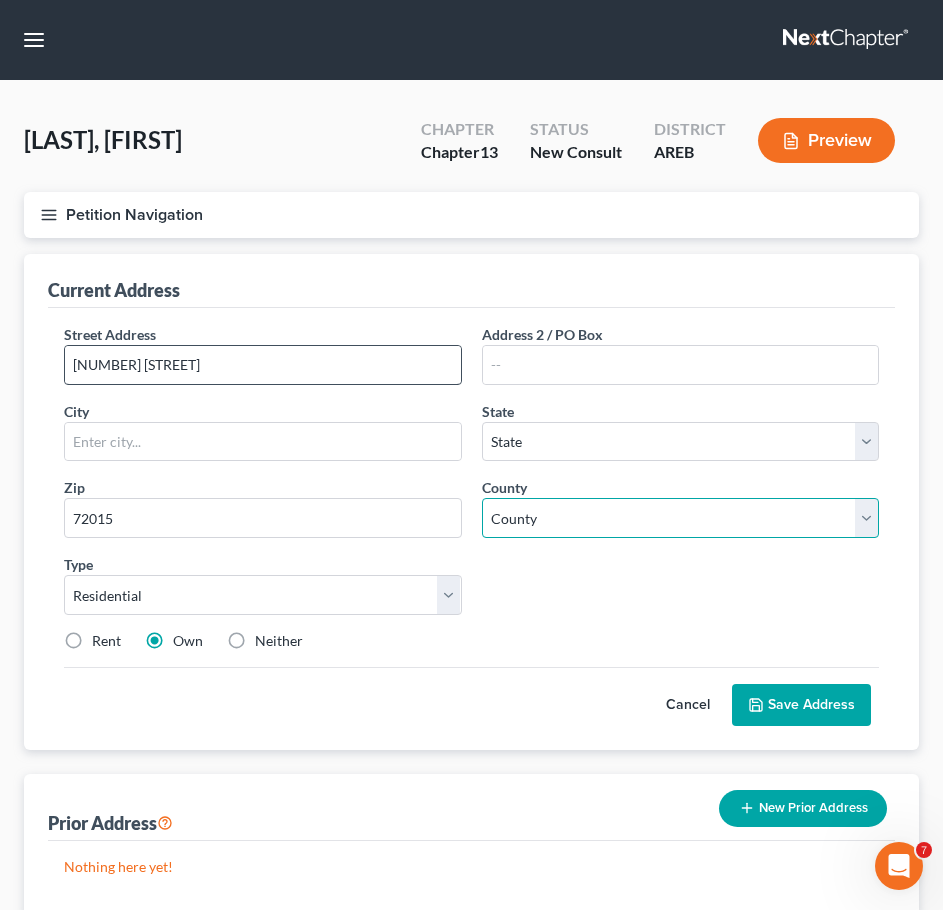 type on "Benton" 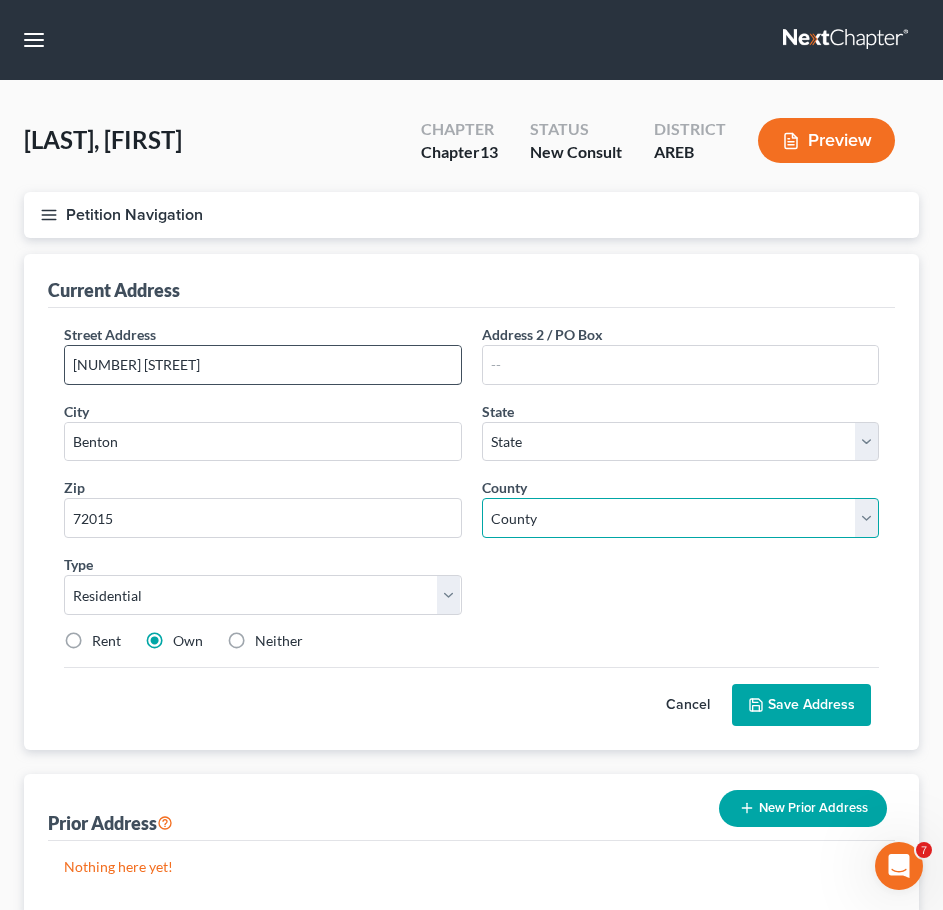 select on "2" 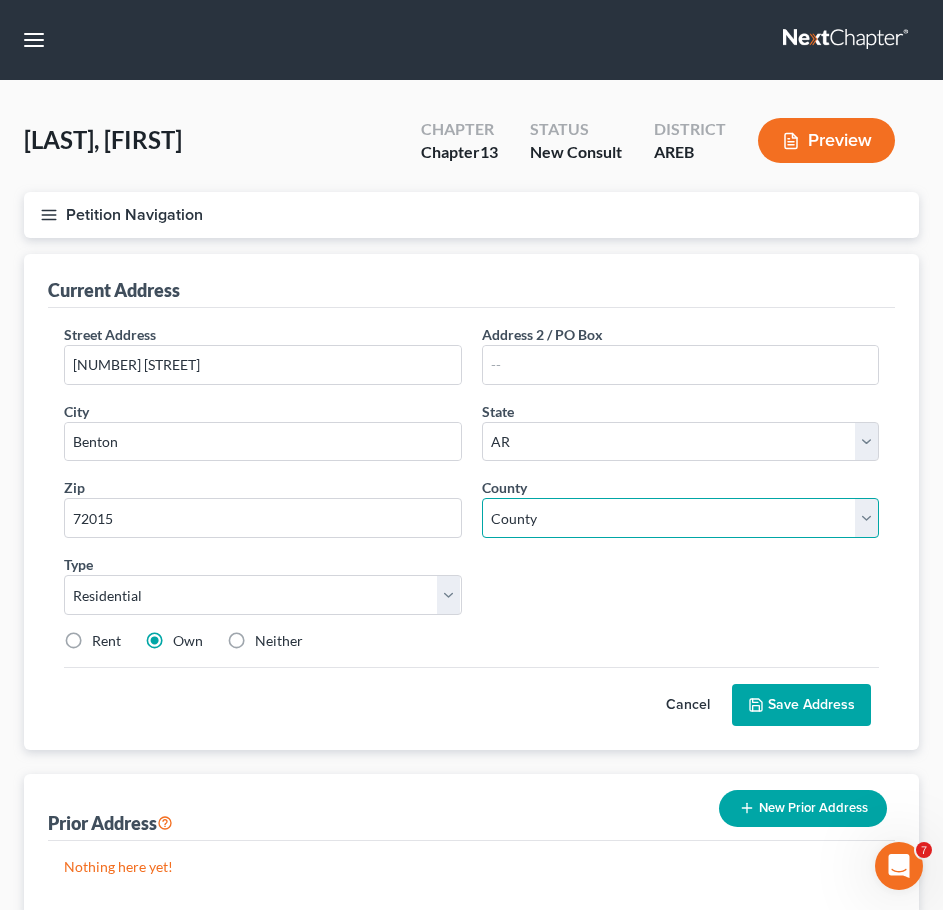 click on "County" at bounding box center (681, 518) 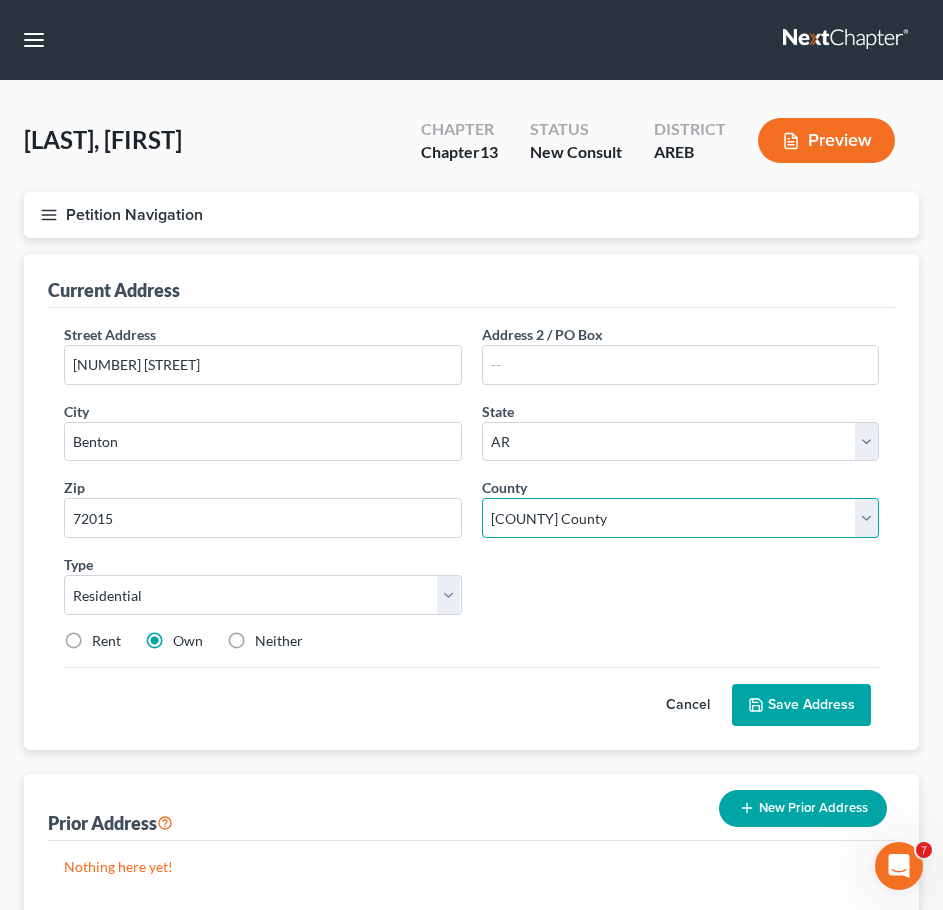 click on "[COUNTY] Arkansas County Ashley County Baxter County Benton County Boone County Bradley County Calhoun County Carroll County Chicot County Clark County Clay County Cleburne County Cleveland County Columbia County Conway County Craighead County Crawford County Crittenden County Cross County Dallas County Desha County Drew County Faulkner County Franklin County Fulton County Garland County Grant County Greene County Hempstead County Hot Spring County Howard County Independence County Izard County Jackson County Jefferson County Johnson County Lafayette County Lawrence County Lee County Lincoln County Little River County Logan County Lonoke County Madison County Marion County Miller County Mississippi County Monroe County Montgomery County Nevada County Newton County Ouachita County Perry County Phillips County Pike County Poinsett County Polk County Pope County Prairie County Pulaski County Randolph County Saline County Scott County Searcy County Sebastian County Sevier County Sharp County St. Francis County" at bounding box center [681, 518] 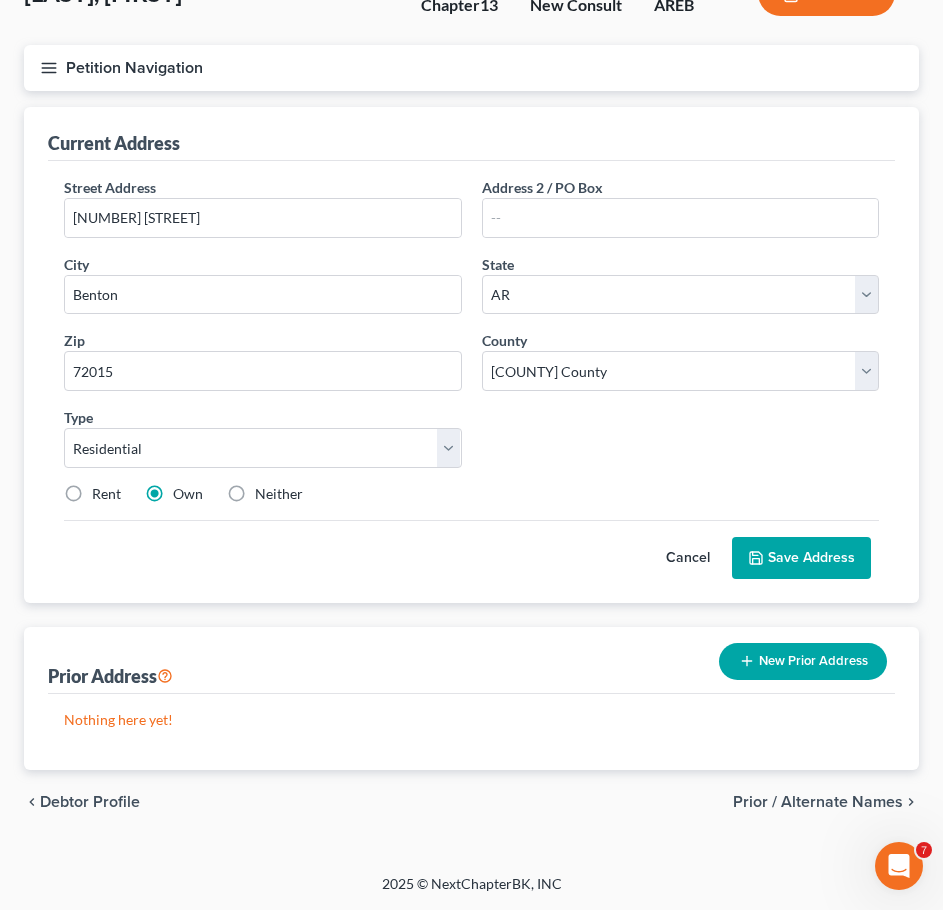click on "Rent" at bounding box center (106, 494) 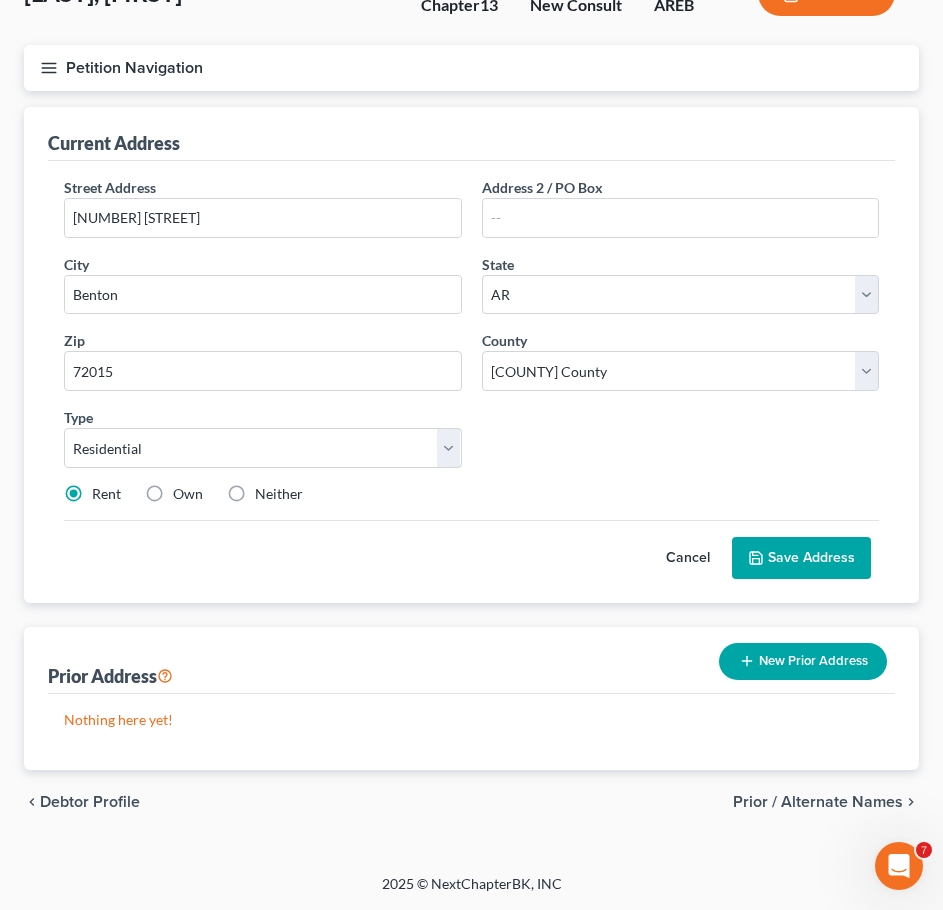 click on "Save Address" at bounding box center [801, 558] 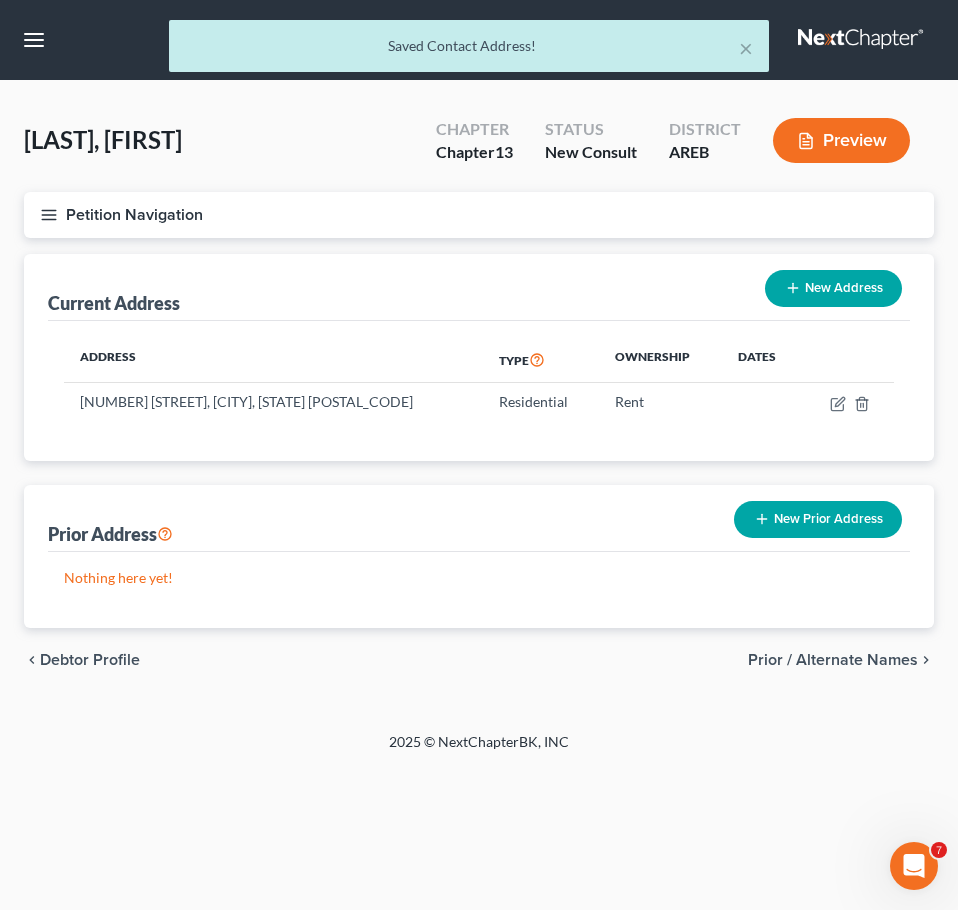 click on "Prior / Alternate Names" at bounding box center [833, 660] 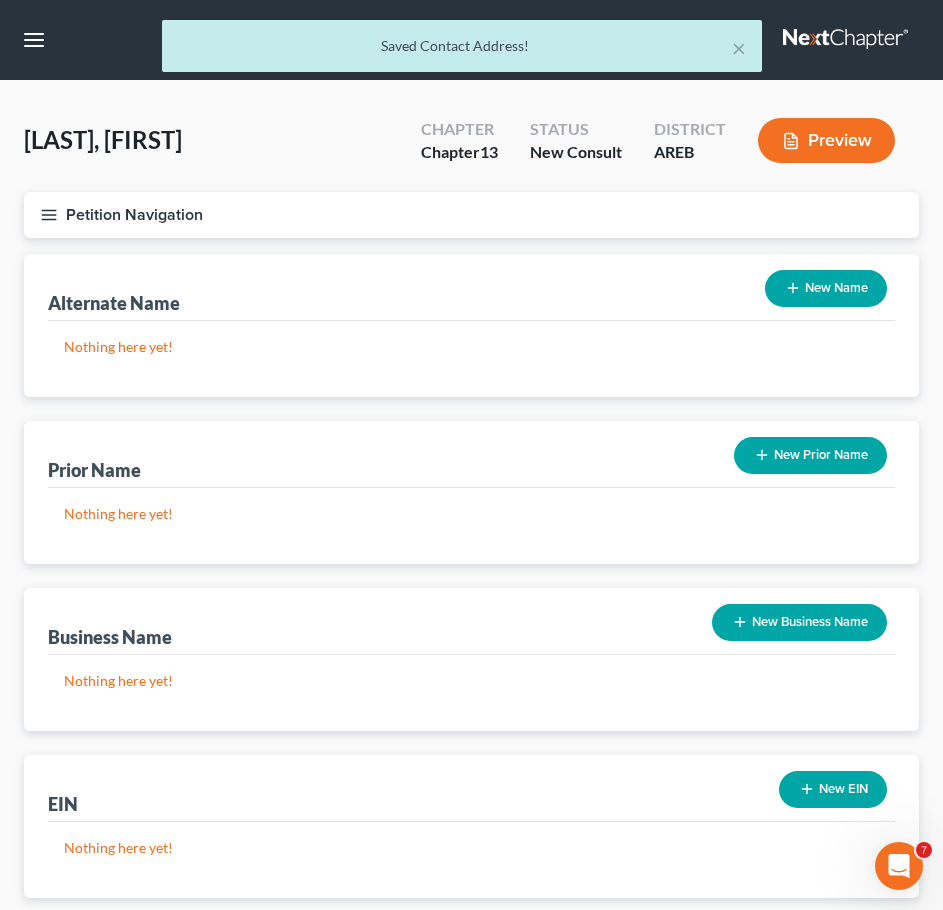 scroll, scrollTop: 128, scrollLeft: 0, axis: vertical 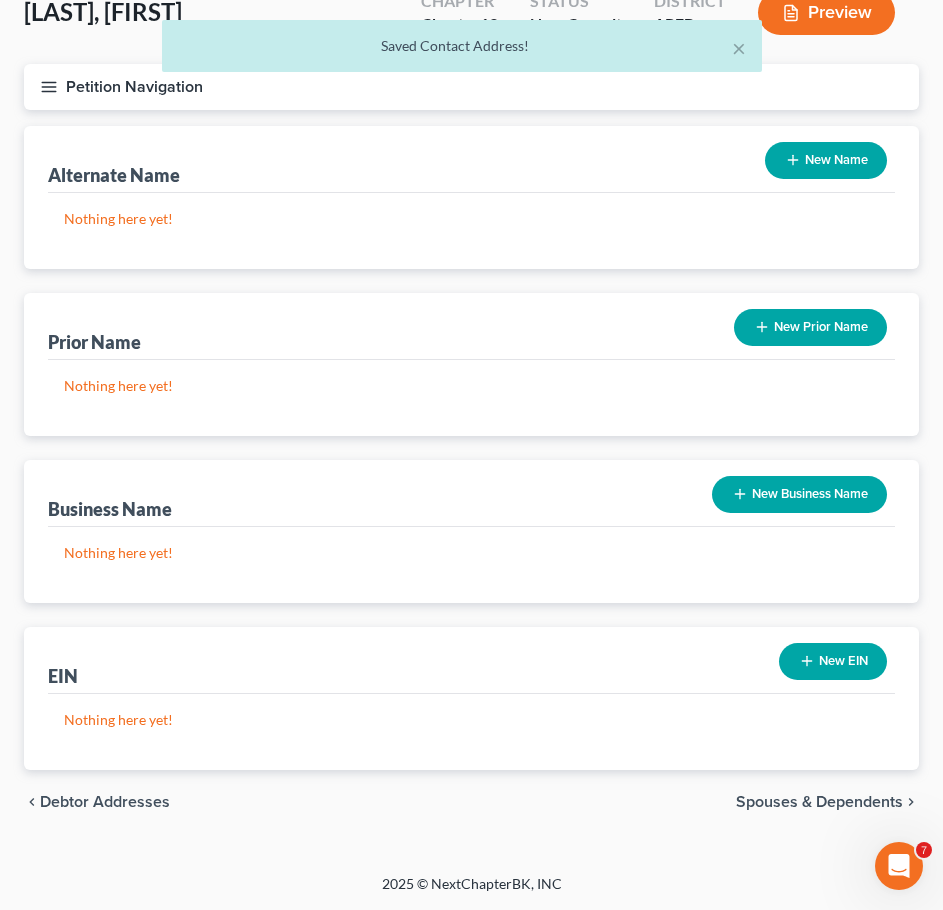 click on "Spouses & Dependents" at bounding box center (819, 802) 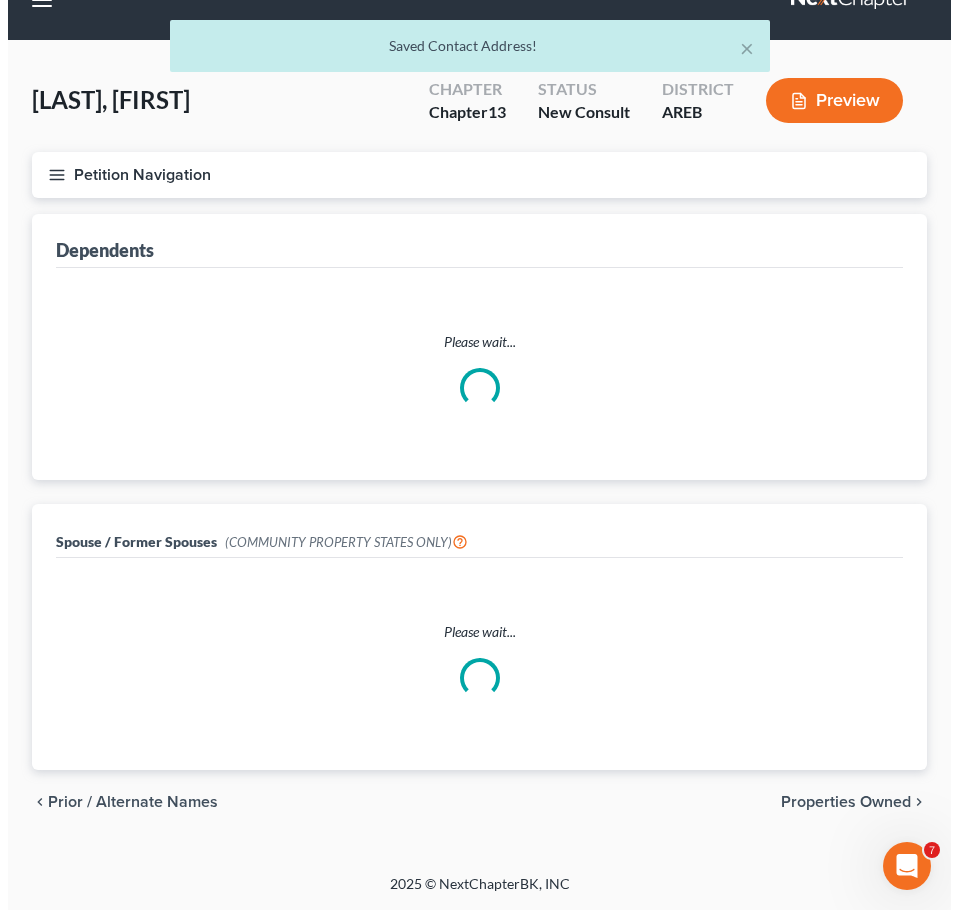 scroll, scrollTop: 0, scrollLeft: 0, axis: both 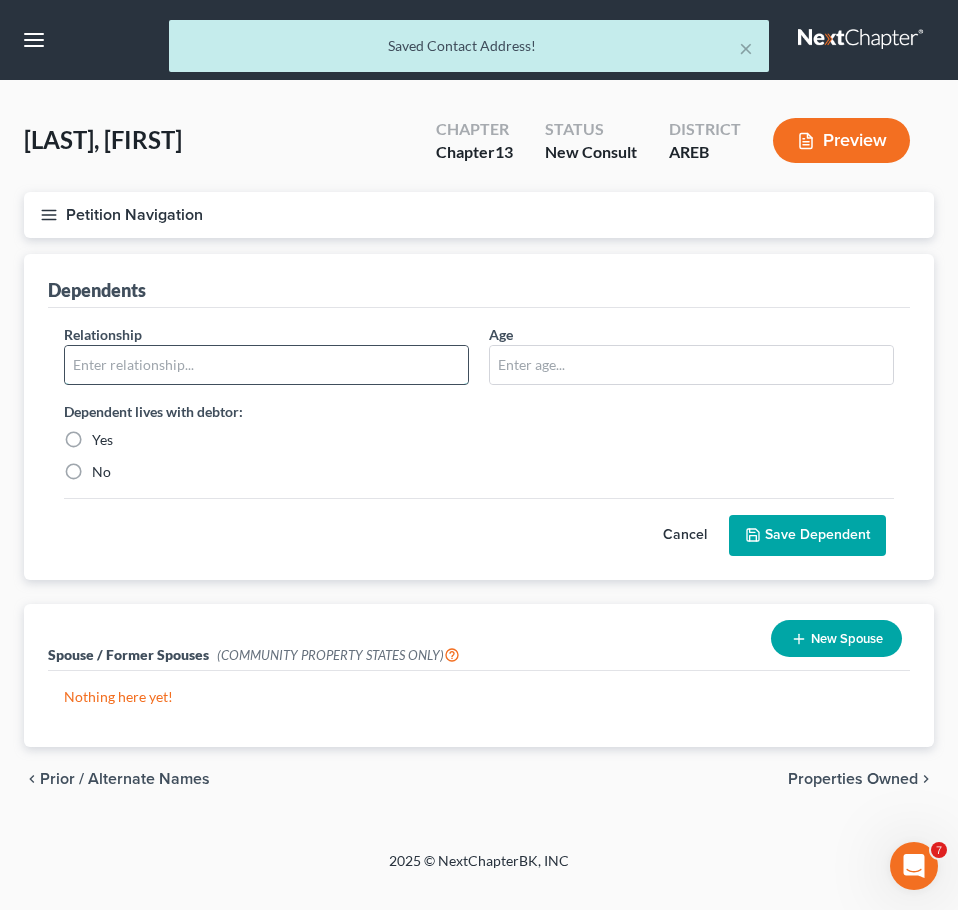 click at bounding box center (266, 365) 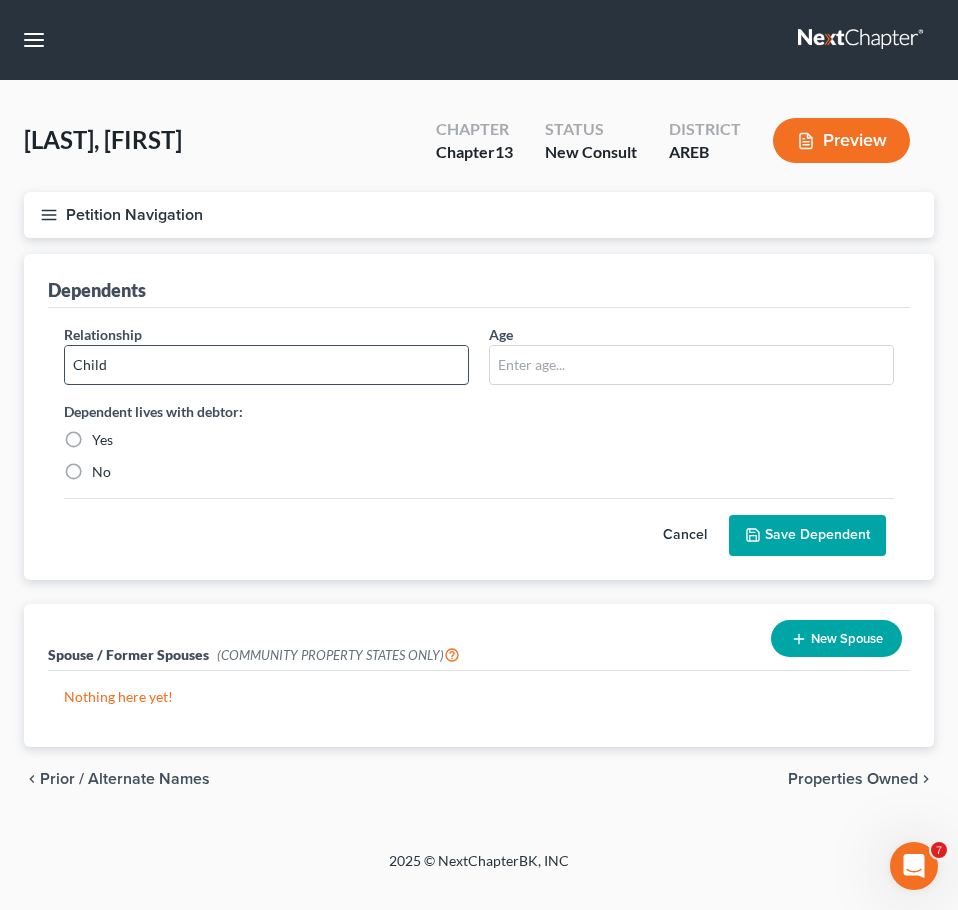 type on "Child" 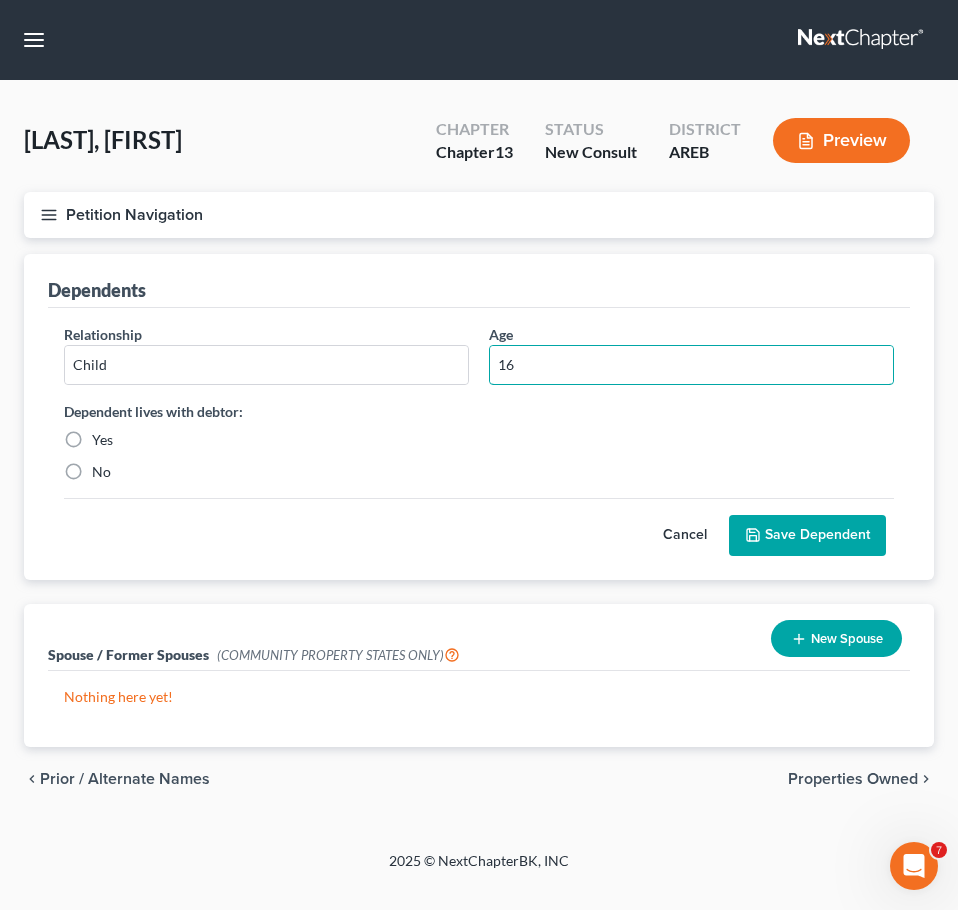 type on "16" 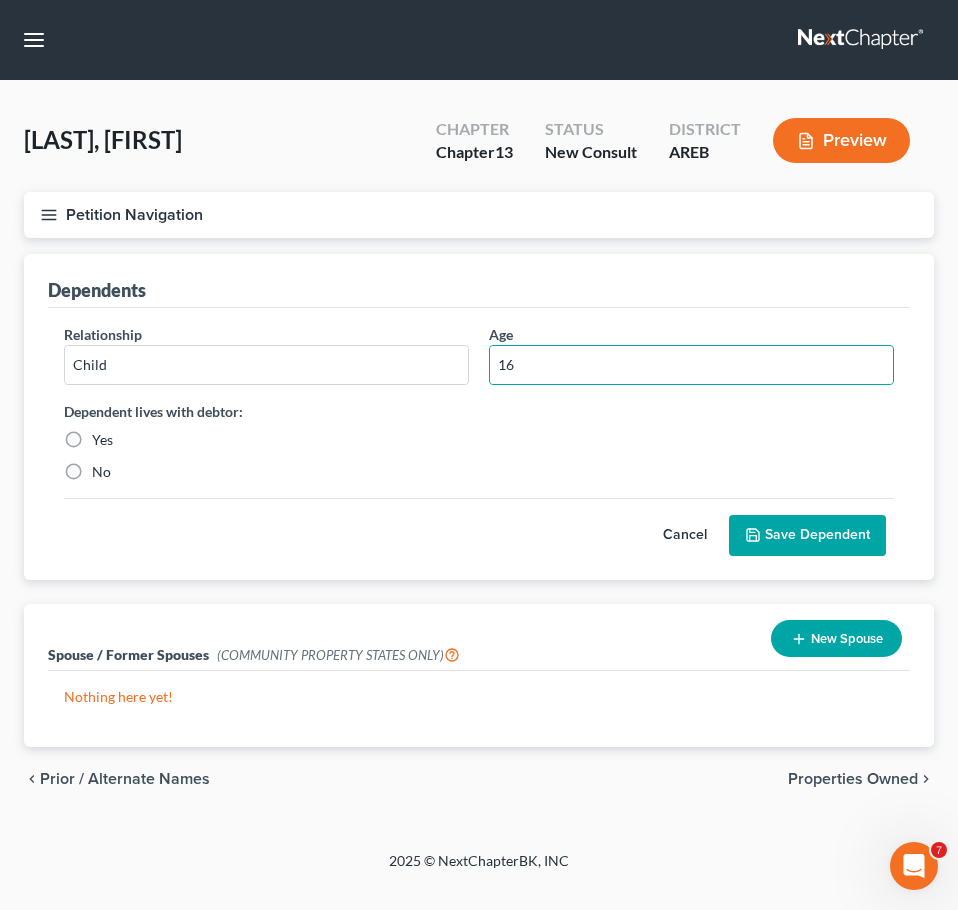 click on "Yes" at bounding box center (266, 440) 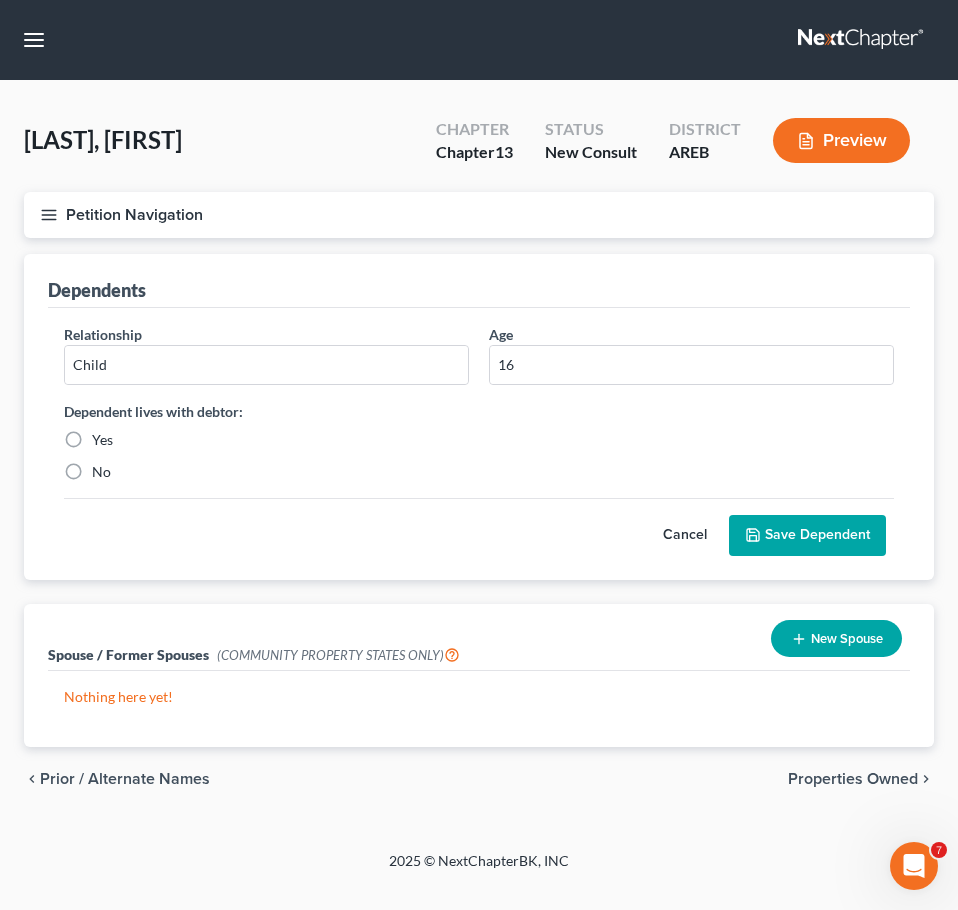 click on "Yes" at bounding box center [102, 440] 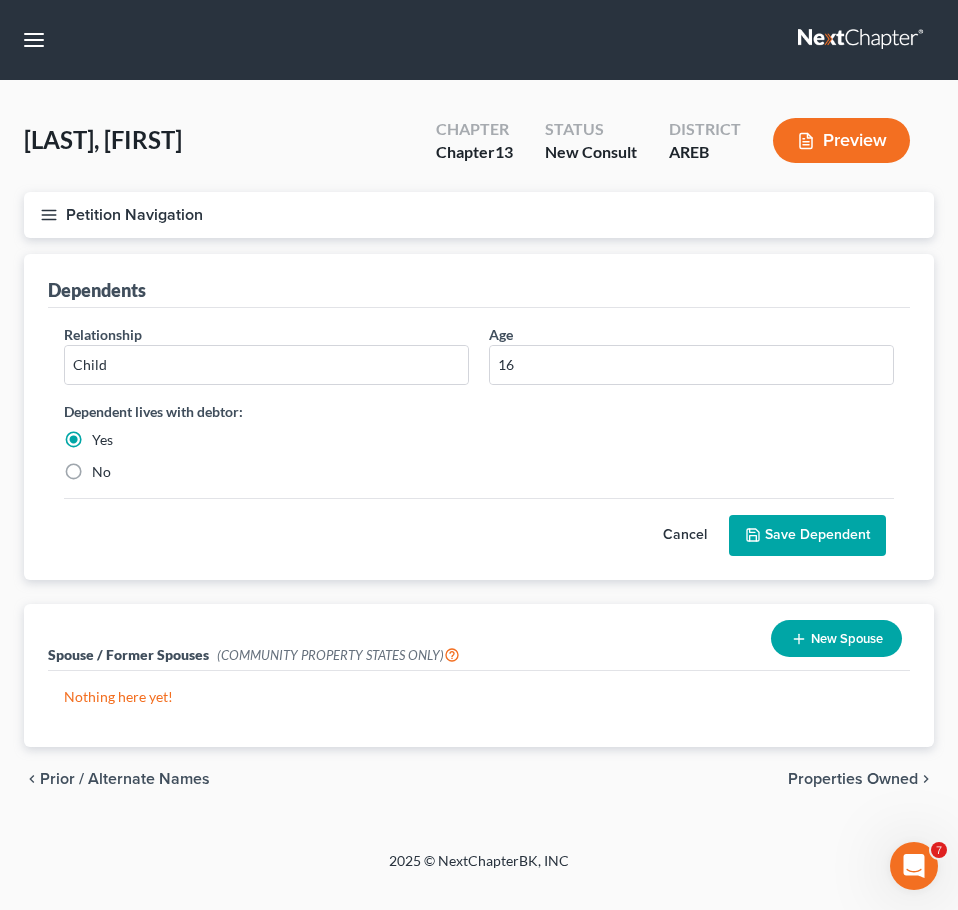 click on "Save Dependent" at bounding box center (807, 536) 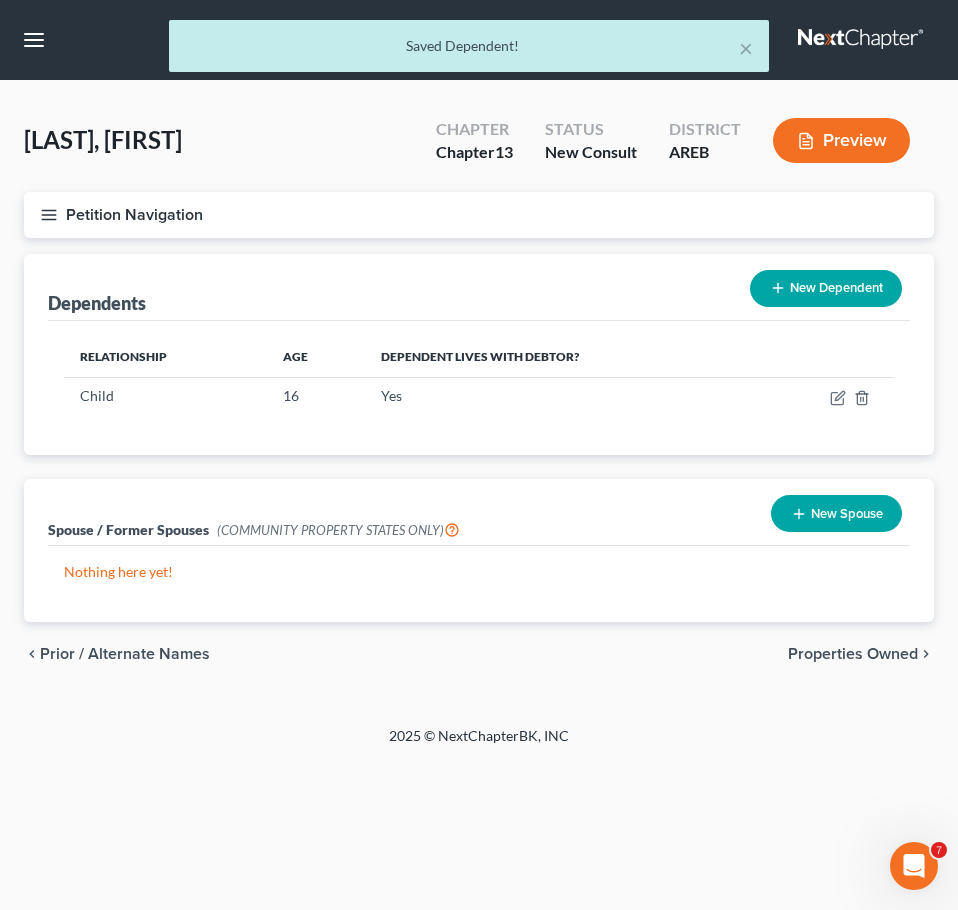 click on "Properties Owned" at bounding box center (853, 654) 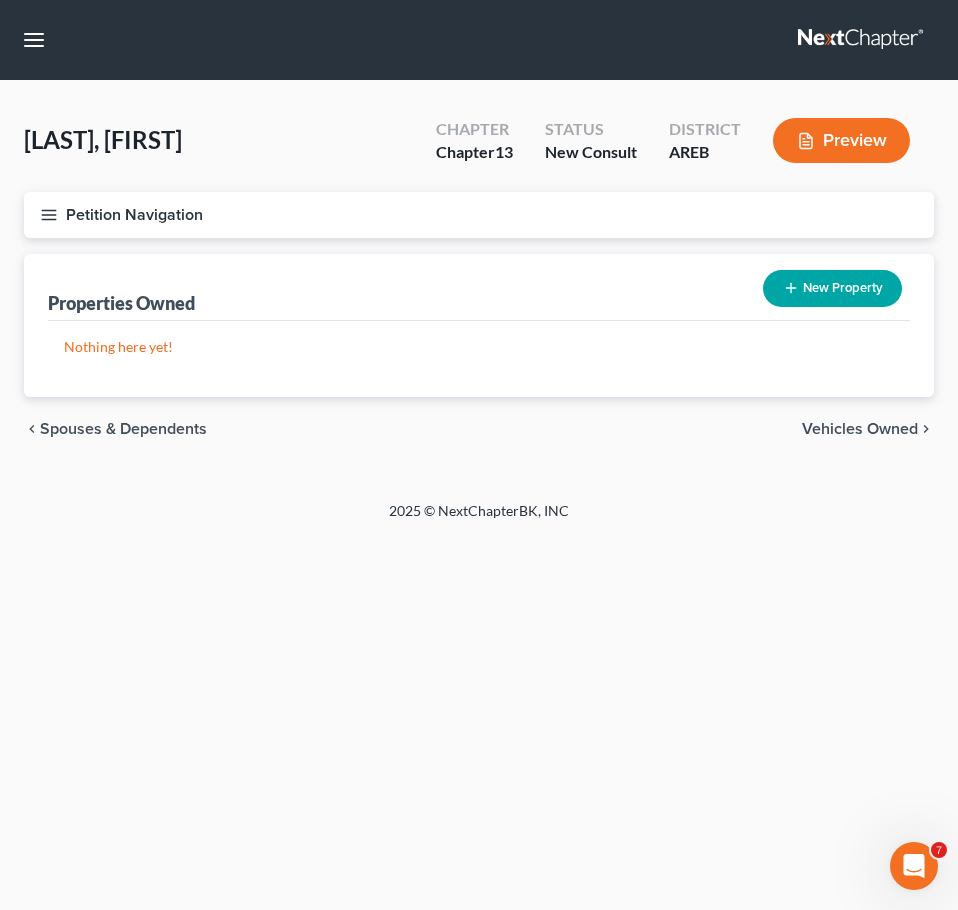click on "Vehicles Owned" at bounding box center (860, 429) 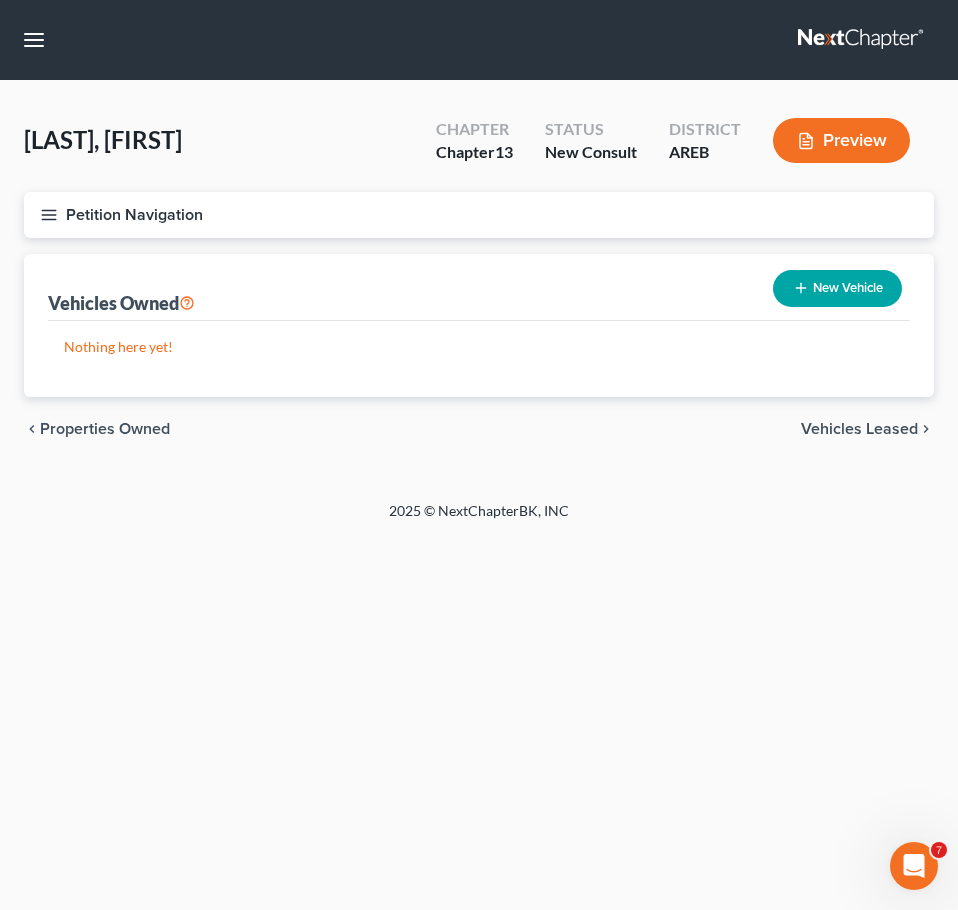 click on "New Vehicle" at bounding box center (837, 288) 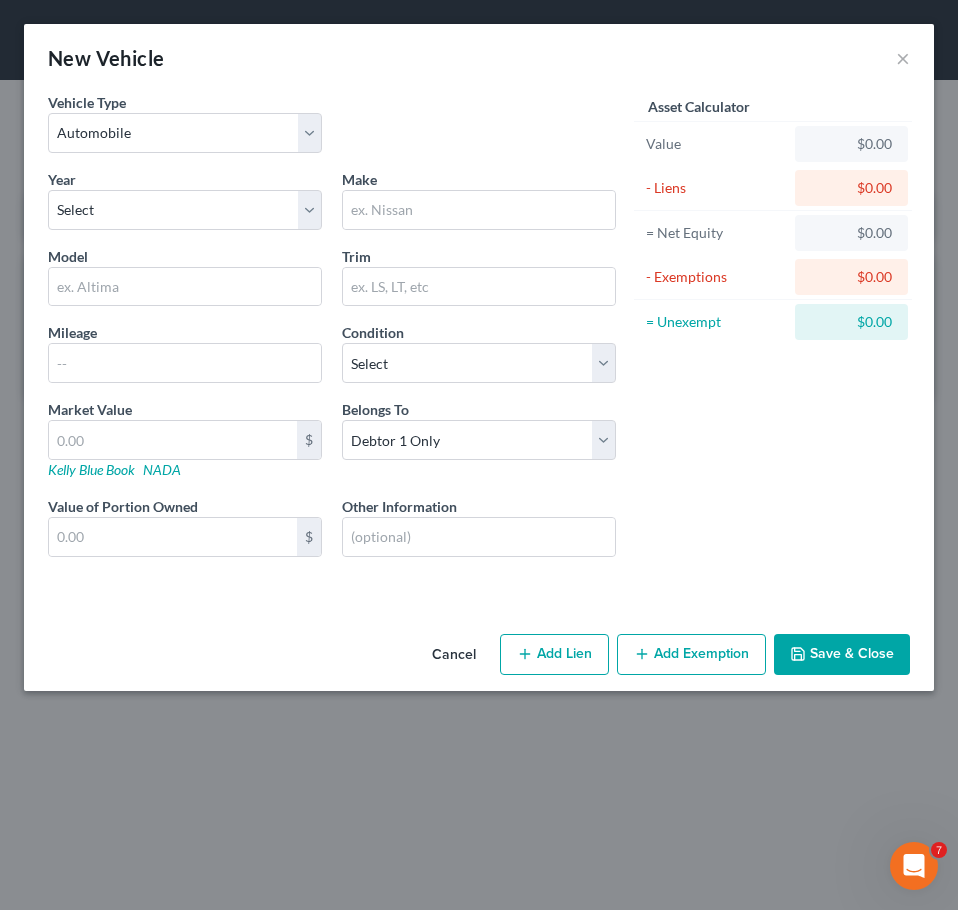 click on "Year Select 2026 2025 2024 2023 2022 2021 2020 2019 2018 2017 2016 2015 2014 2013 2012 2011 2010 2009 2008 2007 2006 2005 2004 2003 2002 2001 2000 1999 1998 1997 1996 1995 1994 1993 1992 1991 1990 1989 1988 1987 1986 1985 1984 1983 1982 1981 1980 1979 1978 1977 1976 1975 1974 1973 1972 1971 1970 1969 1968 1967 1966 1965 1964 1963 1962 1961 1960 1959 1958 1957 1956 1955 1954 1953 1952 1951 1950 1949 1948 1947 1946 1945 1944 1943 1942 1941 1940 1939 1938 1937 1936 1935 1934 1933 1932 1931 1930 1929 1928 1927 1926 1925 1924 1923 1922 1921 1920 1919 1918 1917 1916 1915 1914 1913 1912 1911 1910 1909 1908 1907 1906 1905 1904 1903 1902 1901" at bounding box center (185, 199) 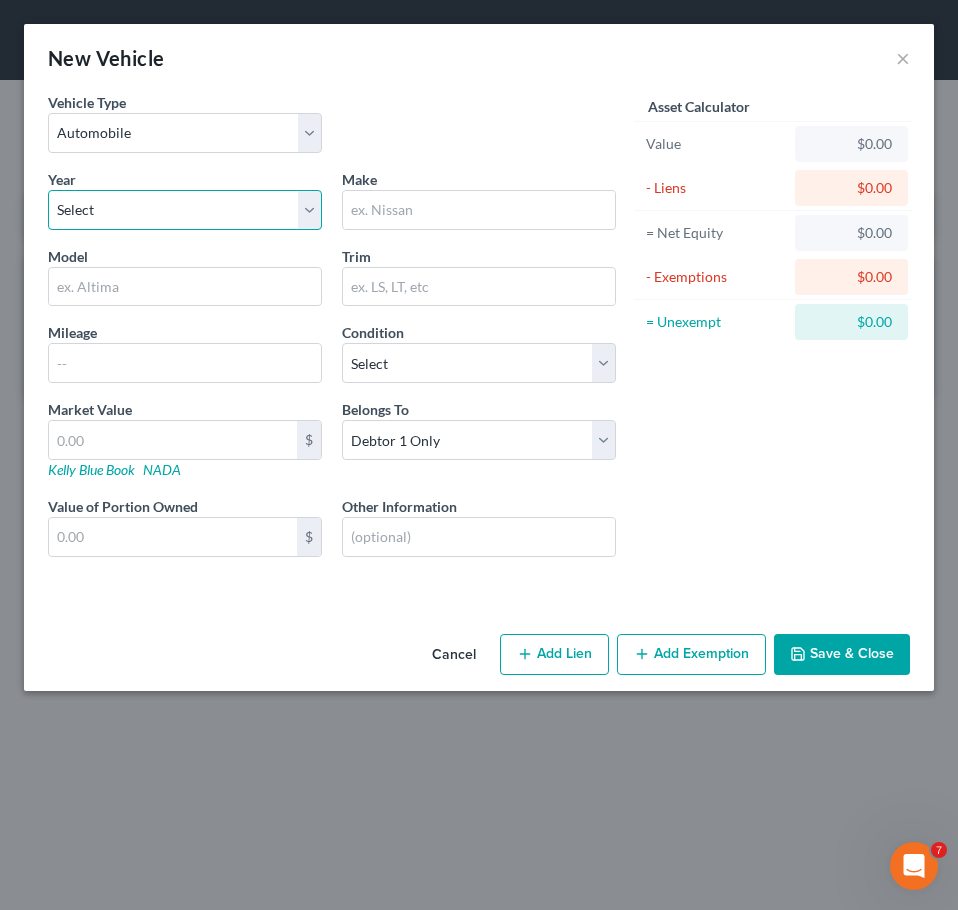 click on "Select 2026 2025 2024 2023 2022 2021 2020 2019 2018 2017 2016 2015 2014 2013 2012 2011 2010 2009 2008 2007 2006 2005 2004 2003 2002 2001 2000 1999 1998 1997 1996 1995 1994 1993 1992 1991 1990 1989 1988 1987 1986 1985 1984 1983 1982 1981 1980 1979 1978 1977 1976 1975 1974 1973 1972 1971 1970 1969 1968 1967 1966 1965 1964 1963 1962 1961 1960 1959 1958 1957 1956 1955 1954 1953 1952 1951 1950 1949 1948 1947 1946 1945 1944 1943 1942 1941 1940 1939 1938 1937 1936 1935 1934 1933 1932 1931 1930 1929 1928 1927 1926 1925 1924 1923 1922 1921 1920 1919 1918 1917 1916 1915 1914 1913 1912 1911 1910 1909 1908 1907 1906 1905 1904 1903 1902 1901" at bounding box center [185, 210] 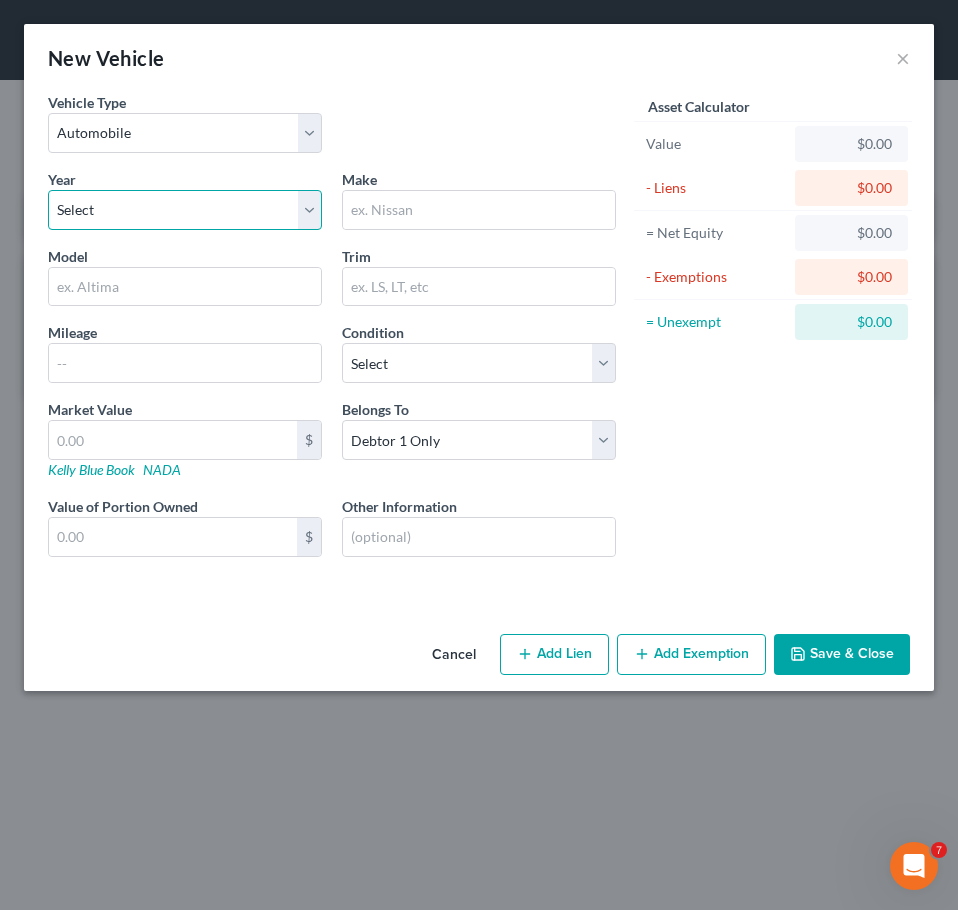 select on "7" 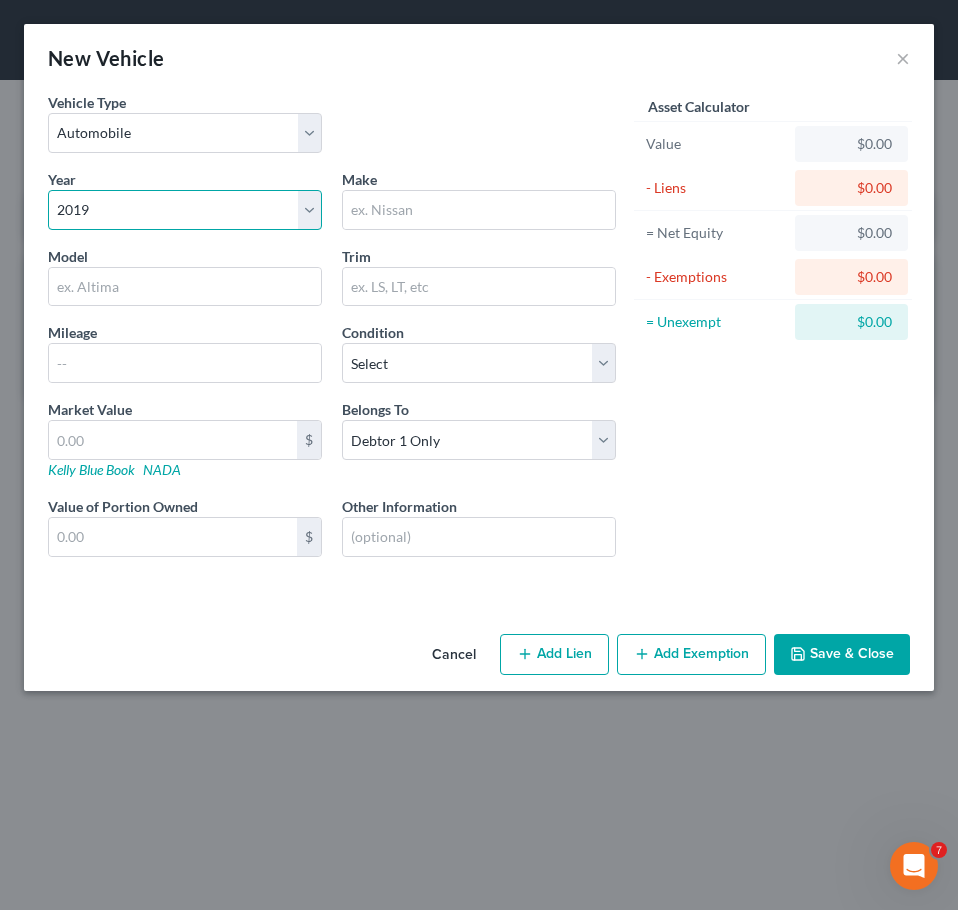 click on "Select 2026 2025 2024 2023 2022 2021 2020 2019 2018 2017 2016 2015 2014 2013 2012 2011 2010 2009 2008 2007 2006 2005 2004 2003 2002 2001 2000 1999 1998 1997 1996 1995 1994 1993 1992 1991 1990 1989 1988 1987 1986 1985 1984 1983 1982 1981 1980 1979 1978 1977 1976 1975 1974 1973 1972 1971 1970 1969 1968 1967 1966 1965 1964 1963 1962 1961 1960 1959 1958 1957 1956 1955 1954 1953 1952 1951 1950 1949 1948 1947 1946 1945 1944 1943 1942 1941 1940 1939 1938 1937 1936 1935 1934 1933 1932 1931 1930 1929 1928 1927 1926 1925 1924 1923 1922 1921 1920 1919 1918 1917 1916 1915 1914 1913 1912 1911 1910 1909 1908 1907 1906 1905 1904 1903 1902 1901" at bounding box center (185, 210) 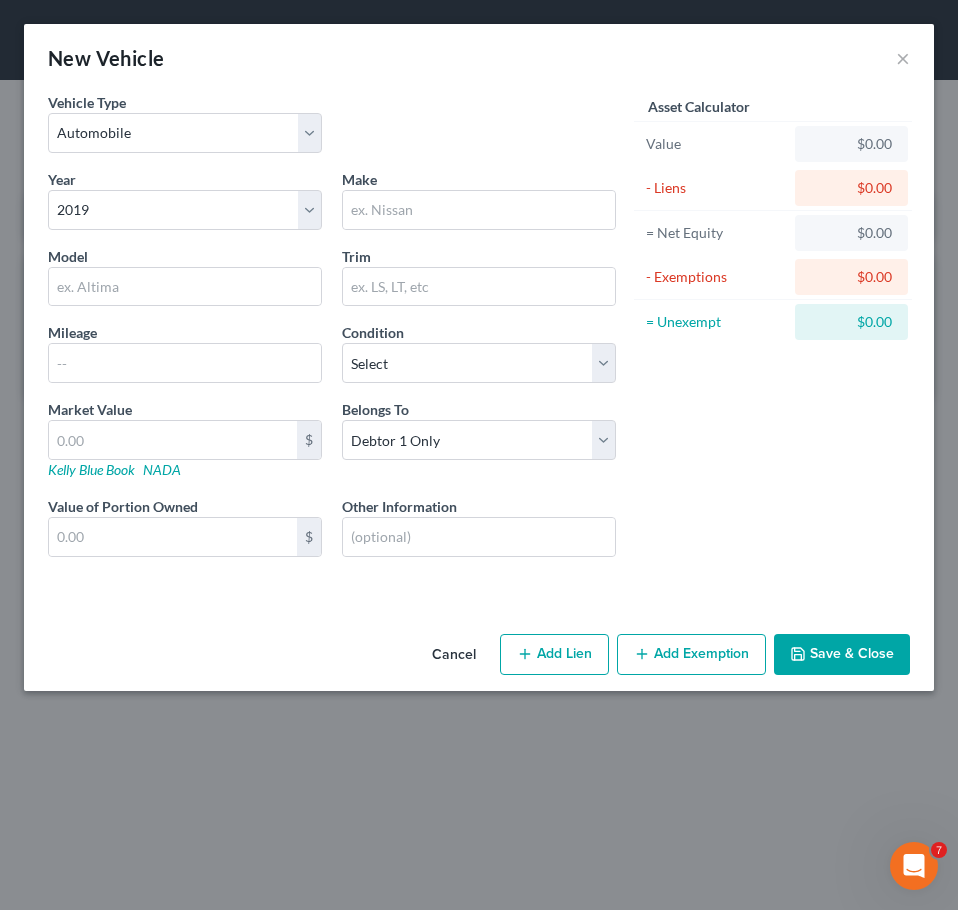 click on "Year Select 2026 2025 2024 2023 2022 2021 2020 2019 2018 2017 2016 2015 2014 2013 2012 2011 2010 2009 2008 2007 2006 2005 2004 2003 2002 2001 2000 1999 1998 1997 1996 1995 1994 1993 1992 1991 1990 1989 1988 1987 1986 1985 1984 1983 1982 1981 1980 1979 1978 1977 1976 1975 1974 1973 1972 1971 1970 1969 1968 1967 1966 1965 1964 1963 1962 1961 1960 1959 1958 1957 1956 1955 1954 1953 1952 1951 1950 1949 1948 1947 1946 1945 1944 1943 1942 1941 1940 1939 1938 1937 1936 1935 1934 1933 1932 1931 1930 1929 1928 1927 1926 1925 1924 1923 1922 1921 1920 1919 1918 1917 1916 1915 1914 1913 1912 1911 1910 1909 1908 1907 1906 1905 1904 1903 1902 1901
Make
*
Model Trim Mileage Condition Select Excellent Very Good Good Fair Poor Market Value $ Kelly Blue Book NADA
Belongs To
*
Select Debtor 1 Only Debtor 2 Only Debtor 1 And Debtor 2 Only At Least One Of The Debtors And Another Community Property Value of Portion Owned $ Other Information
Liens
Select" at bounding box center [332, 379] 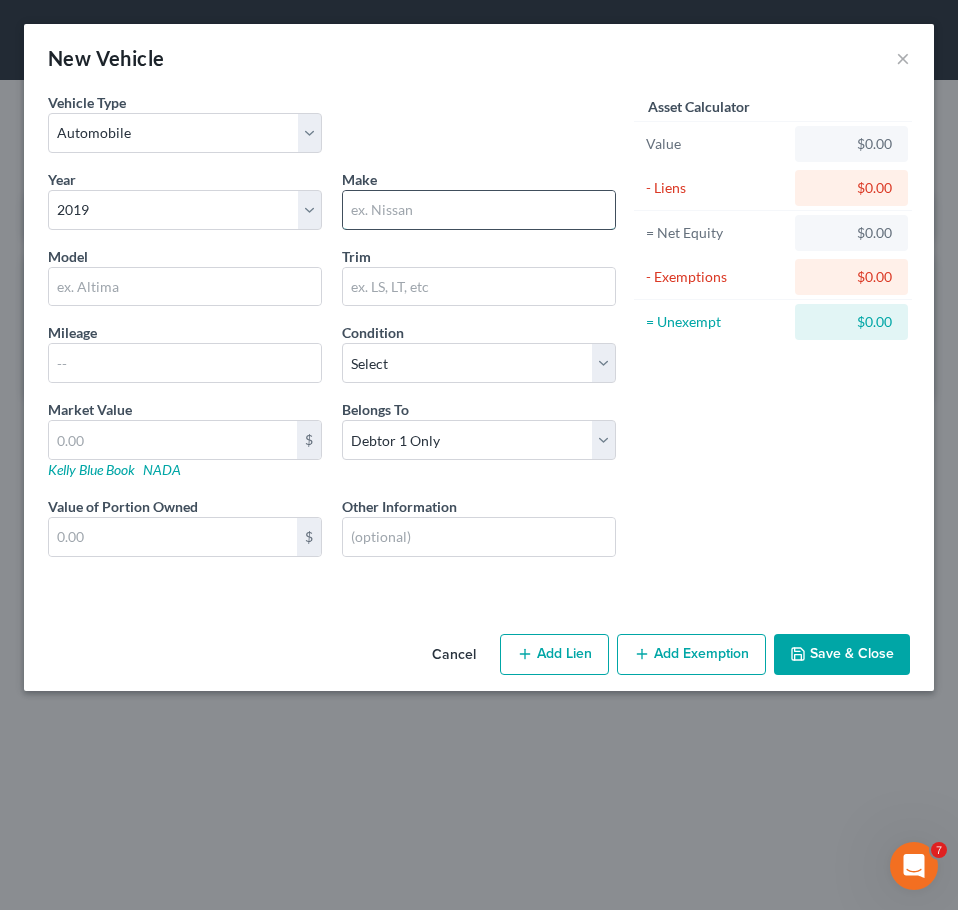 click at bounding box center (479, 210) 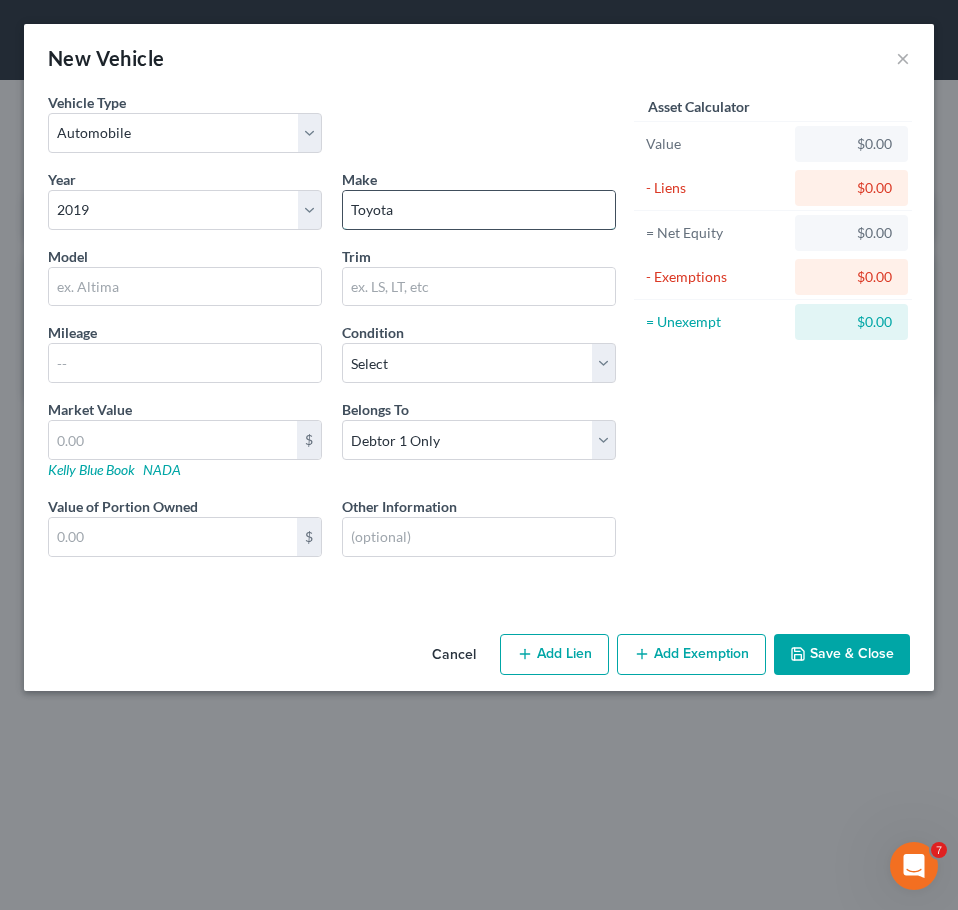 type on "Toyota" 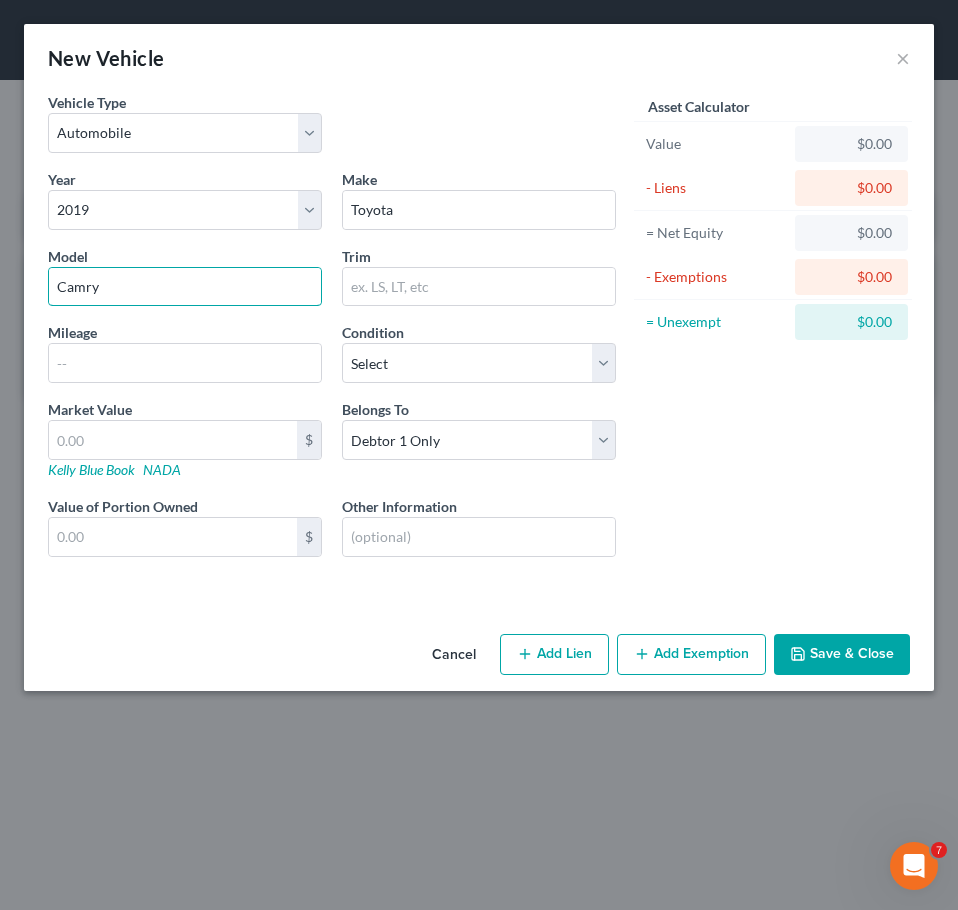 type on "Camry" 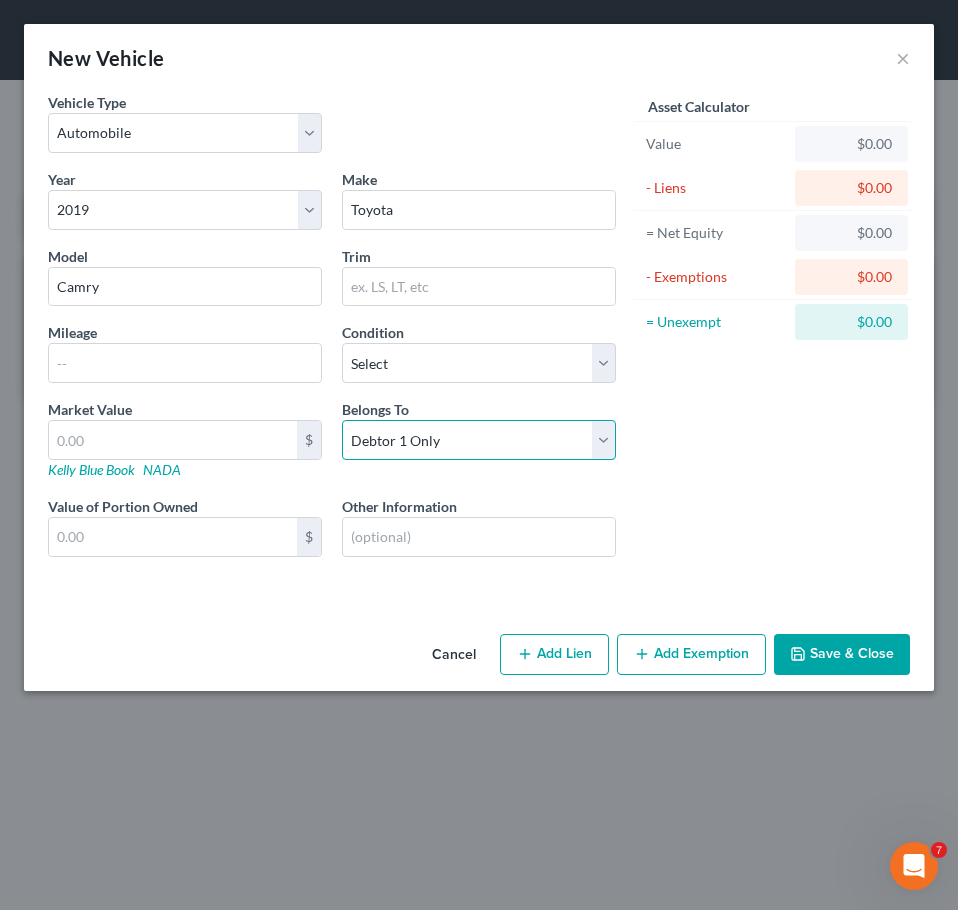 click on "Select Debtor 1 Only Debtor 2 Only Debtor 1 And Debtor 2 Only At Least One Of The Debtors And Another Community Property" at bounding box center [479, 440] 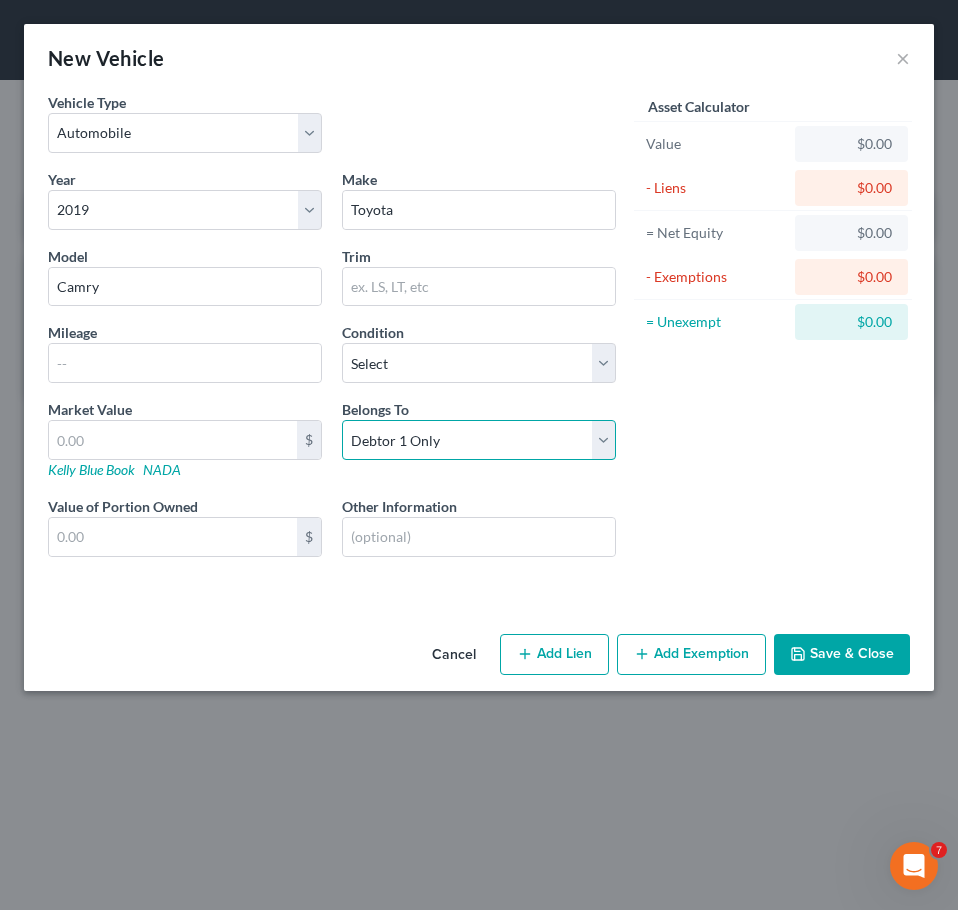 select on "3" 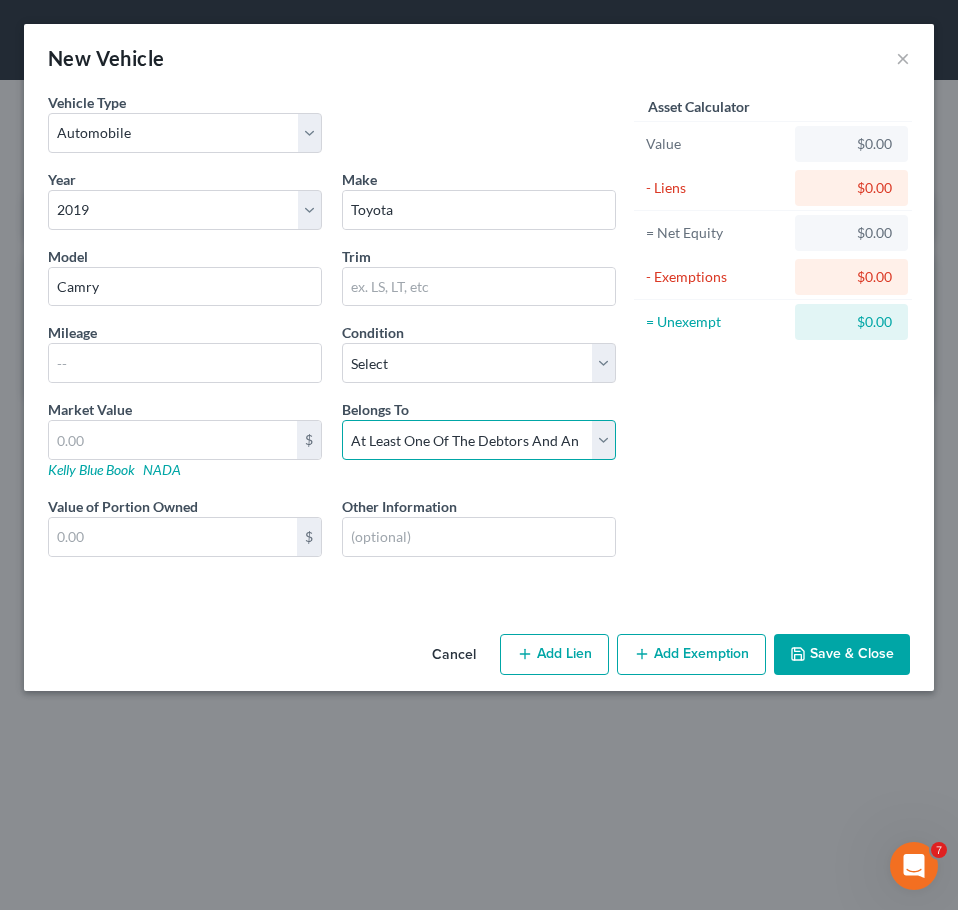 click on "Select Debtor 1 Only Debtor 2 Only Debtor 1 And Debtor 2 Only At Least One Of The Debtors And Another Community Property" at bounding box center [479, 440] 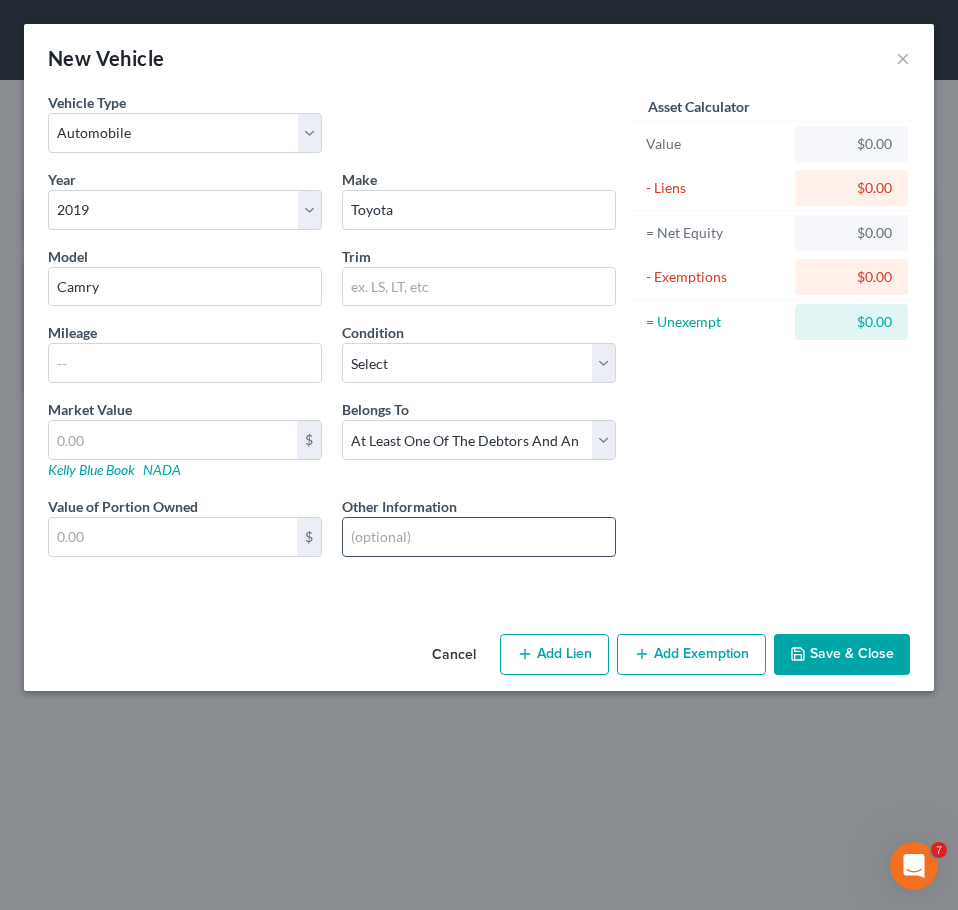 click at bounding box center (479, 537) 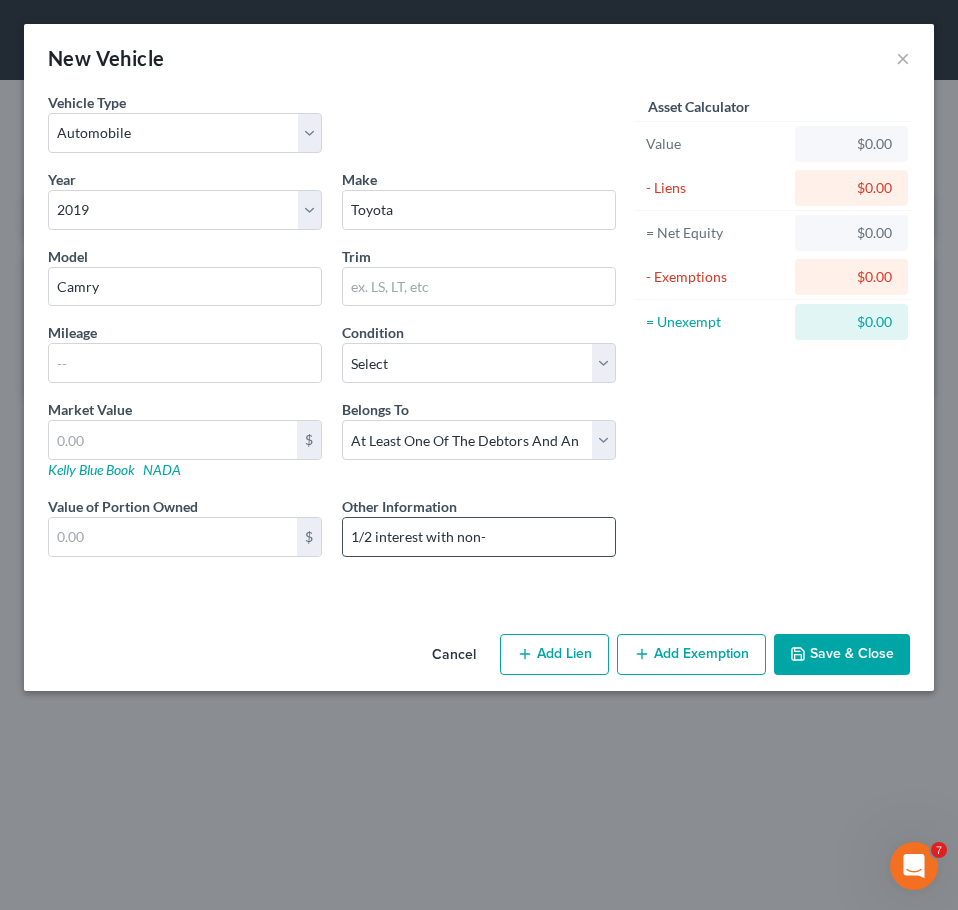 type on "1/2 interest with non-filing spouse" 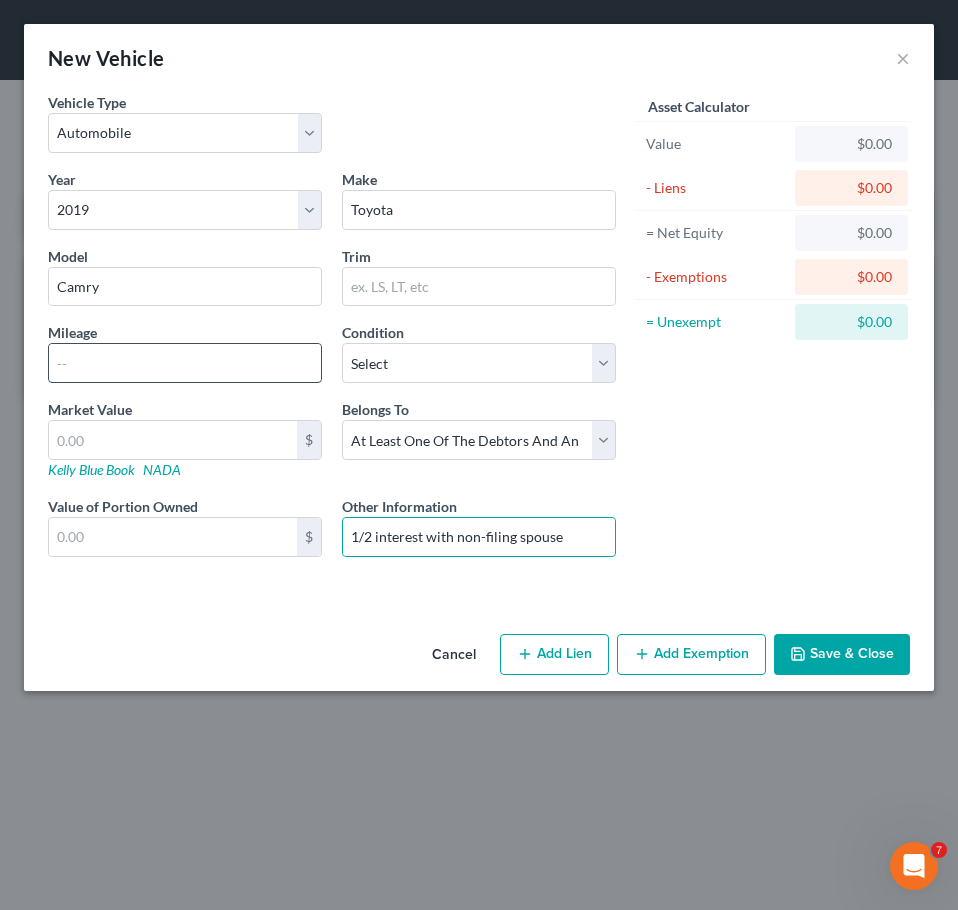 click at bounding box center [185, 363] 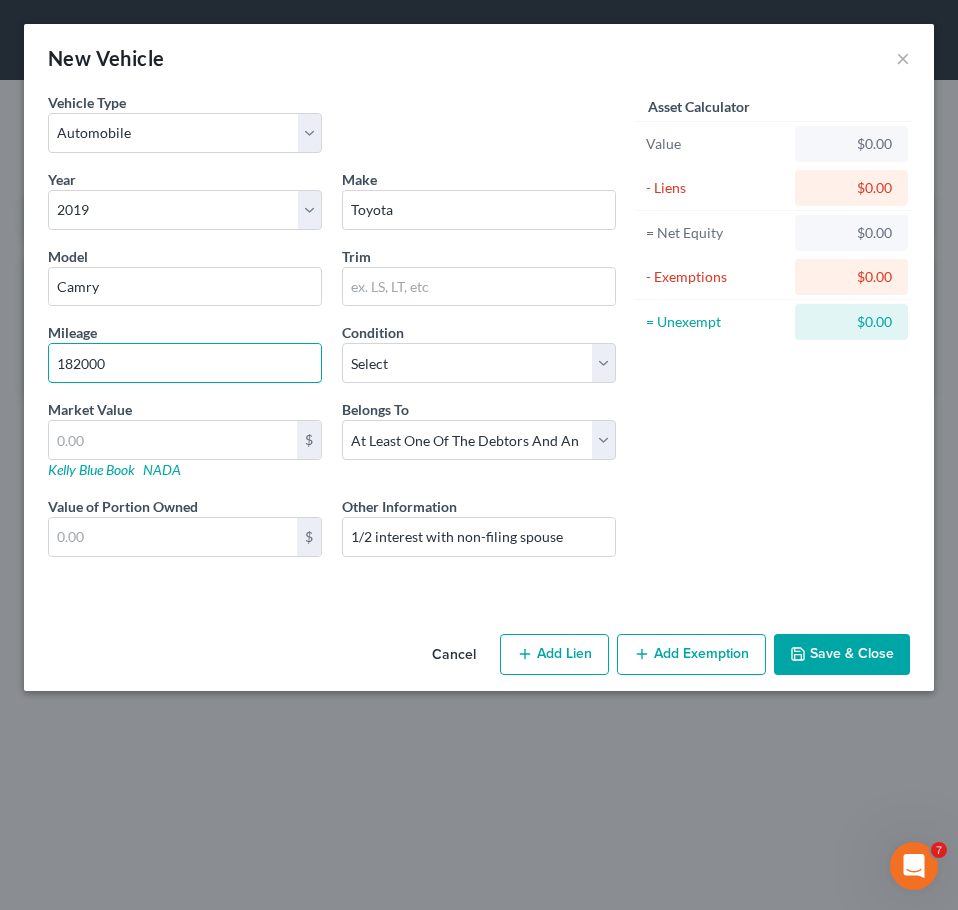 type on "182000" 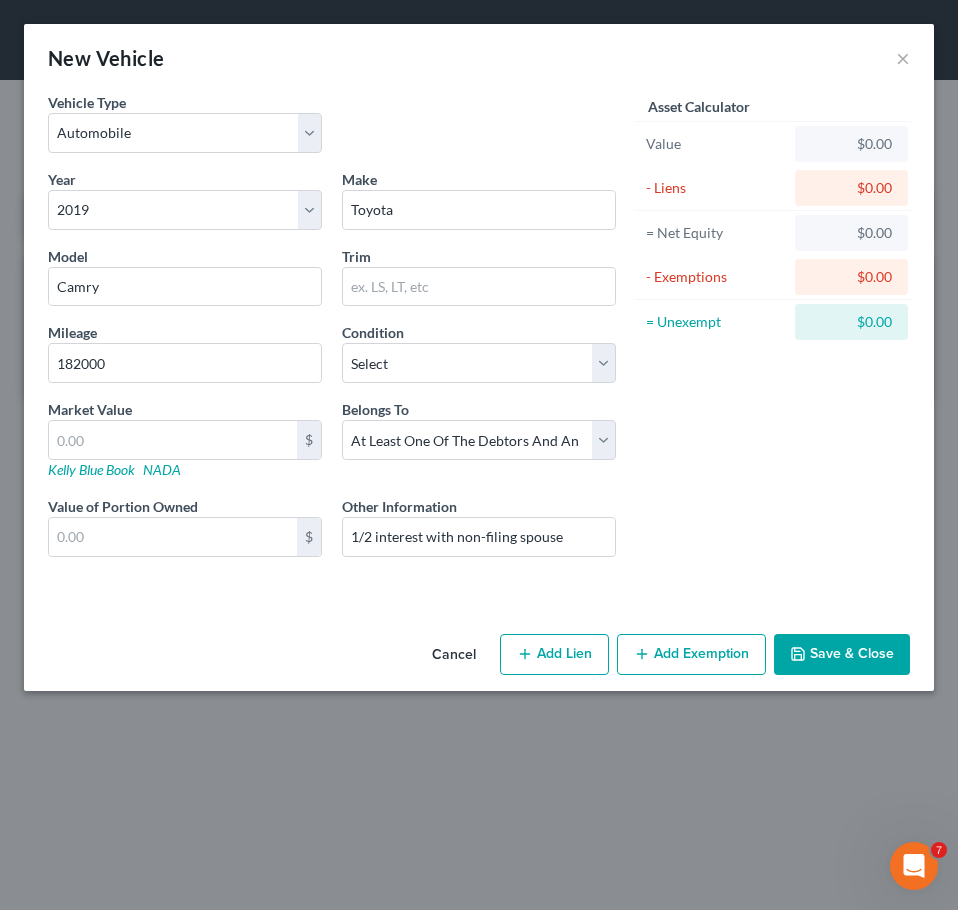 click on "Add Lien" at bounding box center [554, 655] 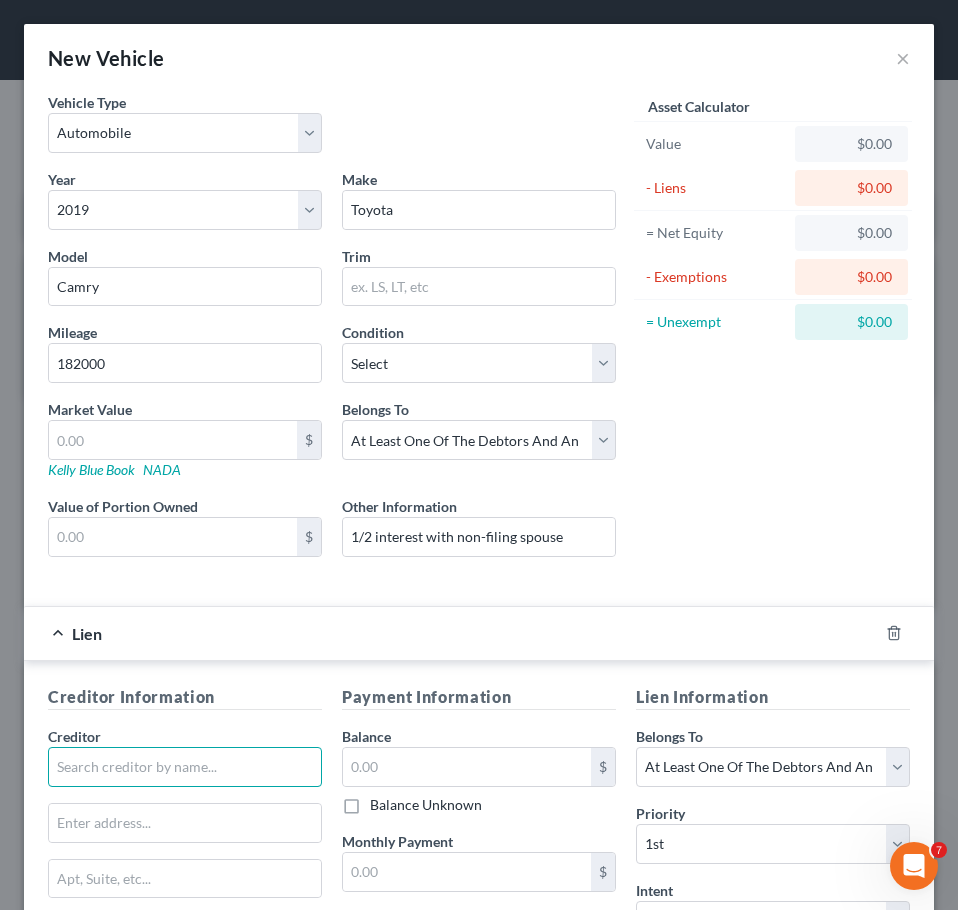 click at bounding box center [185, 767] 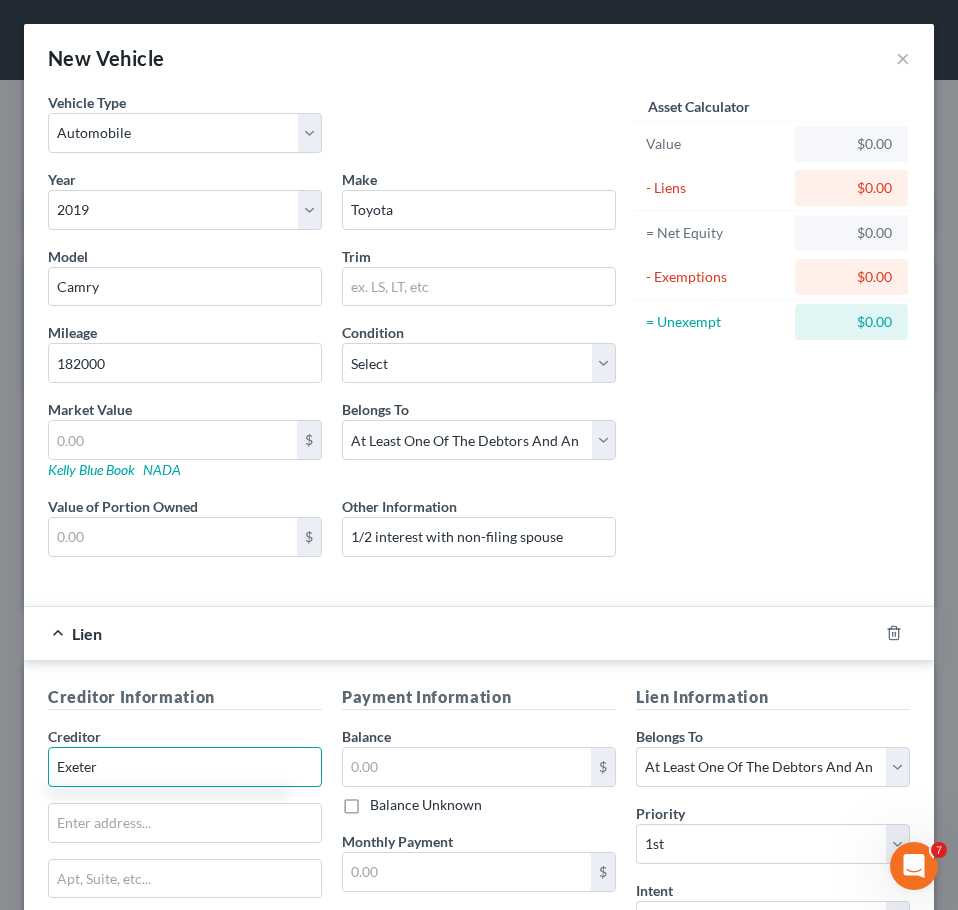 scroll, scrollTop: 278, scrollLeft: 0, axis: vertical 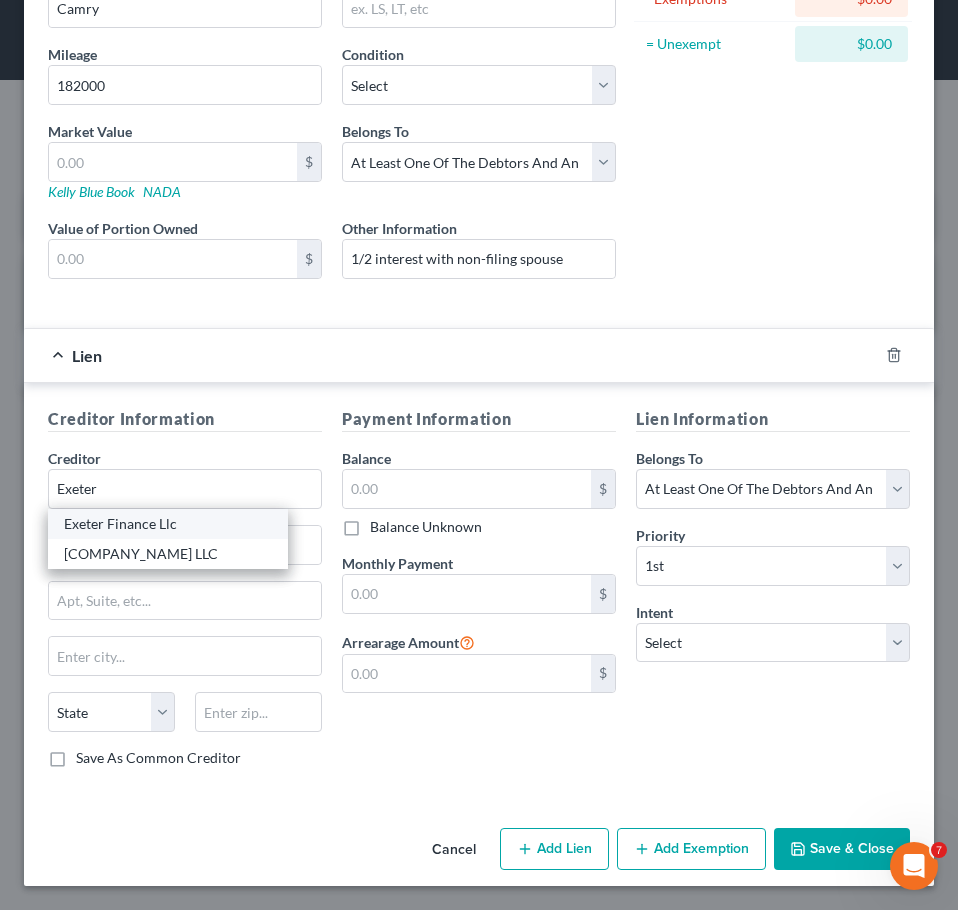 click on "Exeter Finance Llc" at bounding box center [168, 524] 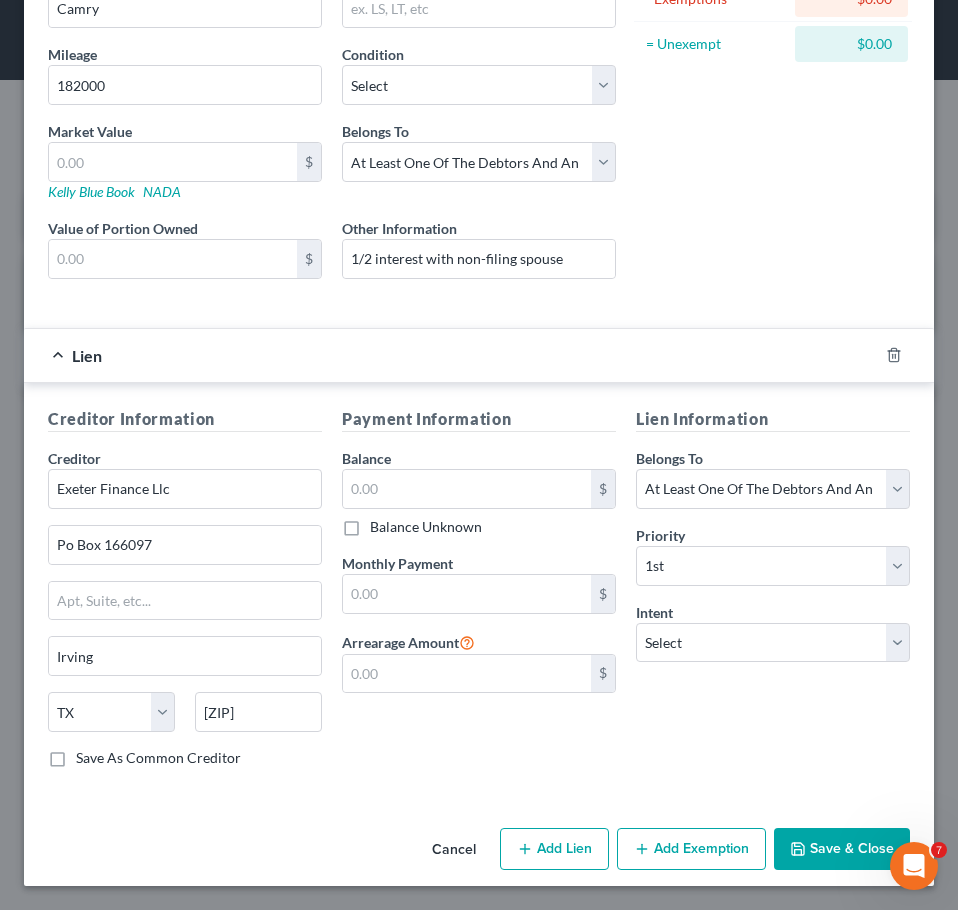 click on "$
Balance Unknown" at bounding box center [479, 503] 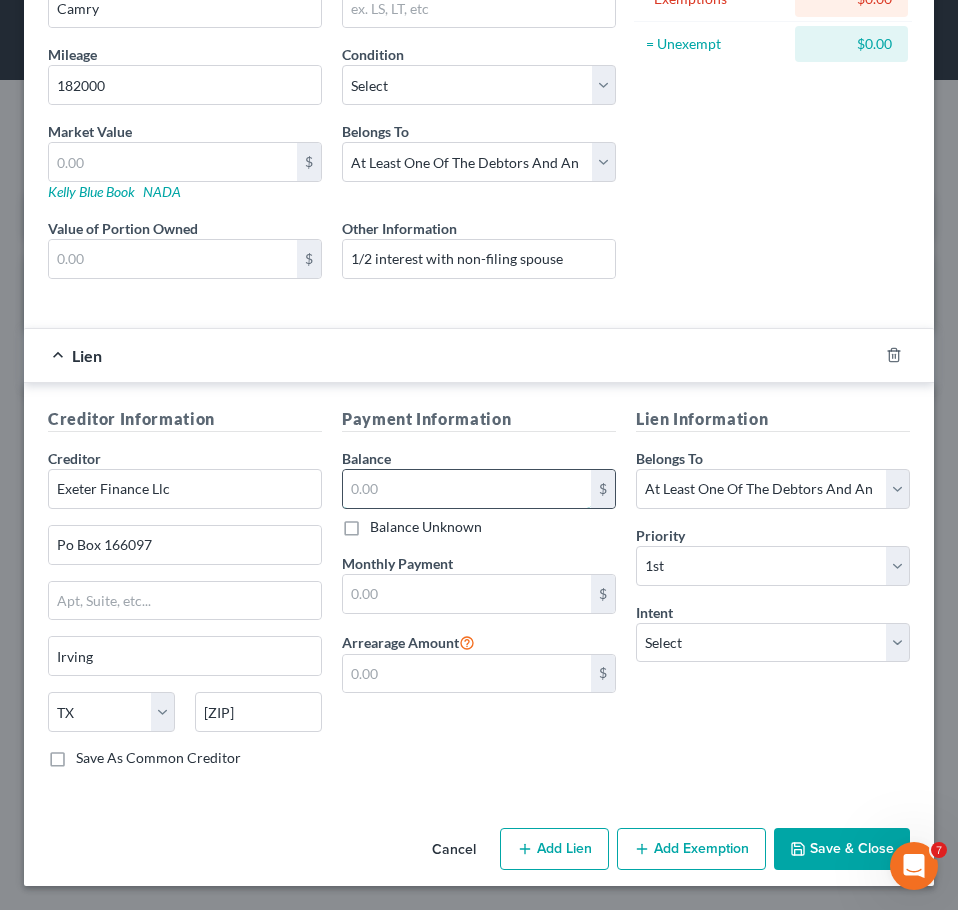 click at bounding box center (467, 489) 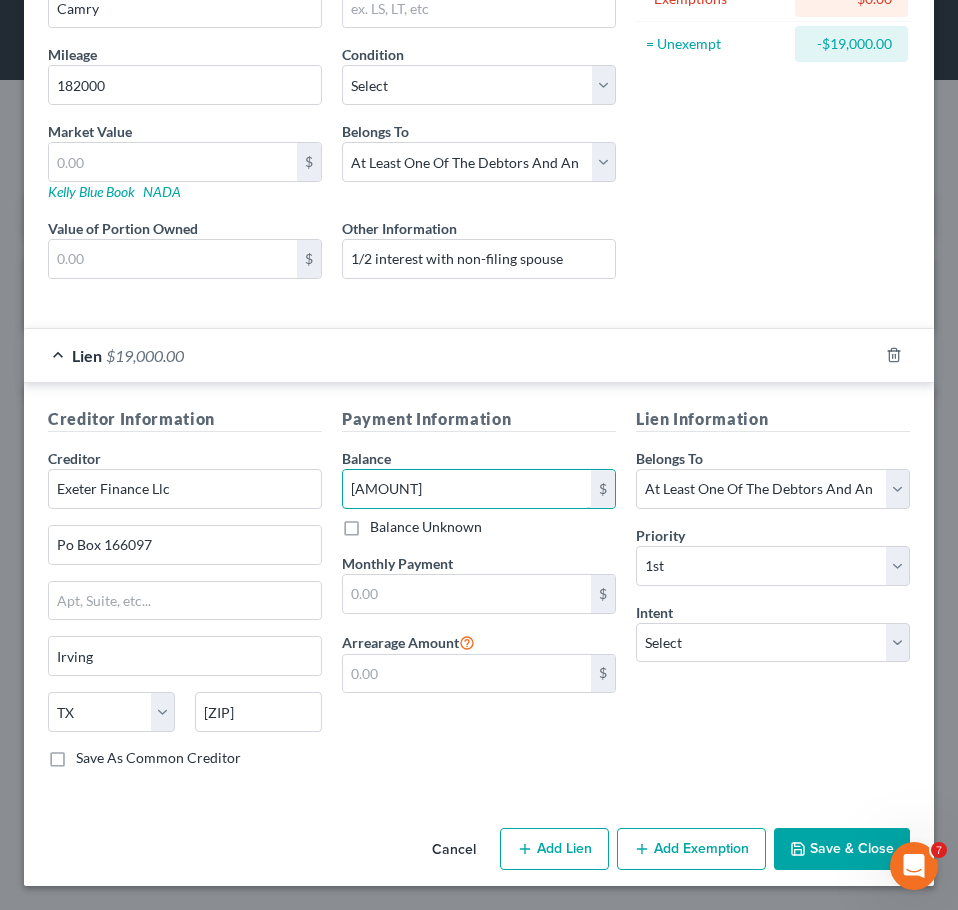type on "[AMOUNT]" 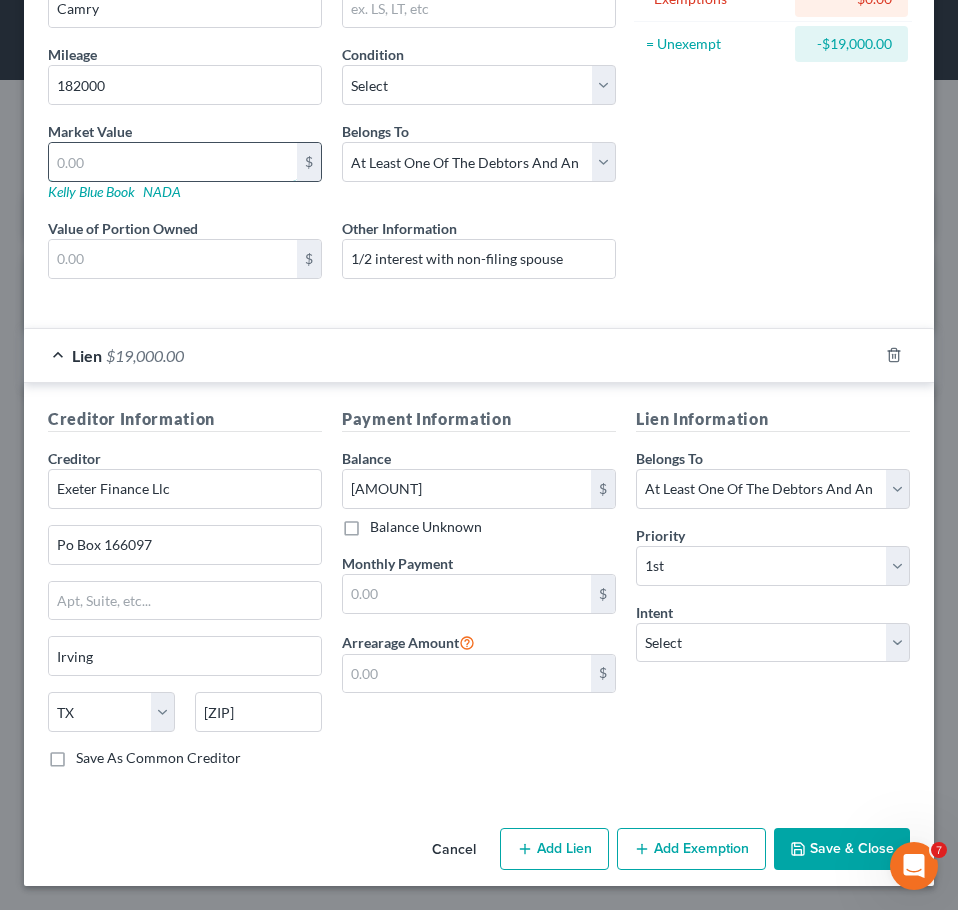 click at bounding box center [173, 162] 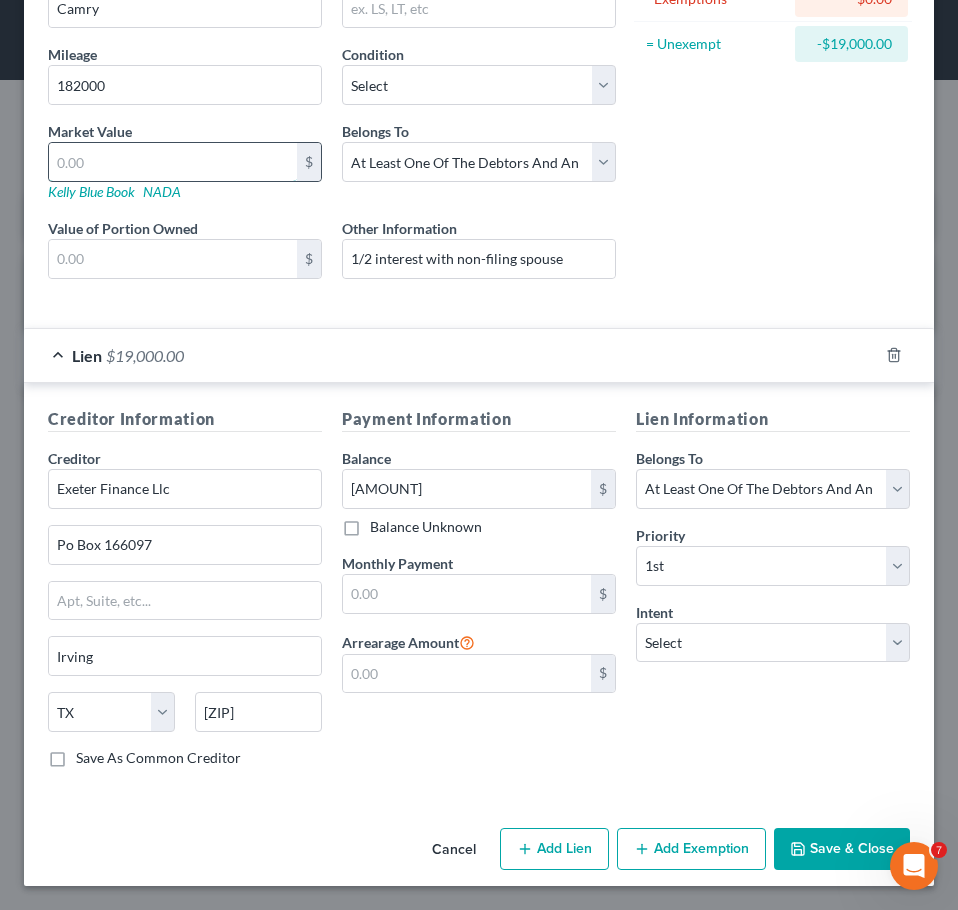 type on "7" 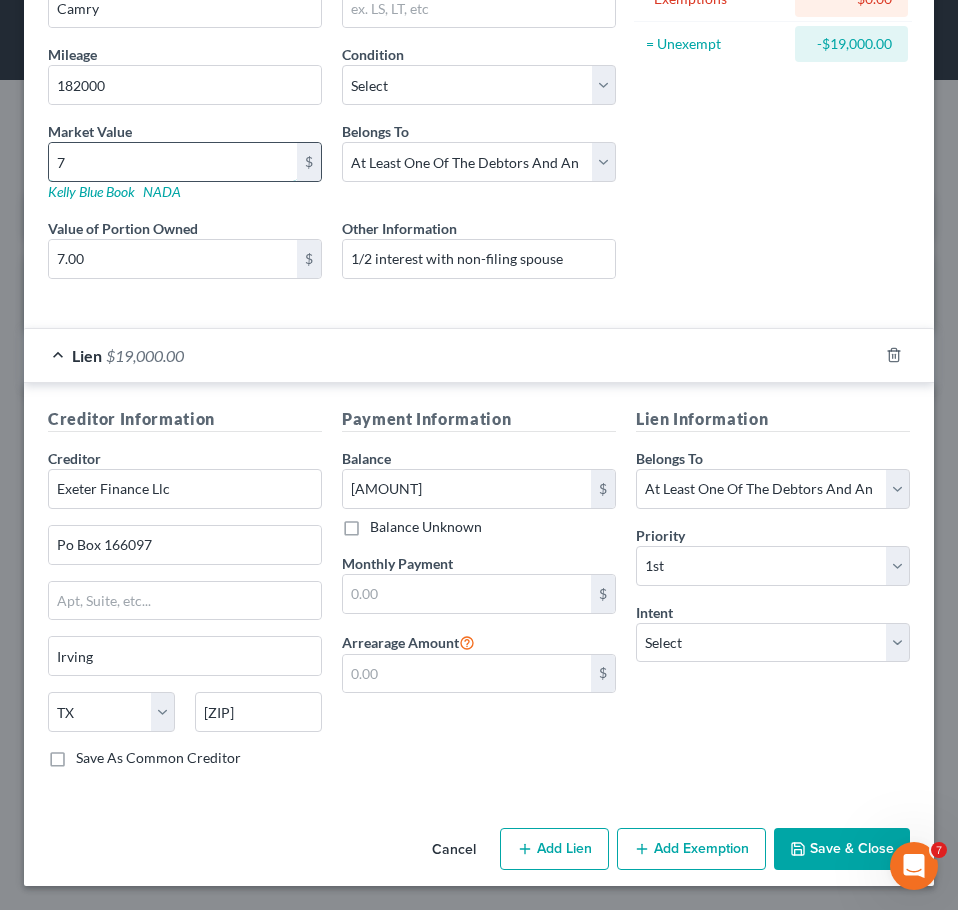 type on "78" 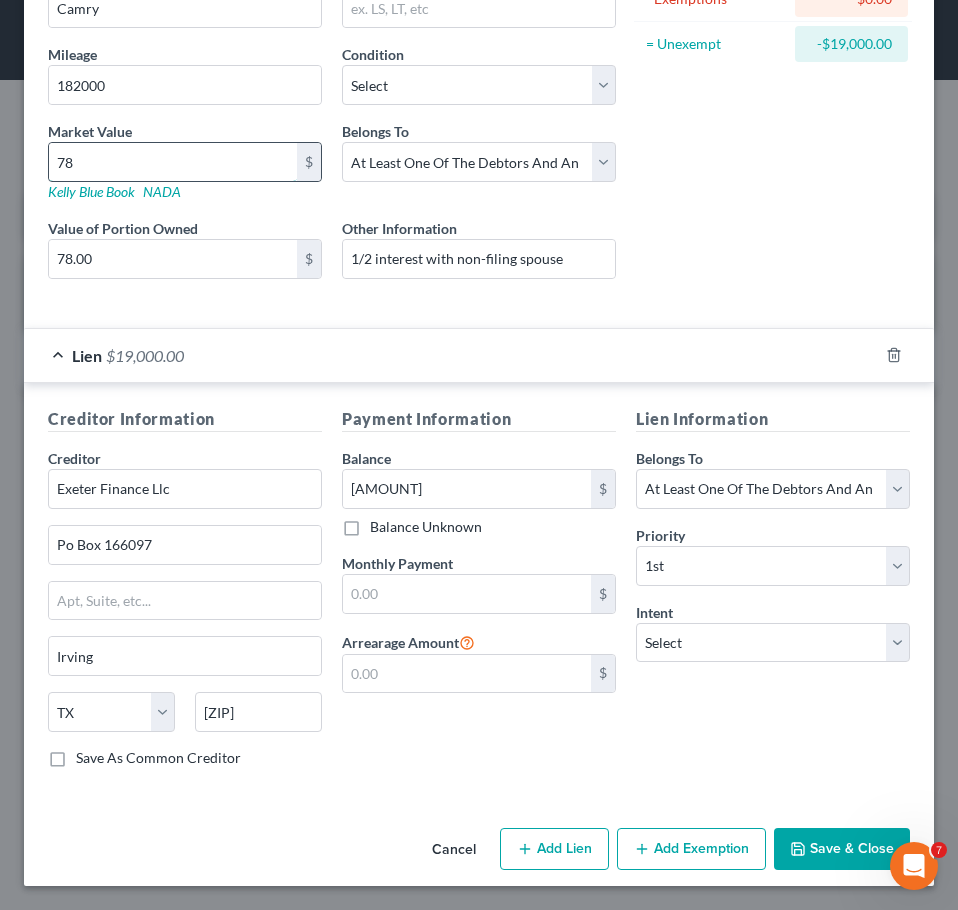 type on "[NUMBER]" 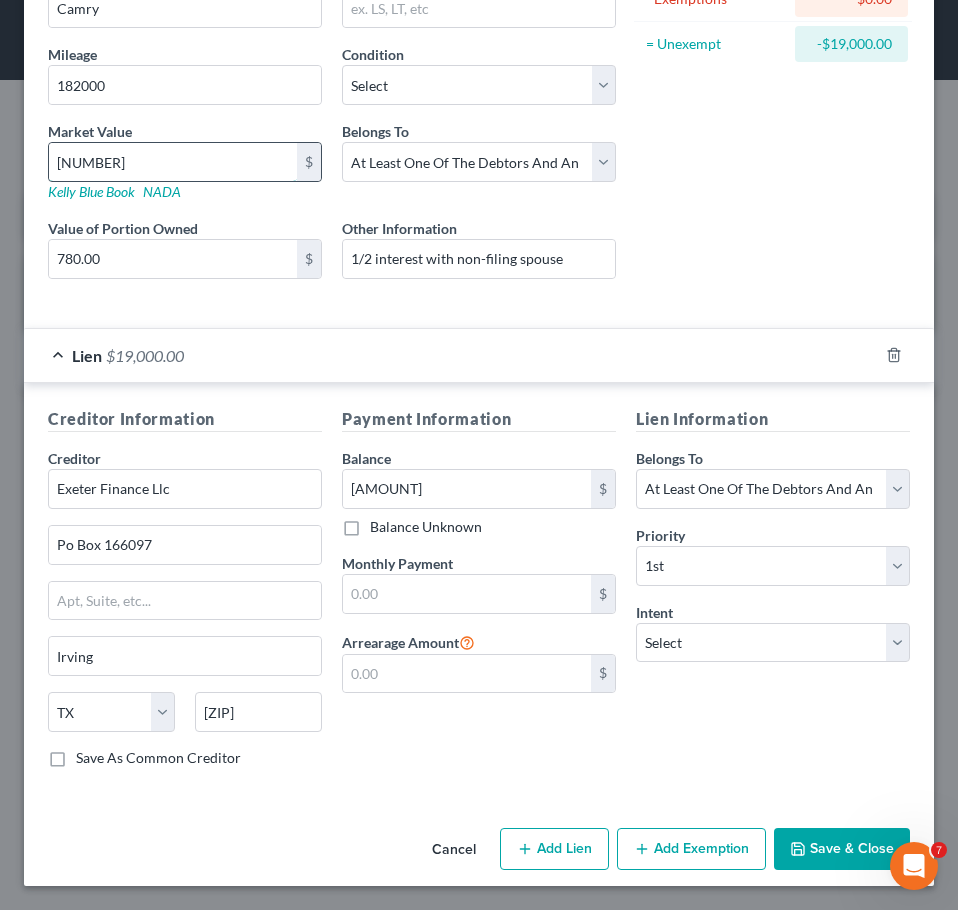 type on "7800" 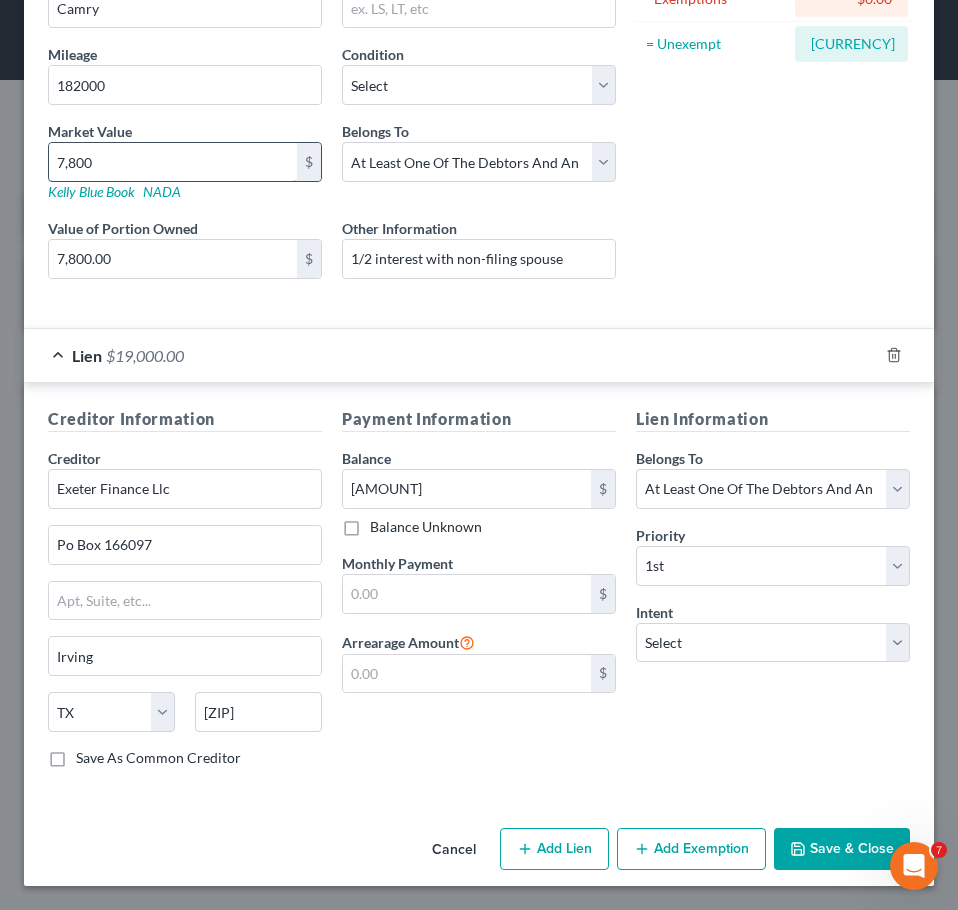 scroll, scrollTop: 114, scrollLeft: 0, axis: vertical 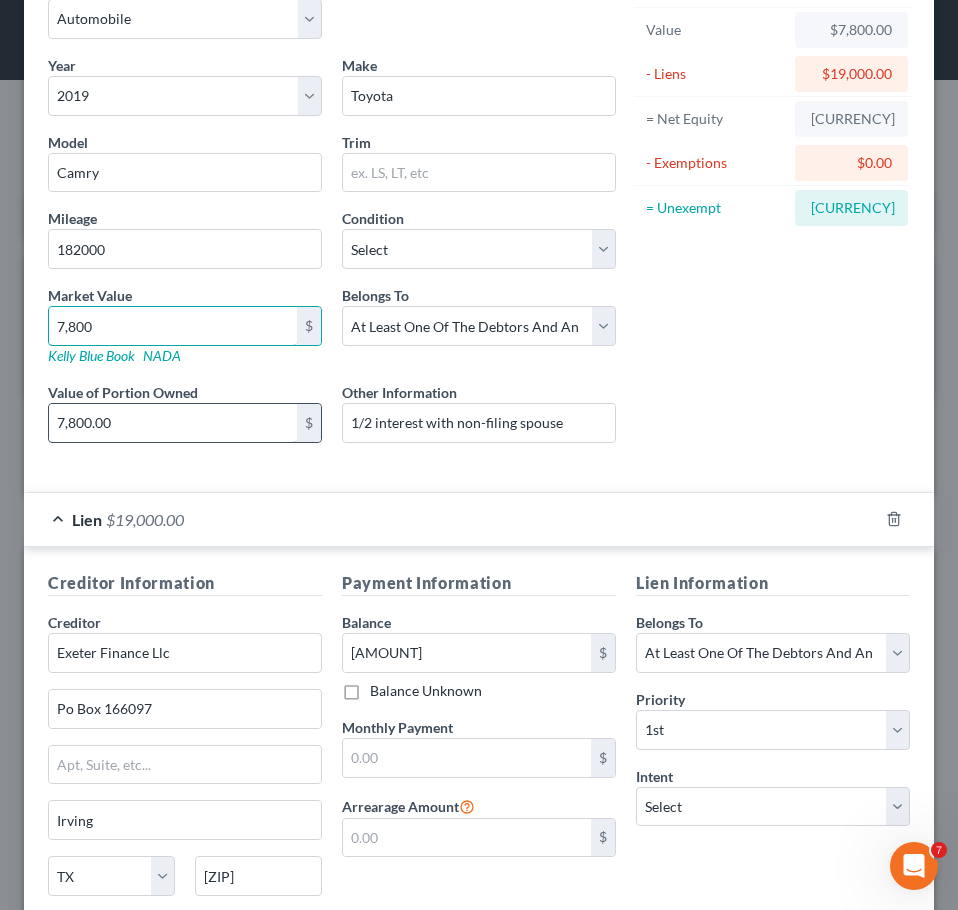 type on "7,800" 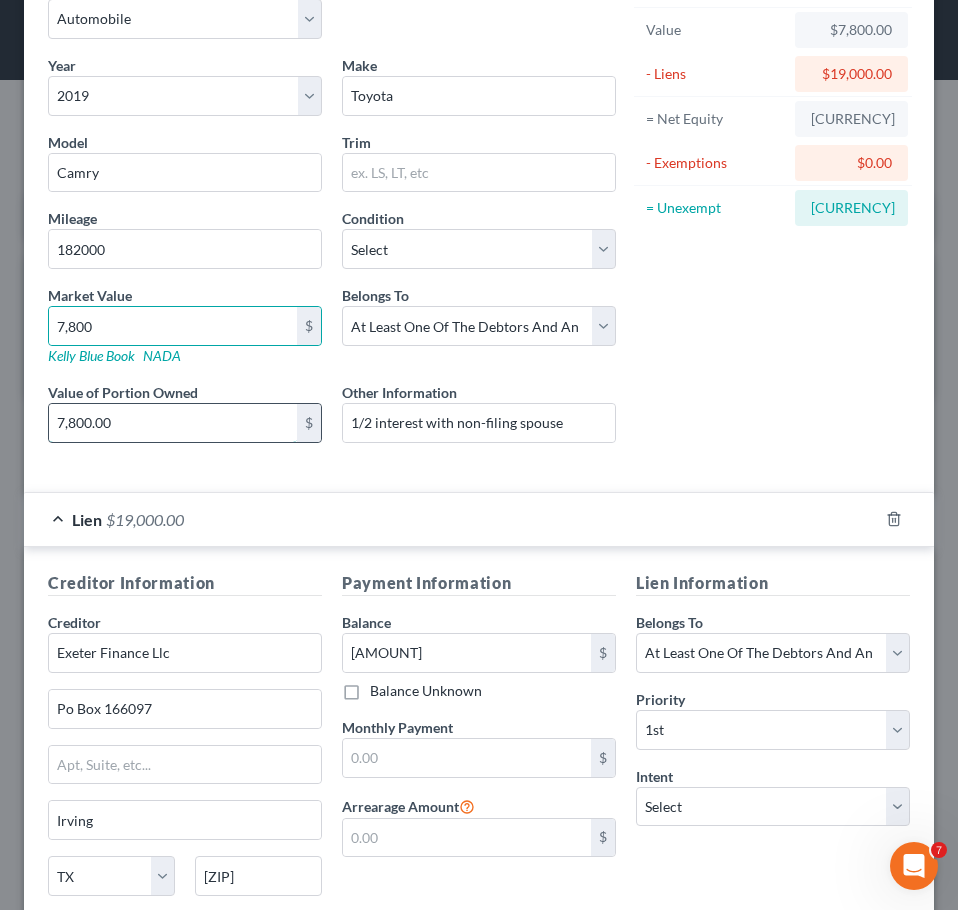 click on "7,800.00" at bounding box center (173, 423) 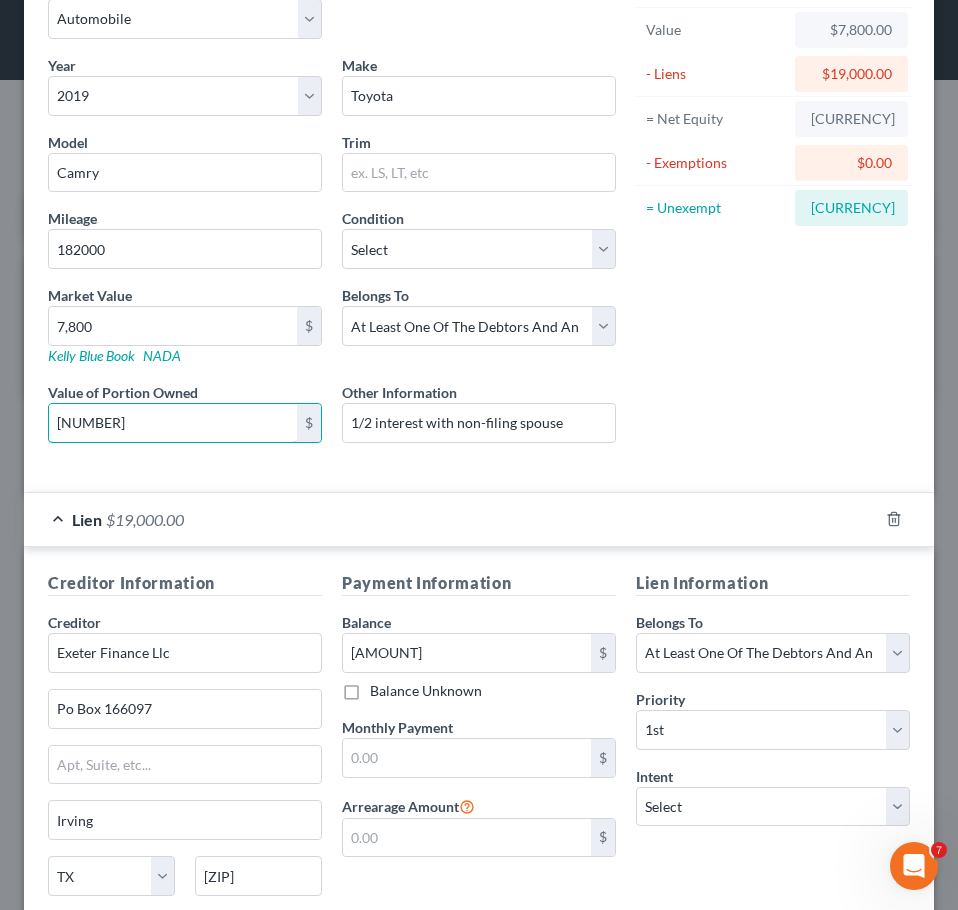 type on "[NUMBER]" 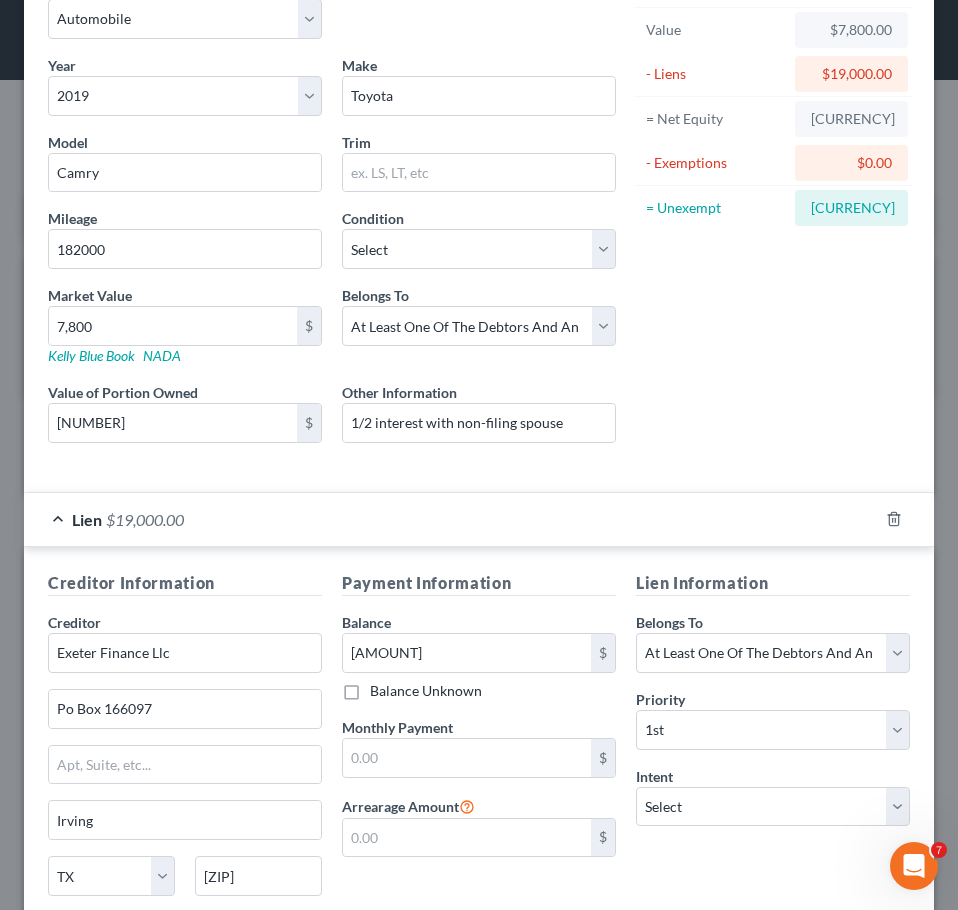 click on "Asset Calculator Value $7,800.00 - Liens $19,000.00 = Net Equity -$18,922.00 - Exemptions $0.00 = Unexempt -$18,922.00" at bounding box center (773, 227) 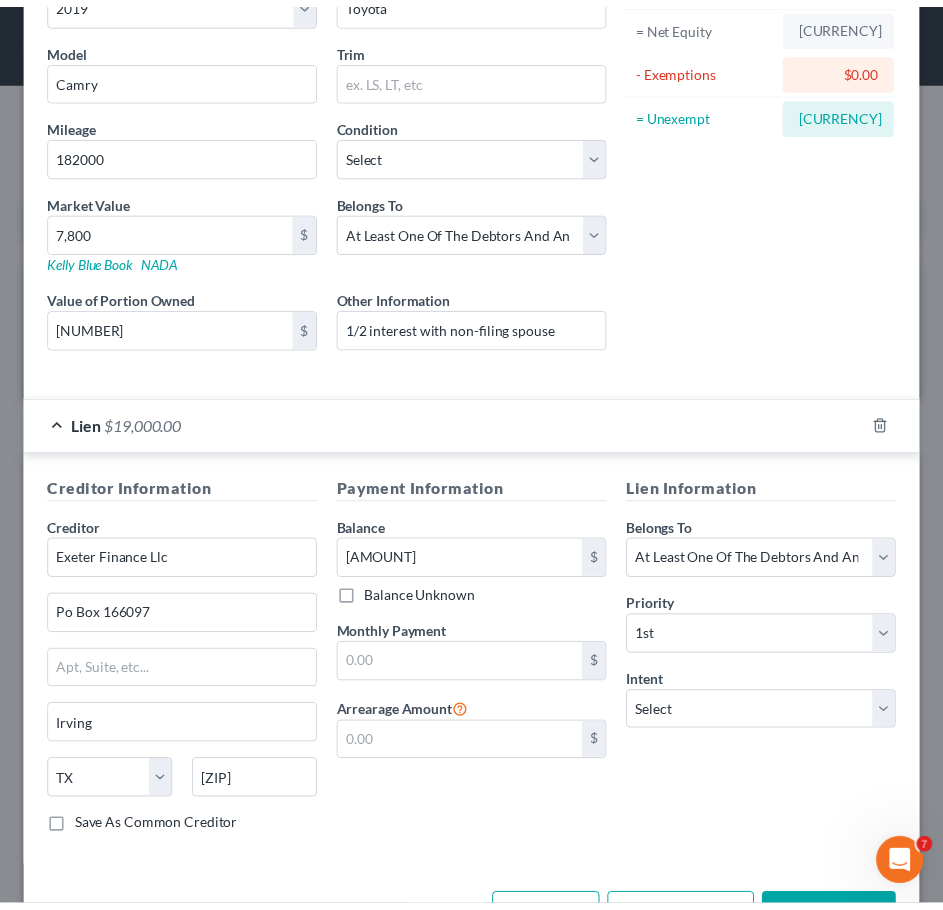 scroll, scrollTop: 278, scrollLeft: 0, axis: vertical 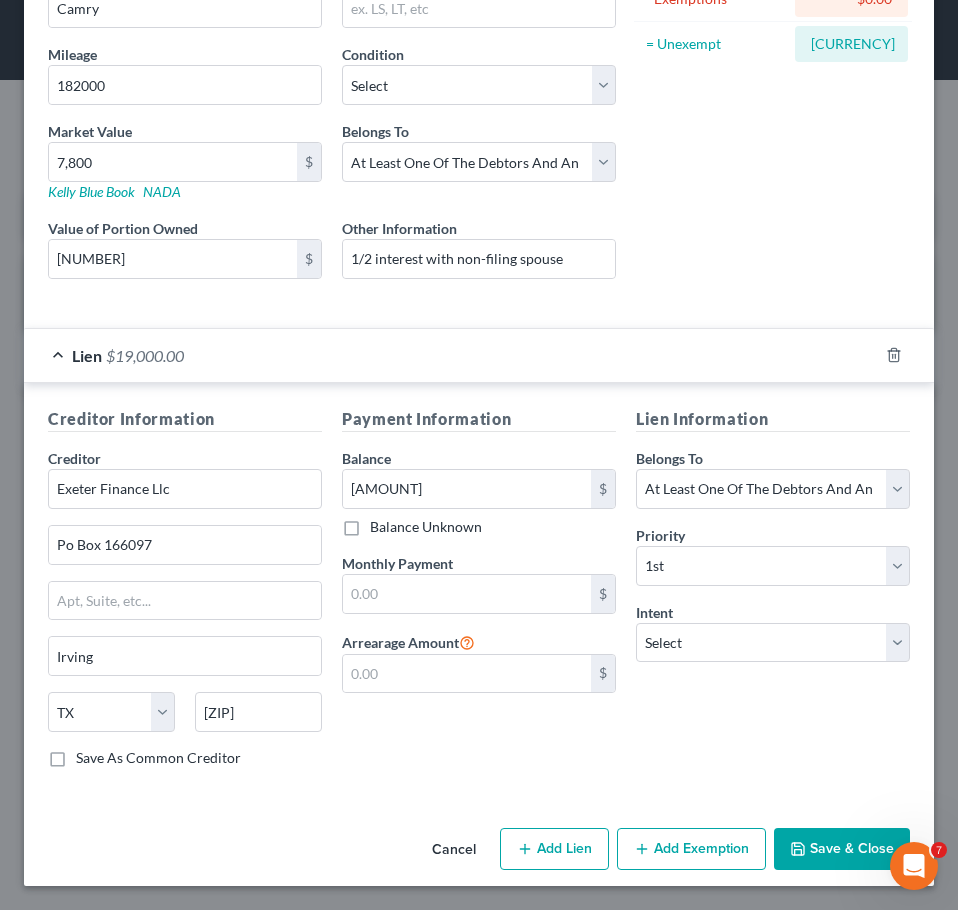 click on "Save & Close" at bounding box center [842, 849] 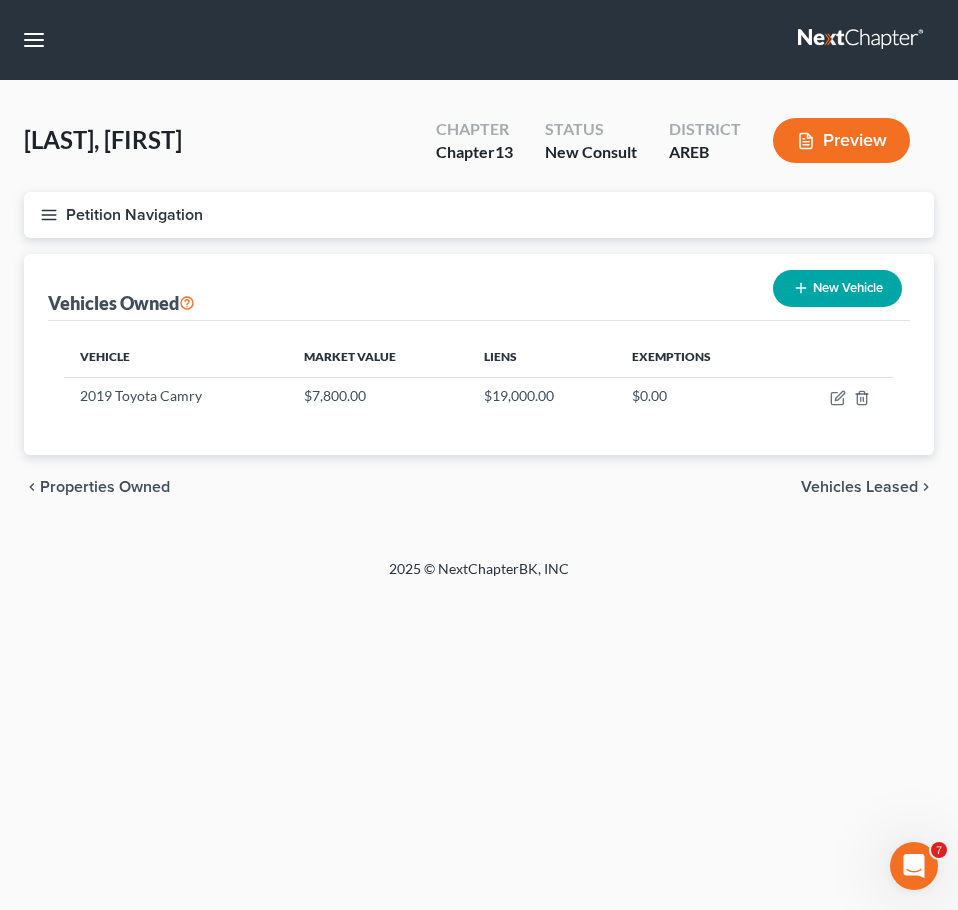 click on "Vehicles Leased" at bounding box center [859, 487] 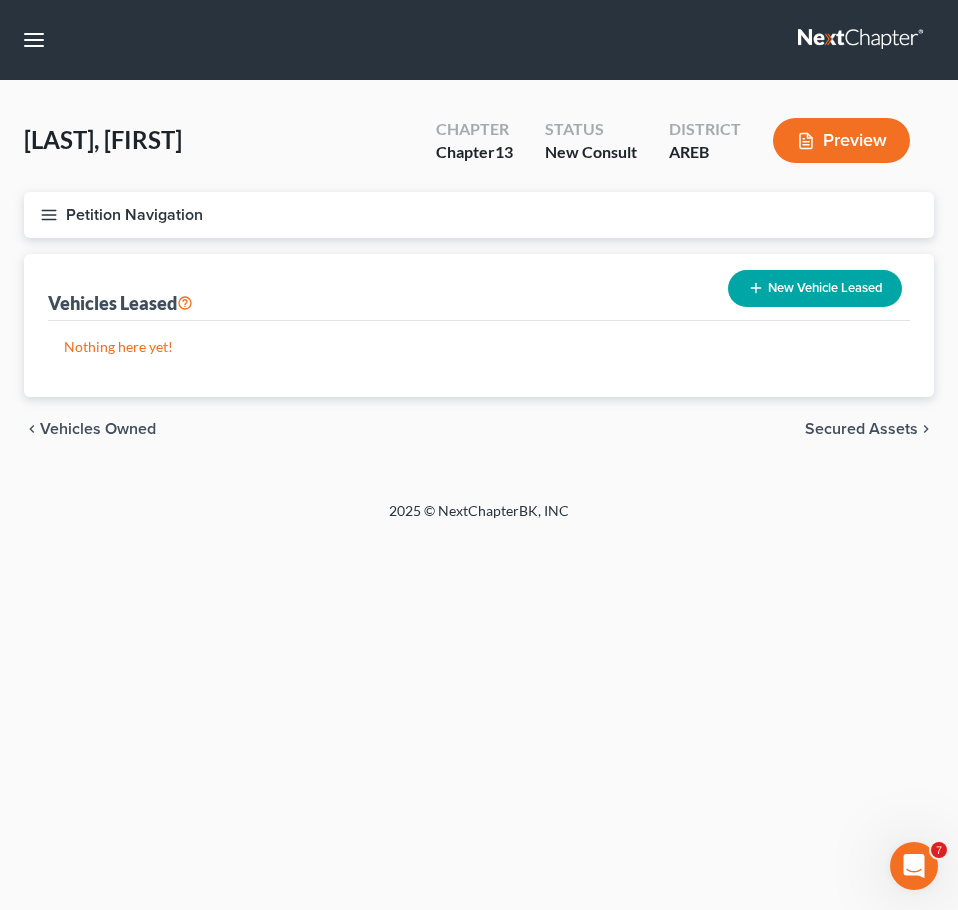click on "chevron_left
Vehicles Owned
Secured Assets
chevron_right" at bounding box center (479, 429) 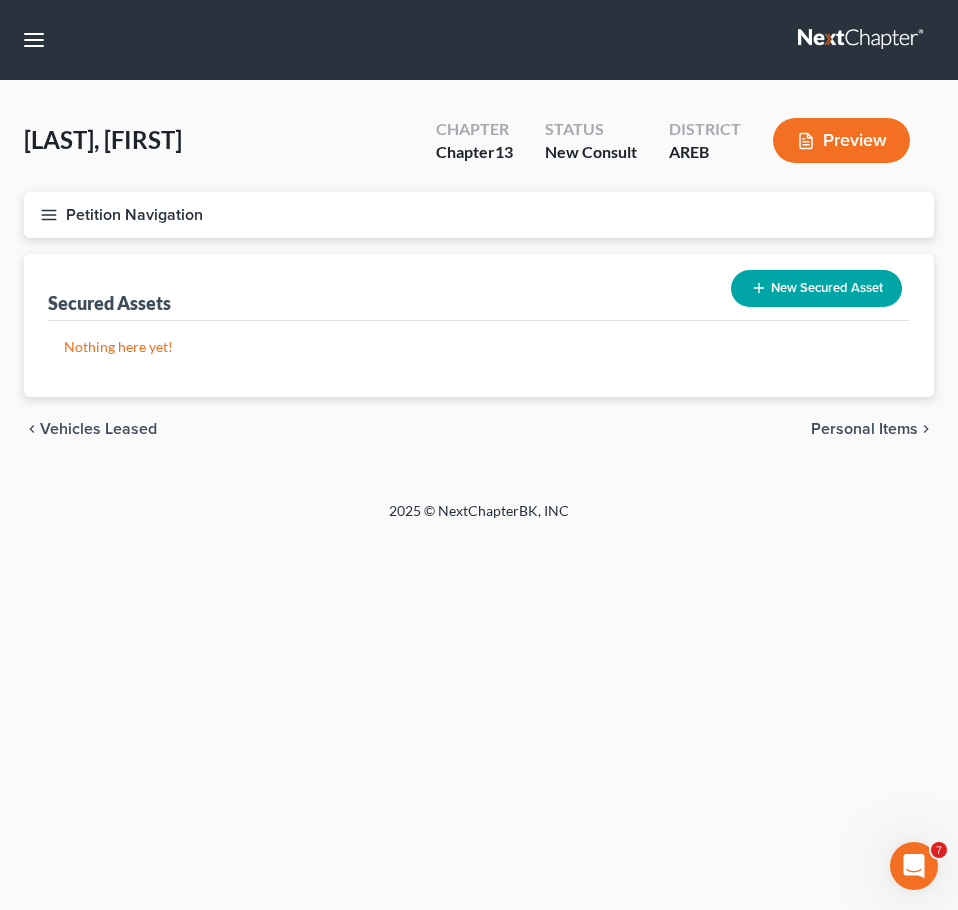 click on "Personal Items" at bounding box center (864, 429) 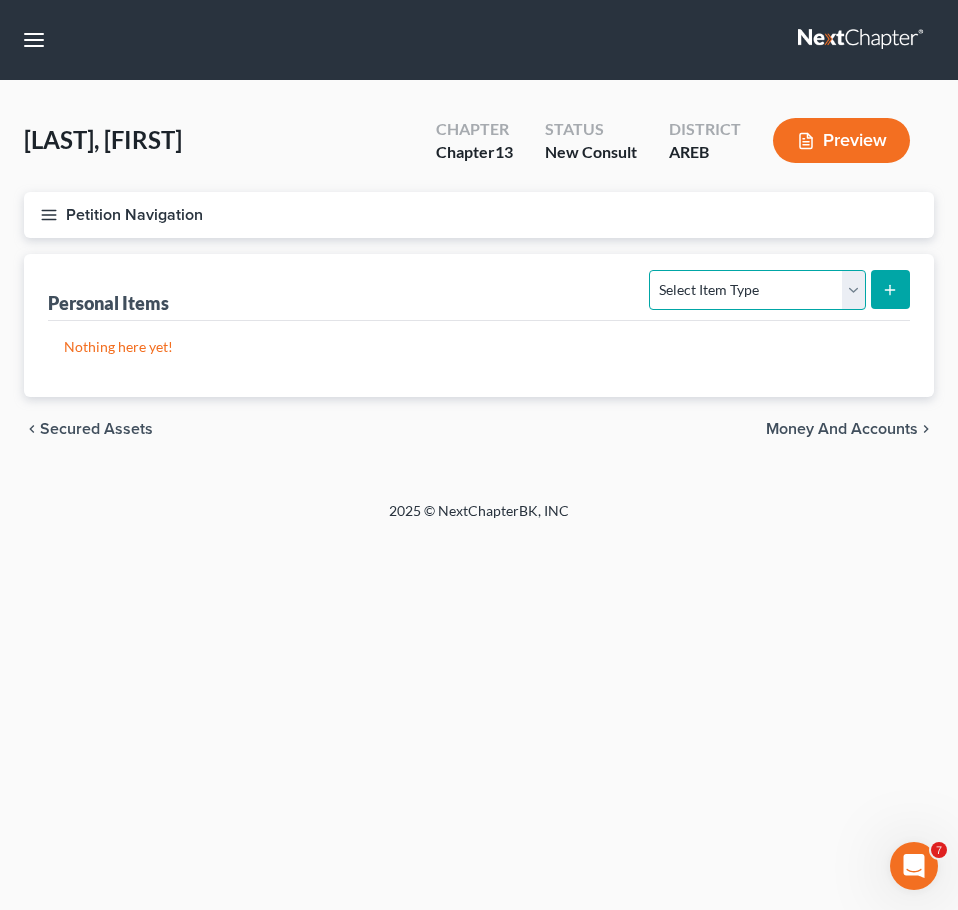 click on "Select Item Type Clothing Collectibles Of Value Electronics Firearms Household Goods Jewelry Other Pet(s) Sports & Hobby Equipment" at bounding box center [757, 290] 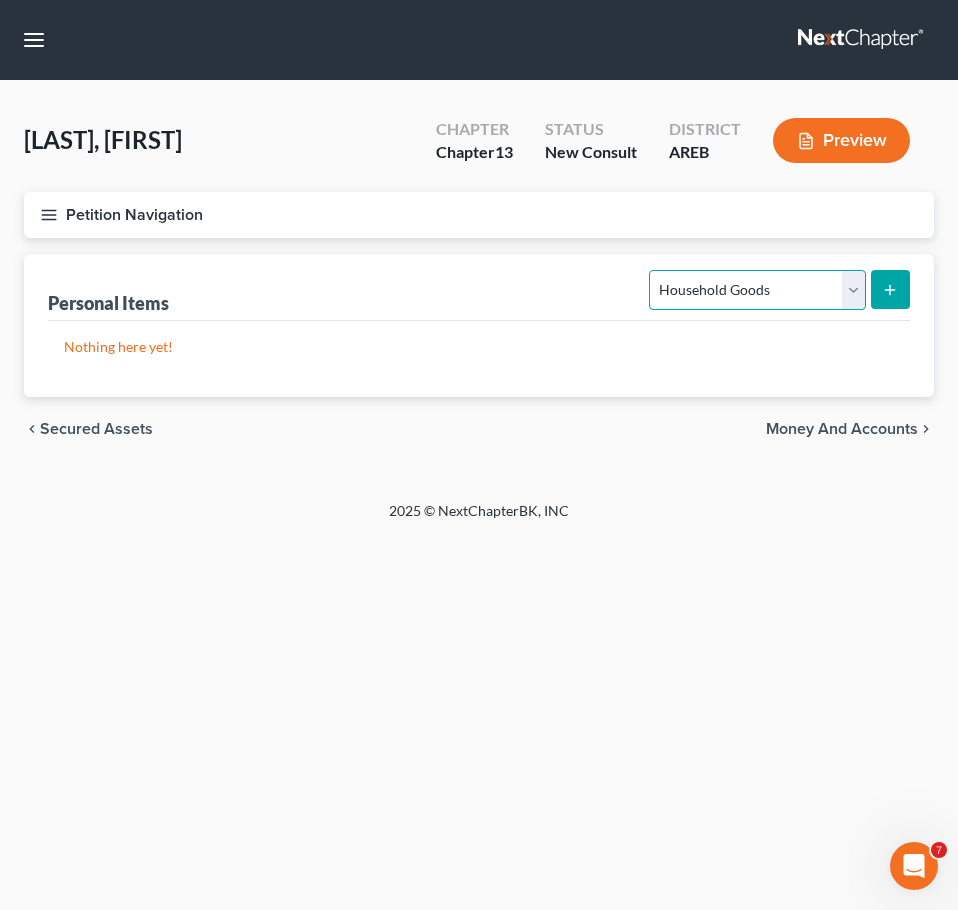 click on "Select Item Type Clothing Collectibles Of Value Electronics Firearms Household Goods Jewelry Other Pet(s) Sports & Hobby Equipment" at bounding box center (757, 290) 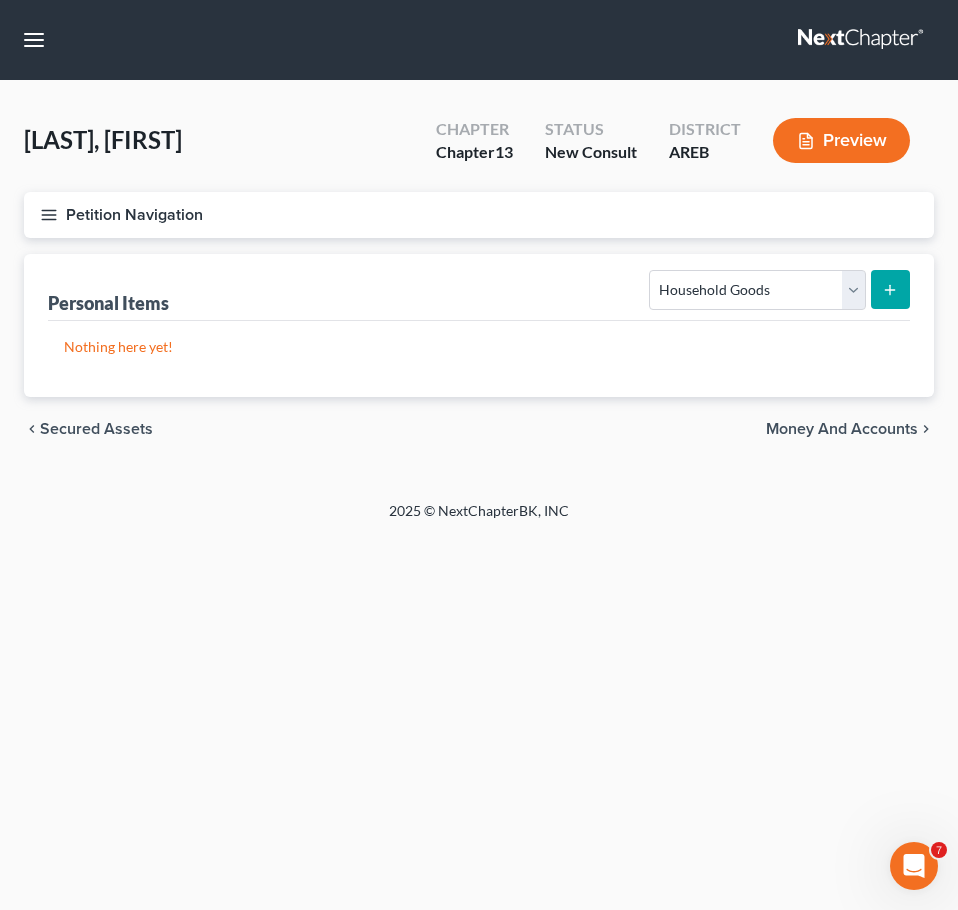 click 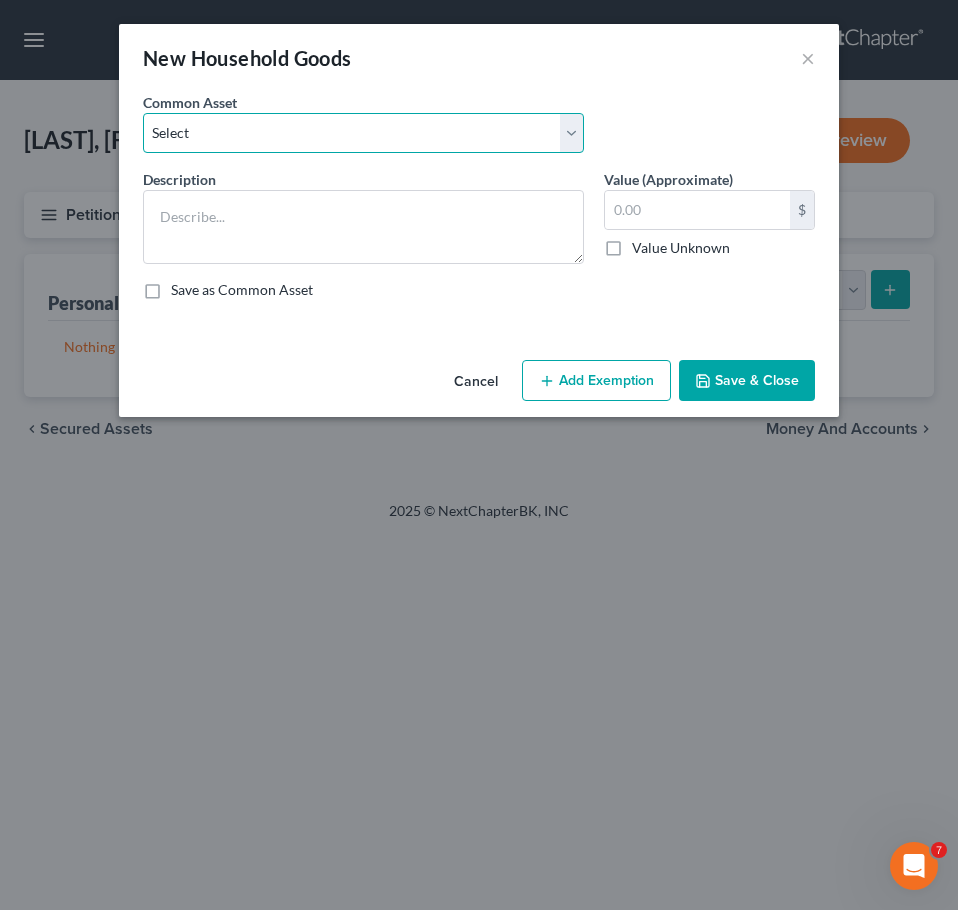 click on "Select Household goods and furnishings" at bounding box center [363, 133] 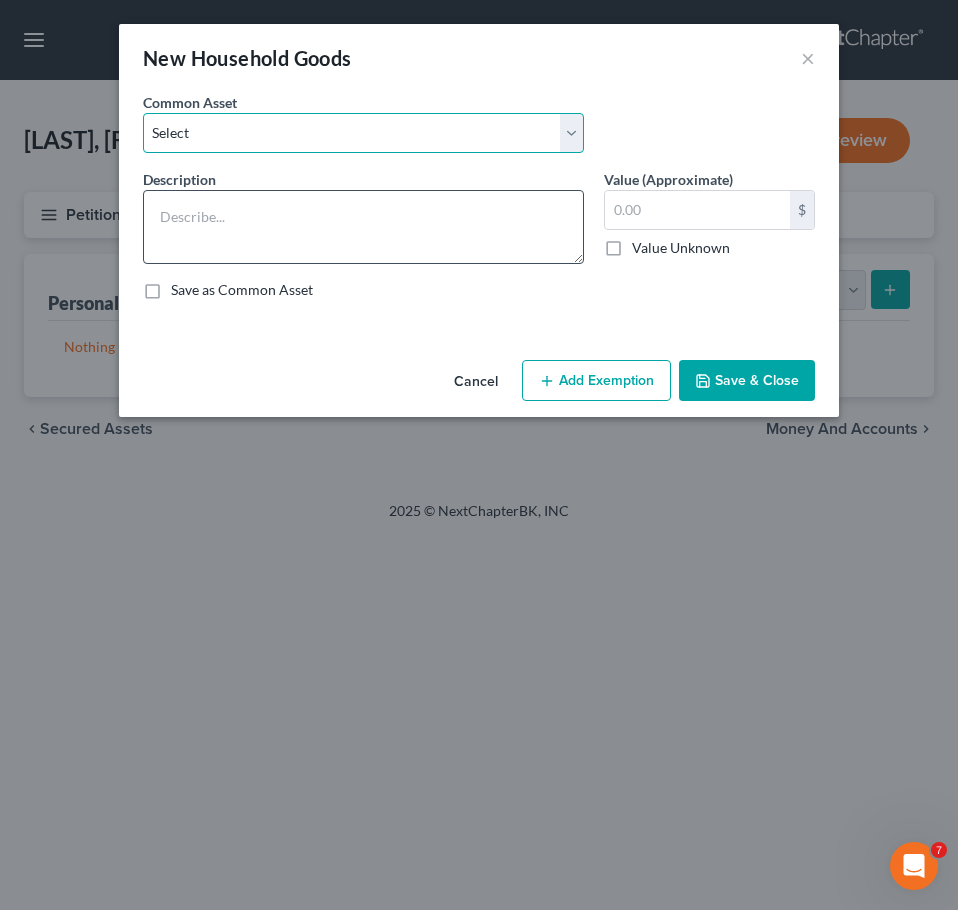 select on "0" 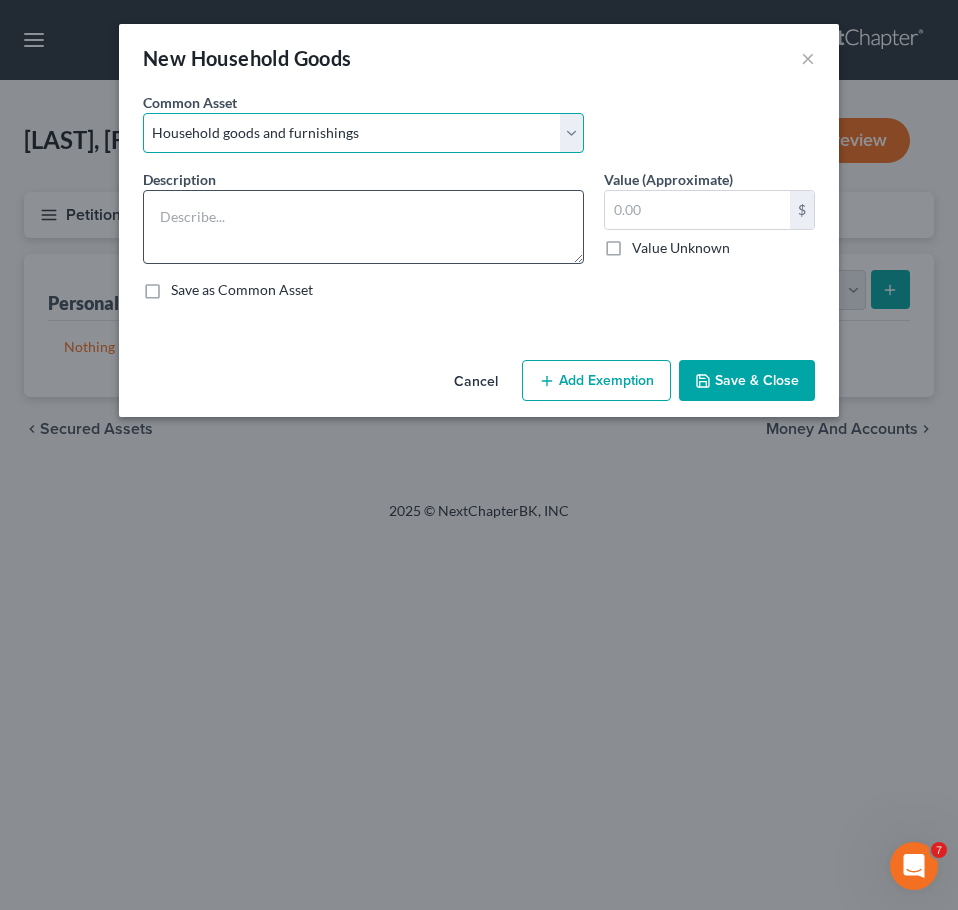 click on "Select Household goods and furnishings" at bounding box center (363, 133) 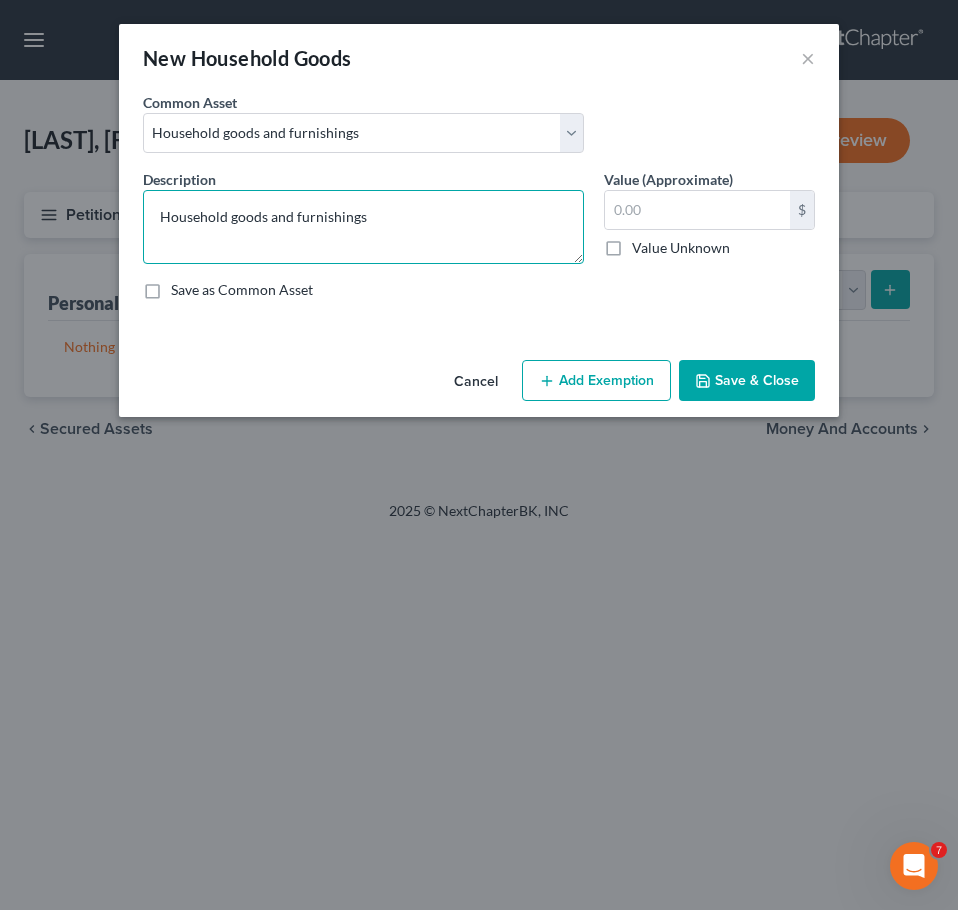 click on "Household goods and furnishings" at bounding box center (363, 227) 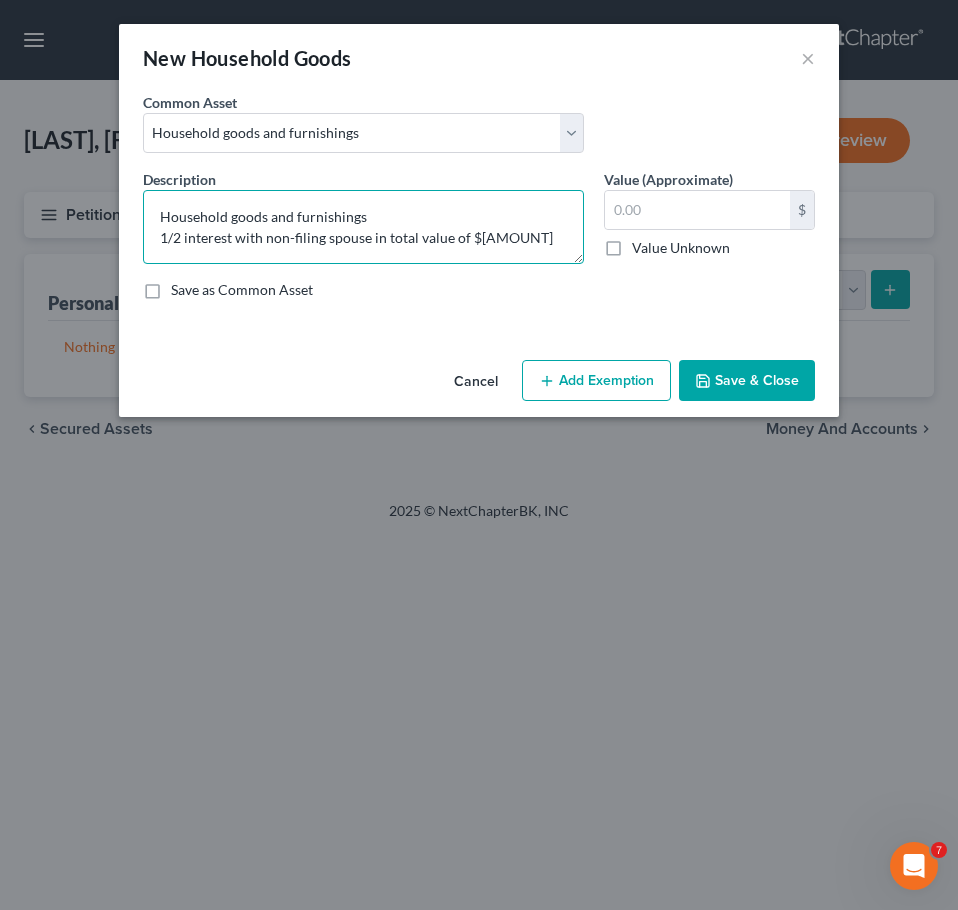 click on "Household goods and furnishings
1/2 interest with non-filing spouse in total value of $[AMOUNT]" at bounding box center [363, 227] 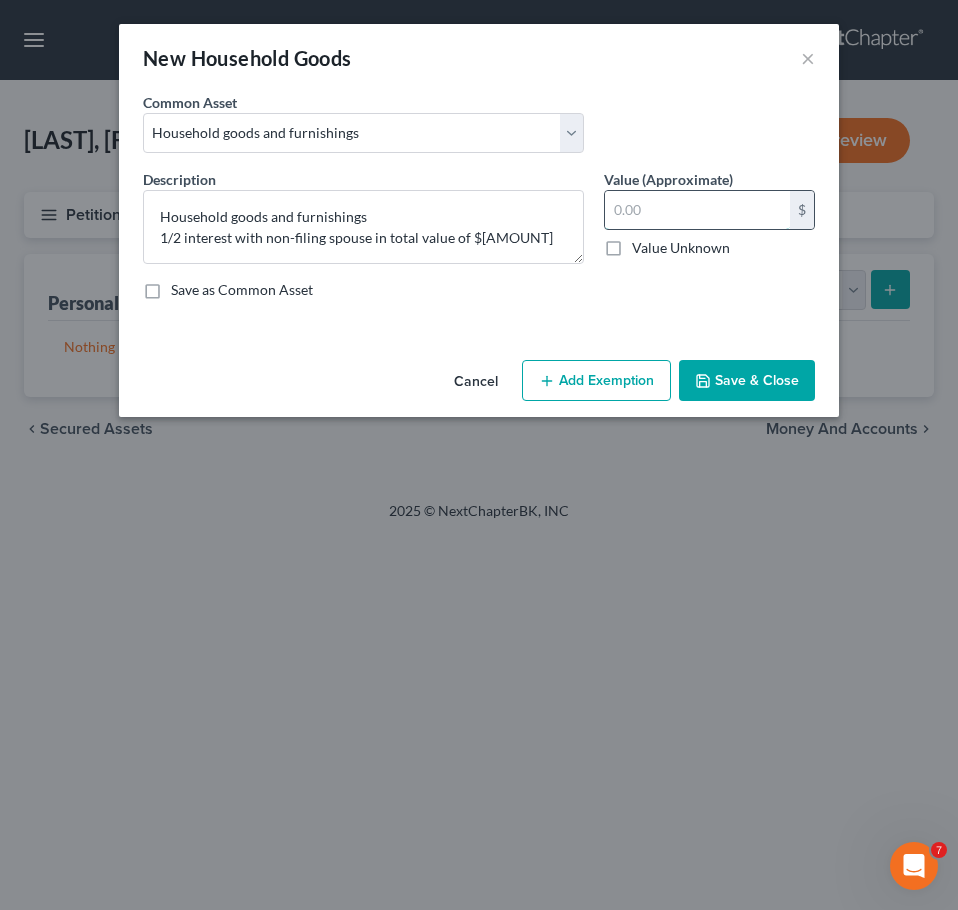 click at bounding box center [697, 210] 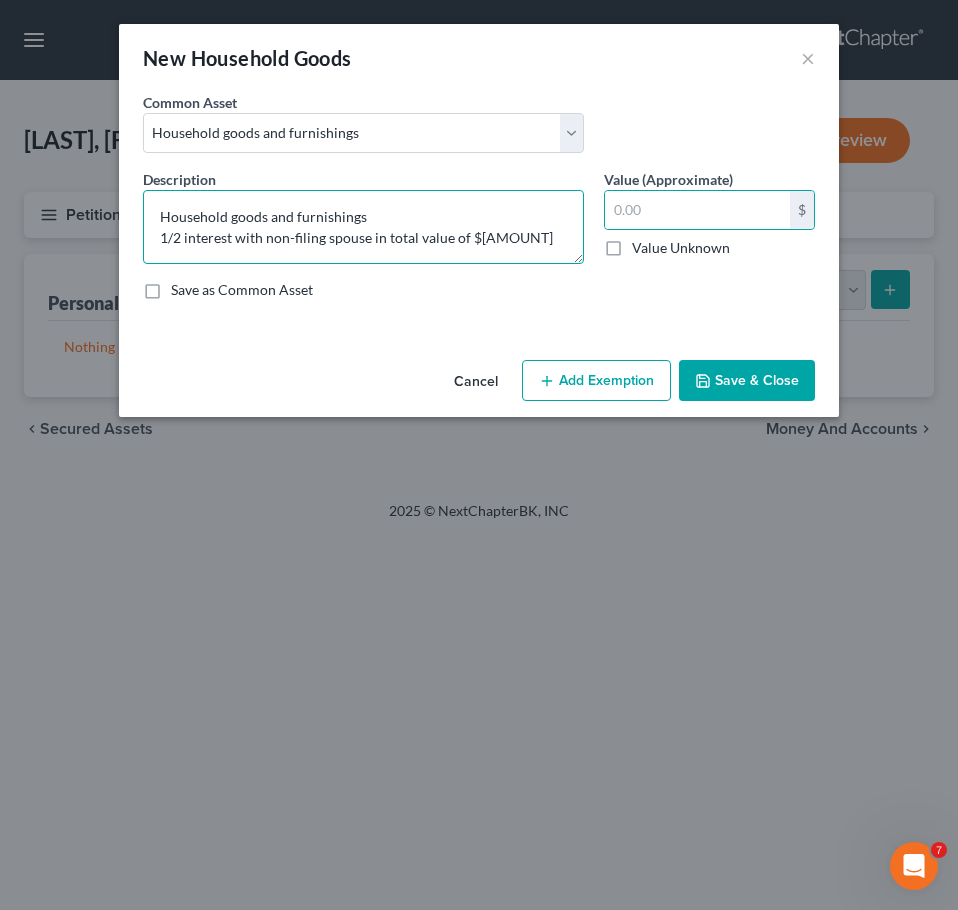 click on "Household goods and furnishings
1/2 interest with non-filing spouse in total value of $[AMOUNT]" at bounding box center [363, 227] 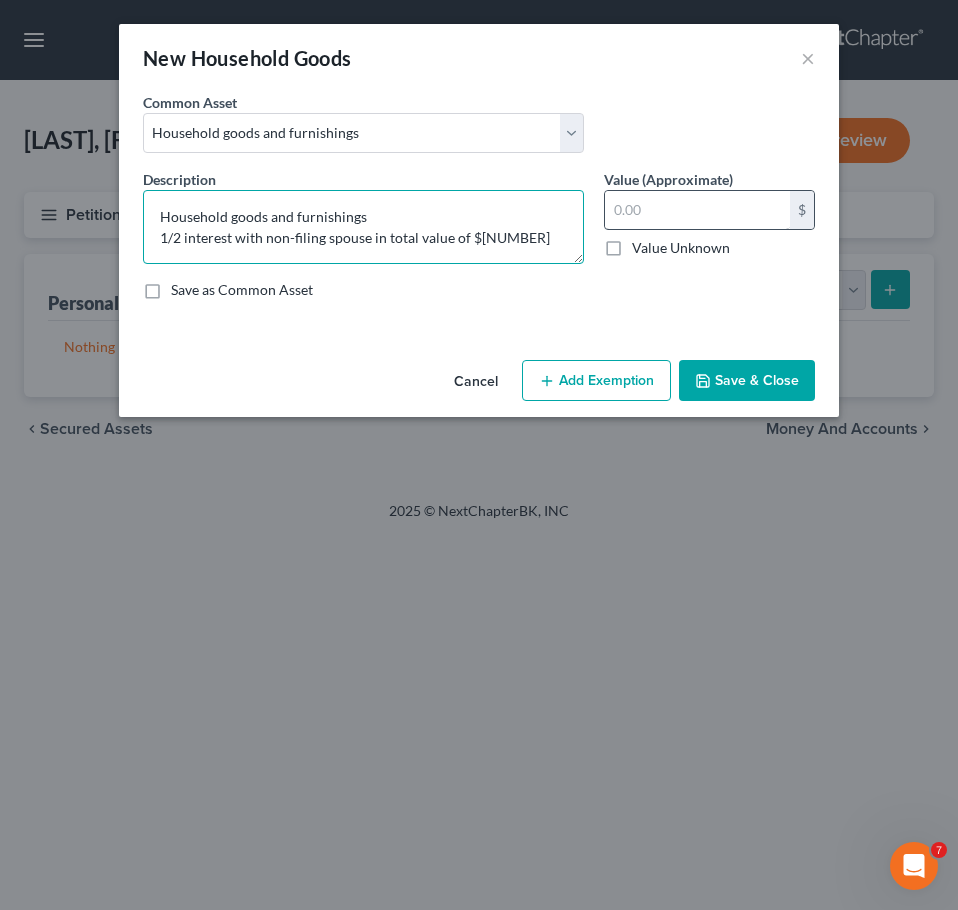 type on "Household goods and furnishings
1/2 interest with non-filing spouse in total value of $[NUMBER]" 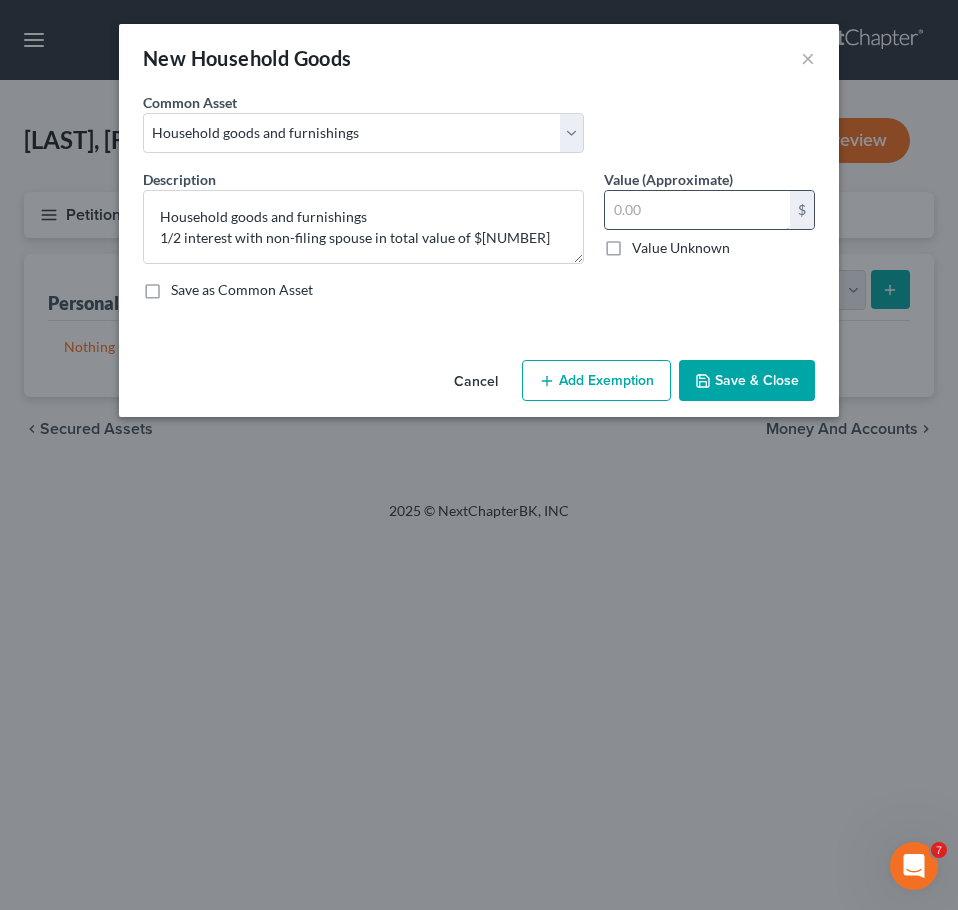 click at bounding box center [697, 210] 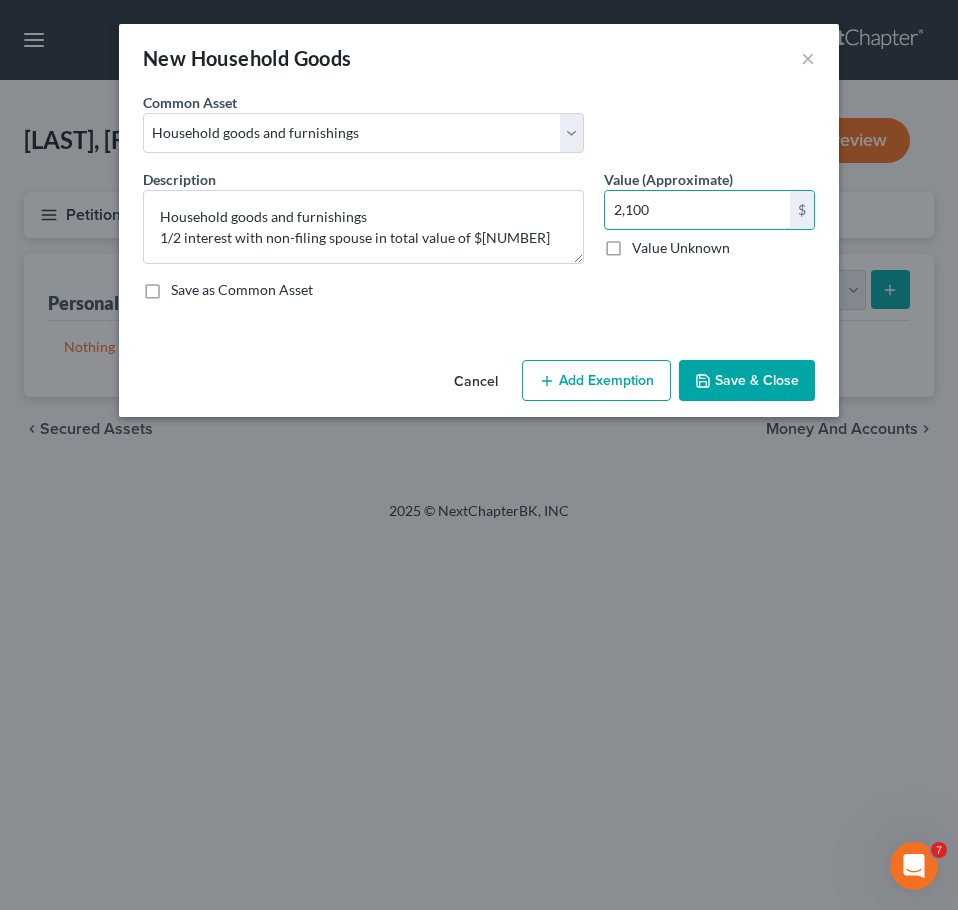 type on "2,100" 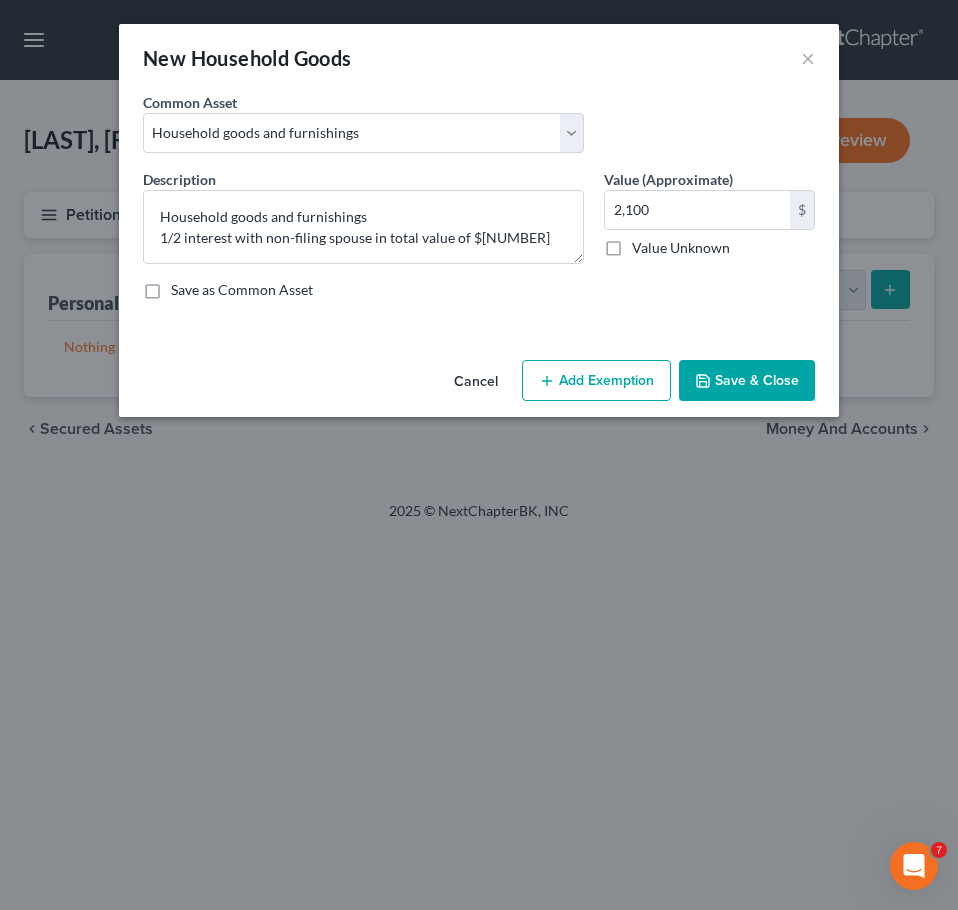 click on "Save & Close" at bounding box center [747, 381] 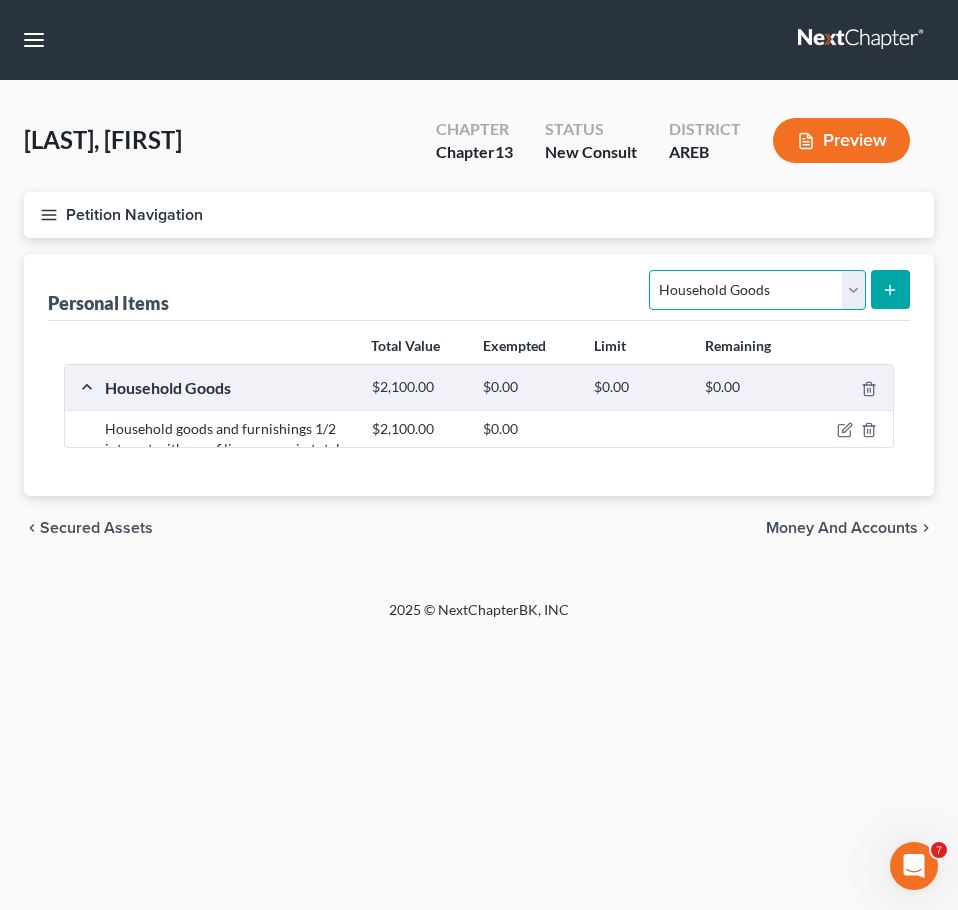 click on "Select Item Type Clothing Collectibles Of Value Electronics Firearms Household Goods Jewelry Other Pet(s) Sports & Hobby Equipment" at bounding box center [757, 290] 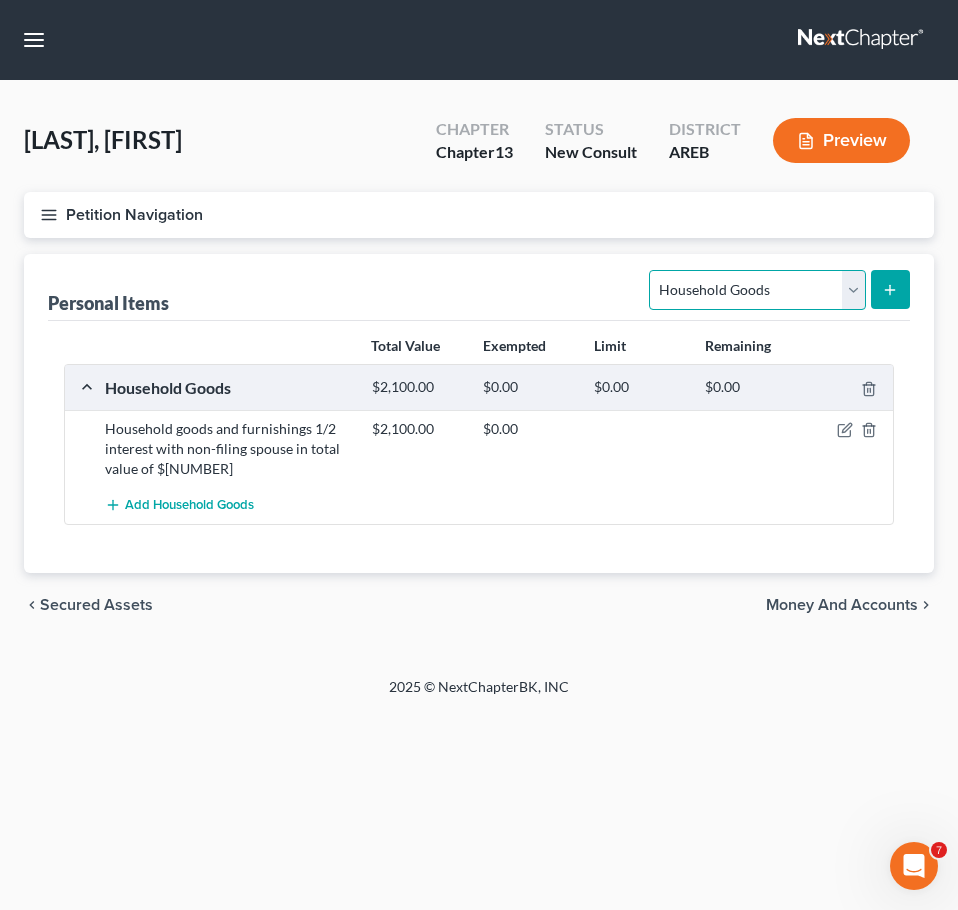 select on "electronics" 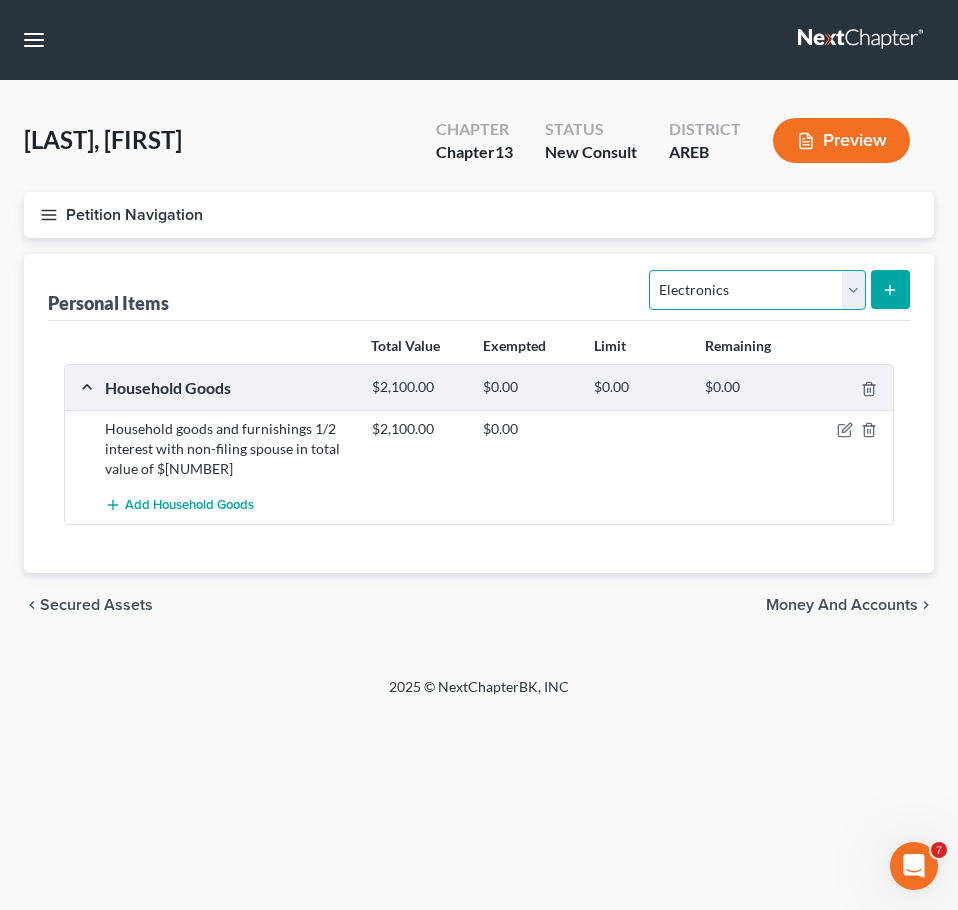 click on "Select Item Type Clothing Collectibles Of Value Electronics Firearms Household Goods Jewelry Other Pet(s) Sports & Hobby Equipment" at bounding box center [757, 290] 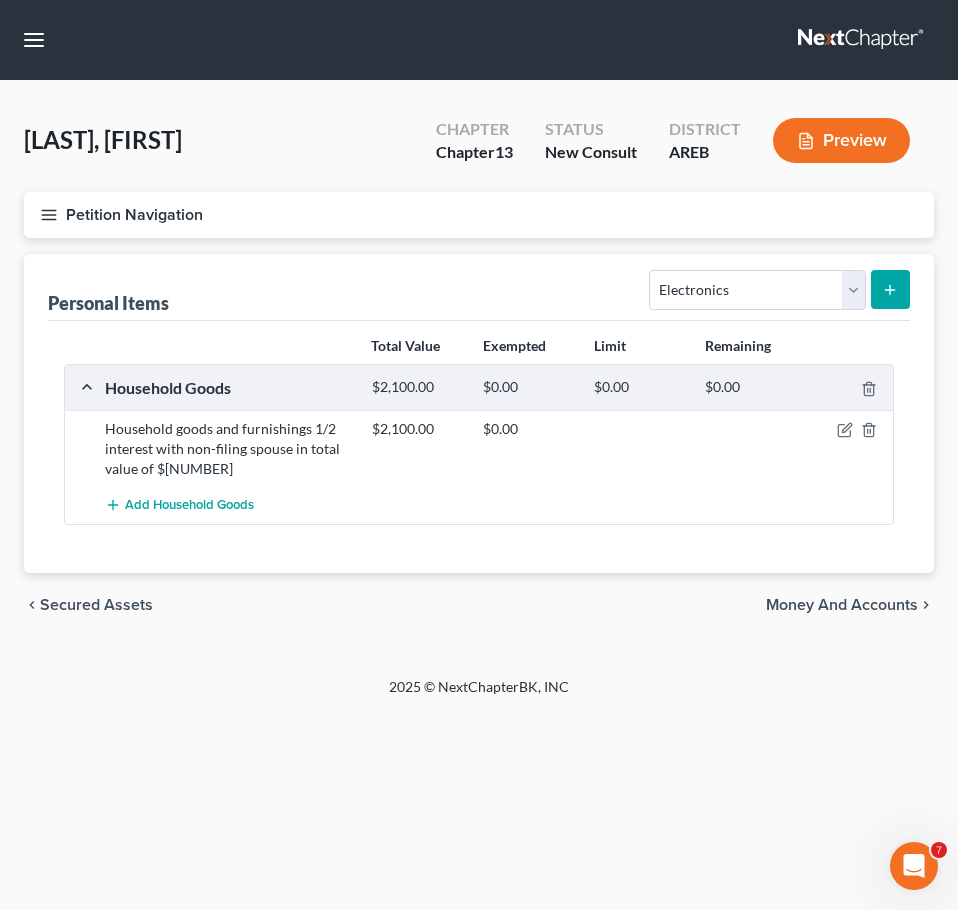 click at bounding box center [890, 289] 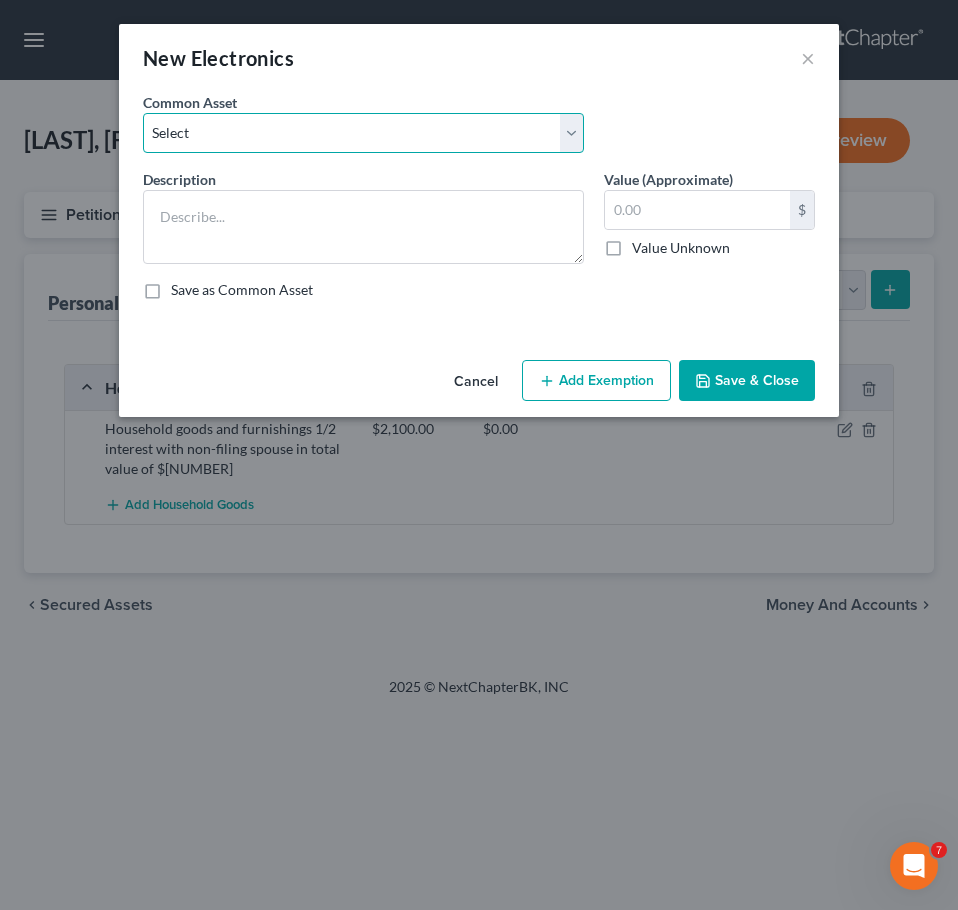 click on "Select Household electronics" at bounding box center [363, 133] 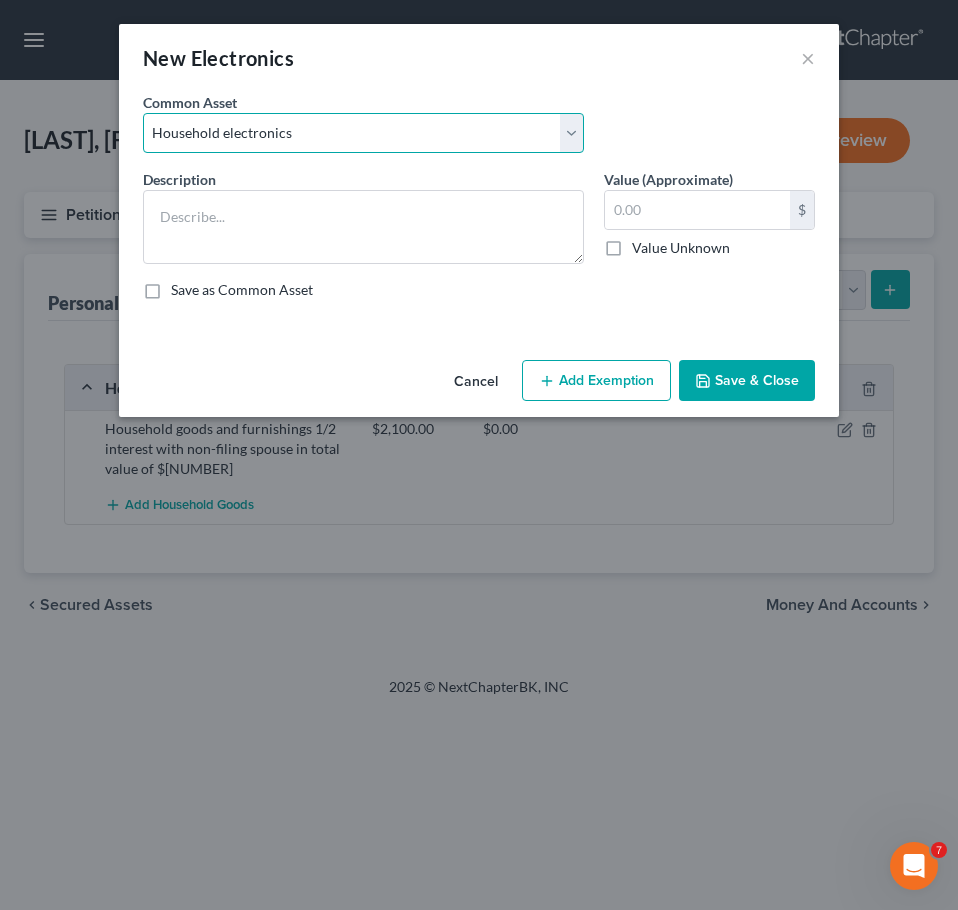 click on "Select Household electronics" at bounding box center (363, 133) 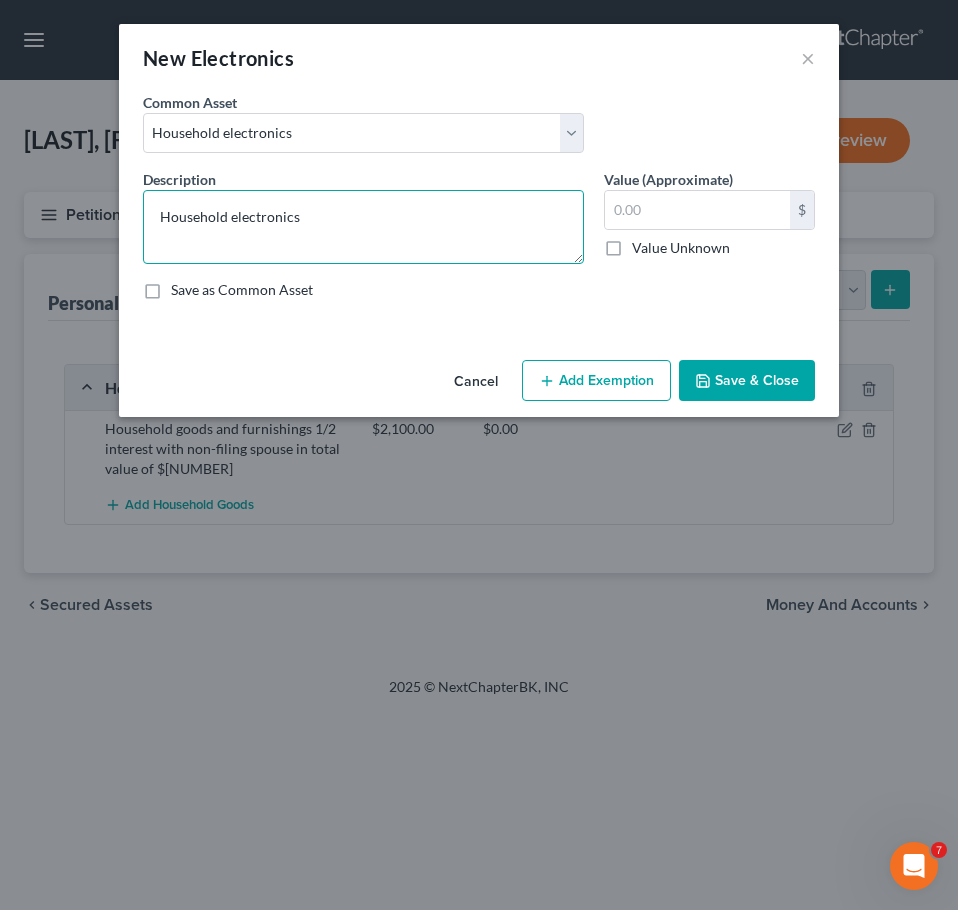 click on "Household electronics" at bounding box center [363, 227] 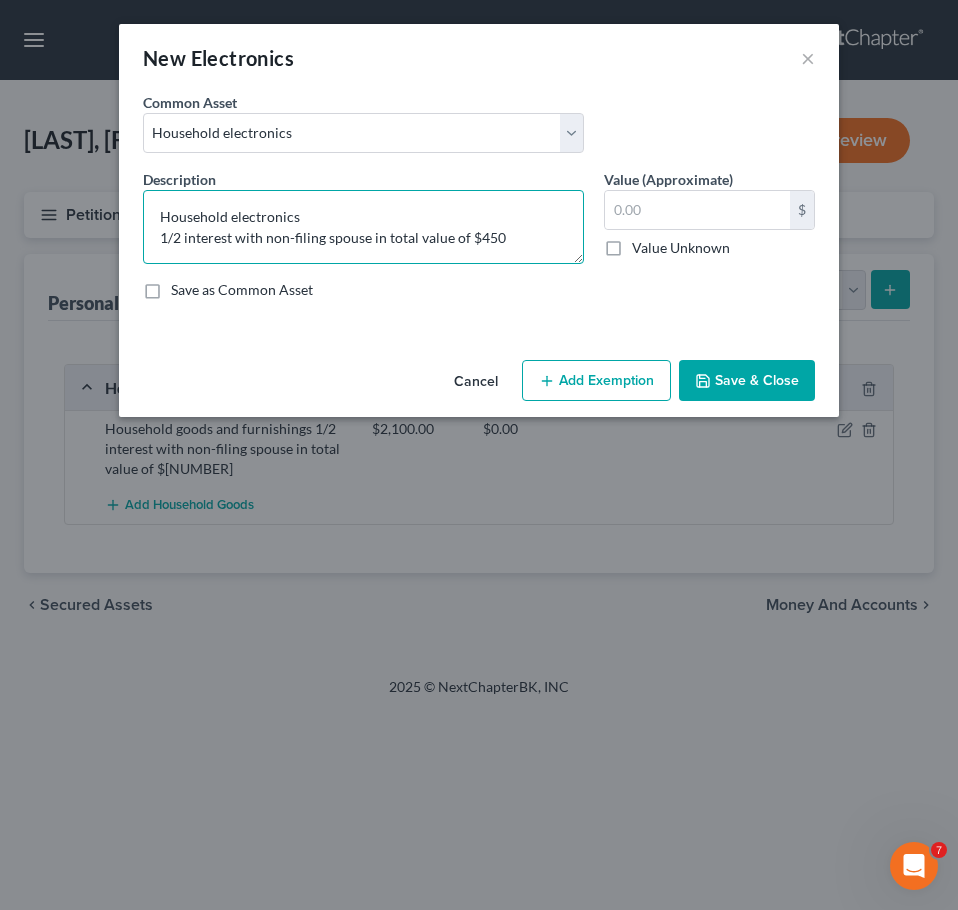 type on "Household electronics
1/2 interest with non-filing spouse in total value of $450" 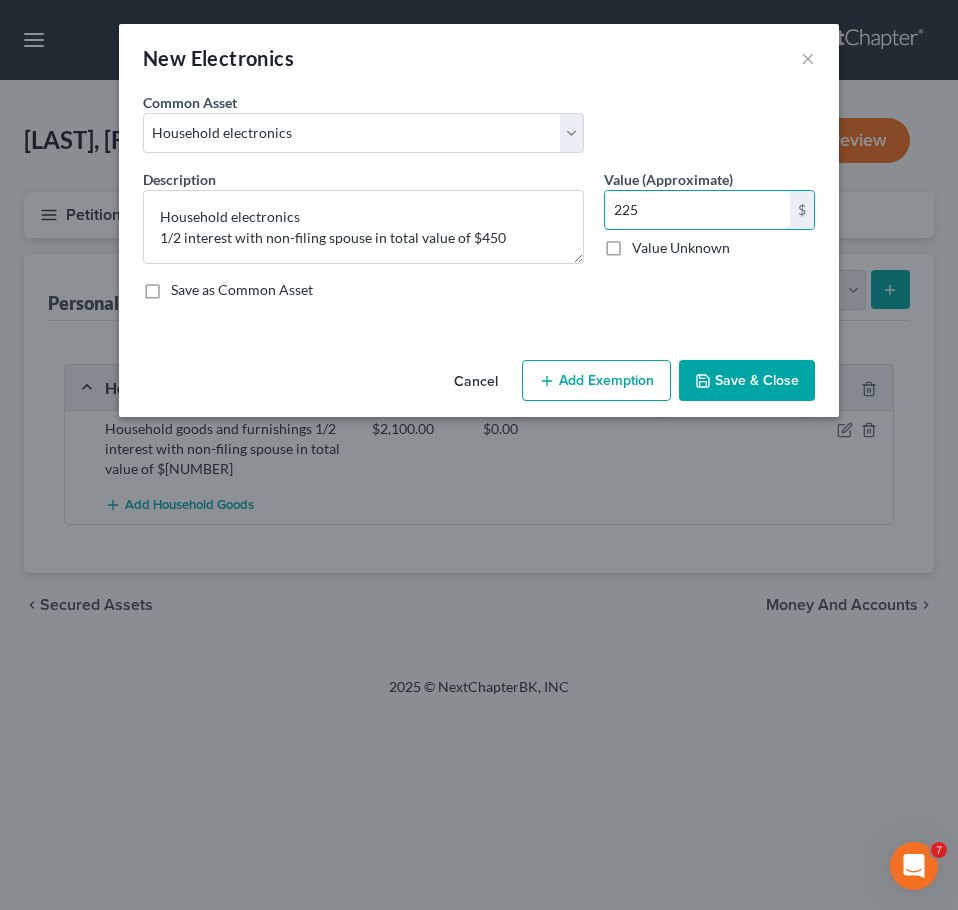 type on "225" 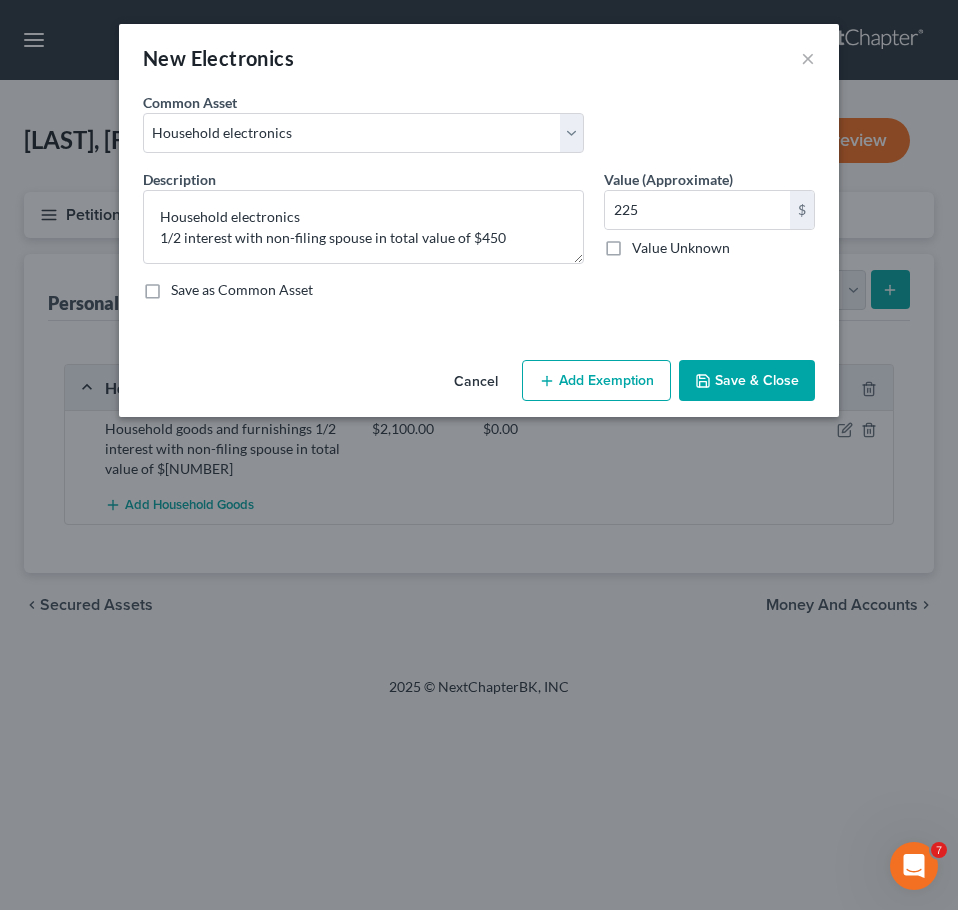 click on "Save & Close" at bounding box center (747, 381) 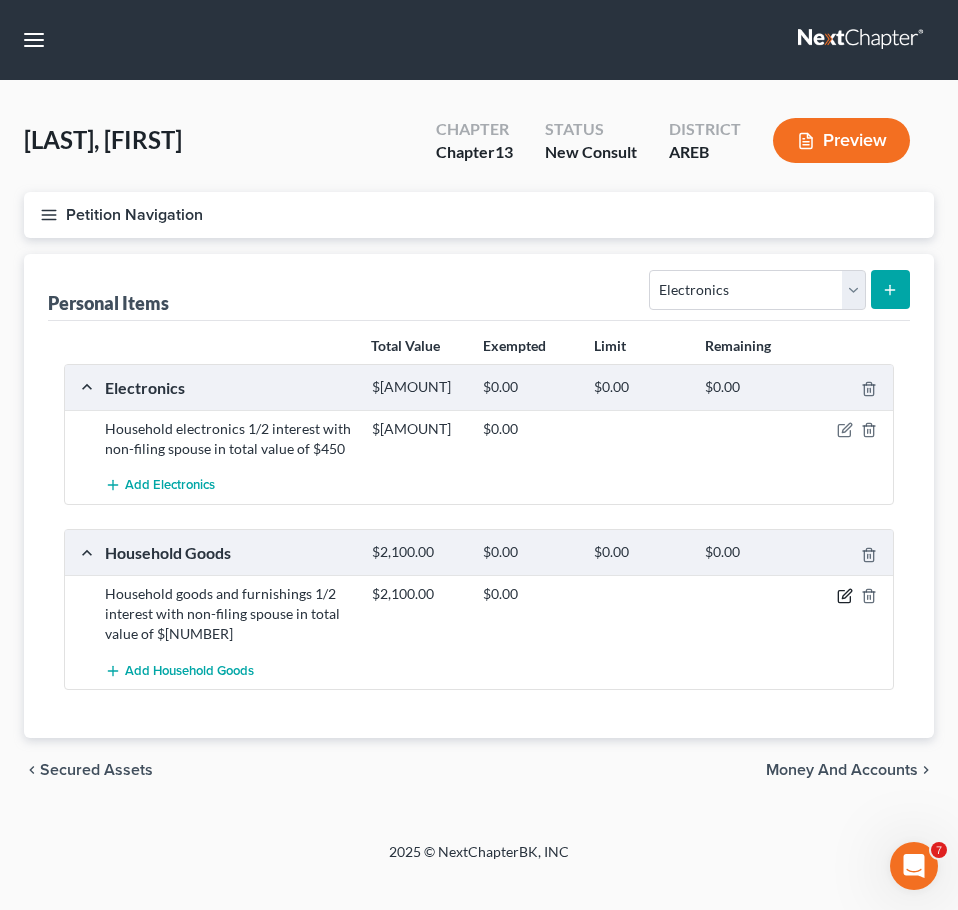 click 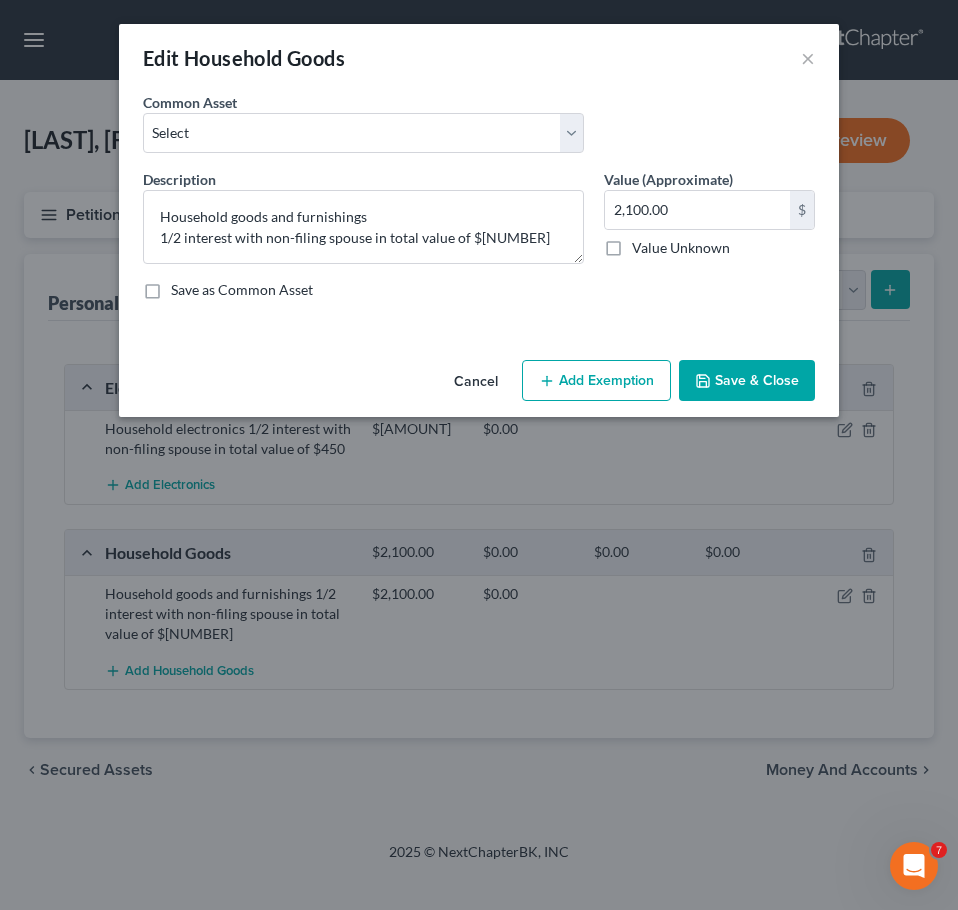 click on "Cancel" at bounding box center (476, 382) 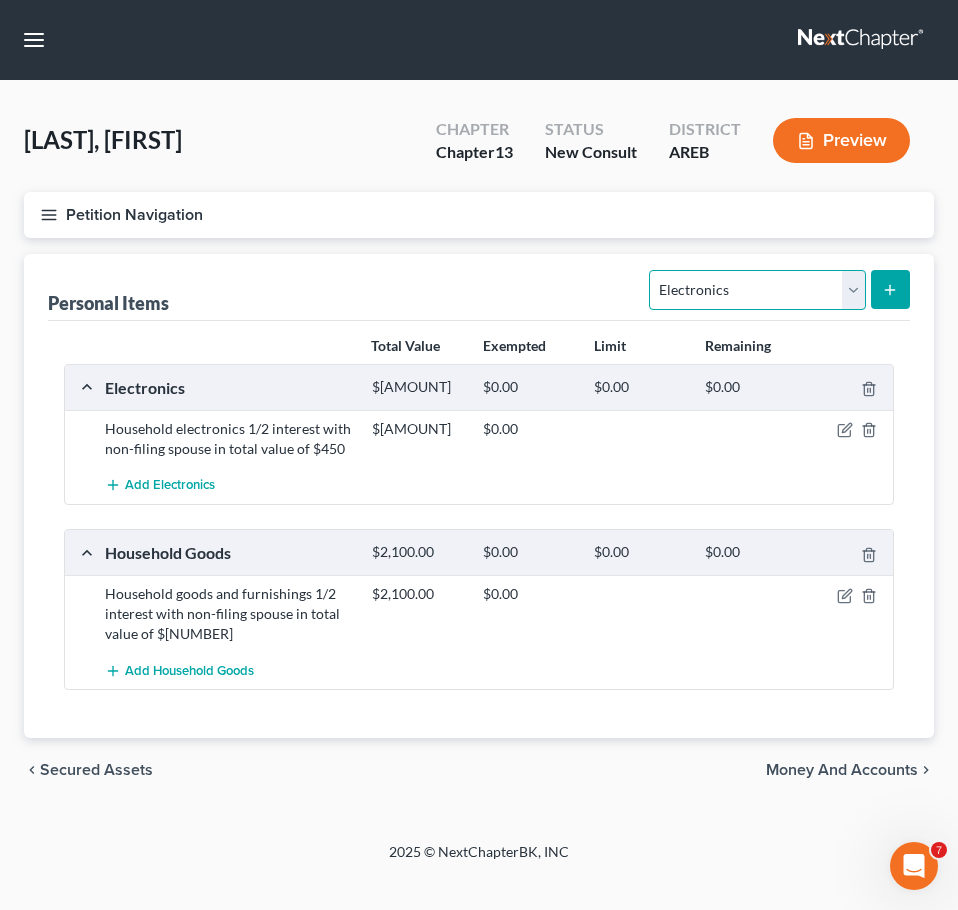 click on "Select Item Type Clothing Collectibles Of Value Electronics Firearms Household Goods Jewelry Other Pet(s) Sports & Hobby Equipment" at bounding box center [757, 290] 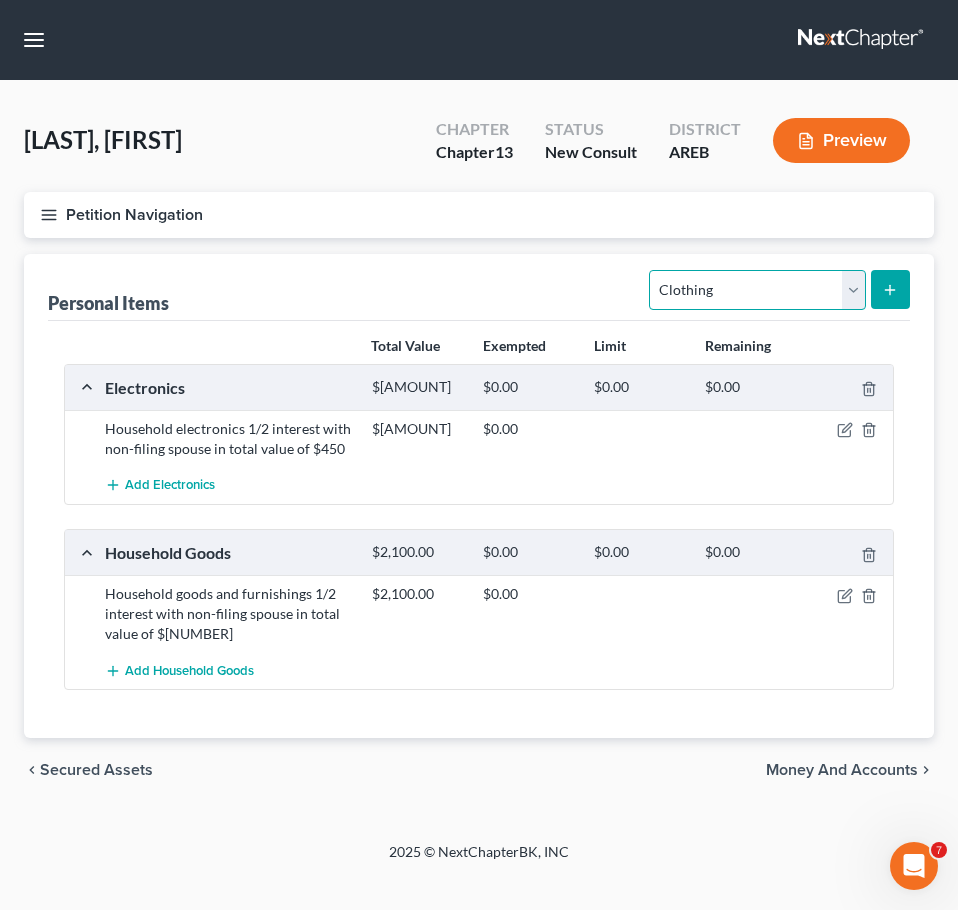 click on "Select Item Type Clothing Collectibles Of Value Electronics Firearms Household Goods Jewelry Other Pet(s) Sports & Hobby Equipment" at bounding box center (757, 290) 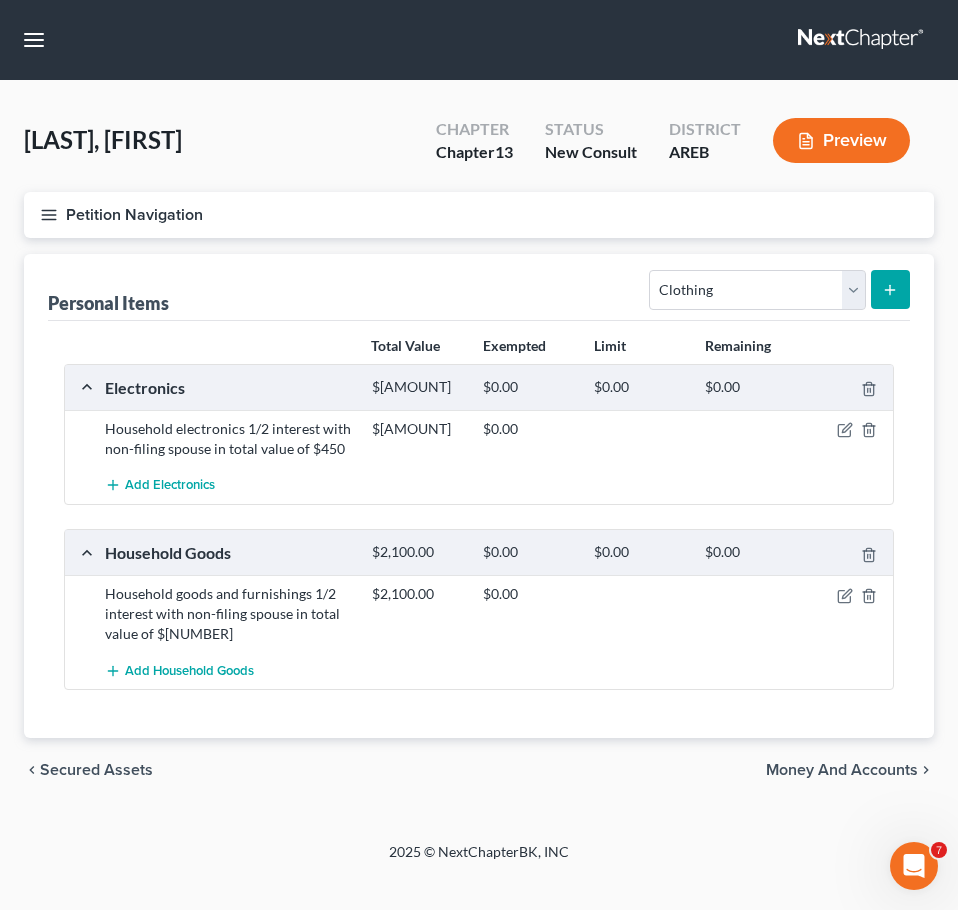 click at bounding box center (890, 289) 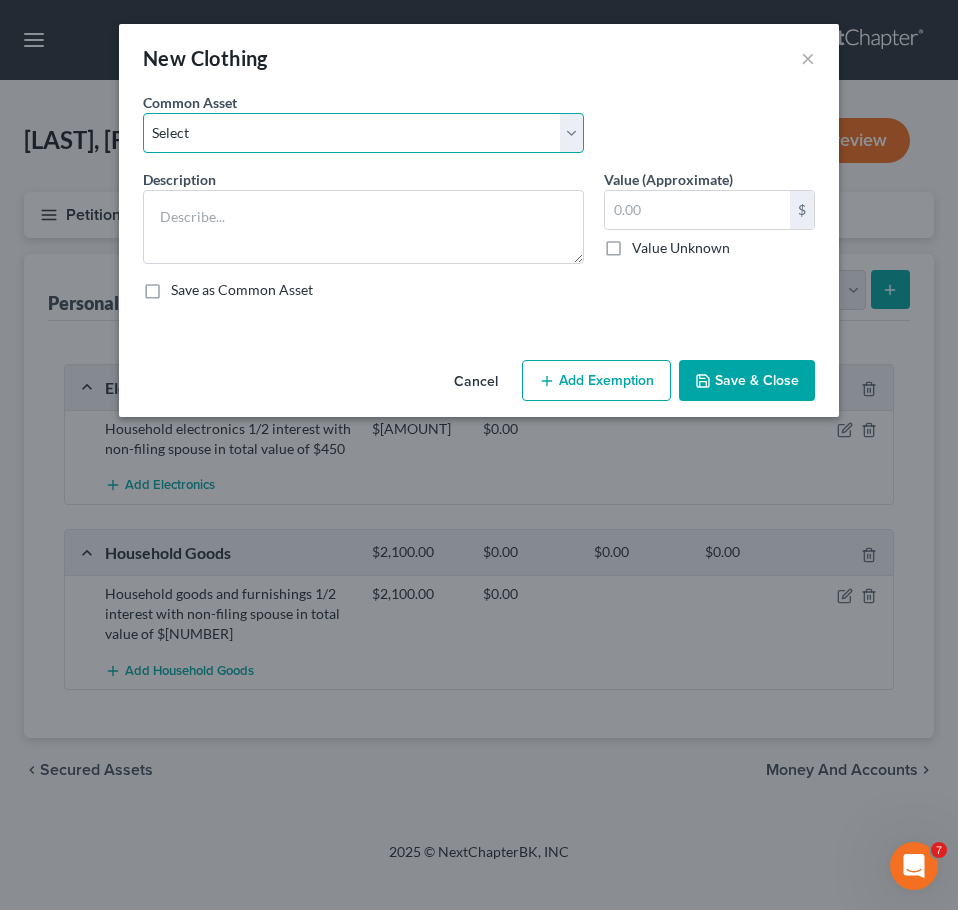 click on "Select Clothing" at bounding box center (363, 133) 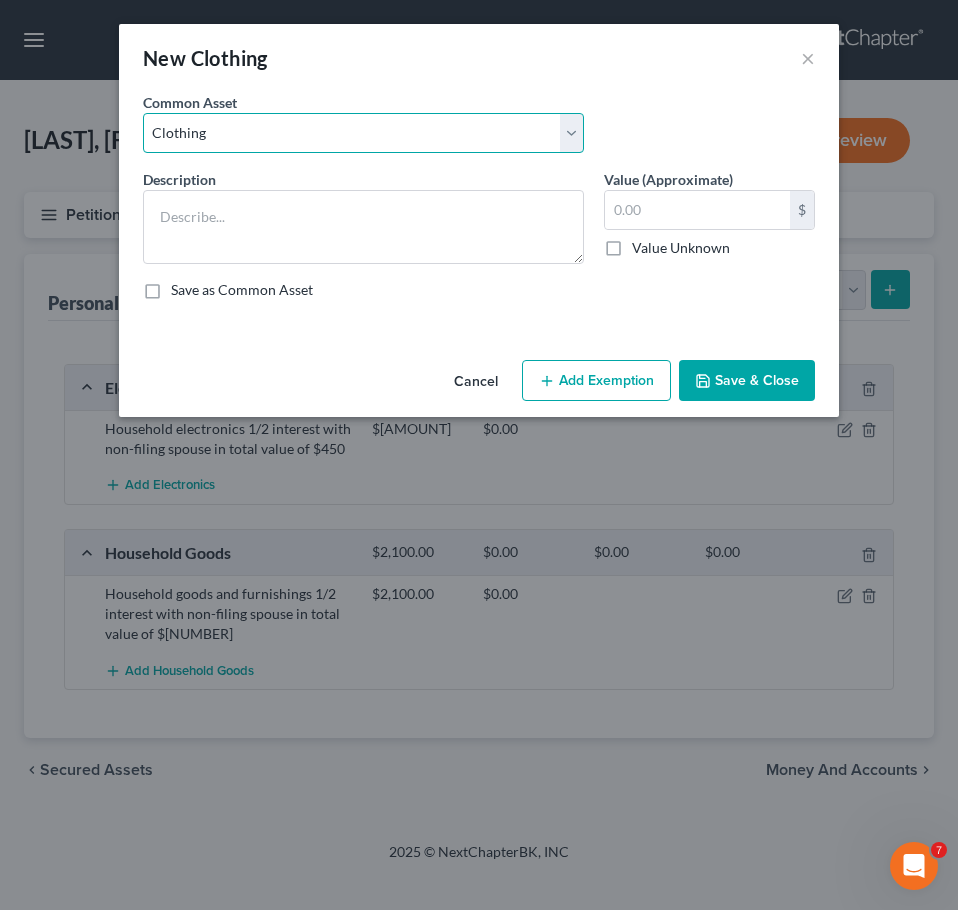 click on "Select Clothing" at bounding box center [363, 133] 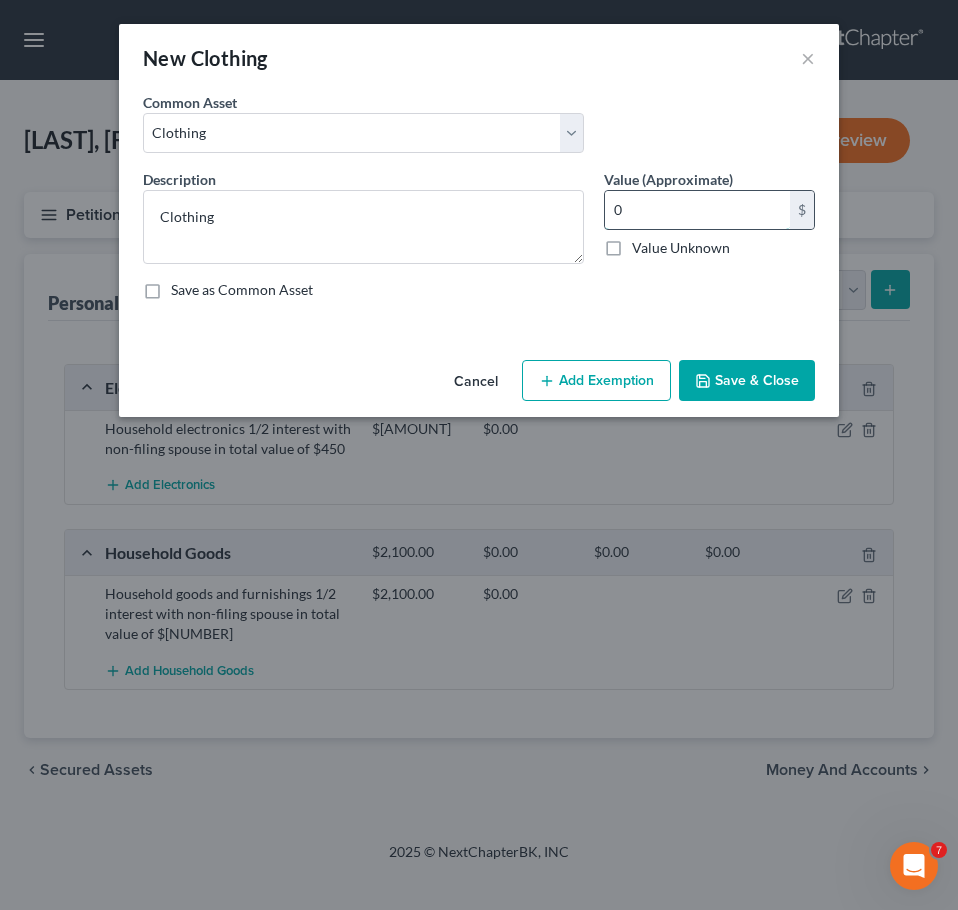click on "0" at bounding box center [697, 210] 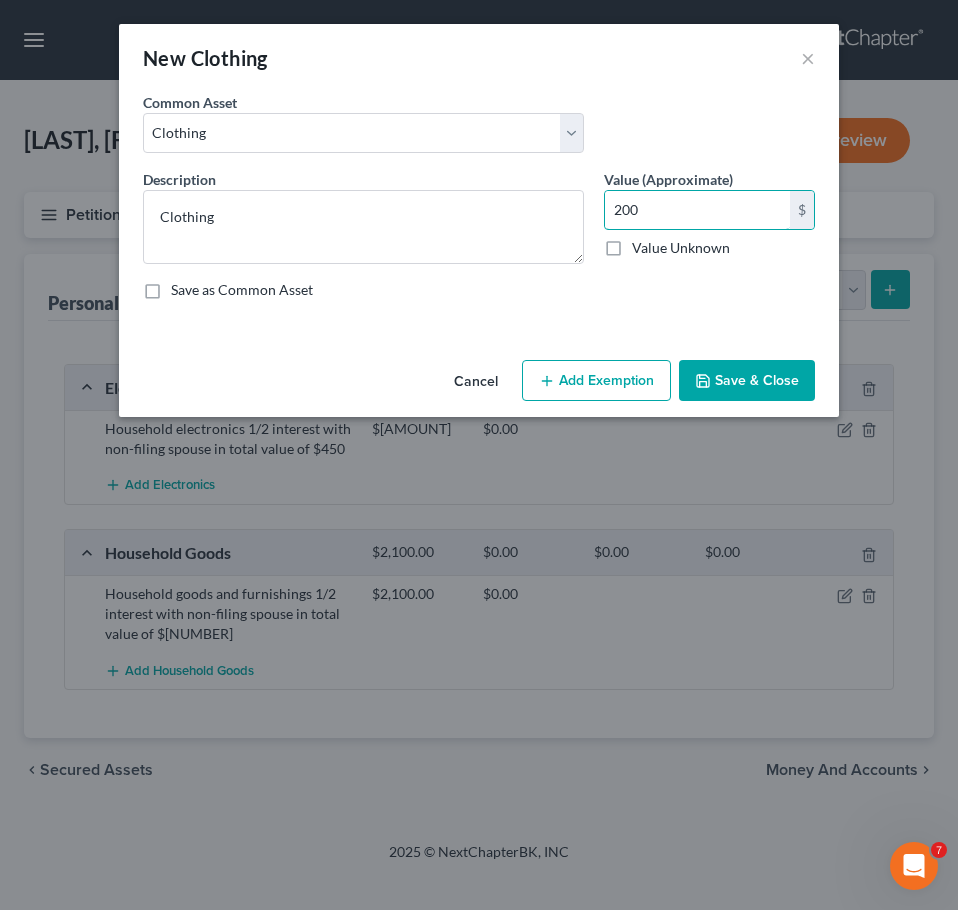 type on "200" 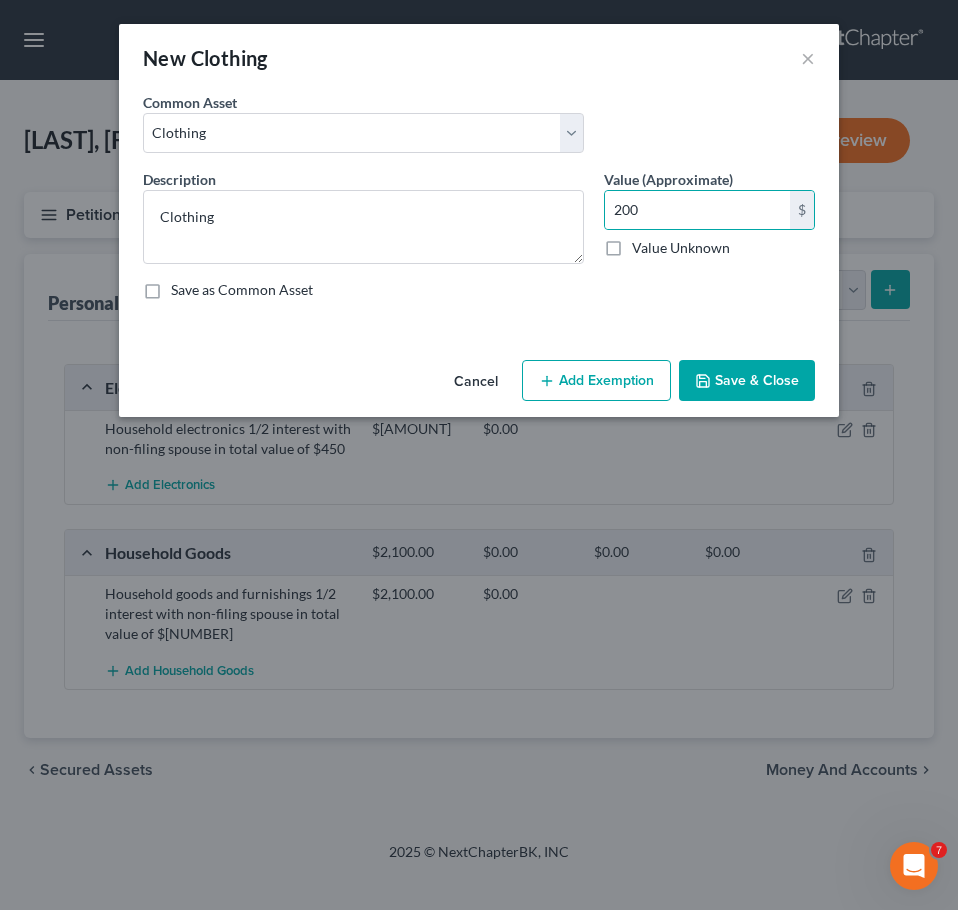 click on "Save & Close" at bounding box center (747, 381) 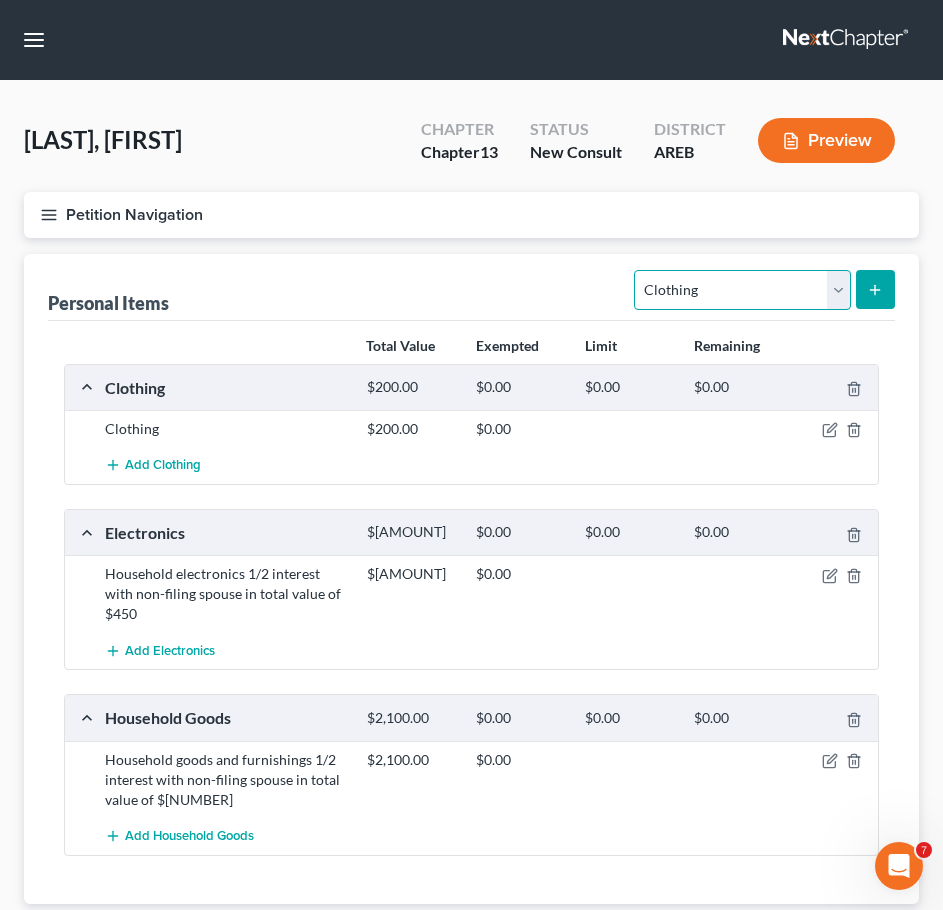 click on "Select Item Type Clothing Collectibles Of Value Electronics Firearms Household Goods Jewelry Other Pet(s) Sports & Hobby Equipment" at bounding box center (742, 290) 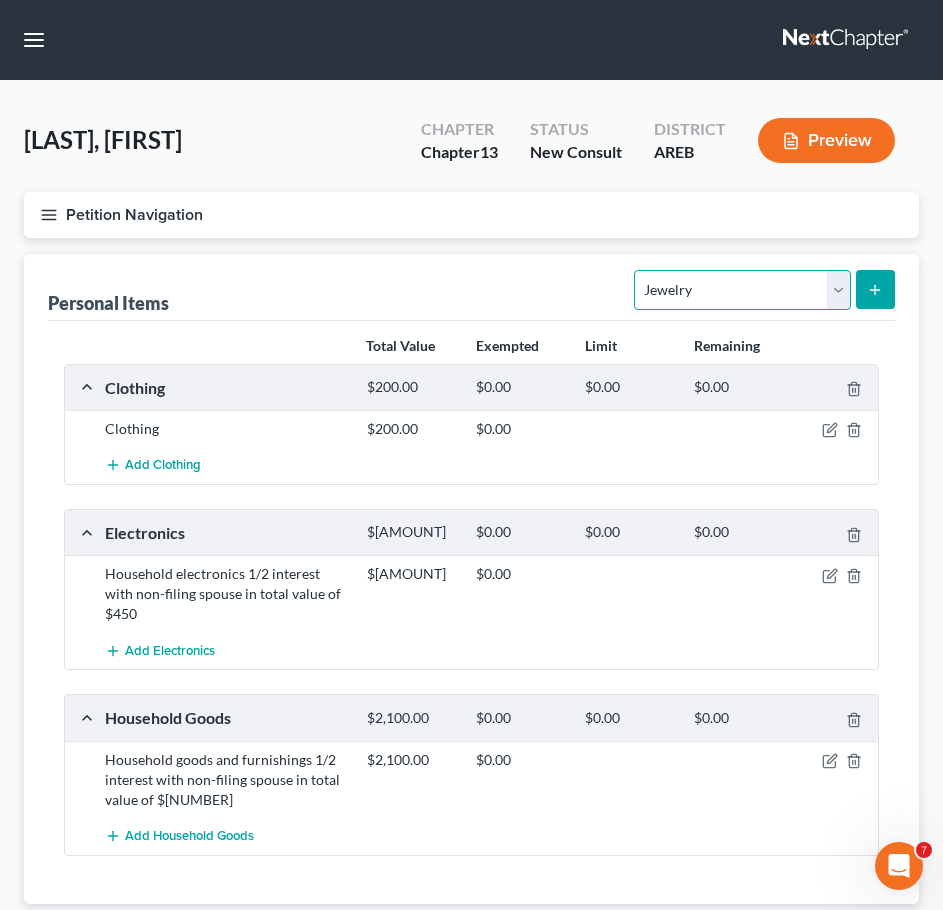 click on "Select Item Type Clothing Collectibles Of Value Electronics Firearms Household Goods Jewelry Other Pet(s) Sports & Hobby Equipment" at bounding box center (742, 290) 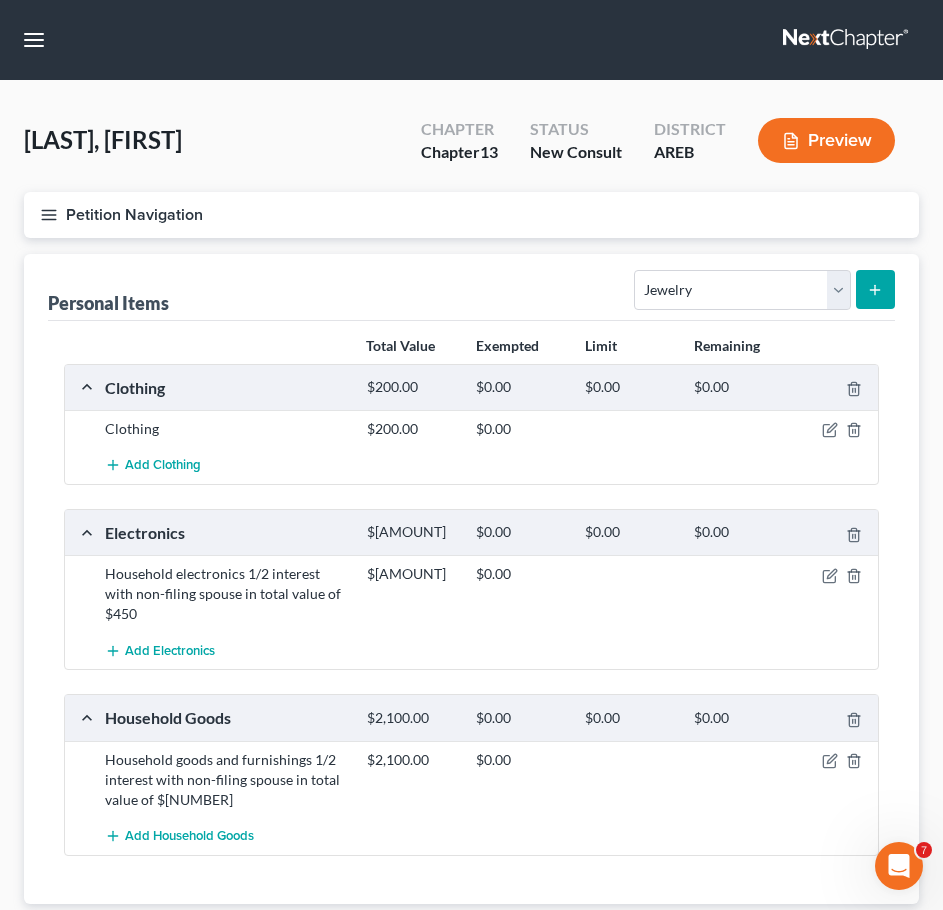 click at bounding box center (875, 289) 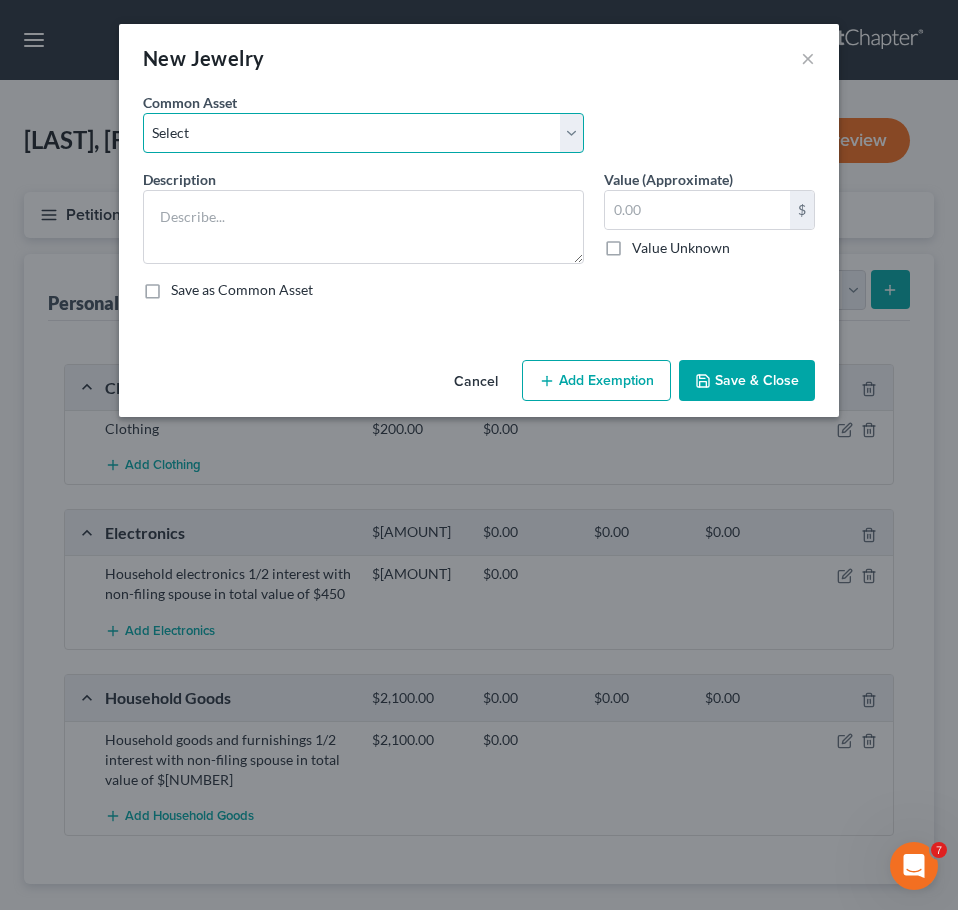 click on "Select Jewelry" at bounding box center (363, 133) 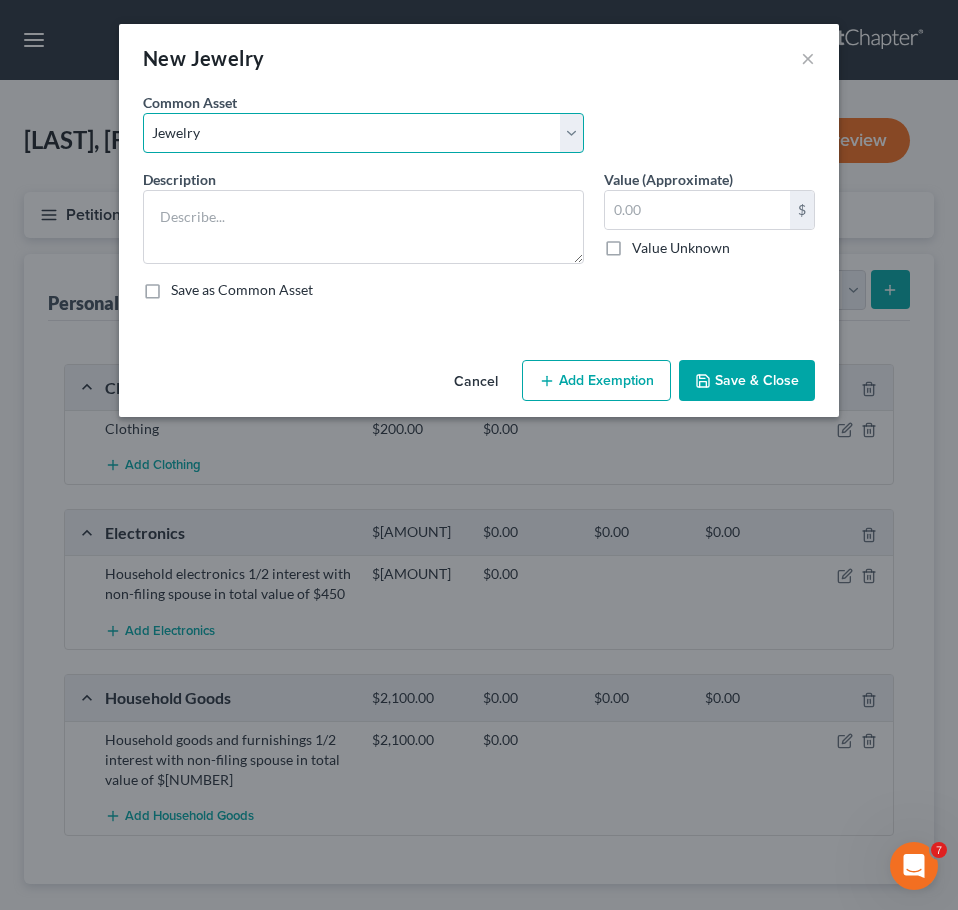 click on "Select Jewelry" at bounding box center (363, 133) 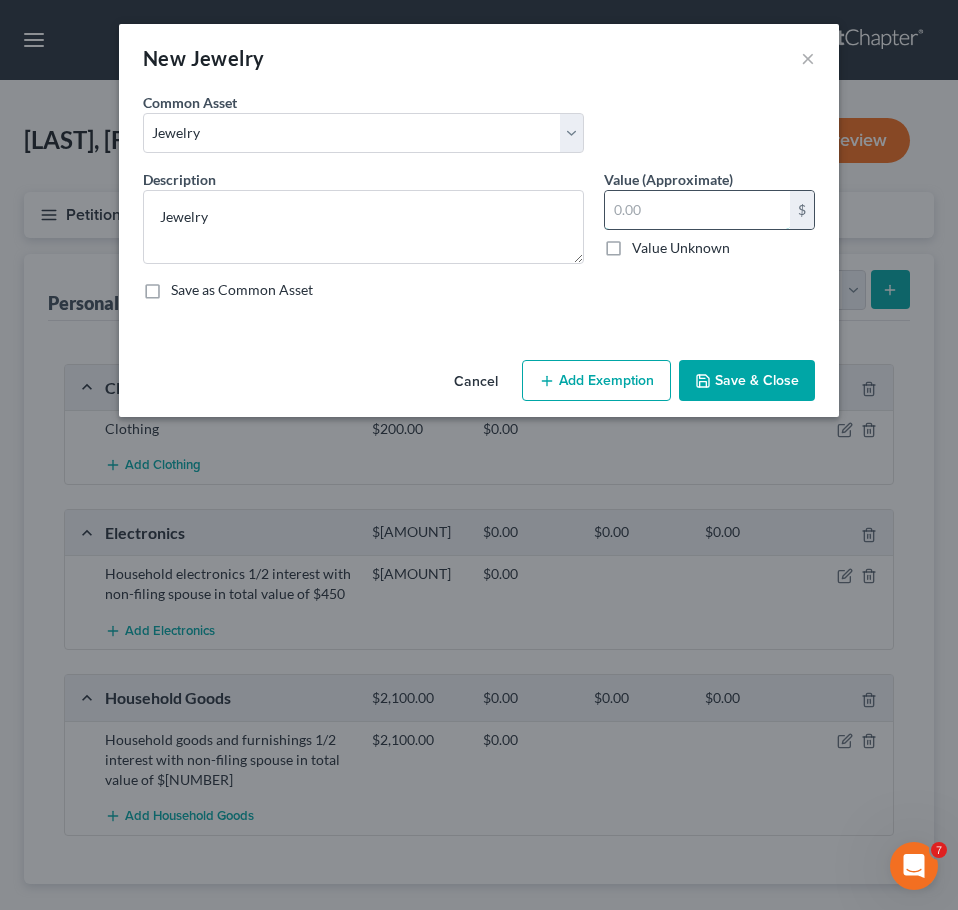 click at bounding box center (697, 210) 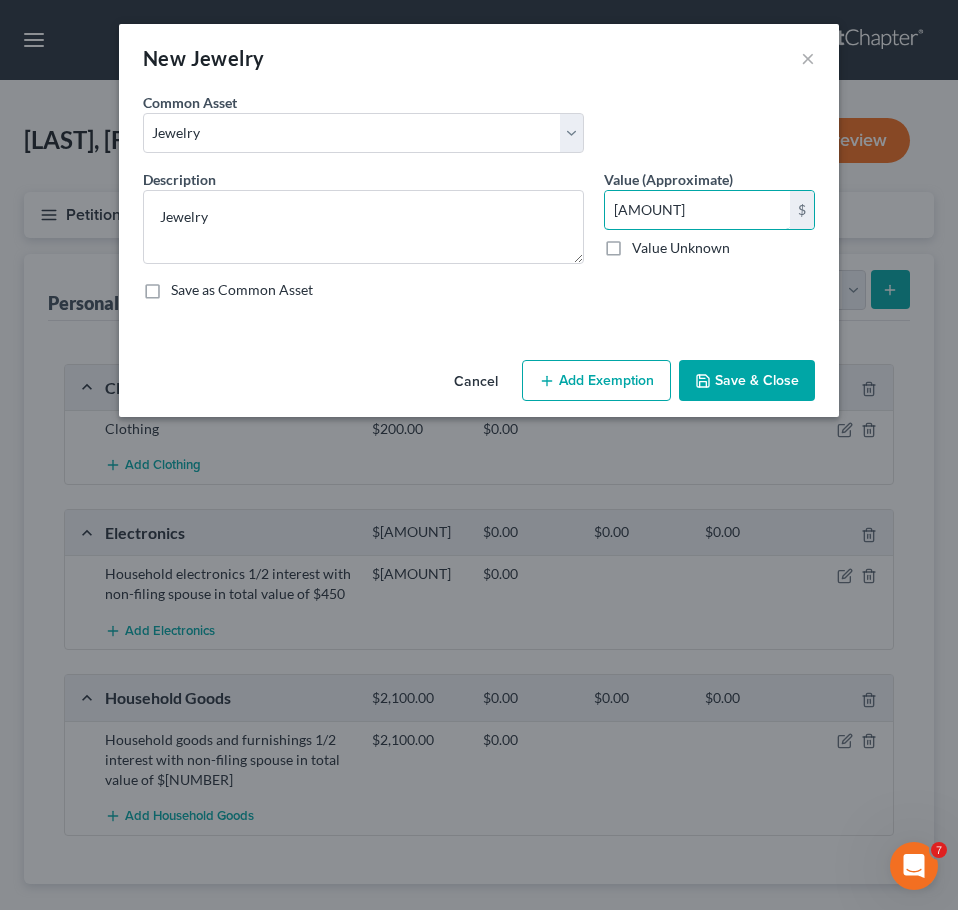 type on "[AMOUNT]" 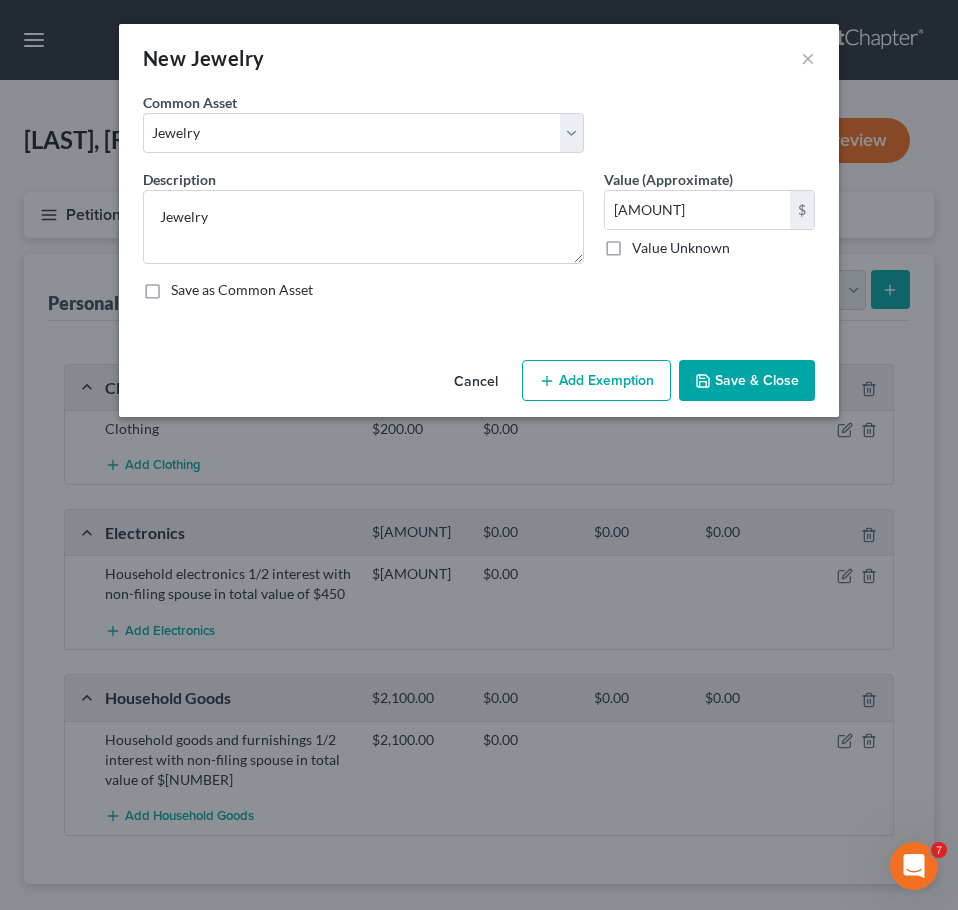 click on "Save & Close" at bounding box center (747, 381) 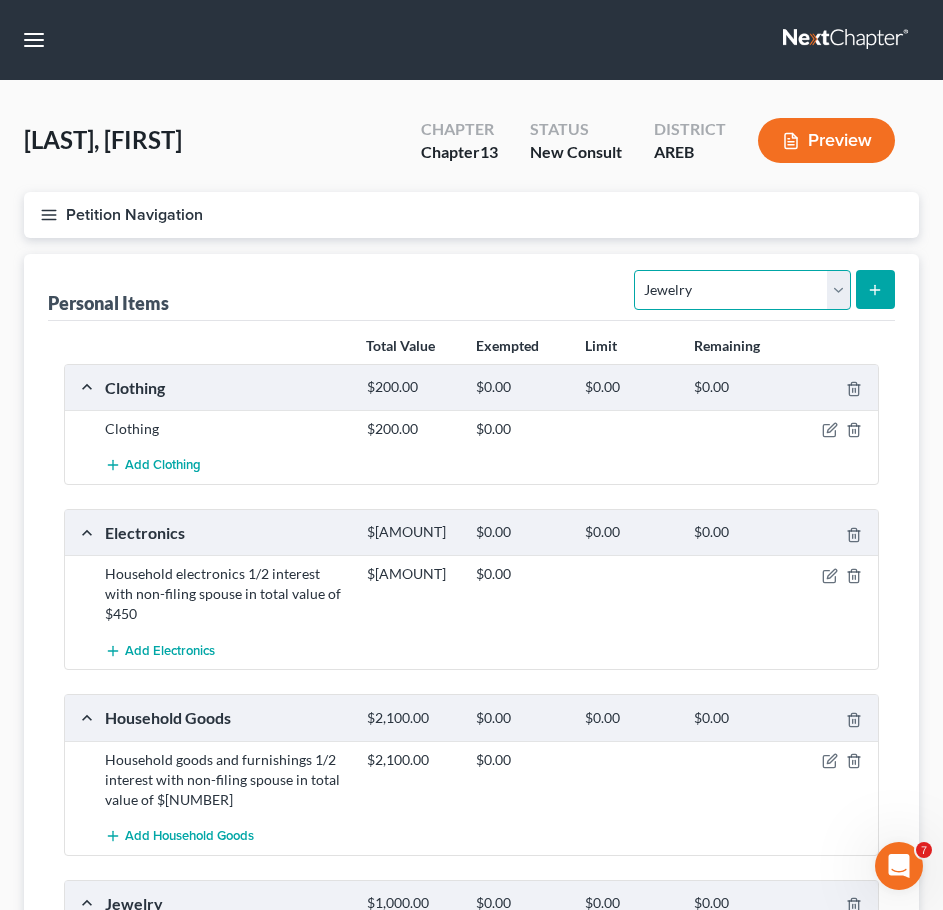 click on "Select Item Type Clothing Collectibles Of Value Electronics Firearms Household Goods Jewelry Other Pet(s) Sports & Hobby Equipment" at bounding box center (742, 290) 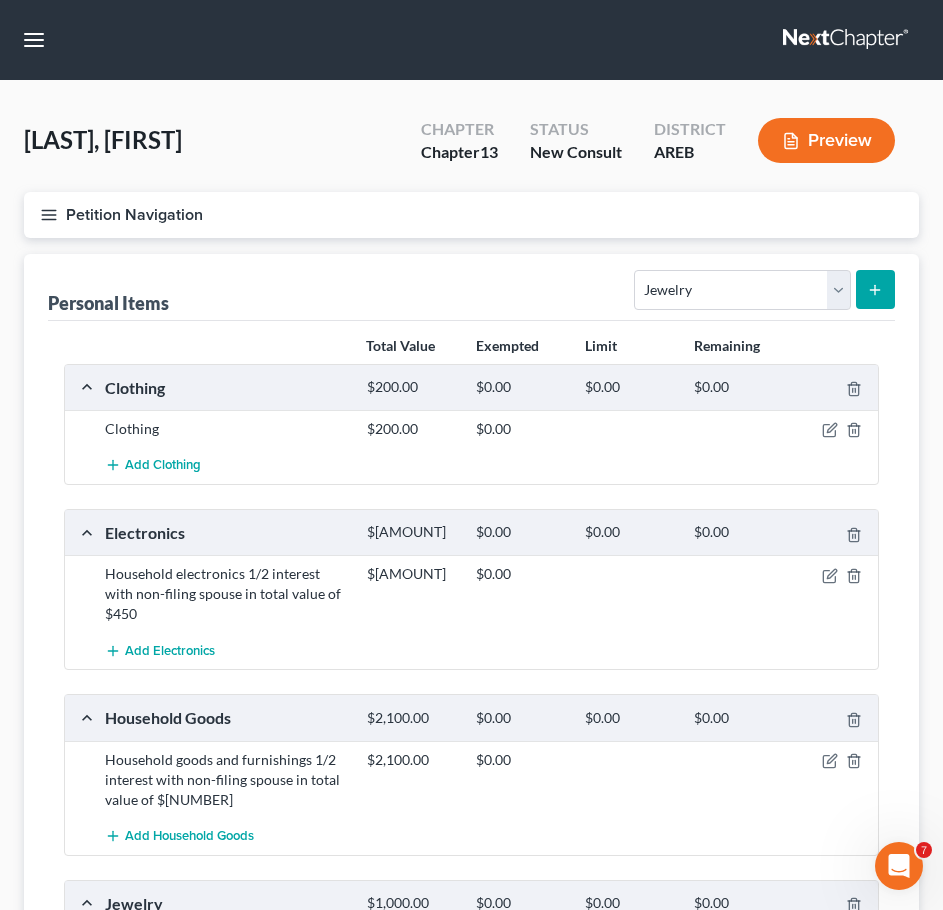 click on "Petition Navigation" at bounding box center [471, 215] 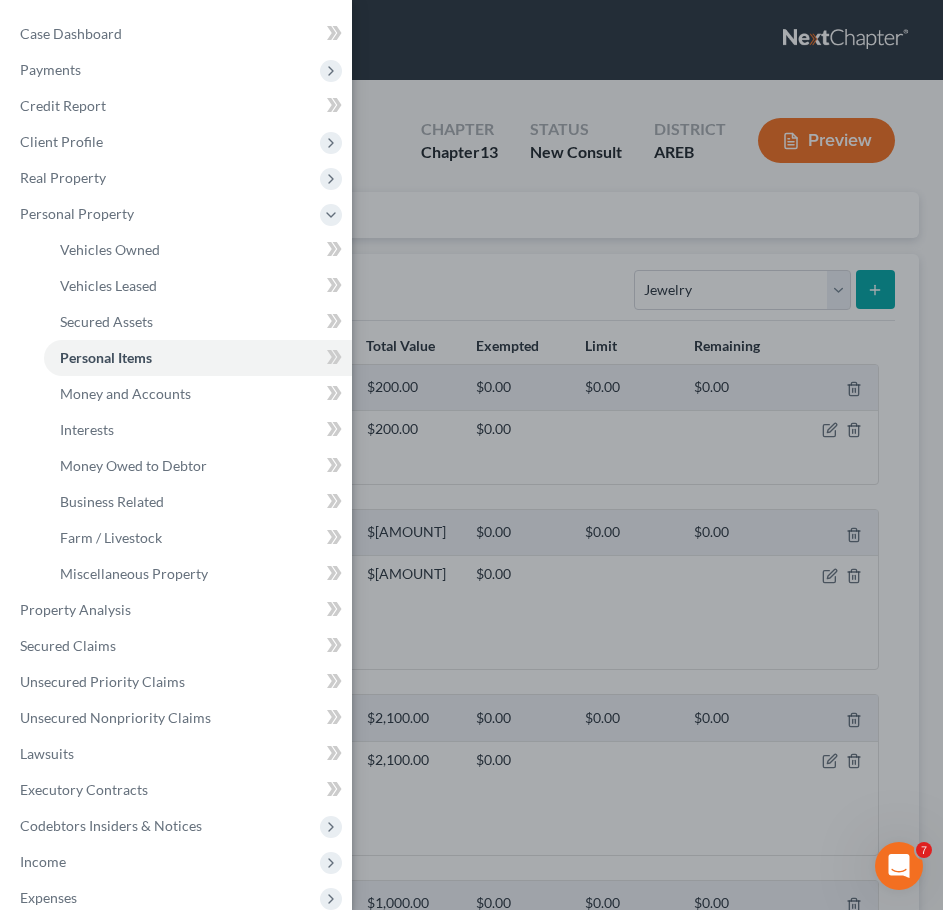 click on "Case Dashboard
Payments
Invoices
Payments
Payments
Credit Report
Client Profile" at bounding box center (471, 455) 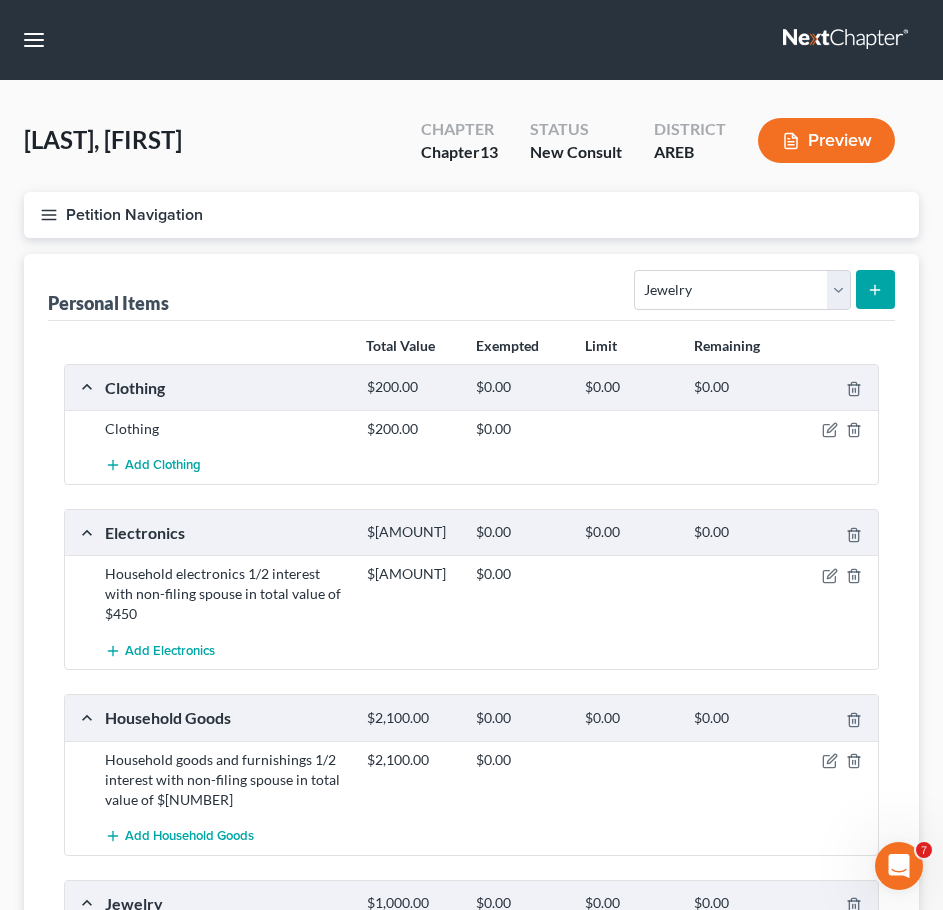 scroll, scrollTop: 279, scrollLeft: 0, axis: vertical 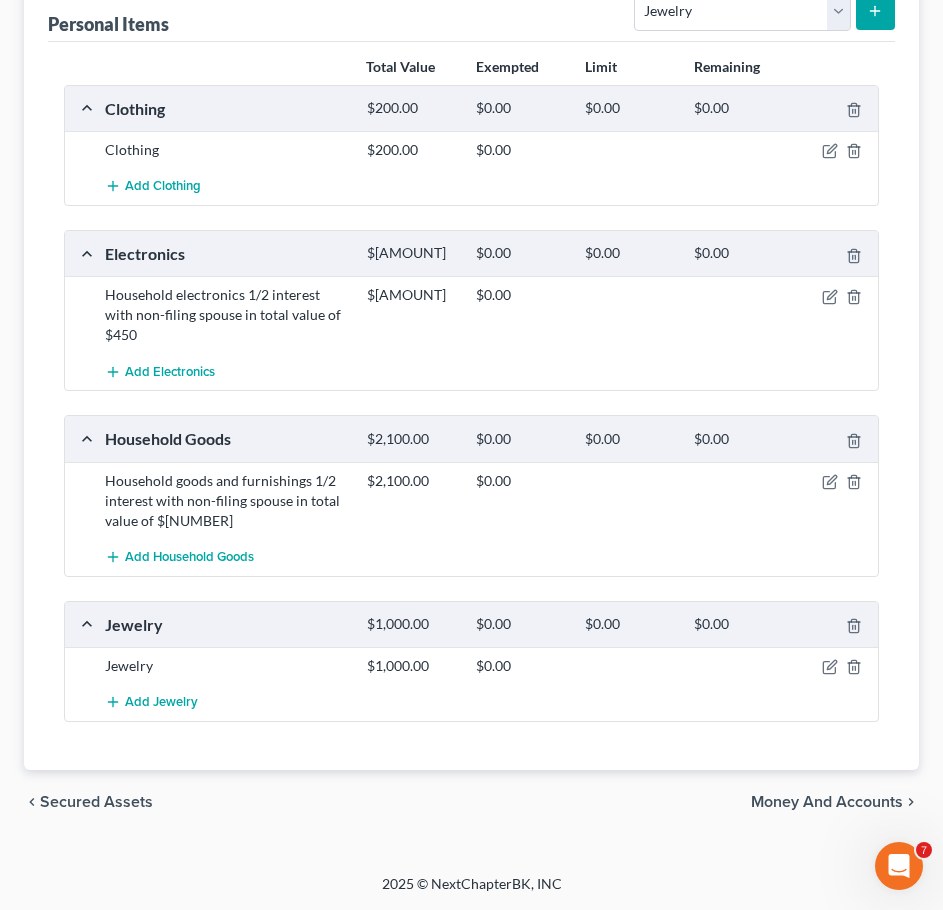 click on "Money and Accounts" at bounding box center [827, 802] 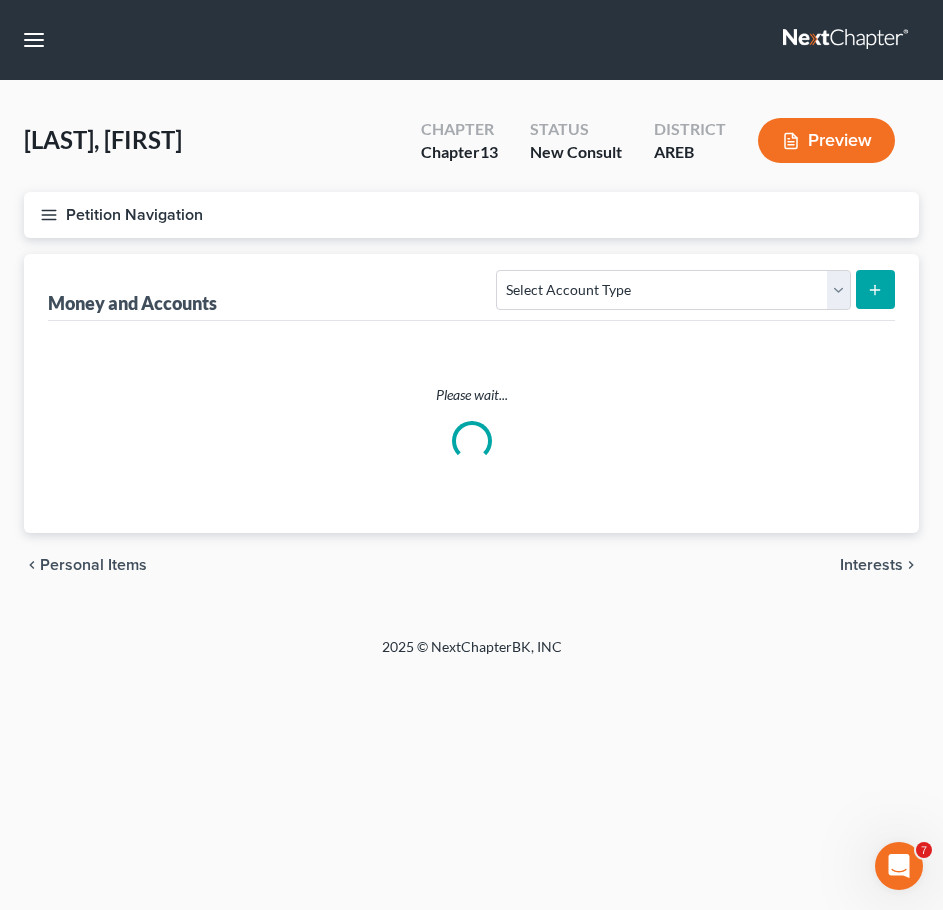 scroll, scrollTop: 0, scrollLeft: 0, axis: both 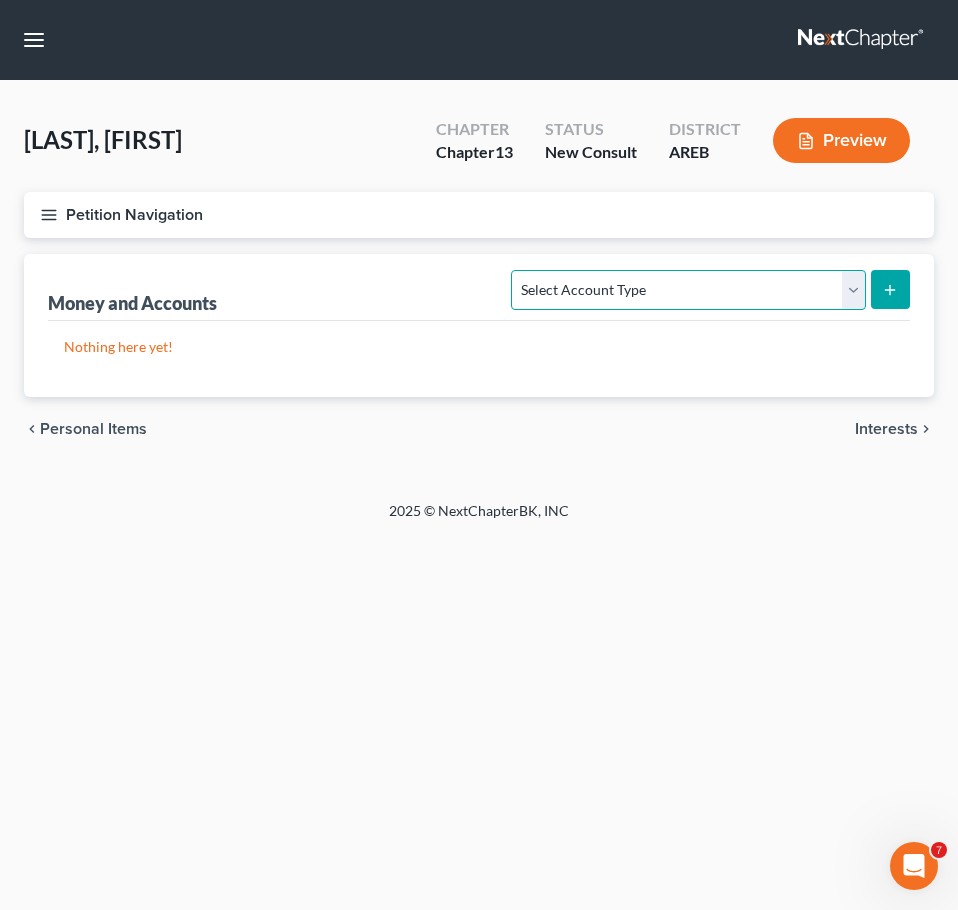click on "Select Account Type Brokerage Cash on Hand Certificates of Deposit Checking Account Money Market Other (Credit Union, Health Savings Account, etc) Safe Deposit Box Savings Account Security Deposits or Prepayments" at bounding box center (688, 290) 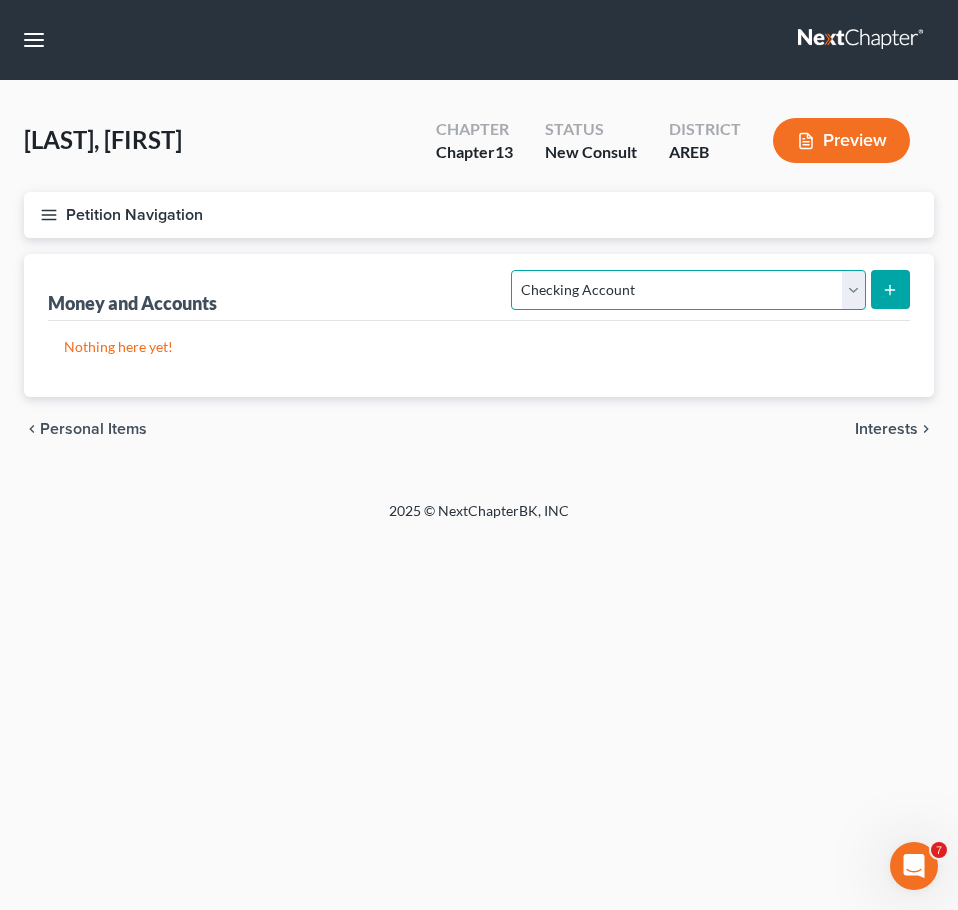 click on "Select Account Type Brokerage Cash on Hand Certificates of Deposit Checking Account Money Market Other (Credit Union, Health Savings Account, etc) Safe Deposit Box Savings Account Security Deposits or Prepayments" at bounding box center [688, 290] 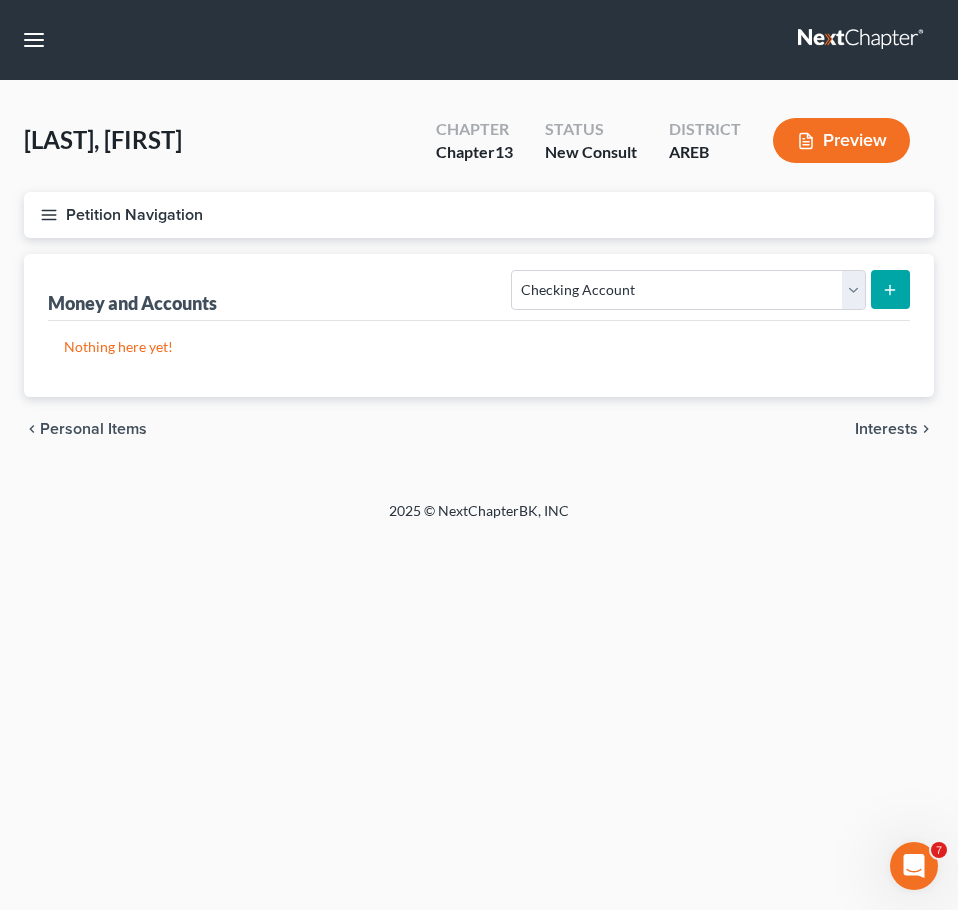 click 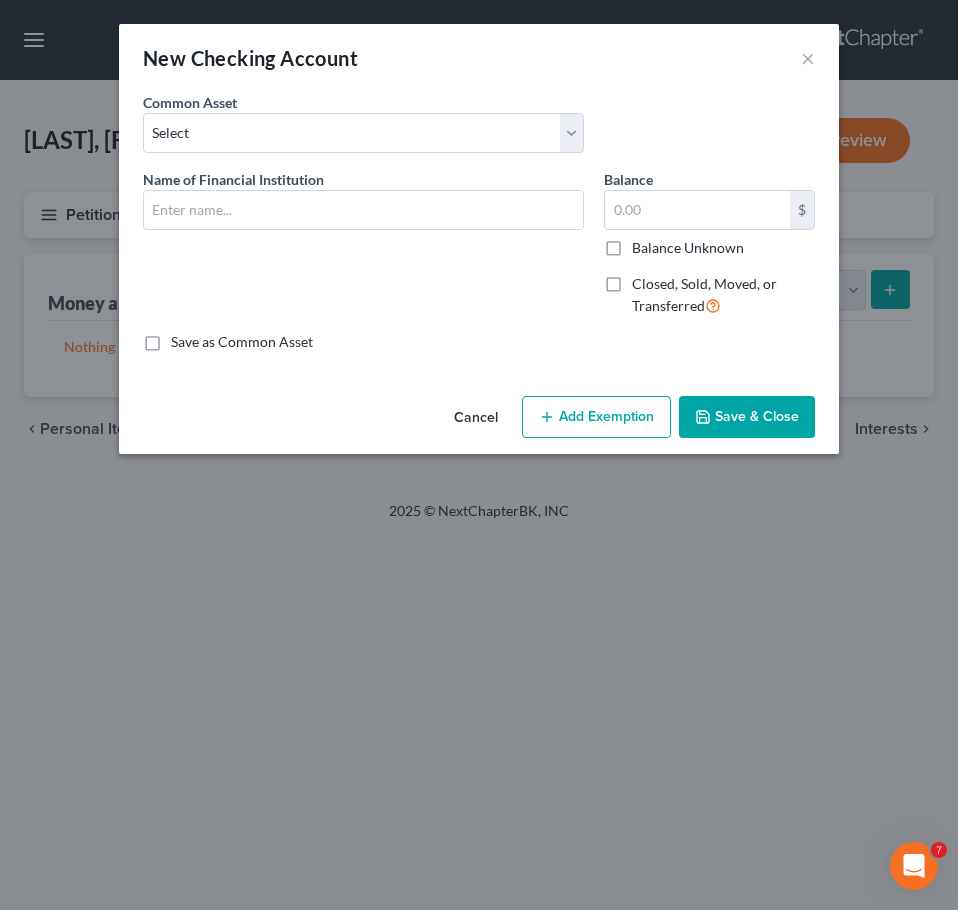 click on "Common Asset Select Checking account" at bounding box center [363, 122] 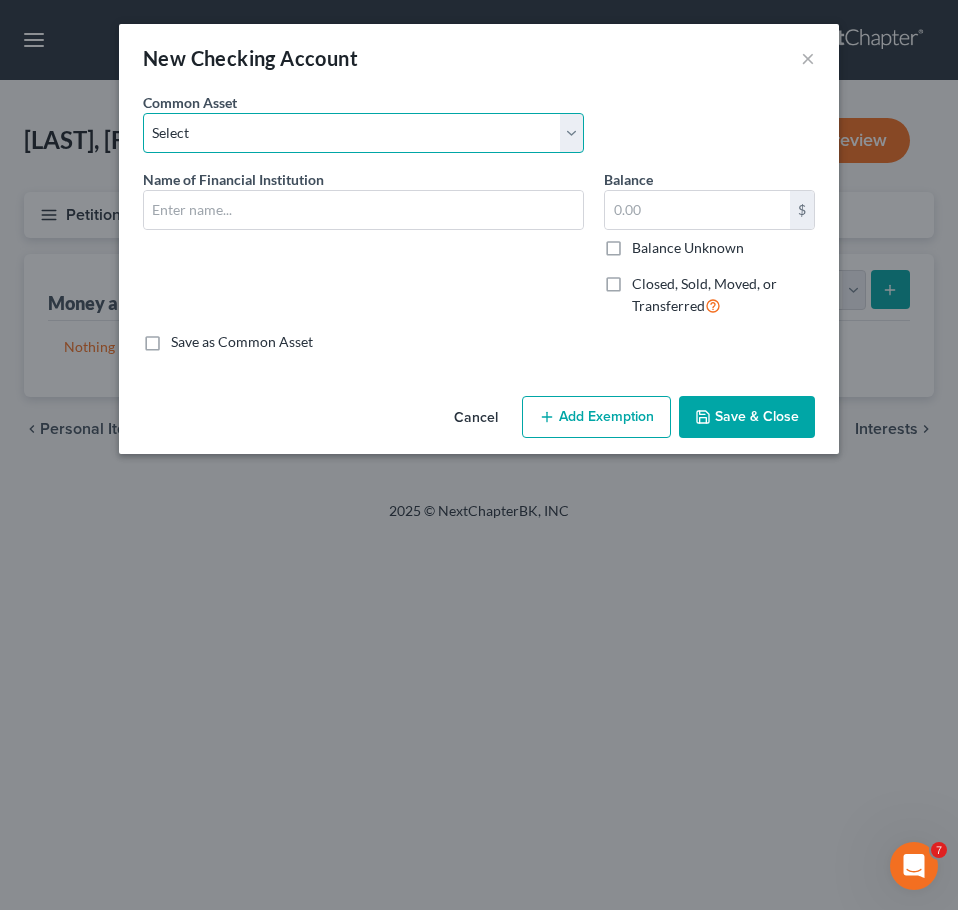 click on "Select Checking account" at bounding box center [363, 133] 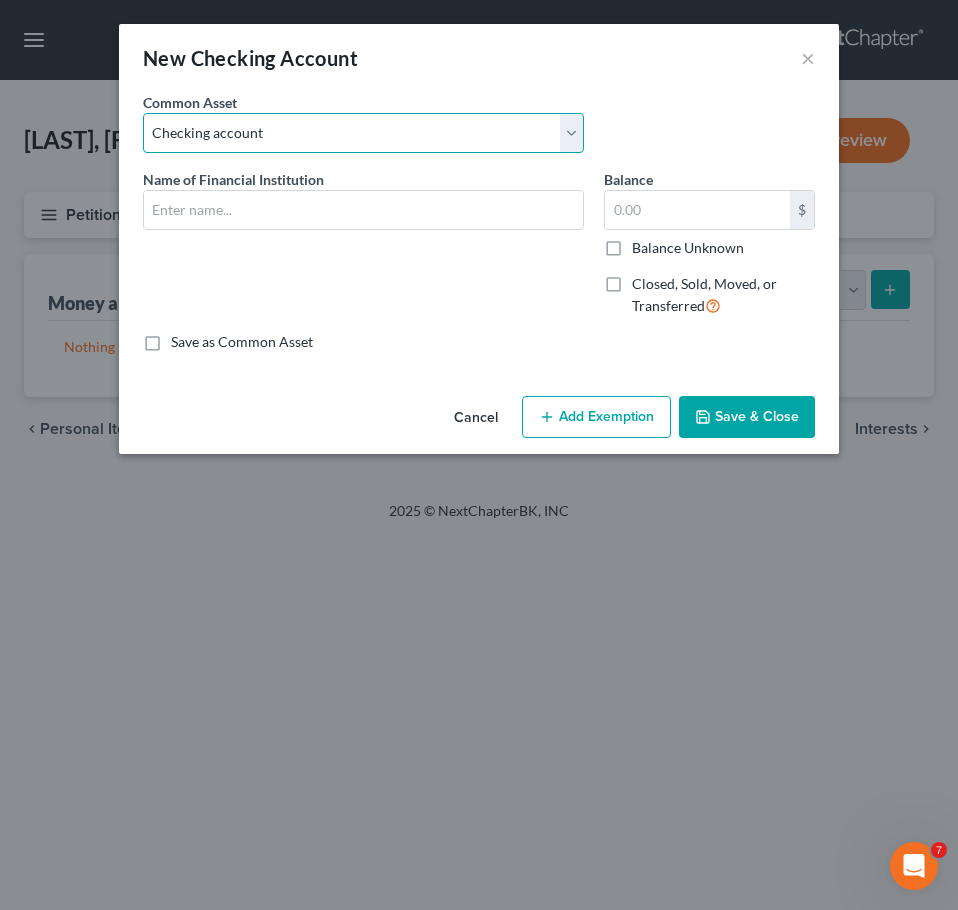 click on "Select Checking account" at bounding box center [363, 133] 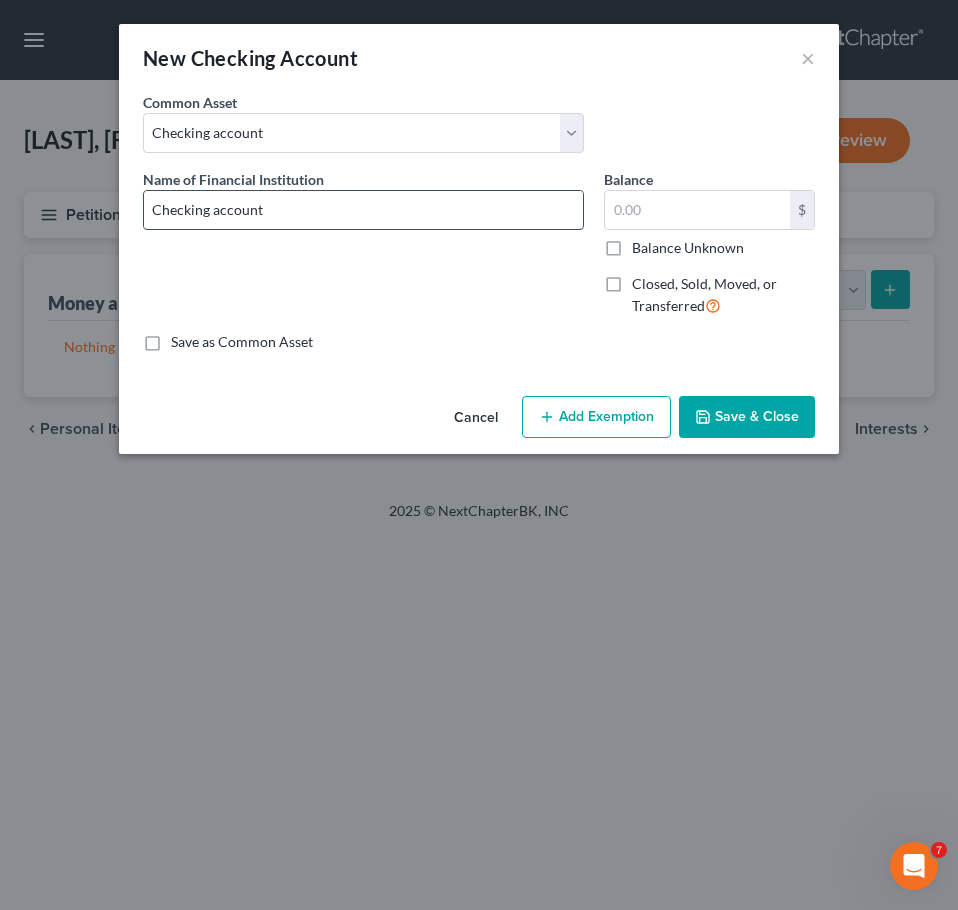 click on "Checking account" at bounding box center (363, 210) 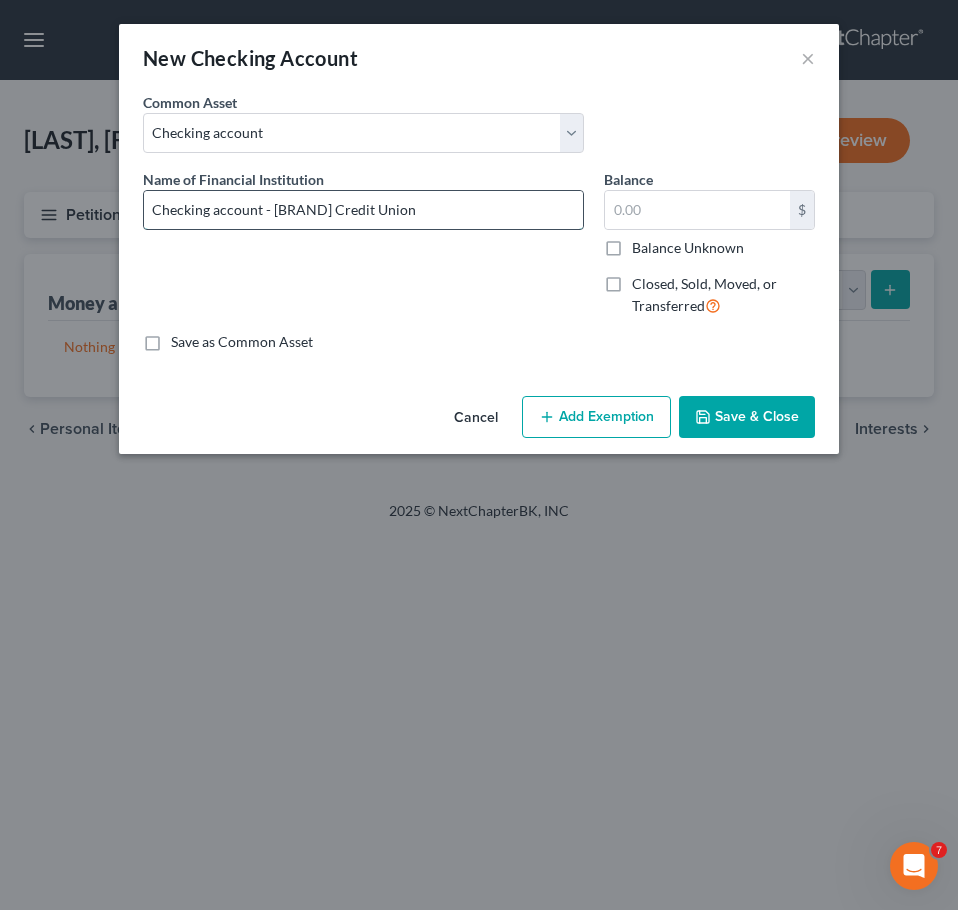 type on "Checking account - [BRAND] Credit Union" 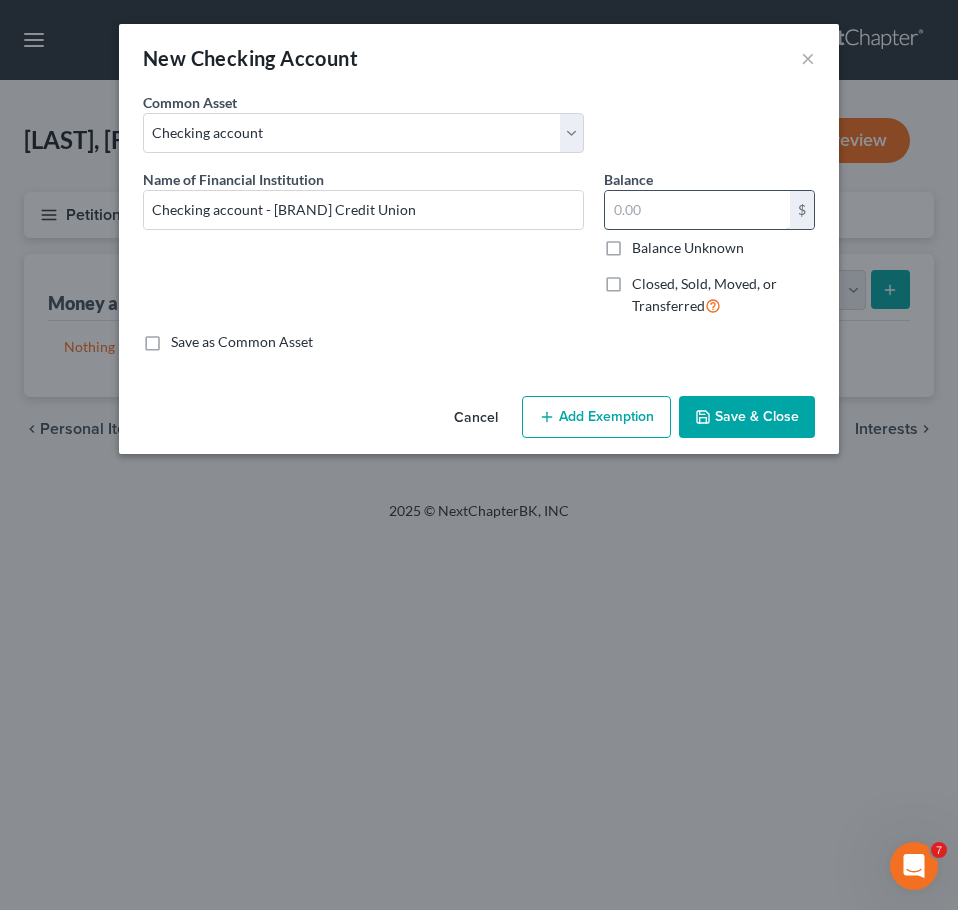 click at bounding box center [697, 210] 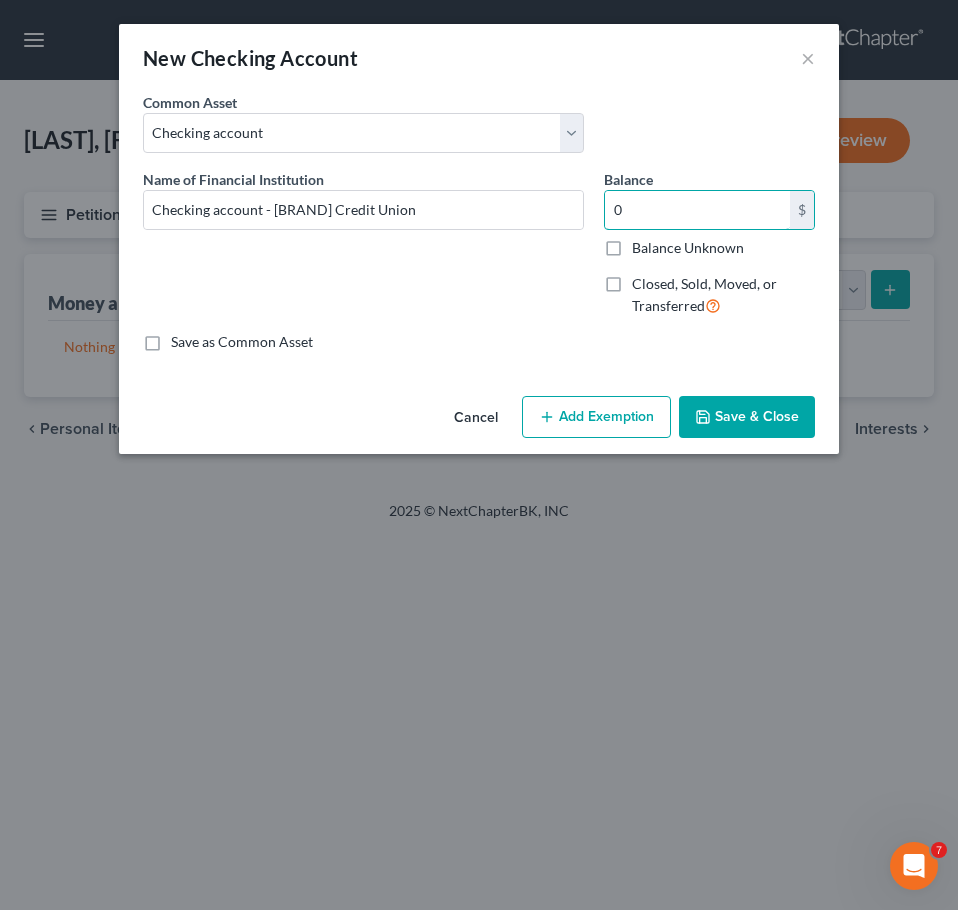 type on "0" 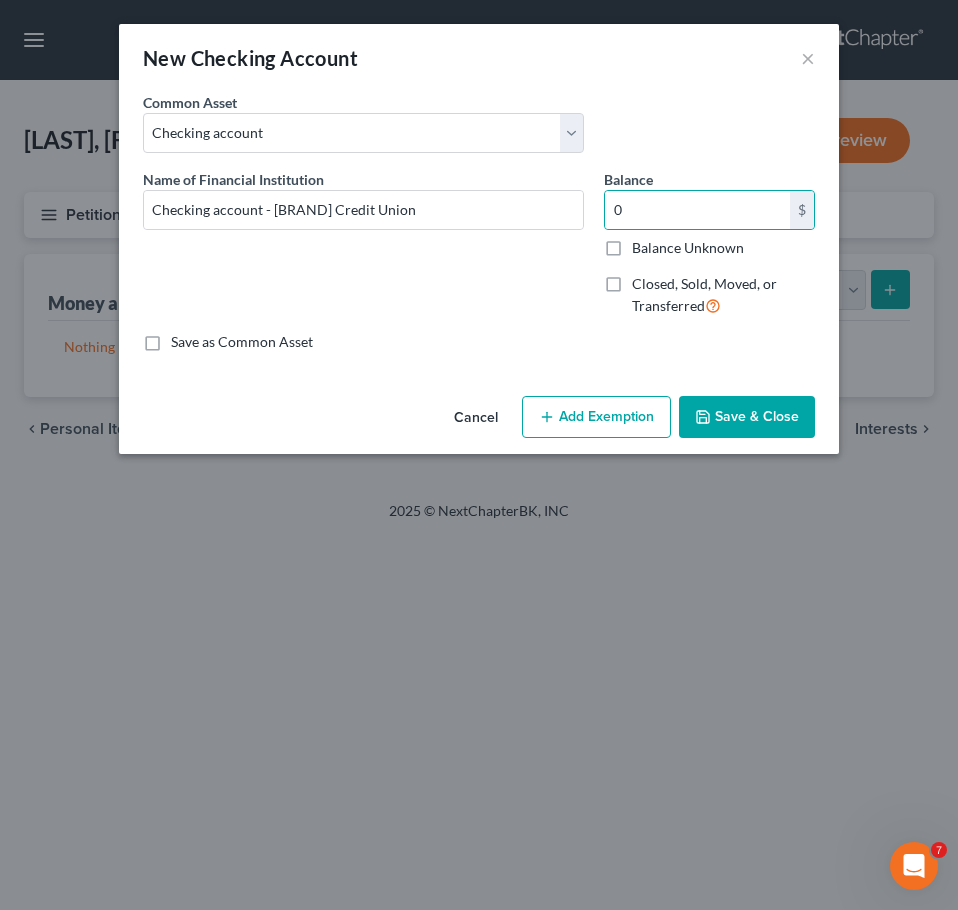 click on "Save & Close" at bounding box center (747, 417) 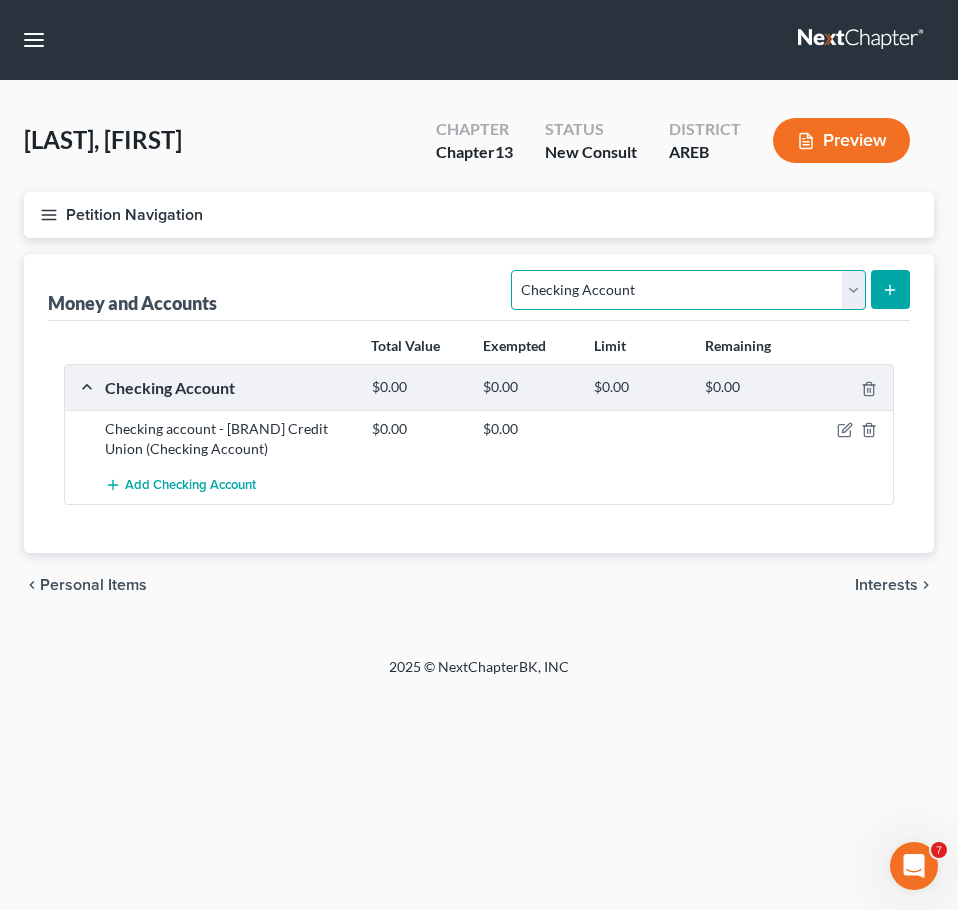 click on "Select Account Type Brokerage Cash on Hand Certificates of Deposit Checking Account Money Market Other (Credit Union, Health Savings Account, etc) Safe Deposit Box Savings Account Security Deposits or Prepayments" at bounding box center (688, 290) 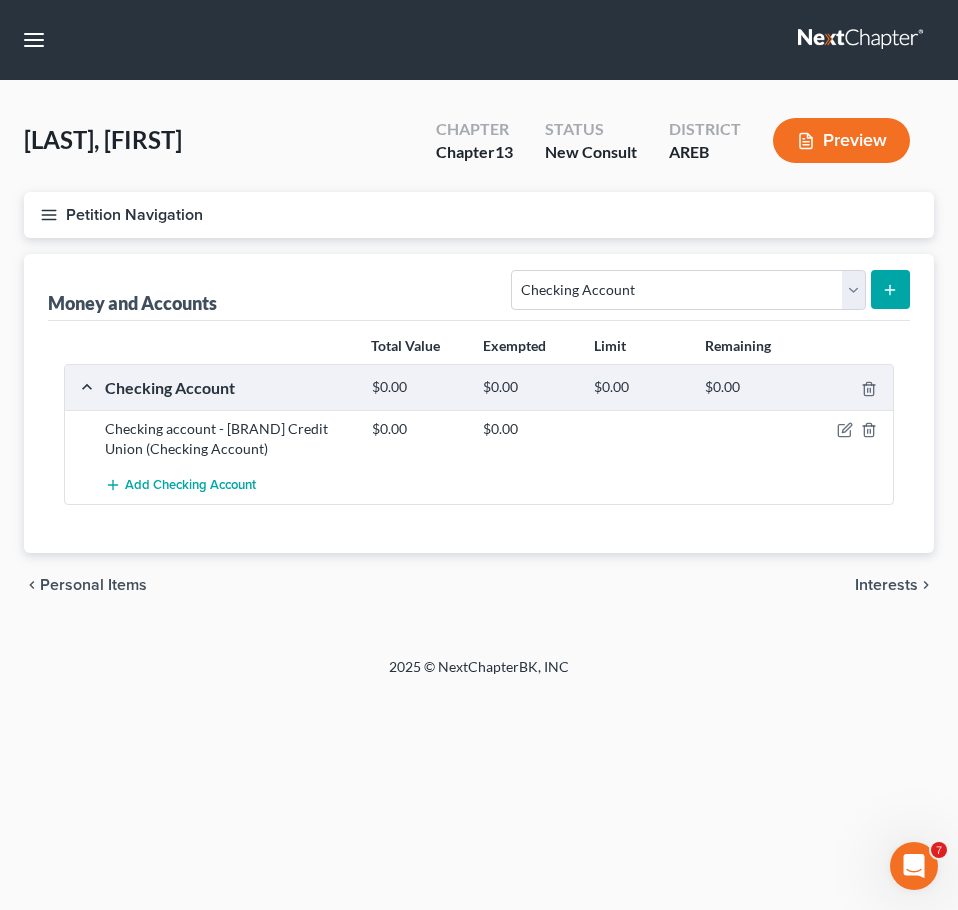 drag, startPoint x: 898, startPoint y: 579, endPoint x: 570, endPoint y: 572, distance: 328.07468 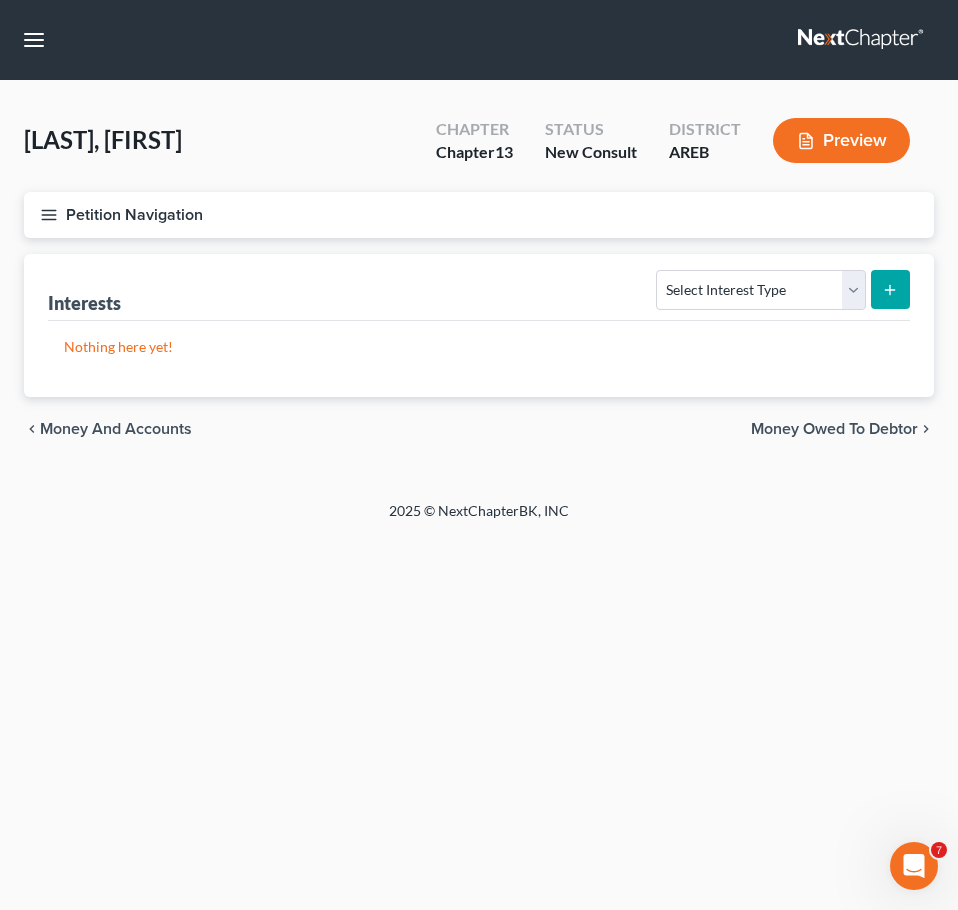 click on "Home New Case Client Portal Directory Cases DebtorCC Payments [LAST] & Perry Law Firm, PLLC [EMAIL] My Account Settings Plan + Billing Account Add-Ons Upgrade to Whoa Help Center Webinars Training Videos What's new Log out New Case Home Client Portal Directory Cases DebtorCC Payments         - No Result - See all results Or Press Enter... Help Help Center Webinars Training Videos What's new [LAST] & Perry Law Firm, PLLC [LAST] & Perry Law Firm, PLLC [EMAIL] My Account Settings Plan + Billing Account Add-Ons Upgrade to Whoa Log out 	 [LAST], [LAST] Upgraded Chapter Chapter  13 Status New Consult District AREB Preview Petition Navigation
Case Dashboard
Payments" at bounding box center [479, 455] 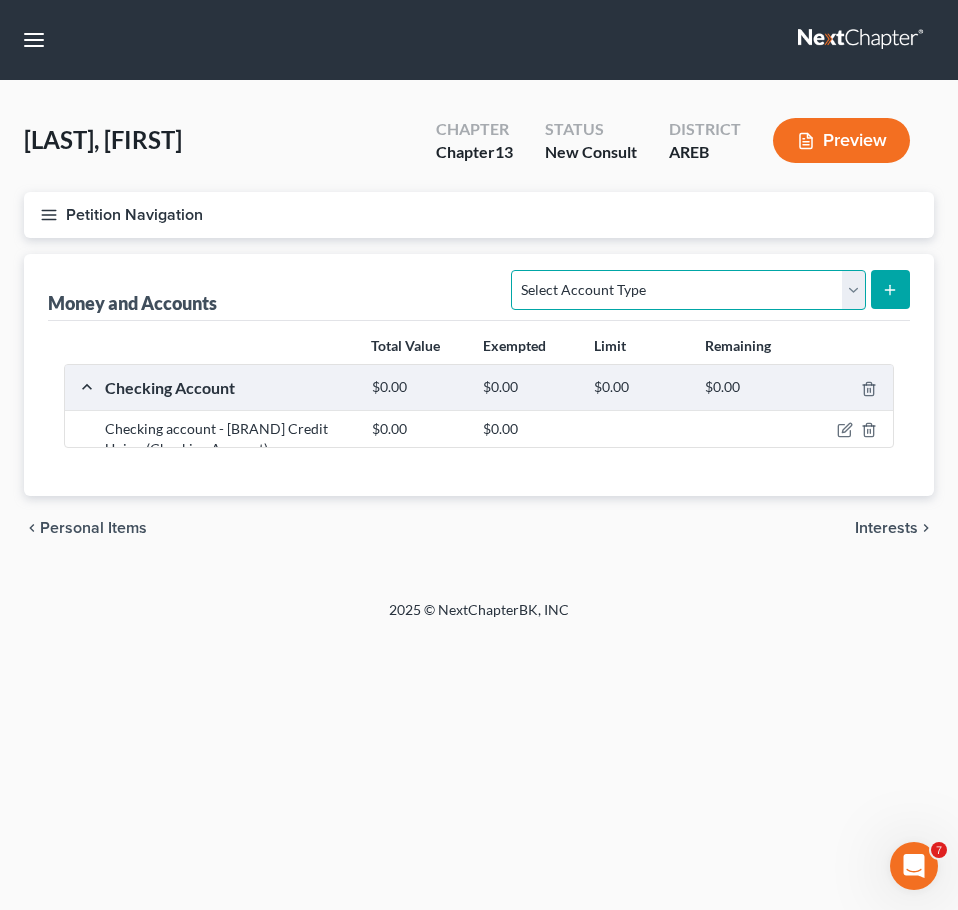 click on "Select Account Type Brokerage Cash on Hand Certificates of Deposit Checking Account Money Market Other (Credit Union, Health Savings Account, etc) Safe Deposit Box Savings Account Security Deposits or Prepayments" at bounding box center (688, 290) 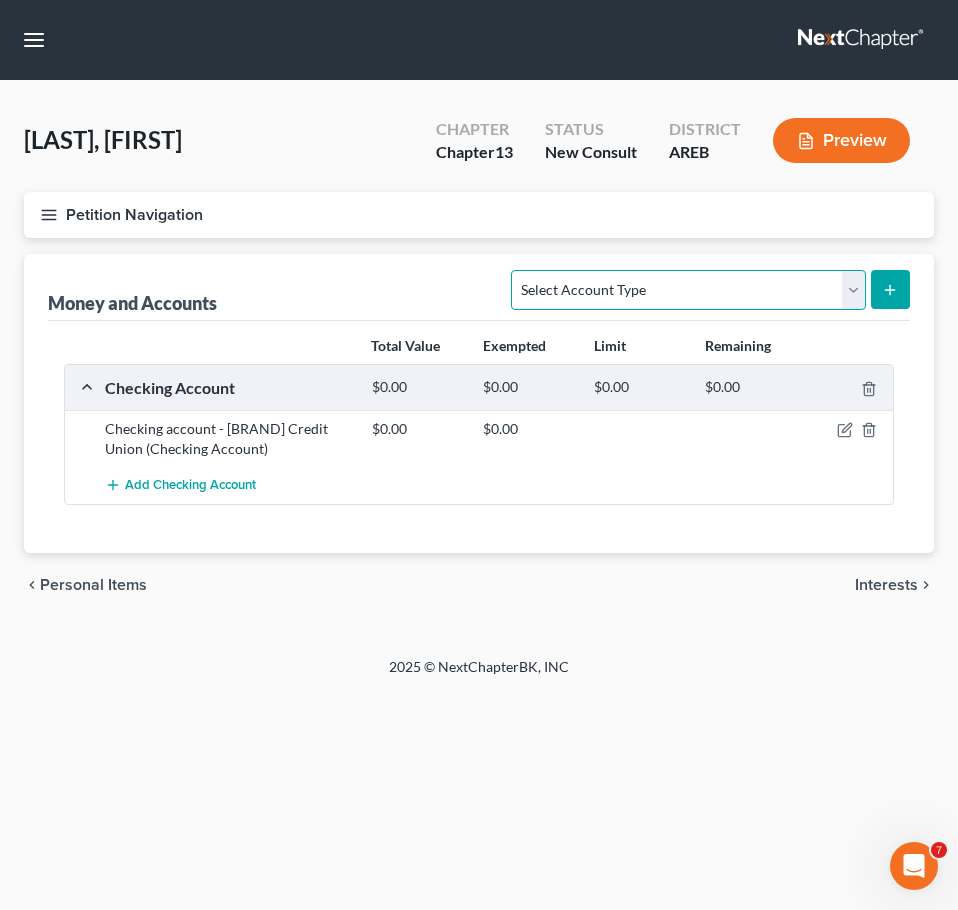 select on "money_market" 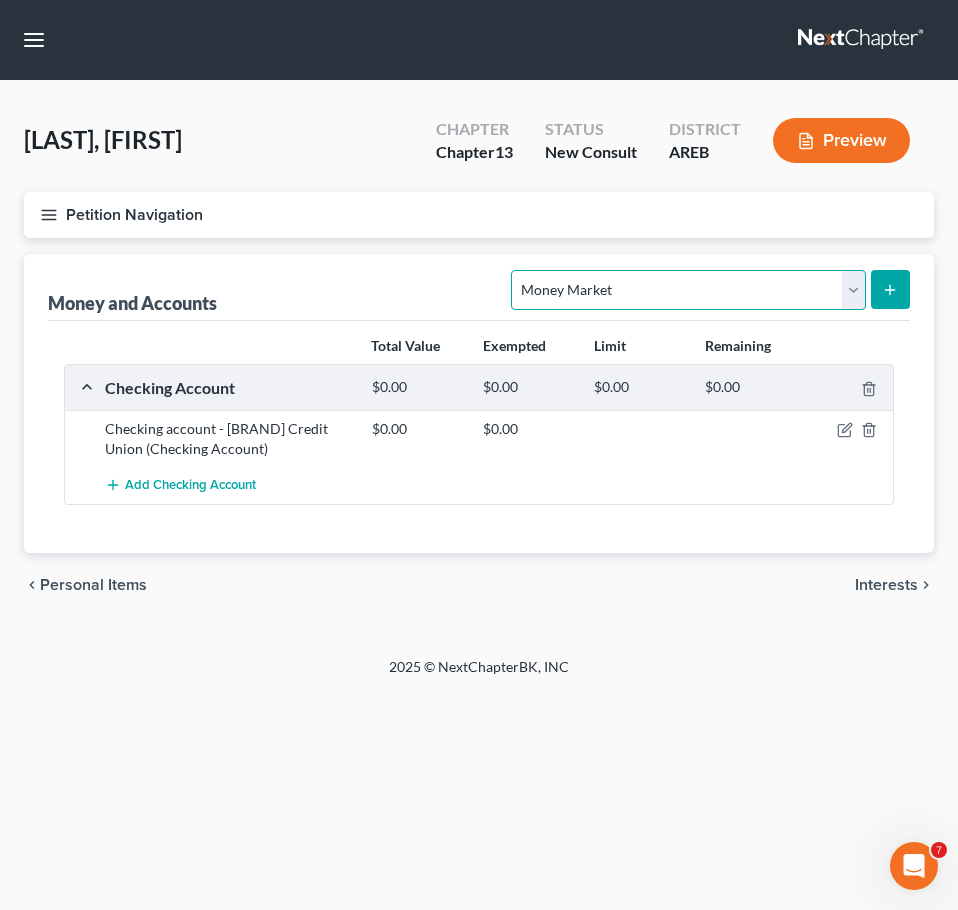 click on "Select Account Type Brokerage Cash on Hand Certificates of Deposit Checking Account Money Market Other (Credit Union, Health Savings Account, etc) Safe Deposit Box Savings Account Security Deposits or Prepayments" at bounding box center [688, 290] 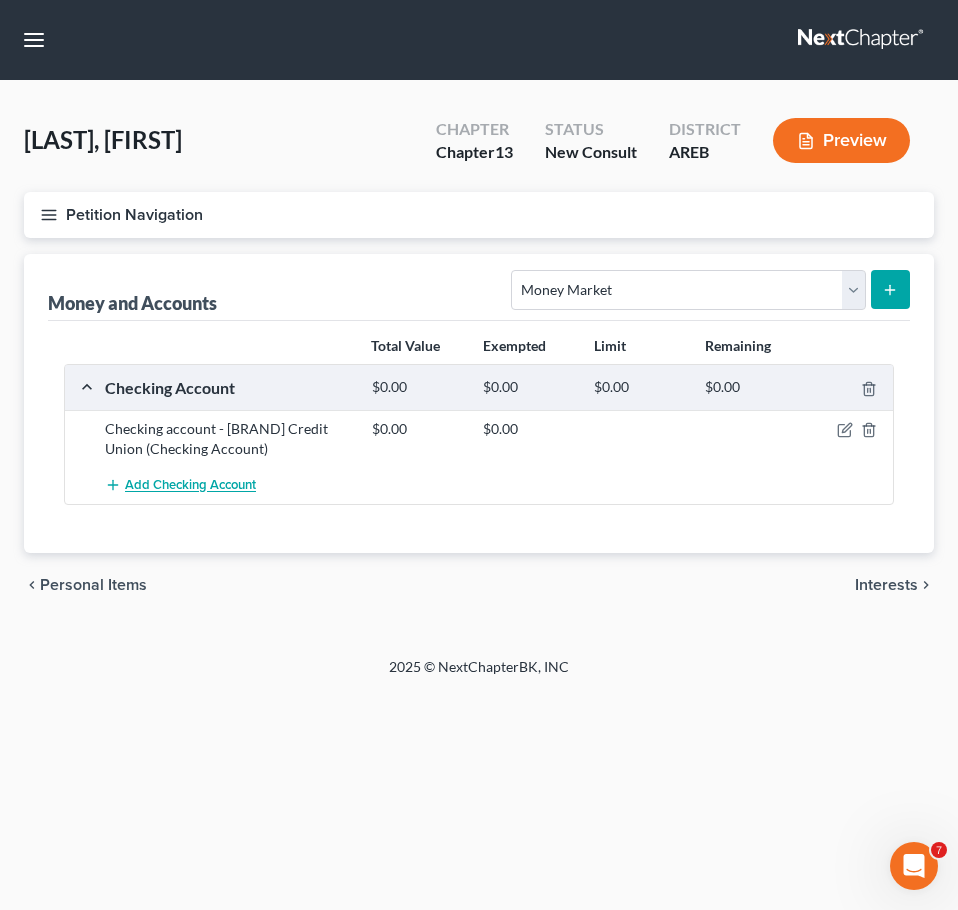 click on "Add Checking Account" at bounding box center [190, 486] 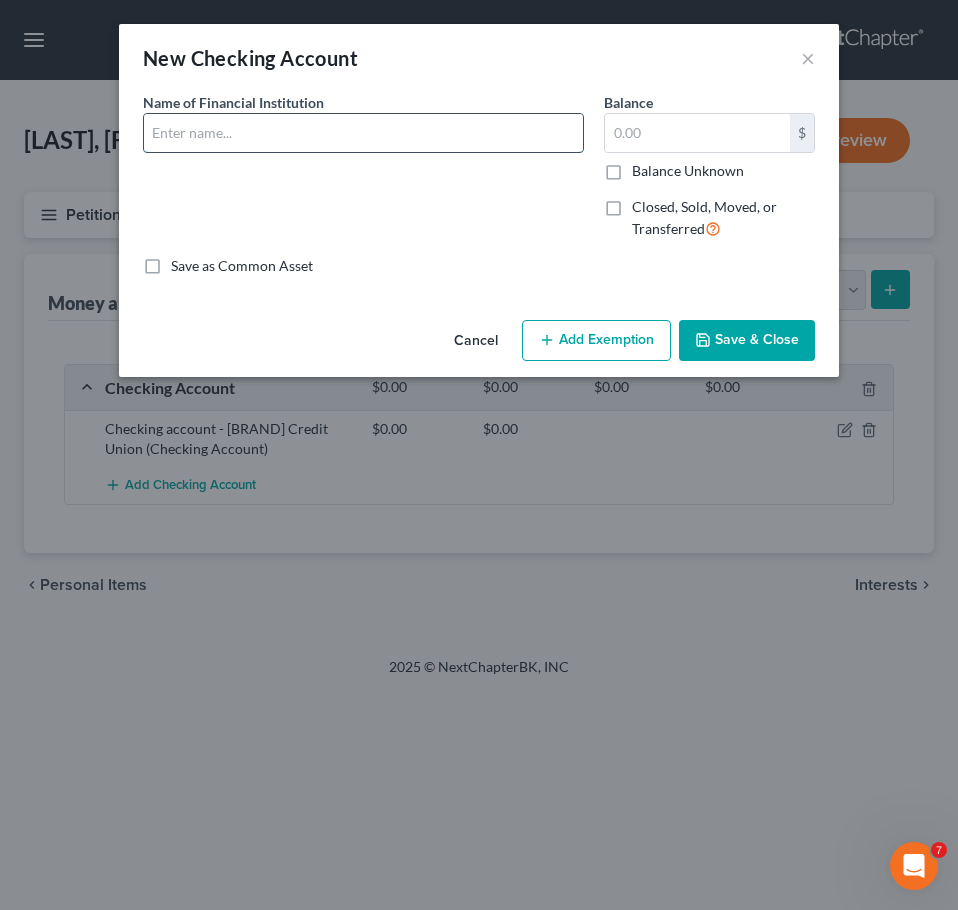 click at bounding box center [363, 133] 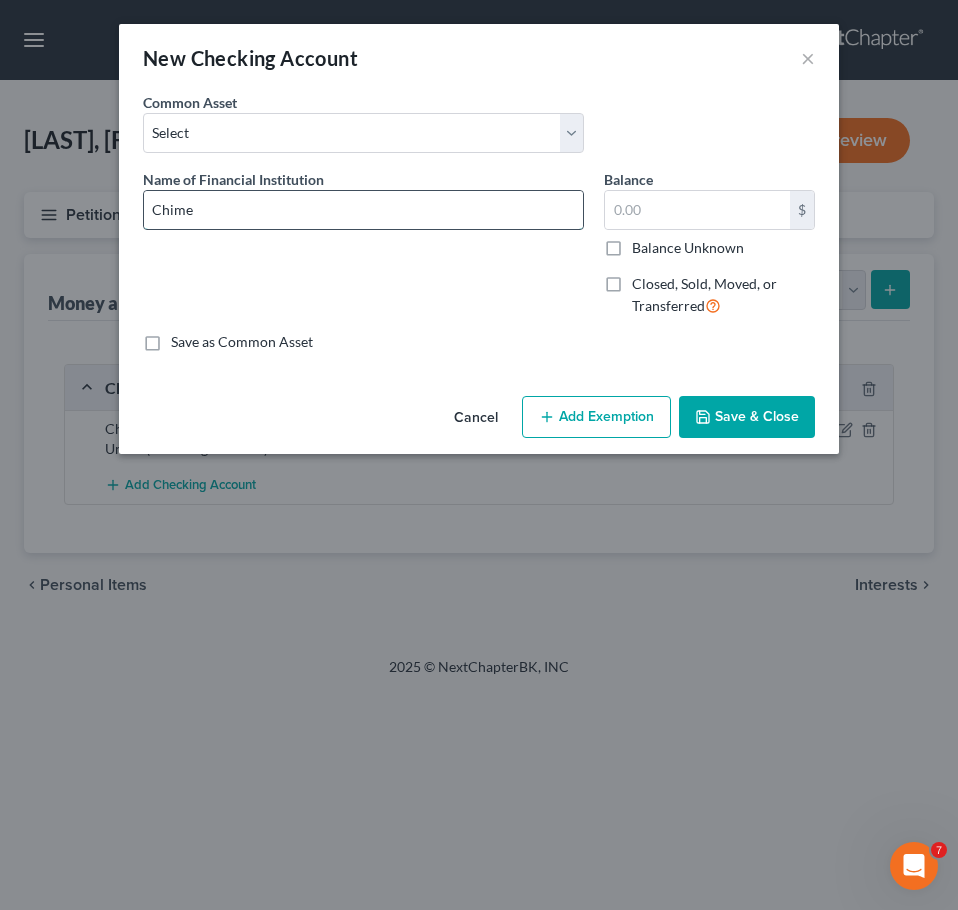 type on "Chime" 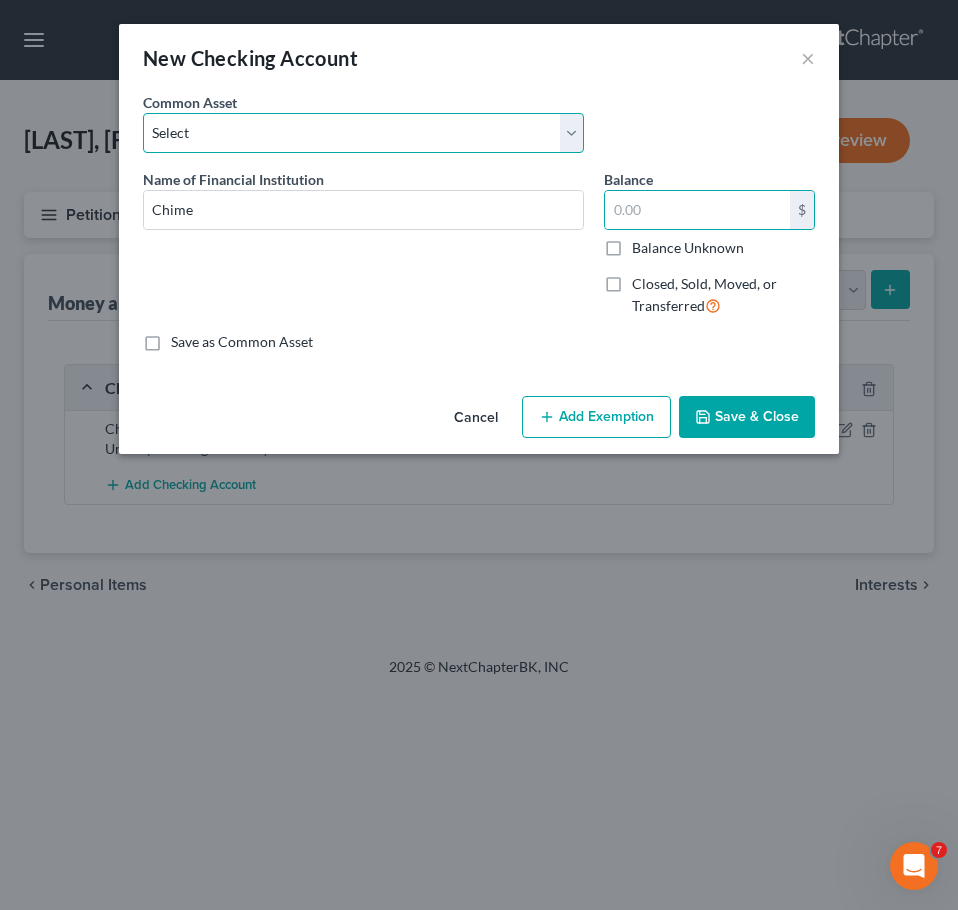 click on "Select Checking account" at bounding box center (363, 133) 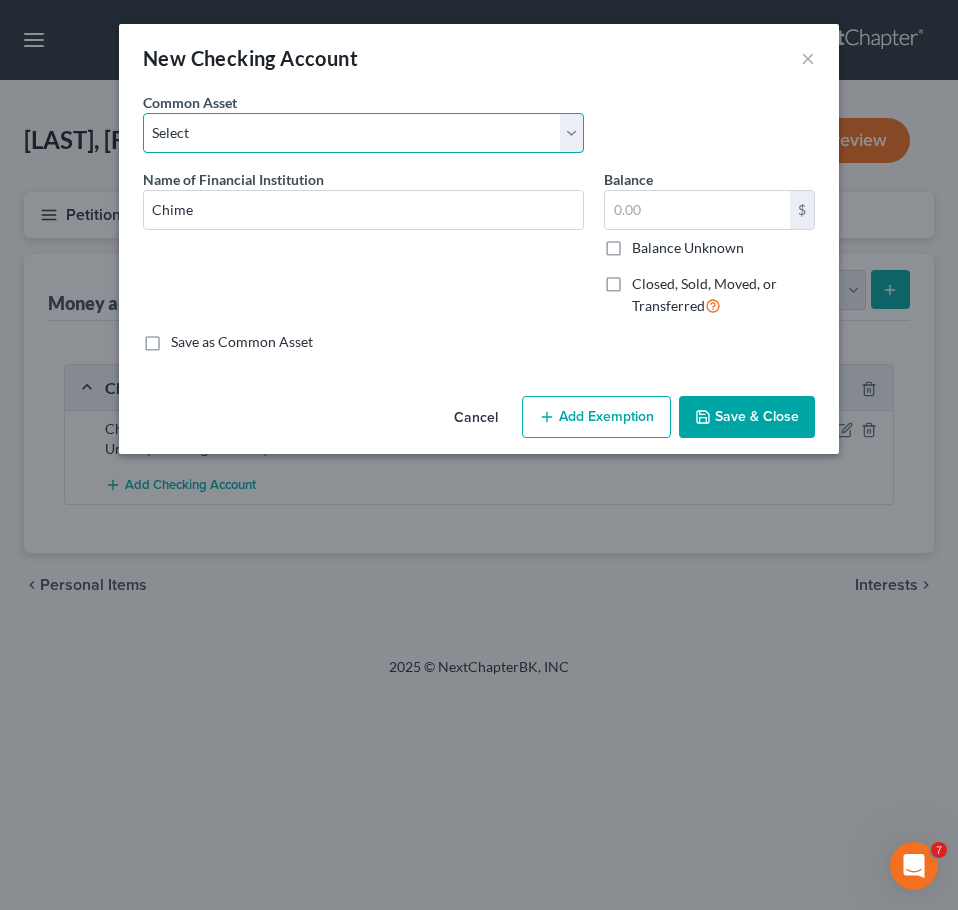select on "0" 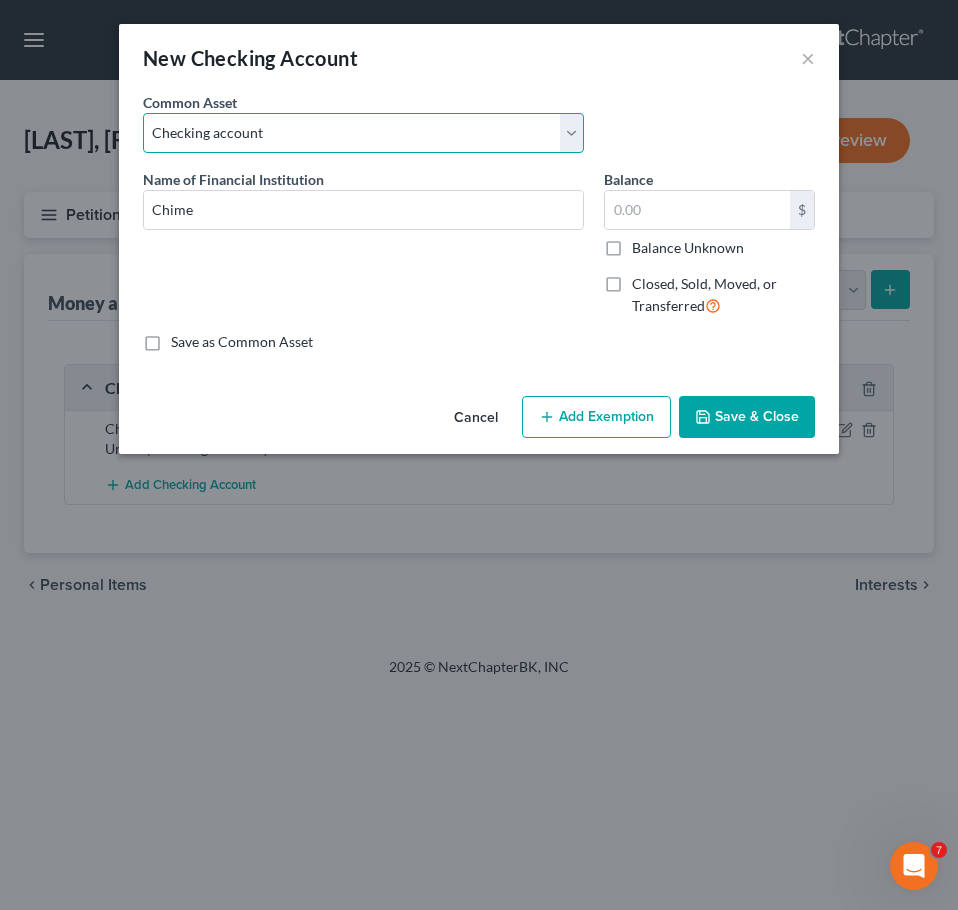 click on "Select Checking account" at bounding box center (363, 133) 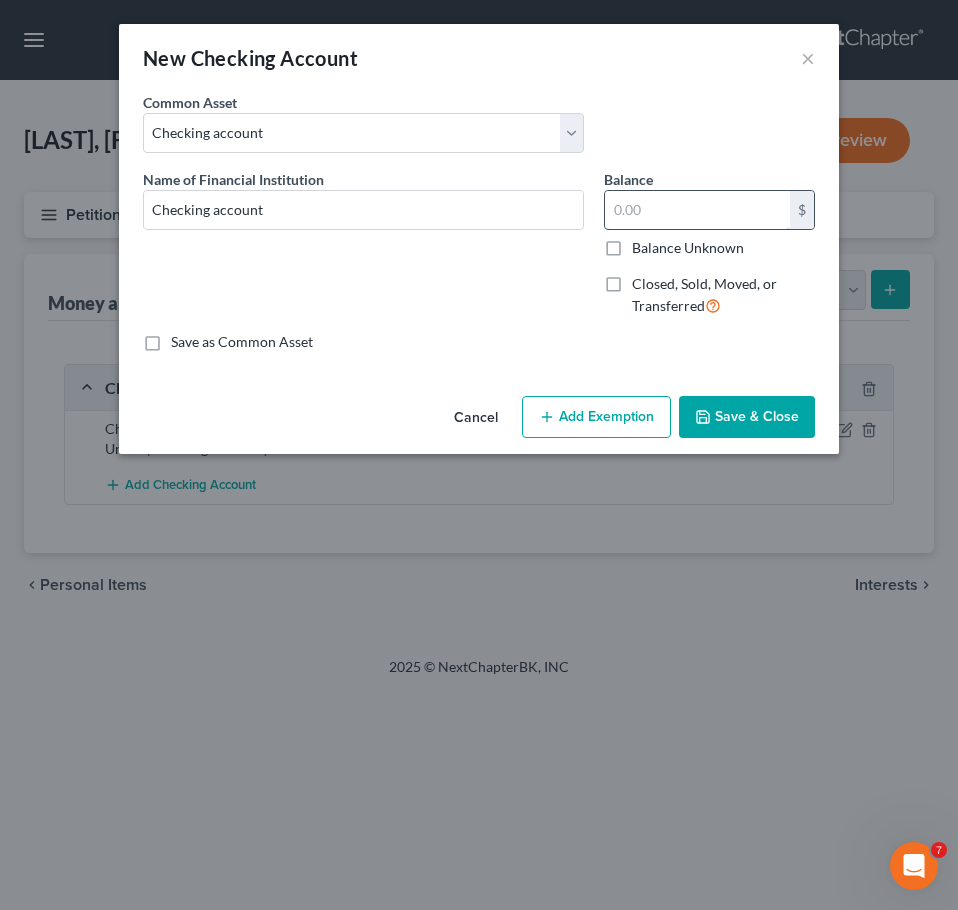 click at bounding box center (697, 210) 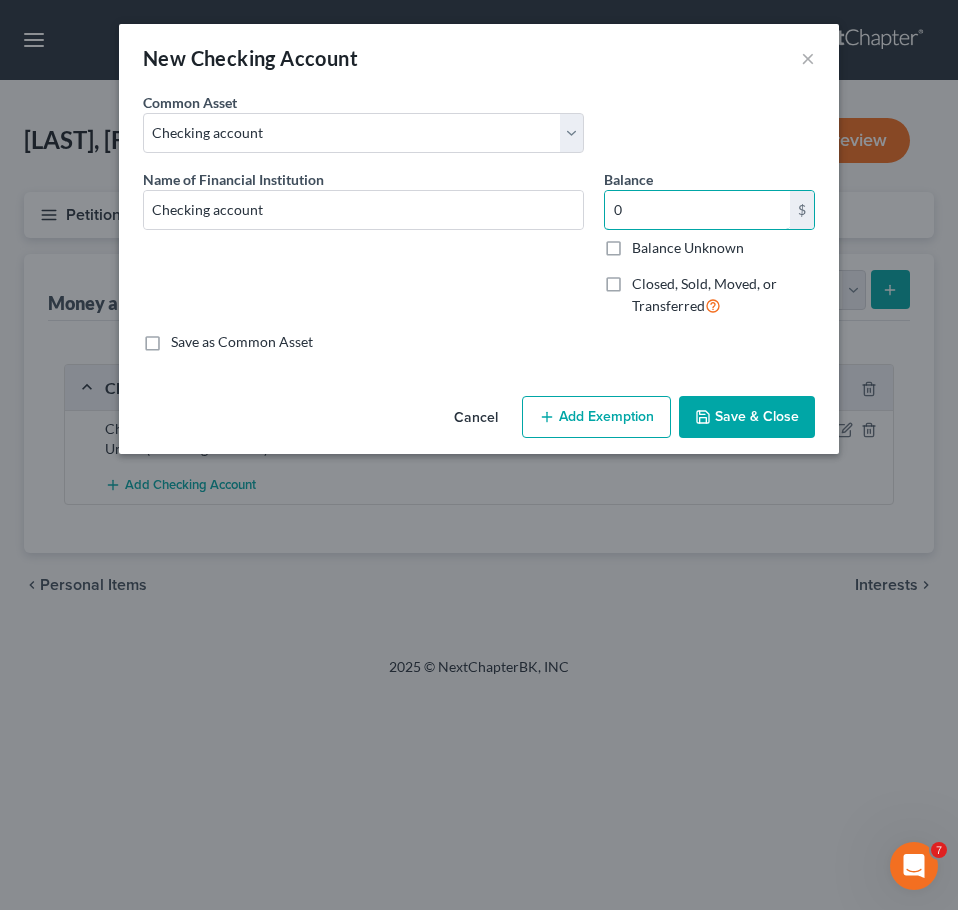 type on "0" 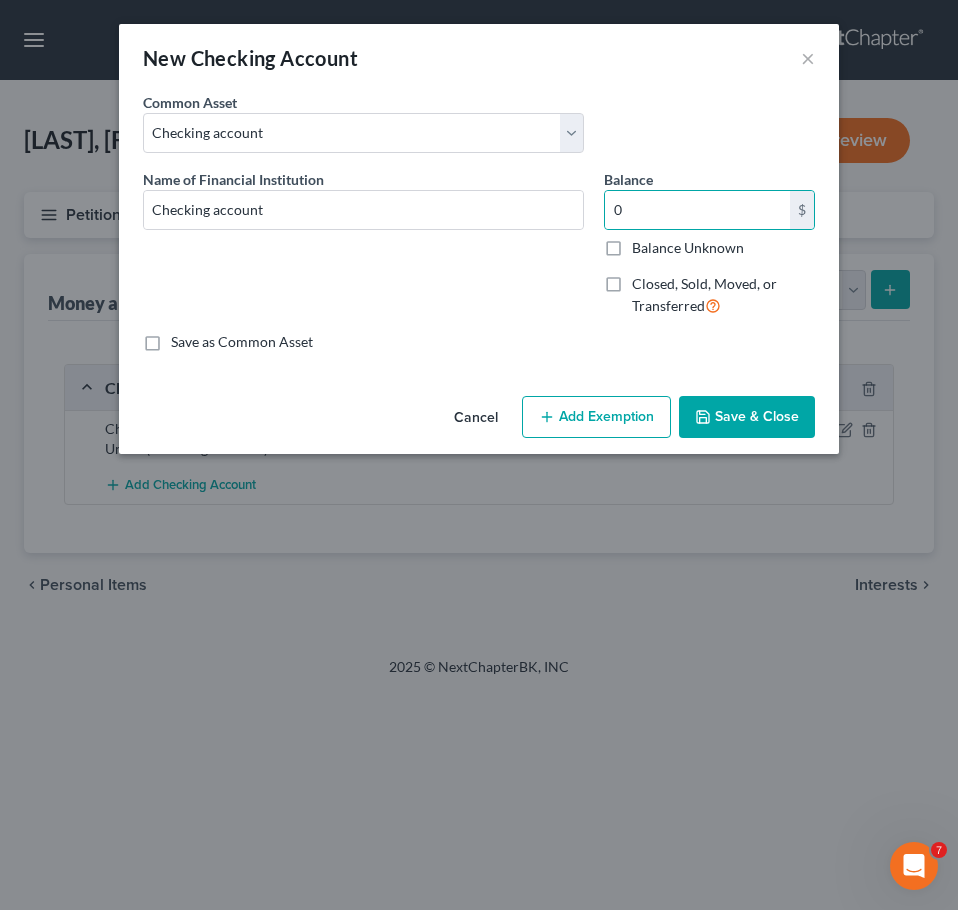 click on "Save & Close" at bounding box center [747, 417] 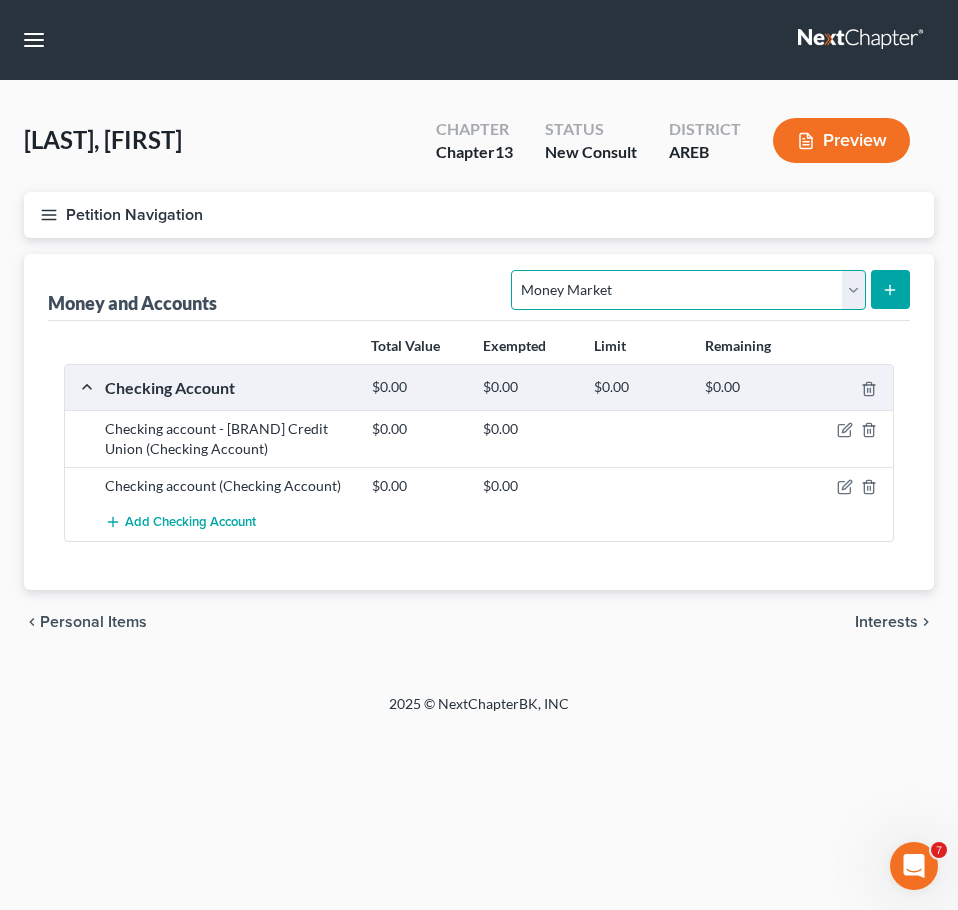 click on "Select Account Type Brokerage Cash on Hand Certificates of Deposit Checking Account Money Market Other (Credit Union, Health Savings Account, etc) Safe Deposit Box Savings Account Security Deposits or Prepayments" at bounding box center [688, 290] 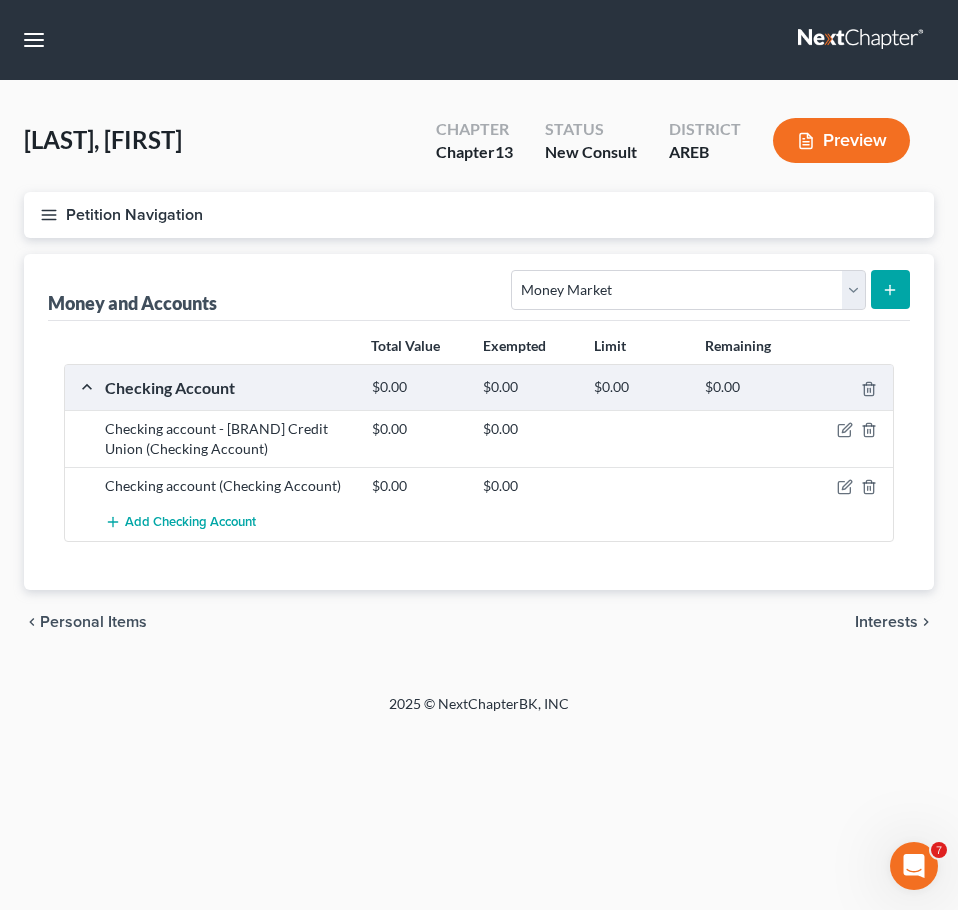 click on "Interests" at bounding box center [886, 622] 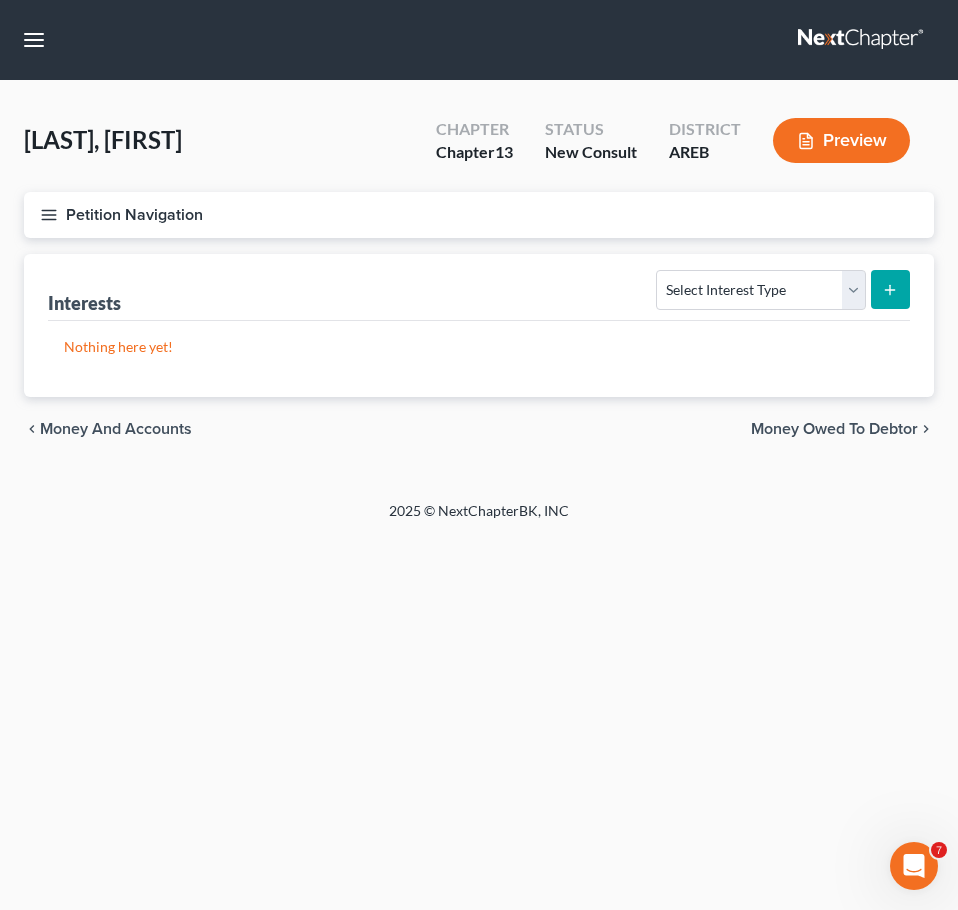 click on "Home New Case Client Portal Directory Cases DebtorCC Payments [LAST] & Perry Law Firm, PLLC [EMAIL] My Account Settings Plan + Billing Account Add-Ons Upgrade to Whoa Help Center Webinars Training Videos What's new Log out New Case Home Client Portal Directory Cases DebtorCC Payments         - No Result - See all results Or Press Enter... Help Help Center Webinars Training Videos What's new [LAST] & Perry Law Firm, PLLC [LAST] & Perry Law Firm, PLLC [EMAIL] My Account Settings Plan + Billing Account Add-Ons Upgrade to Whoa Log out 	 [LAST], [LAST] Upgraded Chapter Chapter  13 Status New Consult District AREB Preview Petition Navigation
Case Dashboard
Payments" at bounding box center (479, 455) 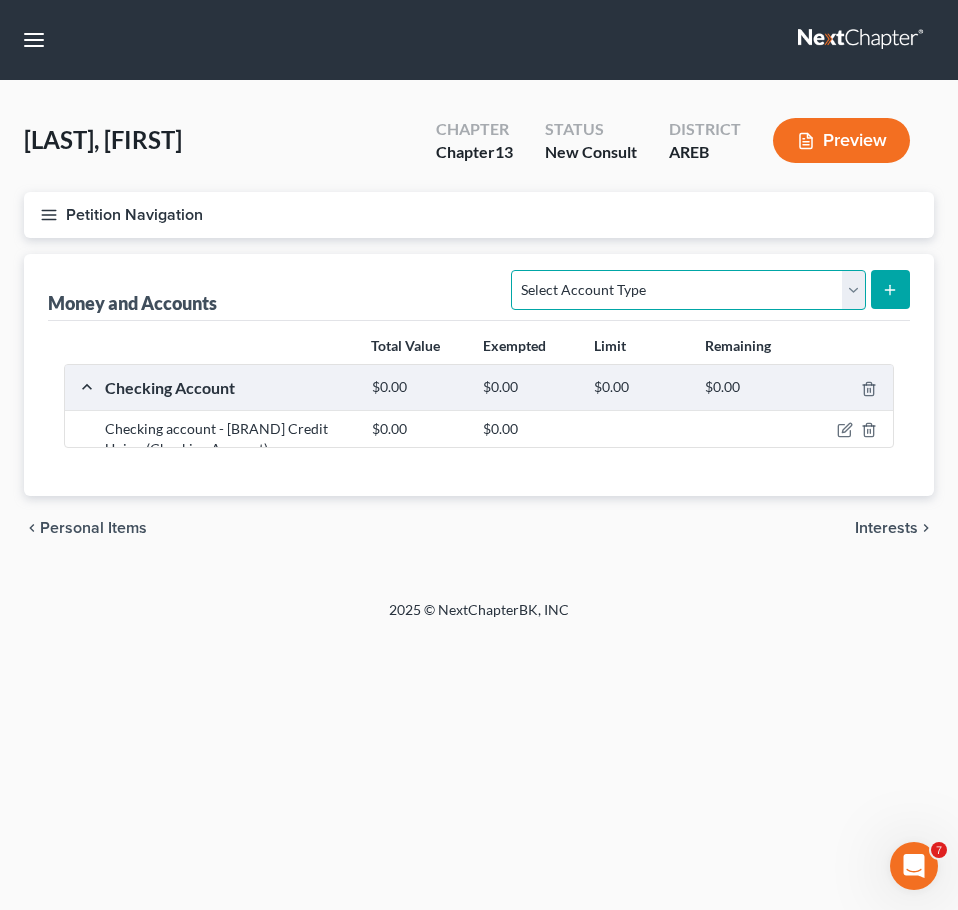 click on "Select Account Type Brokerage Cash on Hand Certificates of Deposit Checking Account Money Market Other (Credit Union, Health Savings Account, etc) Safe Deposit Box Savings Account Security Deposits or Prepayments" at bounding box center [688, 290] 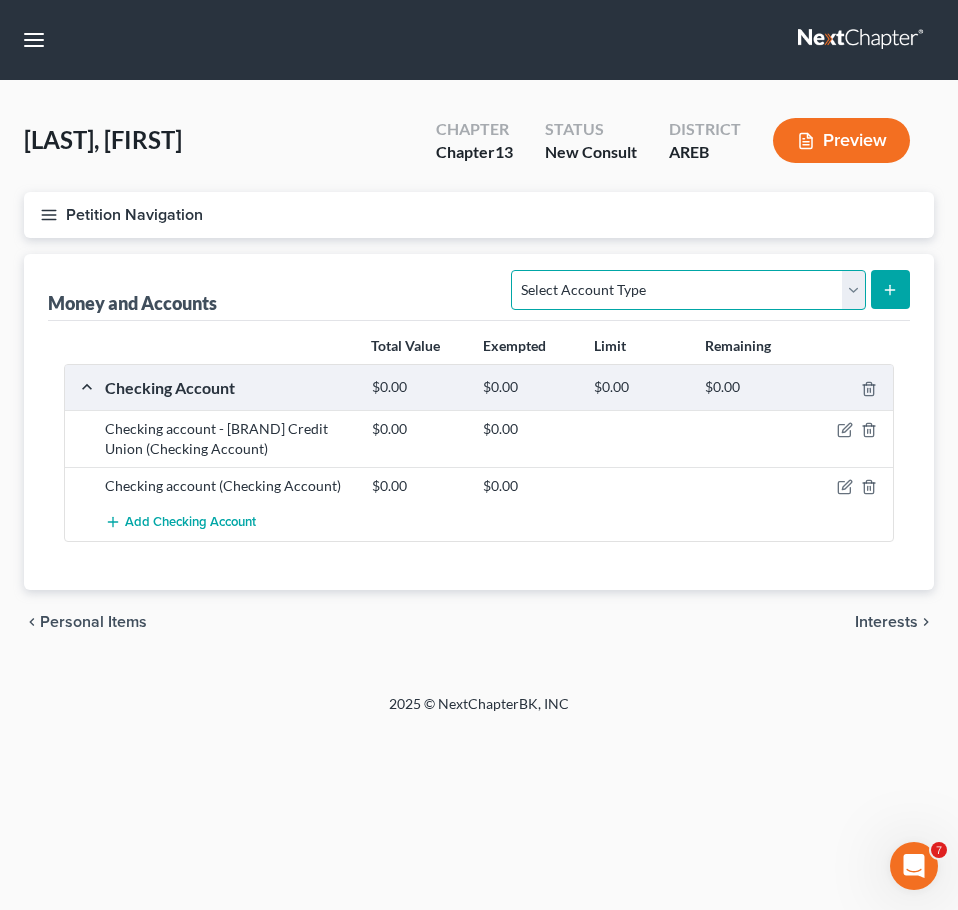 select on "savings" 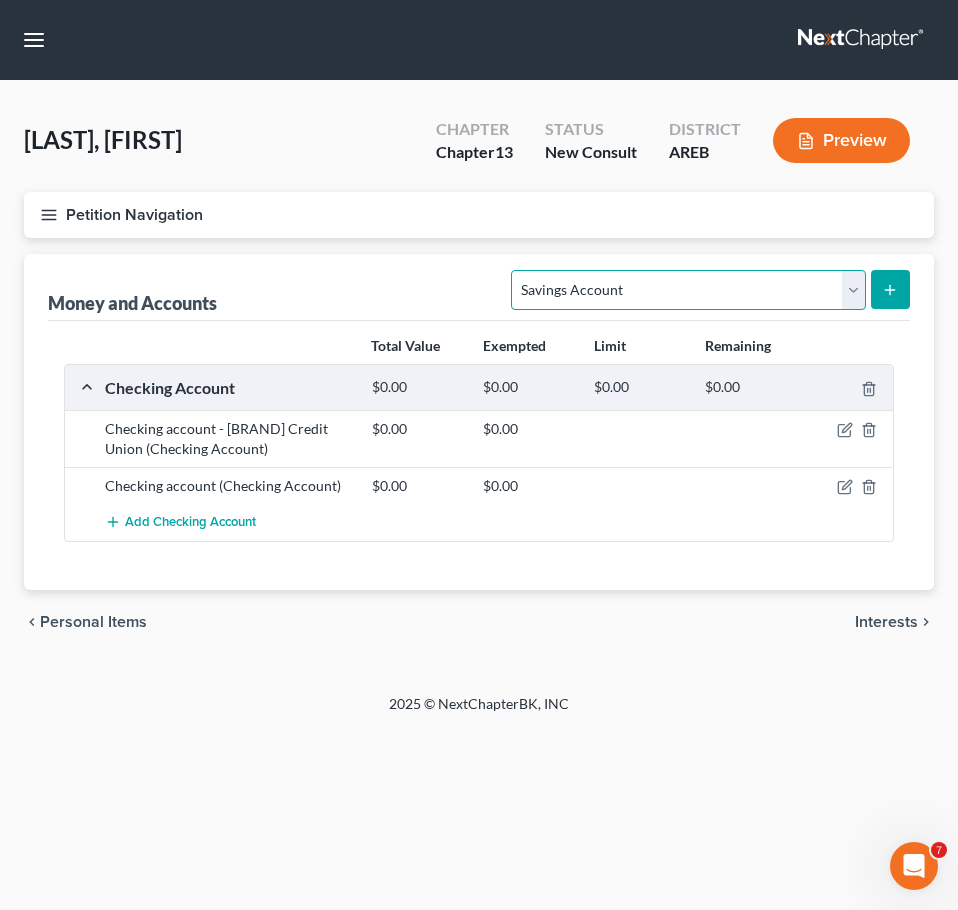 click on "Select Account Type Brokerage Cash on Hand Certificates of Deposit Checking Account Money Market Other (Credit Union, Health Savings Account, etc) Safe Deposit Box Savings Account Security Deposits or Prepayments" at bounding box center [688, 290] 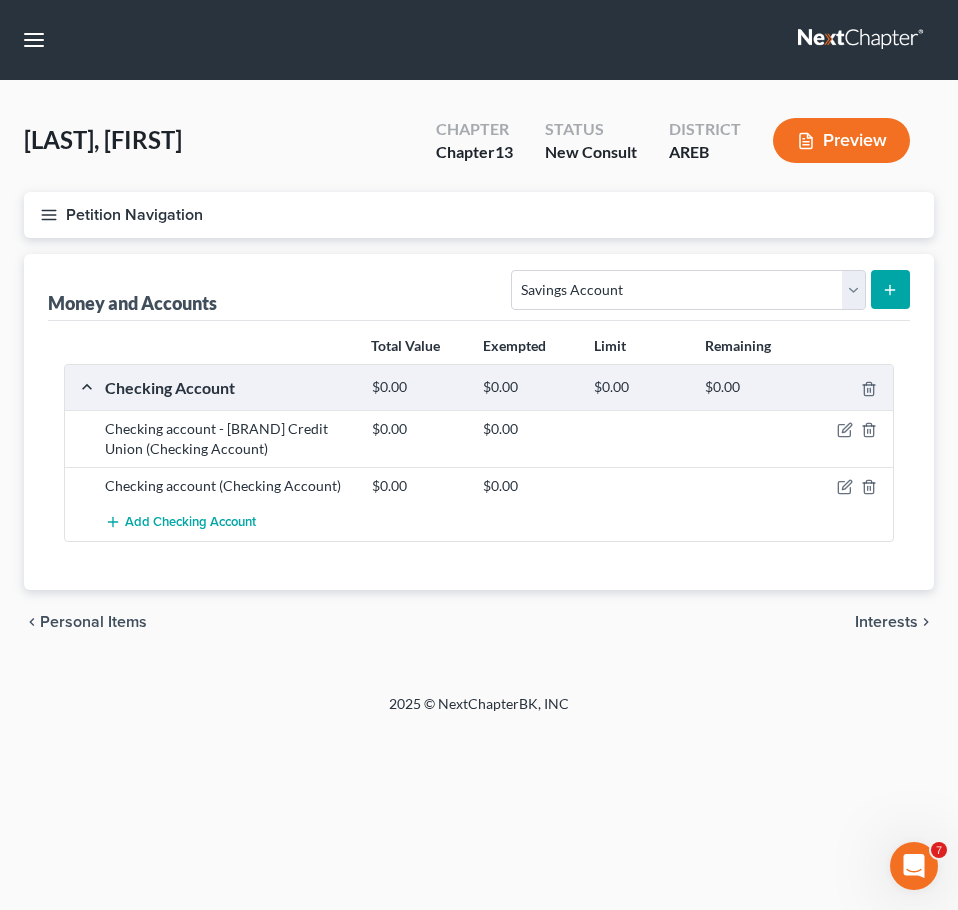click at bounding box center (890, 289) 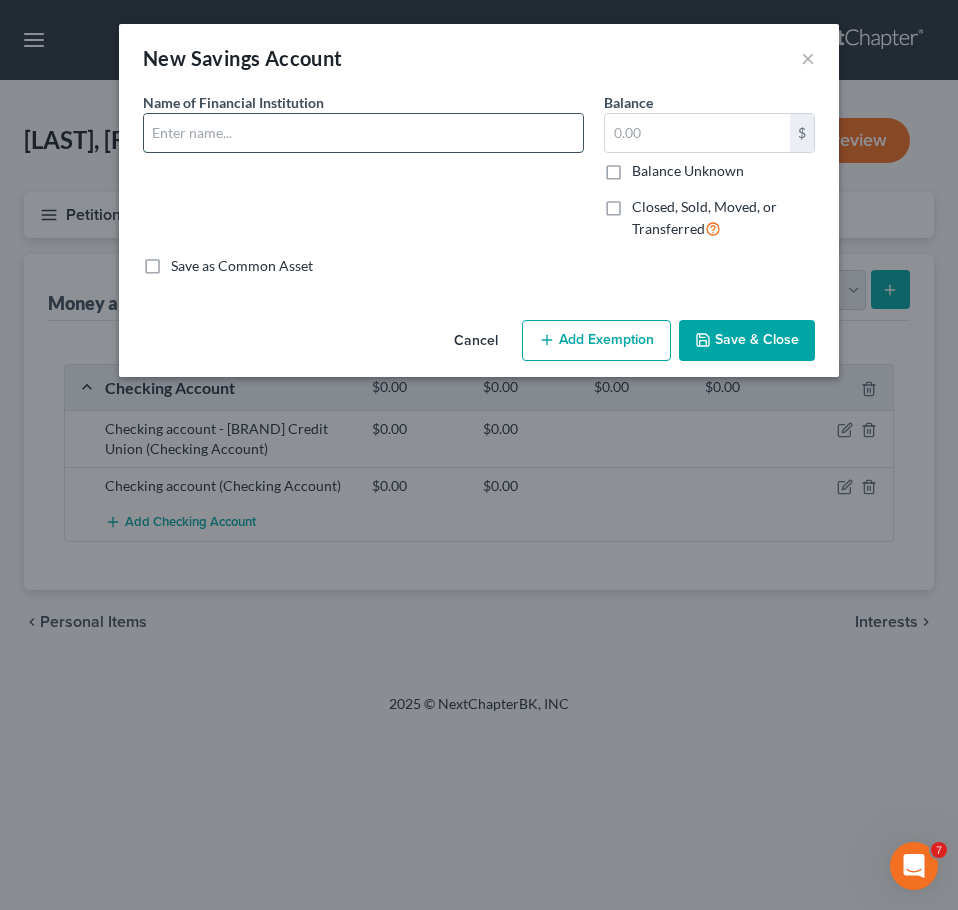 click at bounding box center [363, 133] 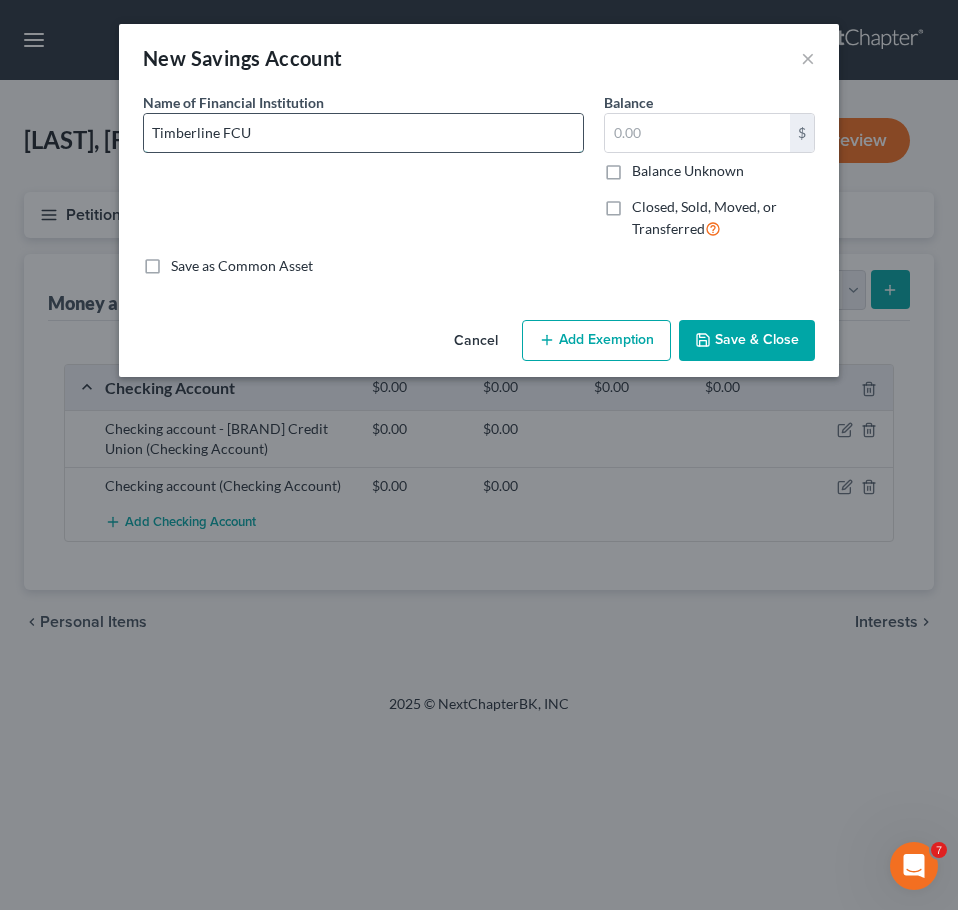 type on "Timberline FCU" 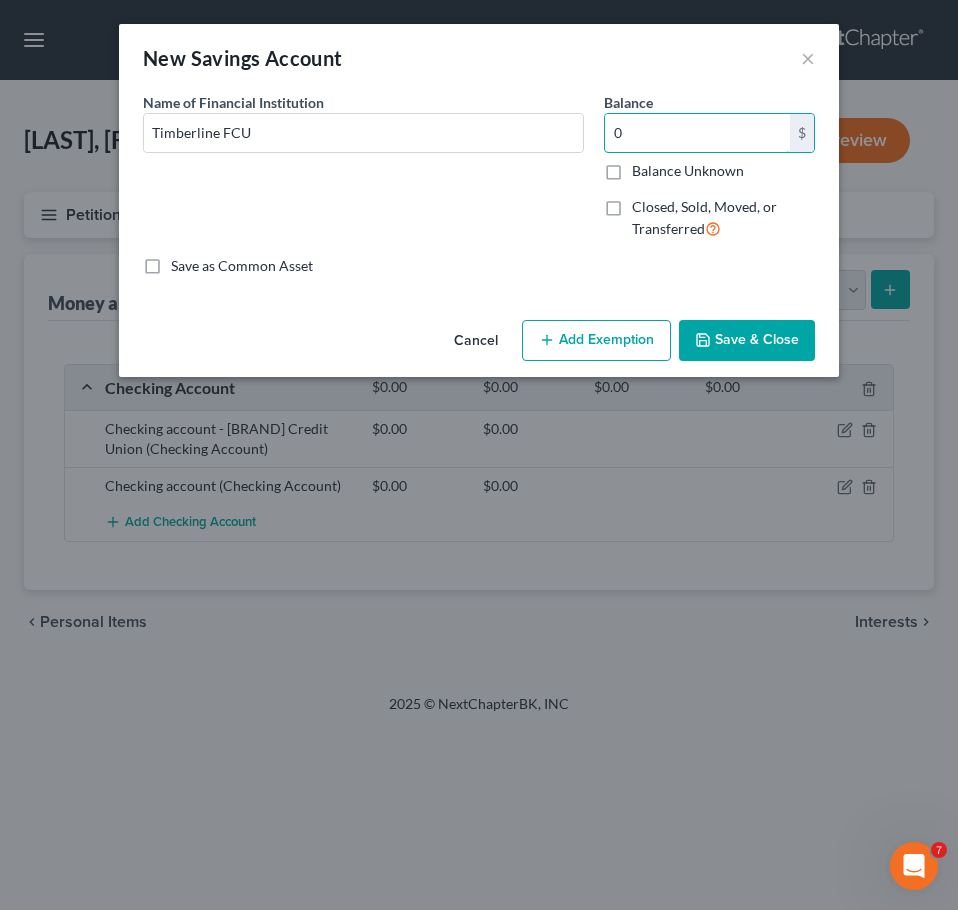 type on "0" 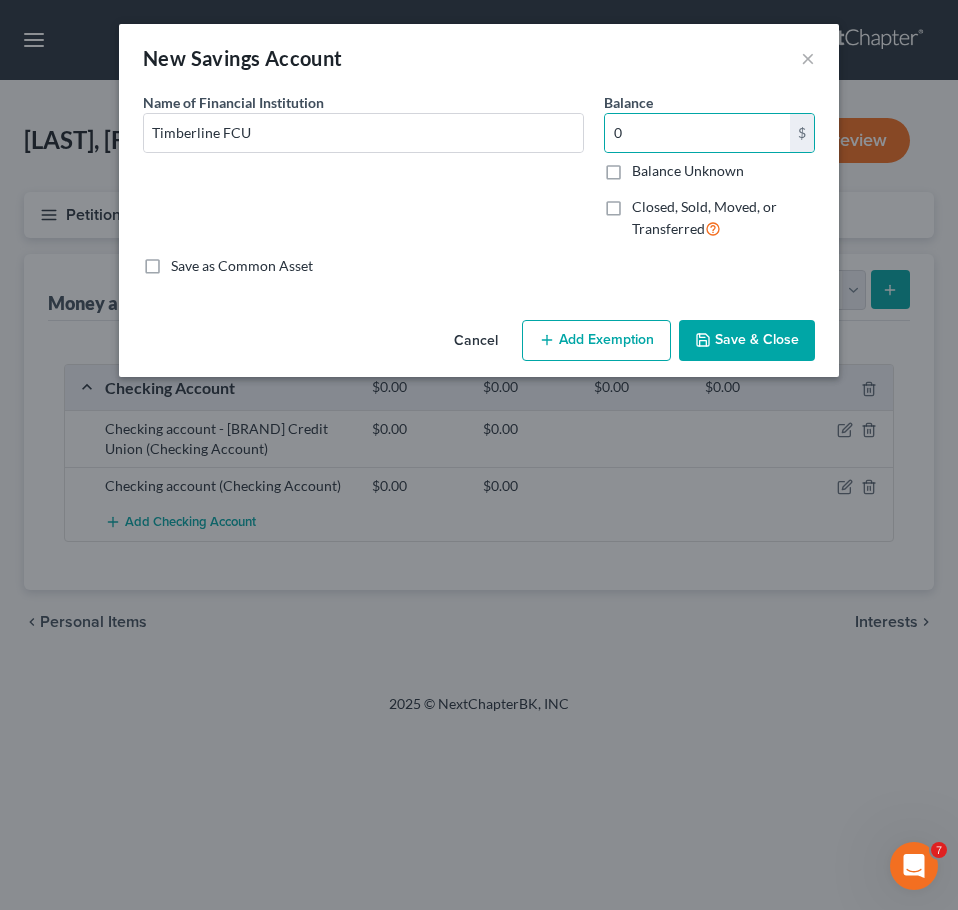 click on "Save & Close" at bounding box center (747, 341) 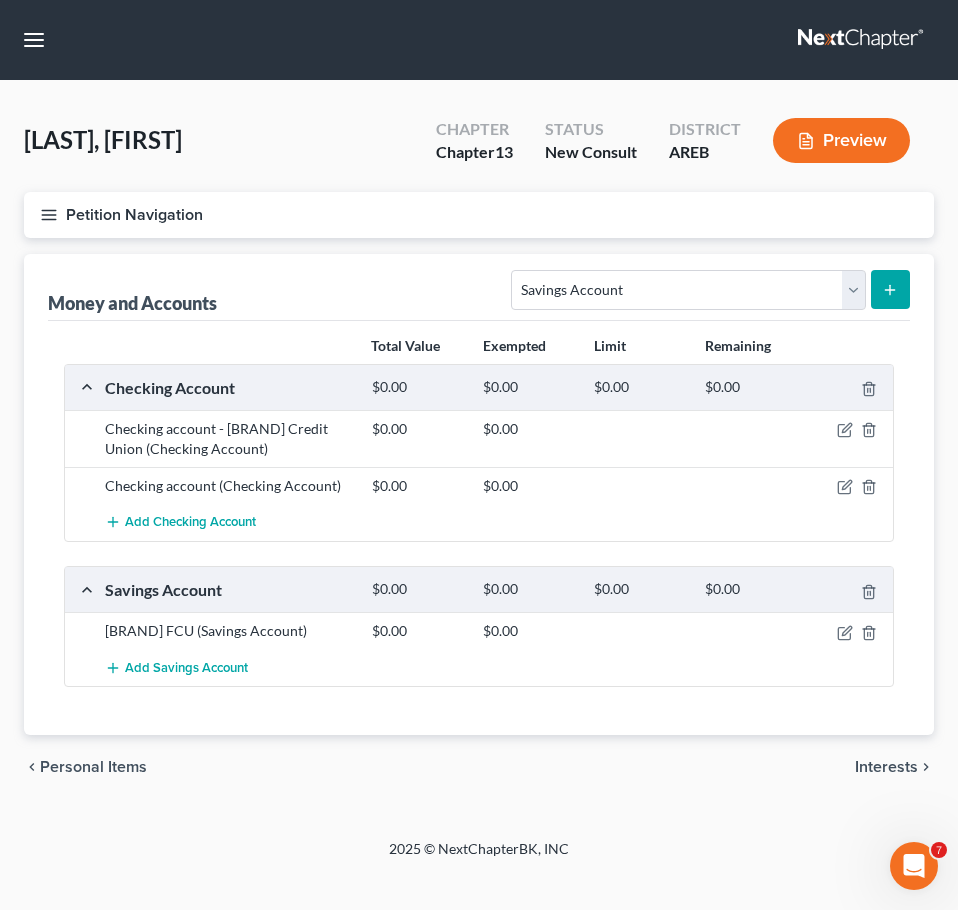 click on "Interests" at bounding box center (886, 767) 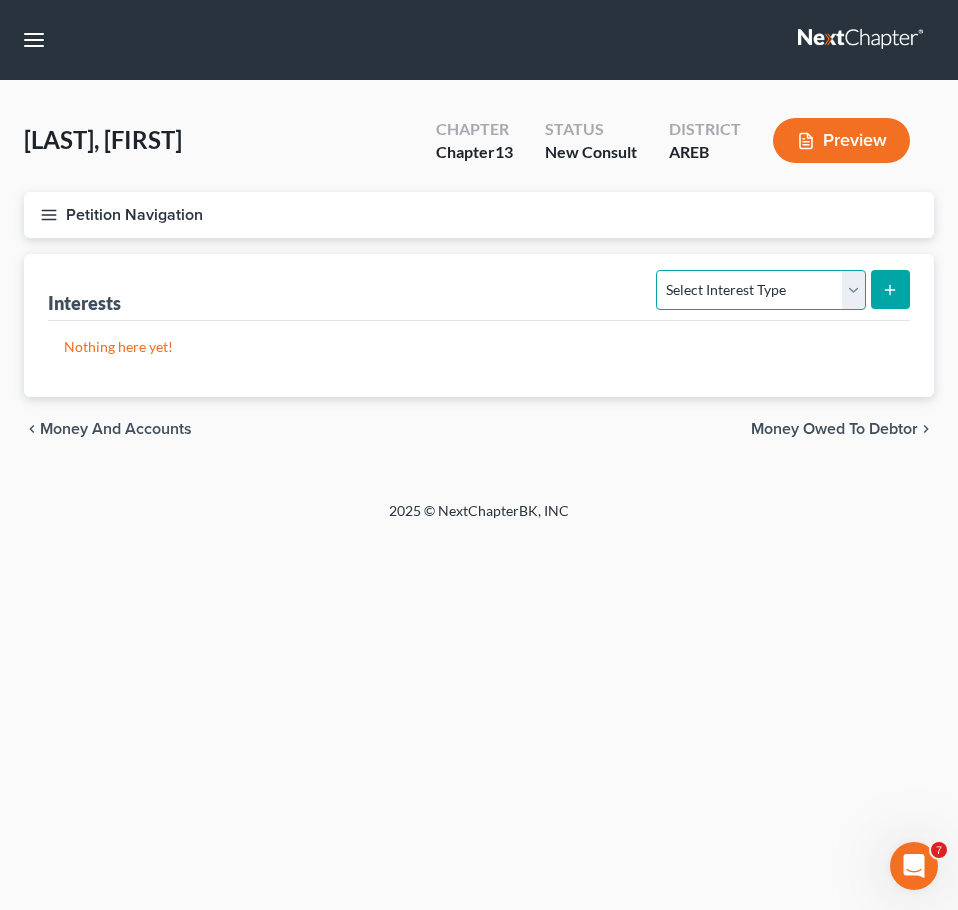 click on "Select Interest Type 401K Annuity Bond Education IRA Government Bond Government Pension Plan Incorporated Business IRA Joint Venture (Active) Joint Venture (Inactive) Keogh Mutual Fund Other Retirement Plan Partnership (Active) Partnership (Inactive) Pension Plan Stock Term Life Insurance Unincorporated Business Whole Life Insurance" at bounding box center [760, 290] 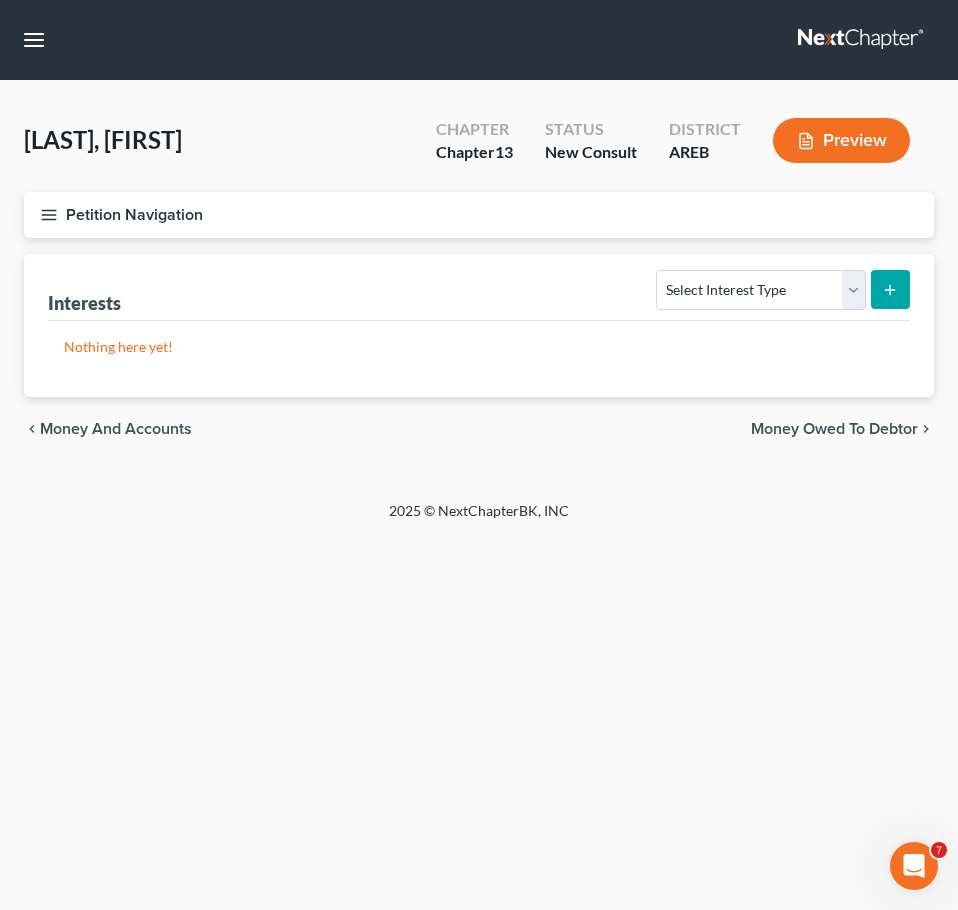 click on "2025 © NextChapterBK, INC" at bounding box center (479, 519) 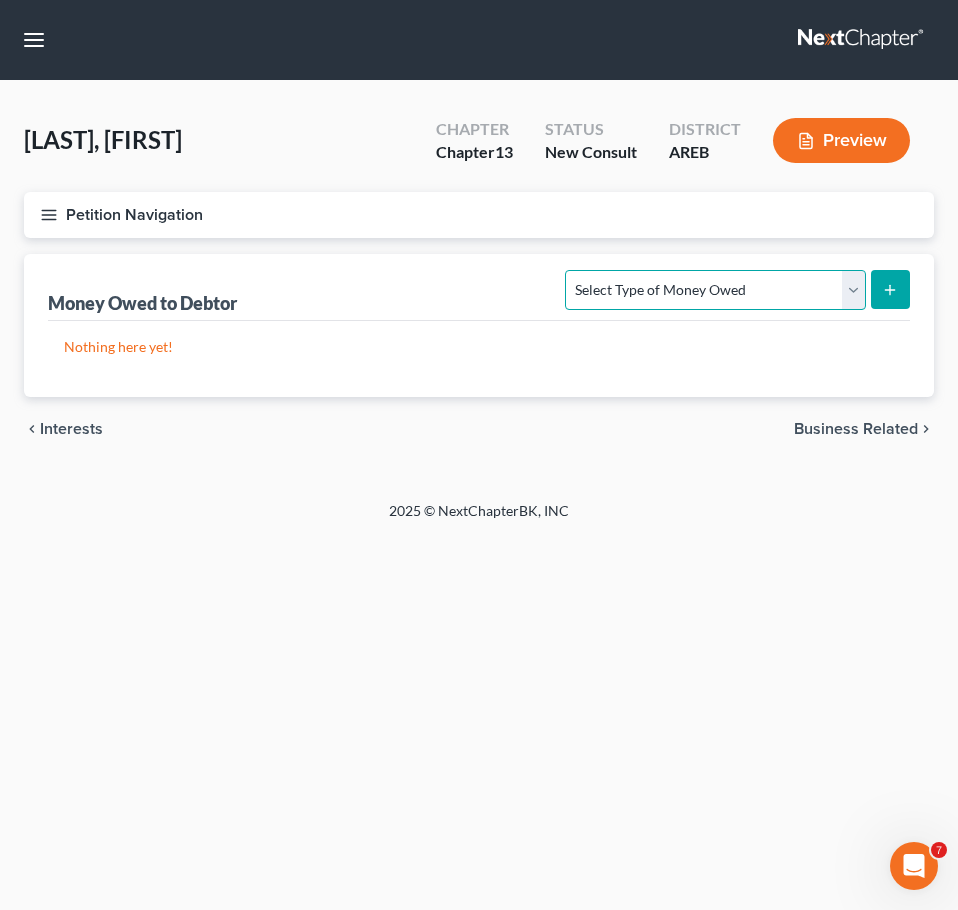 click on "Select Type of Money Owed Accounts Receivable Alimony Child Support Claims Against Third Parties Disability Benefits Disability Insurance Payments Divorce Settlements Equitable or Future Interests Expected Tax Refund and Unused NOLs Financial Assets Not Yet Listed Life Estate of Descendants Maintenance Other Contingent & Unliquidated Claims Property Settlements Sick or Vacation Pay Social Security Benefits Trusts Unpaid Loans Unpaid Wages Workers Compensation" at bounding box center [715, 290] 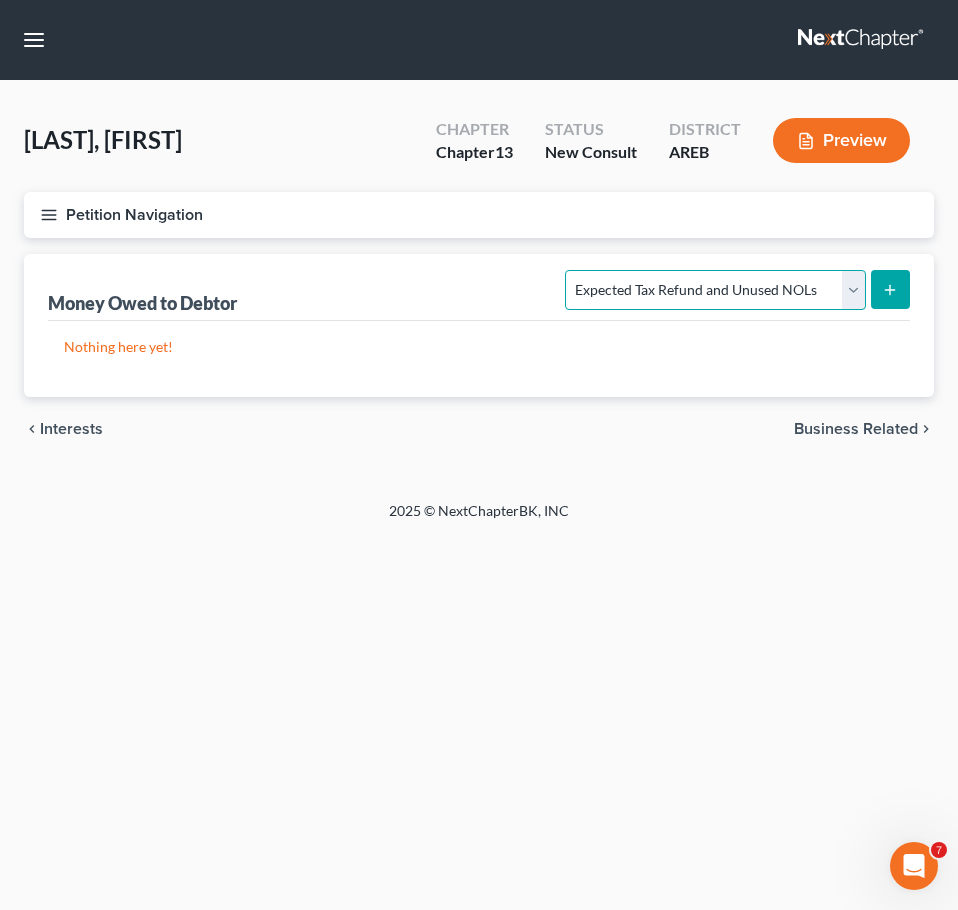 click on "Select Type of Money Owed Accounts Receivable Alimony Child Support Claims Against Third Parties Disability Benefits Disability Insurance Payments Divorce Settlements Equitable or Future Interests Expected Tax Refund and Unused NOLs Financial Assets Not Yet Listed Life Estate of Descendants Maintenance Other Contingent & Unliquidated Claims Property Settlements Sick or Vacation Pay Social Security Benefits Trusts Unpaid Loans Unpaid Wages Workers Compensation" at bounding box center [715, 290] 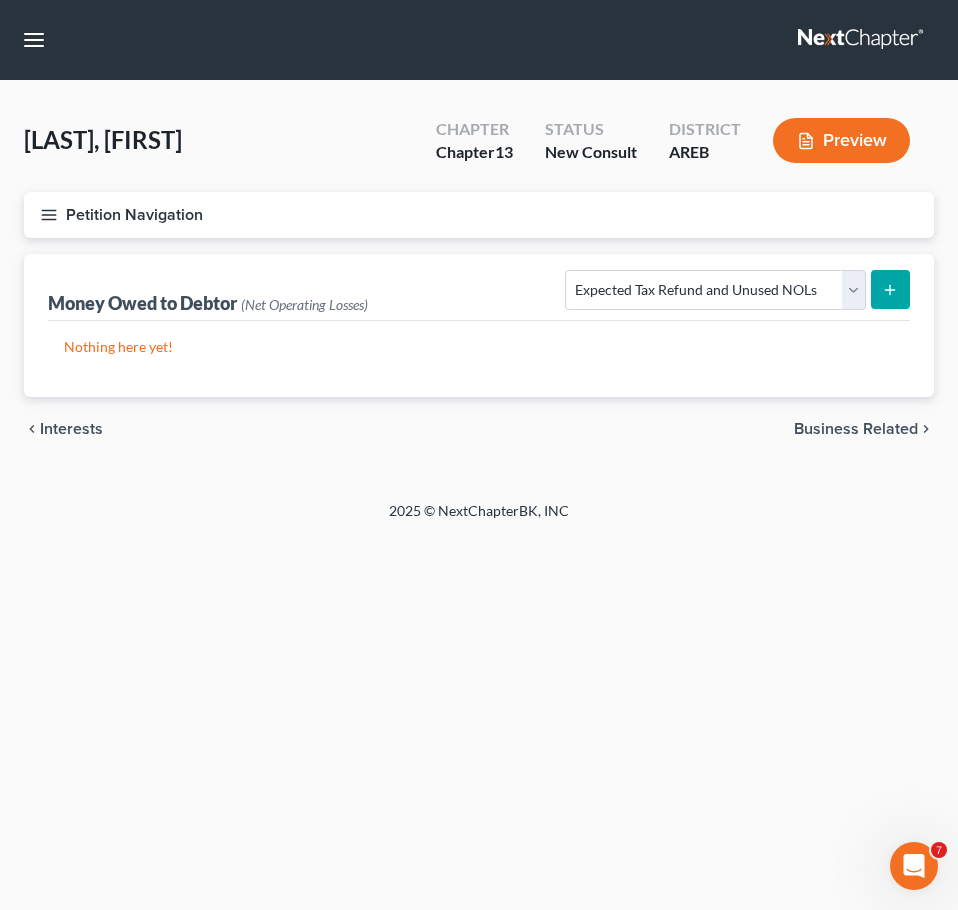 click 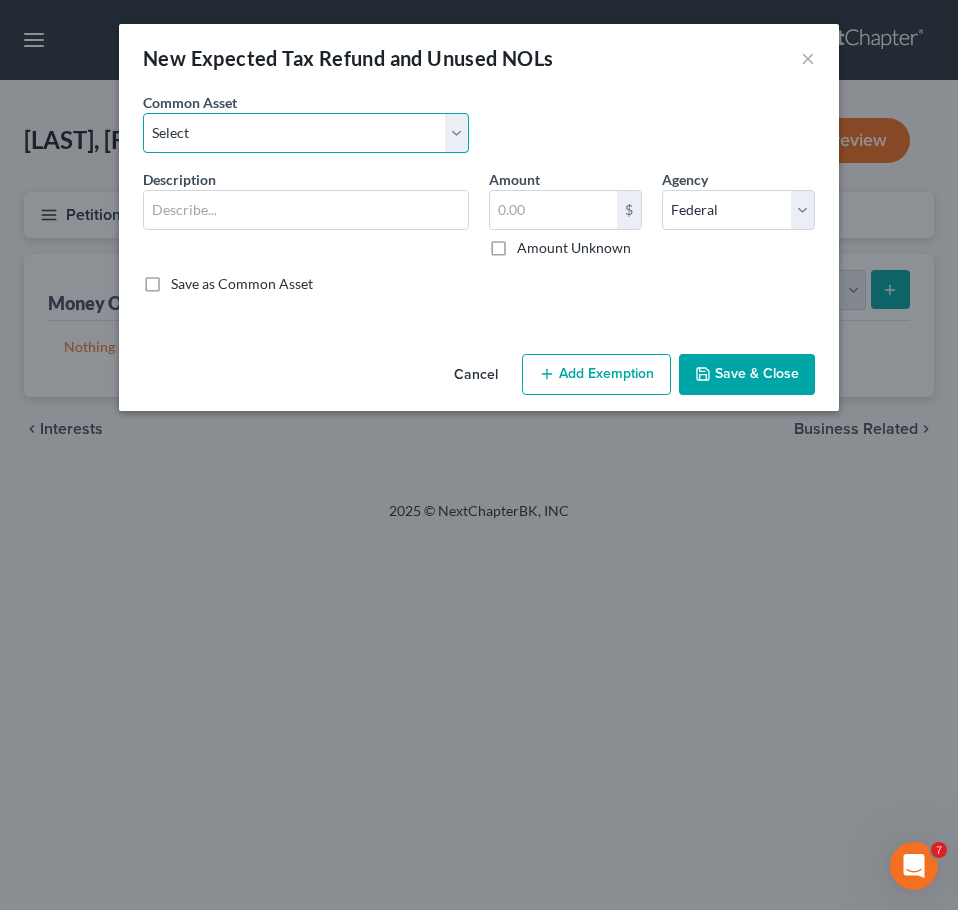 click on "Select Expected refund for 2024 tax refund" at bounding box center (306, 133) 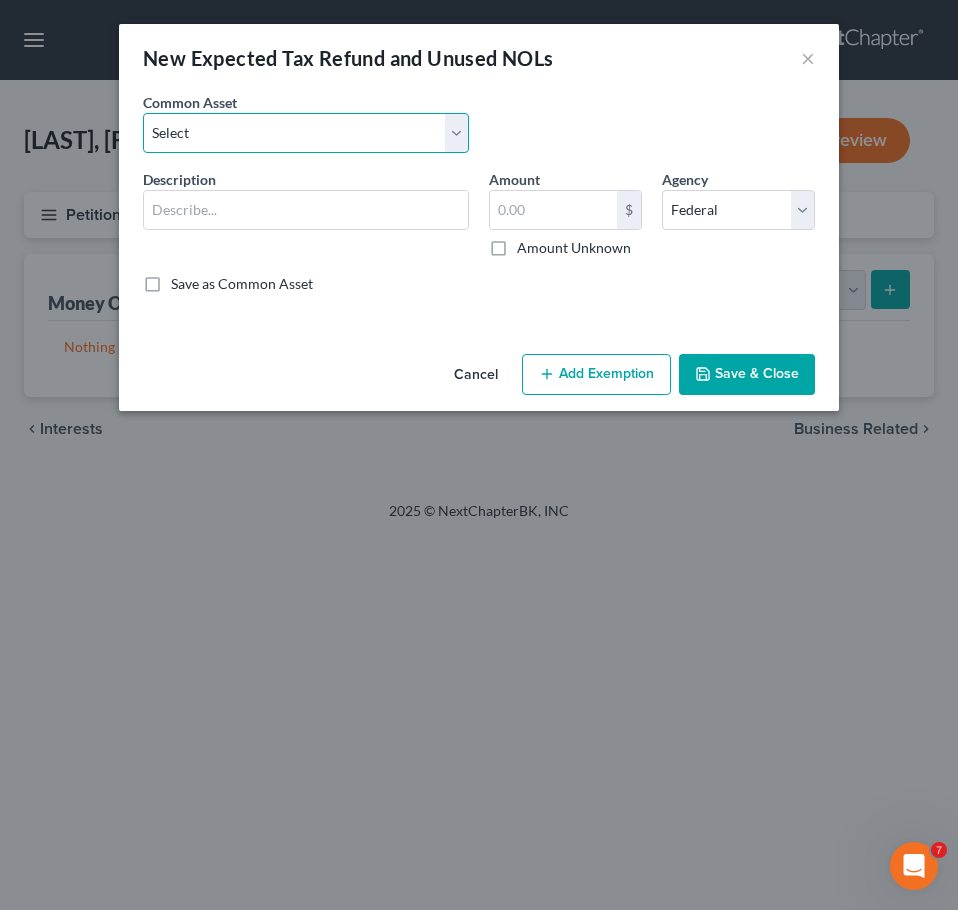 select on "1" 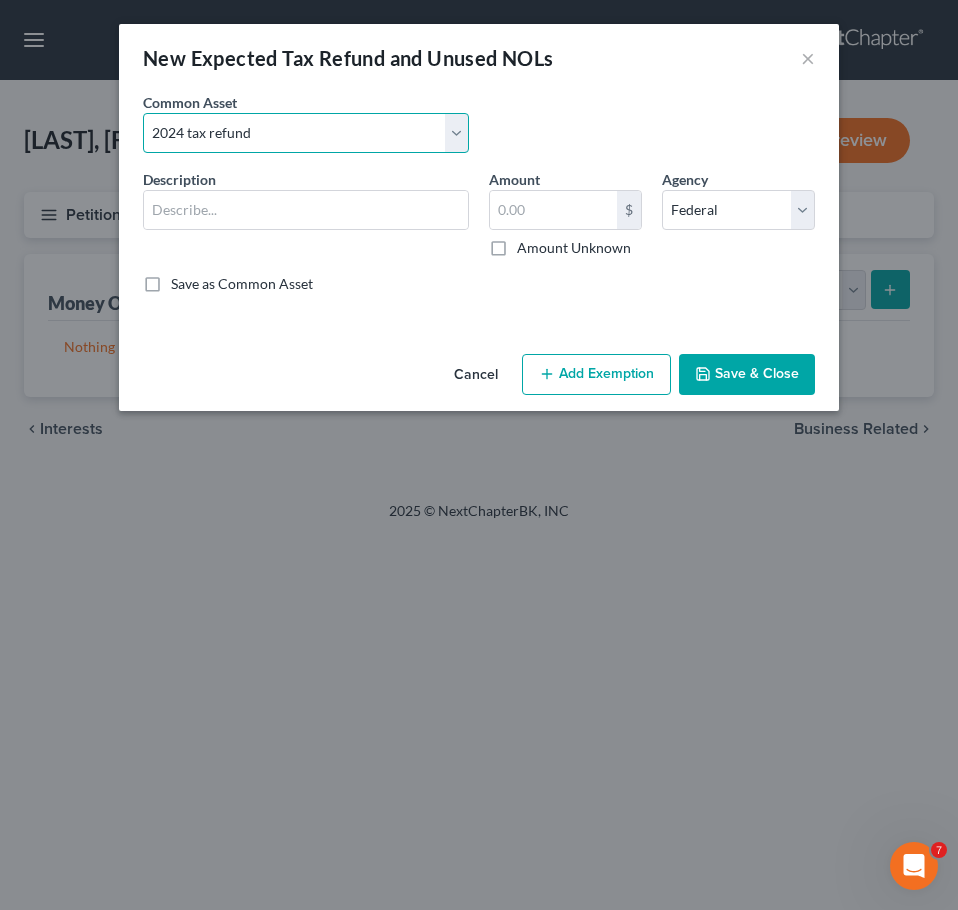 click on "Select Expected refund for 2024 tax refund" at bounding box center (306, 133) 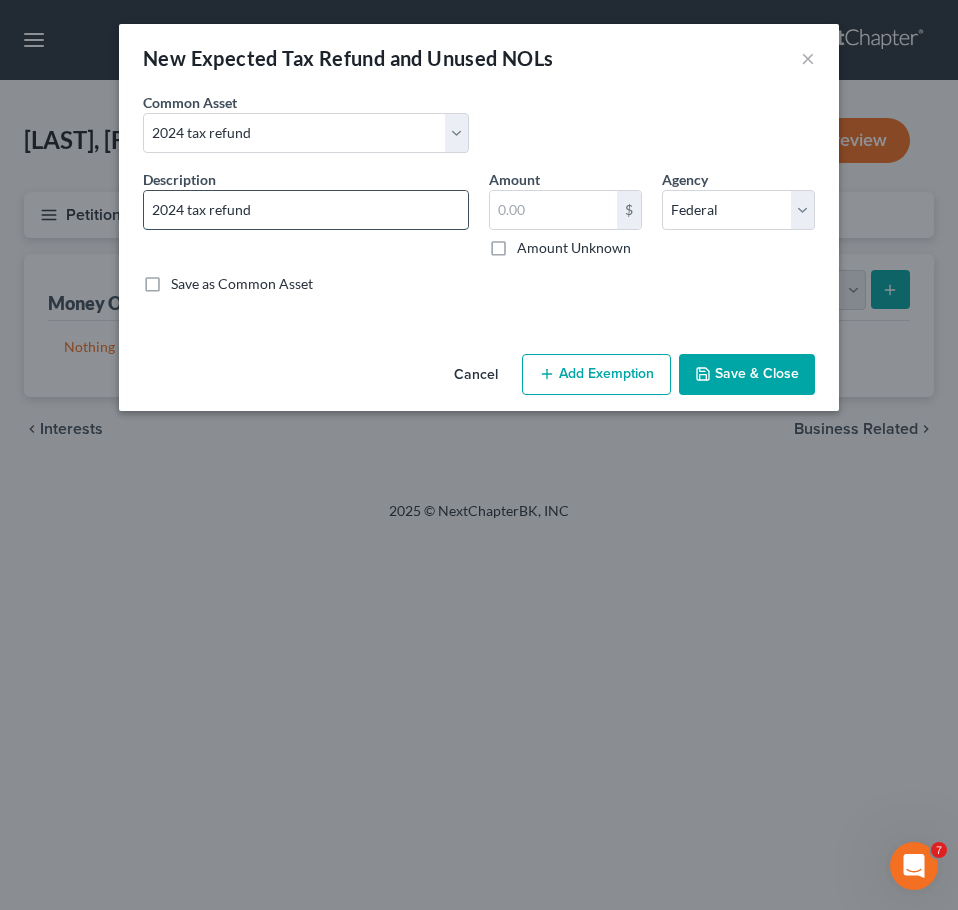 click on "2024 tax refund" at bounding box center (306, 210) 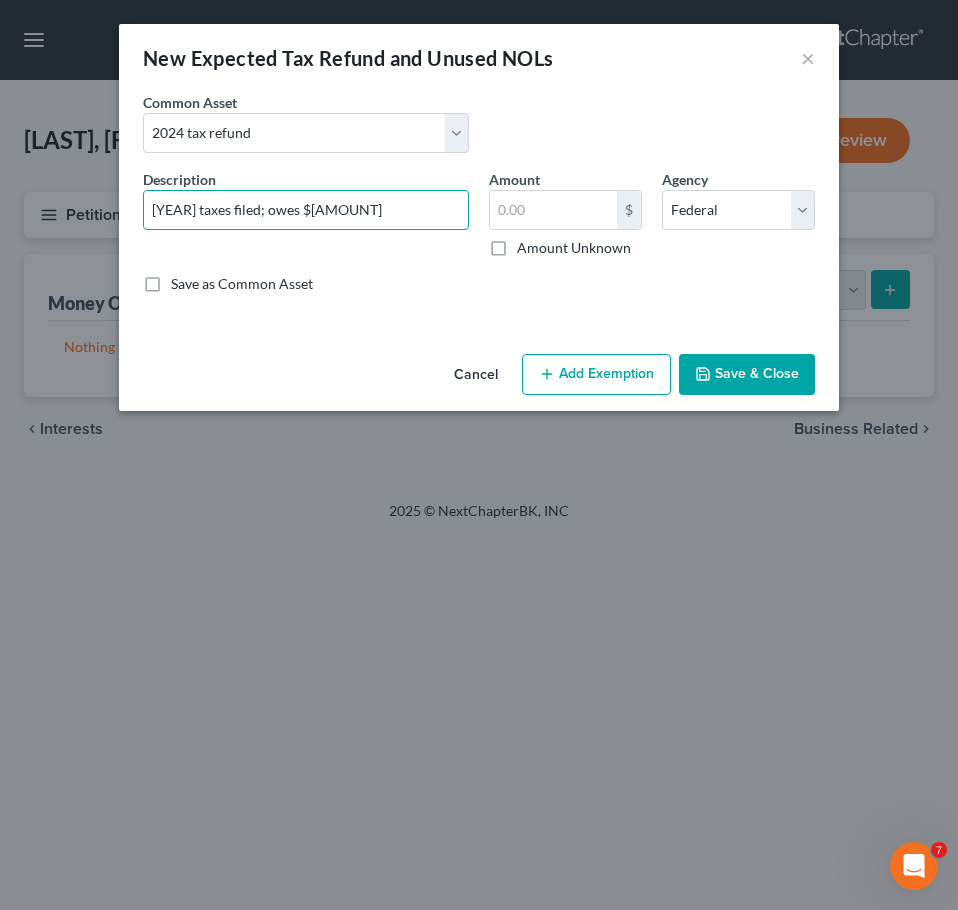 type on "[YEAR] taxes filed; owes $[AMOUNT]" 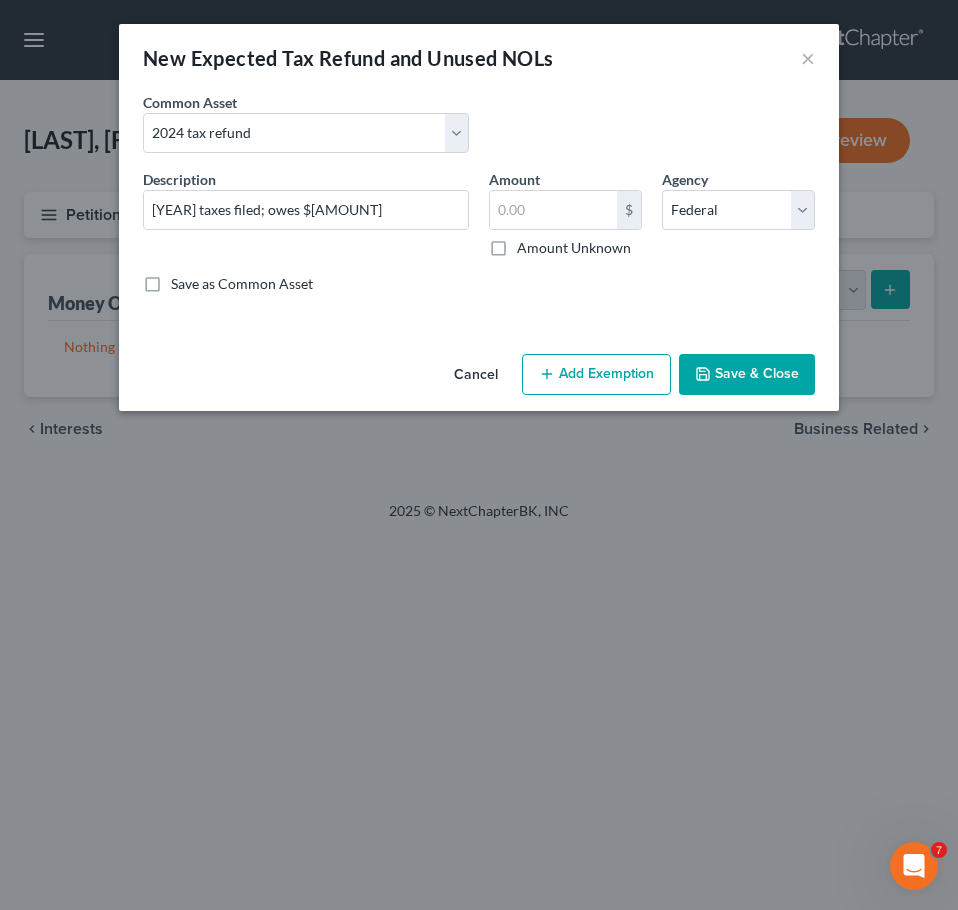 click on "Save & Close" at bounding box center [747, 375] 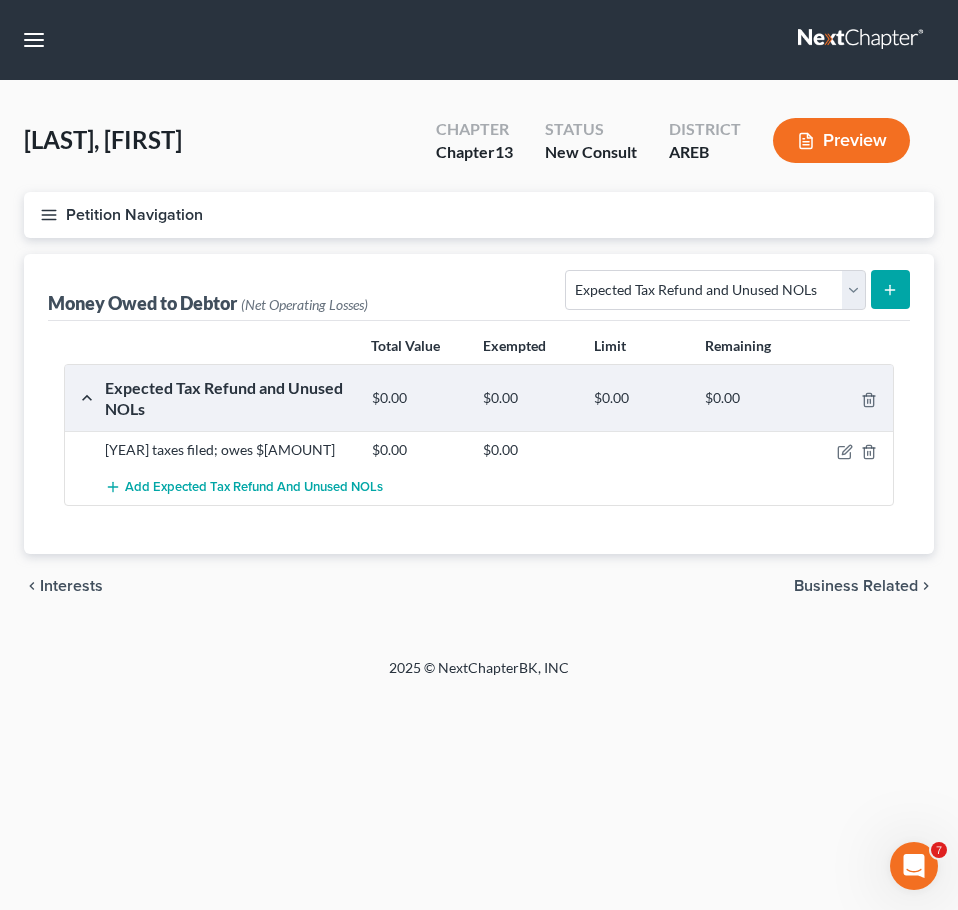 click on "Business Related" at bounding box center (856, 586) 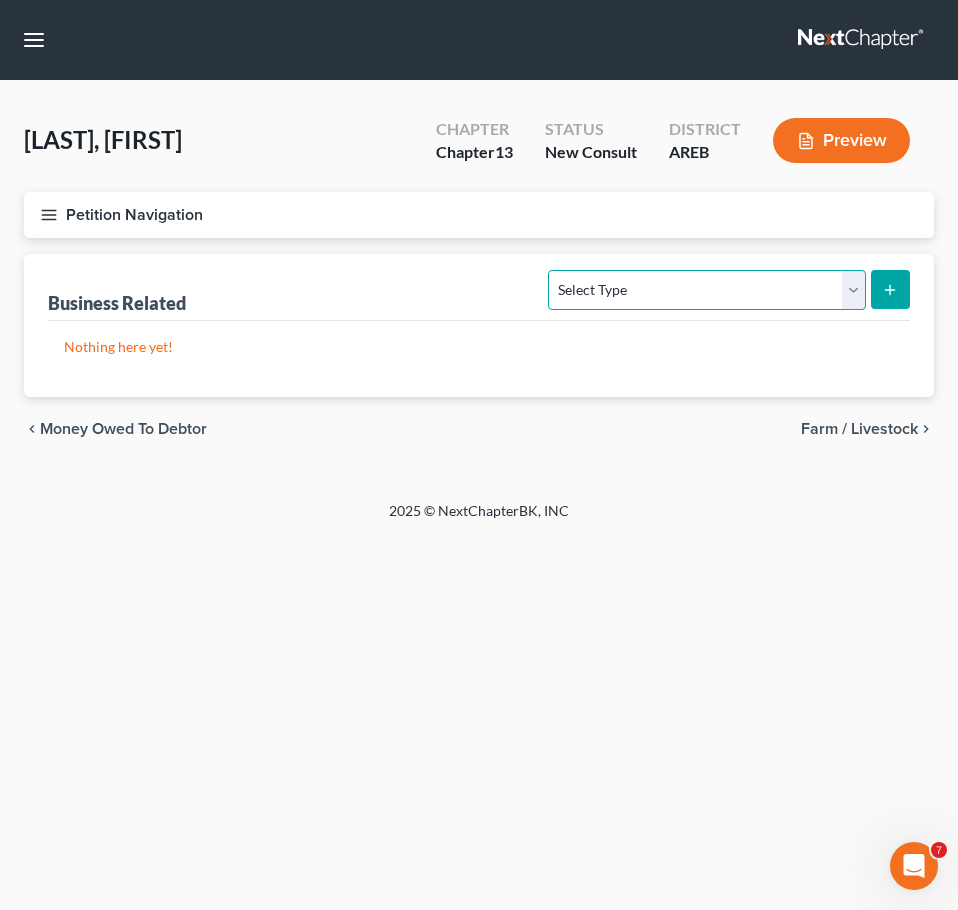 click on "Select Type Customer Lists Franchises Inventory Licenses Machinery Office Equipment, Furnishings, Supplies Other Business Related Property Not Listed Patents, Copyrights, Intellectual Property" at bounding box center [706, 290] 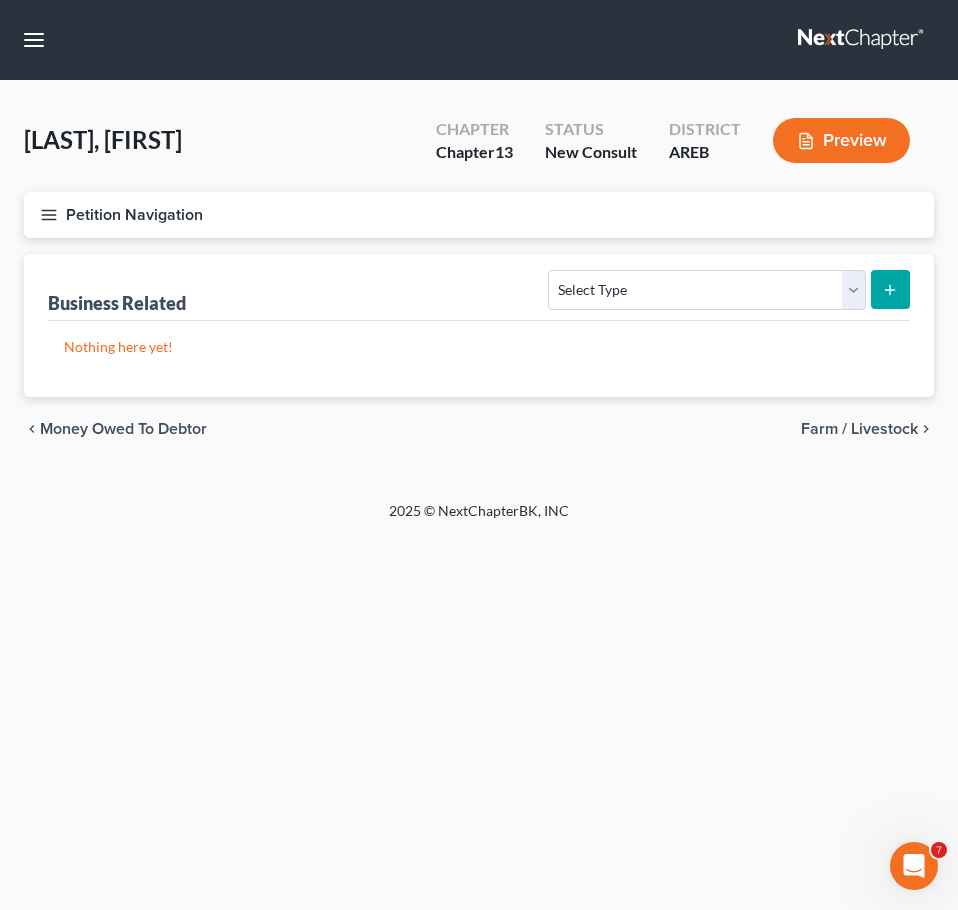 click on "Petition Navigation" at bounding box center [479, 215] 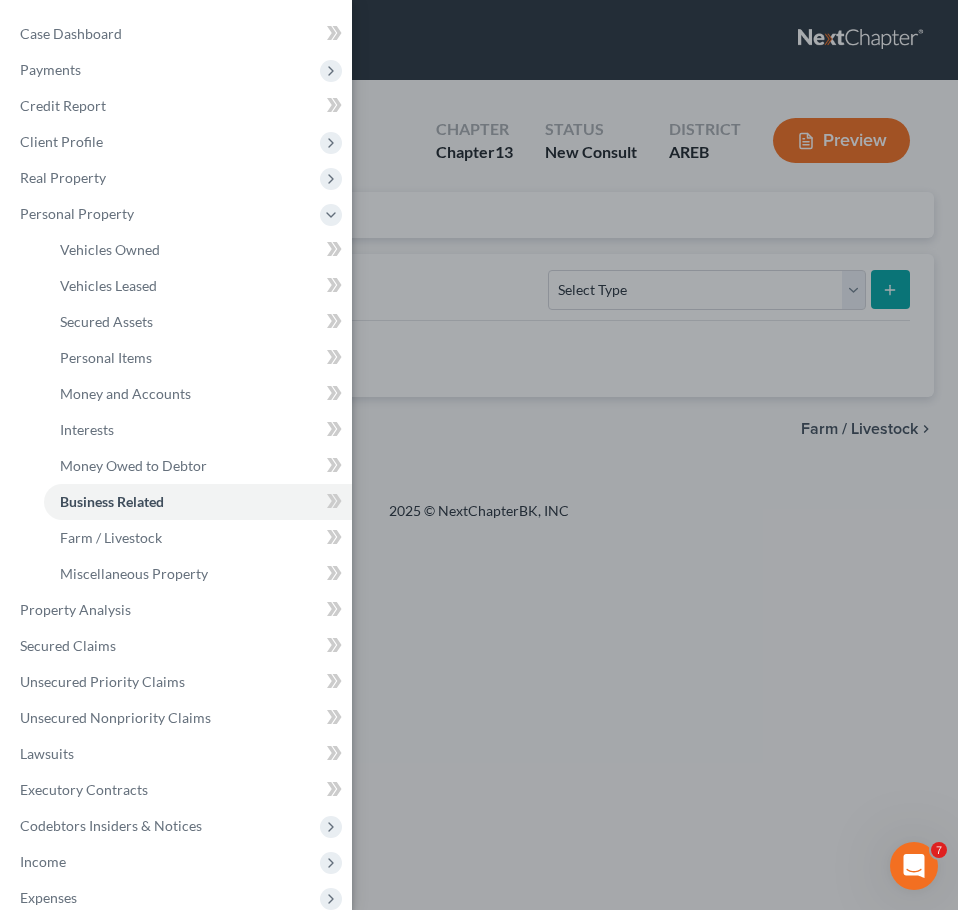 click on "Case Dashboard
Payments
Invoices
Payments
Payments
Credit Report
Client Profile" at bounding box center [479, 455] 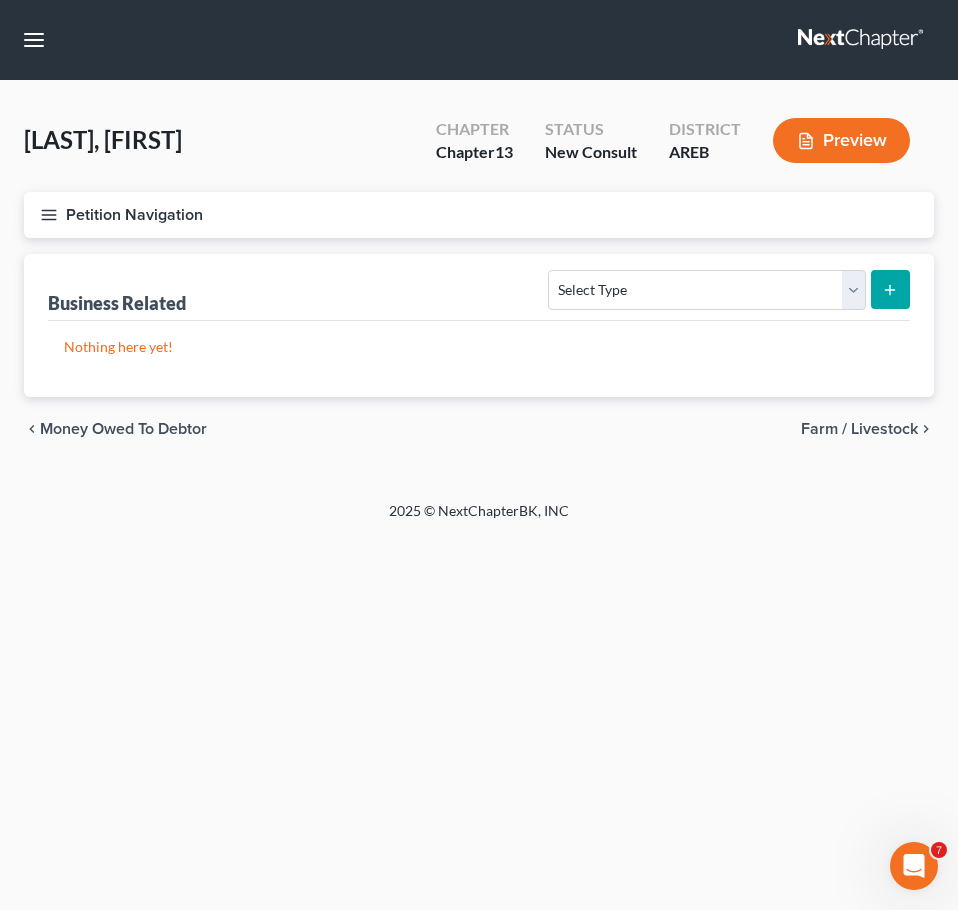 click on "Money Owed to Debtor" at bounding box center [123, 429] 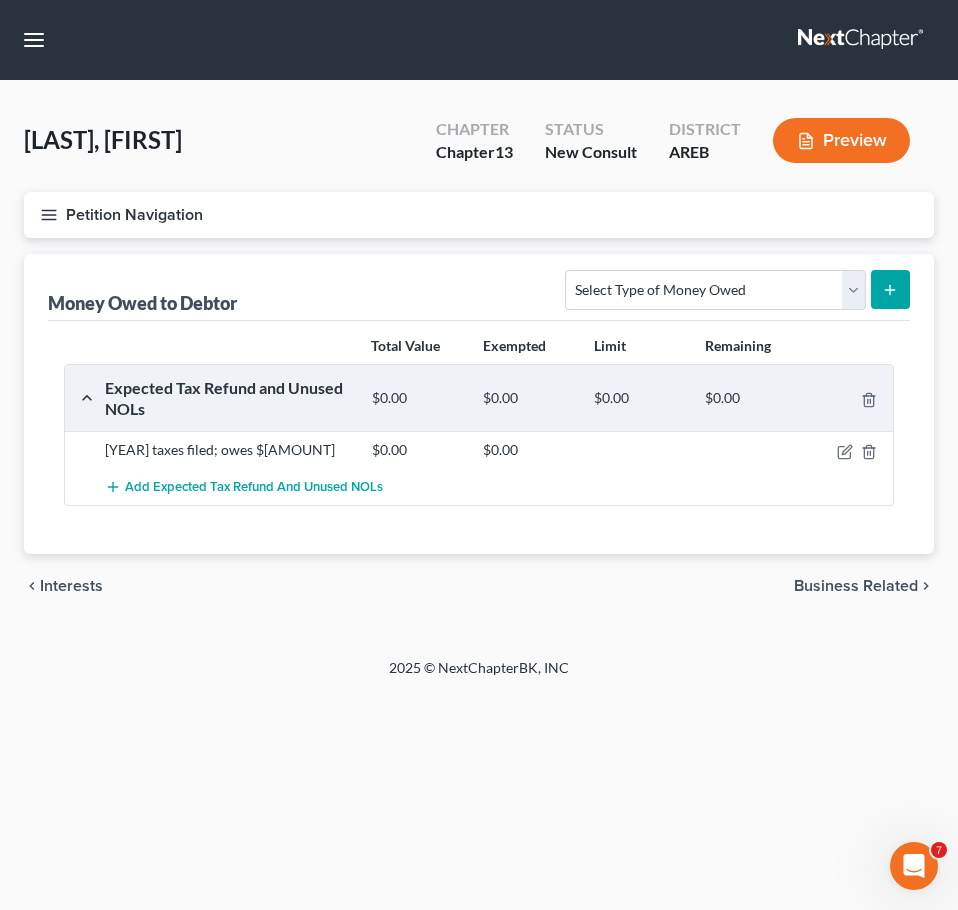 click on "Interests" at bounding box center [71, 586] 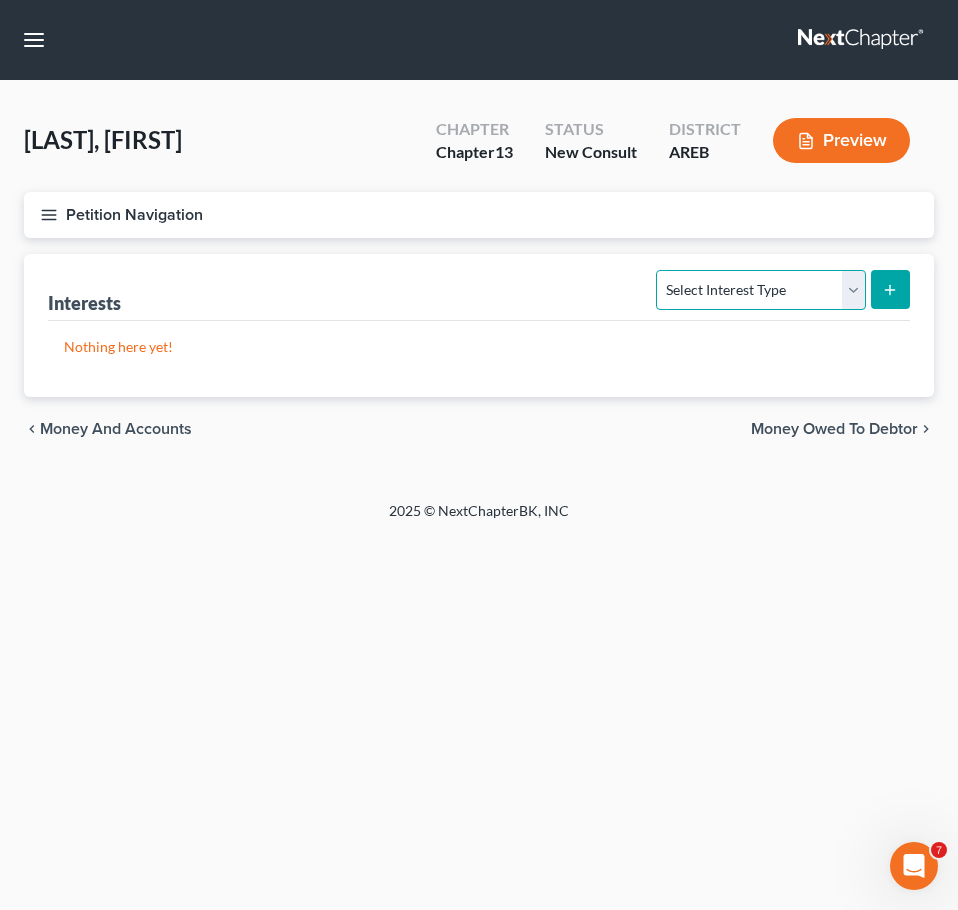 click on "Select Interest Type 401K Annuity Bond Education IRA Government Bond Government Pension Plan Incorporated Business IRA Joint Venture (Active) Joint Venture (Inactive) Keogh Mutual Fund Other Retirement Plan Partnership (Active) Partnership (Inactive) Pension Plan Stock Term Life Insurance Unincorporated Business Whole Life Insurance" at bounding box center [760, 290] 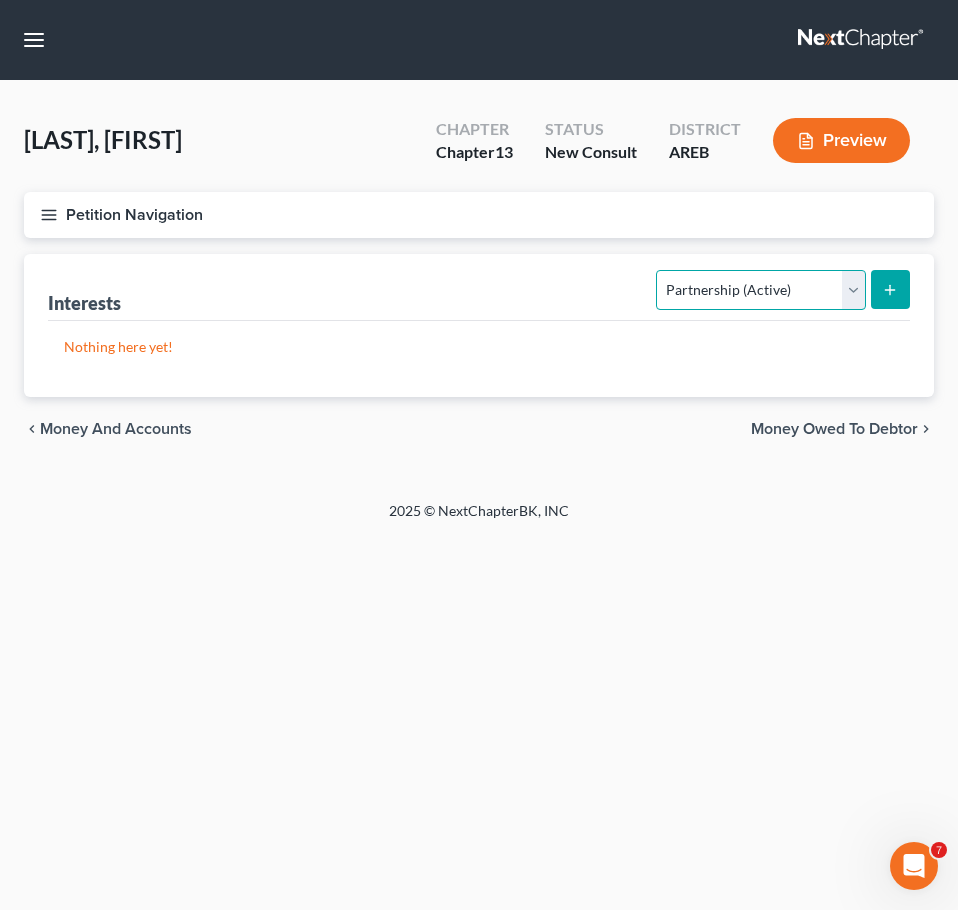 click on "Select Interest Type 401K Annuity Bond Education IRA Government Bond Government Pension Plan Incorporated Business IRA Joint Venture (Active) Joint Venture (Inactive) Keogh Mutual Fund Other Retirement Plan Partnership (Active) Partnership (Inactive) Pension Plan Stock Term Life Insurance Unincorporated Business Whole Life Insurance" at bounding box center [760, 290] 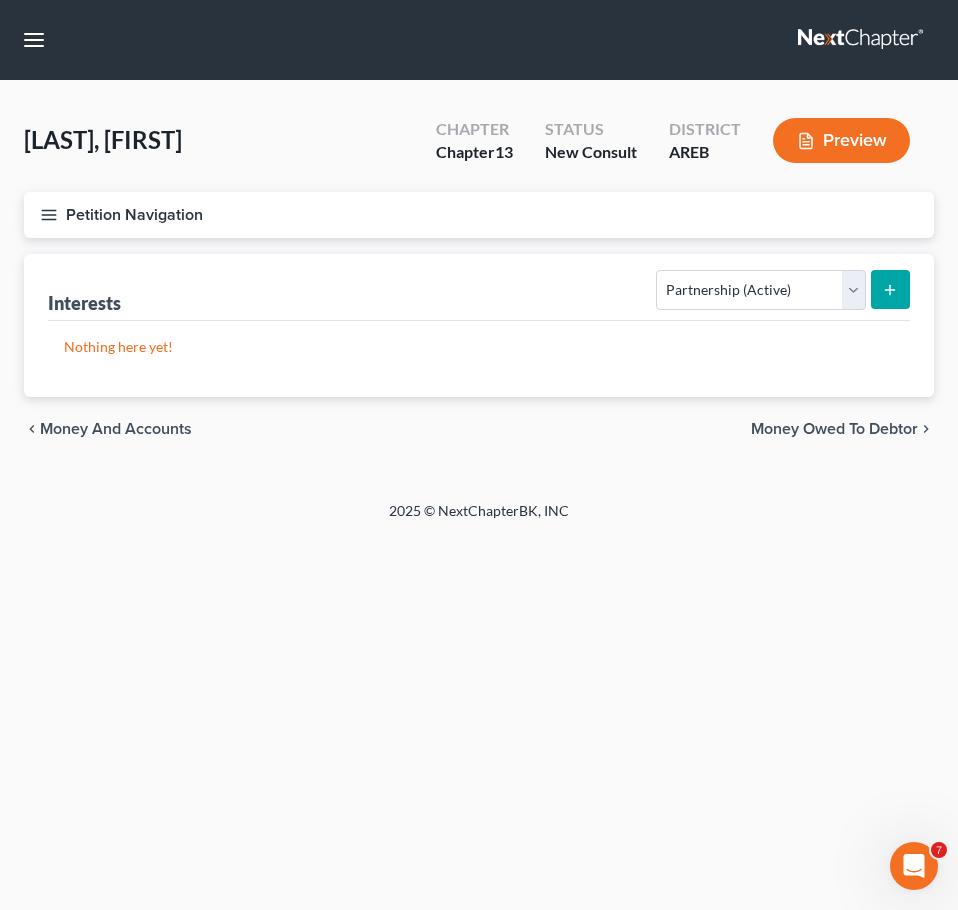 click at bounding box center (890, 289) 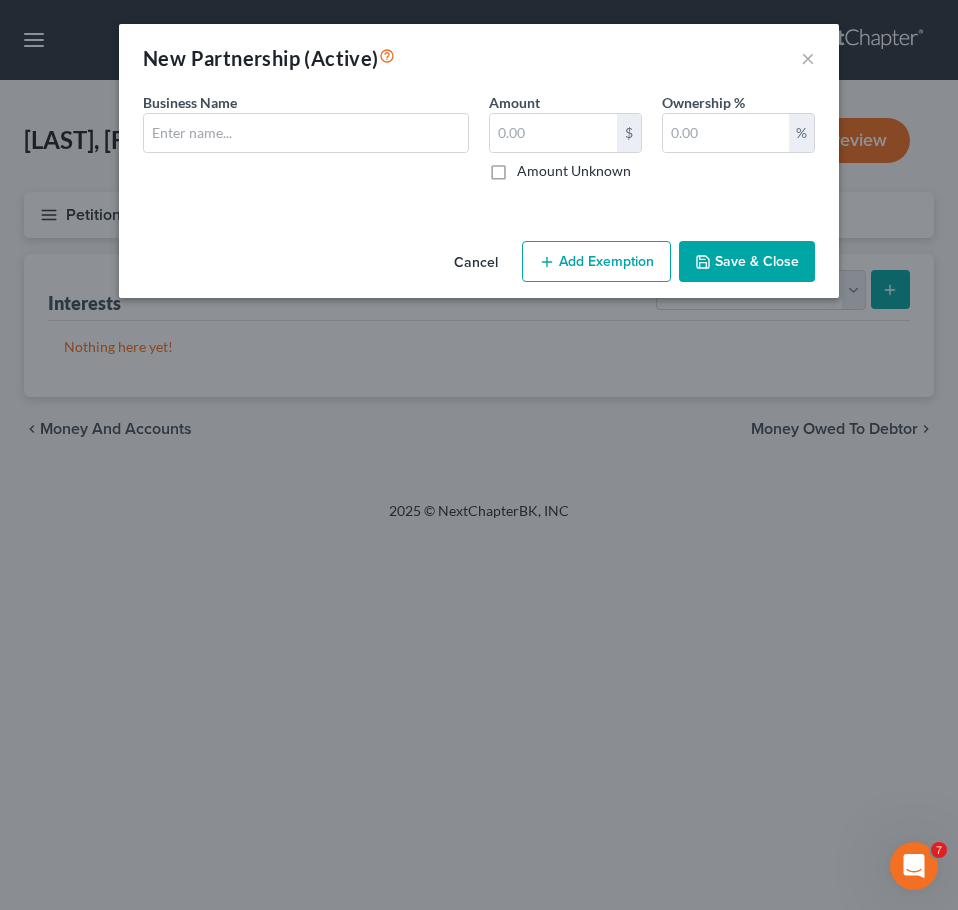 click on "Cancel" at bounding box center (476, 263) 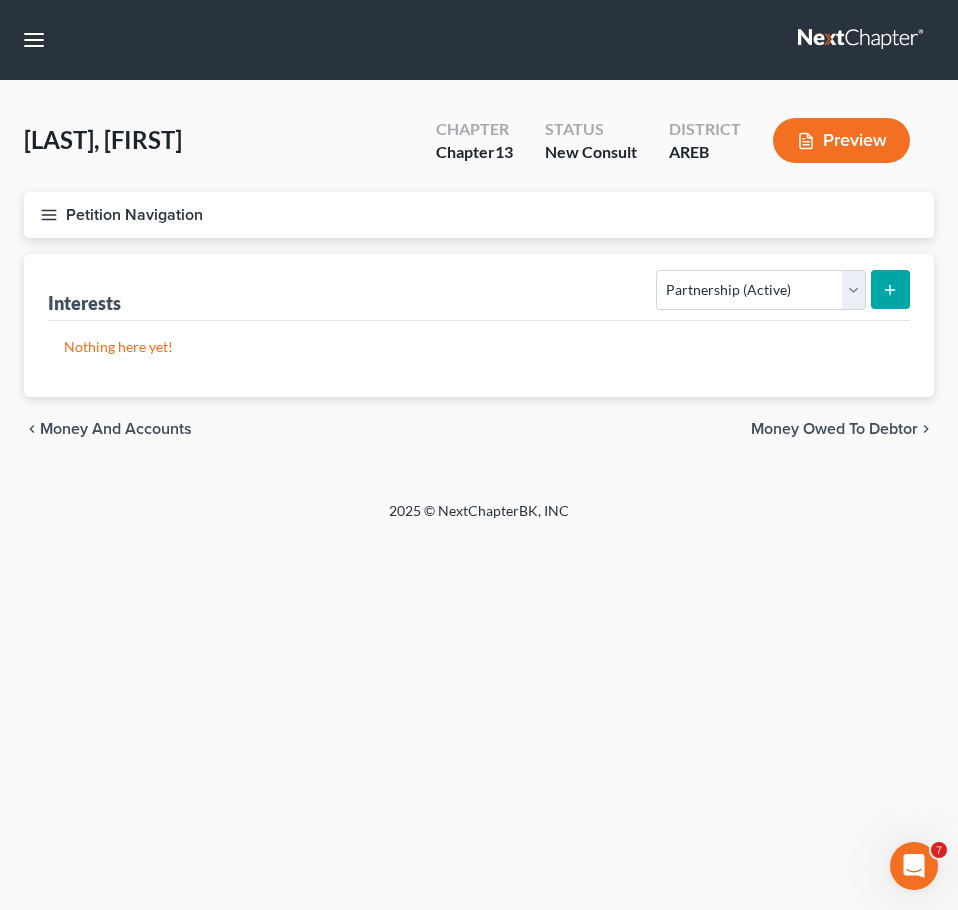 click on "Money Owed to Debtor" at bounding box center (834, 429) 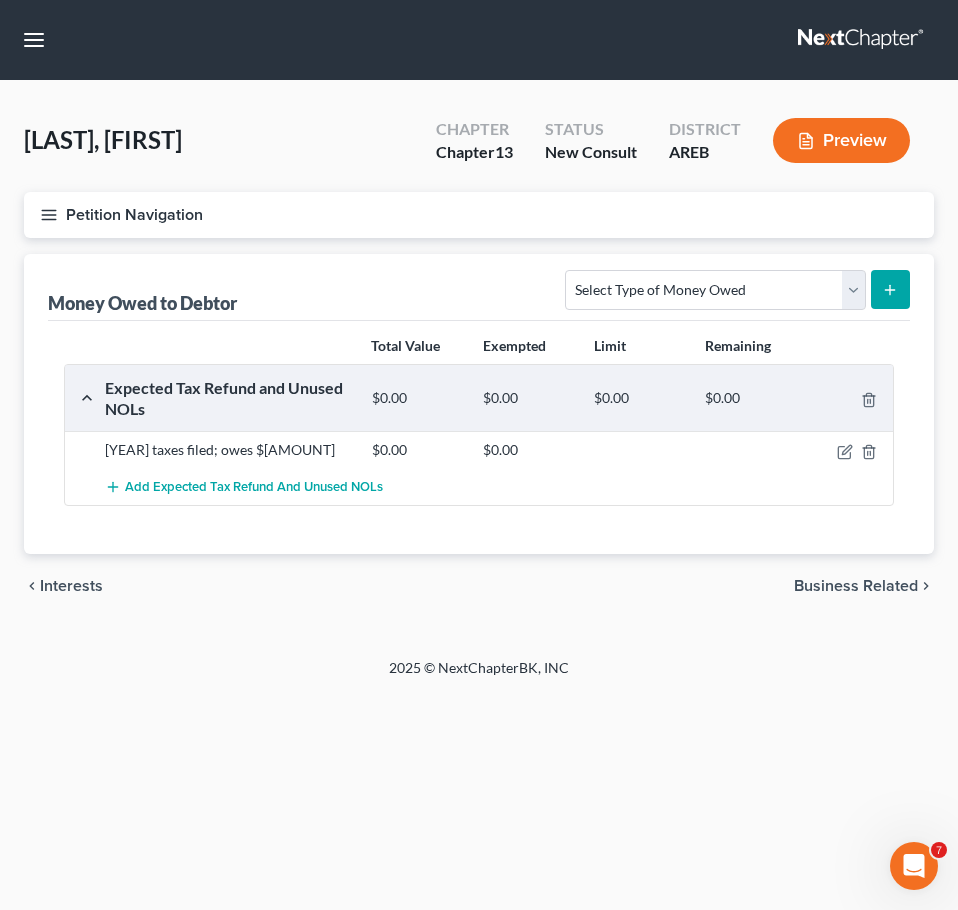 click on "Business Related" at bounding box center (856, 586) 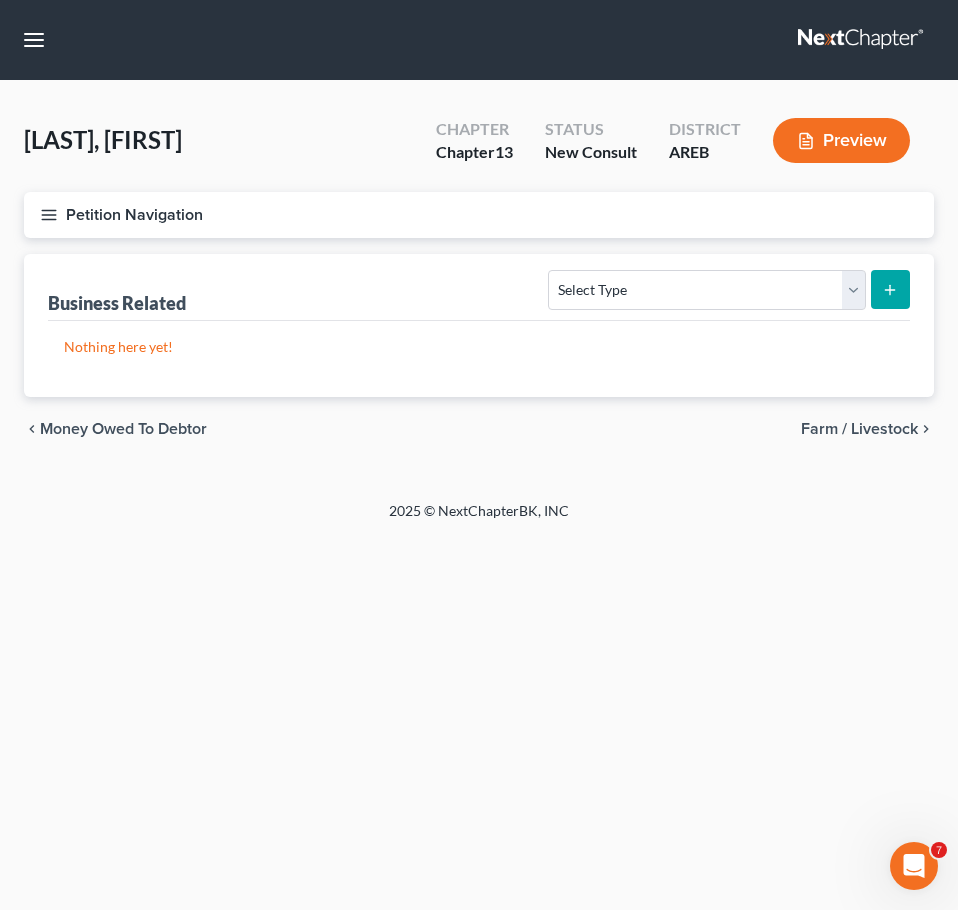 click on "Farm / Livestock" at bounding box center (859, 429) 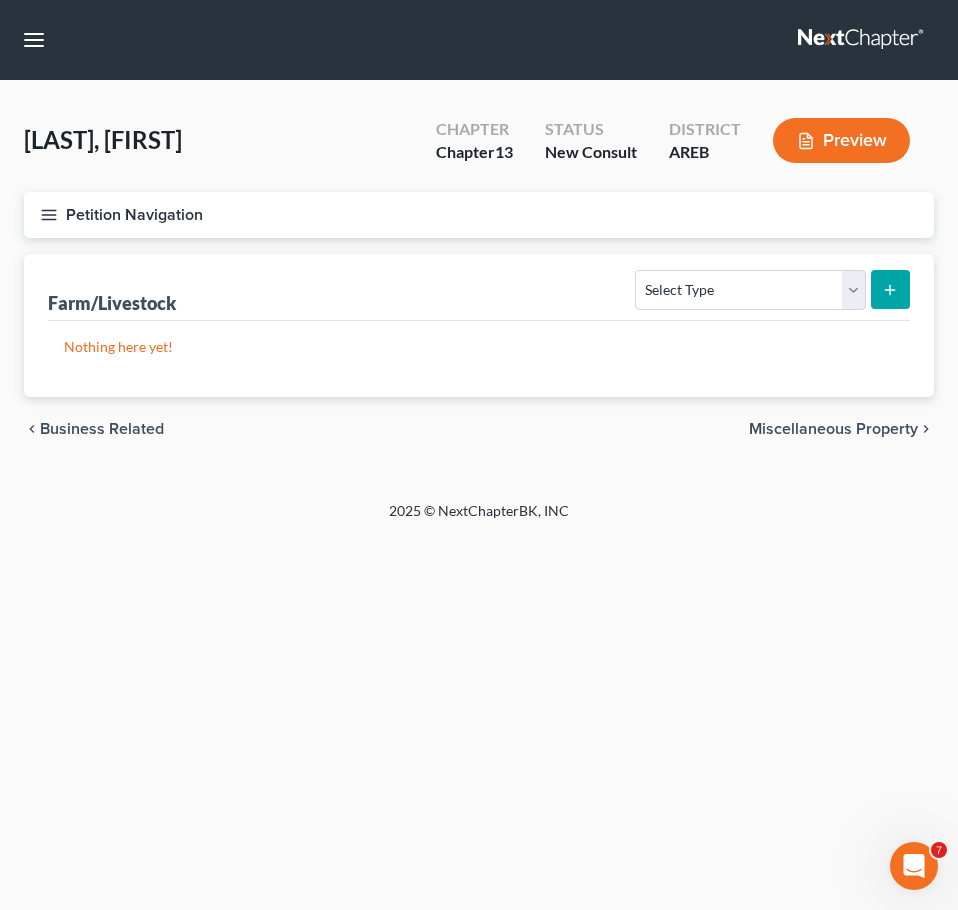 click on "Miscellaneous Property" at bounding box center (833, 429) 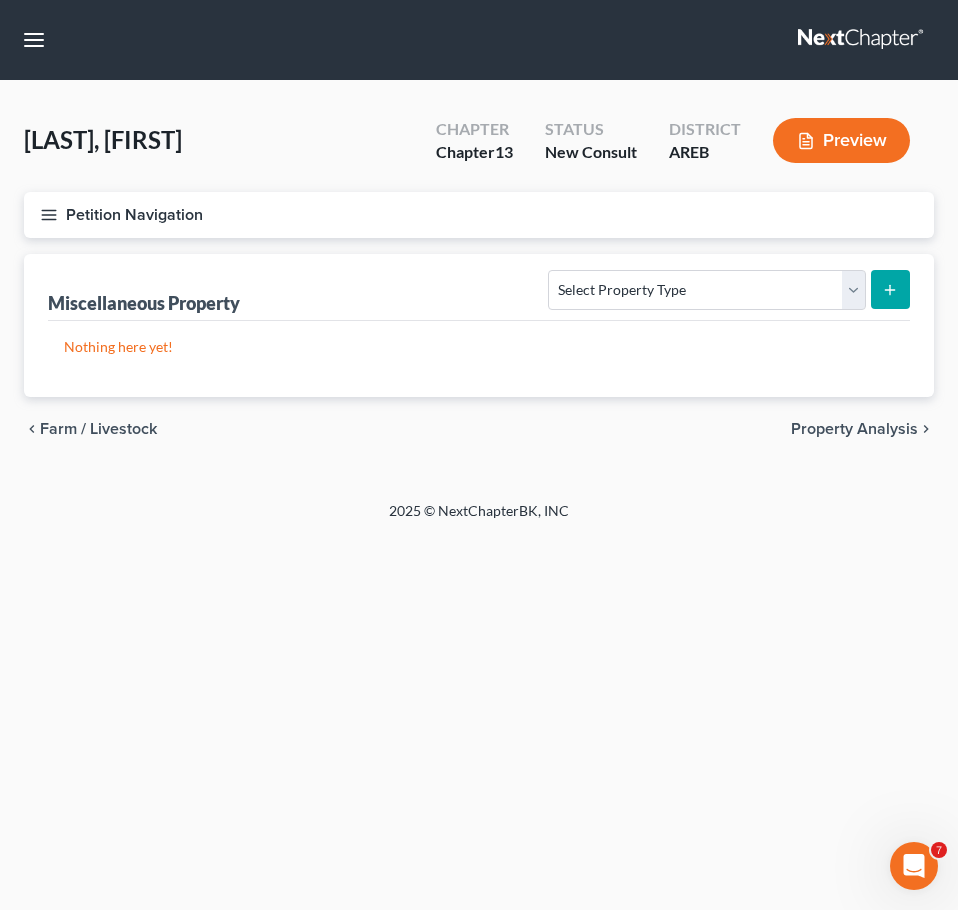 click on "Property Analysis" at bounding box center (854, 429) 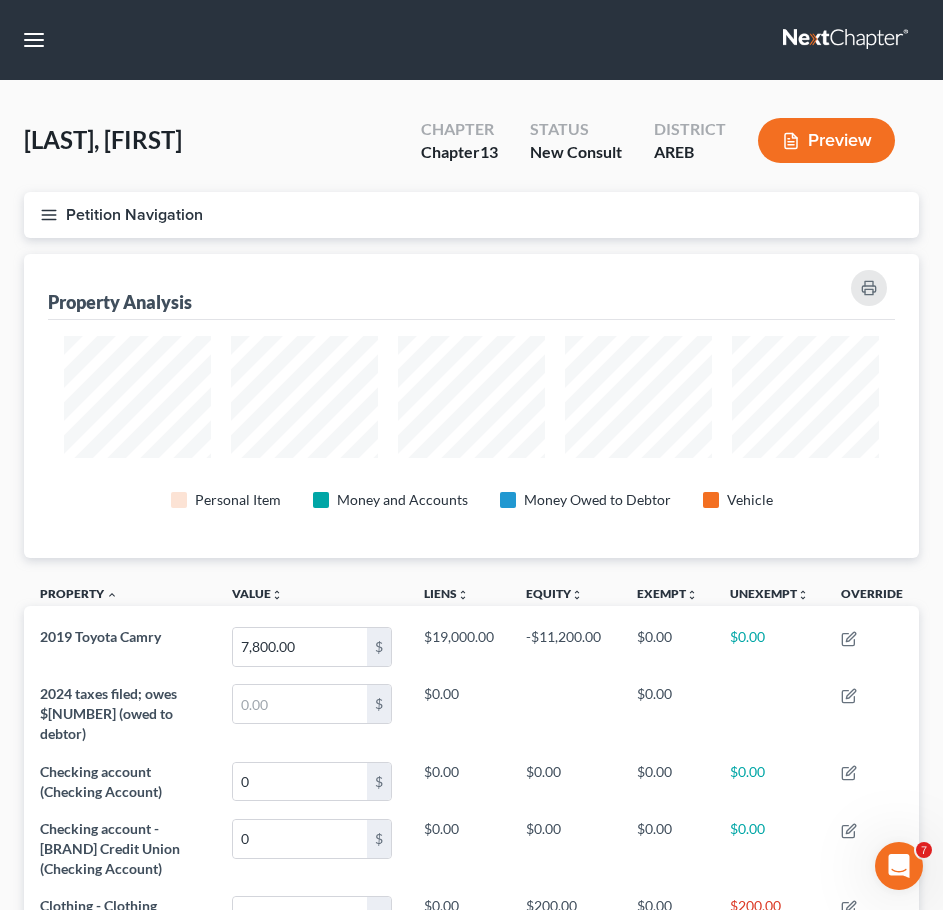 scroll, scrollTop: 999696, scrollLeft: 999105, axis: both 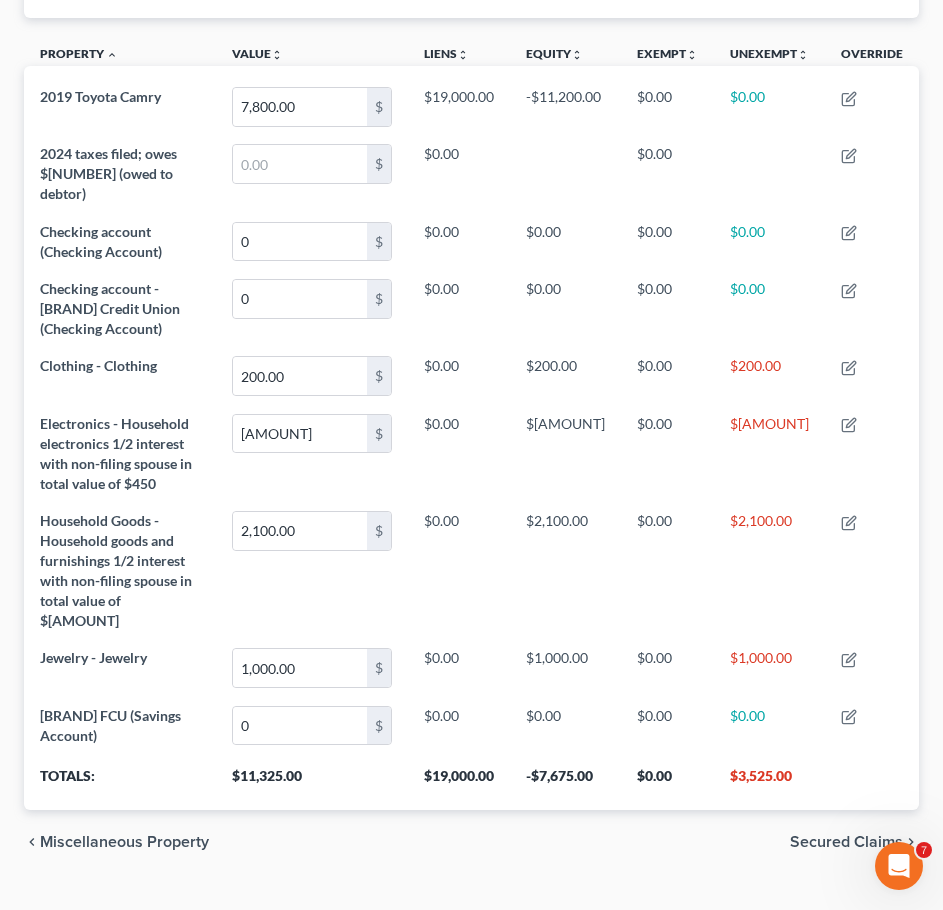 click on "Secured Claims" at bounding box center (846, 842) 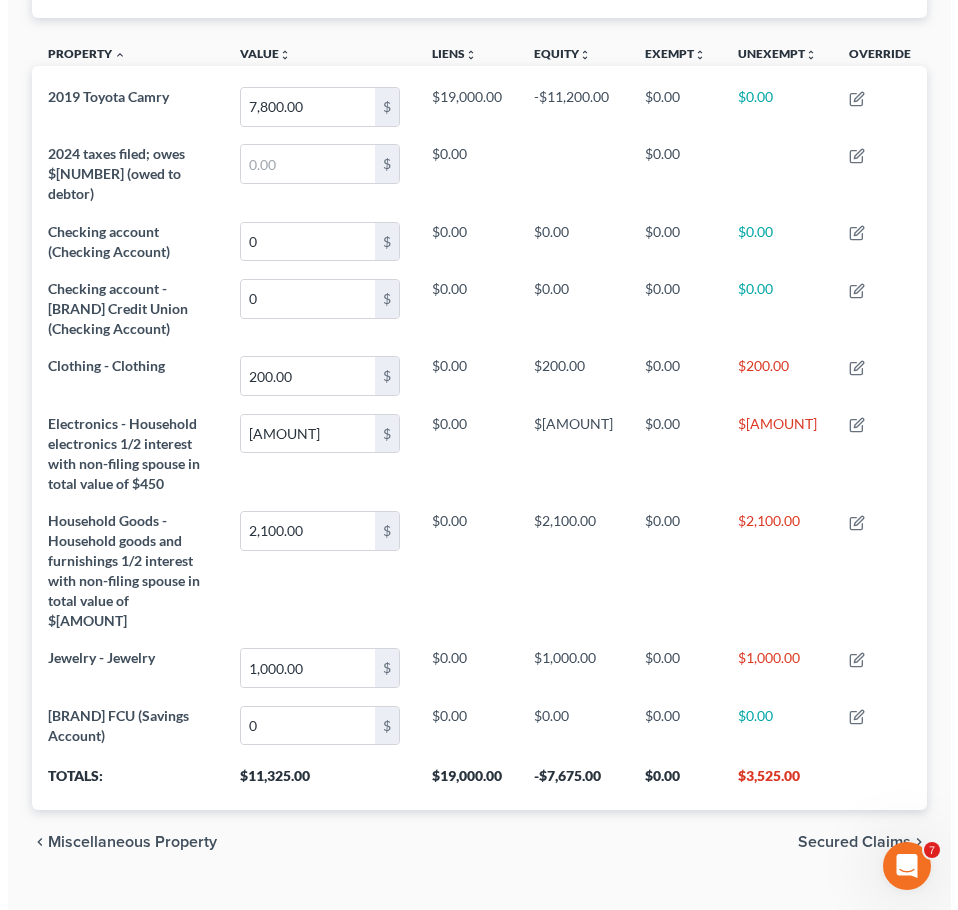 scroll, scrollTop: 0, scrollLeft: 0, axis: both 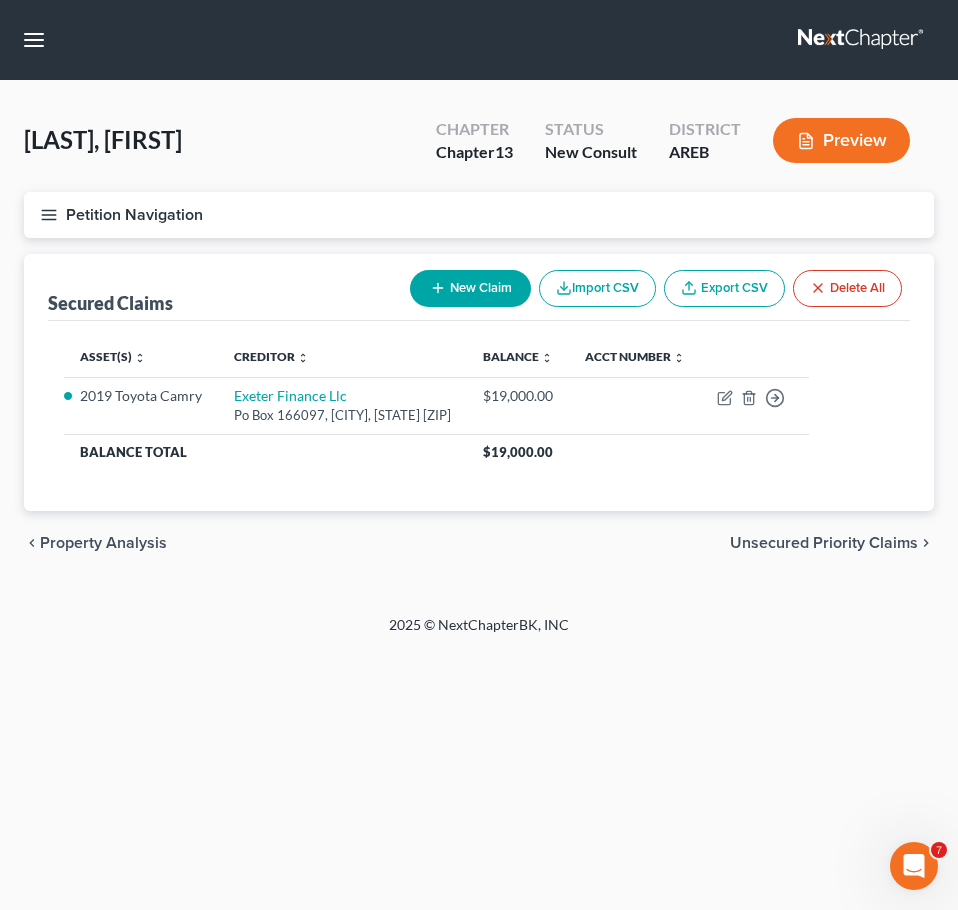 click on "Unsecured Priority Claims" at bounding box center [824, 543] 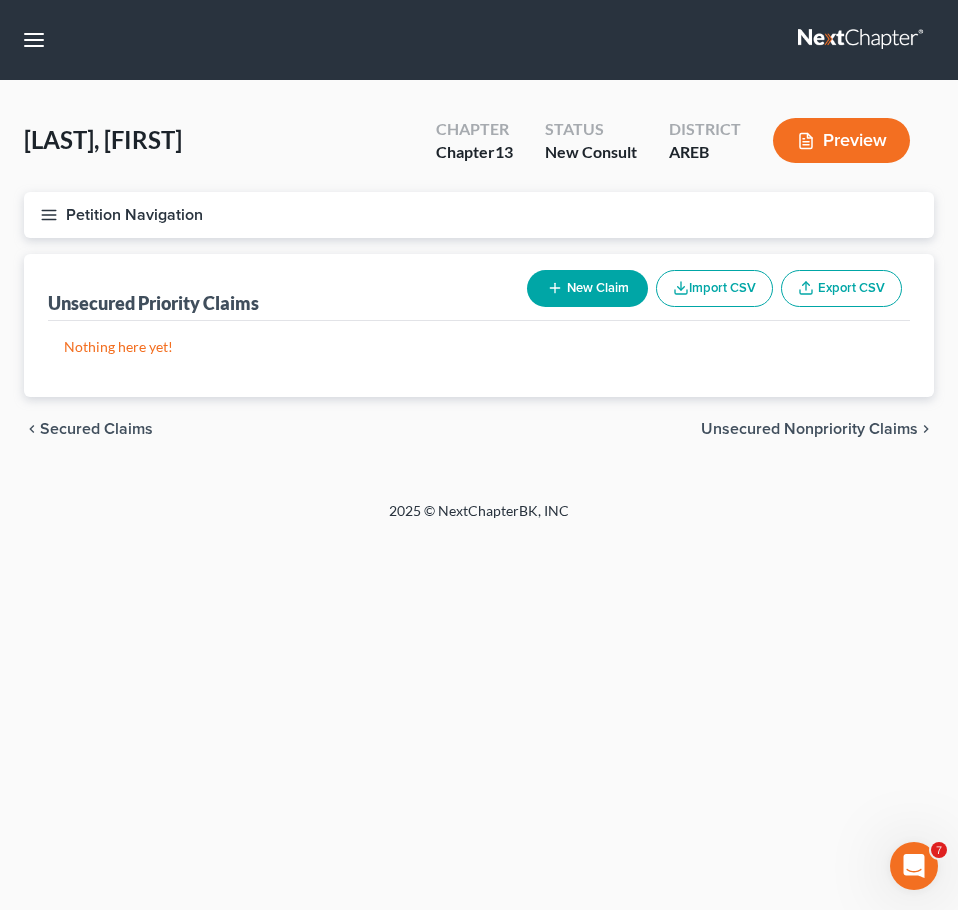 click on "New Claim" at bounding box center (587, 288) 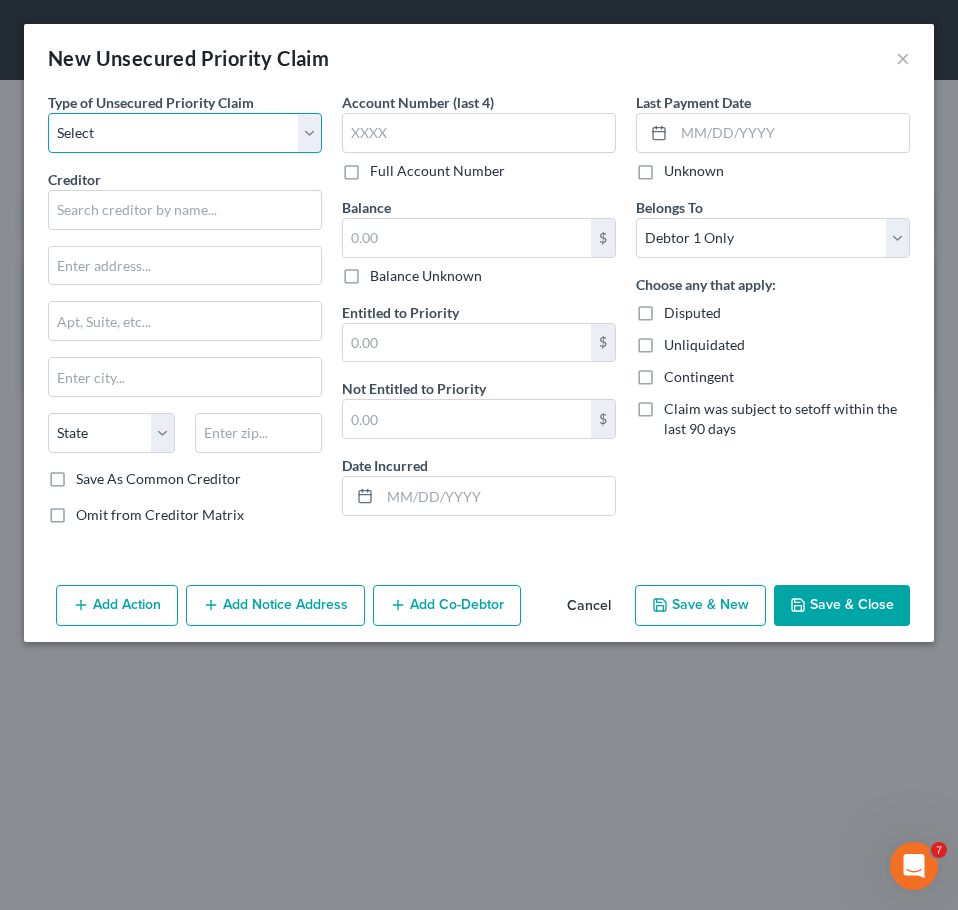 click on "Select Taxes & Other Government Units Domestic Support Obligations Extensions of credit in an involuntary case Wages, Salaries, Commissions Contributions to employee benefits Certain farmers and fisherman Deposits by individuals Commitments to maintain capitals Claims for death or injury while intoxicated Other" at bounding box center [185, 133] 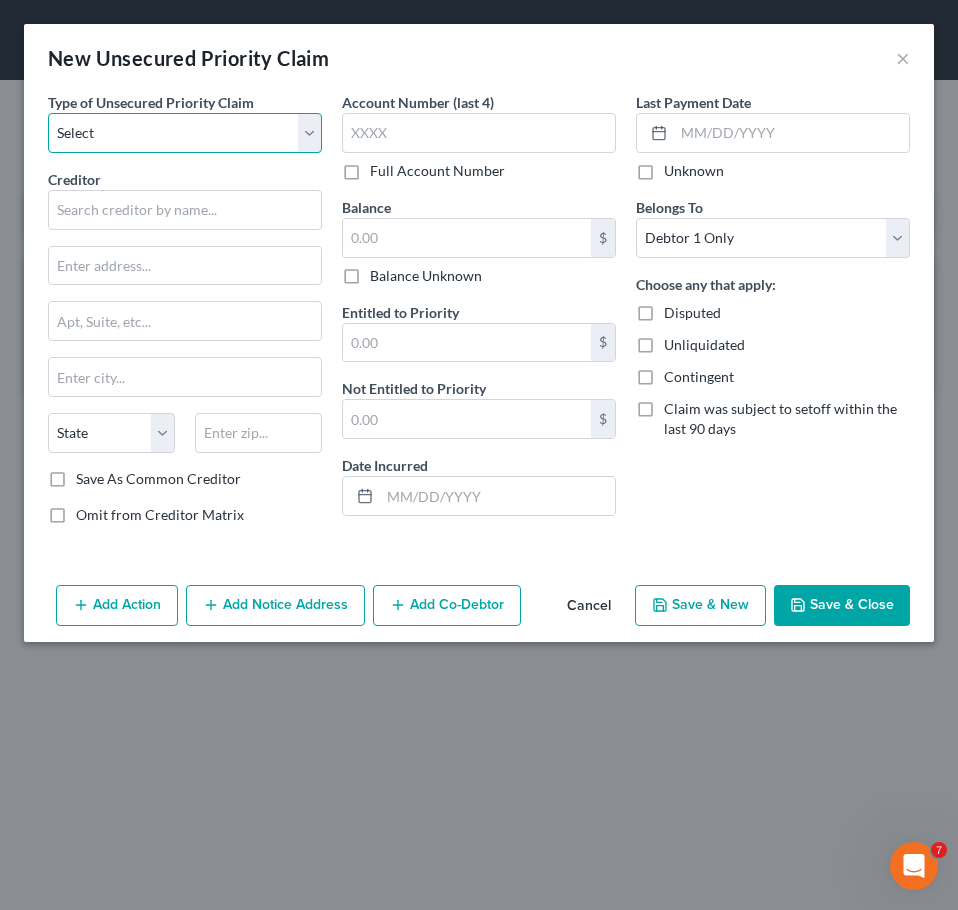 select on "0" 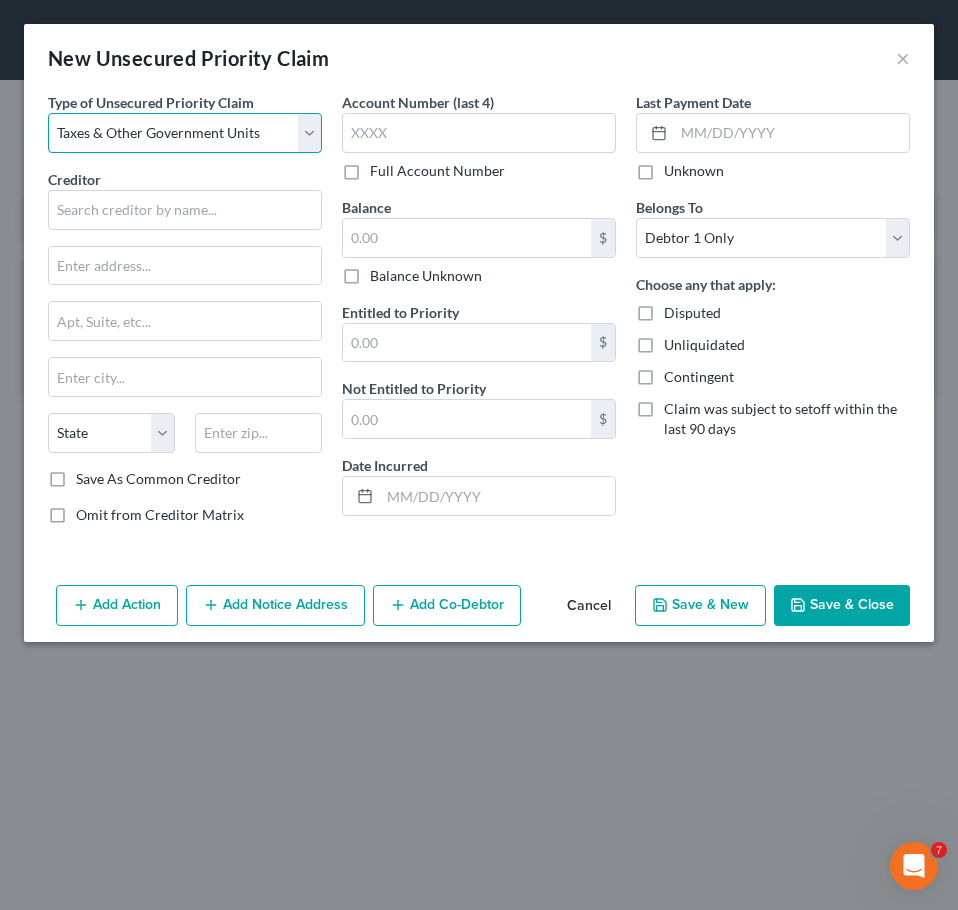 click on "Select Taxes & Other Government Units Domestic Support Obligations Extensions of credit in an involuntary case Wages, Salaries, Commissions Contributions to employee benefits Certain farmers and fisherman Deposits by individuals Commitments to maintain capitals Claims for death or injury while intoxicated Other" at bounding box center (185, 133) 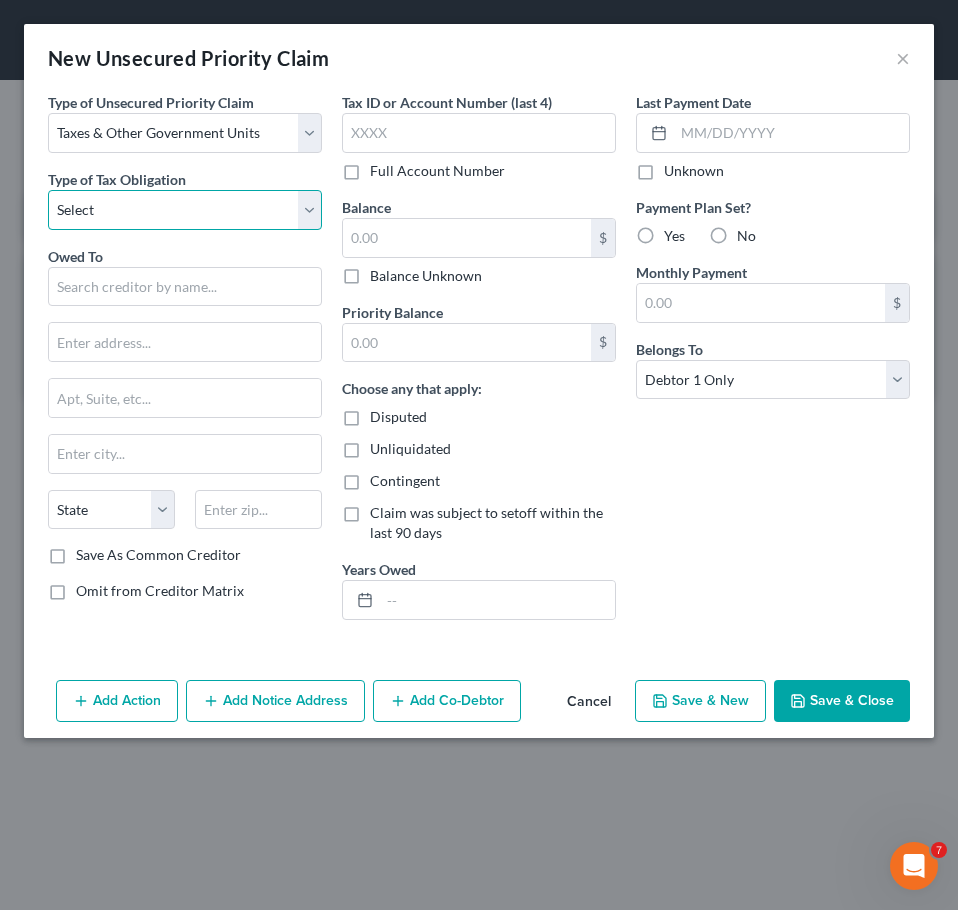 click on "Select Federal City State Franchise Tax Board Other" at bounding box center (185, 210) 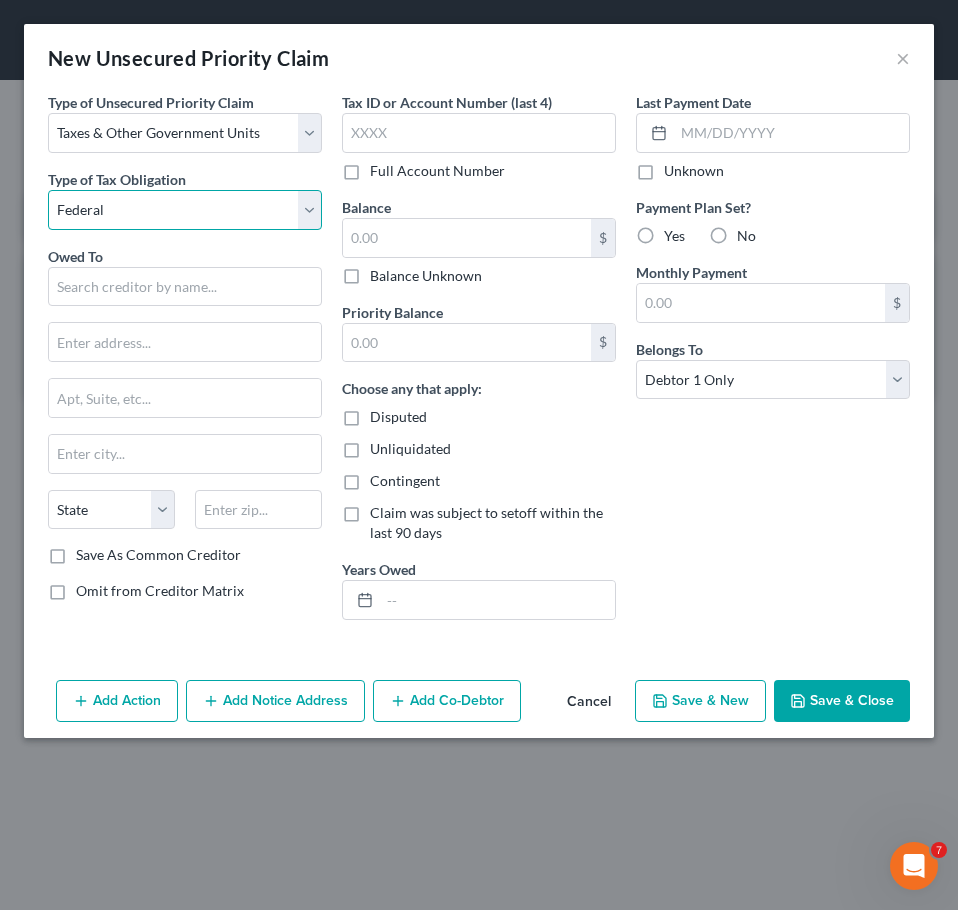 click on "Select Federal City State Franchise Tax Board Other" at bounding box center (185, 210) 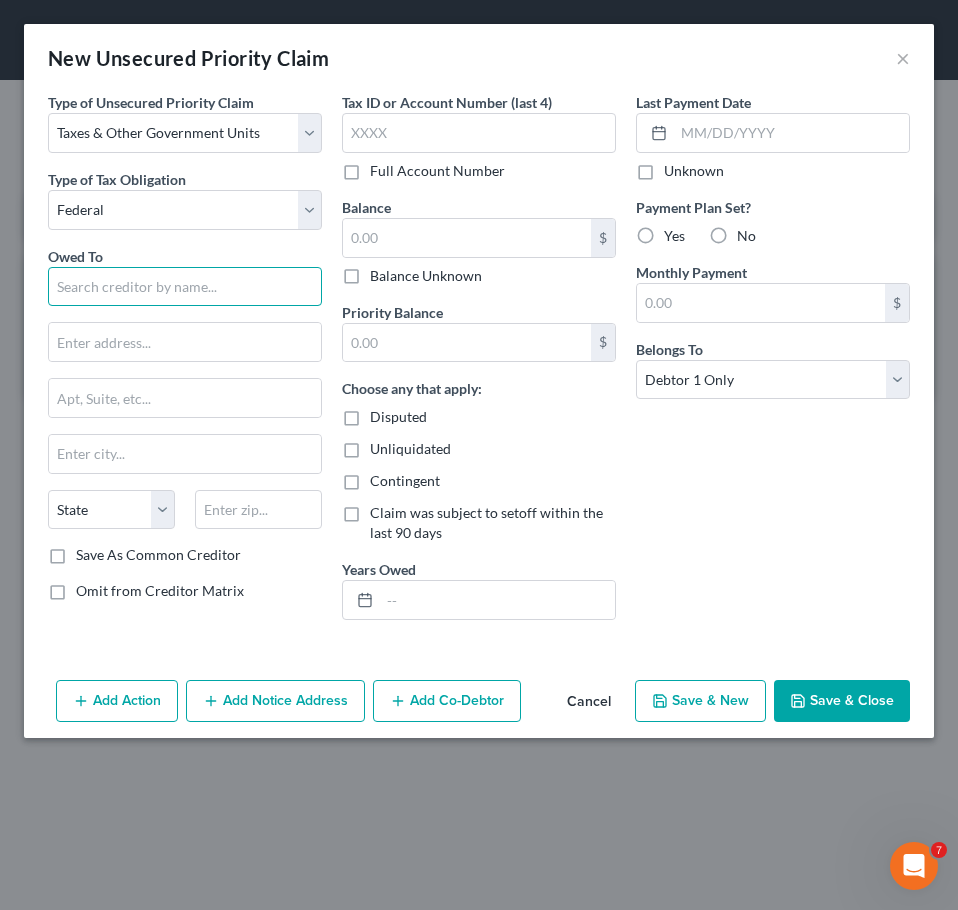 click at bounding box center [185, 287] 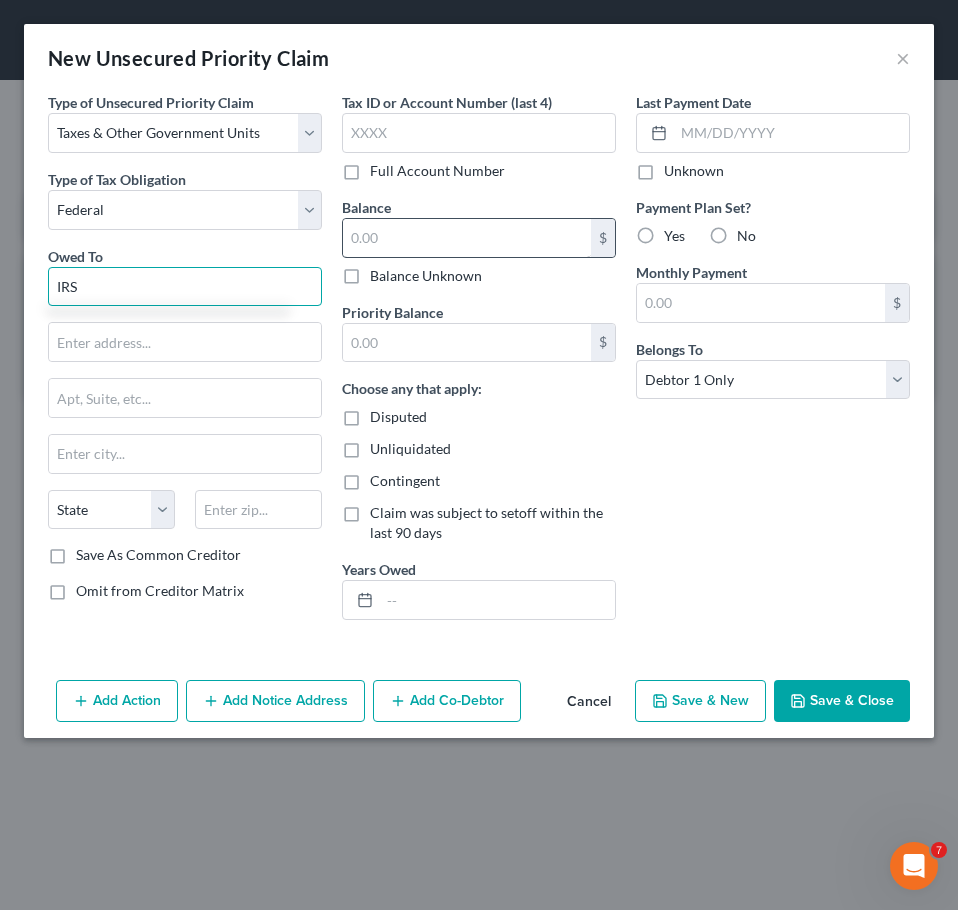 type on "IRS" 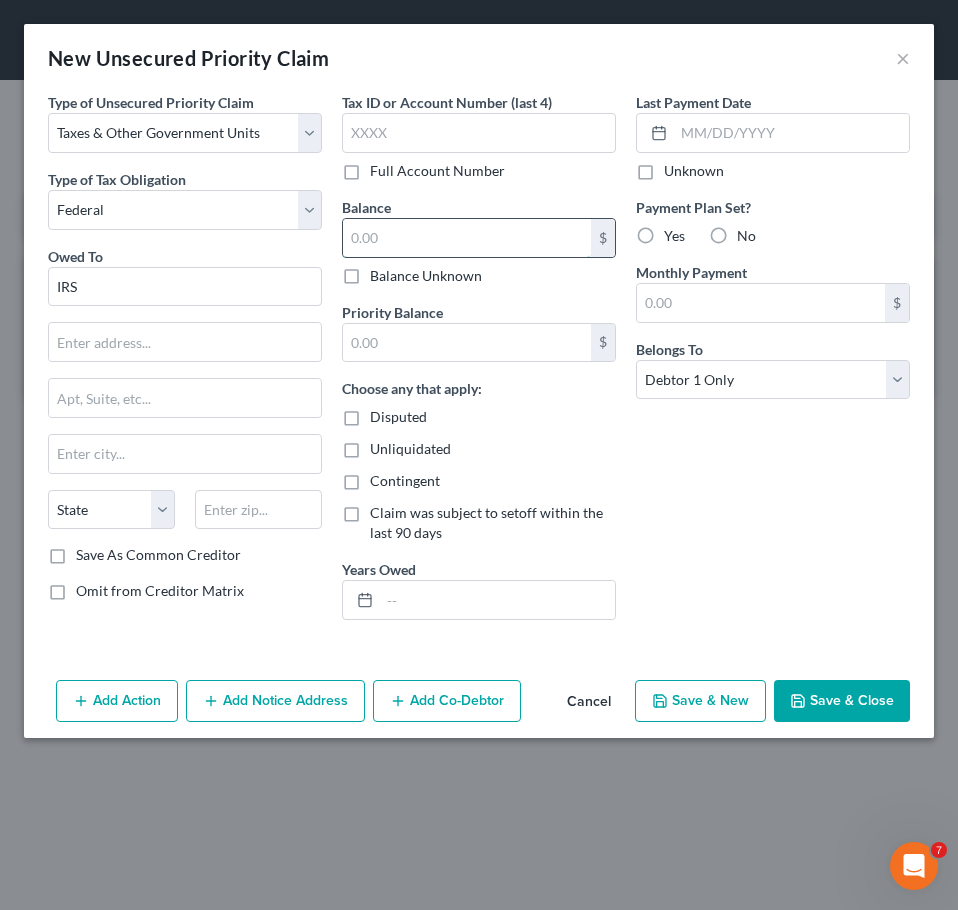 click at bounding box center (467, 238) 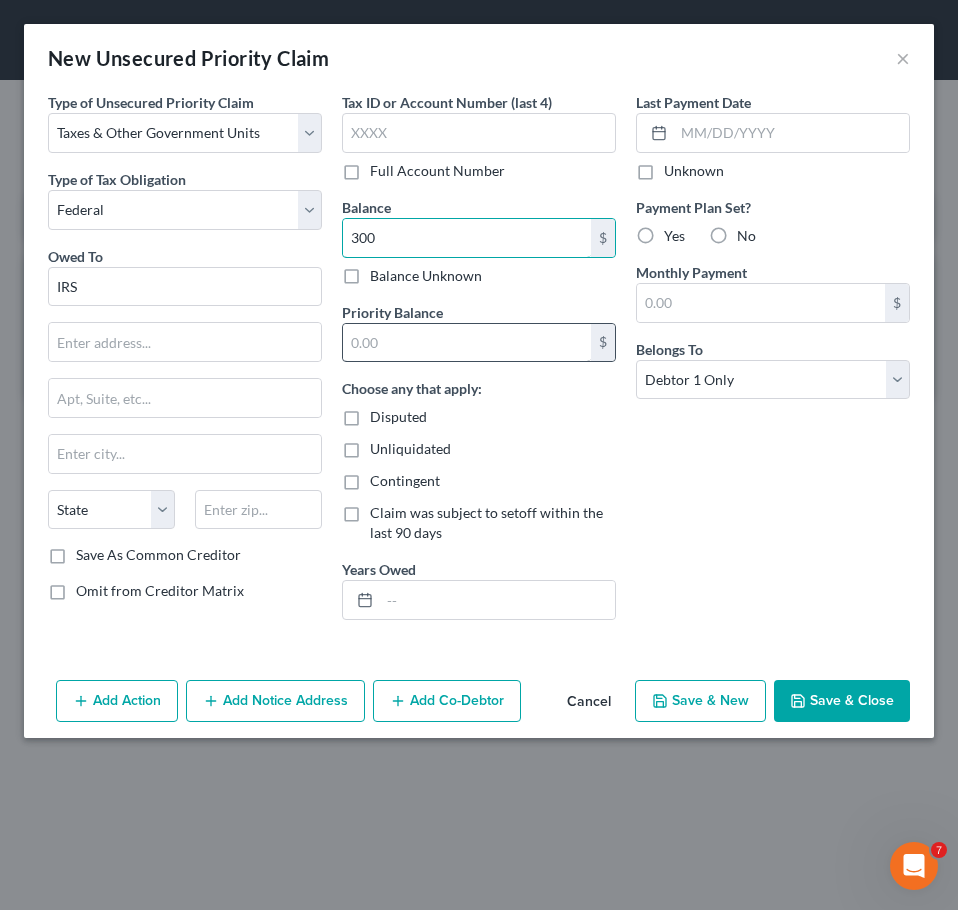 type on "300" 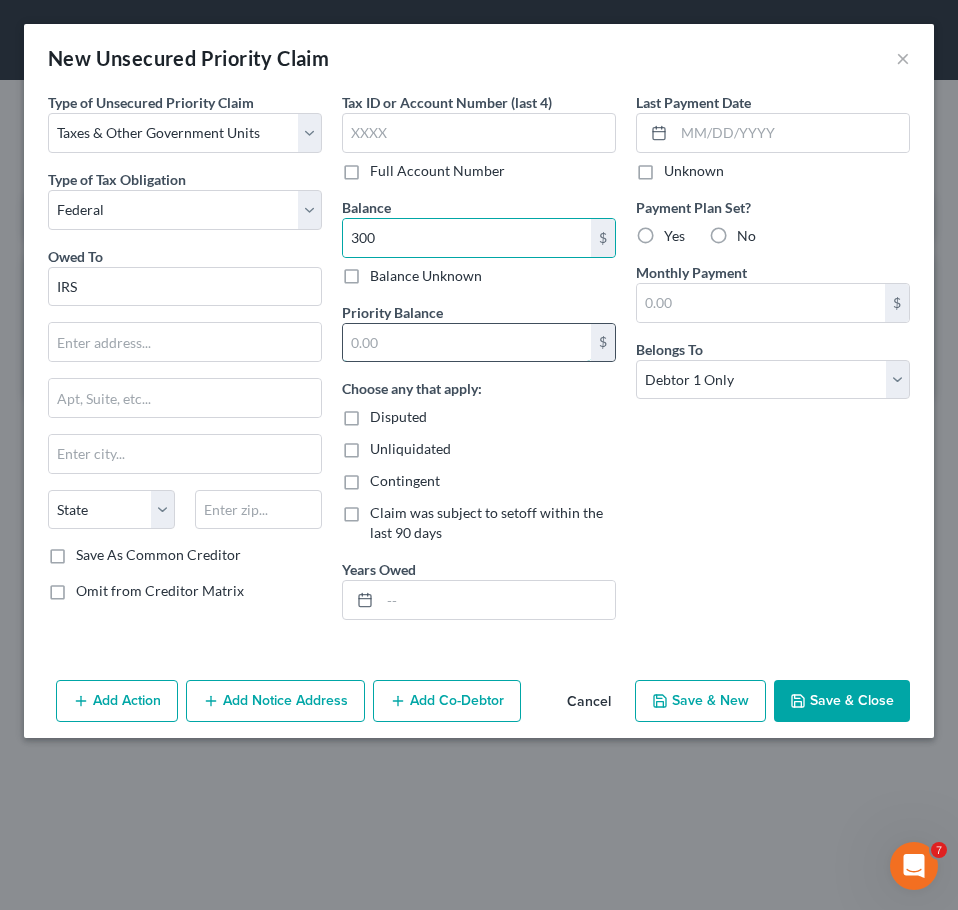 click at bounding box center [467, 343] 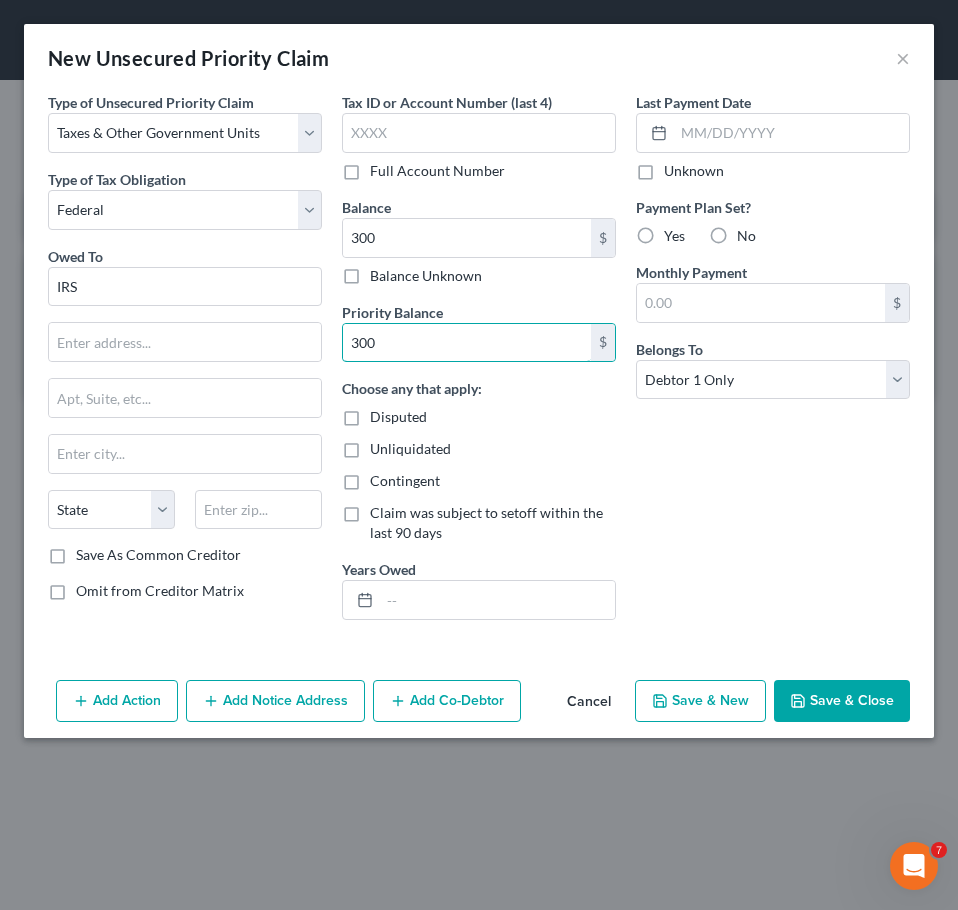 type on "300" 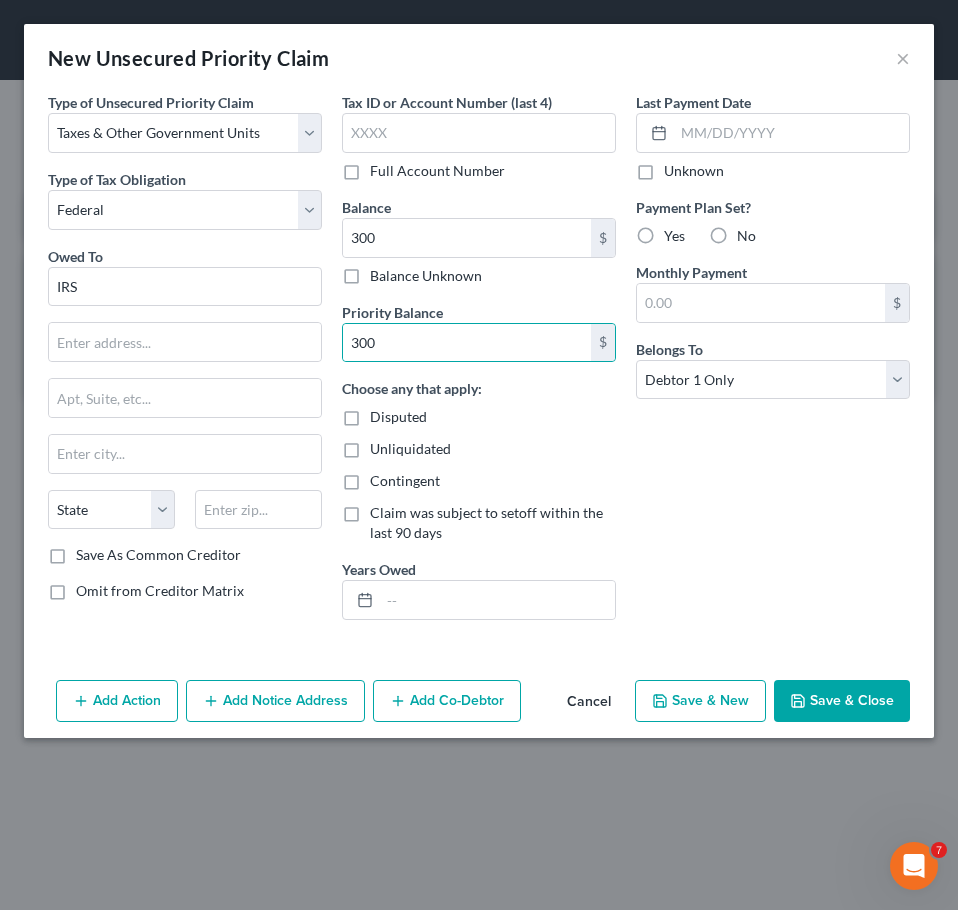 click on "Save & Close" at bounding box center (842, 701) 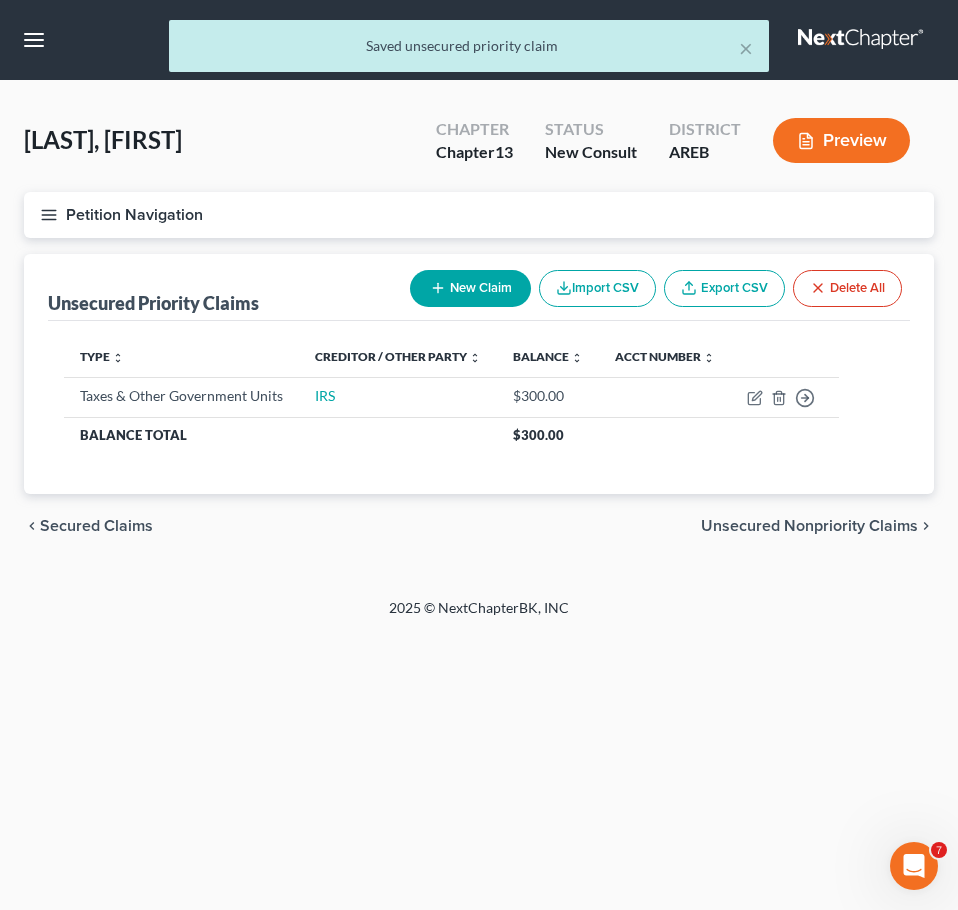 click on "Unsecured Nonpriority Claims" at bounding box center [809, 526] 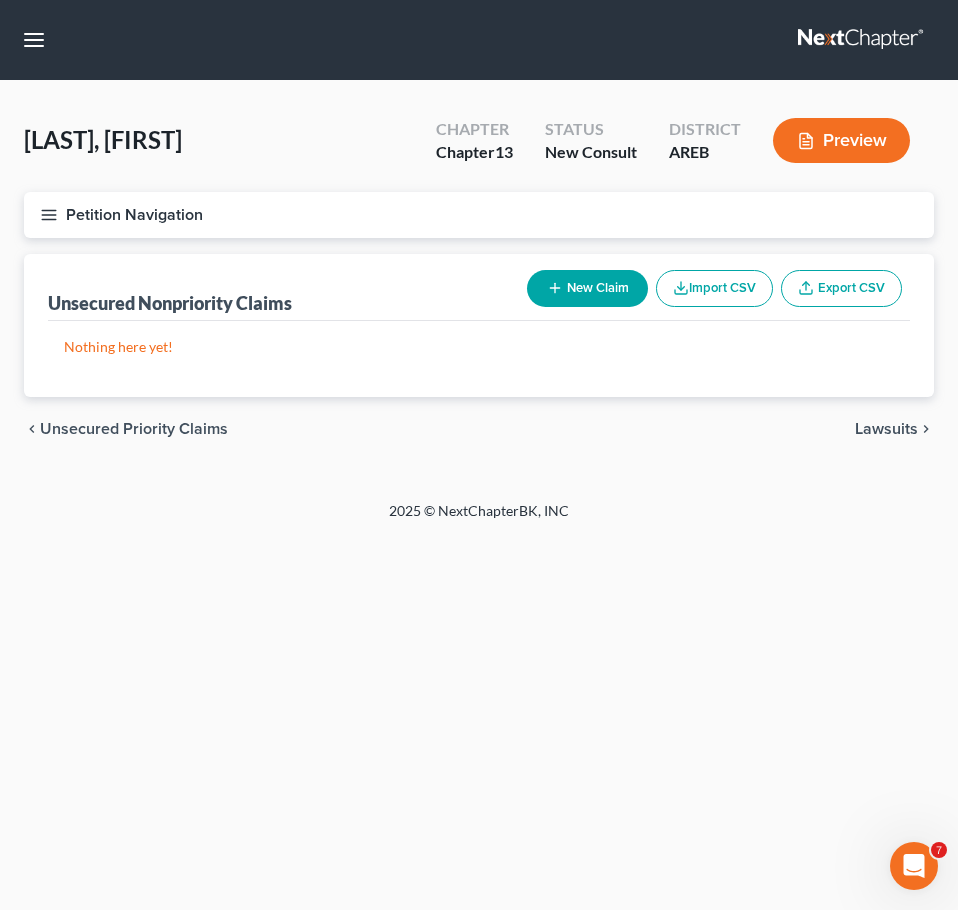 click on "Lawsuits" at bounding box center [886, 429] 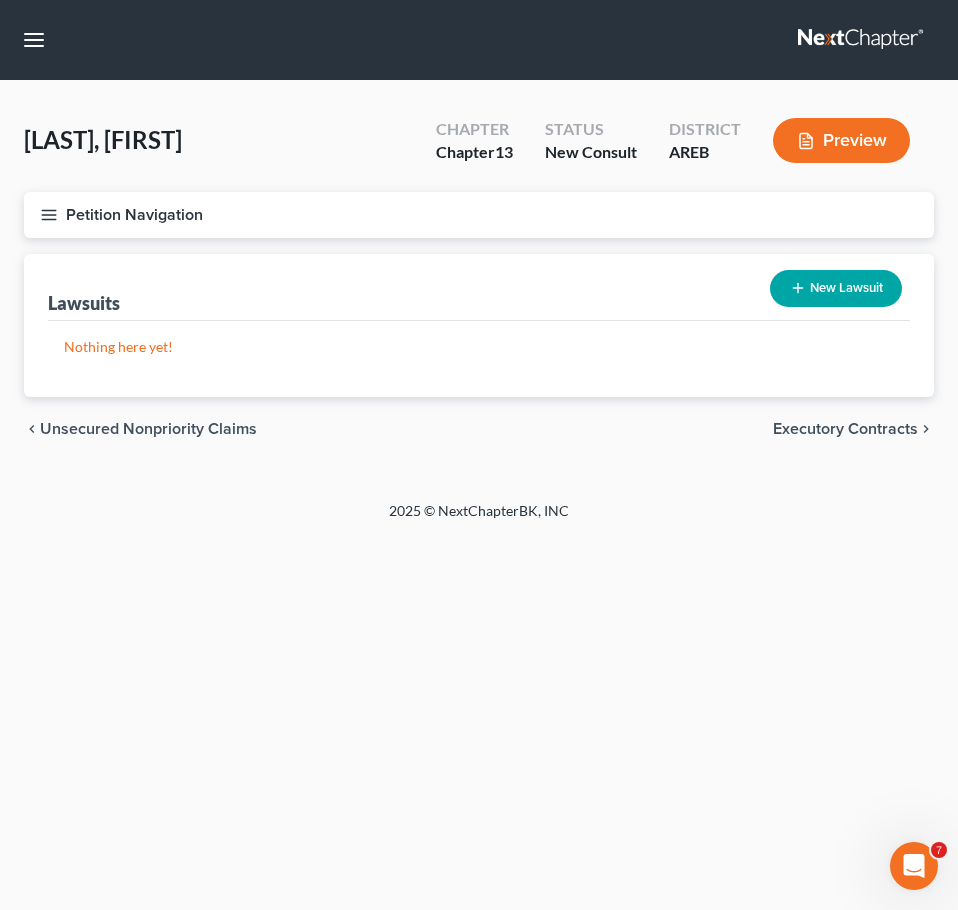 click on "Executory Contracts" at bounding box center (845, 429) 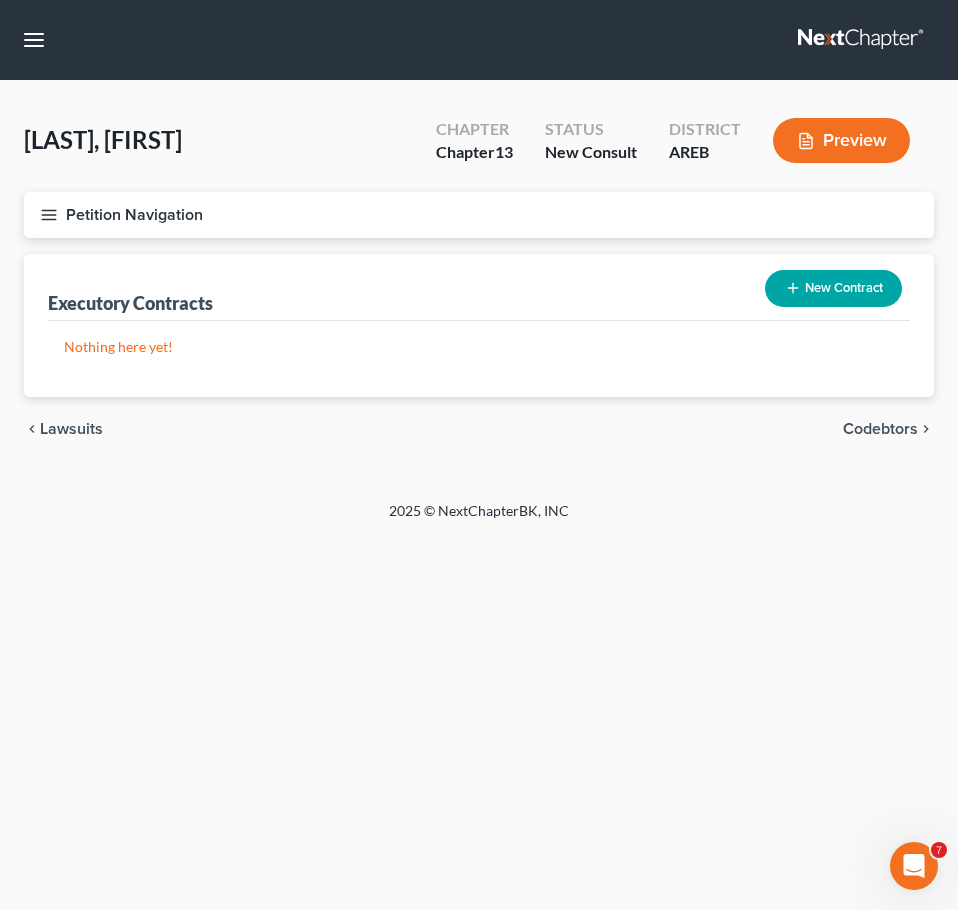 click on "New Contract" at bounding box center [833, 288] 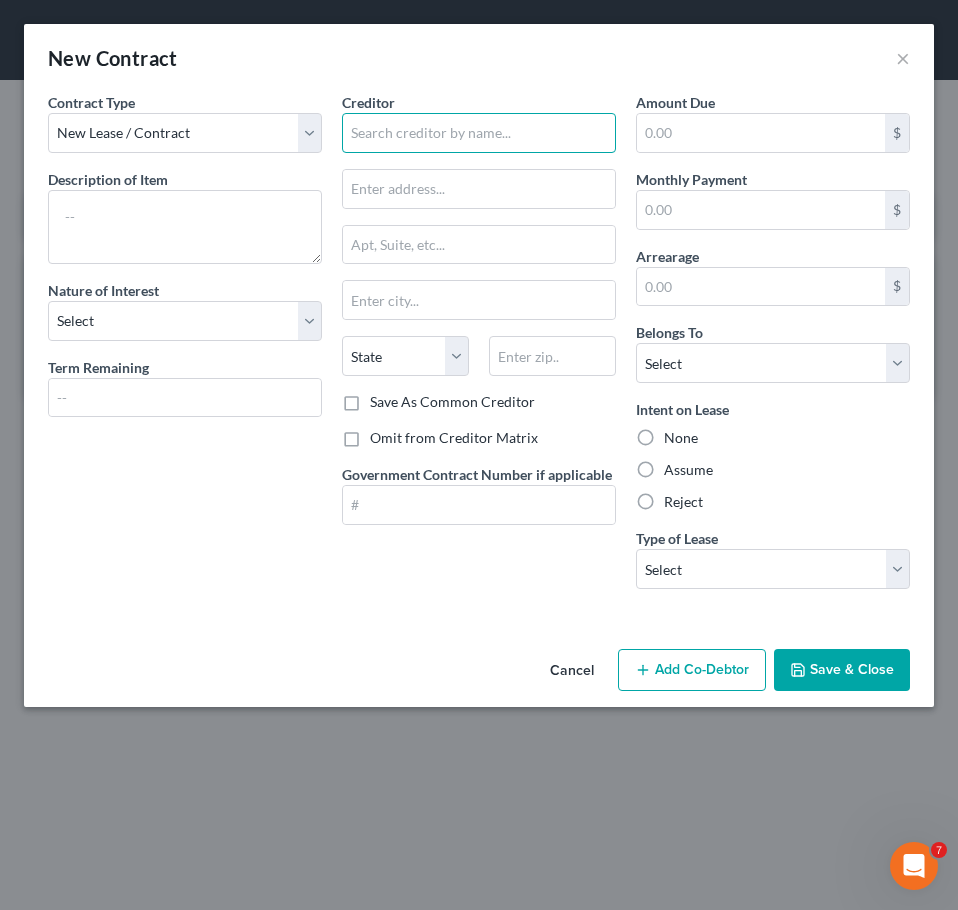 click at bounding box center [479, 133] 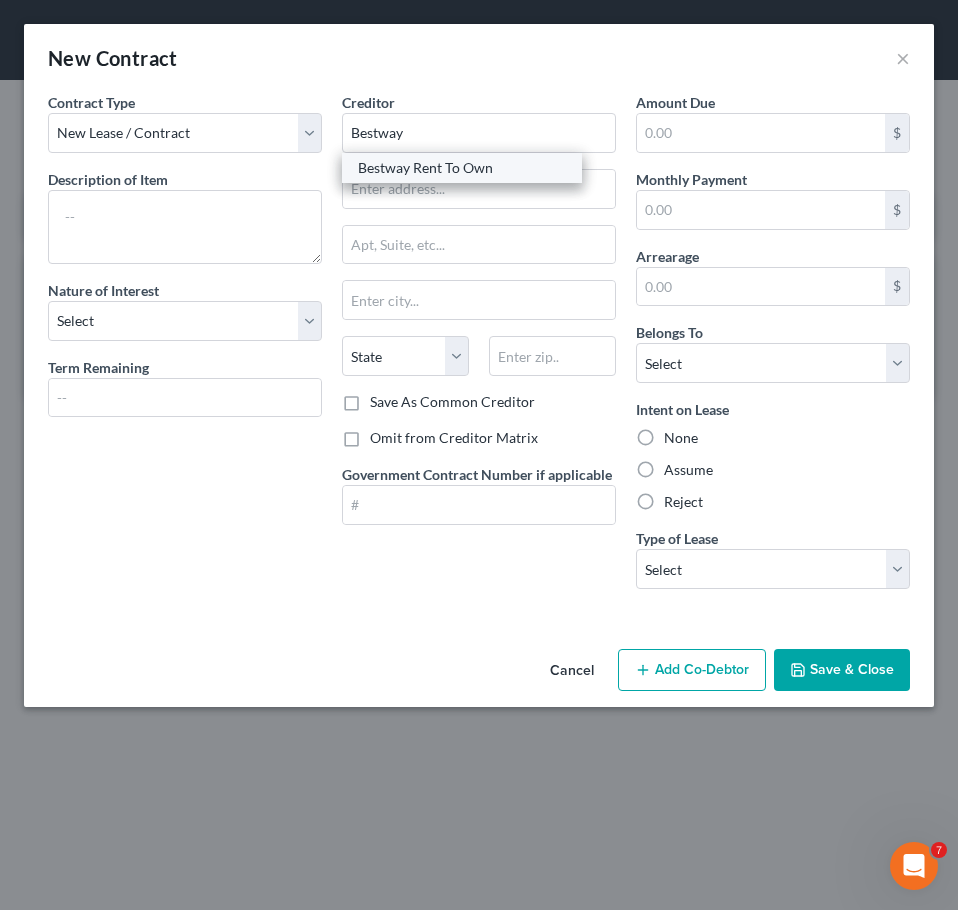 click on "Bestway Rent To Own" at bounding box center [462, 168] 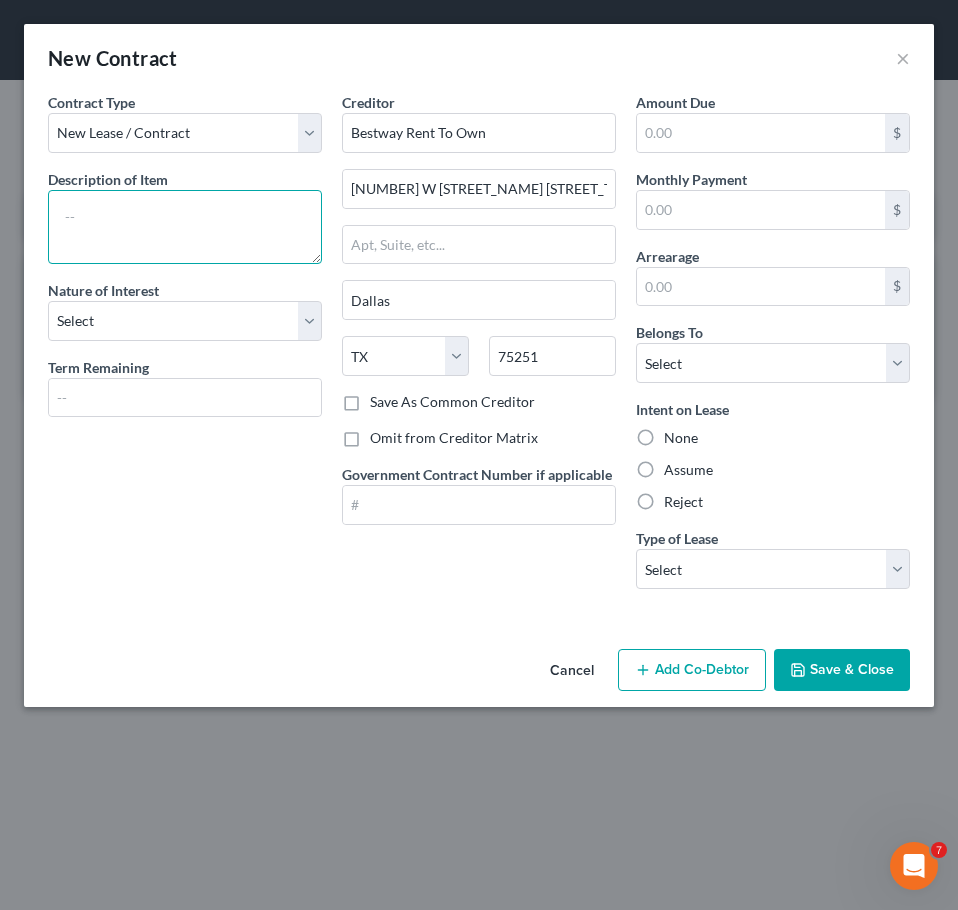 click at bounding box center (185, 227) 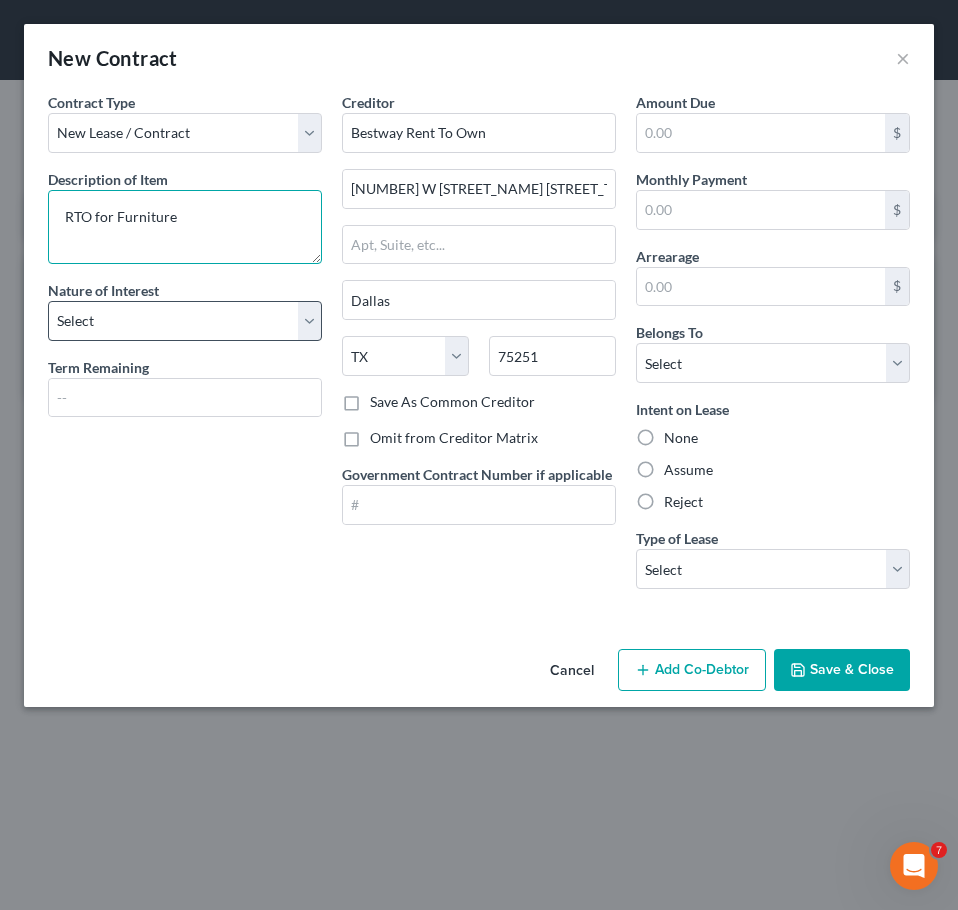 type on "RTO for Furniture" 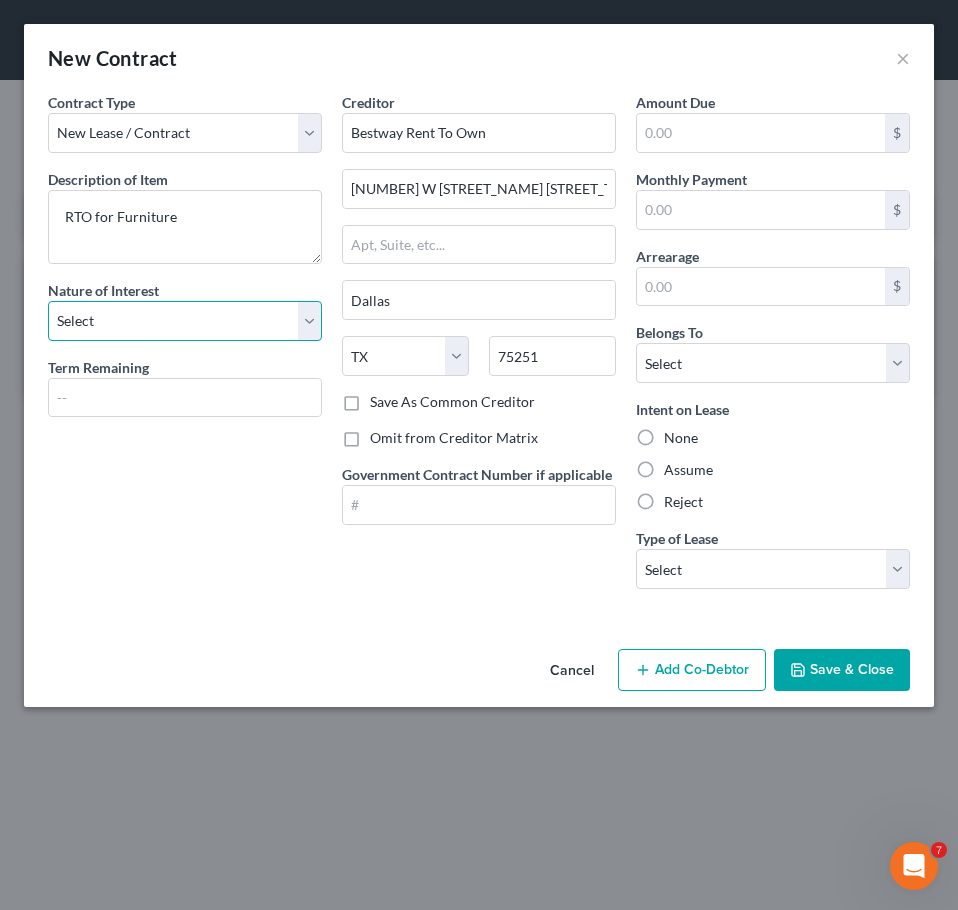 click on "Select Purchaser Agent Lessor Lessee" at bounding box center (185, 321) 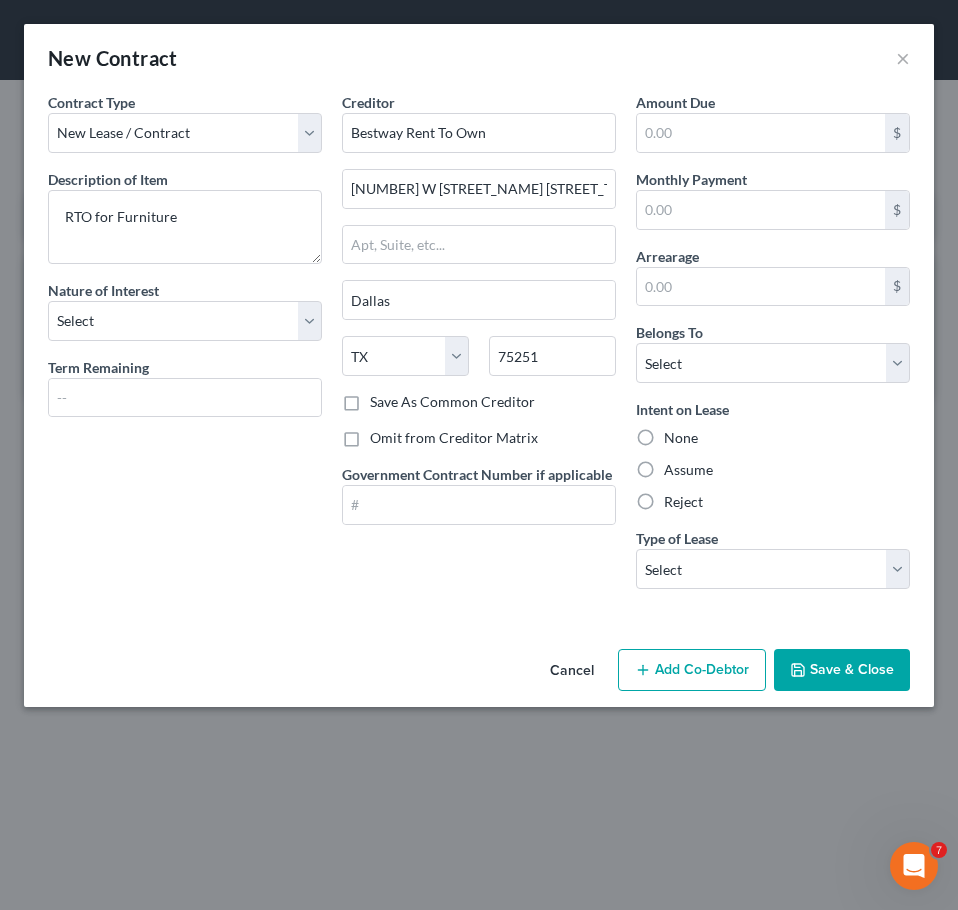 click on "Cancel Add Co-Debtor Save & Close" at bounding box center (479, 674) 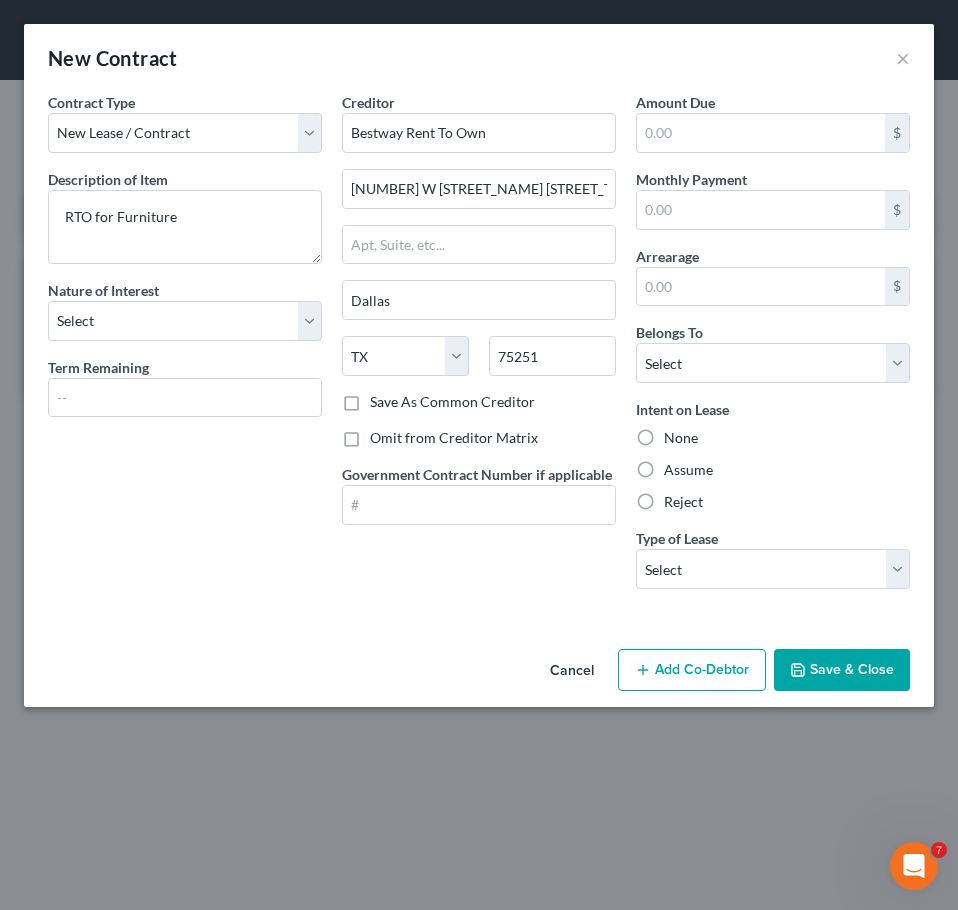click on "Assume" at bounding box center [678, 466] 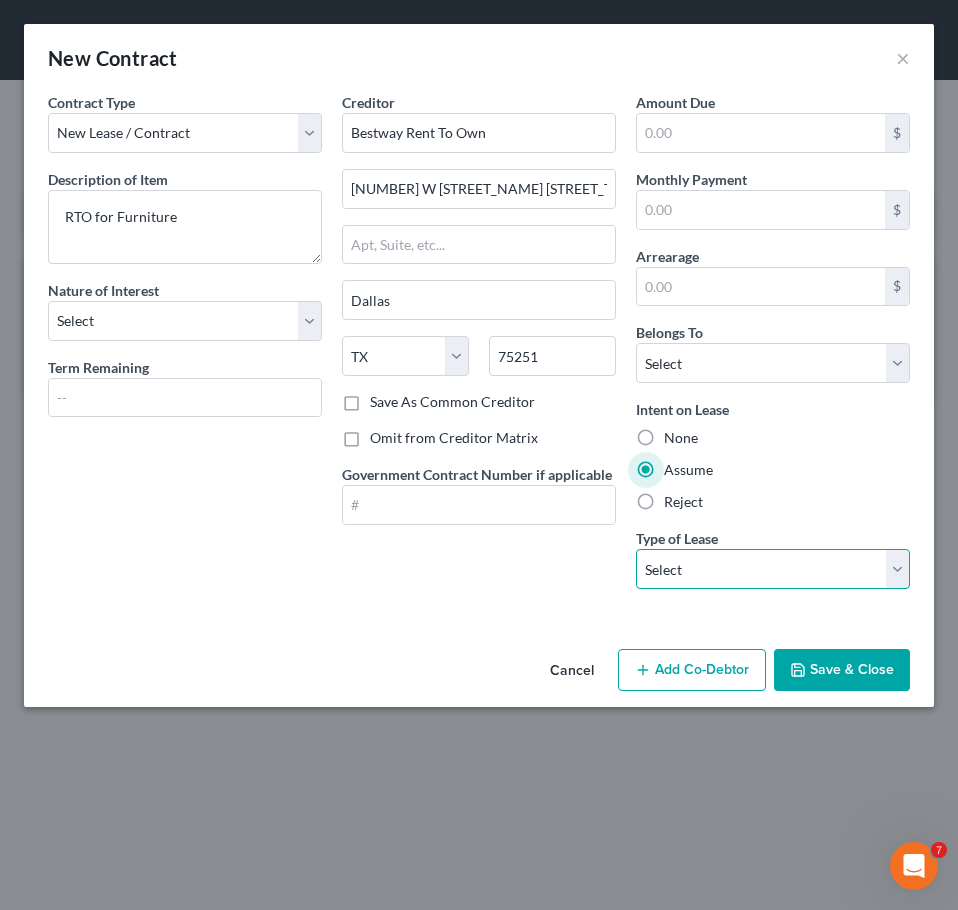 click on "Select Real Estate Car Other" at bounding box center [773, 569] 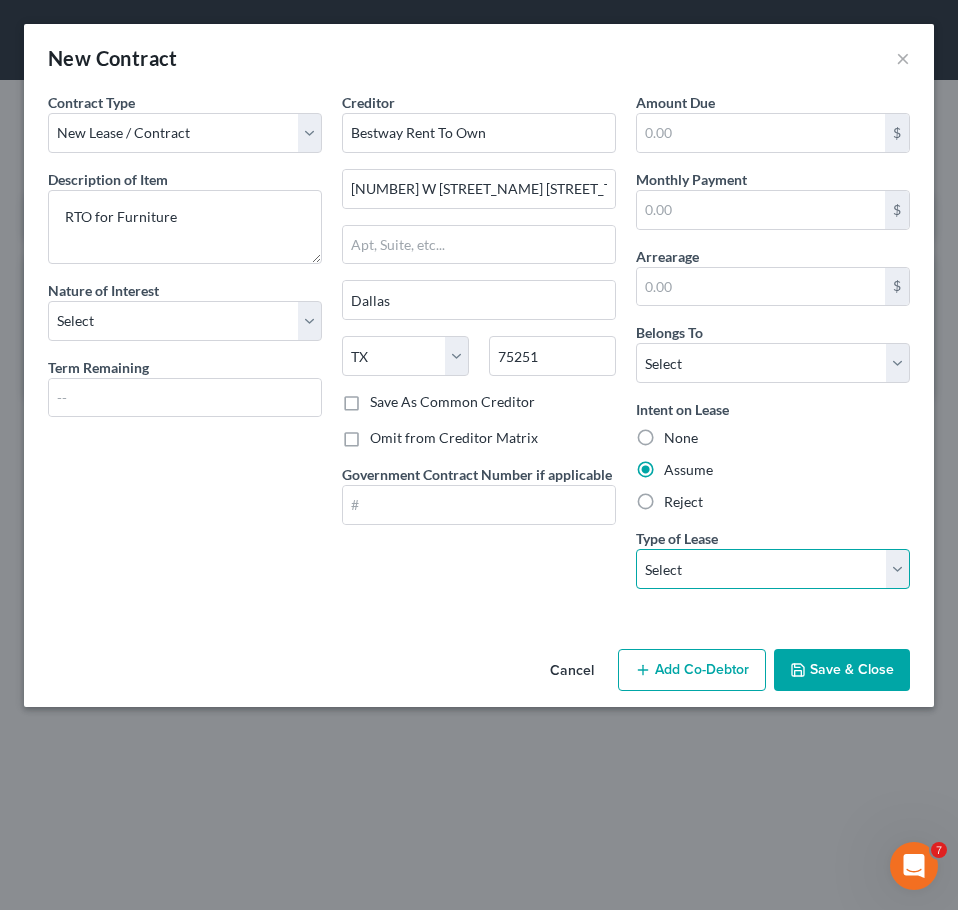 select on "2" 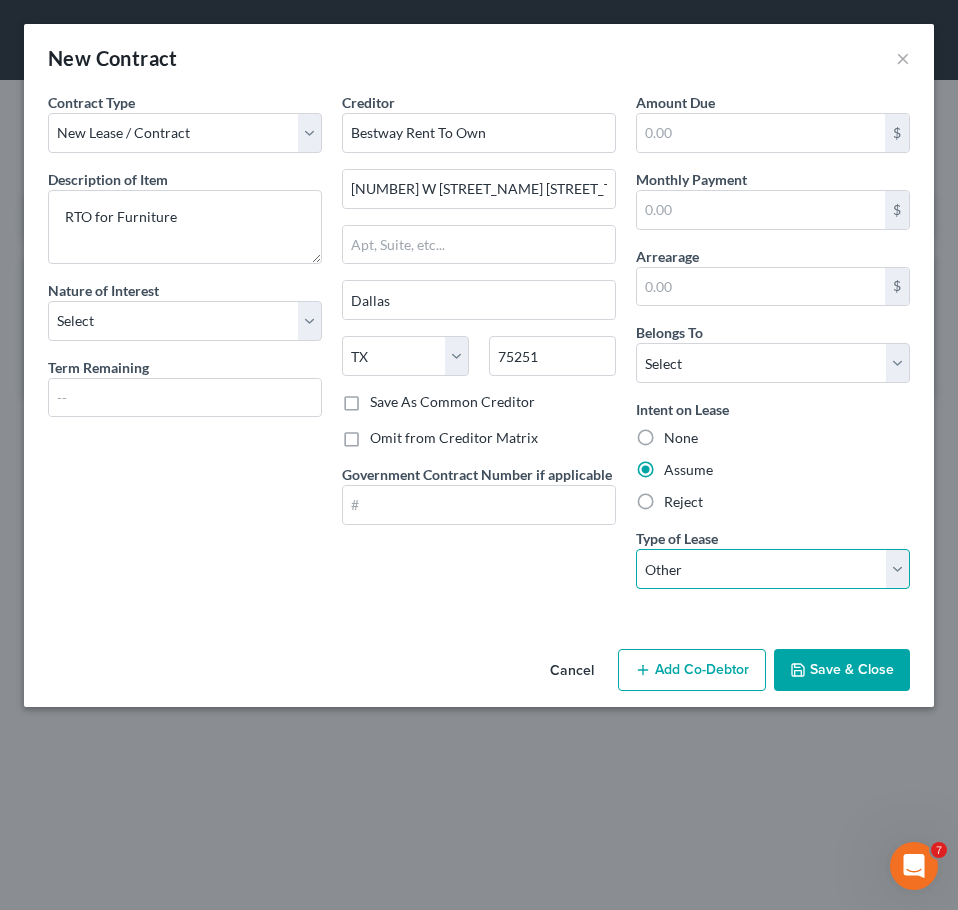 click on "Select Real Estate Car Other" at bounding box center (773, 569) 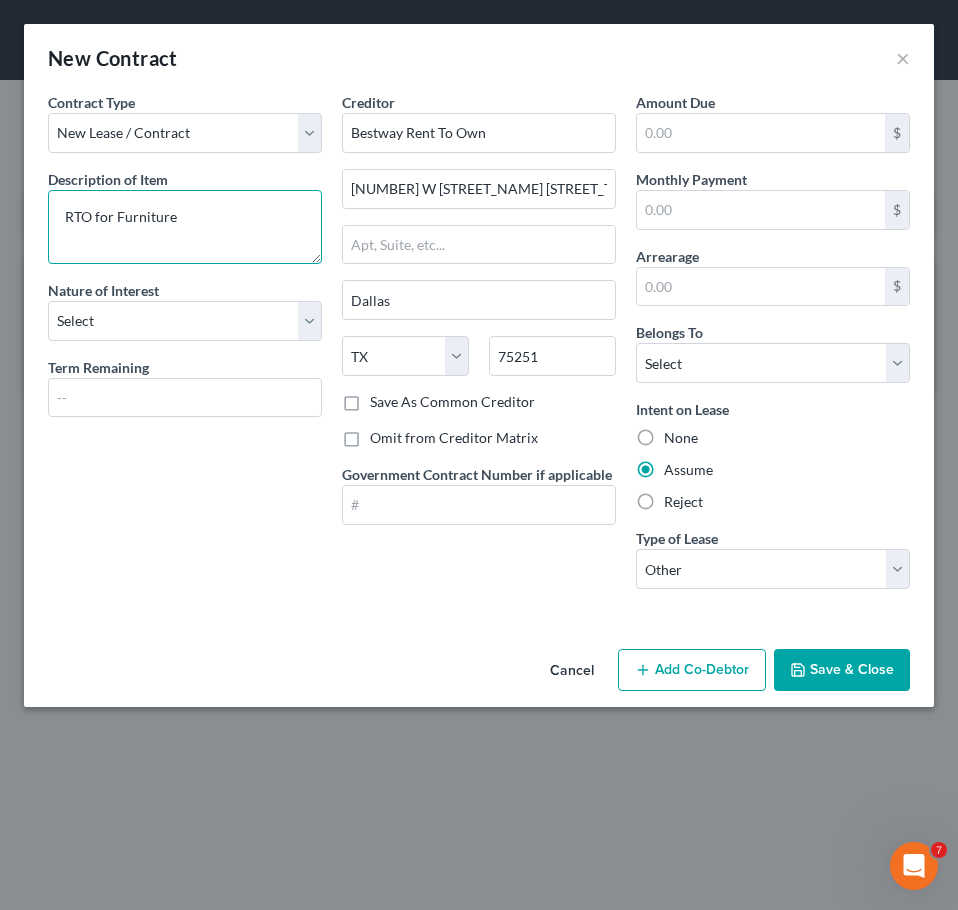 click on "RTO for Furniture" at bounding box center [185, 227] 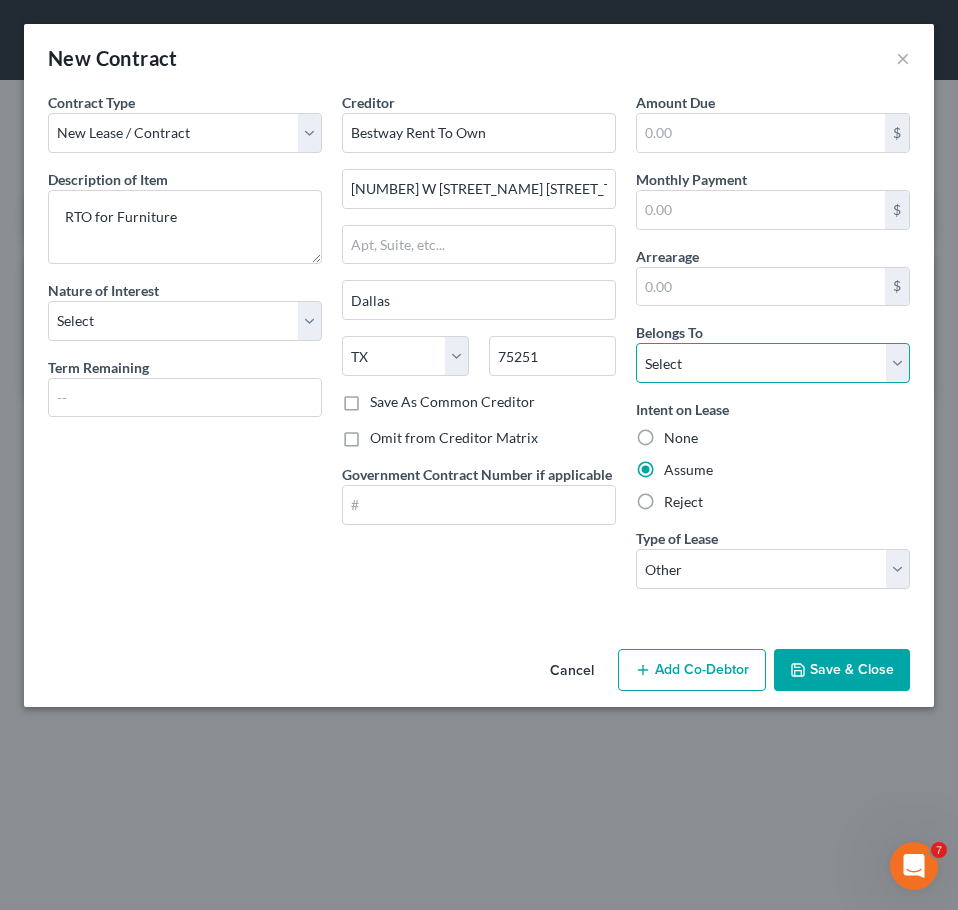click on "Select Debtor 1 Only Debtor 2 Only Debtor 1 And Debtor 2 Only At Least One Of The Debtors And Another Community Property" at bounding box center (773, 363) 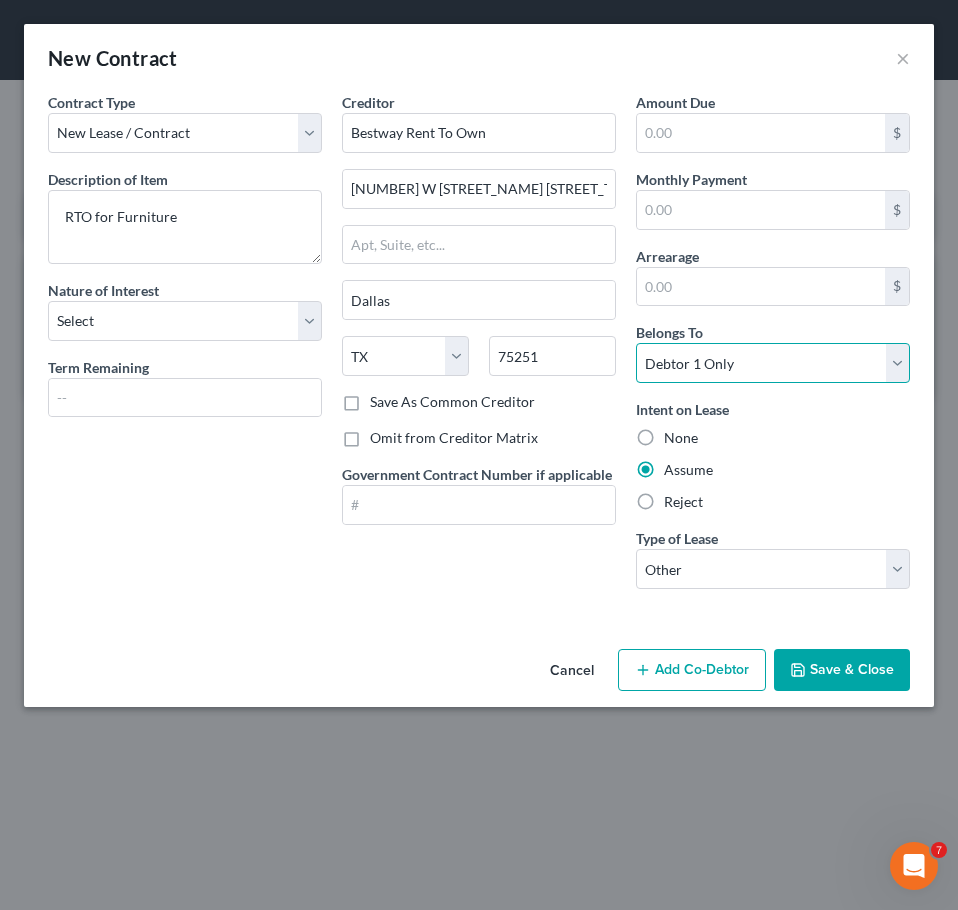 click on "Select Debtor 1 Only Debtor 2 Only Debtor 1 And Debtor 2 Only At Least One Of The Debtors And Another Community Property" at bounding box center (773, 363) 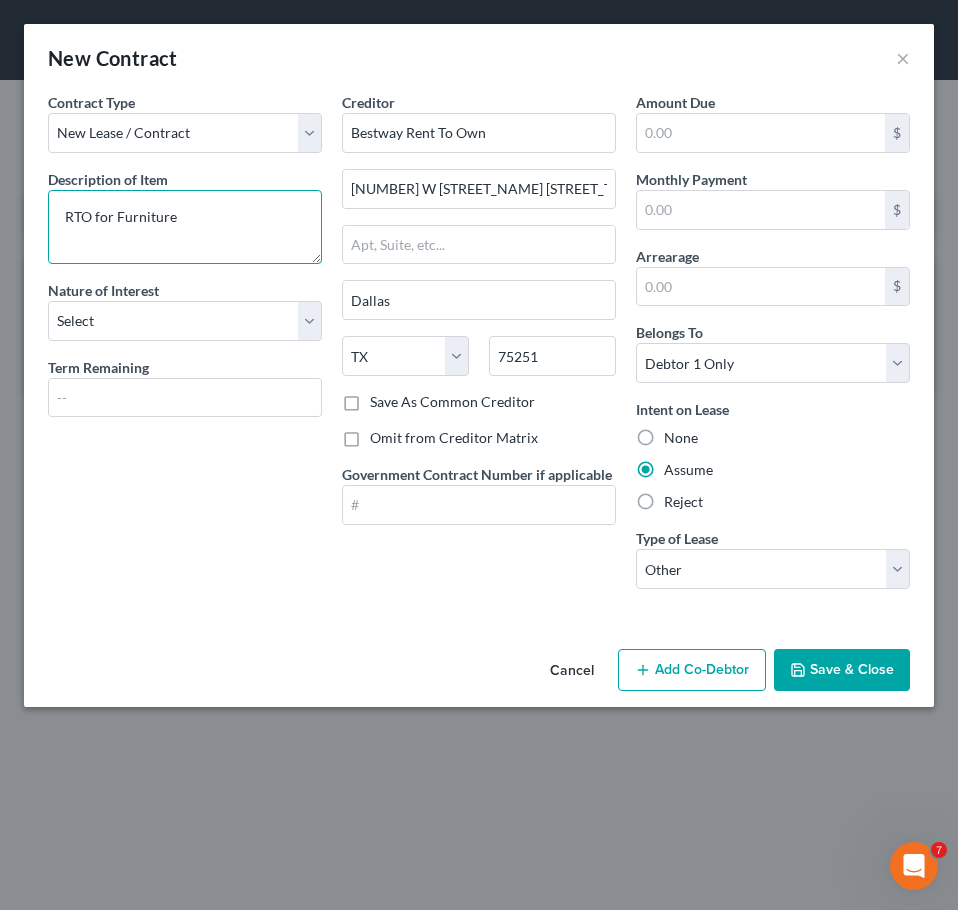 click on "RTO for Furniture" at bounding box center (185, 227) 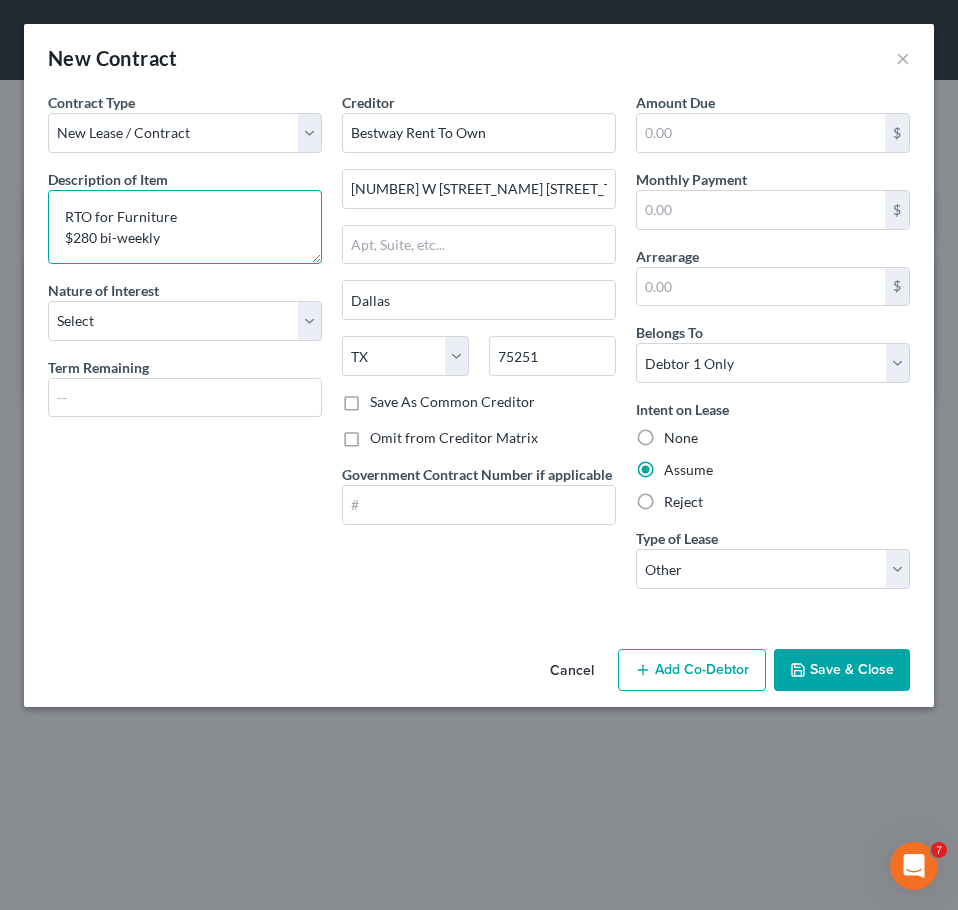 scroll, scrollTop: 4, scrollLeft: 0, axis: vertical 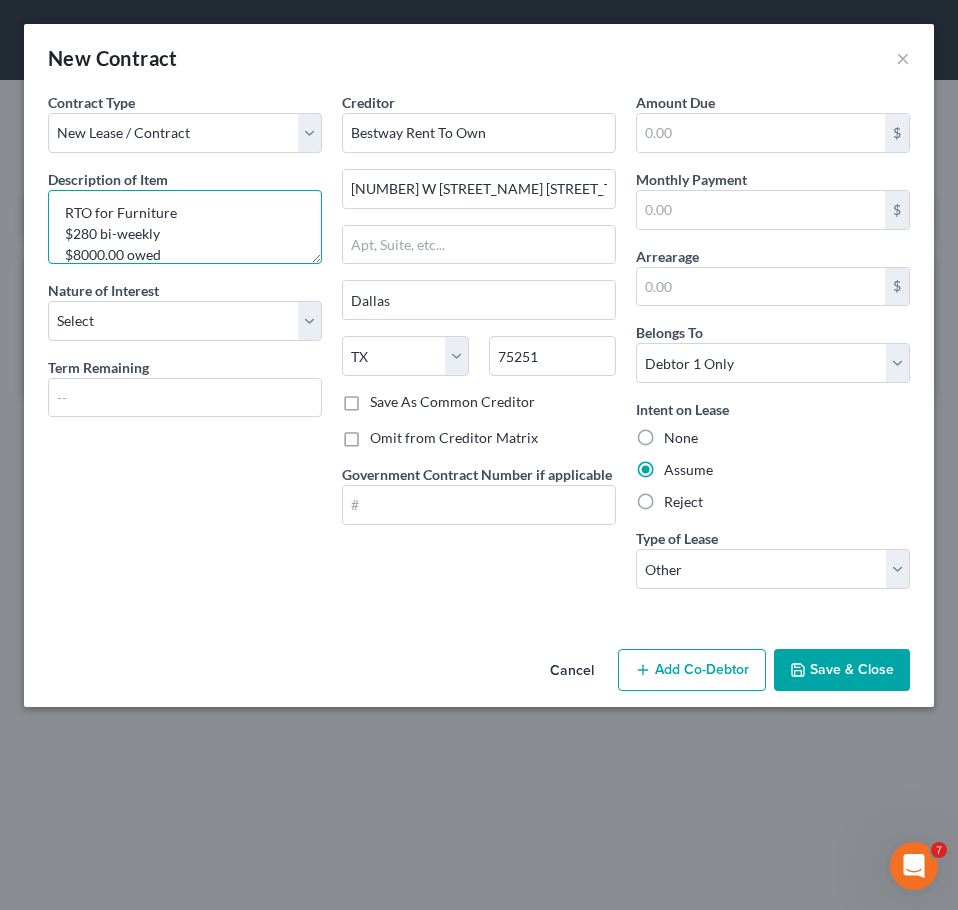 type on "RTO for Furniture
$280 bi-weekly
$8000.00 owed" 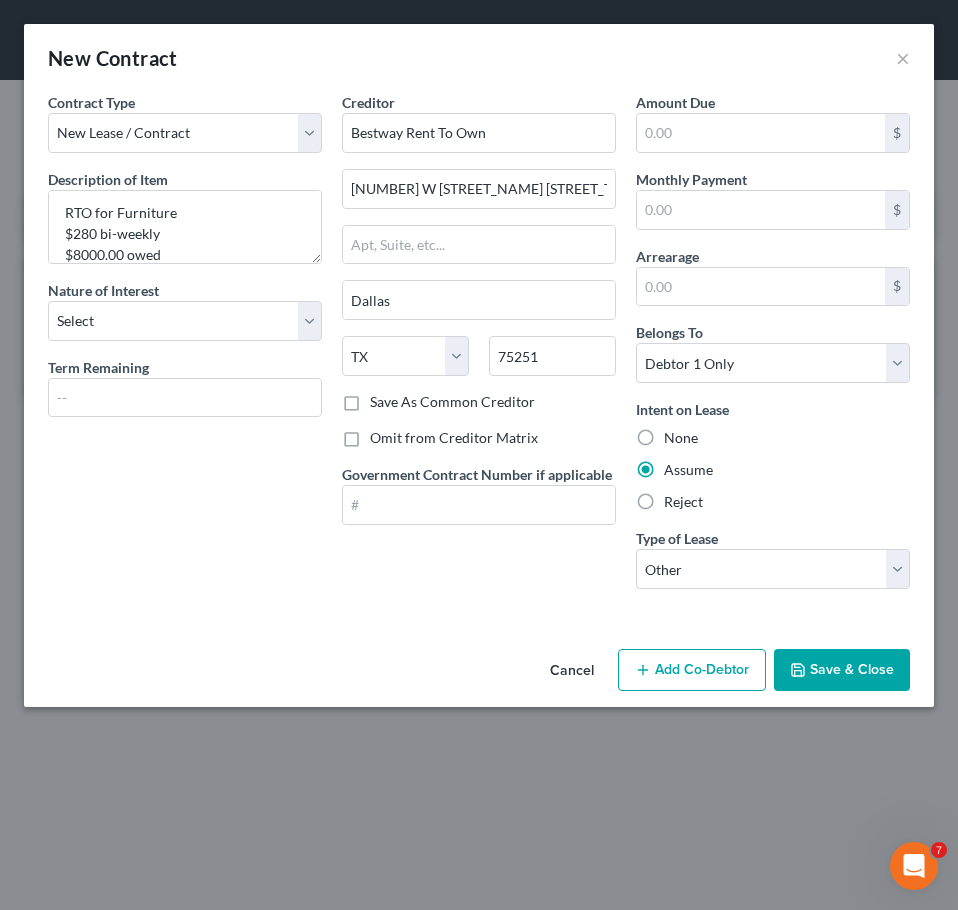 click on "Save & Close" at bounding box center [842, 670] 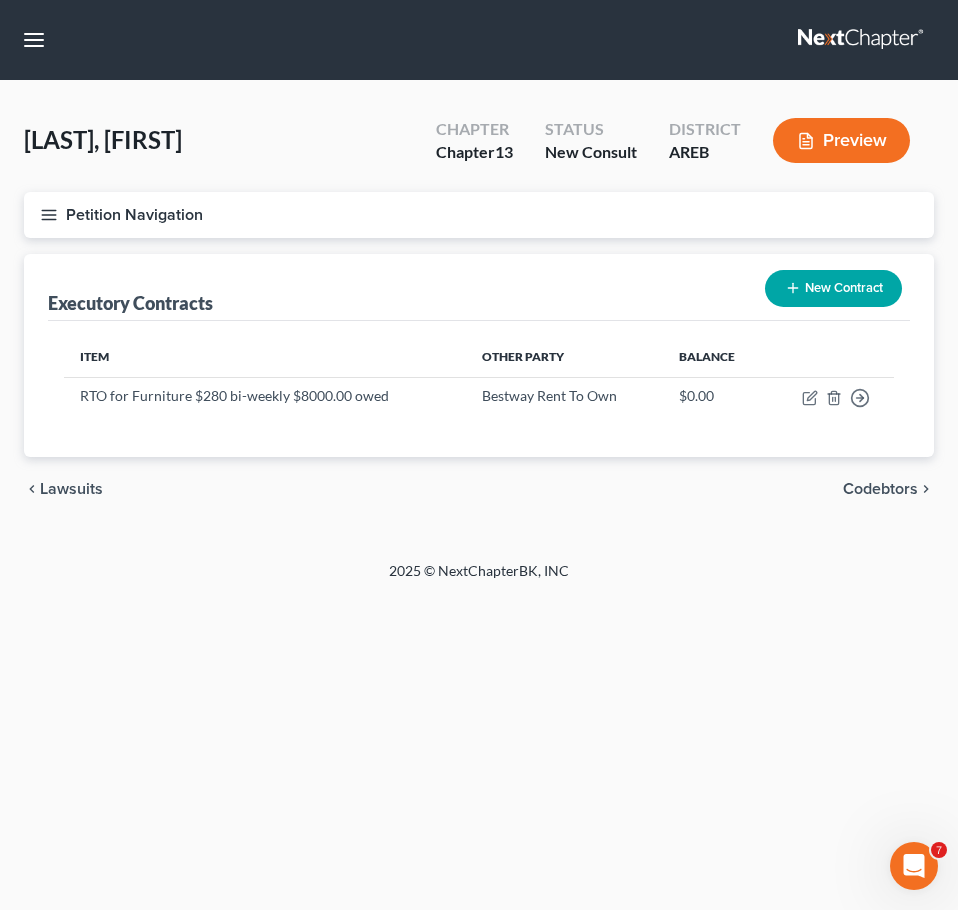 click on "Codebtors" at bounding box center (880, 489) 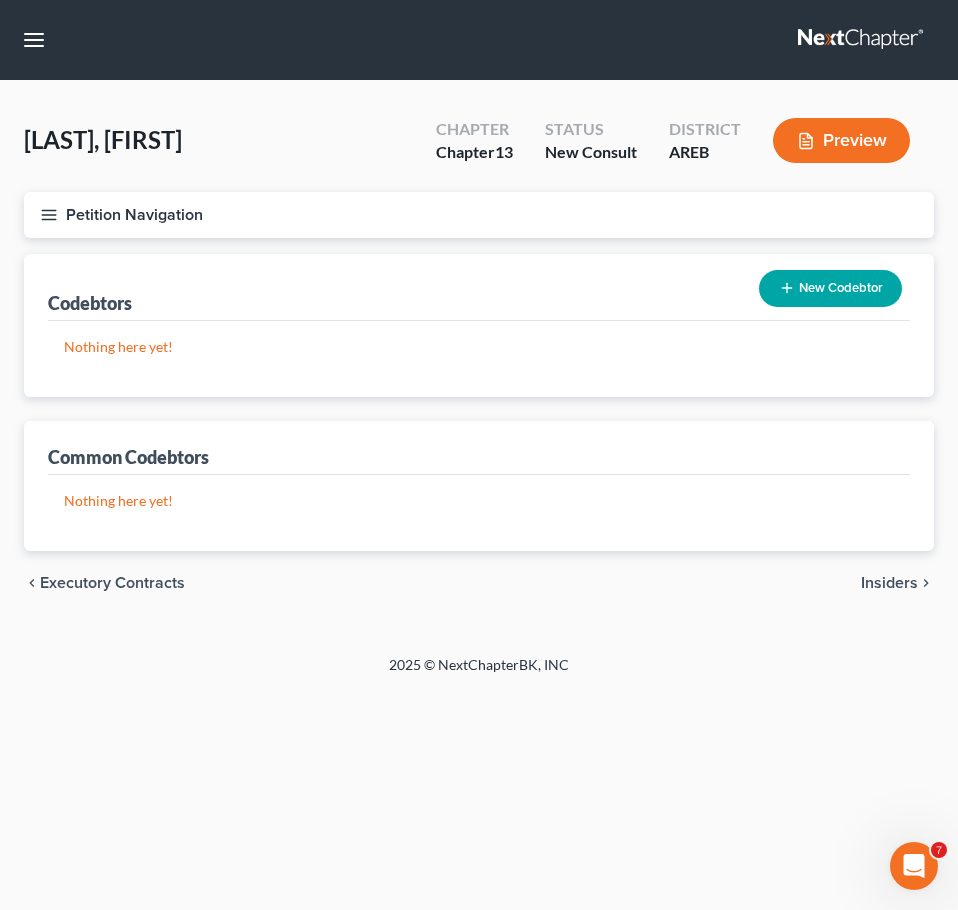 click on "Insiders" at bounding box center (889, 583) 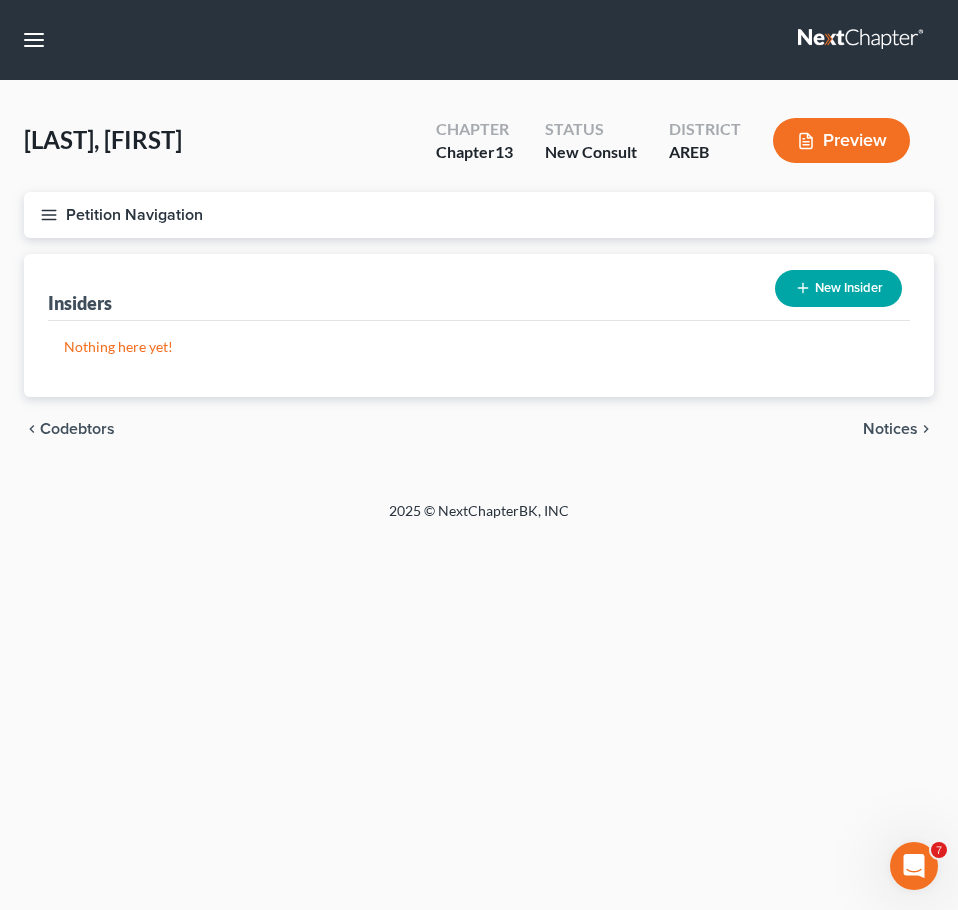 click on "Notices" at bounding box center [890, 429] 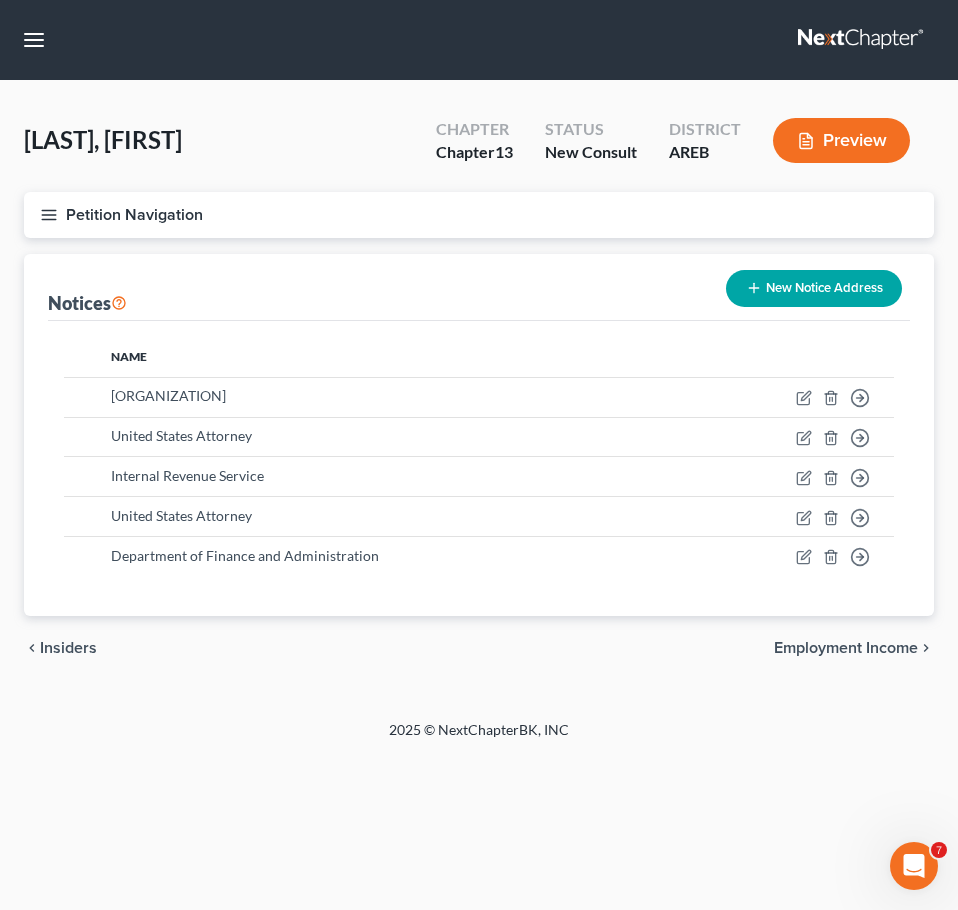 click on "Employment Income" at bounding box center (846, 648) 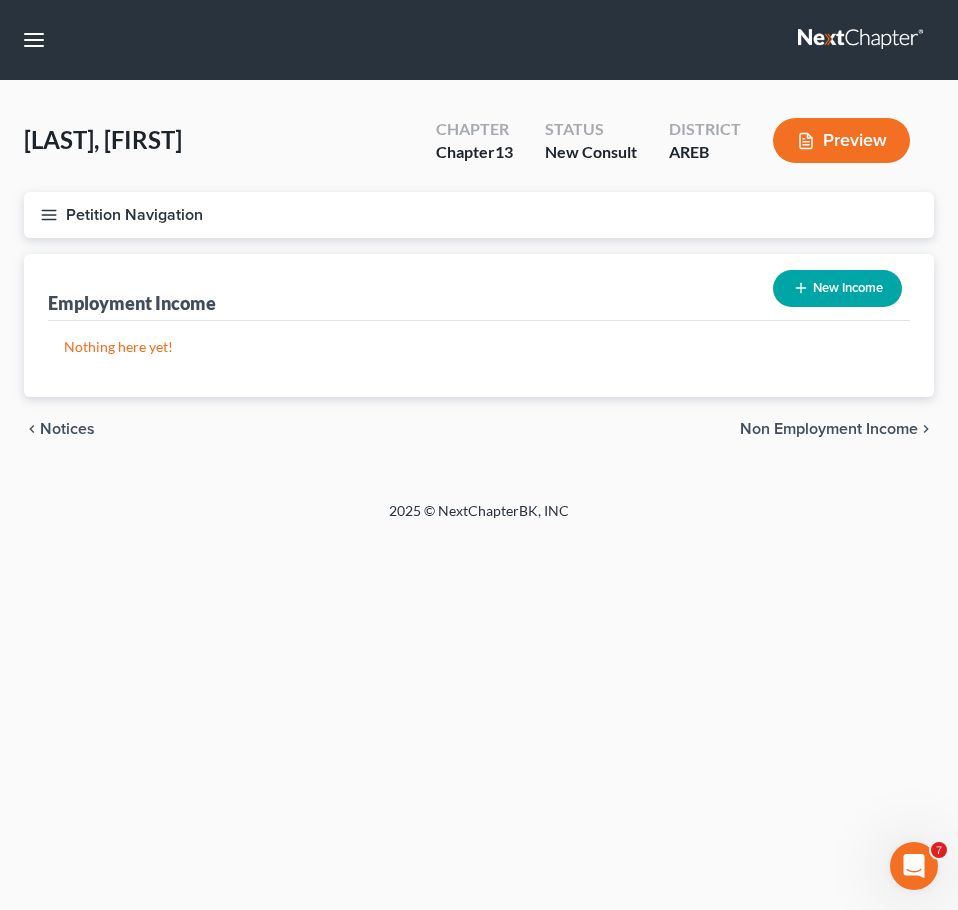 click on "New Income" at bounding box center [837, 288] 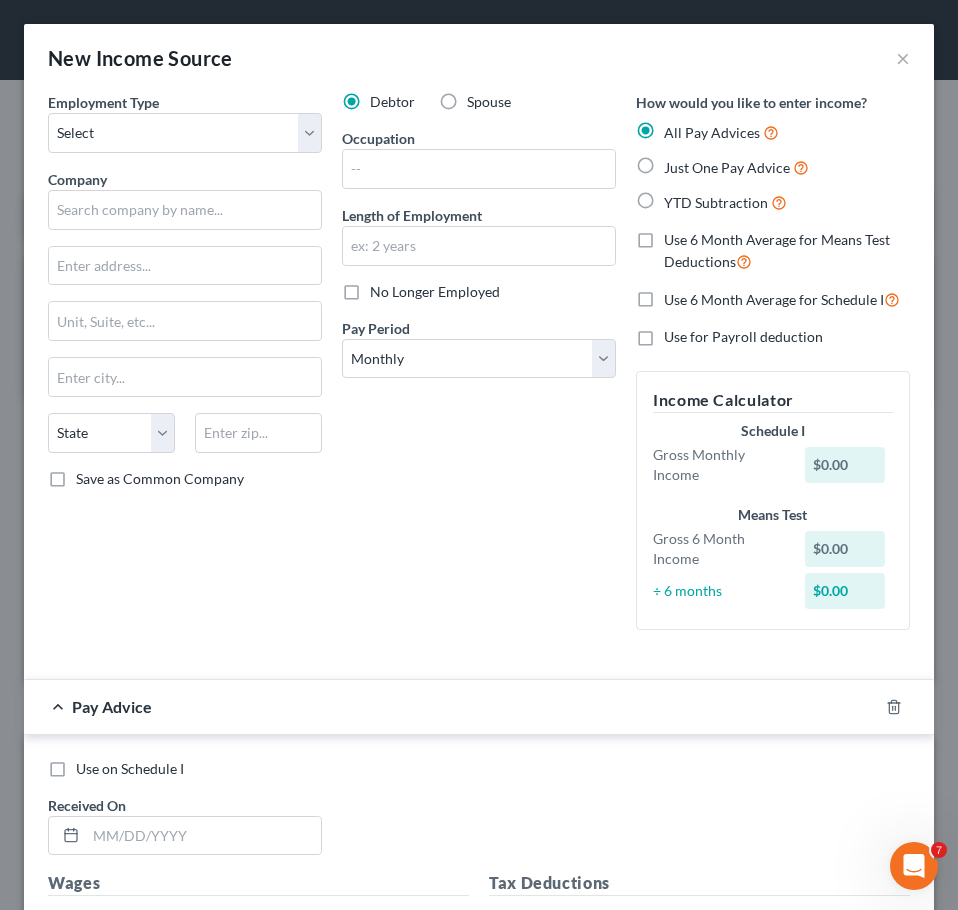 click on "Spouse" at bounding box center (489, 102) 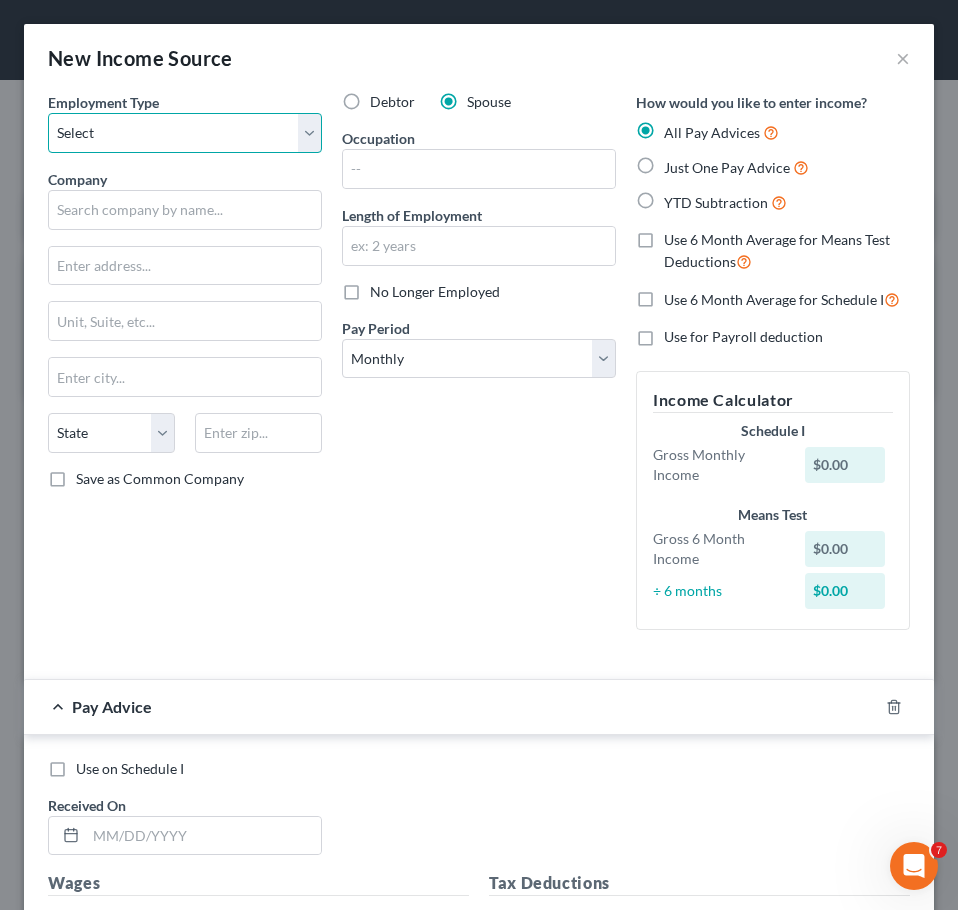 click on "Select Full or Part Time Employment Self Employment" at bounding box center [185, 133] 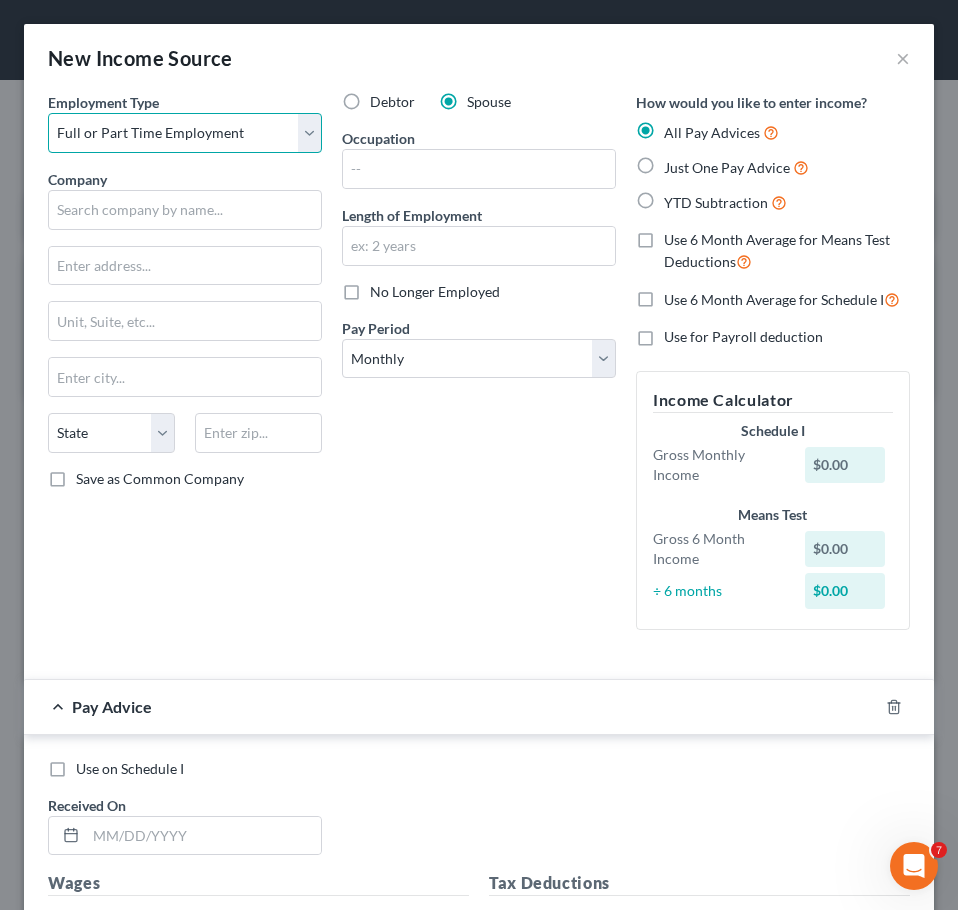 click on "Select Full or Part Time Employment Self Employment" at bounding box center (185, 133) 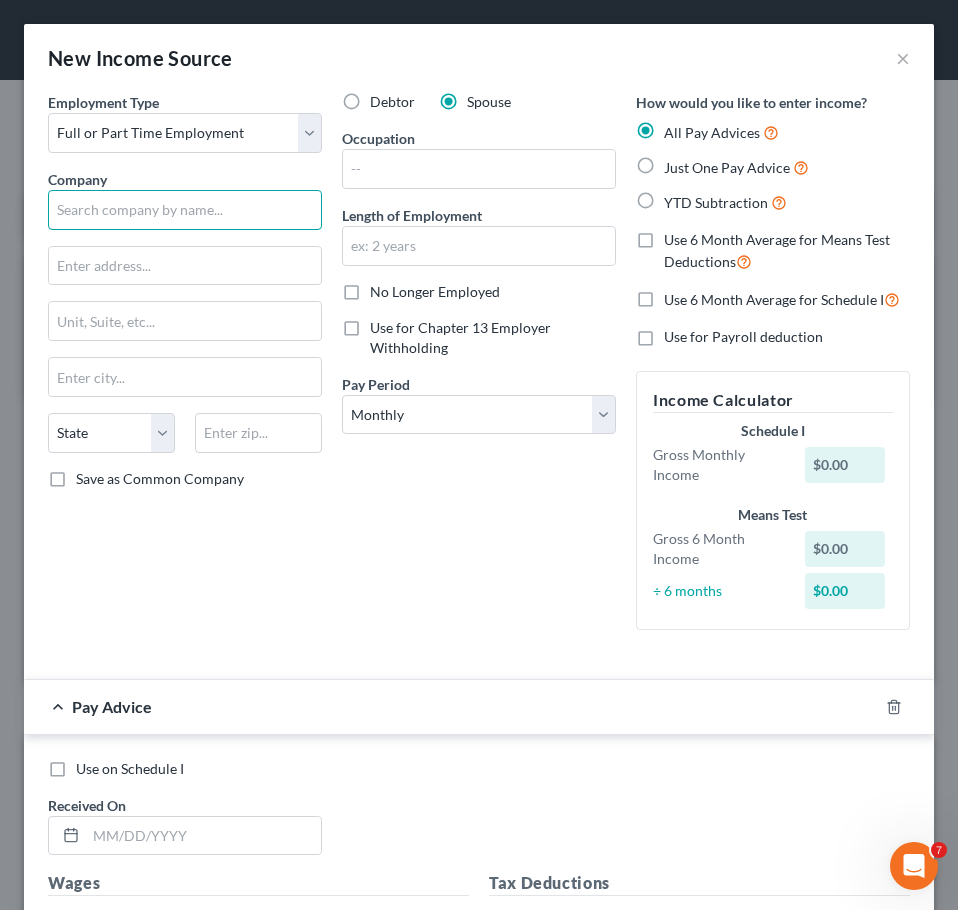 click at bounding box center (185, 210) 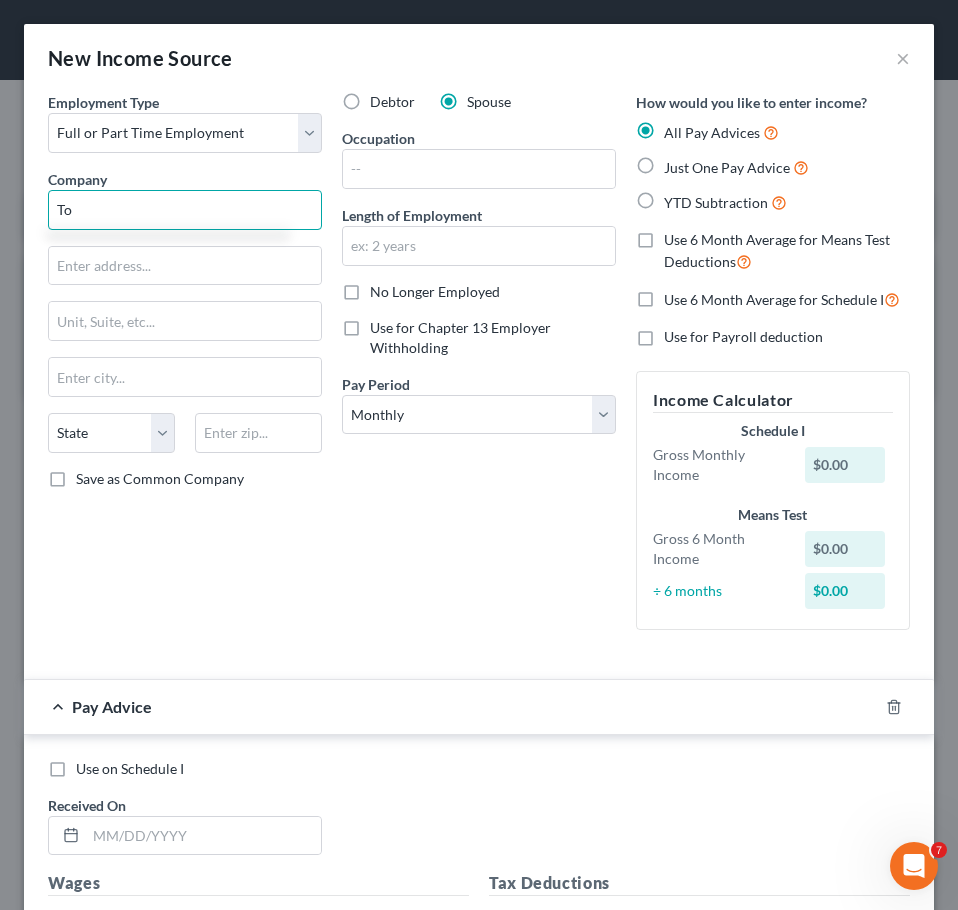 type on "T" 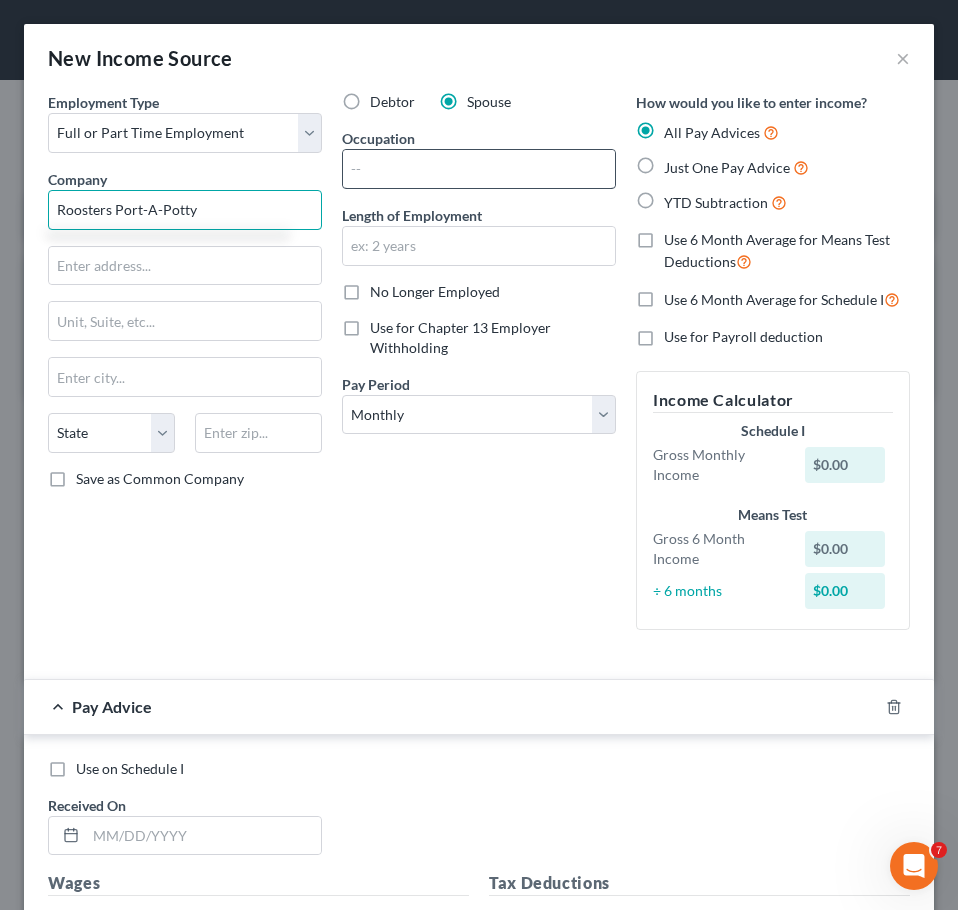 type on "Roosters Port-A-Potty" 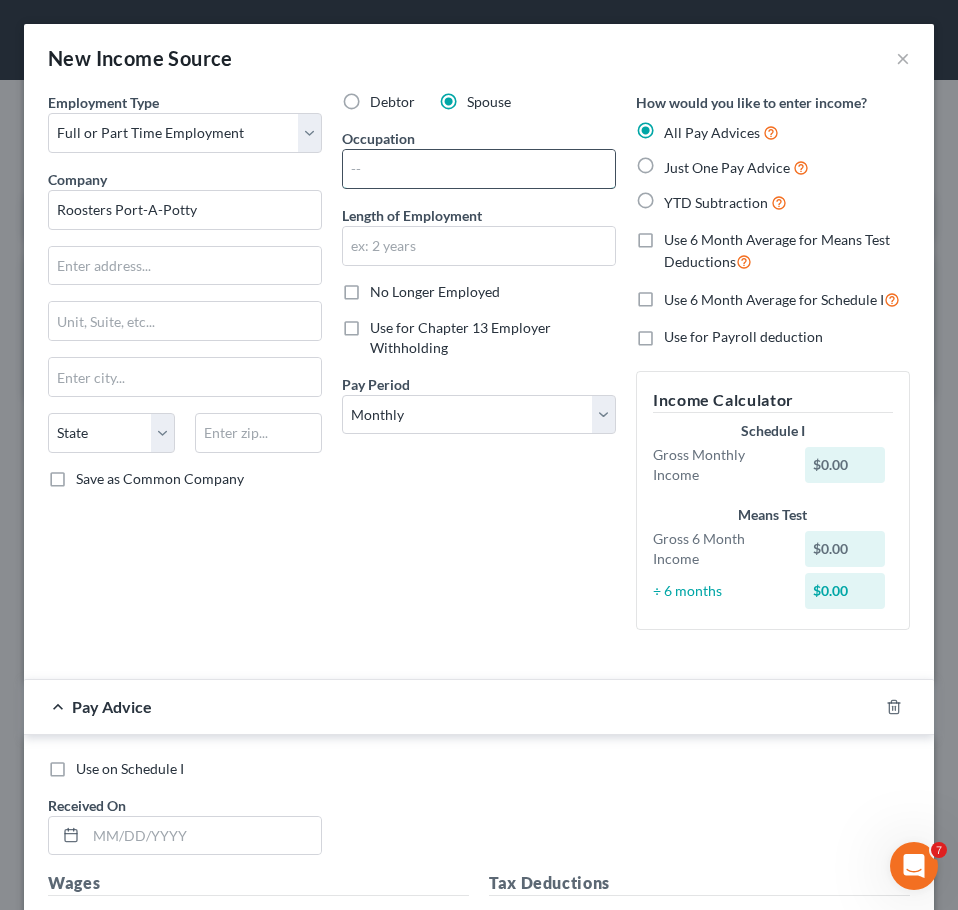 click at bounding box center (479, 169) 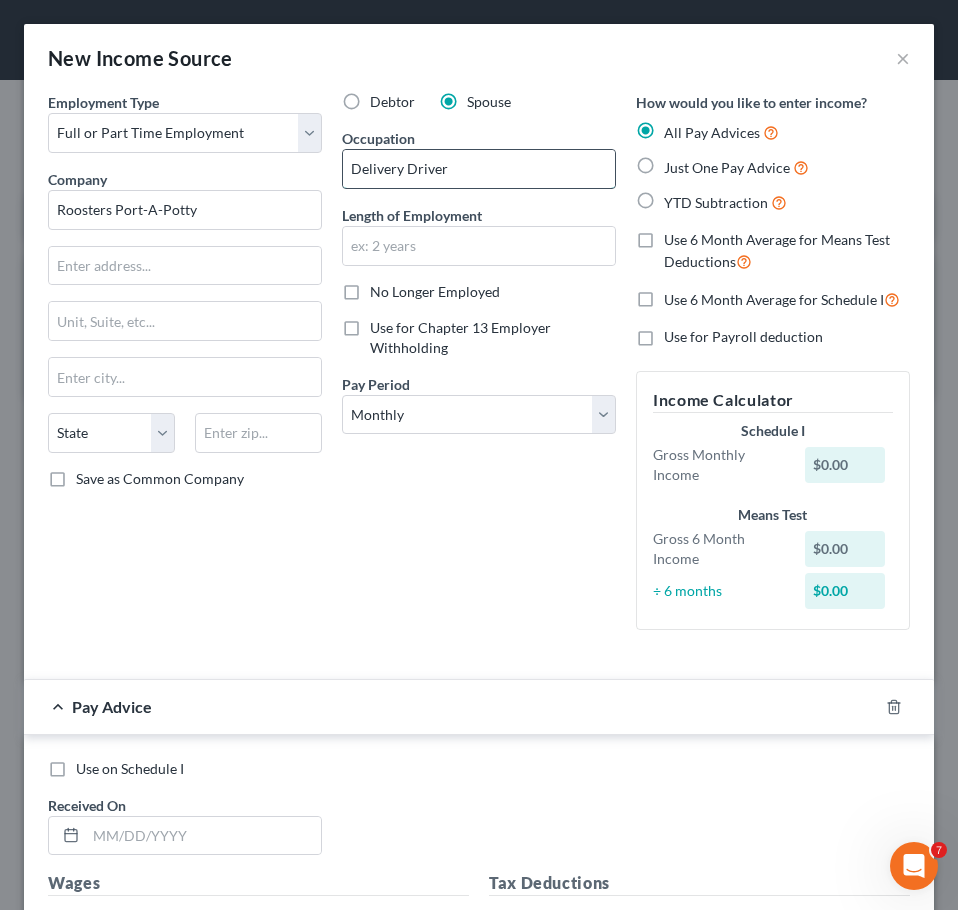 type on "Delivery Driver" 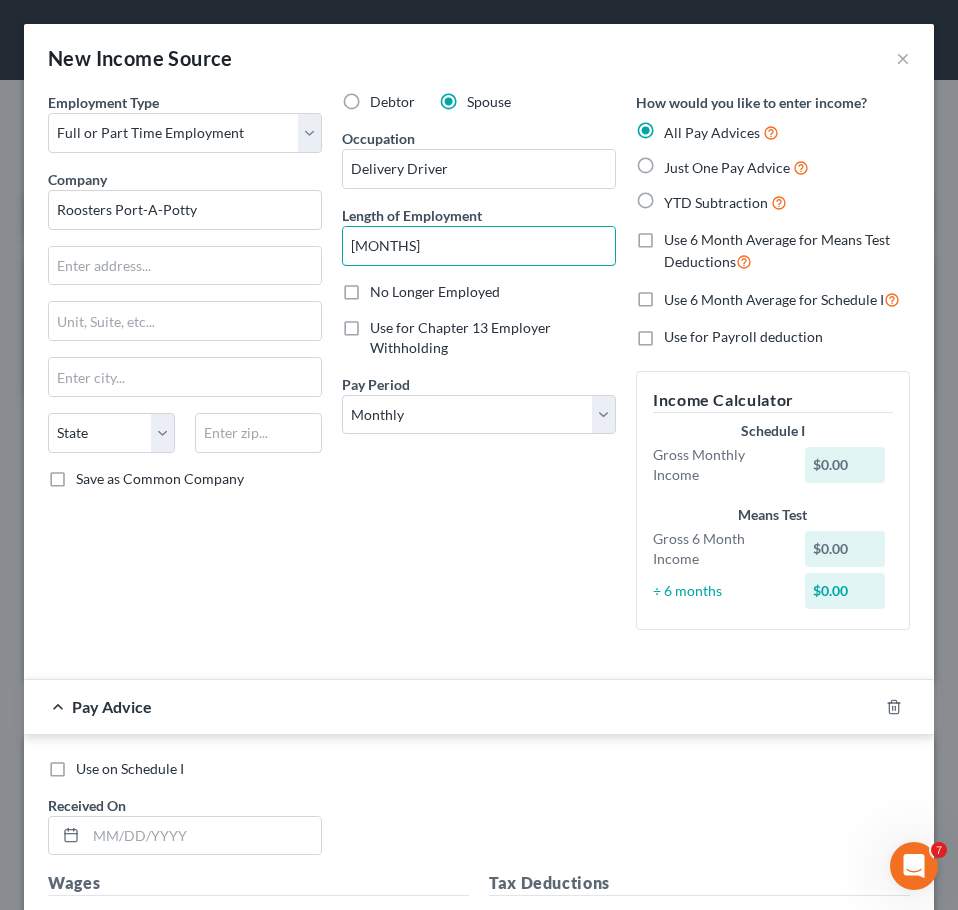 type on "[MONTHS]" 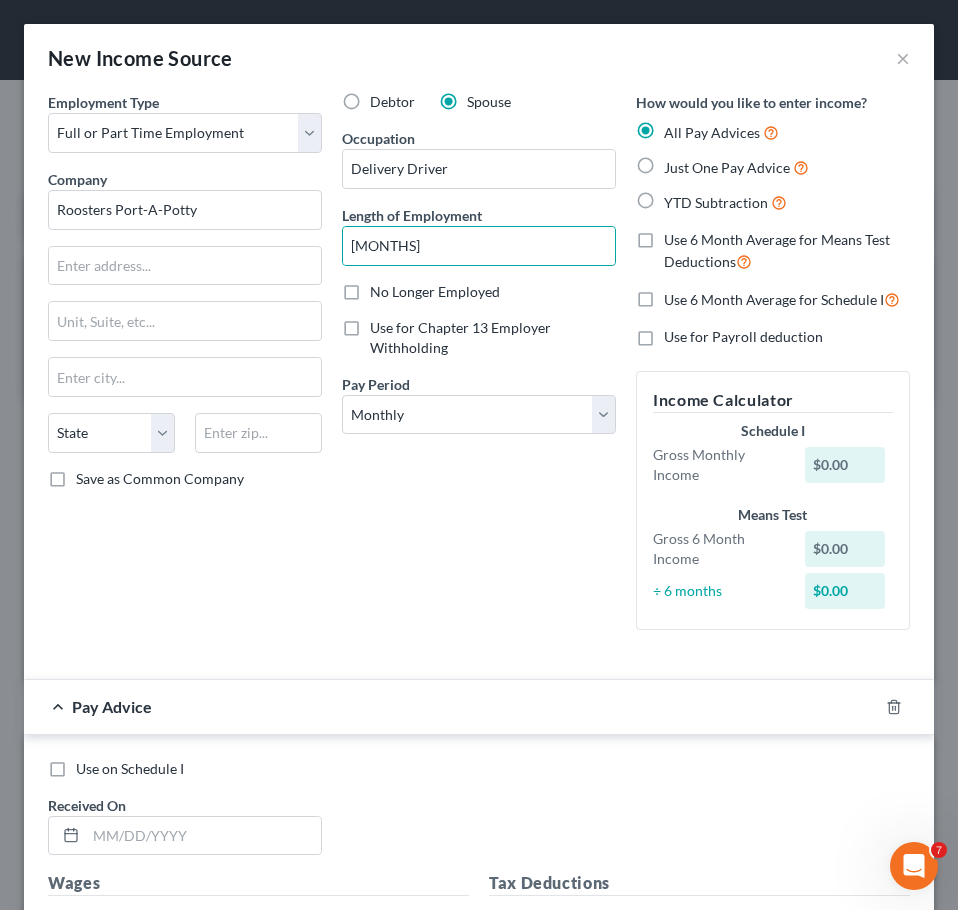 click on "Just One Pay Advice" at bounding box center (727, 167) 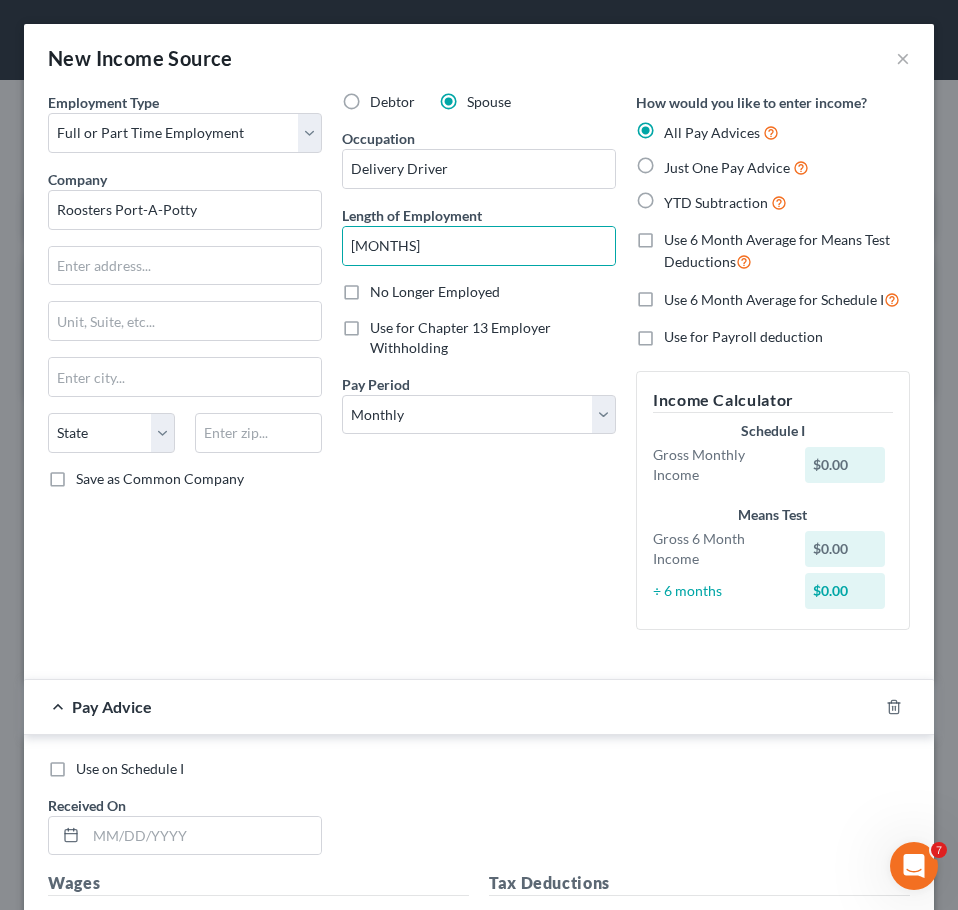 click on "Just One Pay Advice" at bounding box center (678, 162) 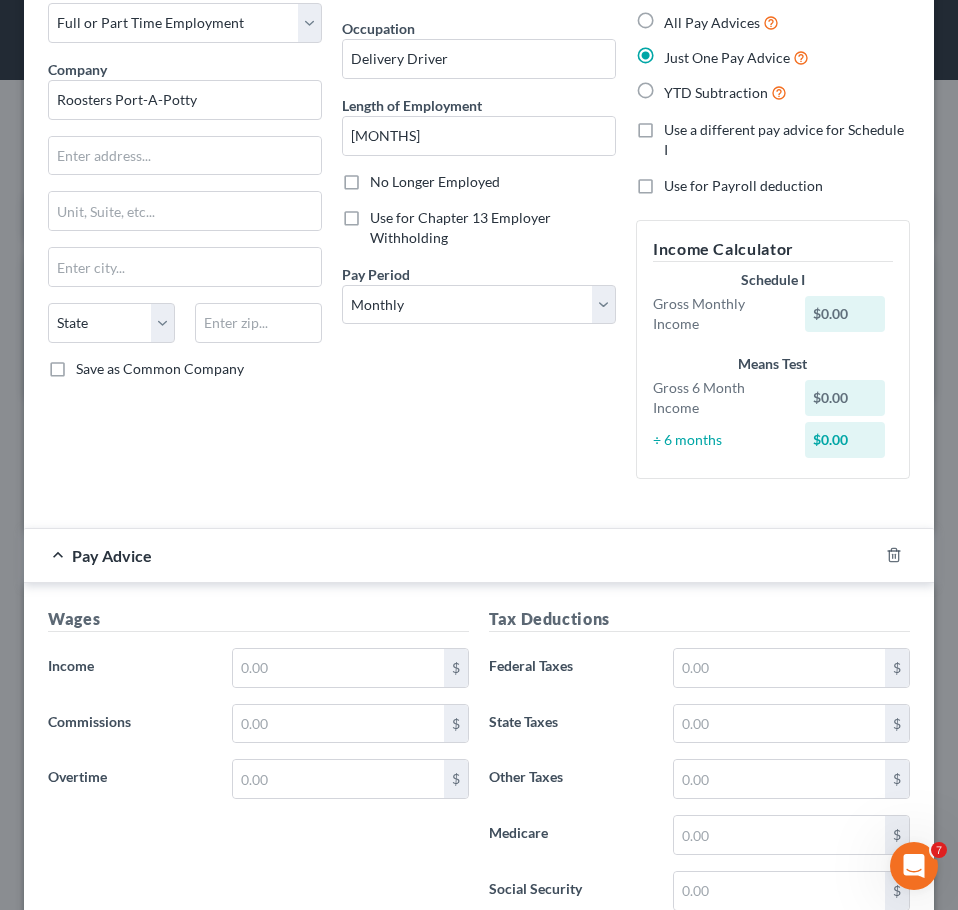 scroll, scrollTop: 120, scrollLeft: 0, axis: vertical 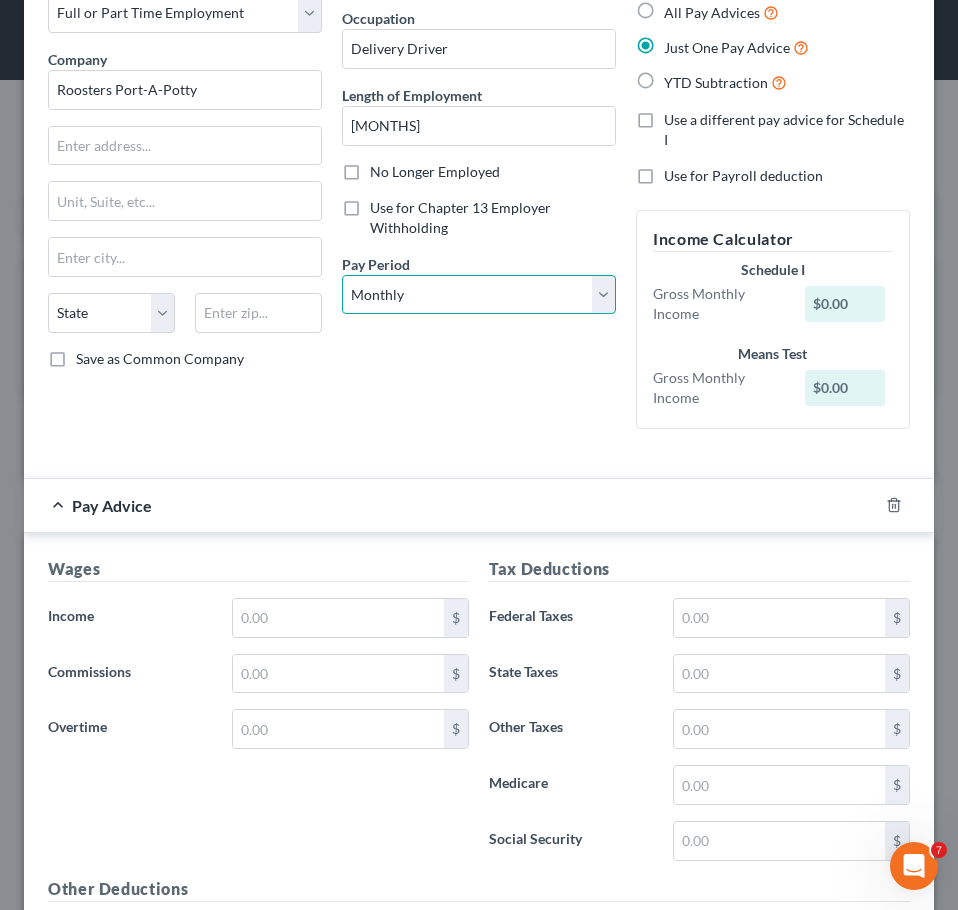 click on "Select Monthly Twice Monthly Every Other Week Weekly" at bounding box center (479, 295) 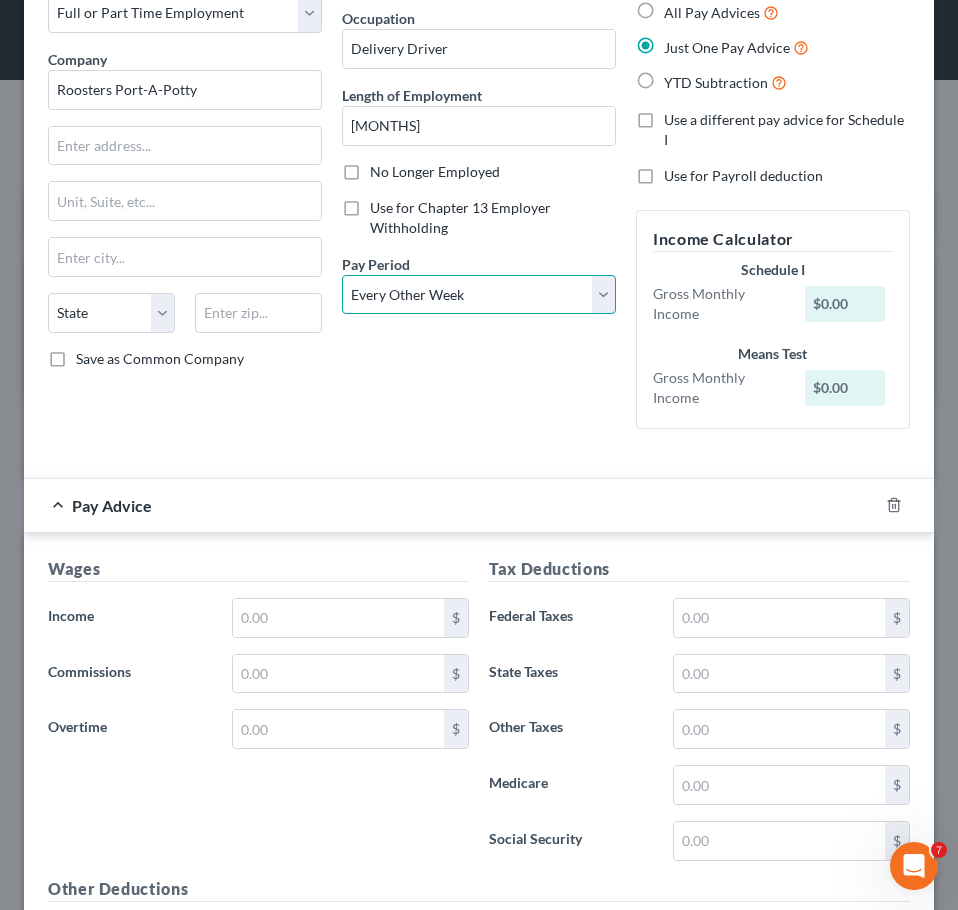 click on "Select Monthly Twice Monthly Every Other Week Weekly" at bounding box center (479, 295) 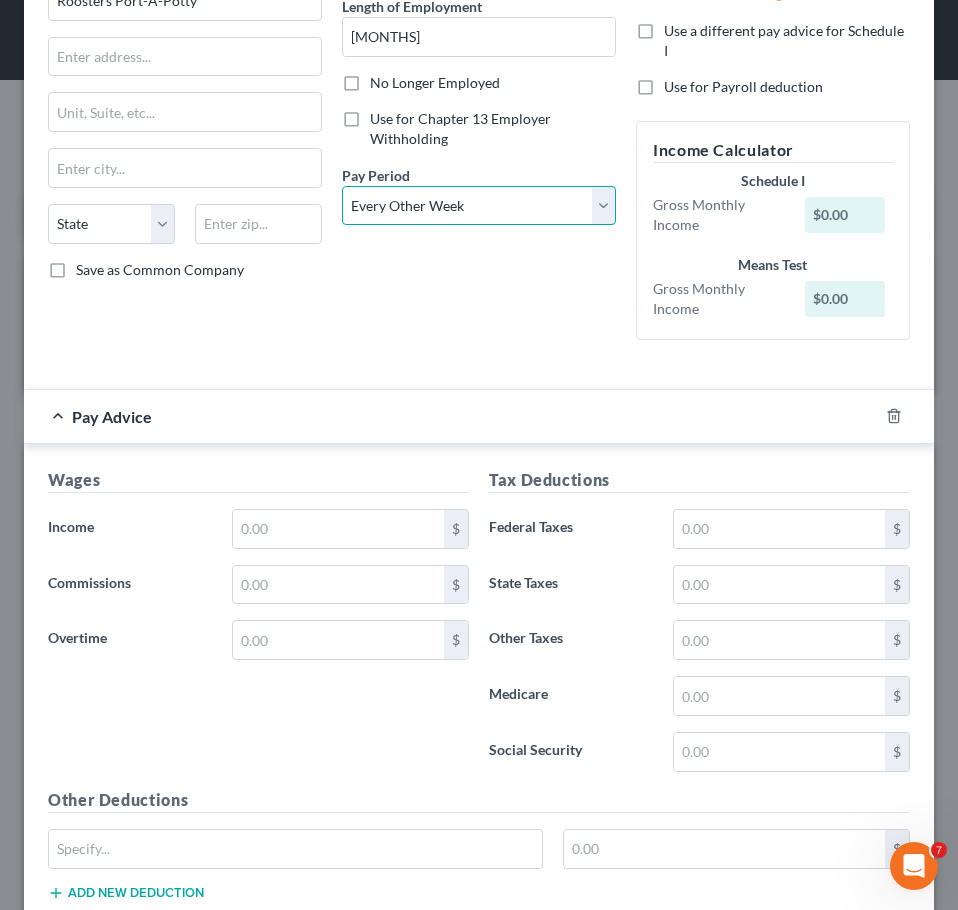 scroll, scrollTop: 212, scrollLeft: 0, axis: vertical 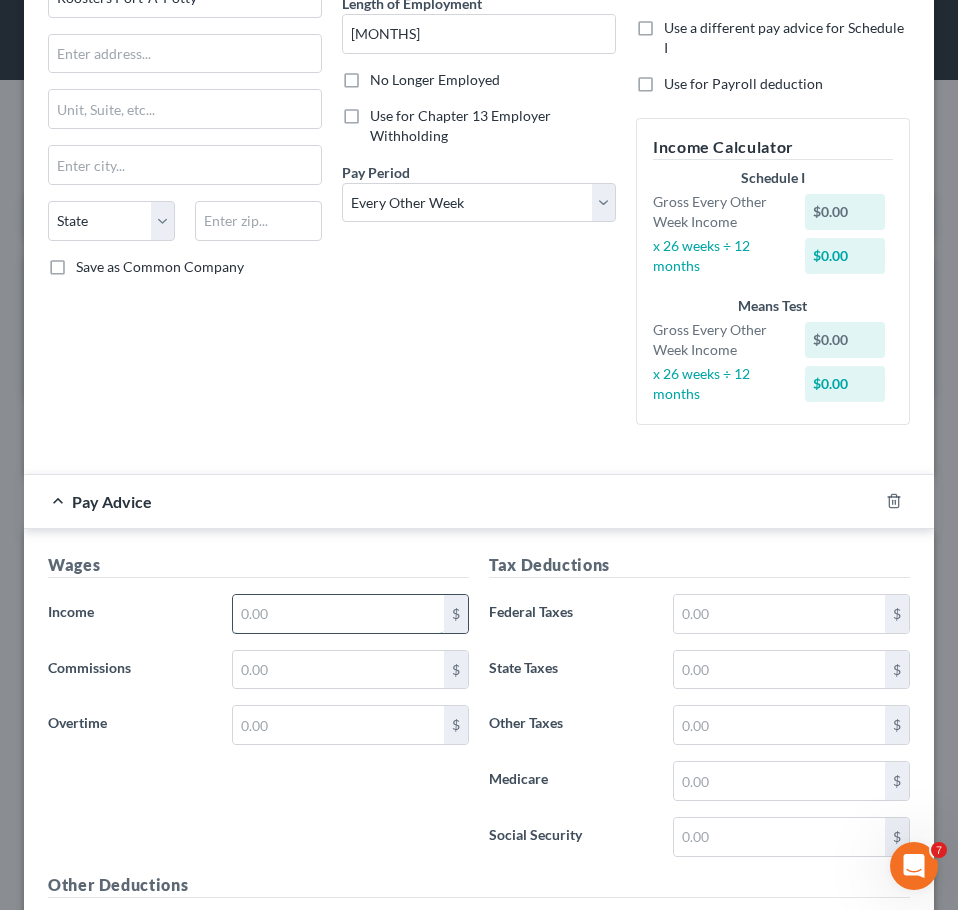 click at bounding box center [338, 614] 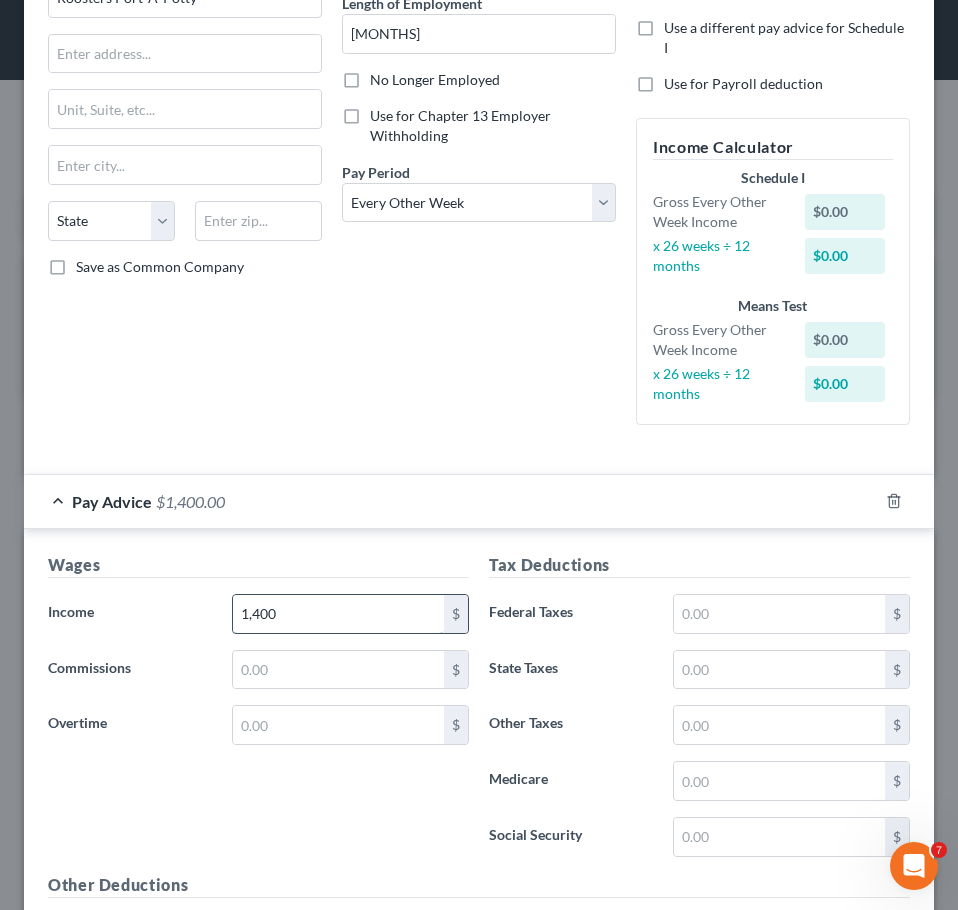 type on "1,400" 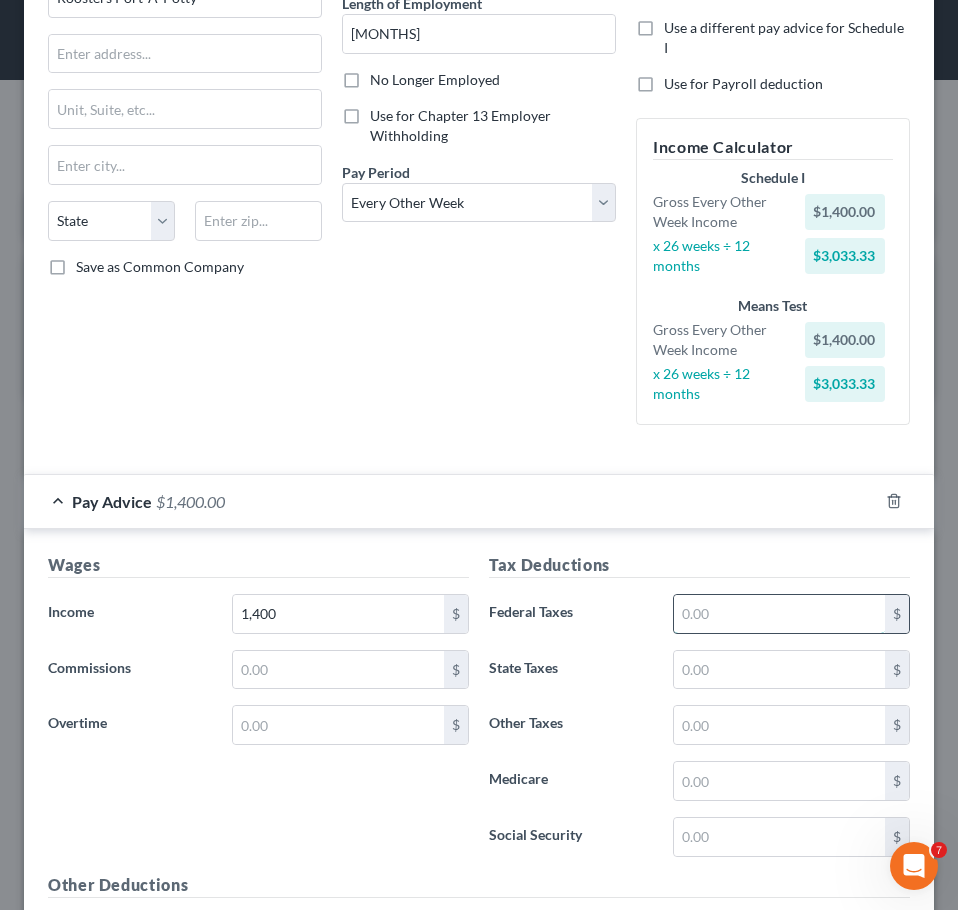 click at bounding box center (779, 614) 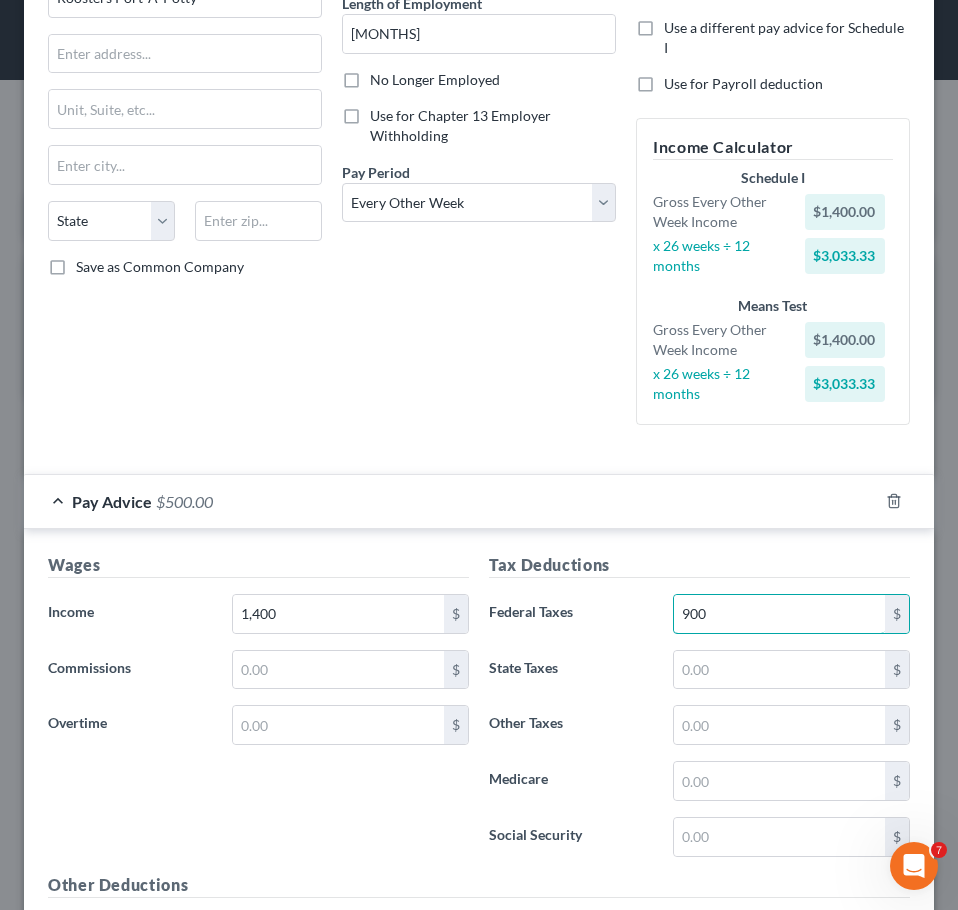 drag, startPoint x: 756, startPoint y: 612, endPoint x: 549, endPoint y: 604, distance: 207.15453 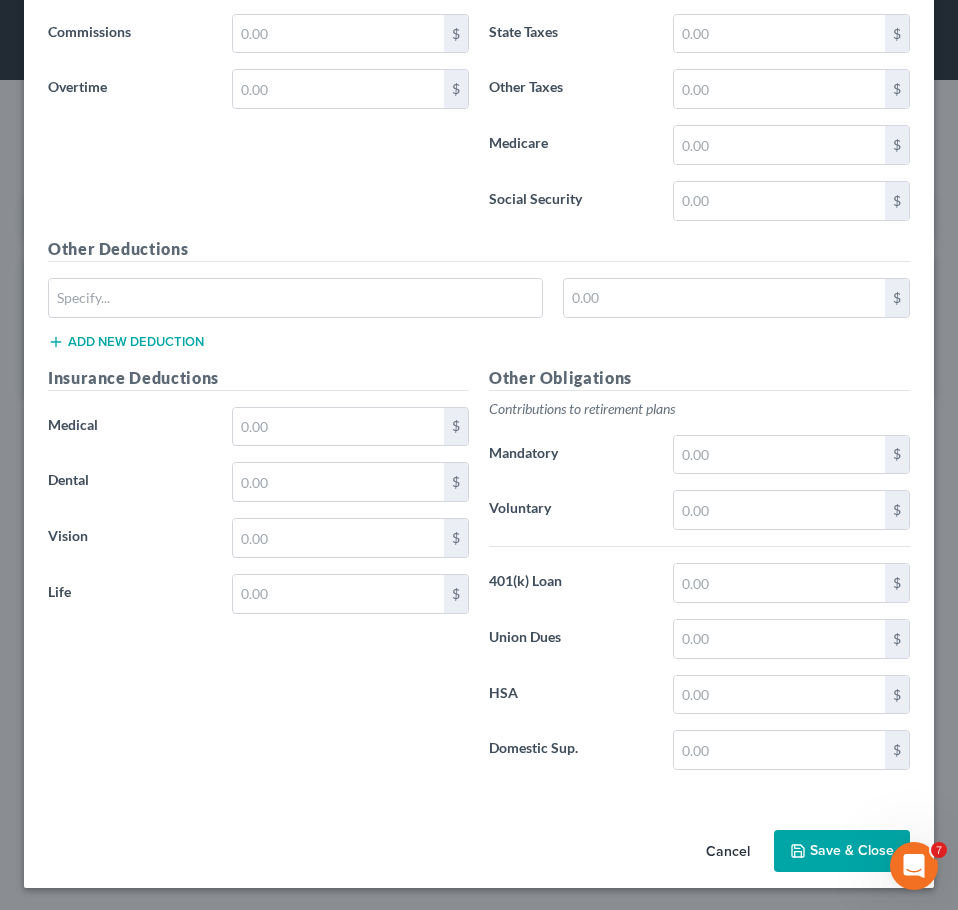scroll, scrollTop: 850, scrollLeft: 0, axis: vertical 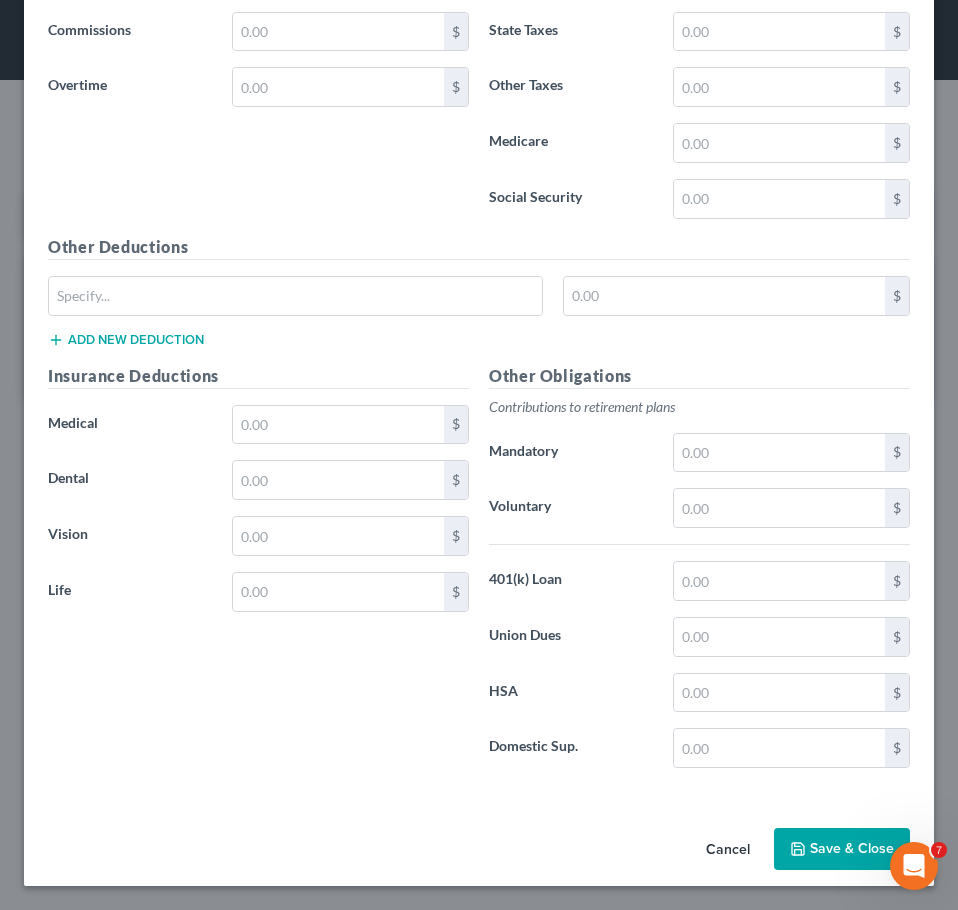 type on "500" 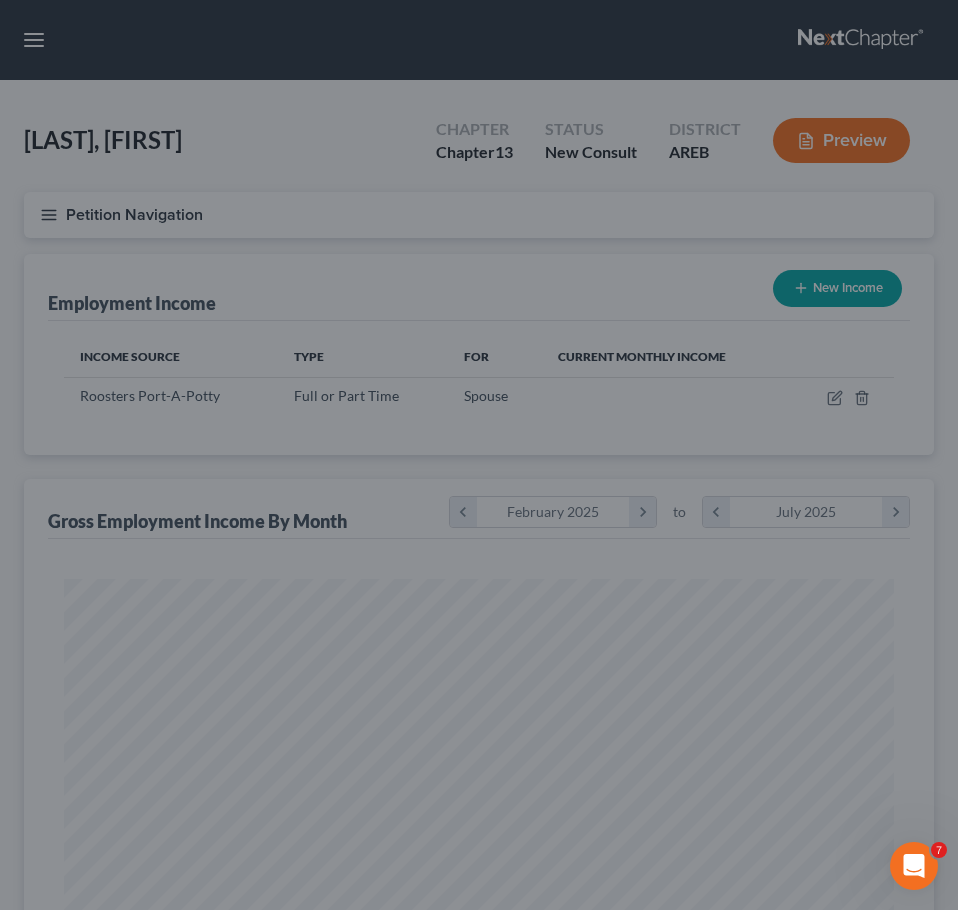 scroll, scrollTop: 999585, scrollLeft: 999130, axis: both 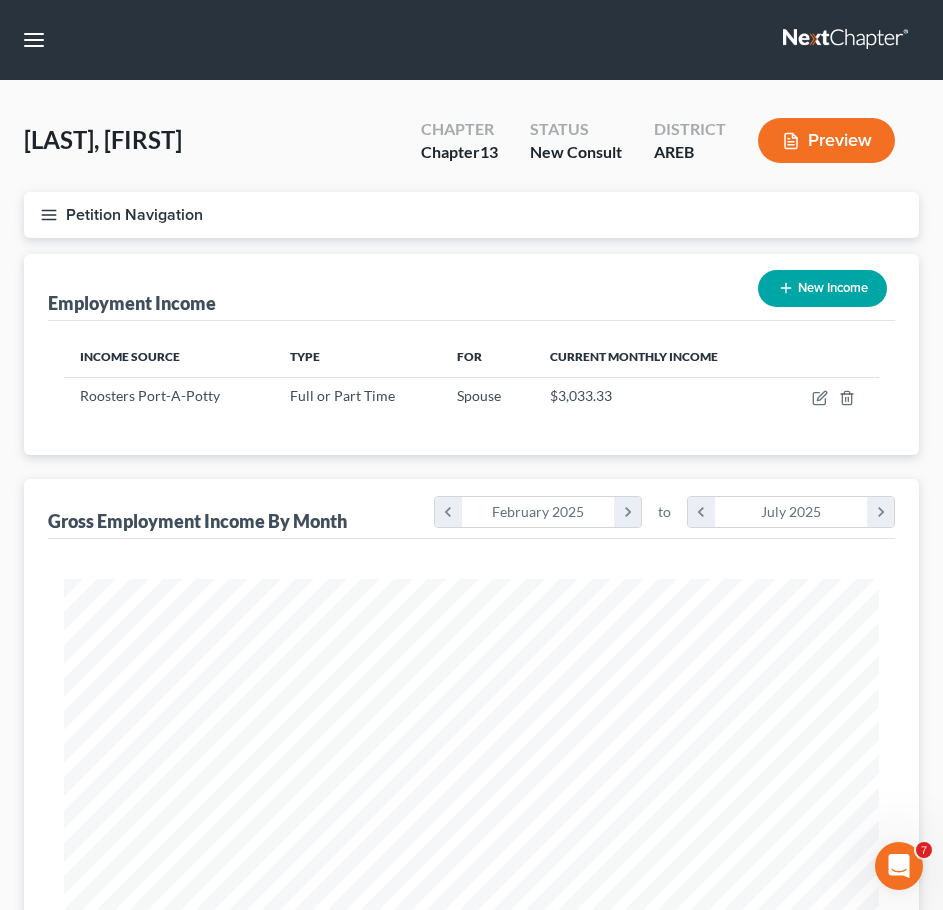 click on "New Income" at bounding box center (822, 288) 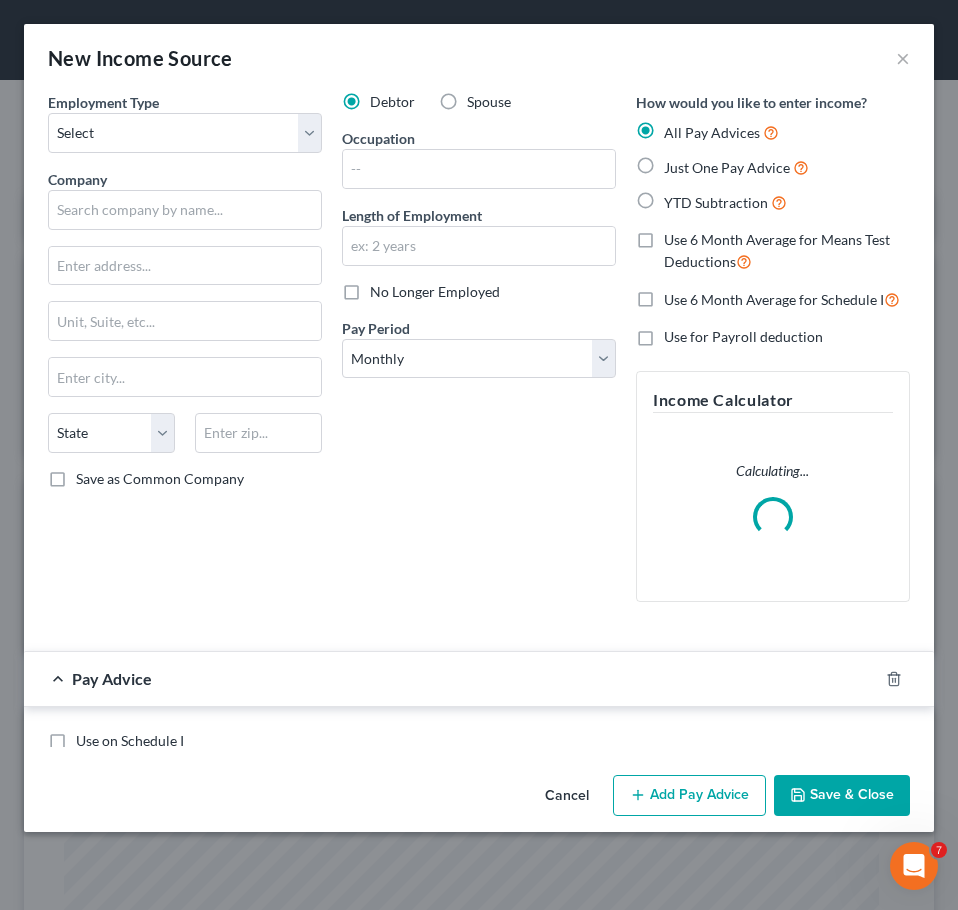 scroll, scrollTop: 999585, scrollLeft: 999130, axis: both 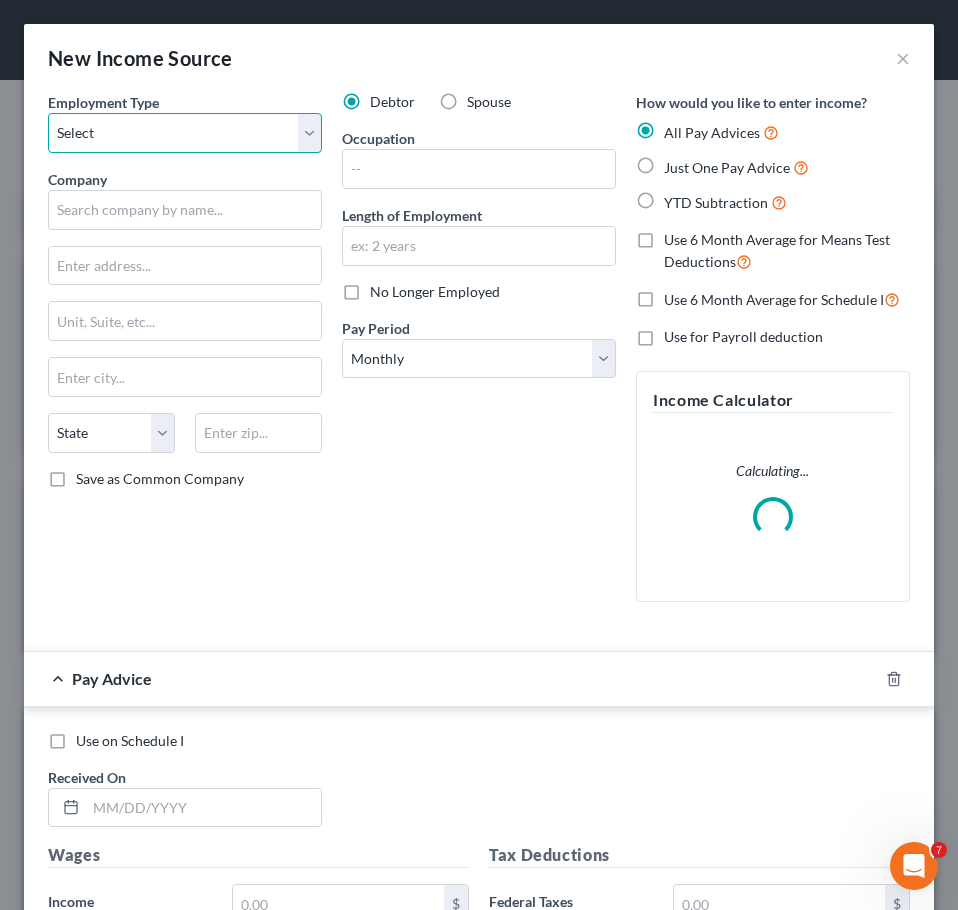 click on "Select Full or Part Time Employment Self Employment" at bounding box center [185, 133] 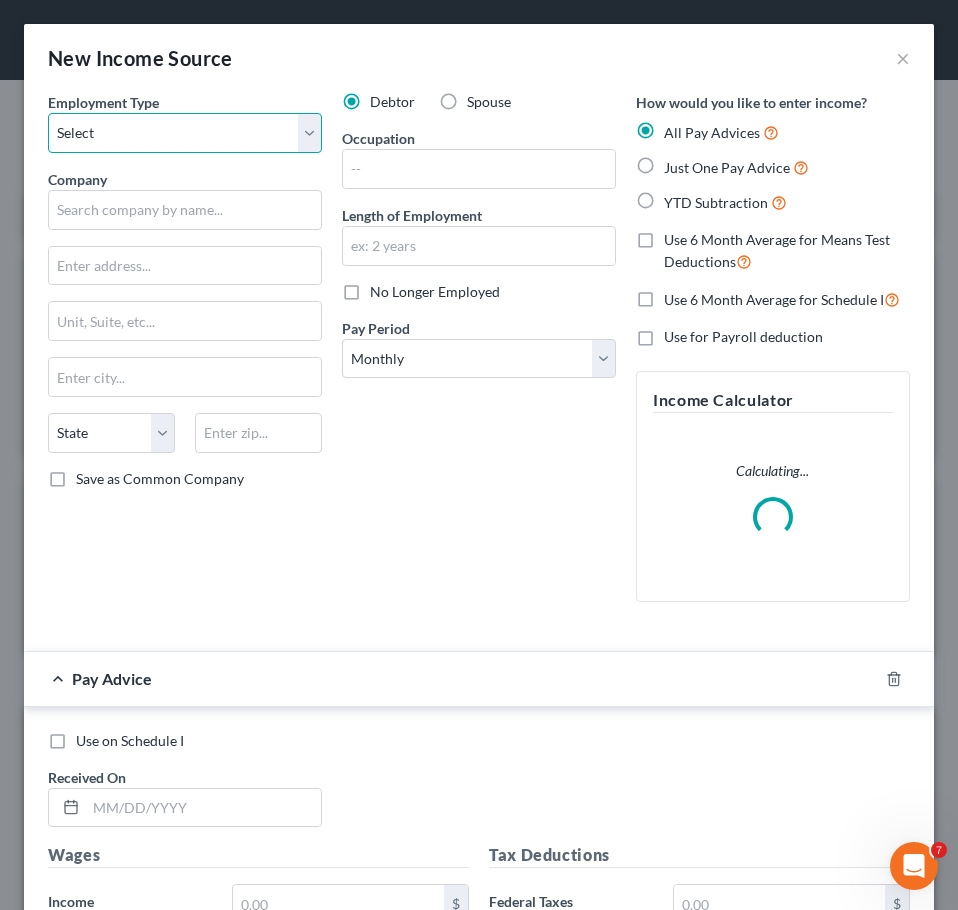 select on "0" 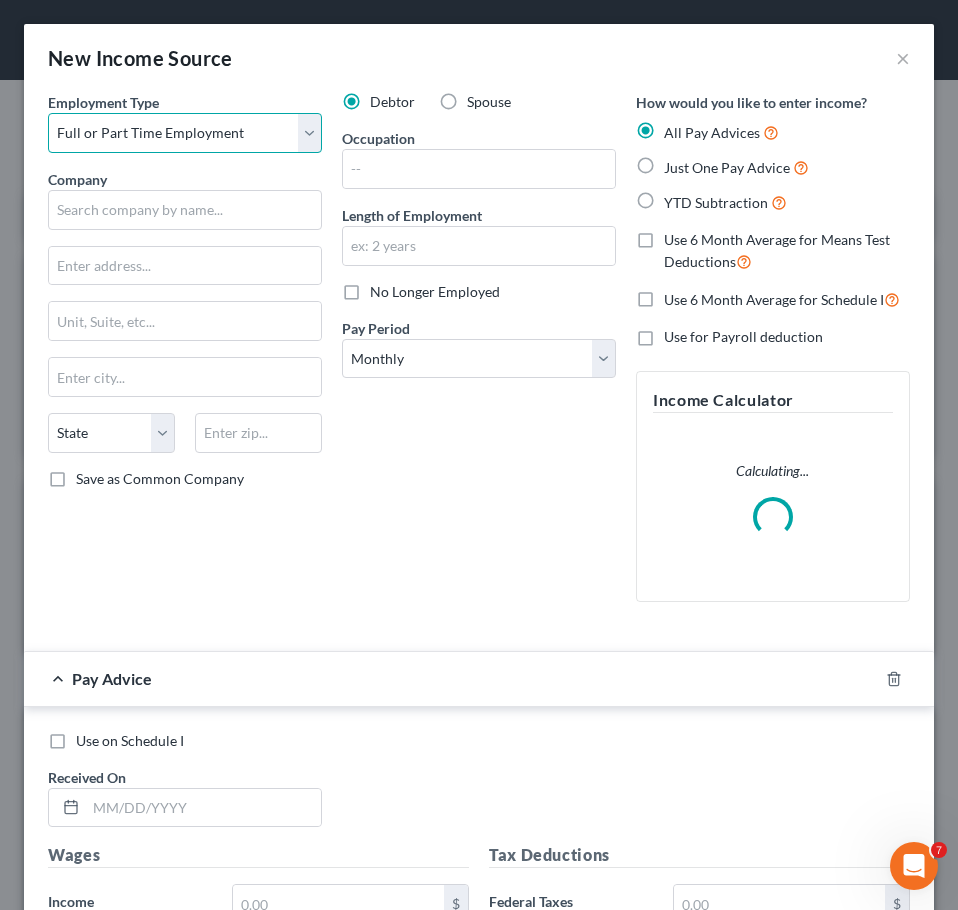 click on "Select Full or Part Time Employment Self Employment" at bounding box center [185, 133] 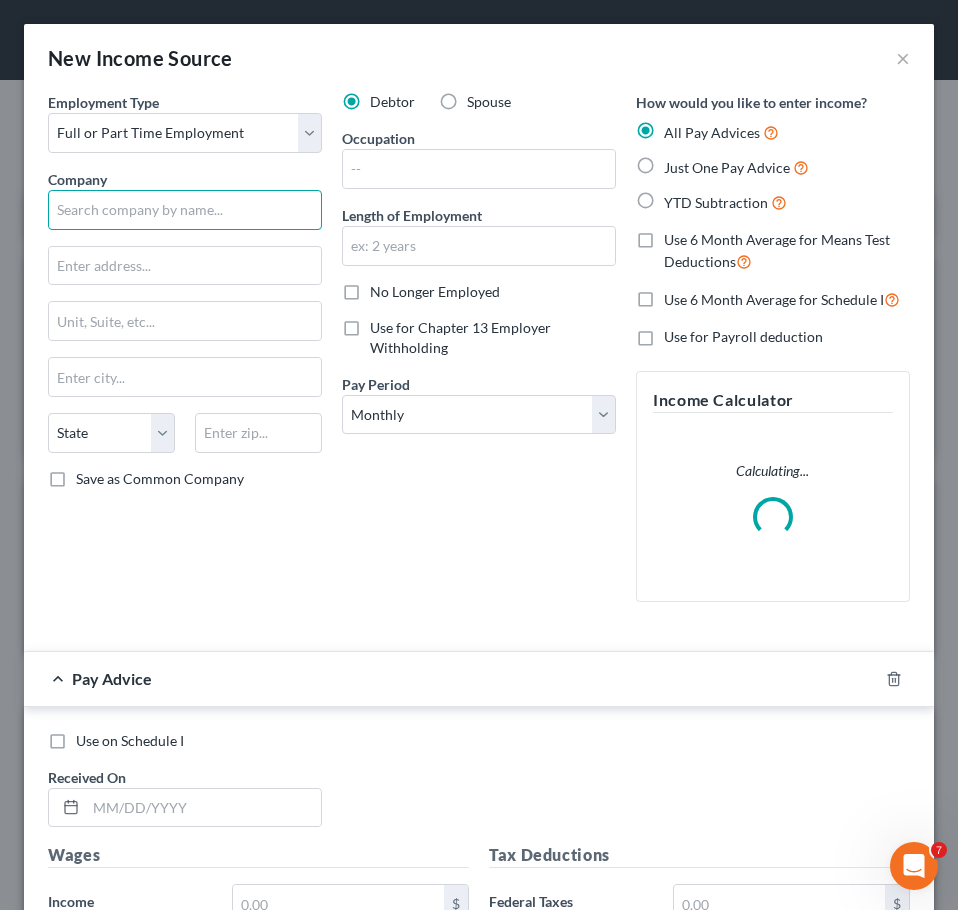 click at bounding box center (185, 210) 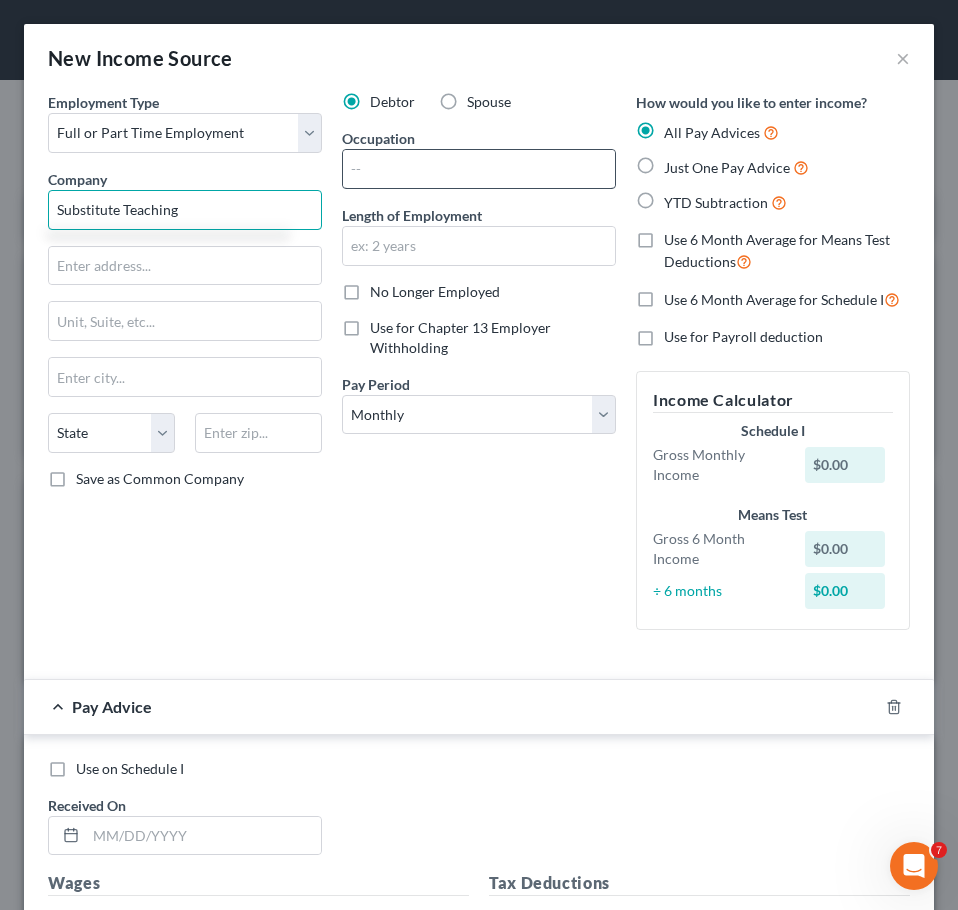 type on "Substitute Teaching" 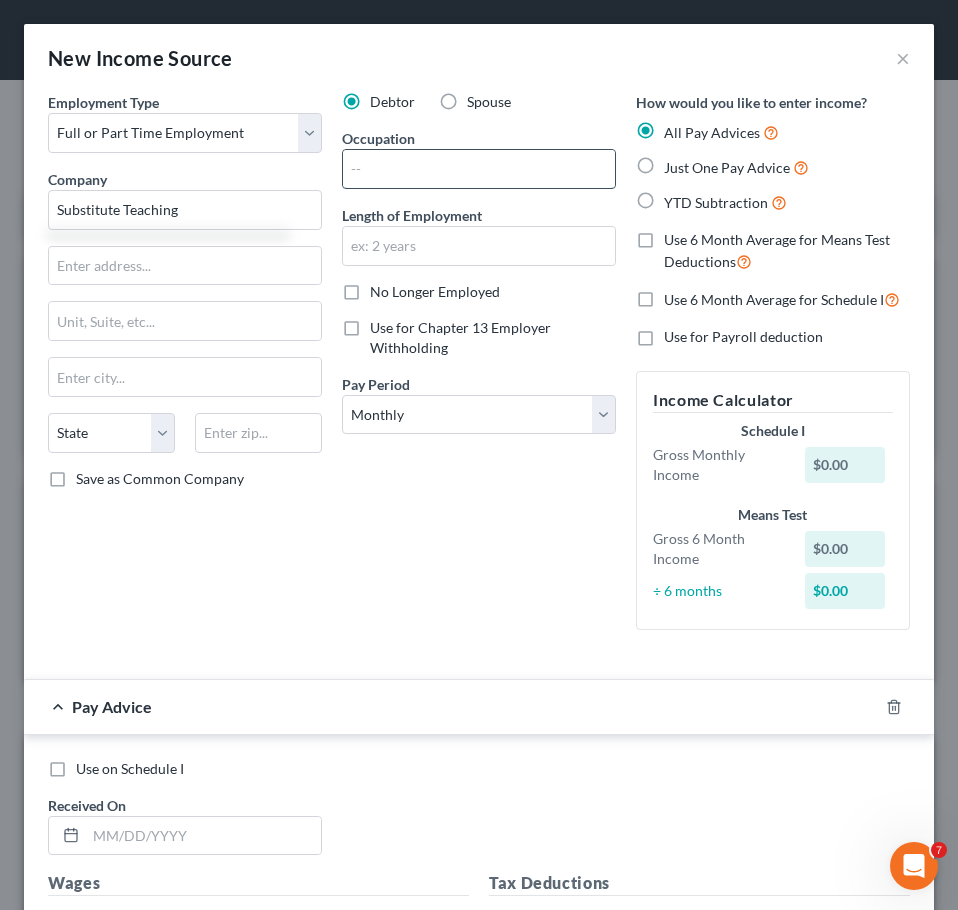 click at bounding box center (479, 169) 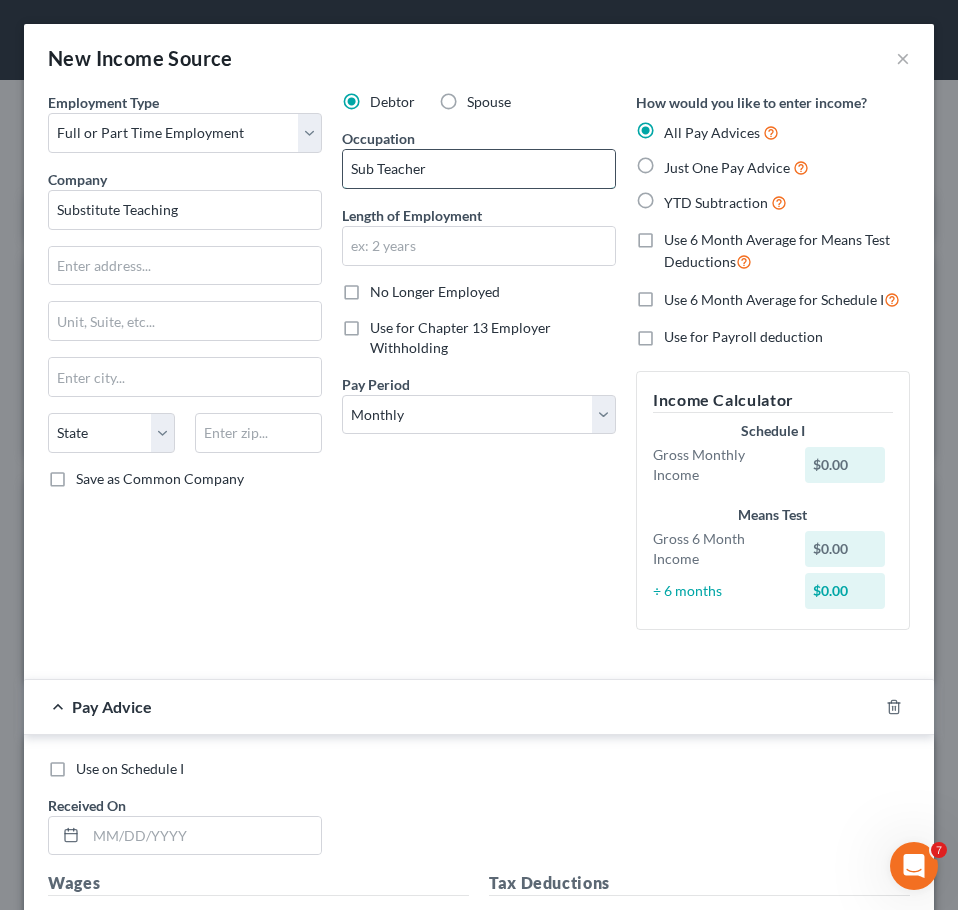 type on "Sub Teacher" 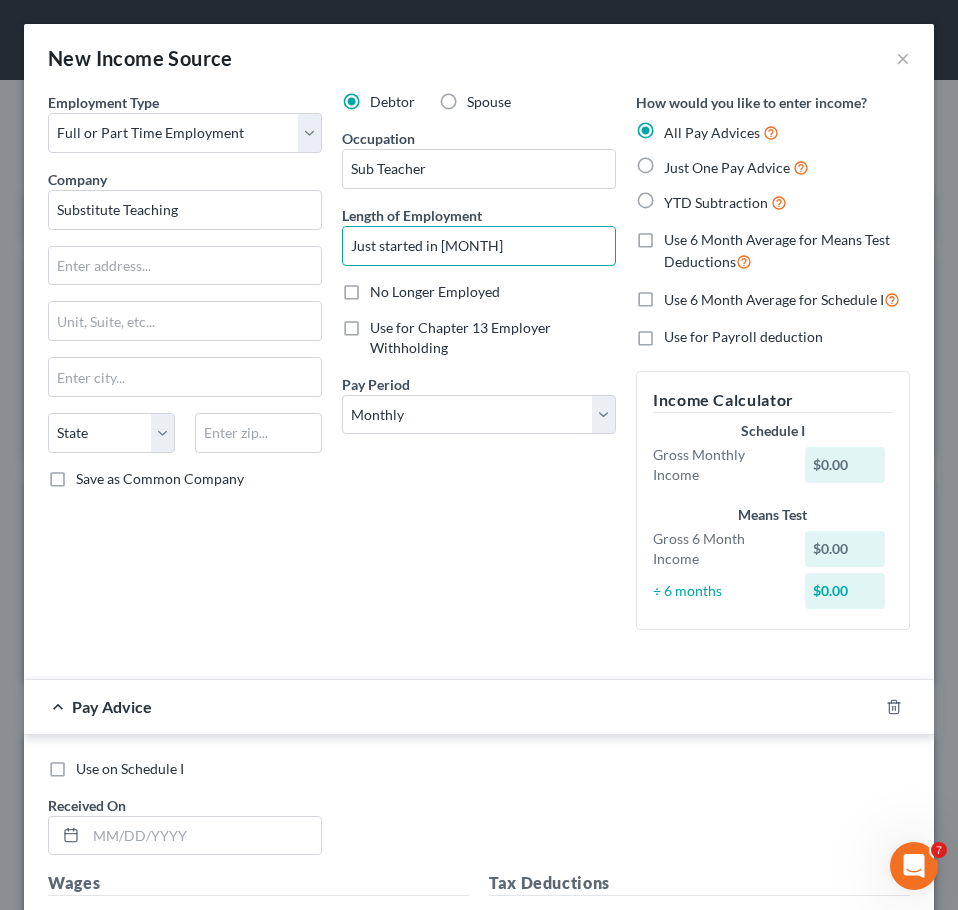 type on "Just started in [MONTH]" 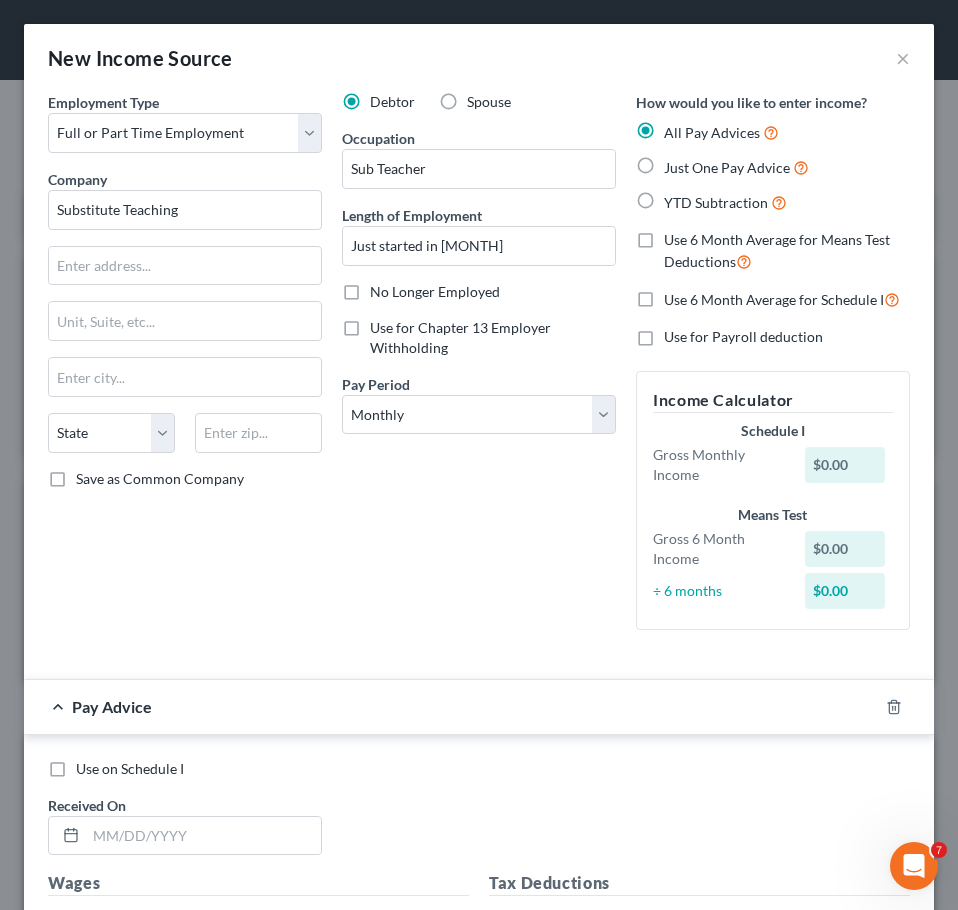 click on "Just One Pay Advice" at bounding box center (727, 167) 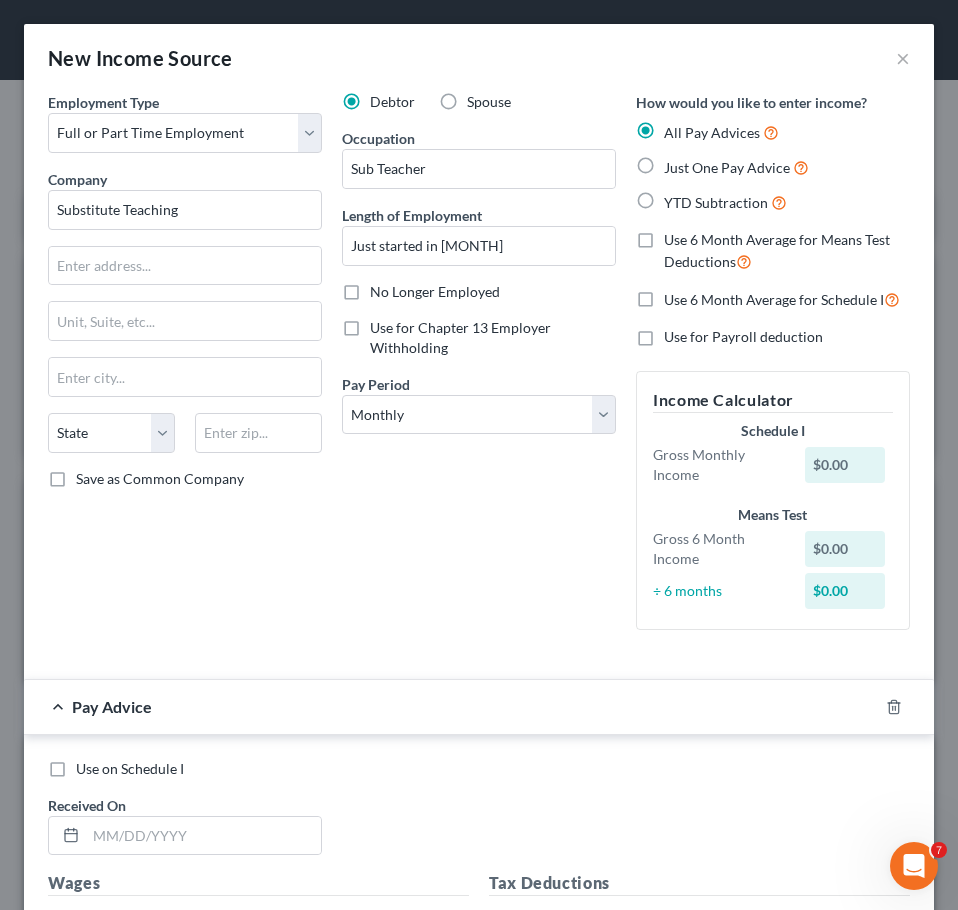 click on "Just One Pay Advice" at bounding box center (678, 162) 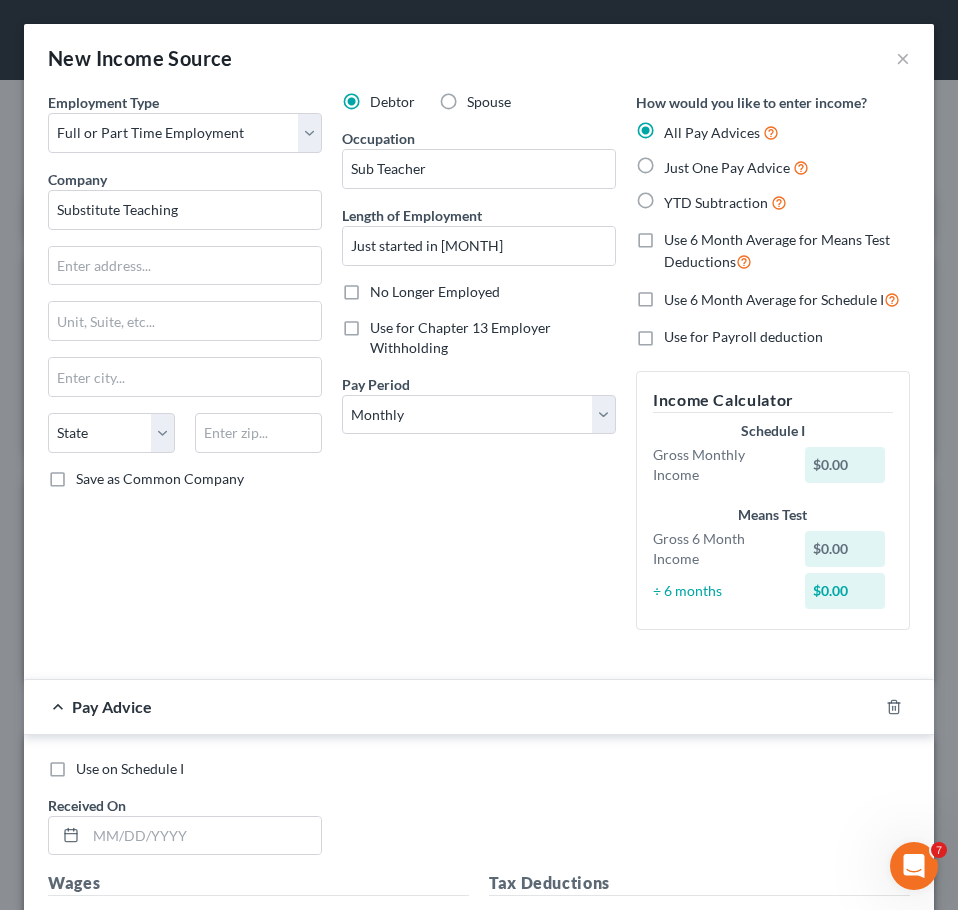 radio on "true" 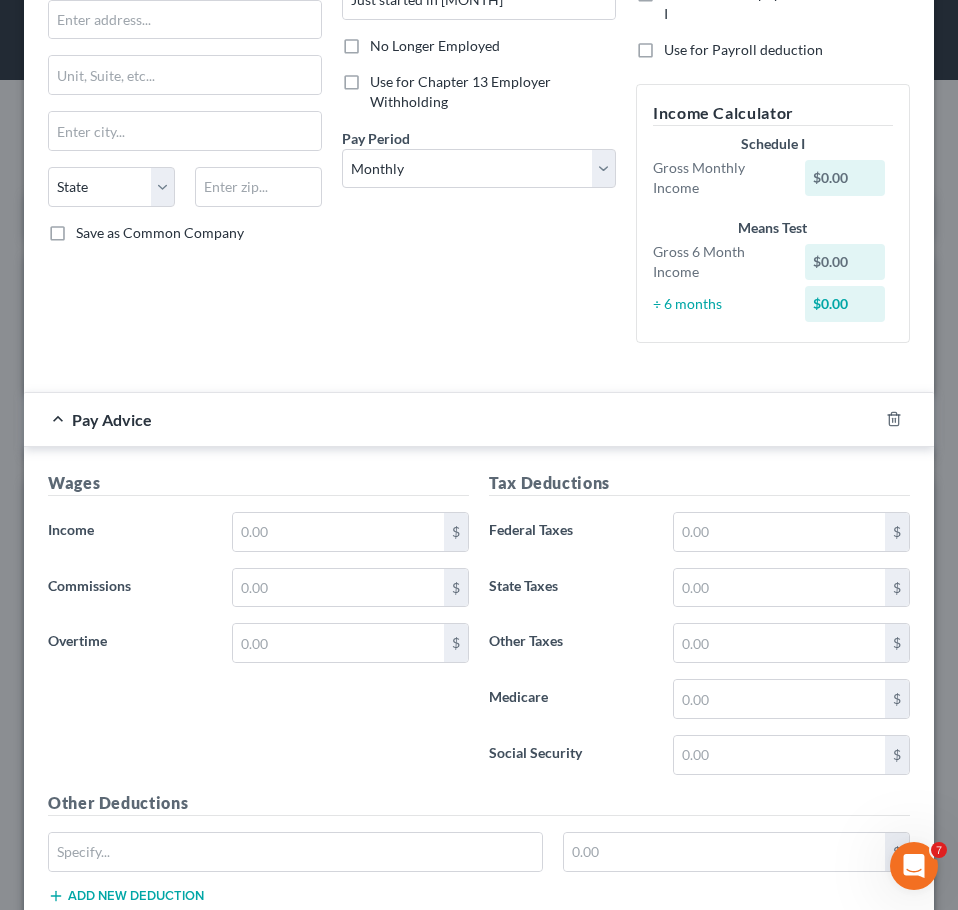 scroll, scrollTop: 247, scrollLeft: 0, axis: vertical 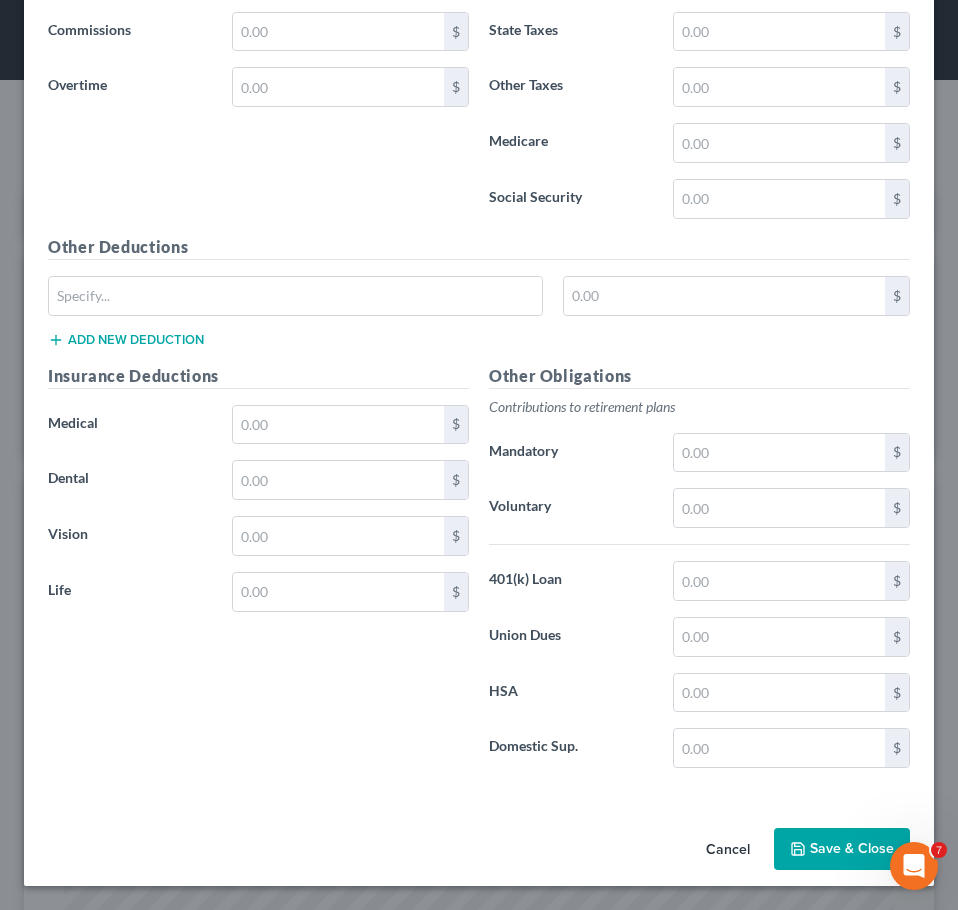 click on "Cancel" at bounding box center [728, 850] 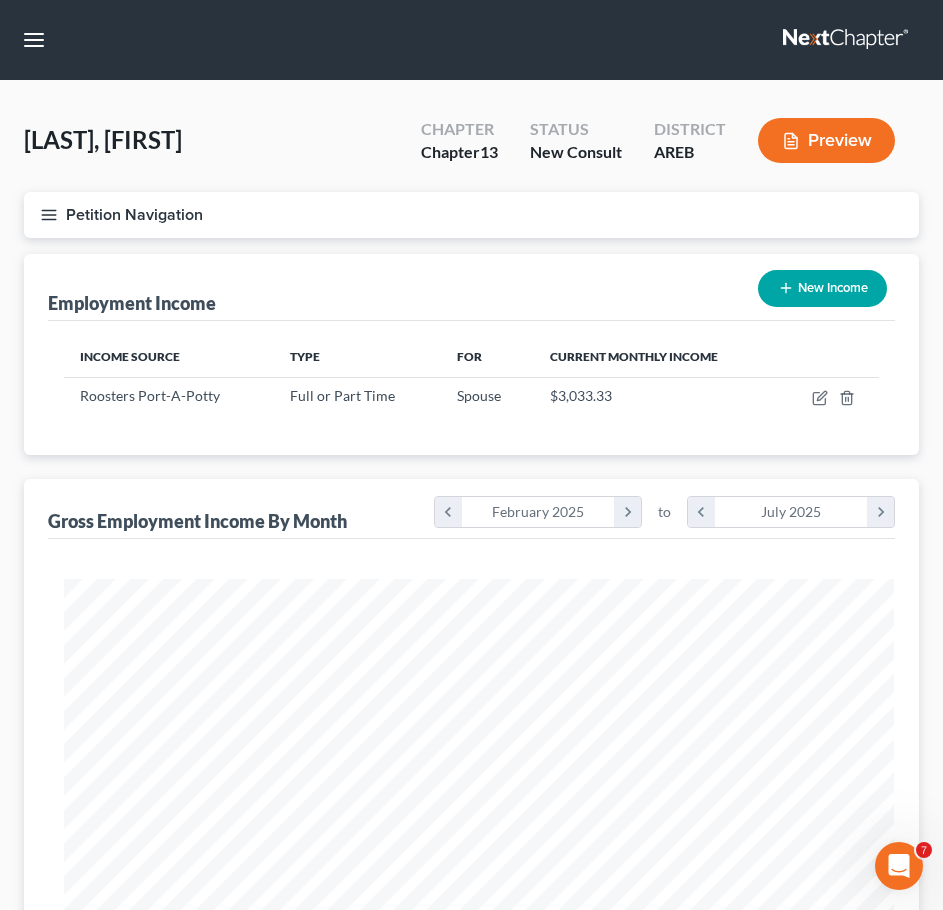 scroll, scrollTop: 407, scrollLeft: 855, axis: both 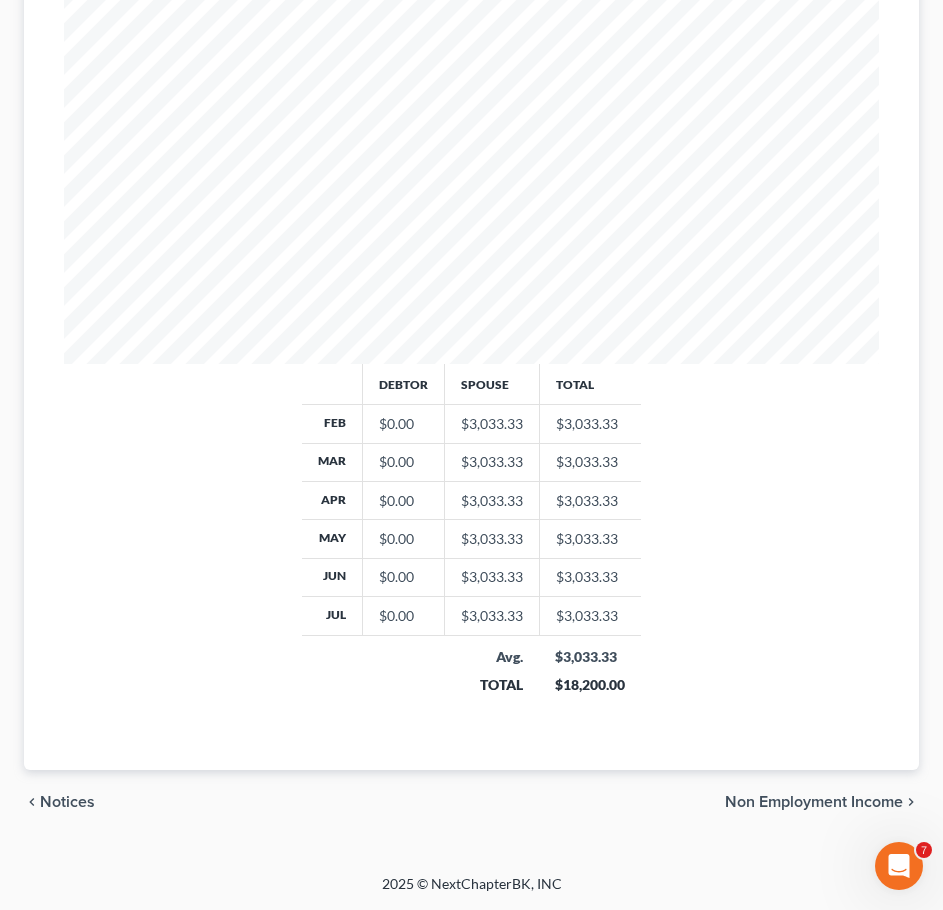 click on "Non Employment Income" at bounding box center (814, 802) 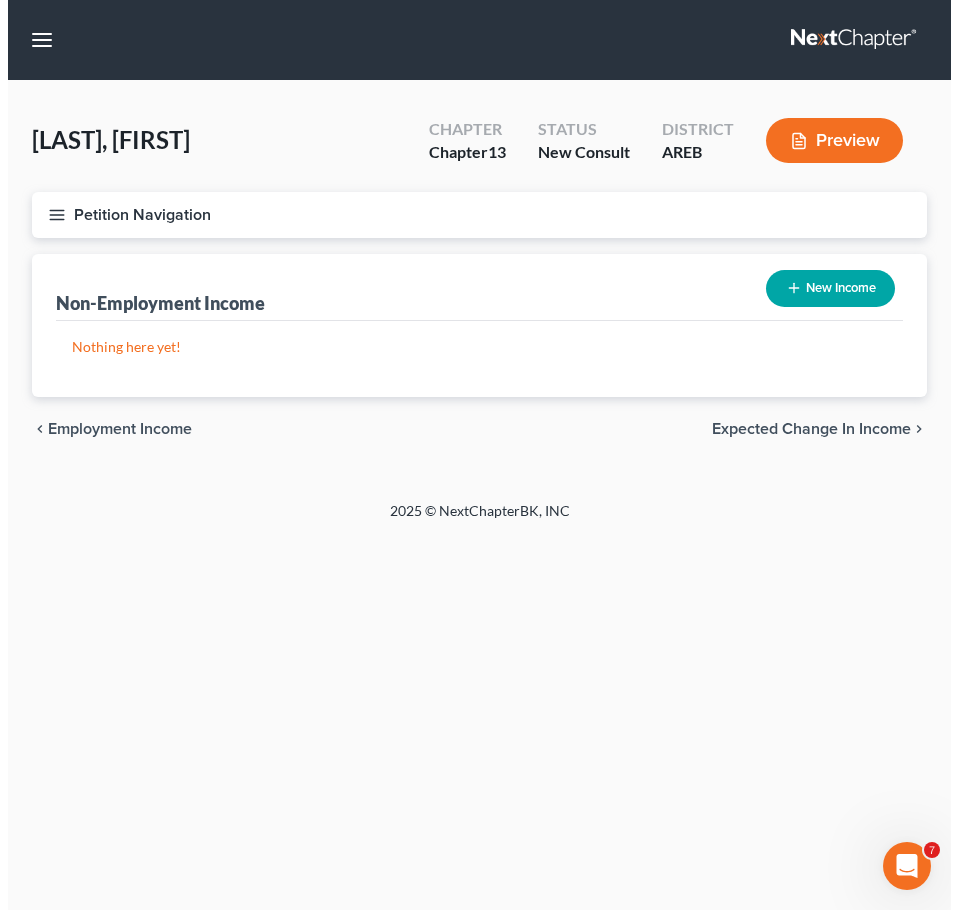 scroll, scrollTop: 0, scrollLeft: 0, axis: both 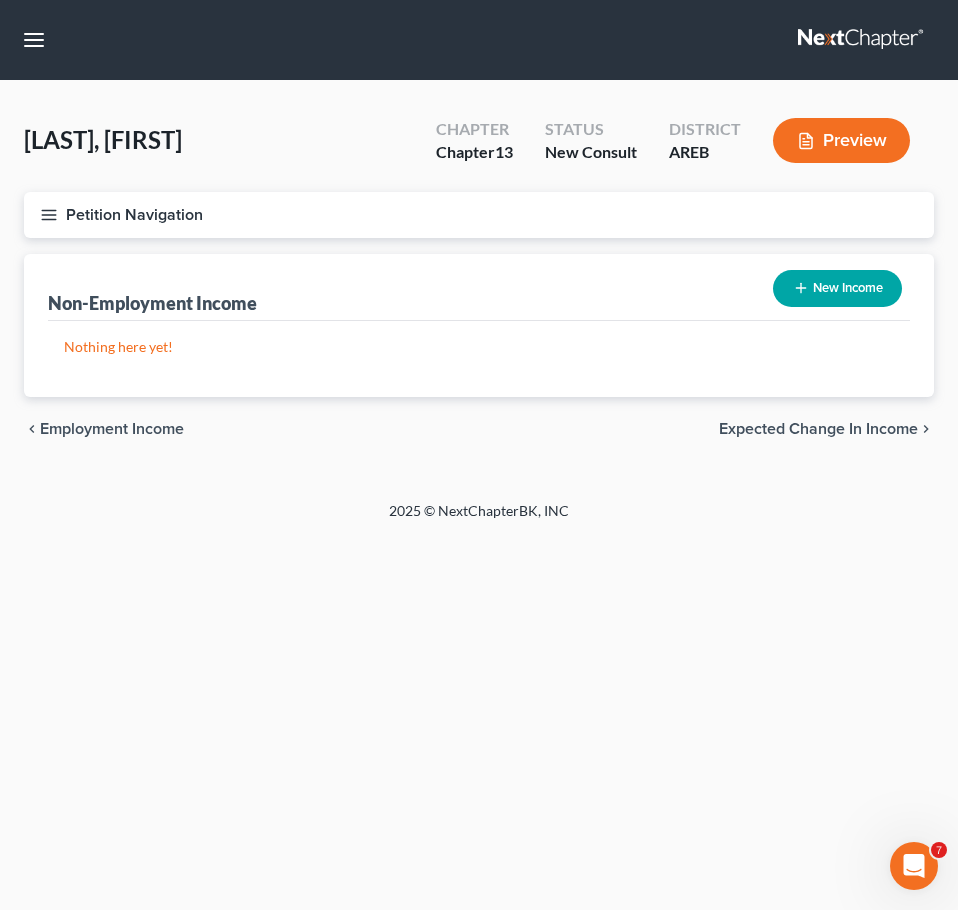 click on "New Income" at bounding box center (837, 288) 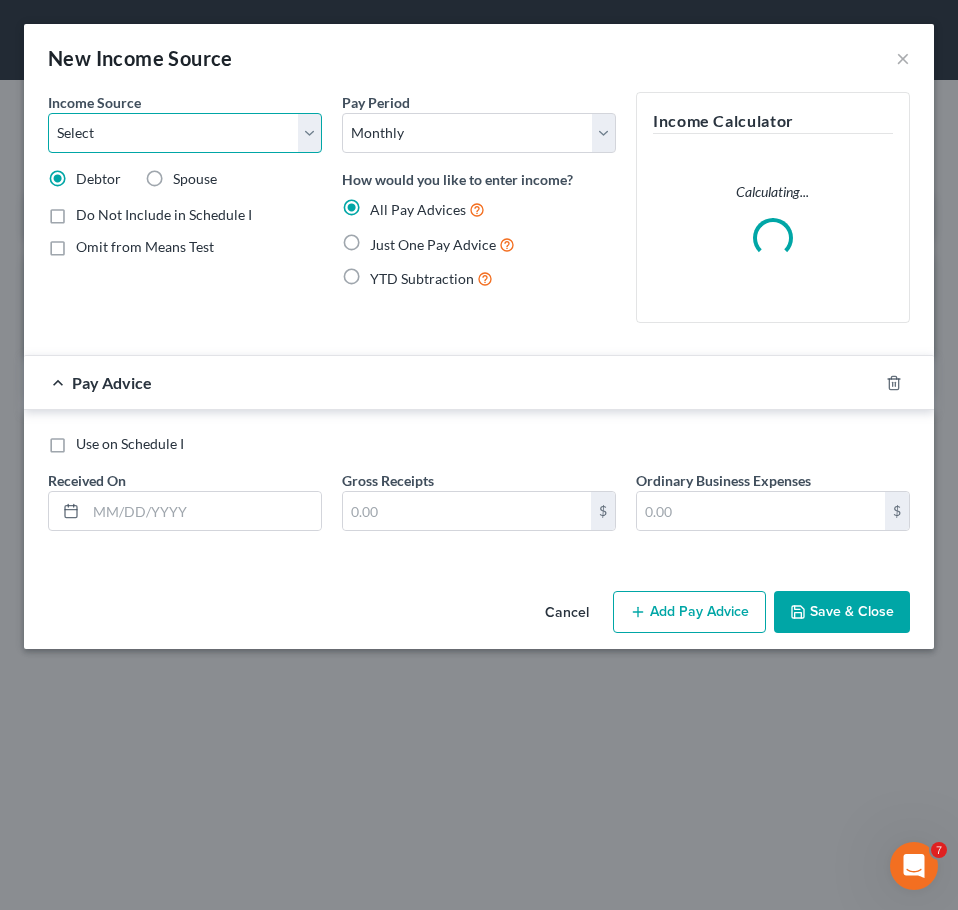 click on "Select Unemployment Disability (from employer) Pension Retirement Social Security / Social Security Disability Other Government Assistance Interests, Dividends or Royalties Child / Family Support Contributions to Household Property / Rental Business, Professional or Farm Alimony / Maintenance Payments Military Disability Benefits Other Monthly Income" at bounding box center [185, 133] 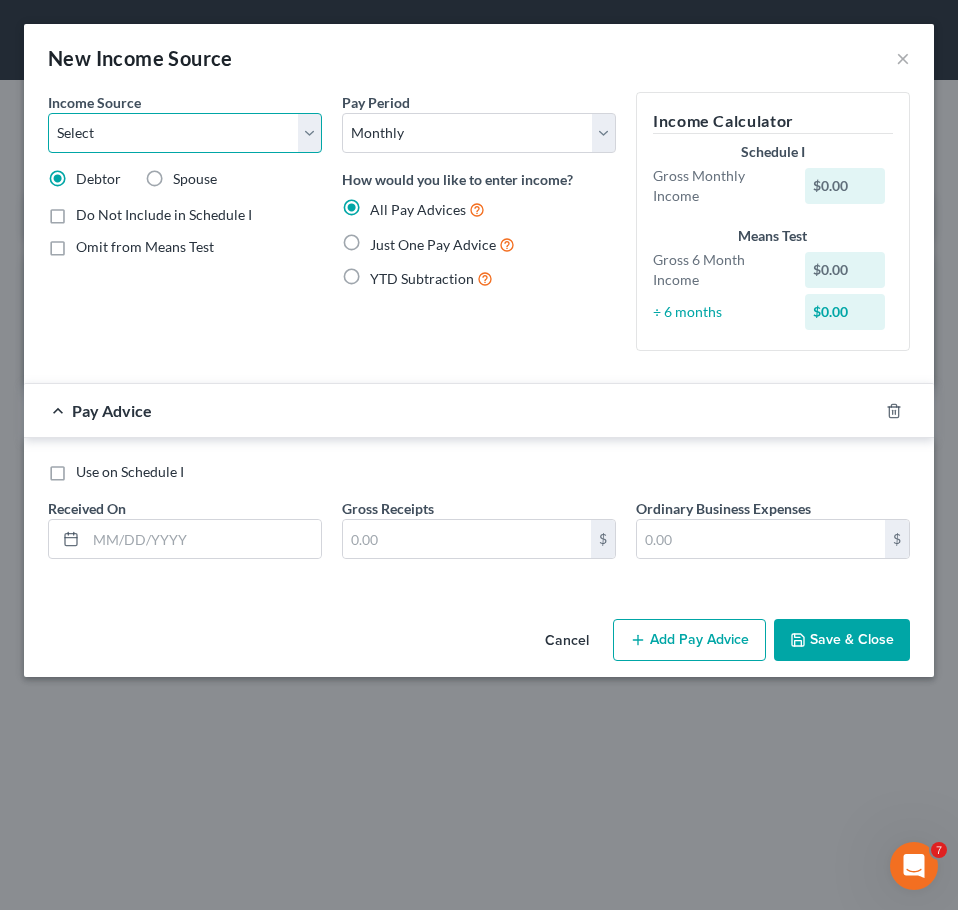 select on "4" 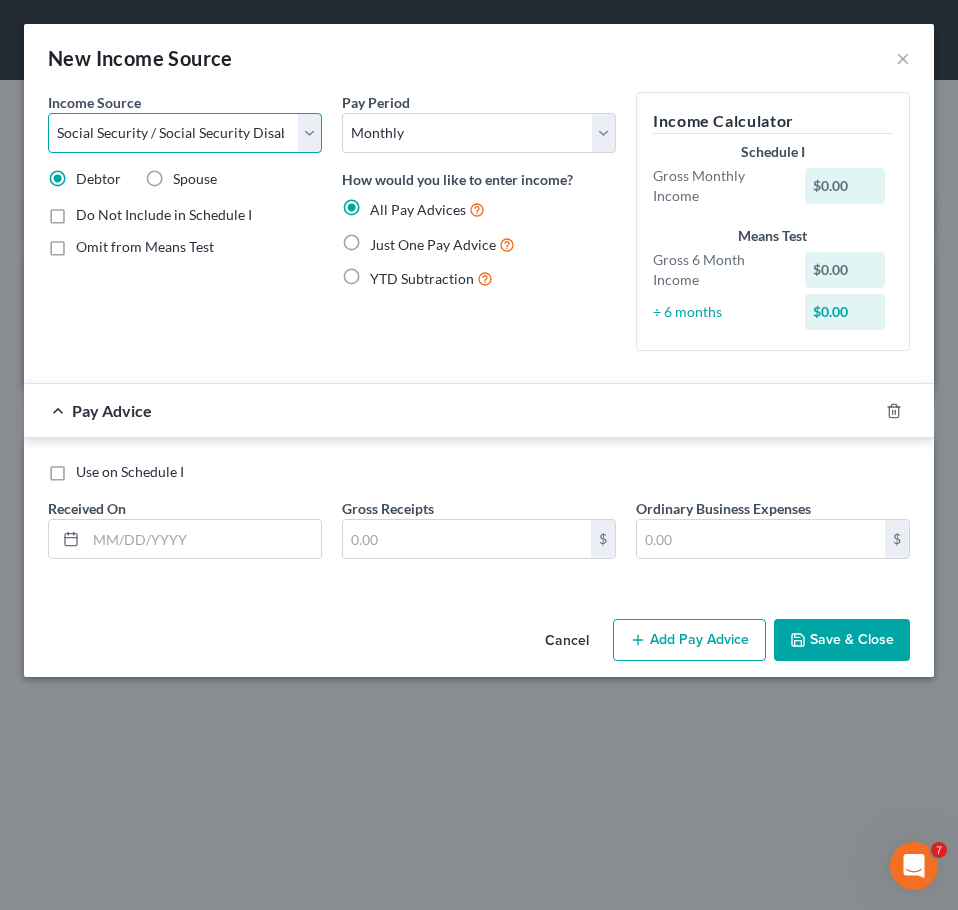 click on "Select Unemployment Disability (from employer) Pension Retirement Social Security / Social Security Disability Other Government Assistance Interests, Dividends or Royalties Child / Family Support Contributions to Household Property / Rental Business, Professional or Farm Alimony / Maintenance Payments Military Disability Benefits Other Monthly Income" at bounding box center [185, 133] 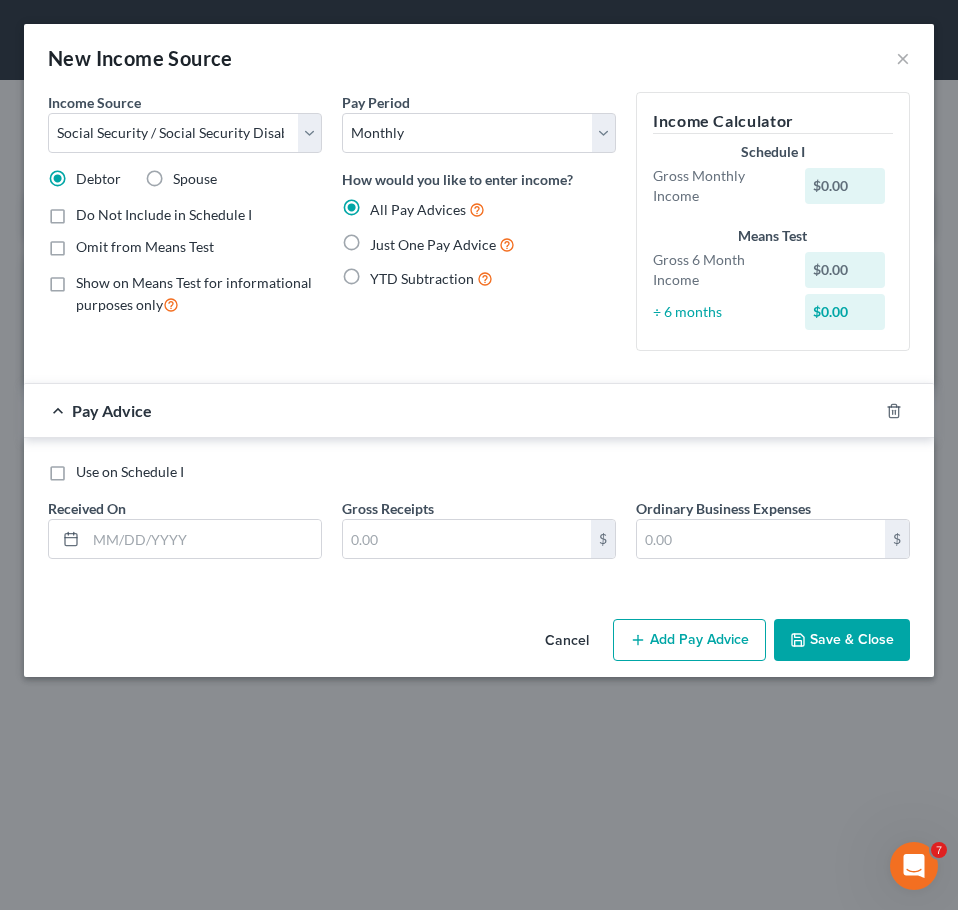 click on "Omit from Means Test" at bounding box center [145, 246] 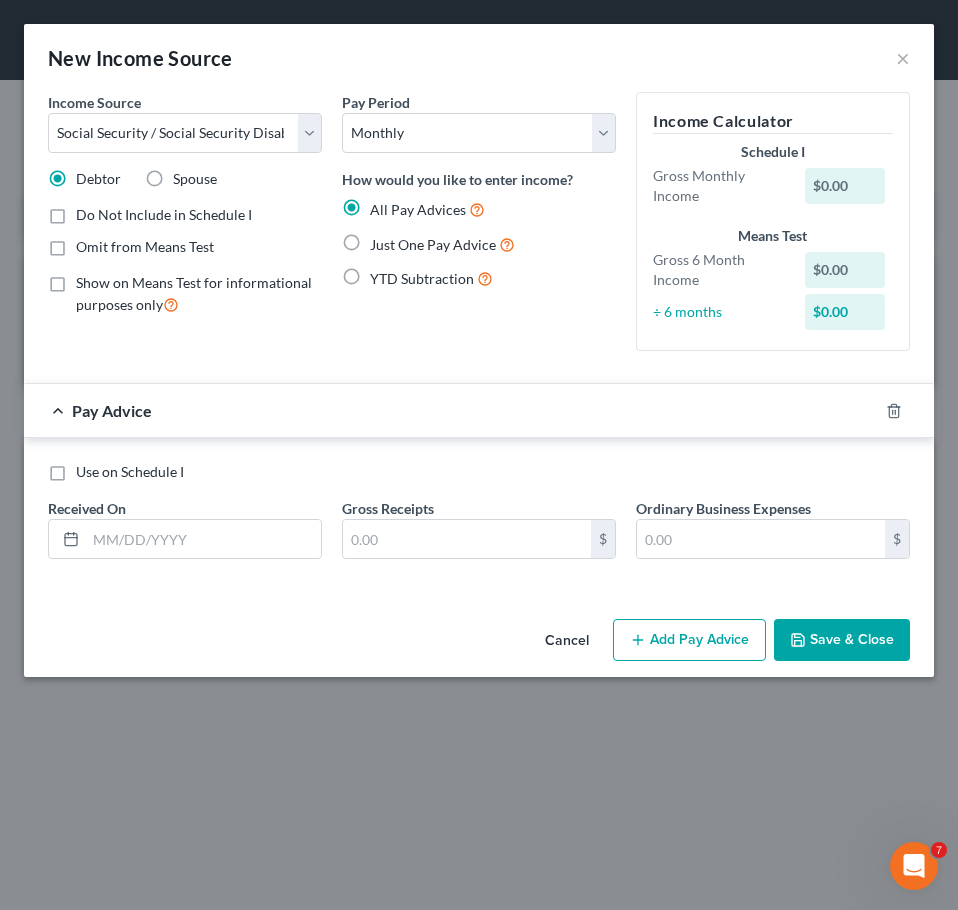 click on "Omit from Means Test" at bounding box center [90, 243] 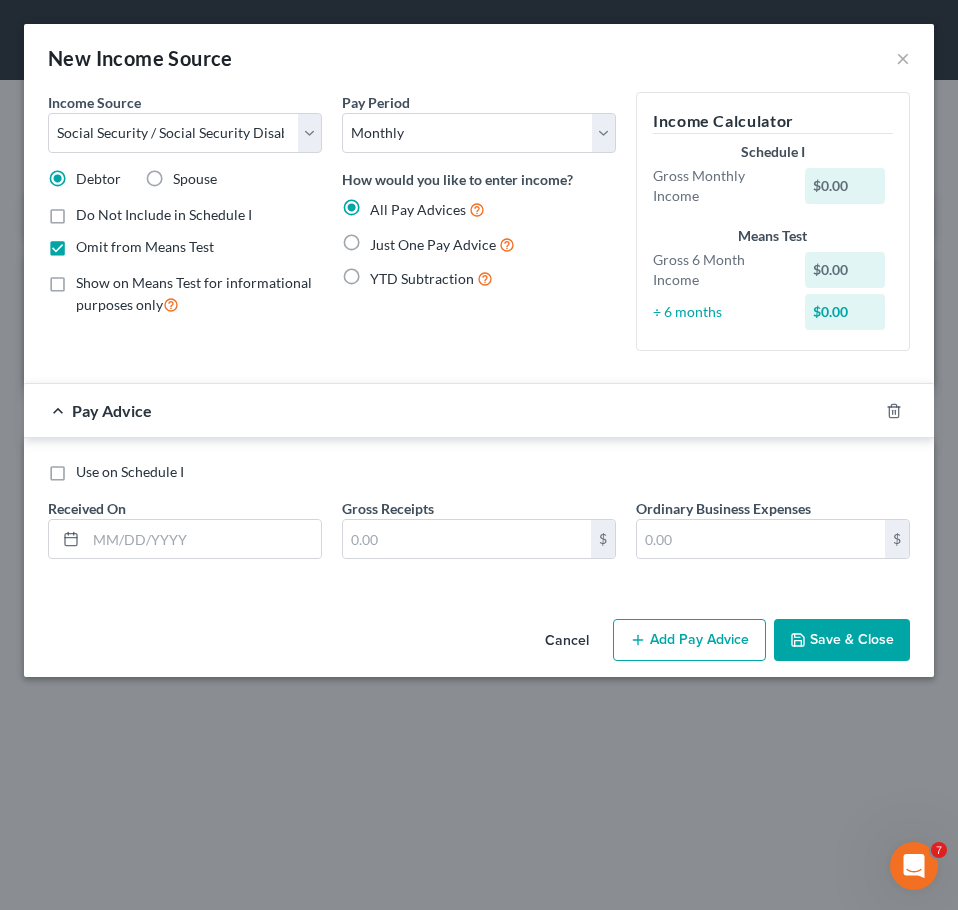 click on "Just One Pay Advice" at bounding box center [433, 244] 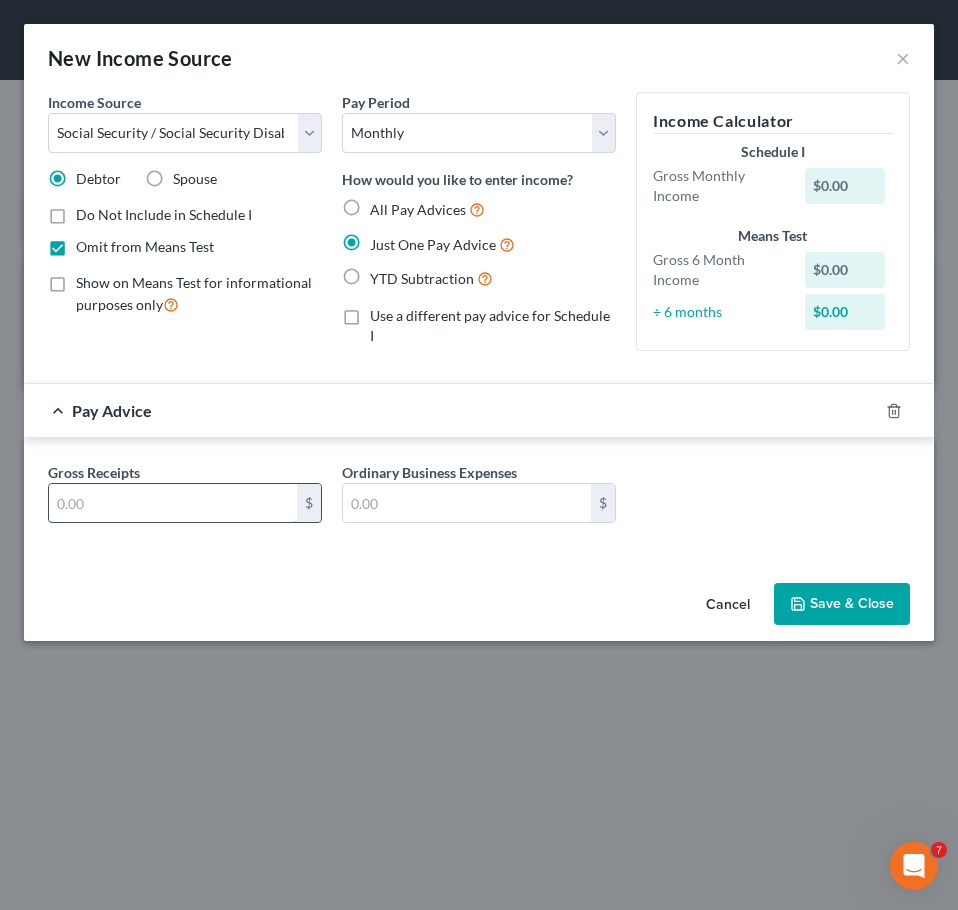 click at bounding box center [173, 503] 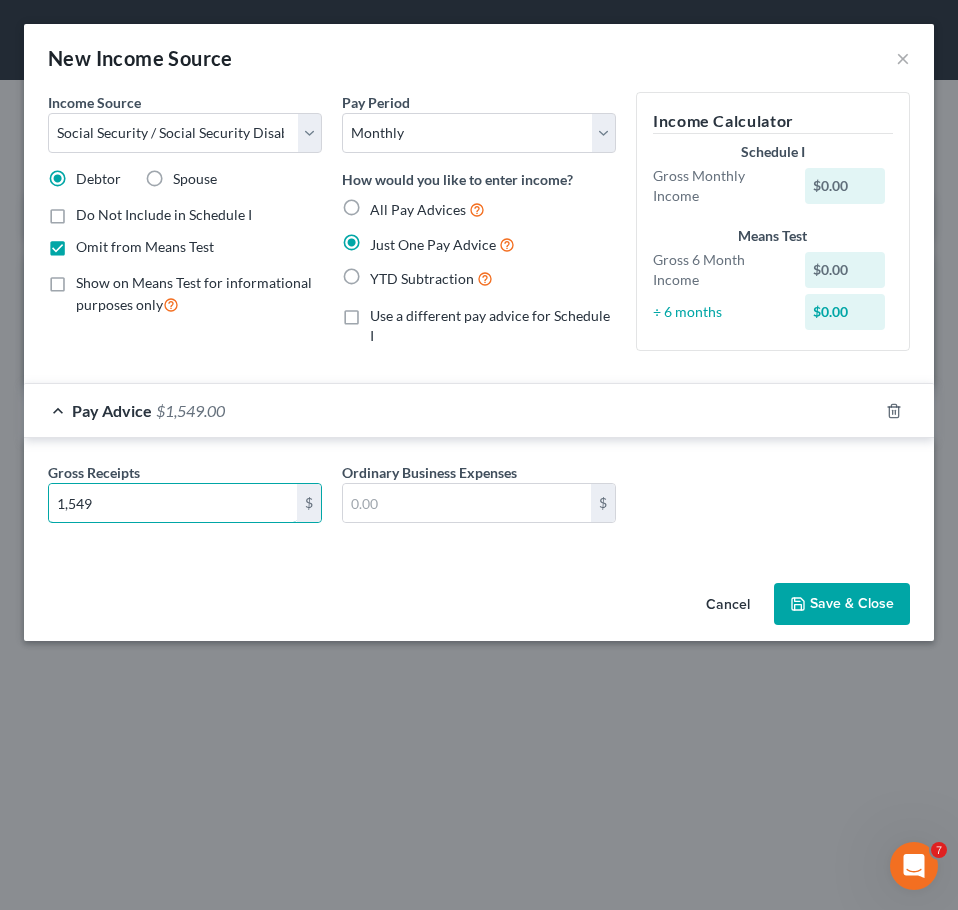 type on "1,549" 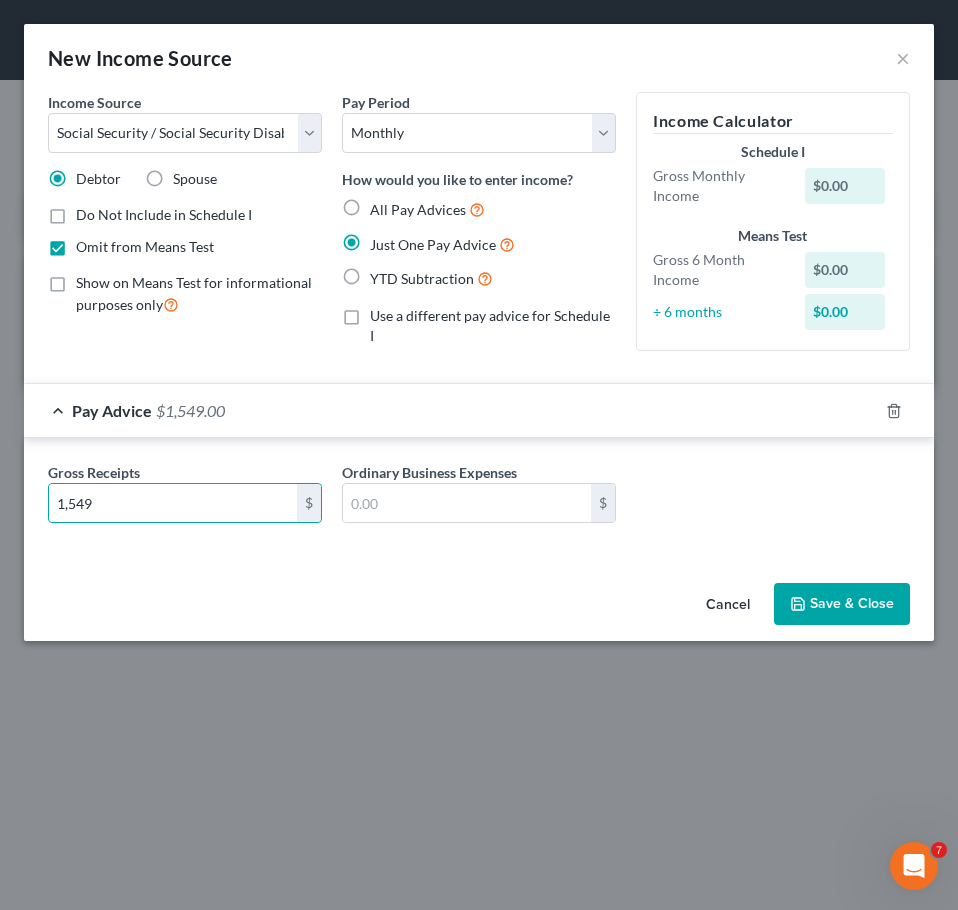 click on "Save & Close" at bounding box center [842, 604] 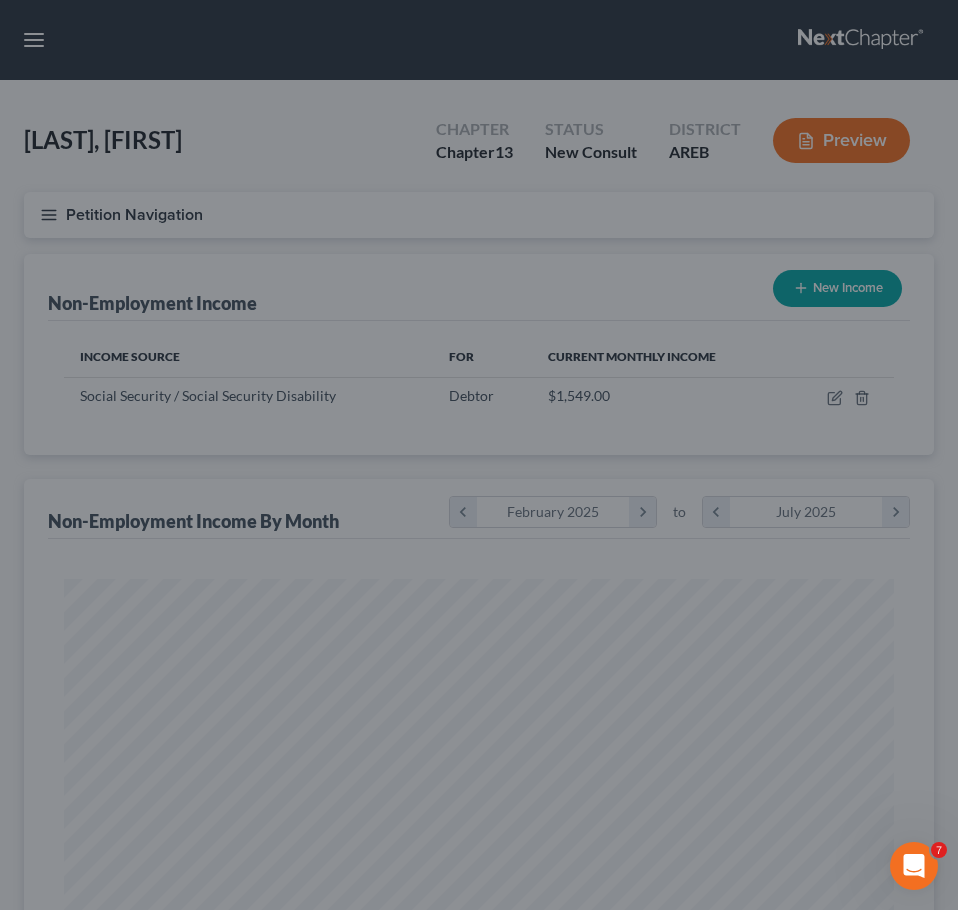 scroll, scrollTop: 999585, scrollLeft: 999145, axis: both 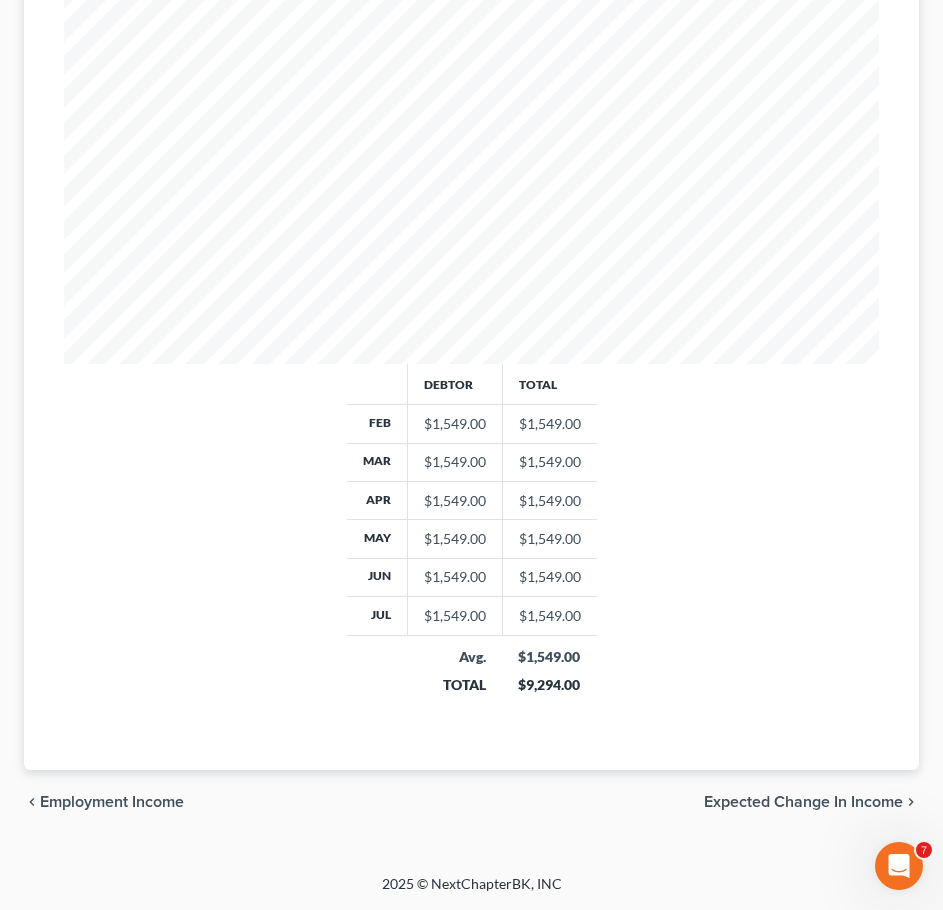 click on "Expected Change in Income" at bounding box center [803, 802] 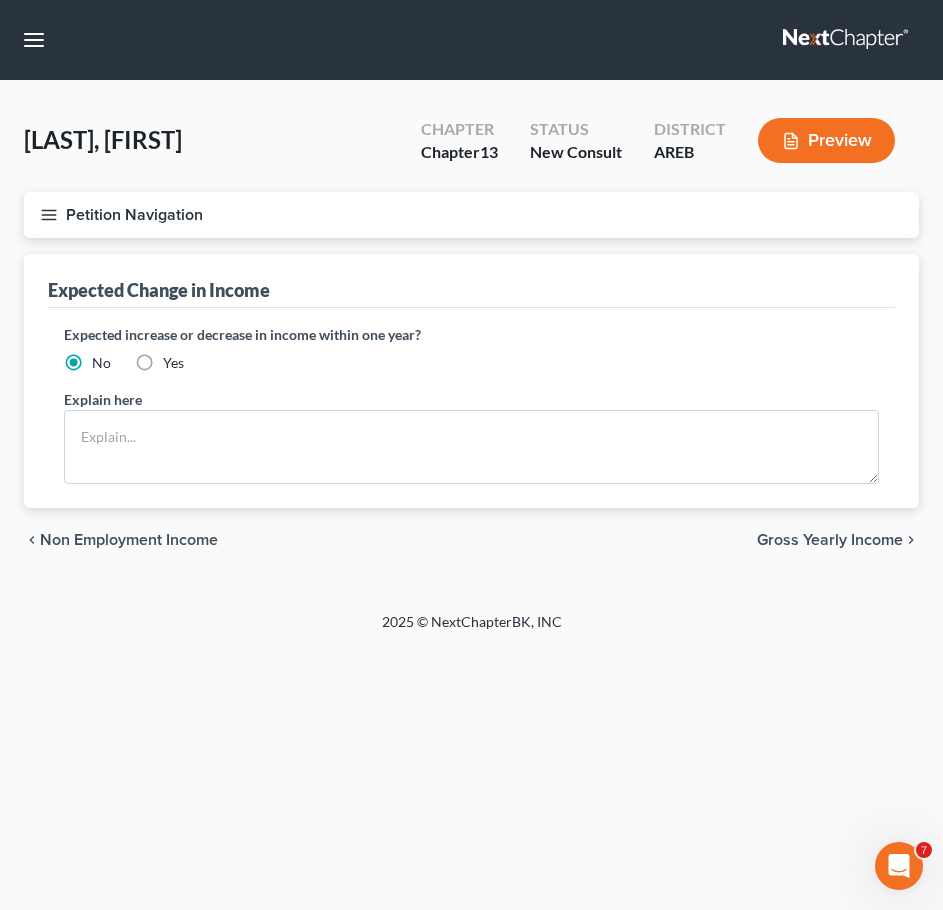 scroll, scrollTop: 0, scrollLeft: 0, axis: both 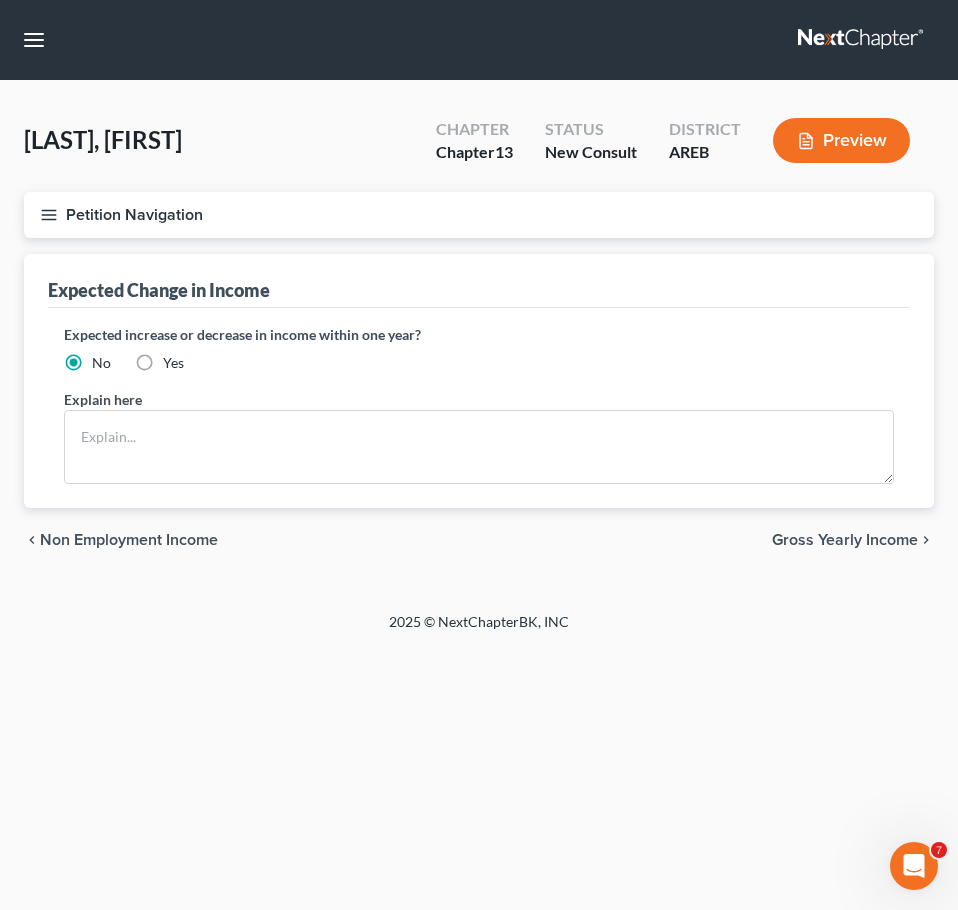 click on "chevron_left
Non Employment Income
Gross Yearly Income
chevron_right" at bounding box center (479, 540) 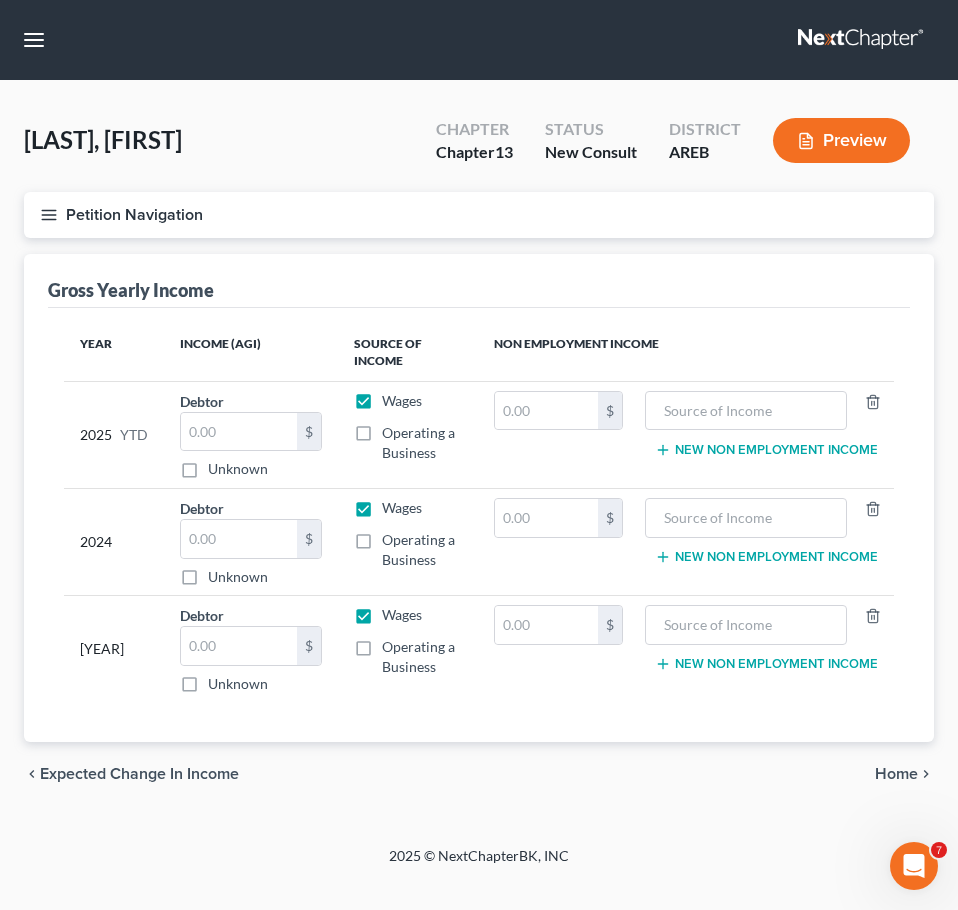 click on "chevron_left
Expected Change in Income
Home
chevron_right" at bounding box center [479, 774] 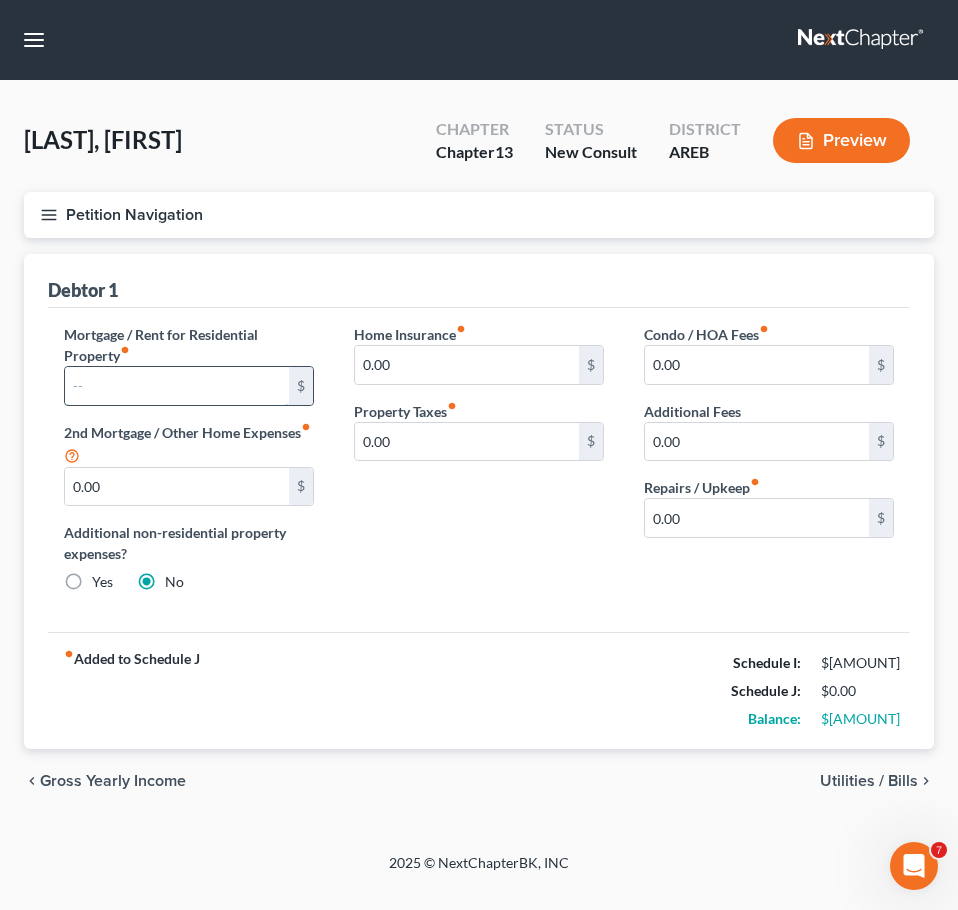 click at bounding box center (177, 386) 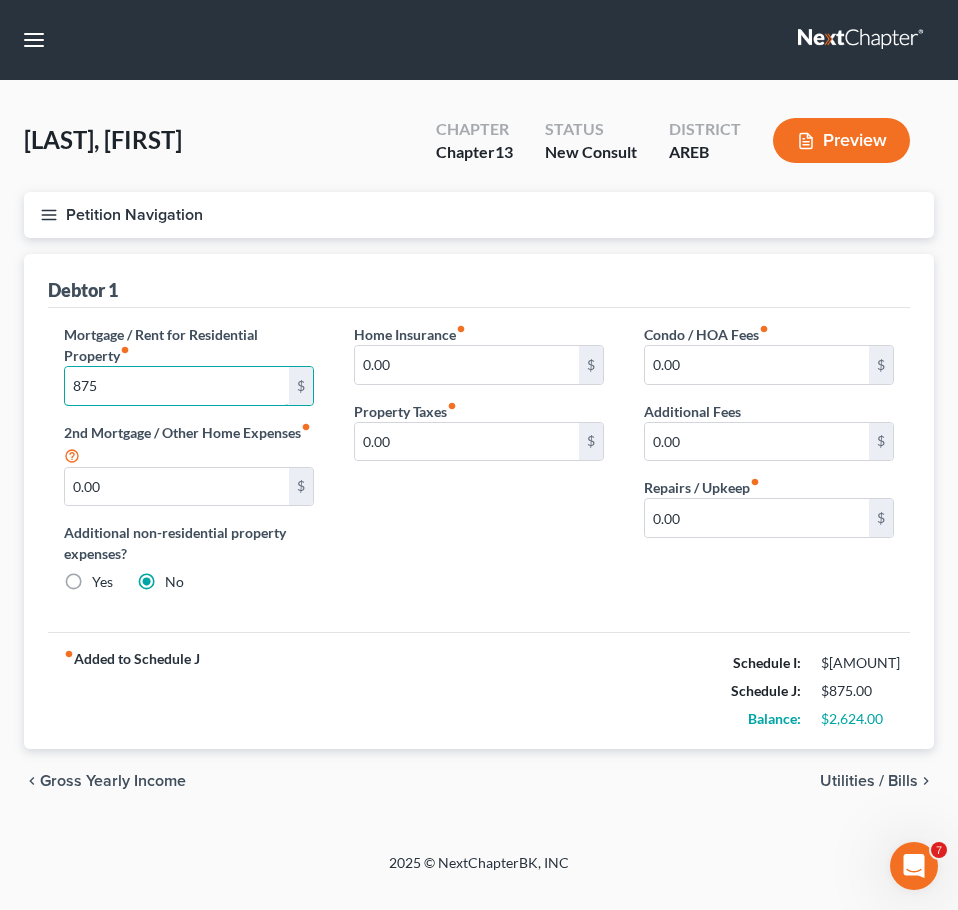 type on "875" 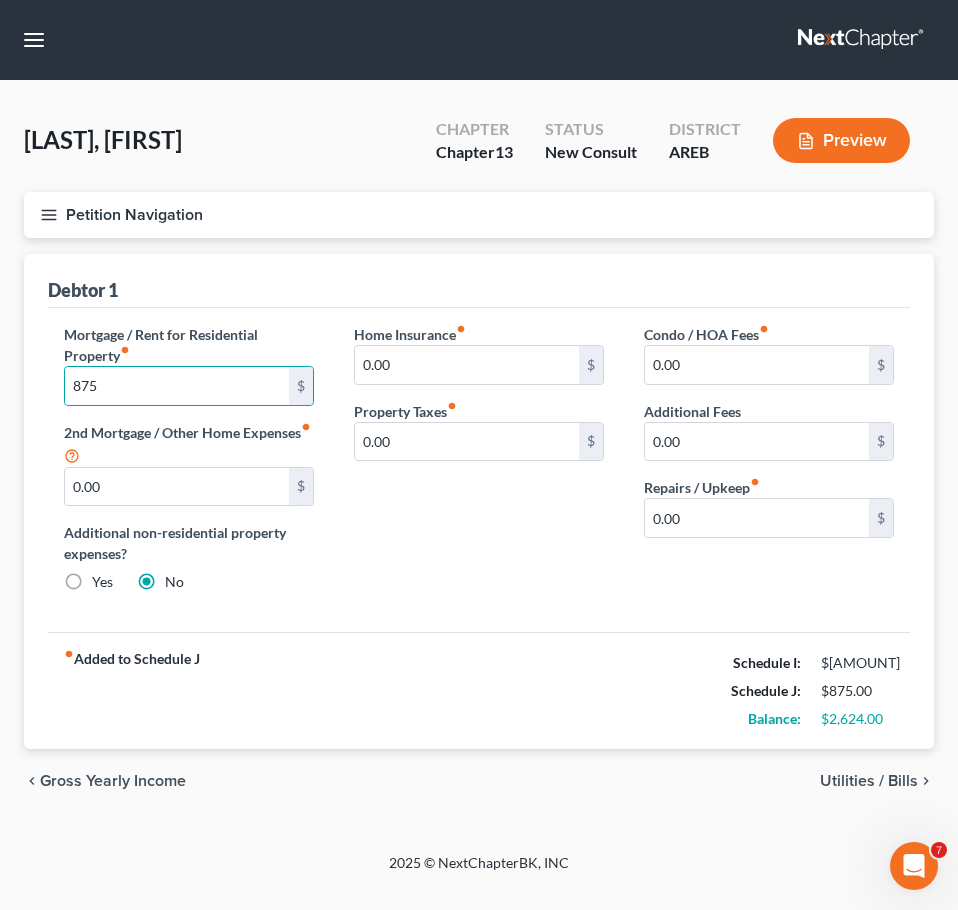 click on "Home Insurance  fiber_manual_record 0.00 $ Property Taxes  fiber_manual_record 0.00 $" at bounding box center (479, 466) 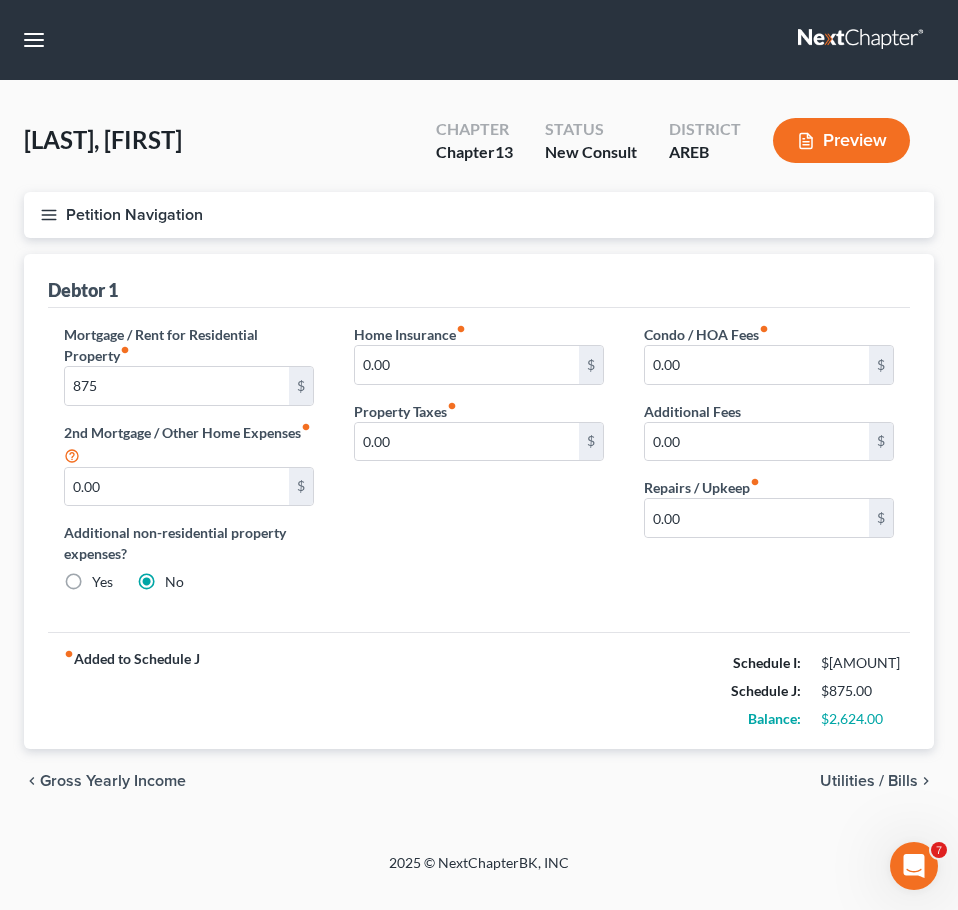 click on "fiber_manual_record  Added to Schedule J Schedule I: $3,499.00 Schedule J: $875.00 Balance: $2,624.00" at bounding box center [479, 690] 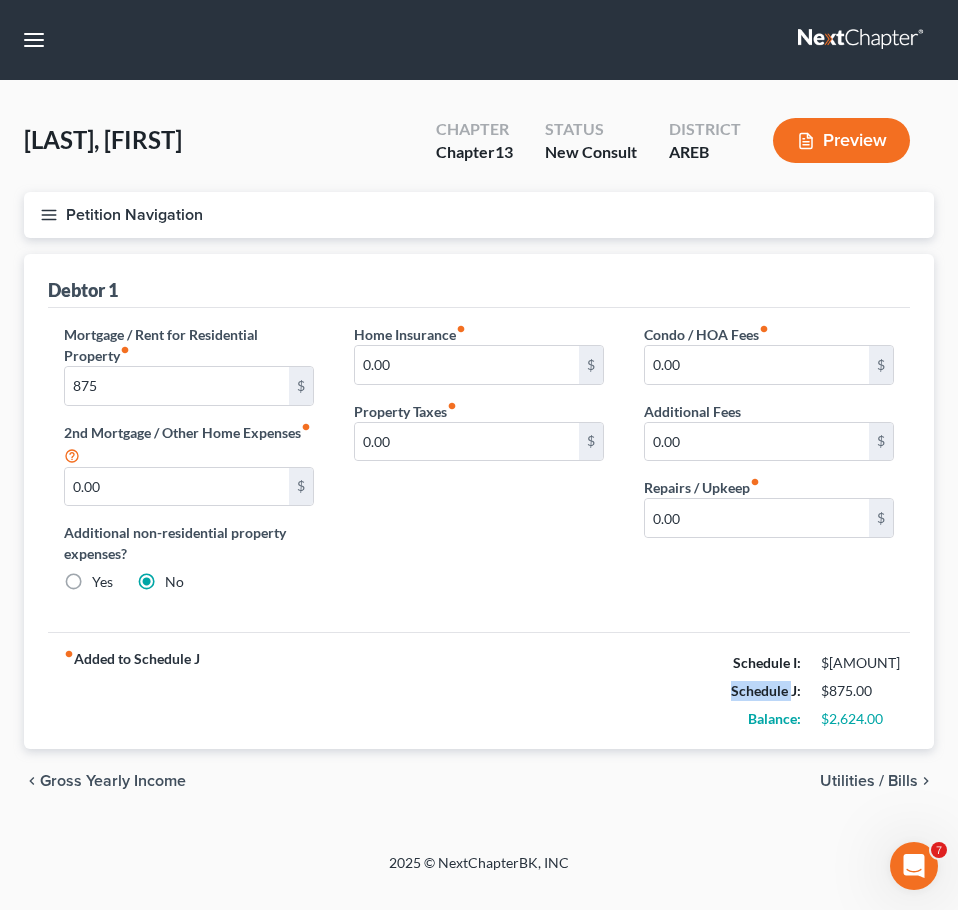 click on "fiber_manual_record  Added to Schedule J Schedule I: $3,499.00 Schedule J: $875.00 Balance: $2,624.00" at bounding box center [479, 690] 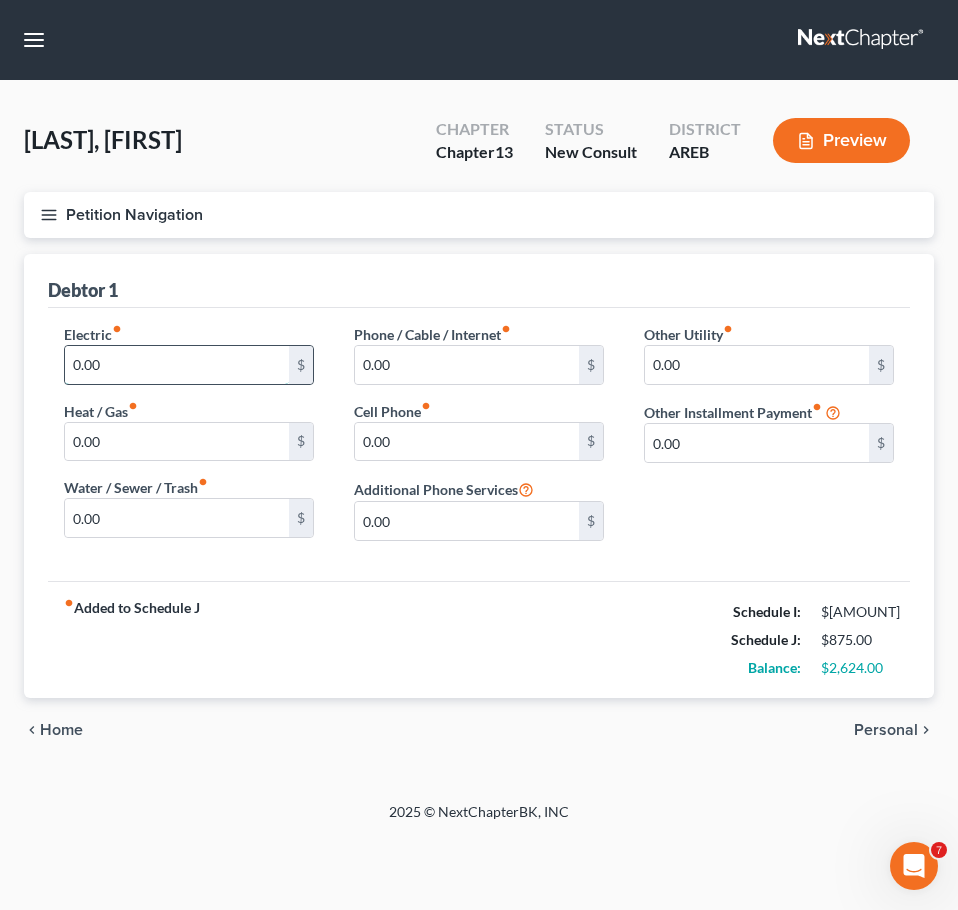 click on "0.00" at bounding box center (177, 365) 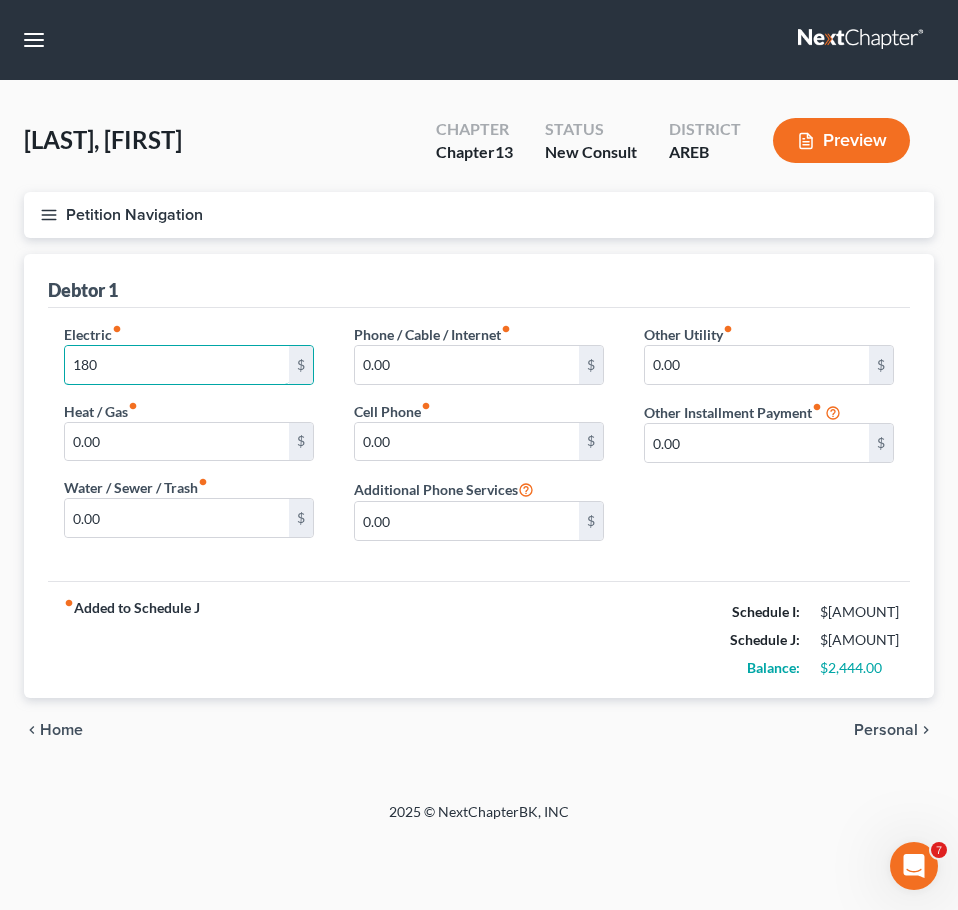 type on "180" 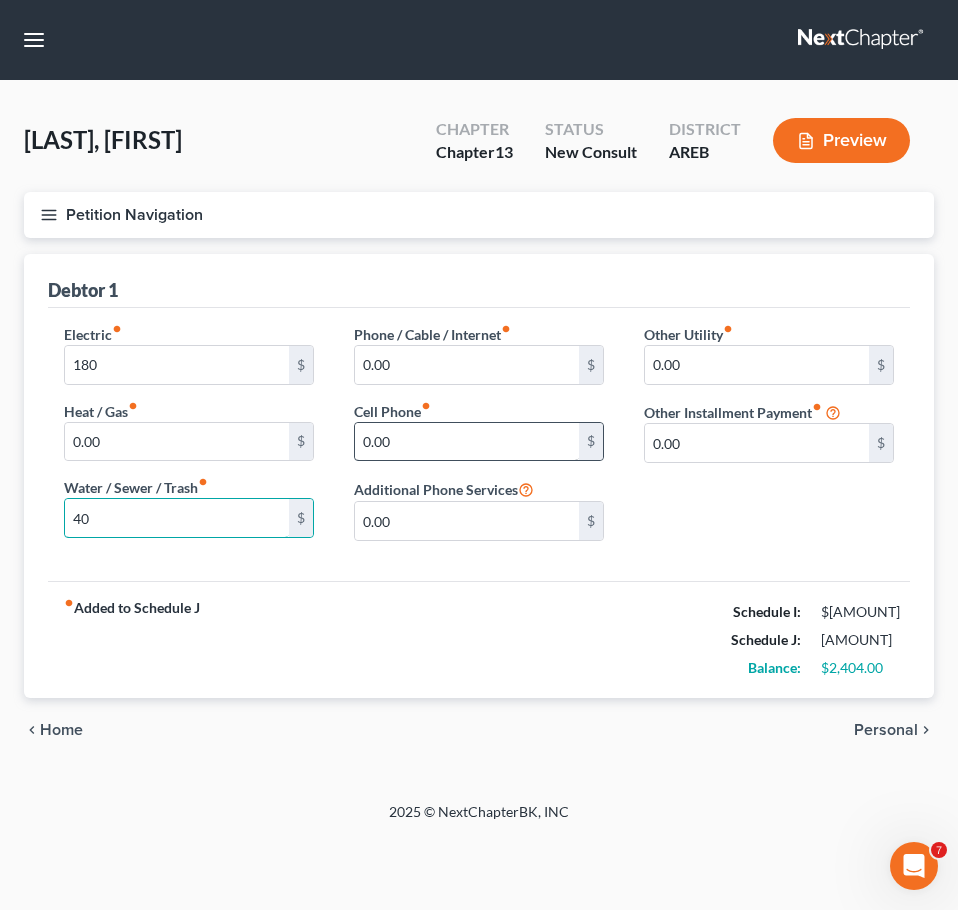 type on "40" 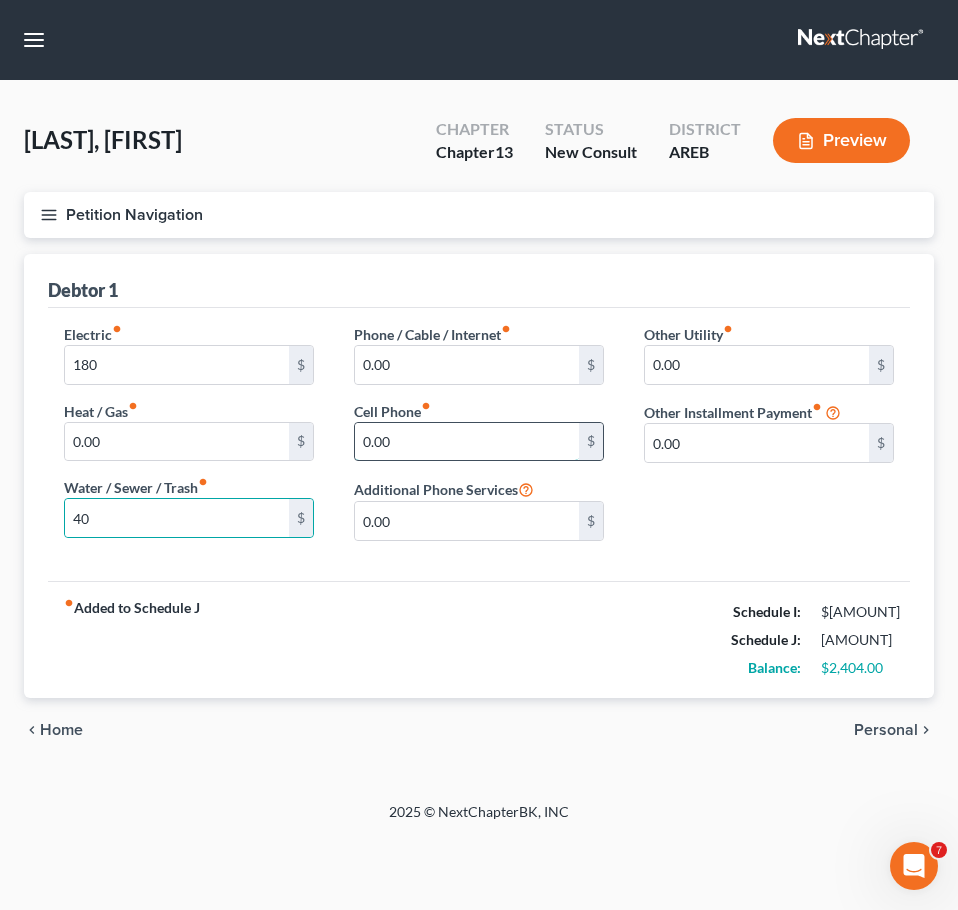 click on "0.00" at bounding box center [467, 442] 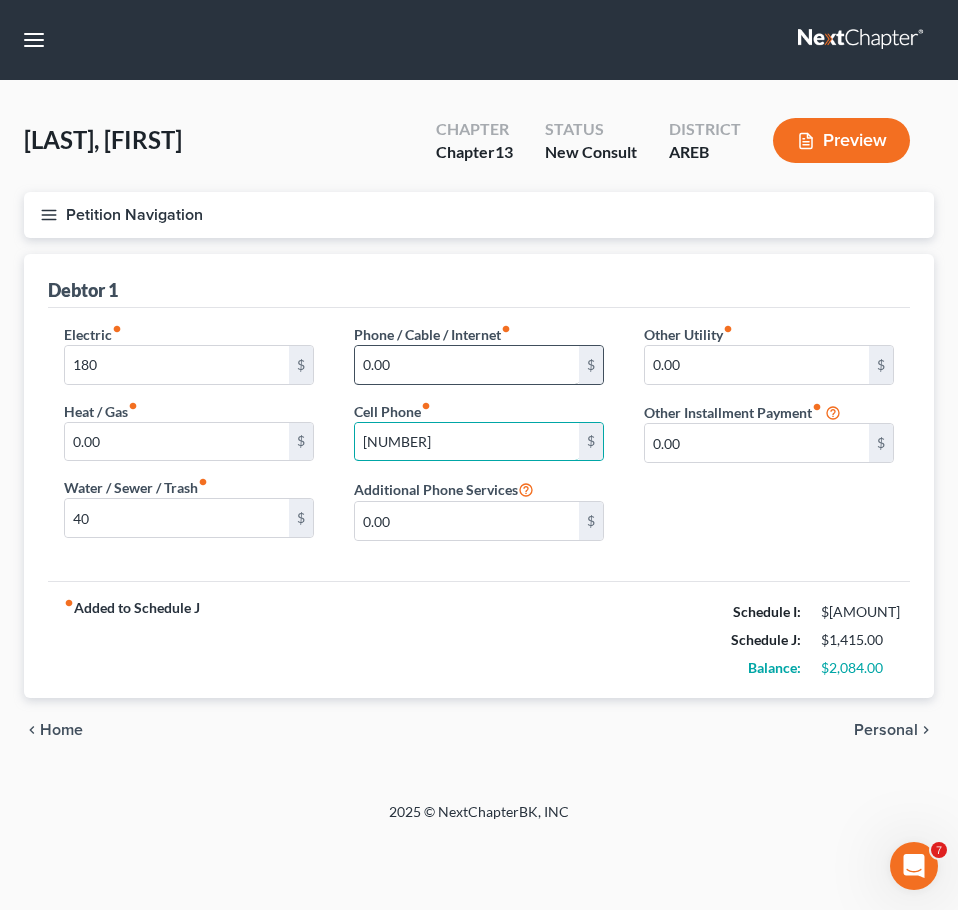 type on "[NUMBER]" 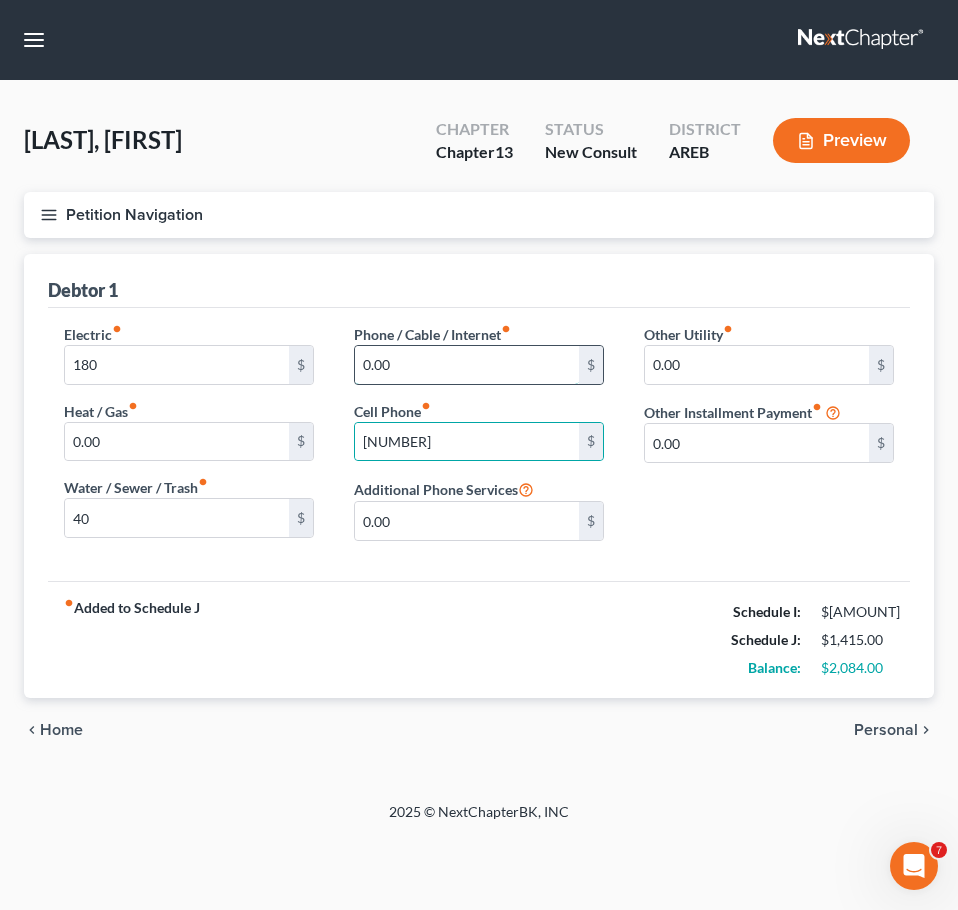 click on "0.00" at bounding box center [467, 365] 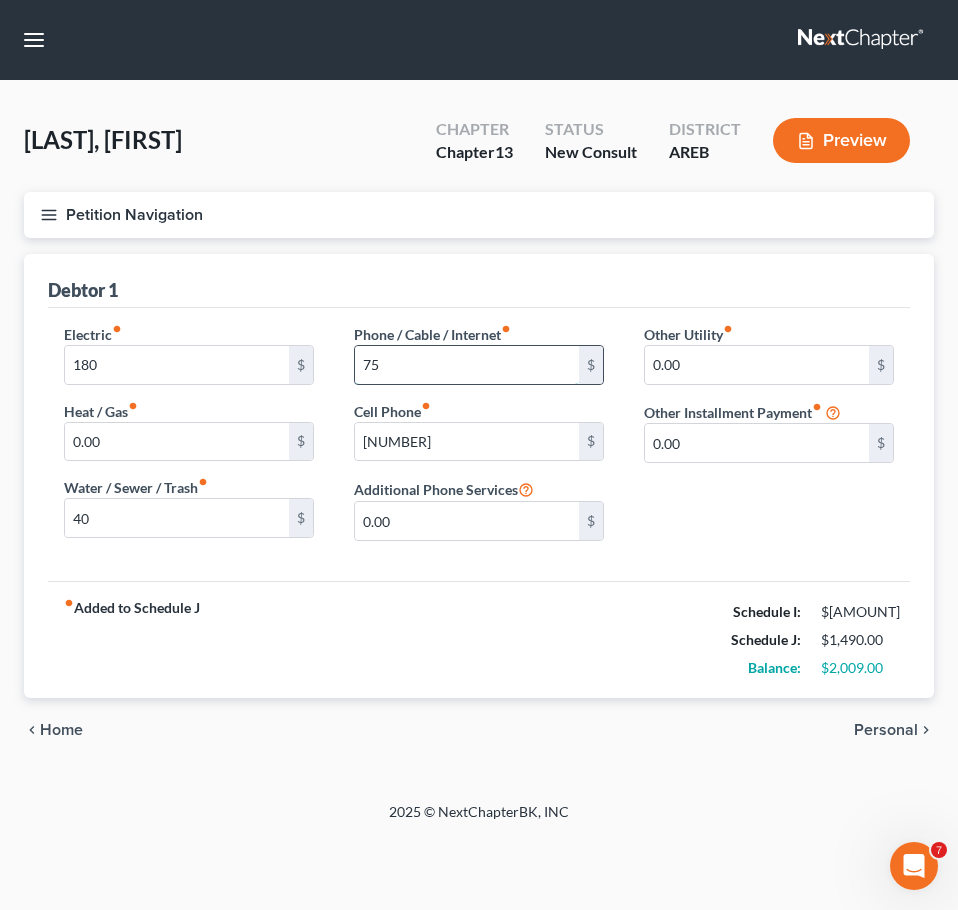type on "75" 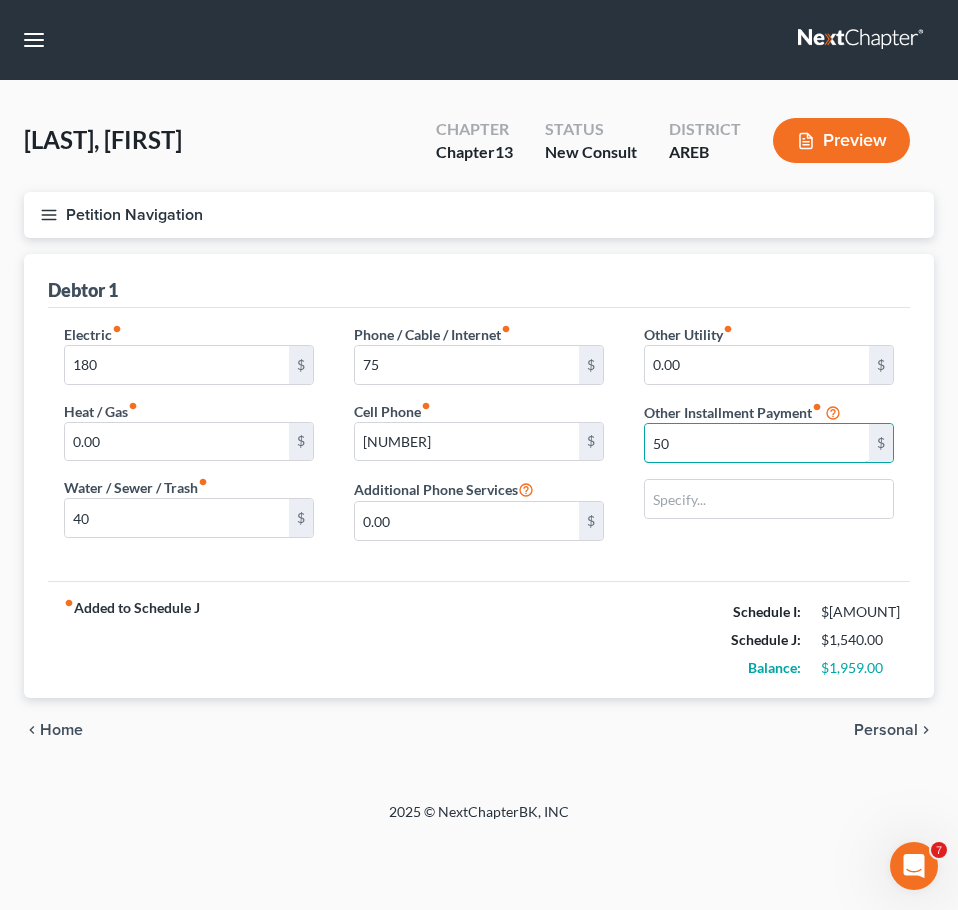 type on "50" 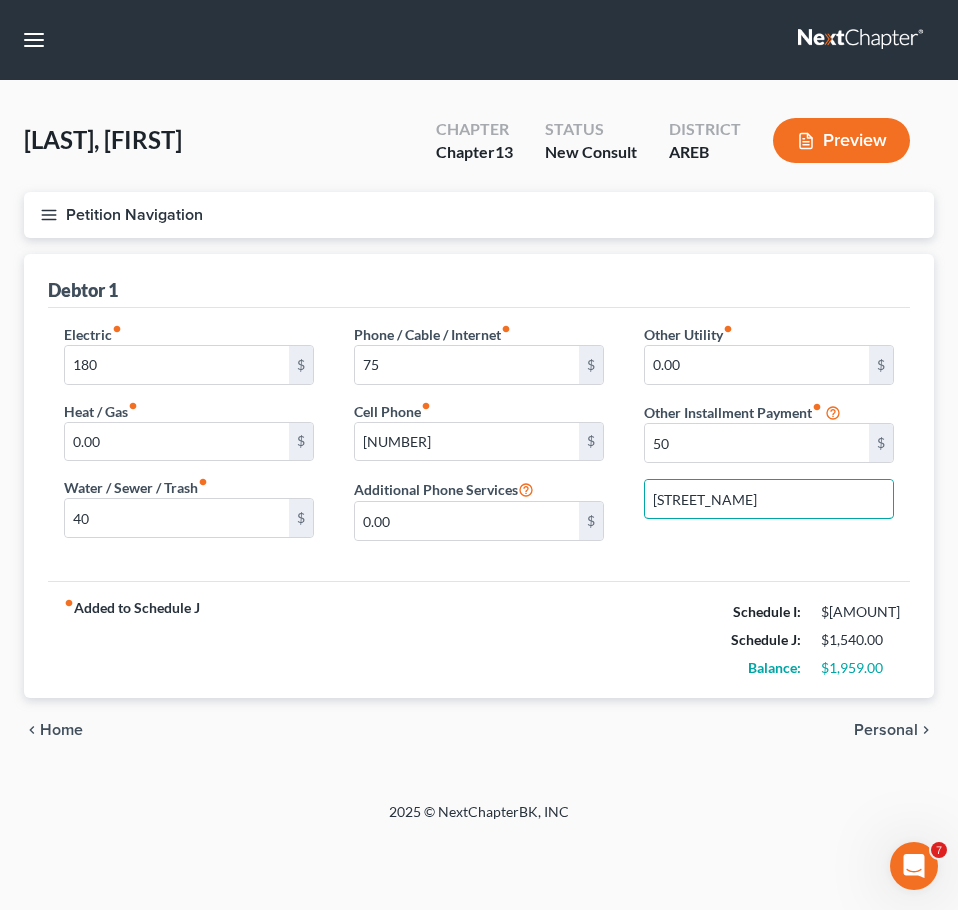 type on "Streaming Services" 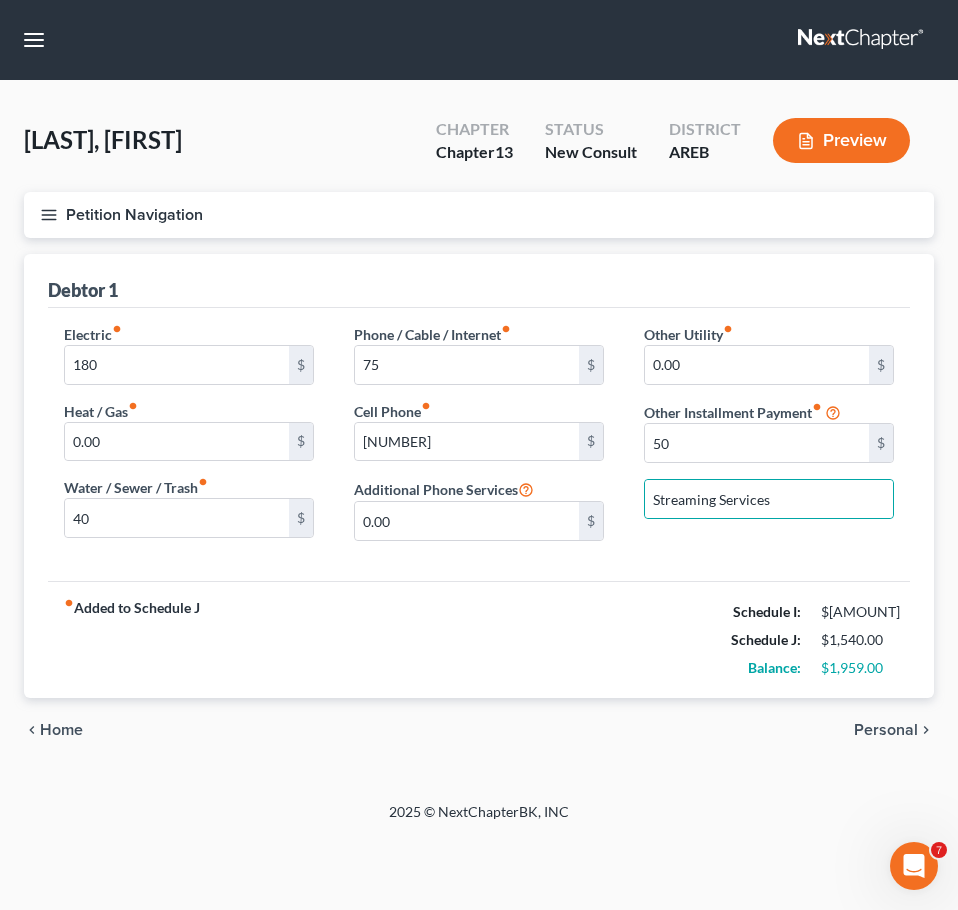 click on "Personal" at bounding box center [886, 730] 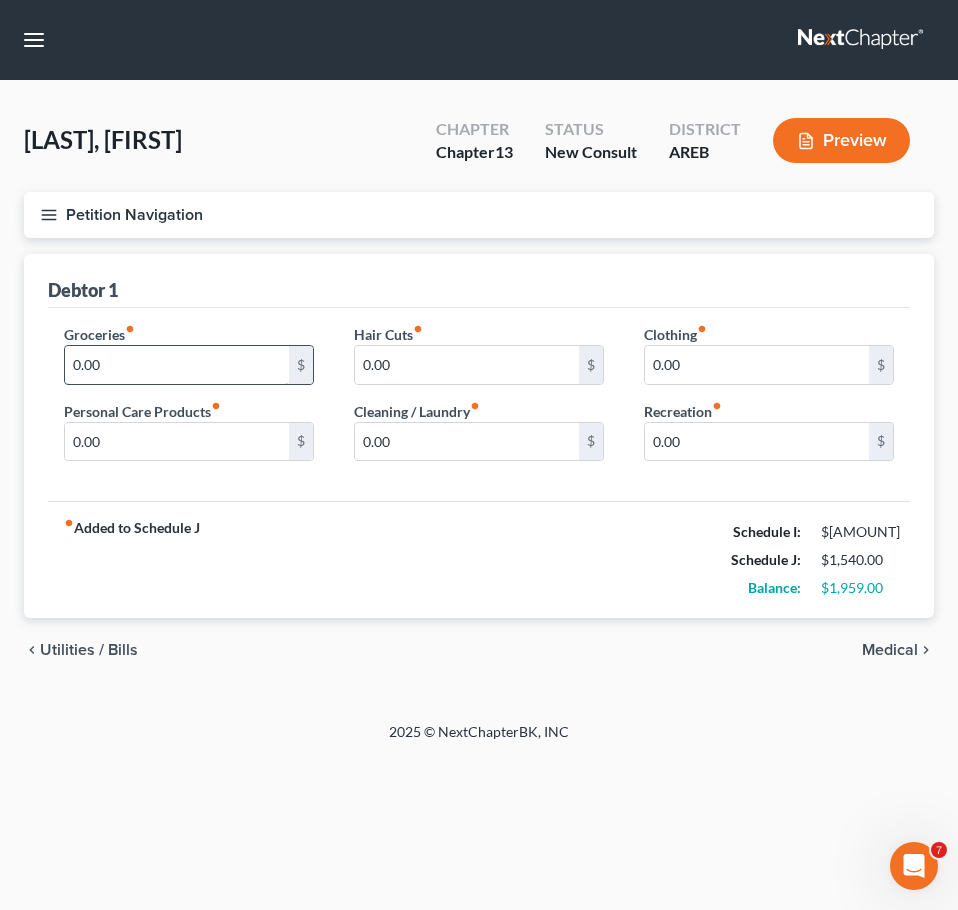 click on "0.00" at bounding box center [177, 365] 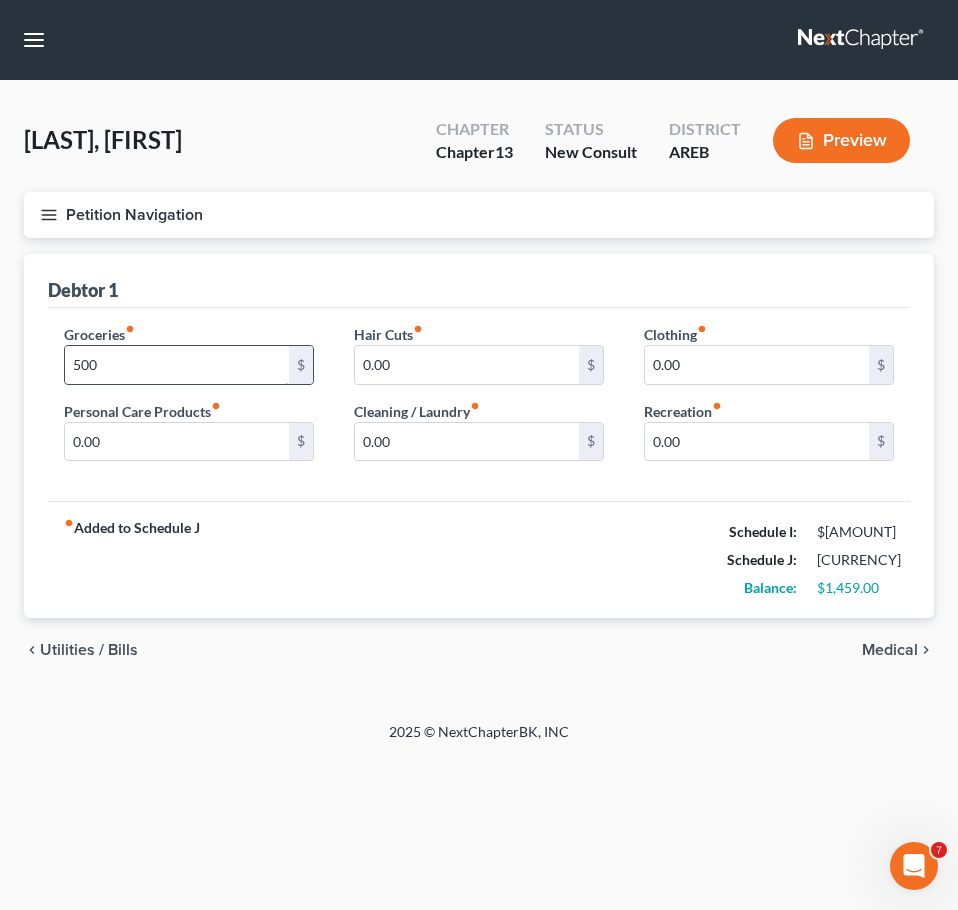 type on "500" 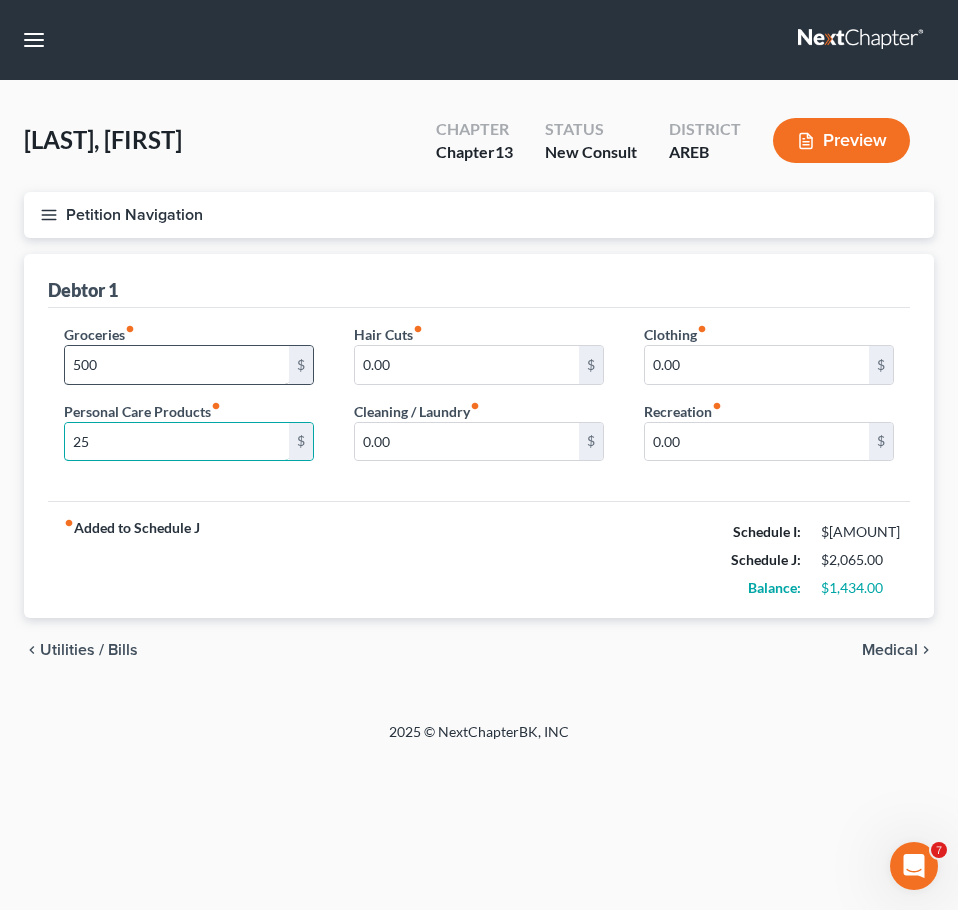 type on "25" 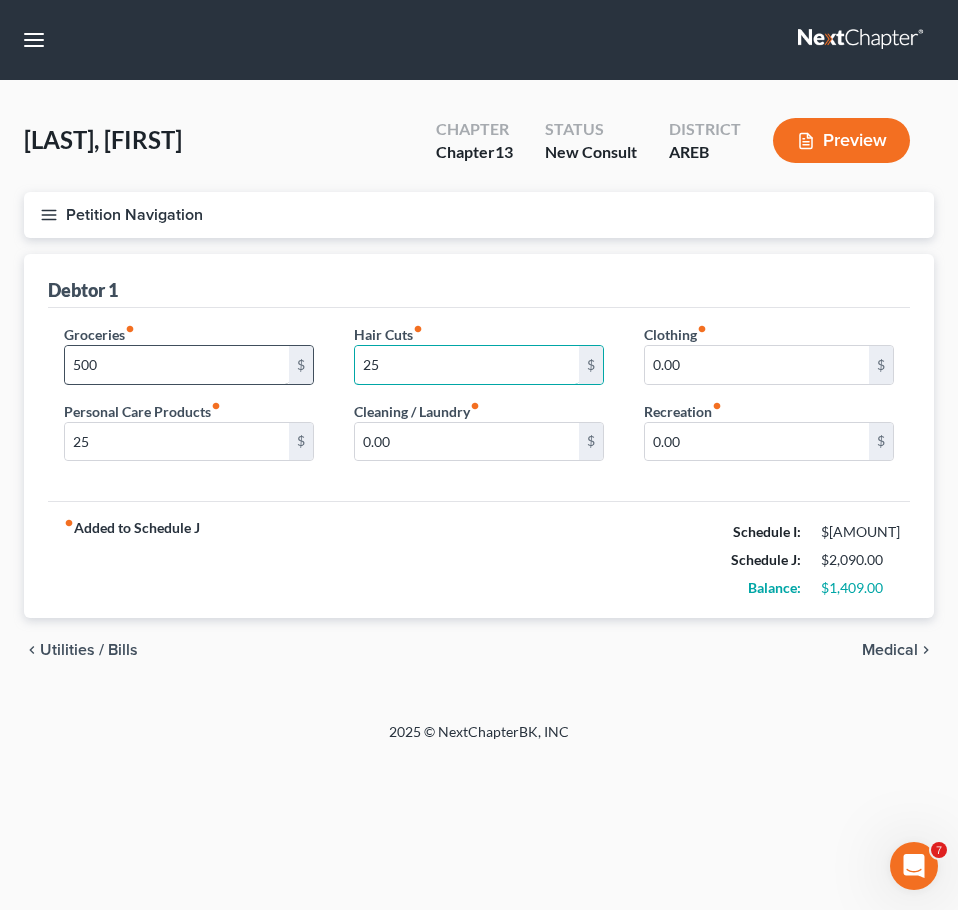 type on "25" 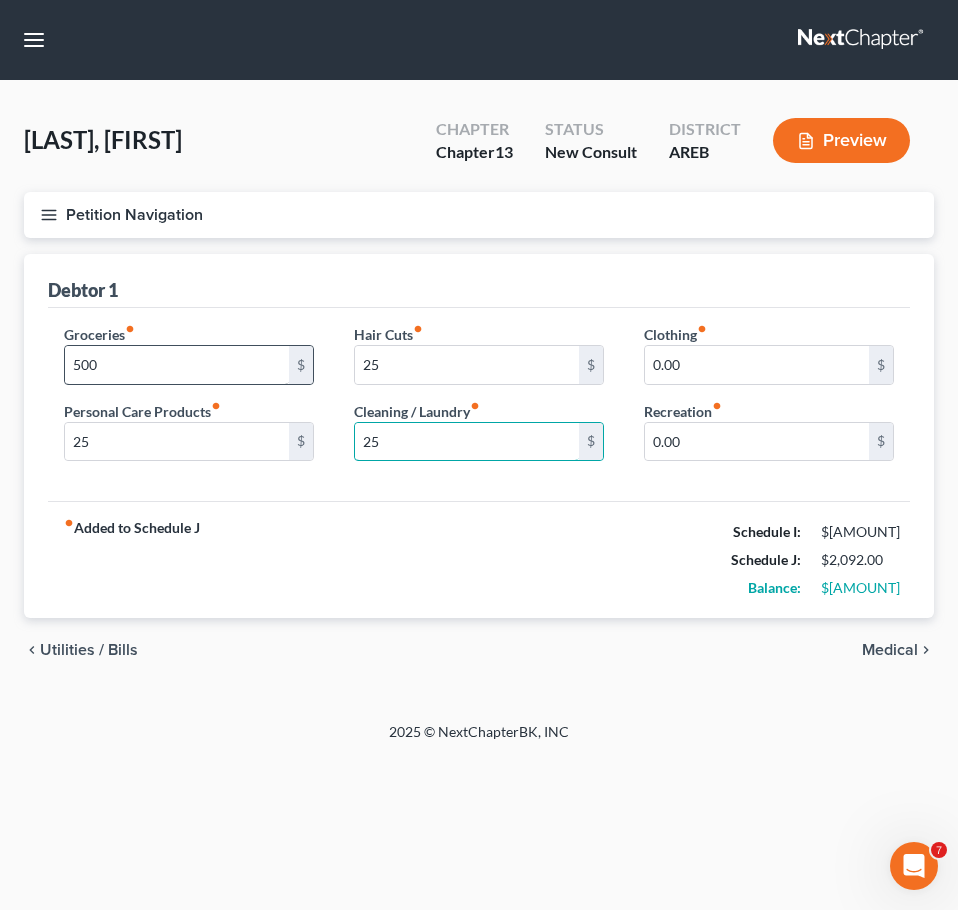 type on "25" 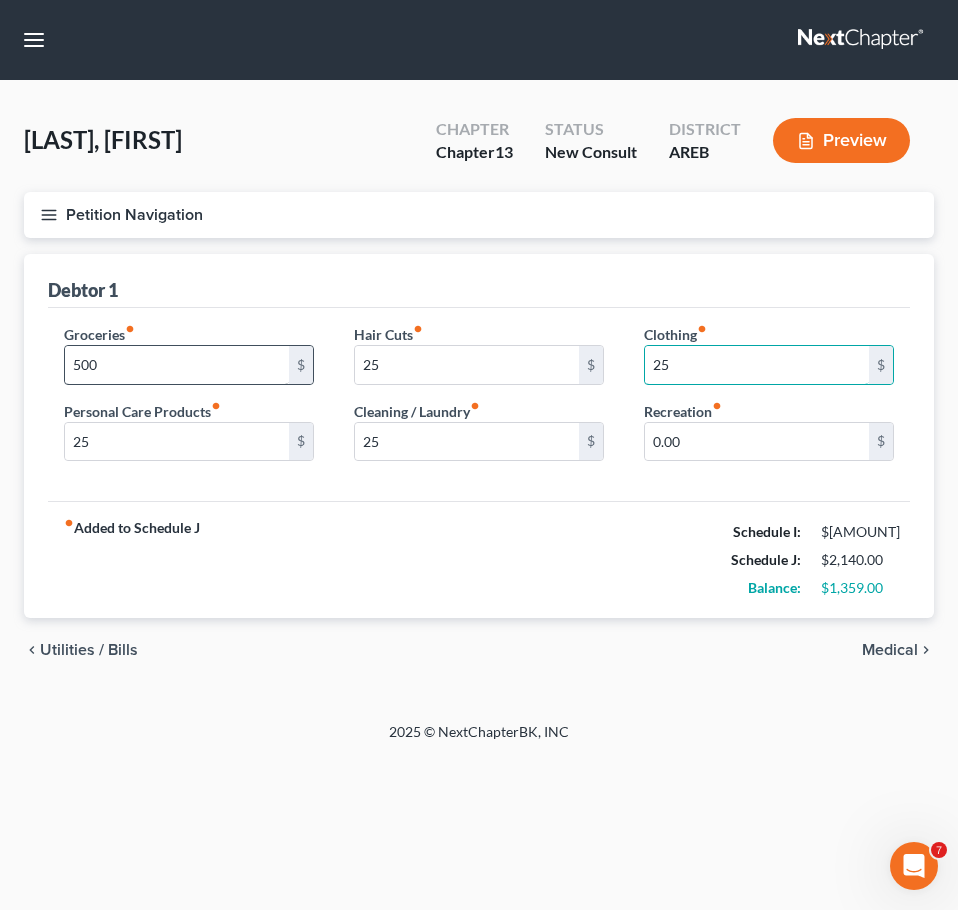 type on "25" 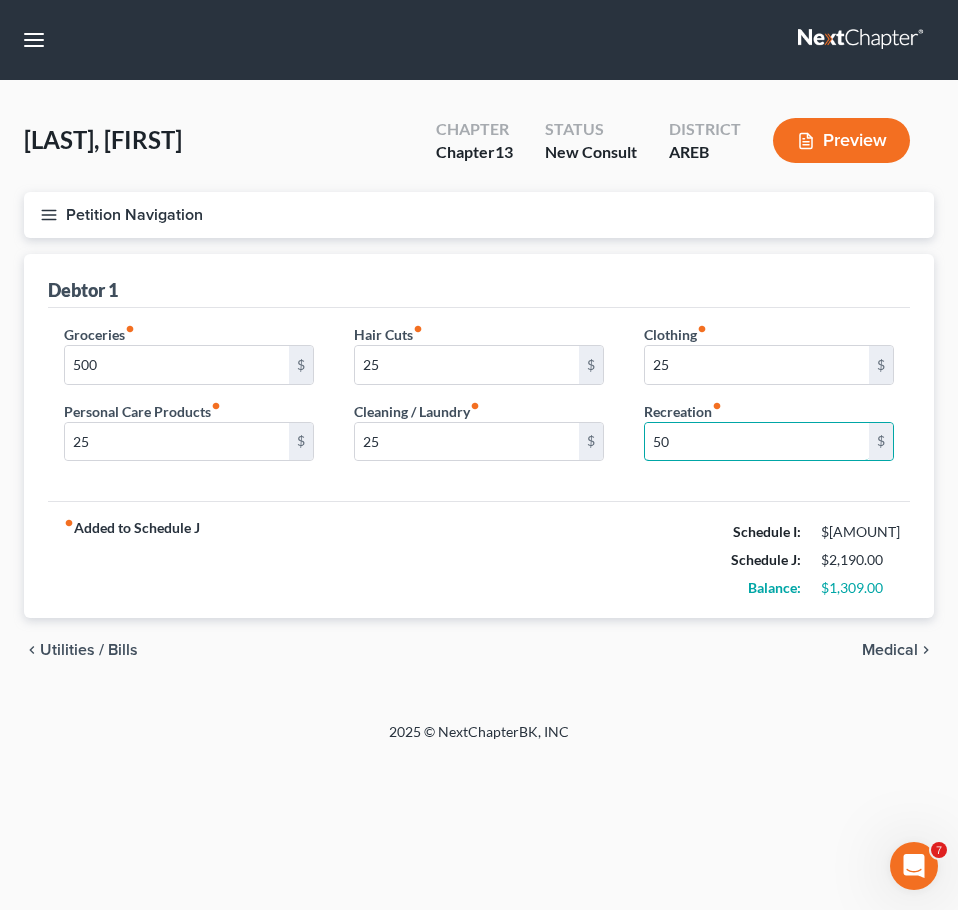 type on "50" 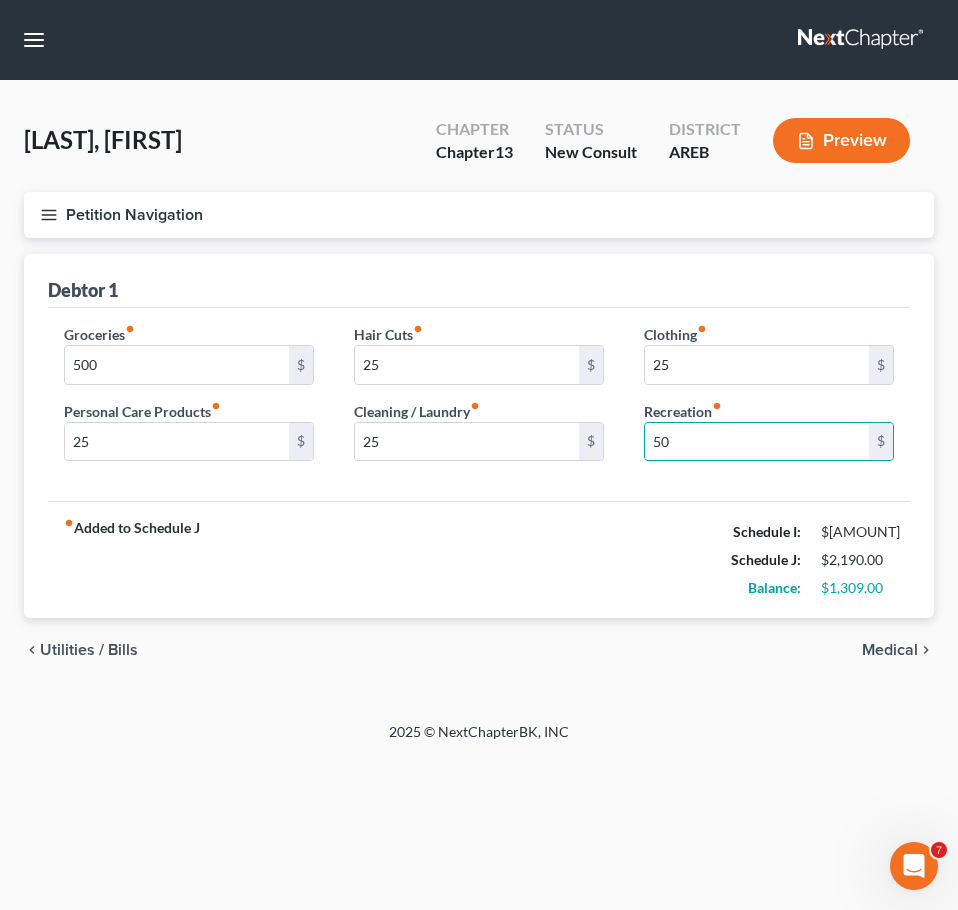 click on "Petition Navigation
Case Dashboard
Payments
Invoices
Payments
Payments
Credit Report
Client Profile" at bounding box center (479, 445) 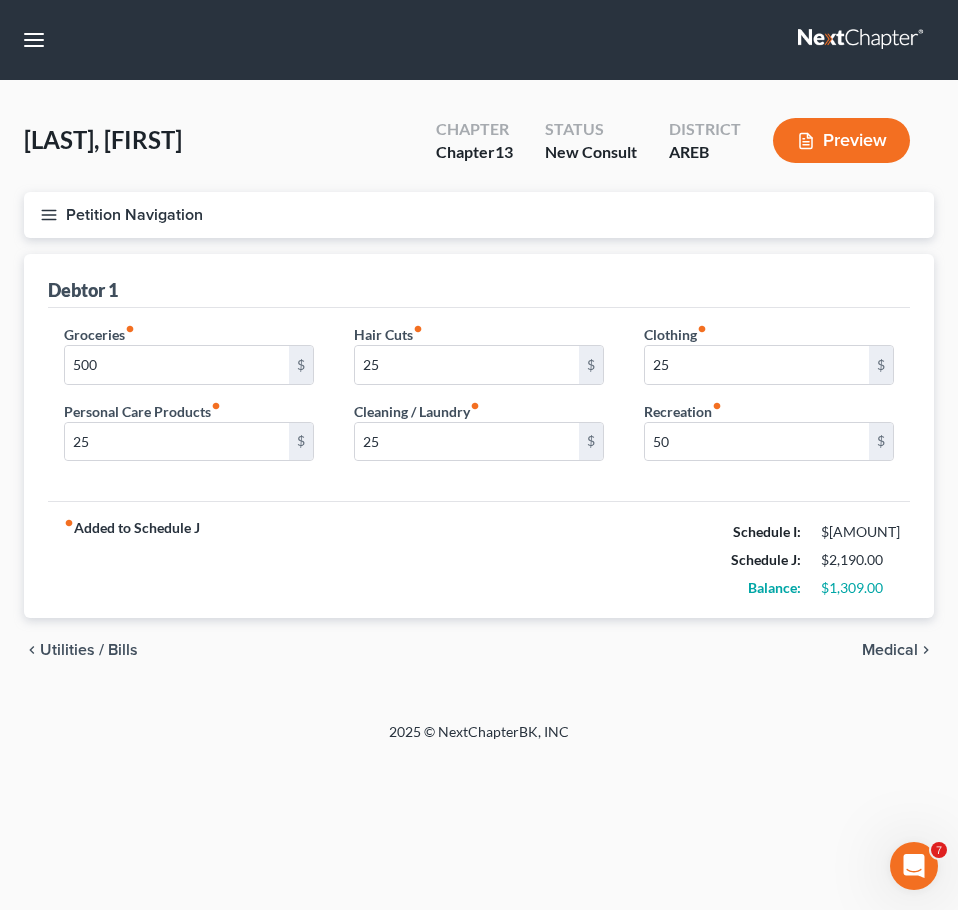 click on "Medical" at bounding box center [890, 650] 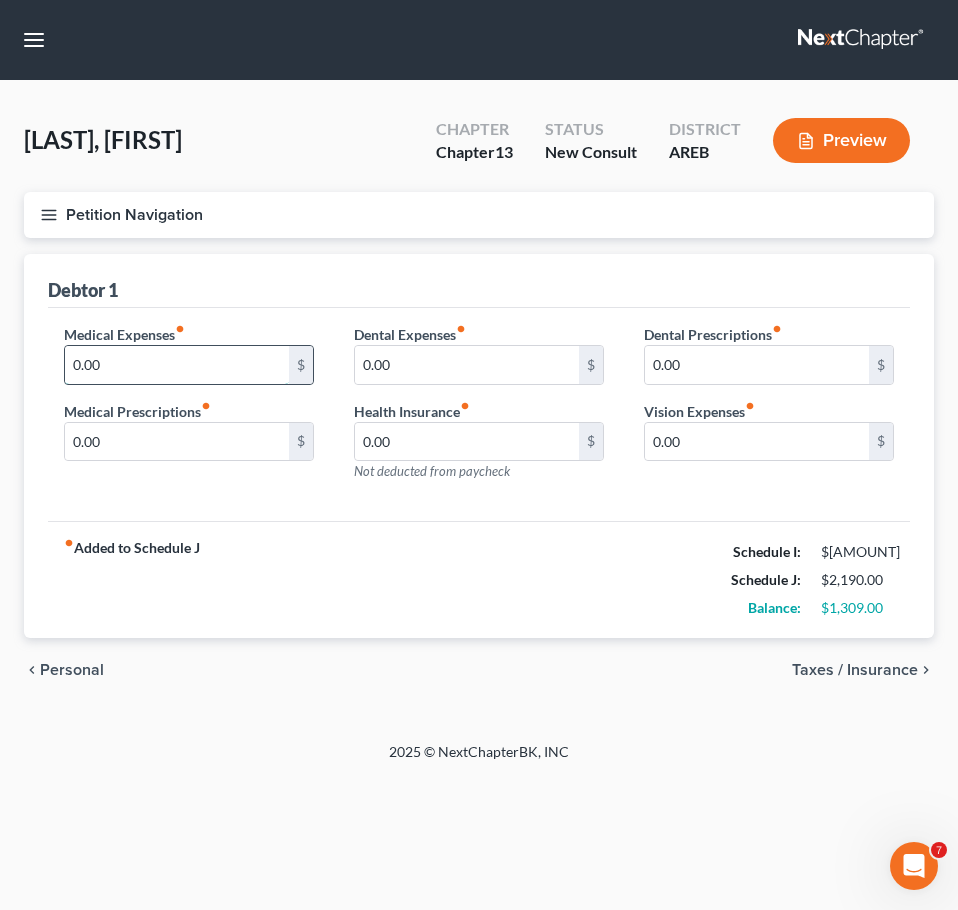 click on "0.00" at bounding box center [177, 365] 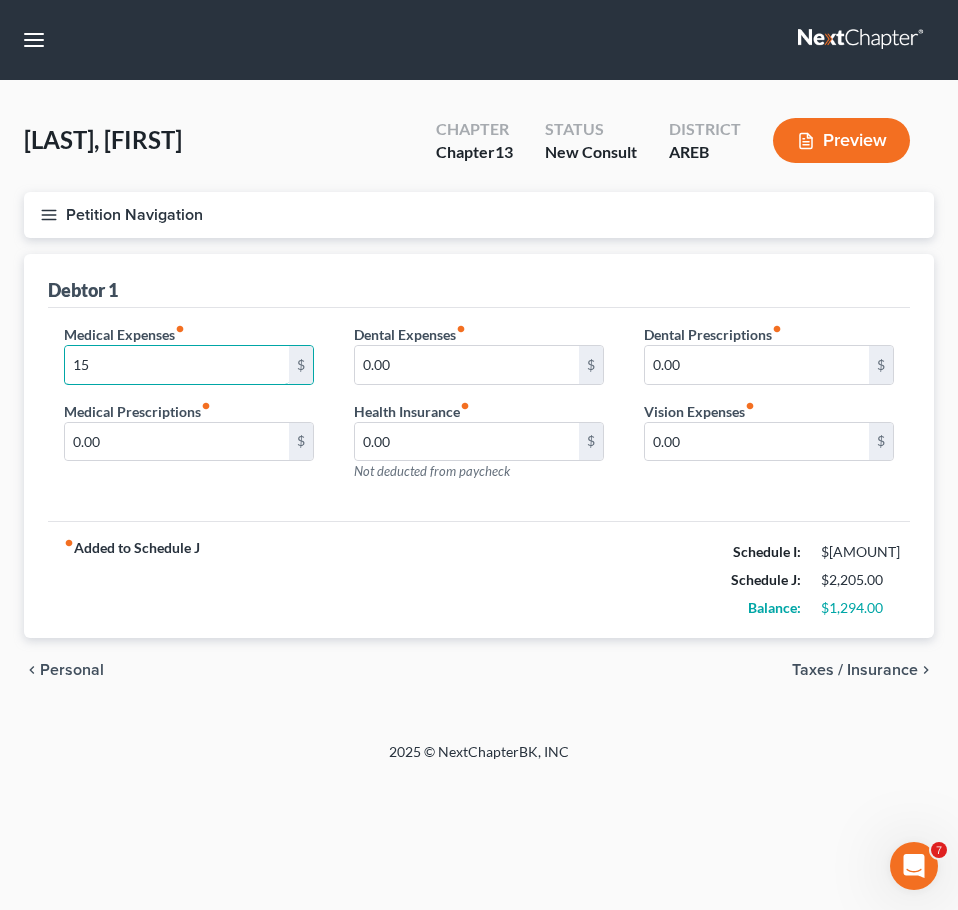 type on "15" 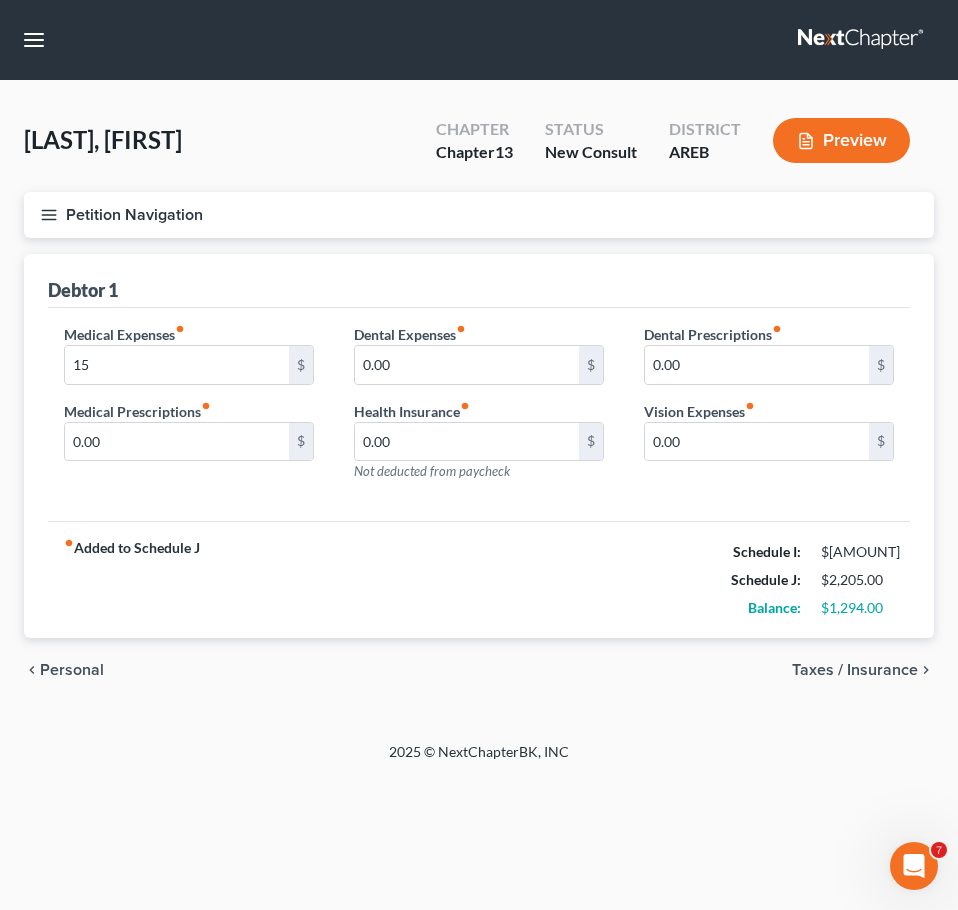 click on "chevron_left
Personal
Taxes / Insurance
chevron_right" at bounding box center (479, 670) 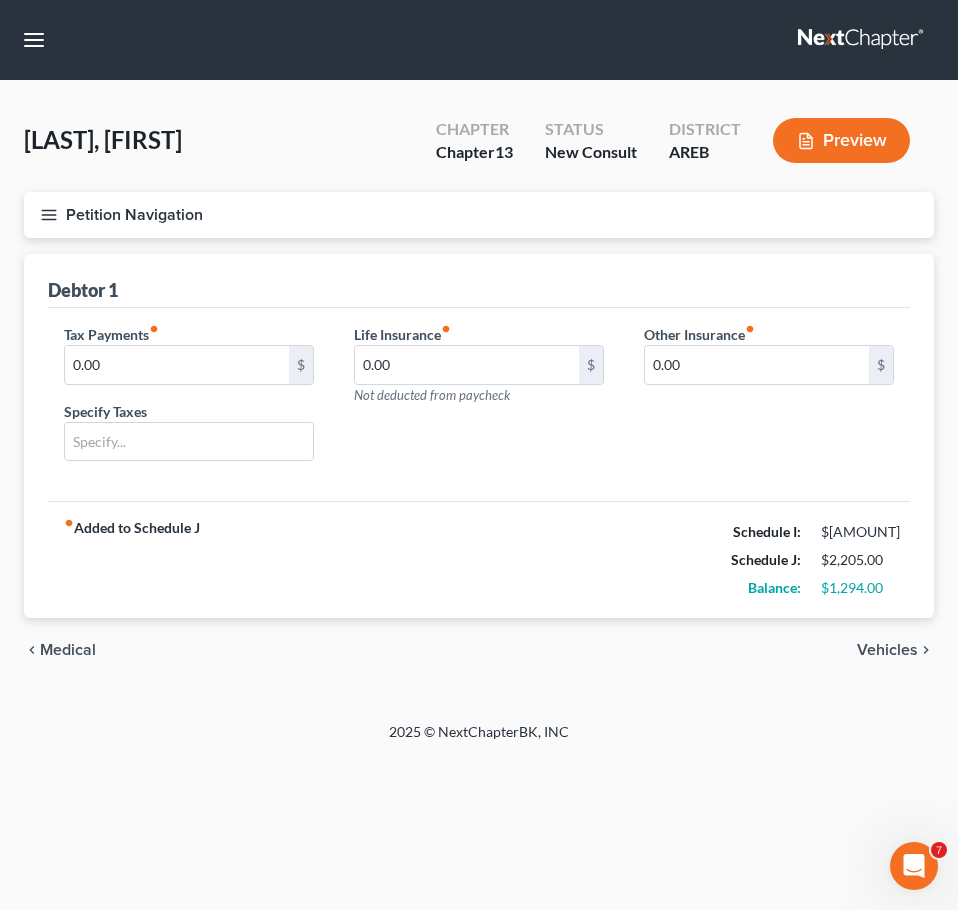 click on "Vehicles" at bounding box center (887, 650) 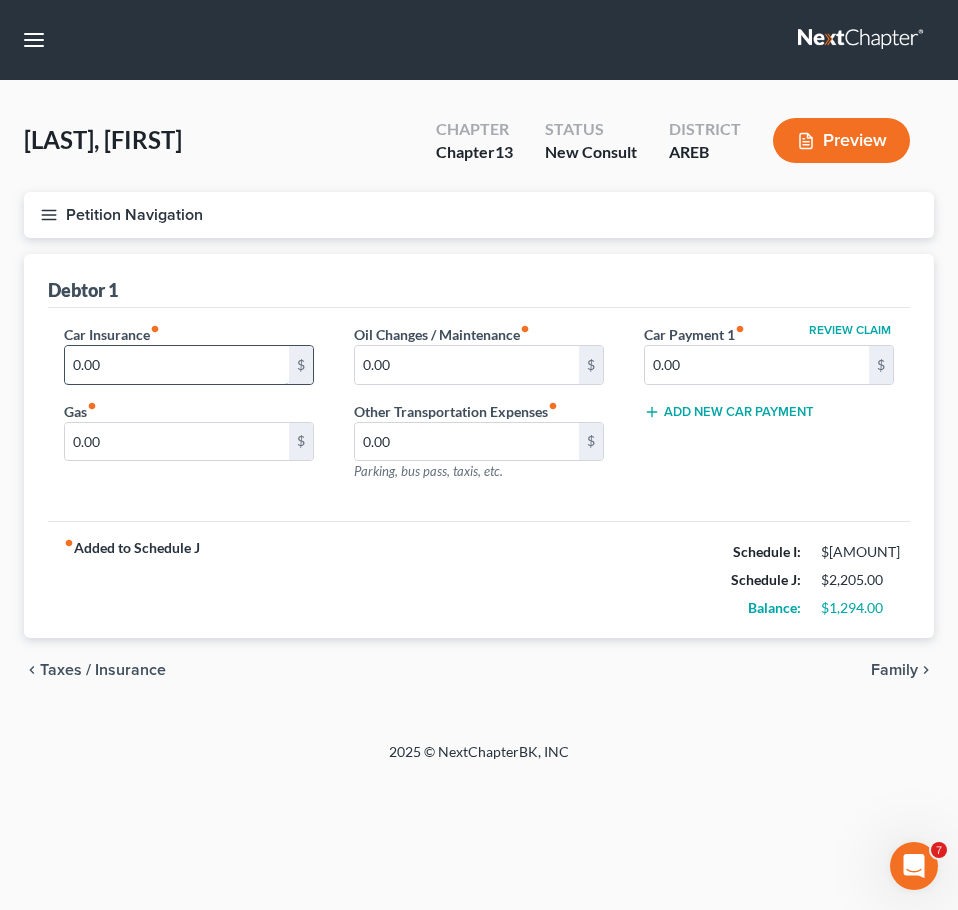 click on "0.00" at bounding box center [177, 365] 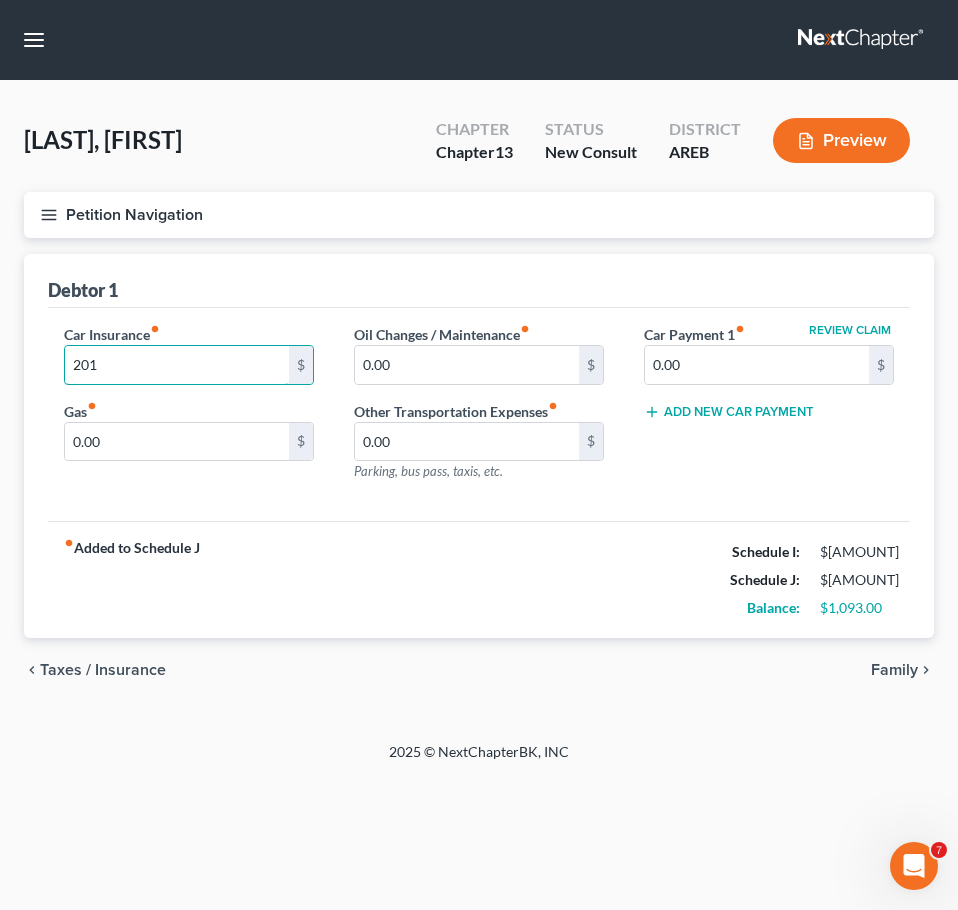 type on "201" 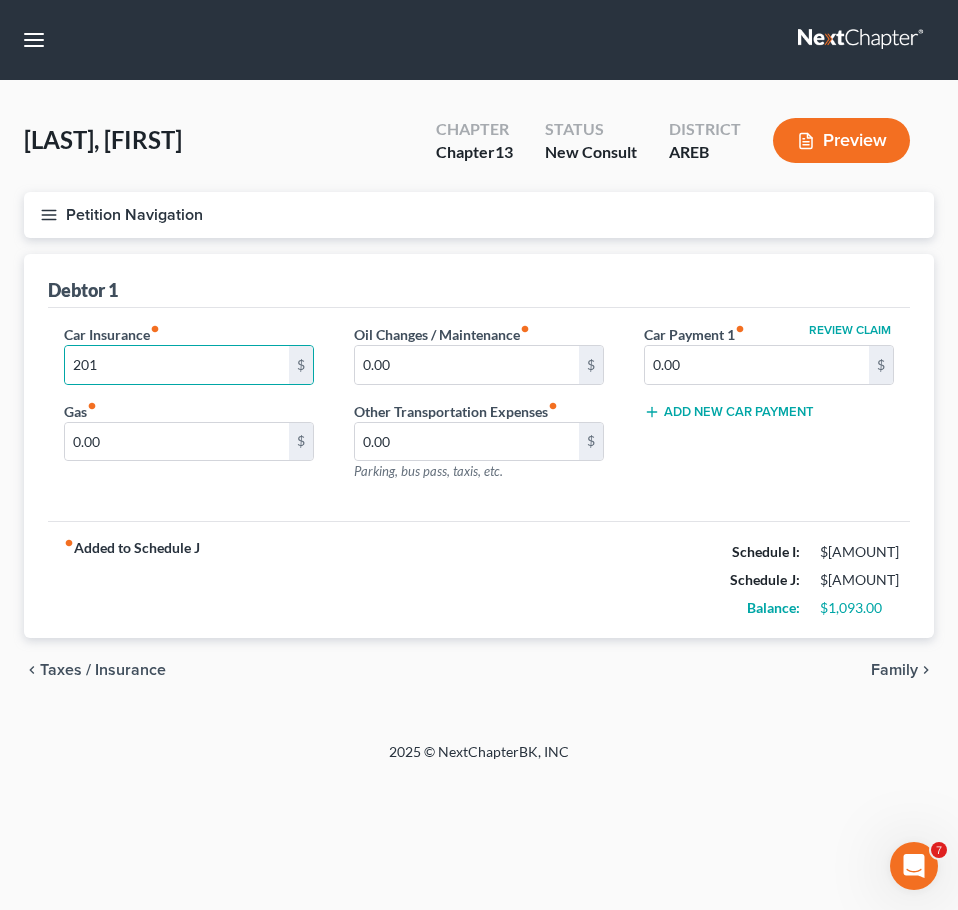 click on "Car Insurance  fiber_manual_record $[AMOUNT] $ Gas  fiber_manual_record $[AMOUNT] $ Oil Changes / Maintenance  fiber_manual_record $[AMOUNT] $ Other Transportation Expenses  fiber_manual_record $[AMOUNT] $ Parking, bus pass, taxis, etc. Review Claim Car Payment 1  fiber_manual_record $[AMOUNT] $ Add New Car Payment" at bounding box center (479, 415) 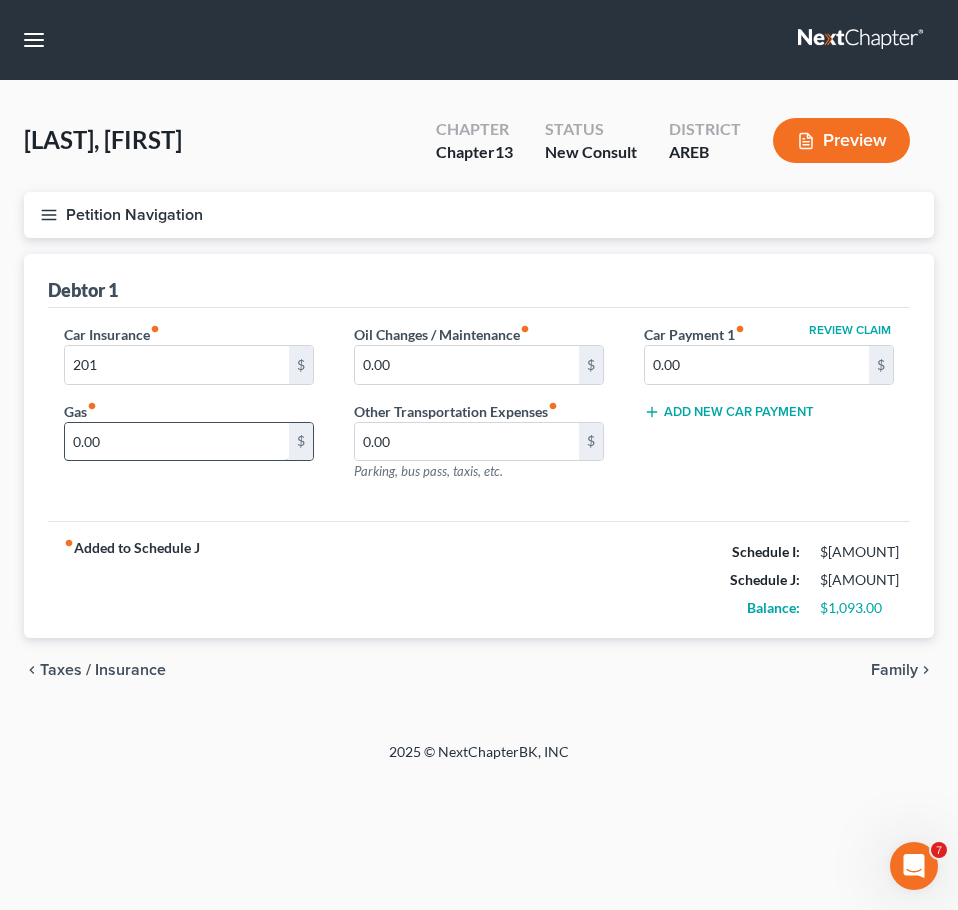 click on "0.00" at bounding box center [177, 442] 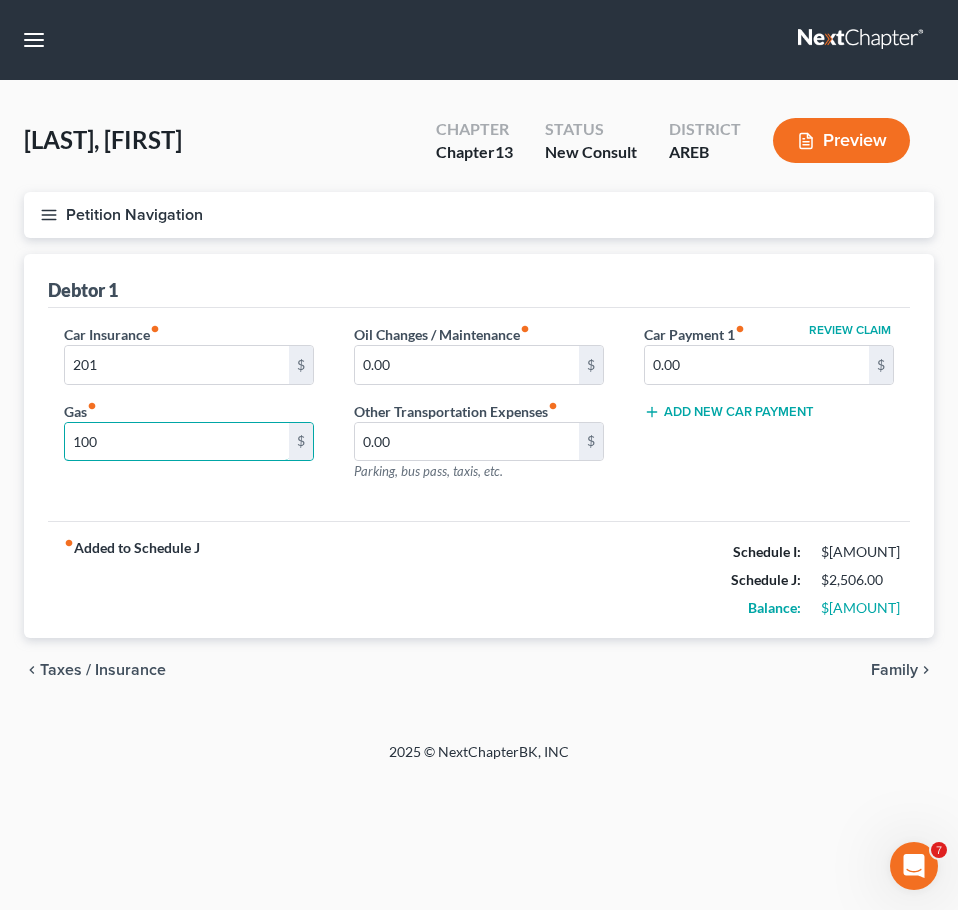 type on "100" 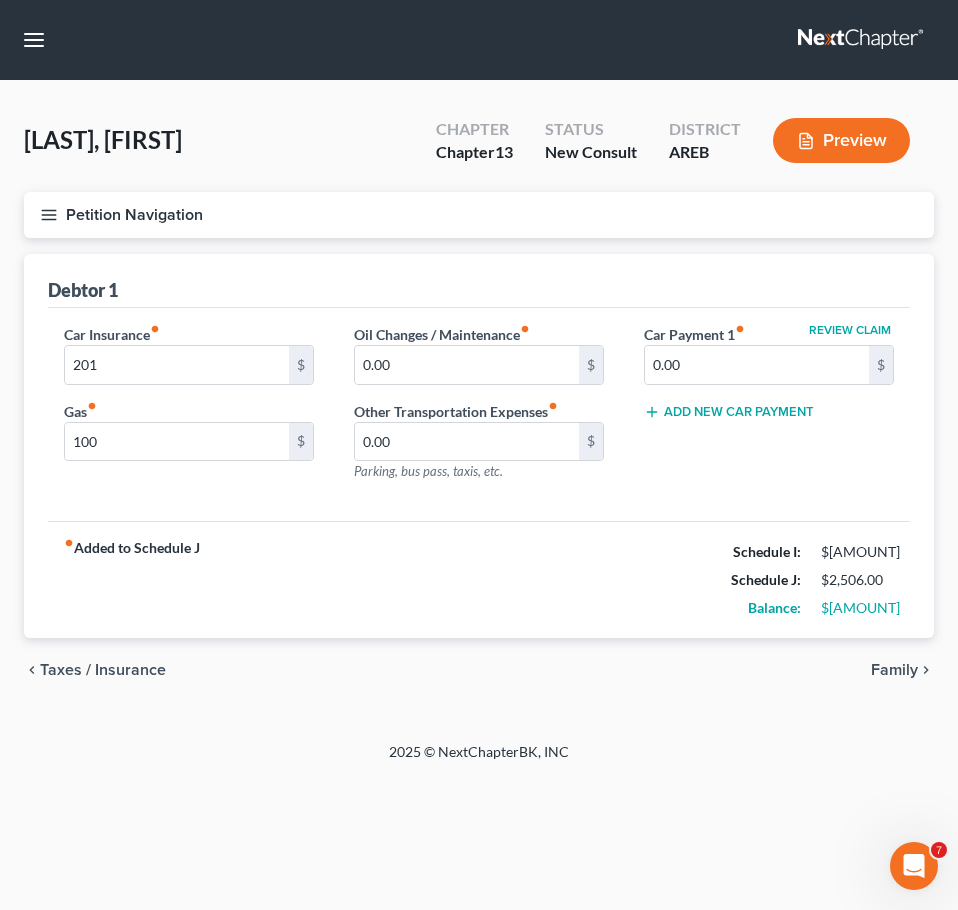 click on "Family" at bounding box center [894, 670] 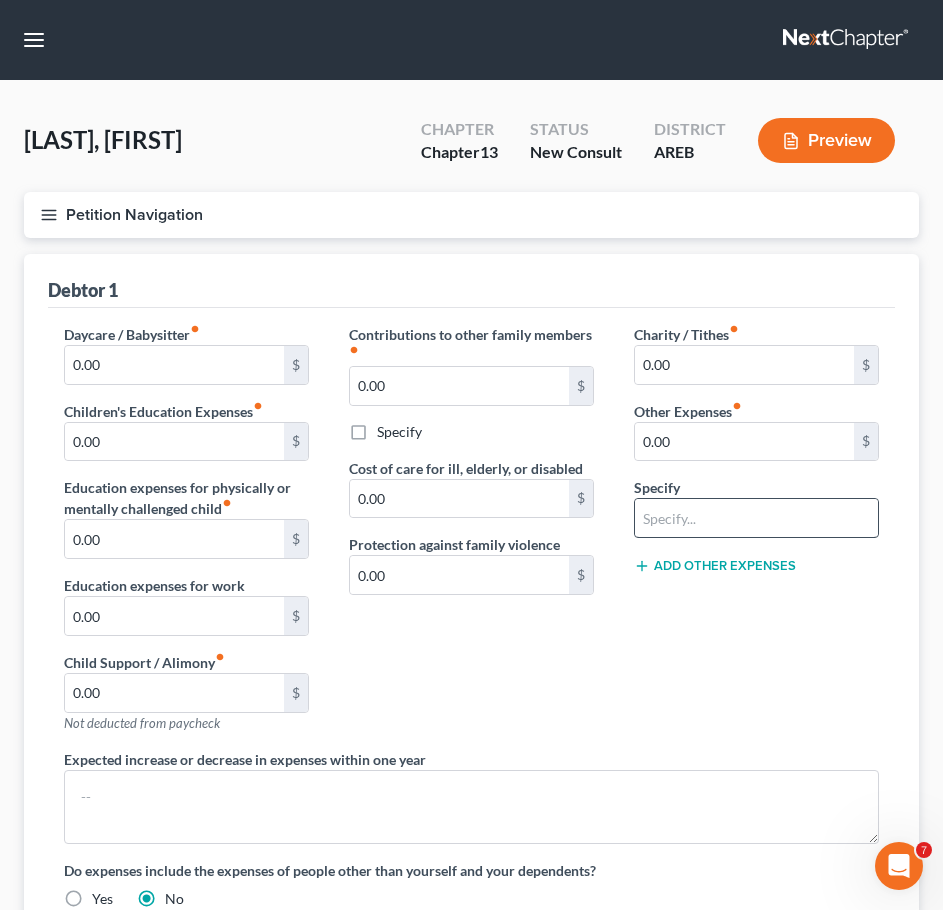 scroll, scrollTop: 1, scrollLeft: 0, axis: vertical 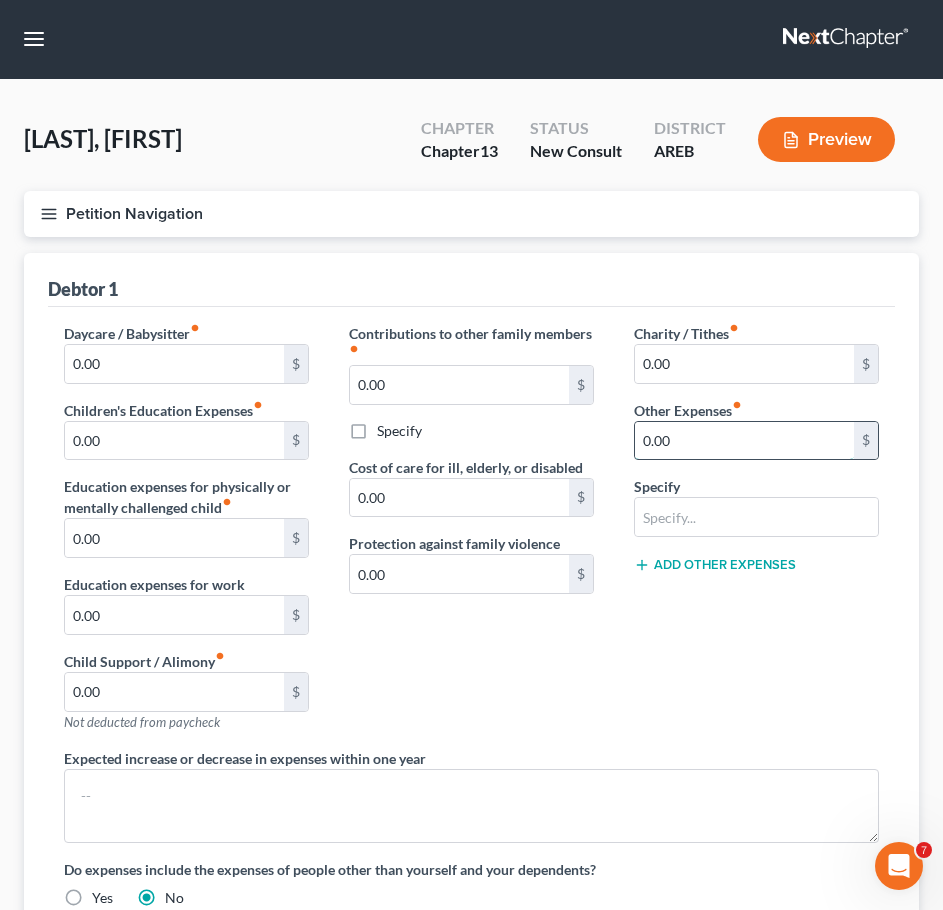 click on "0.00" at bounding box center (744, 441) 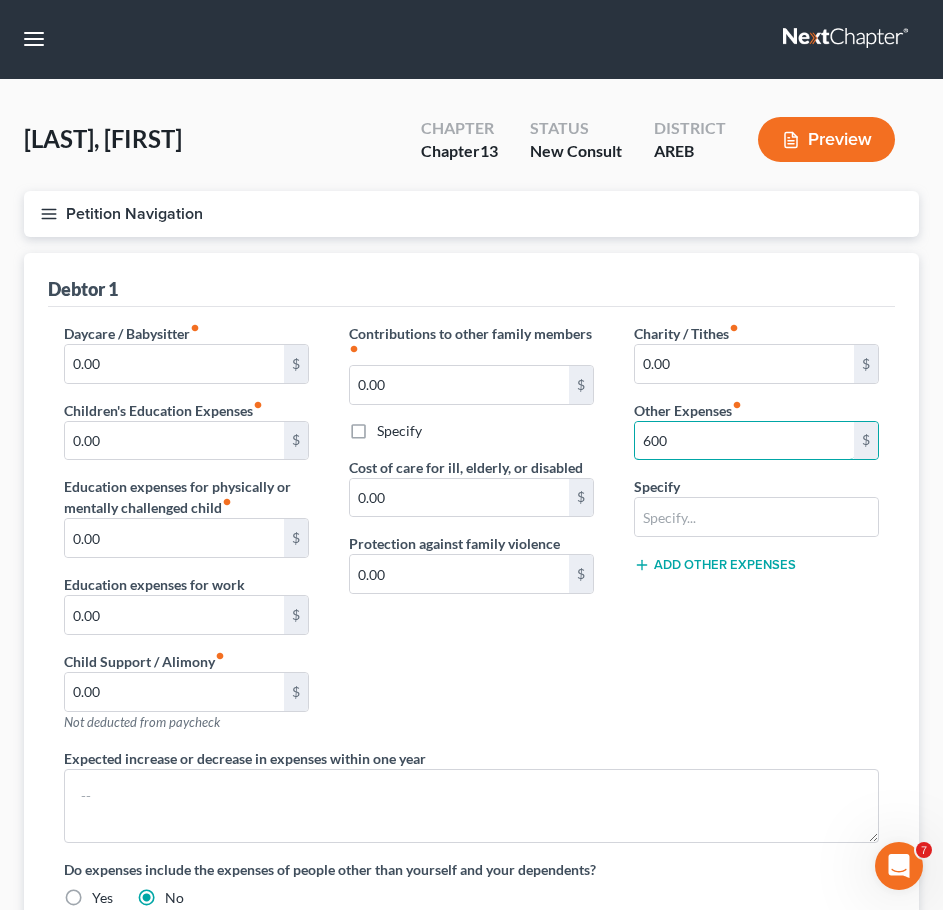 type on "600" 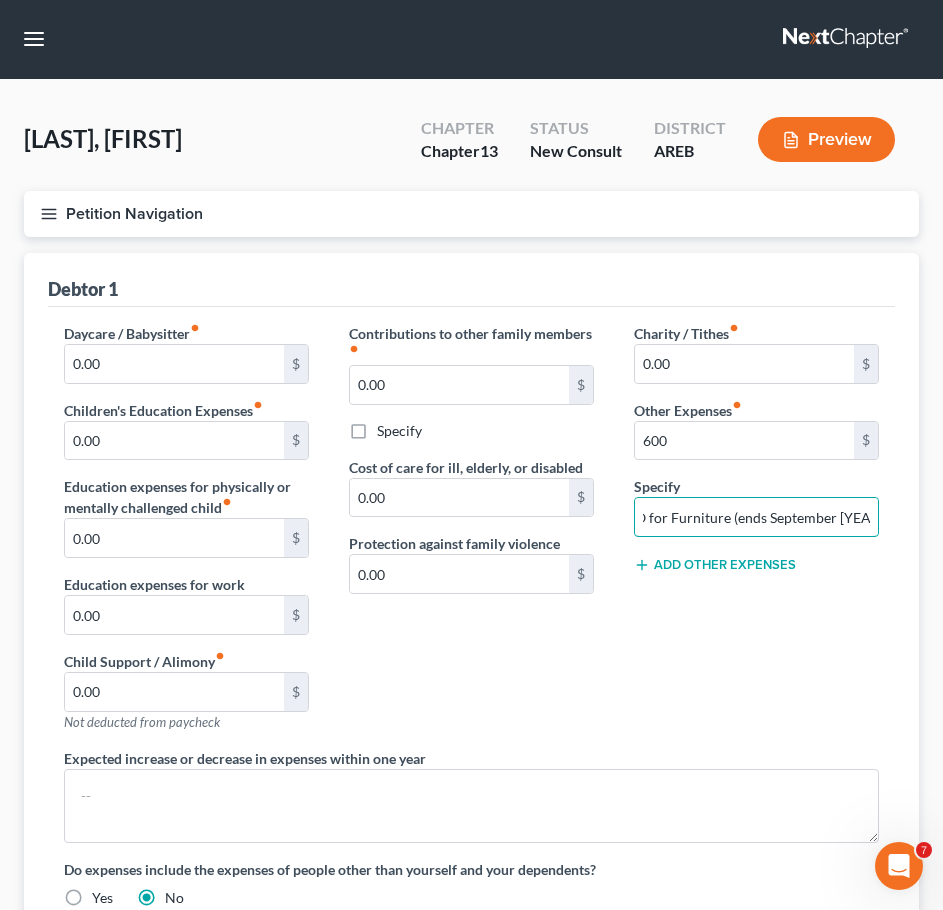 scroll, scrollTop: 0, scrollLeft: 28, axis: horizontal 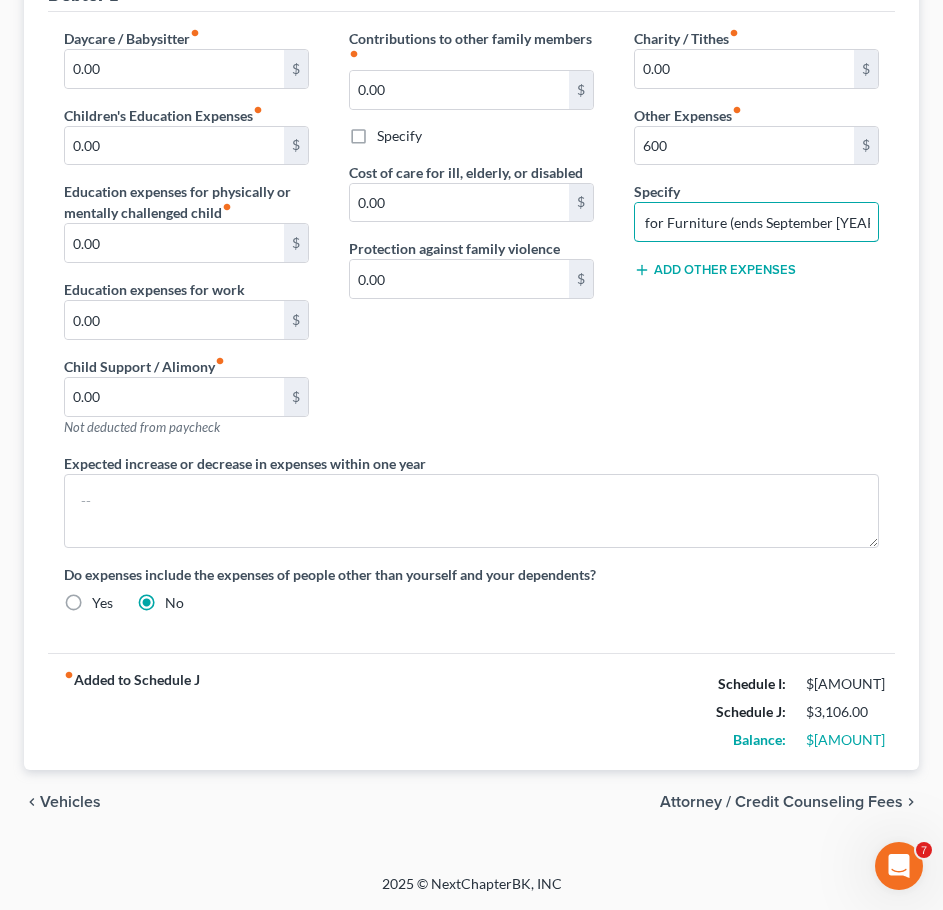 type on "RTO for Furniture (ends September [YEAR])" 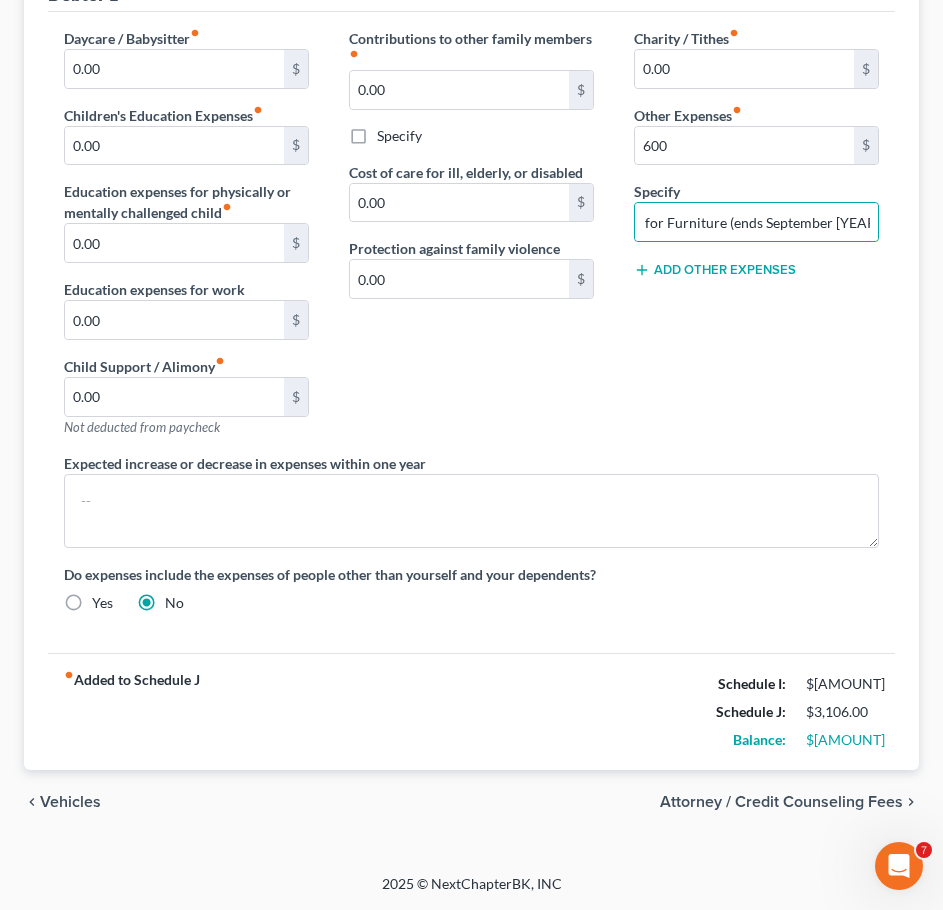 click on "Charity / Tithes  fiber_manual_record 0.00 $ Other Expenses  fiber_manual_record 600 $ Specify RTO for Furniture (ends [YEAR]) Add Other Expenses" at bounding box center [756, 240] 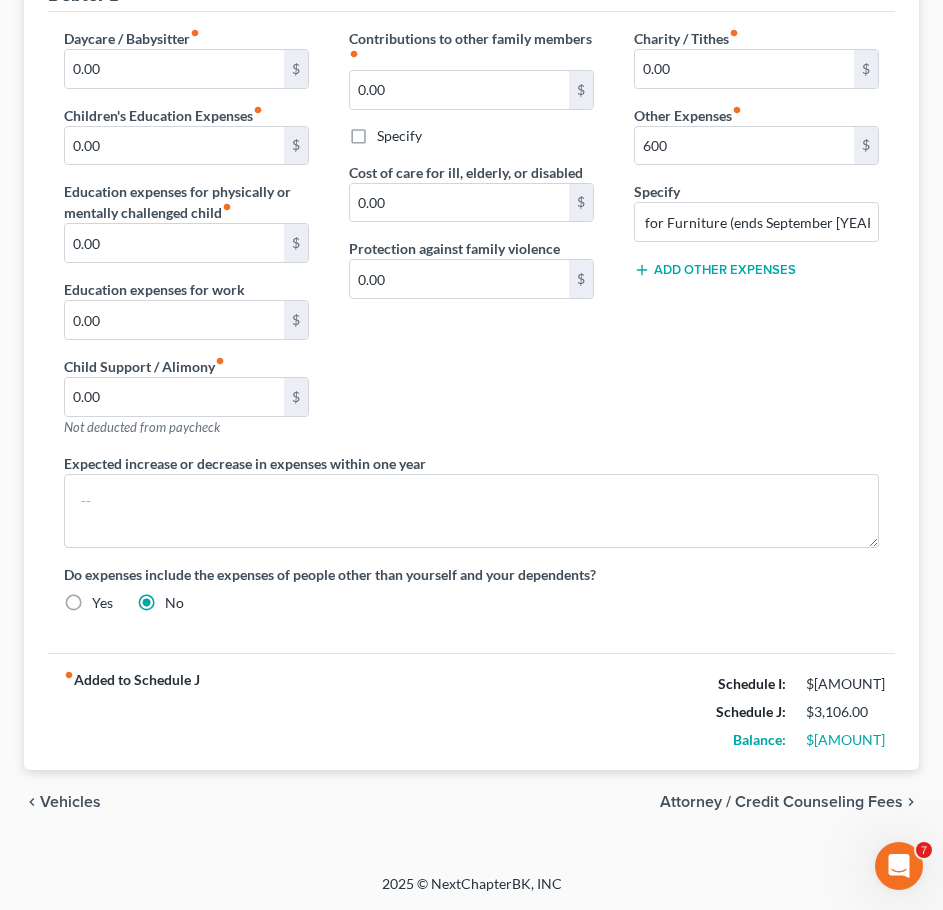 scroll, scrollTop: 0, scrollLeft: 0, axis: both 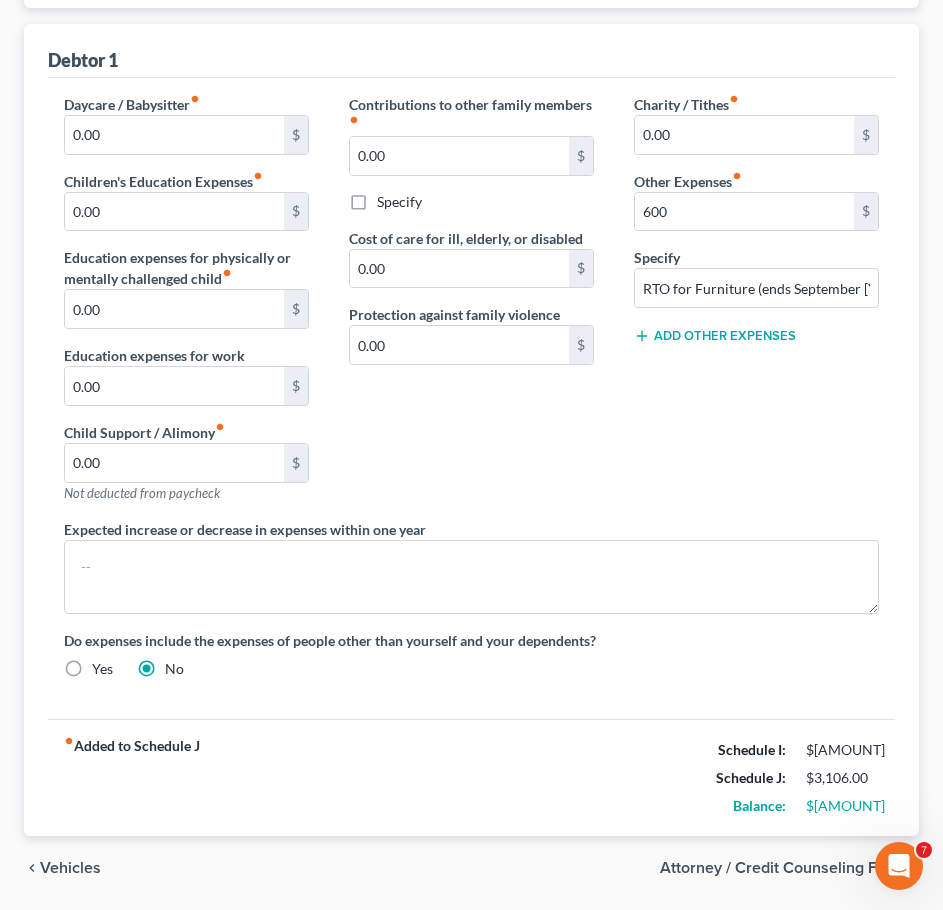 click on "Vehicles" at bounding box center (70, 868) 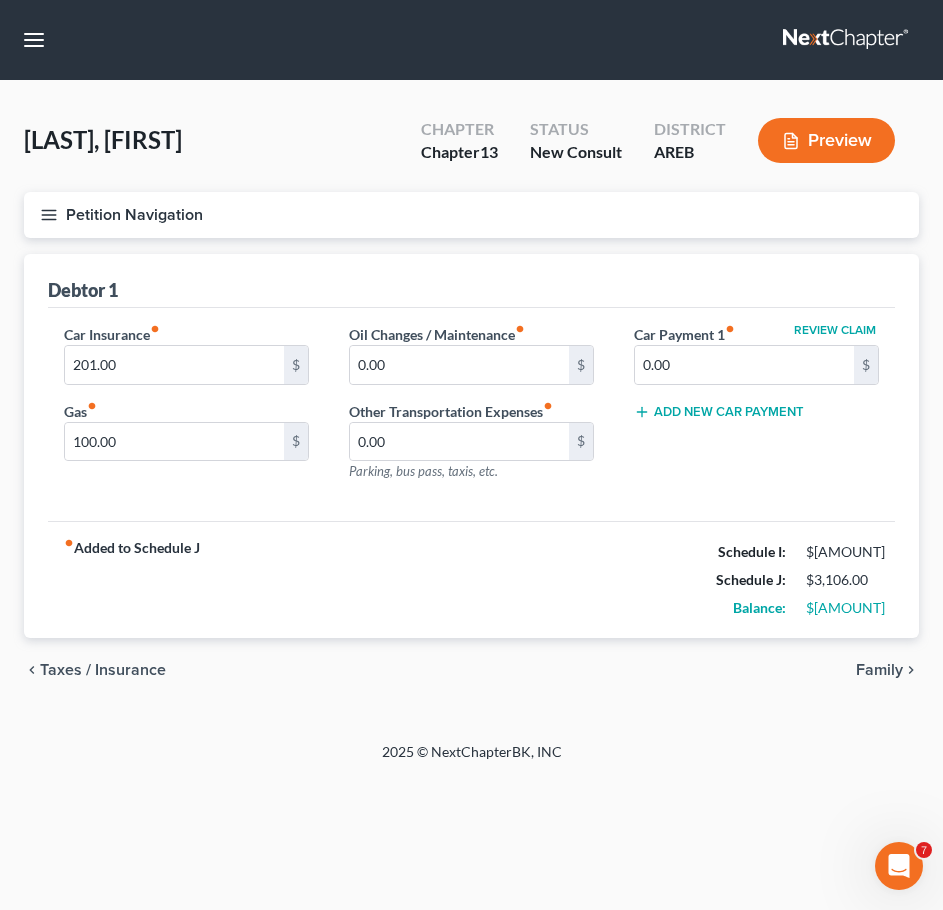 scroll, scrollTop: 0, scrollLeft: 0, axis: both 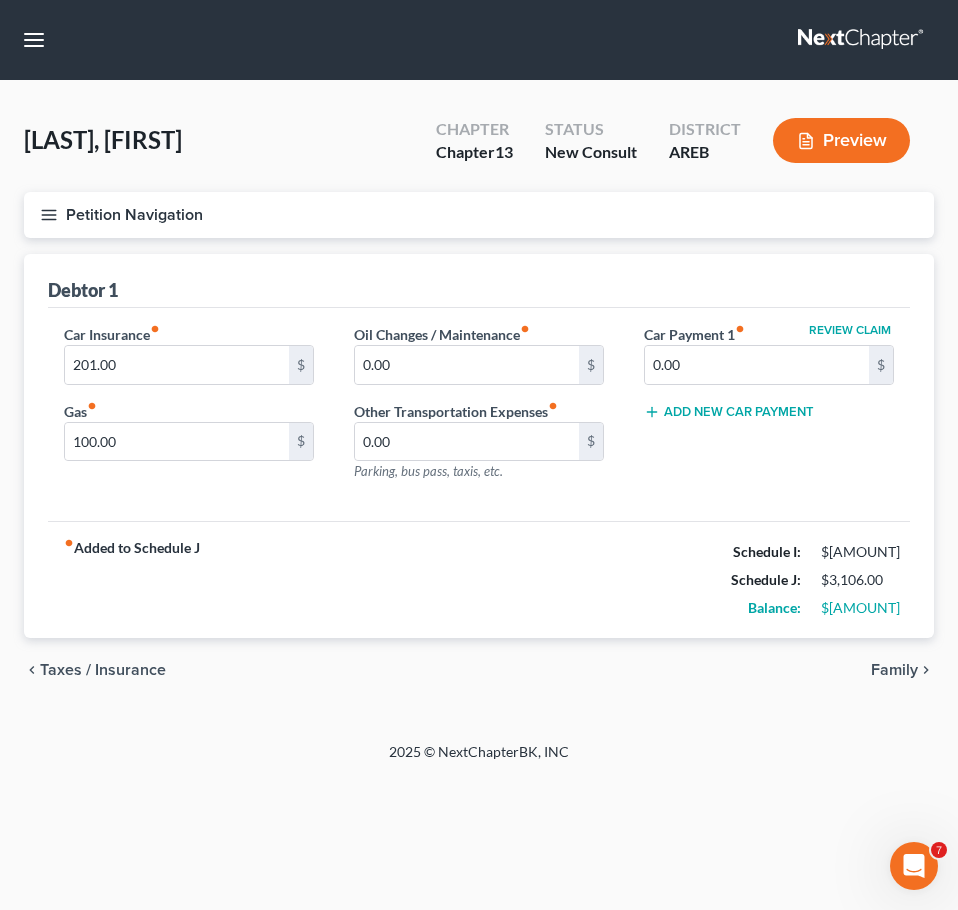 click on "Taxes / Insurance" at bounding box center (103, 670) 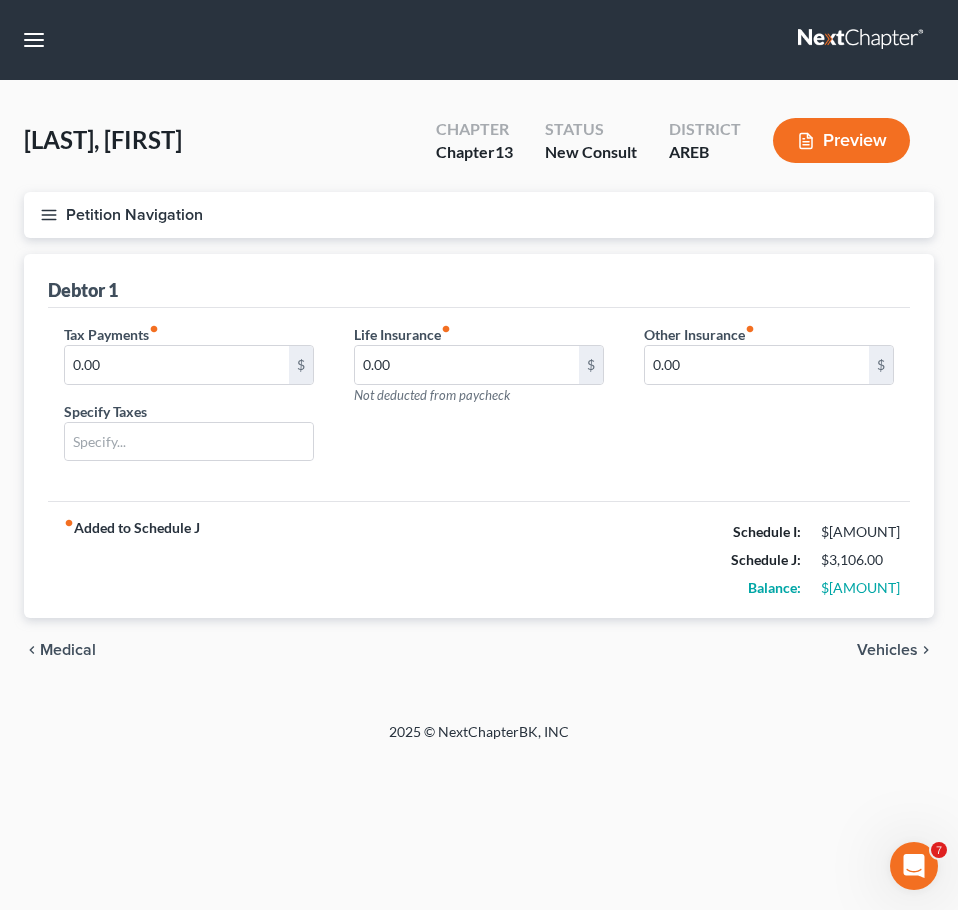 click on "chevron_left
Medical
Vehicles
chevron_right" at bounding box center [479, 650] 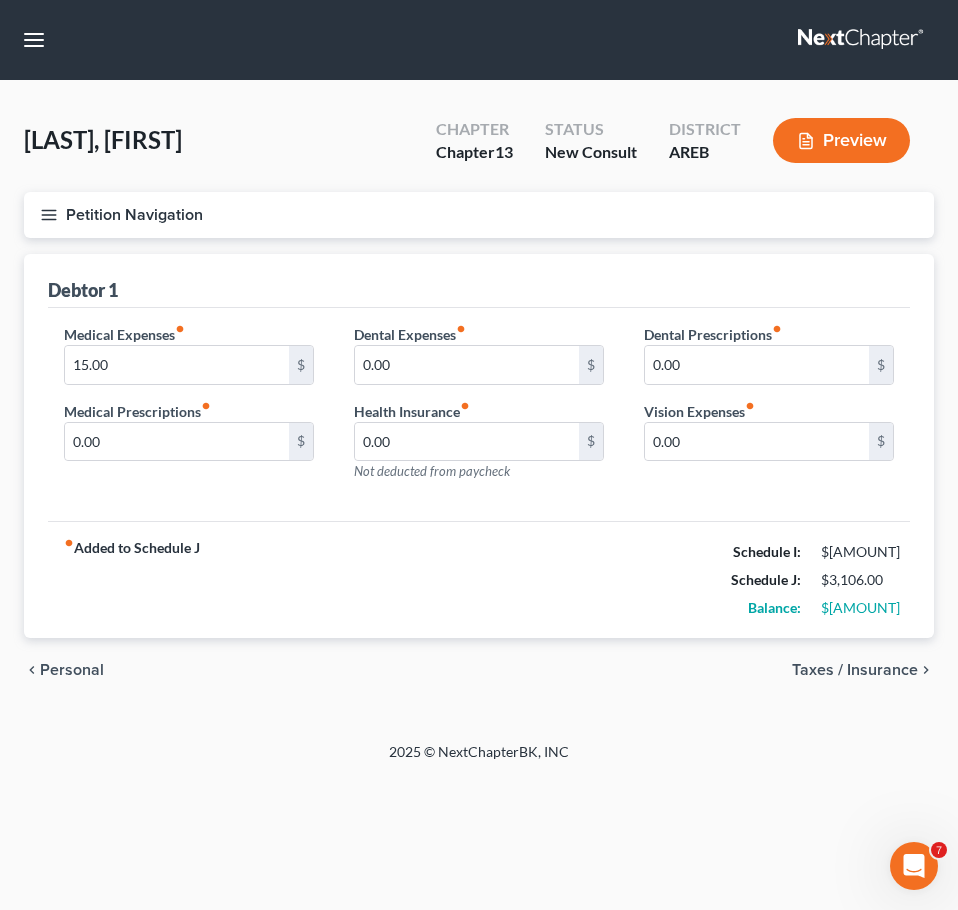 click on "Personal" at bounding box center [72, 670] 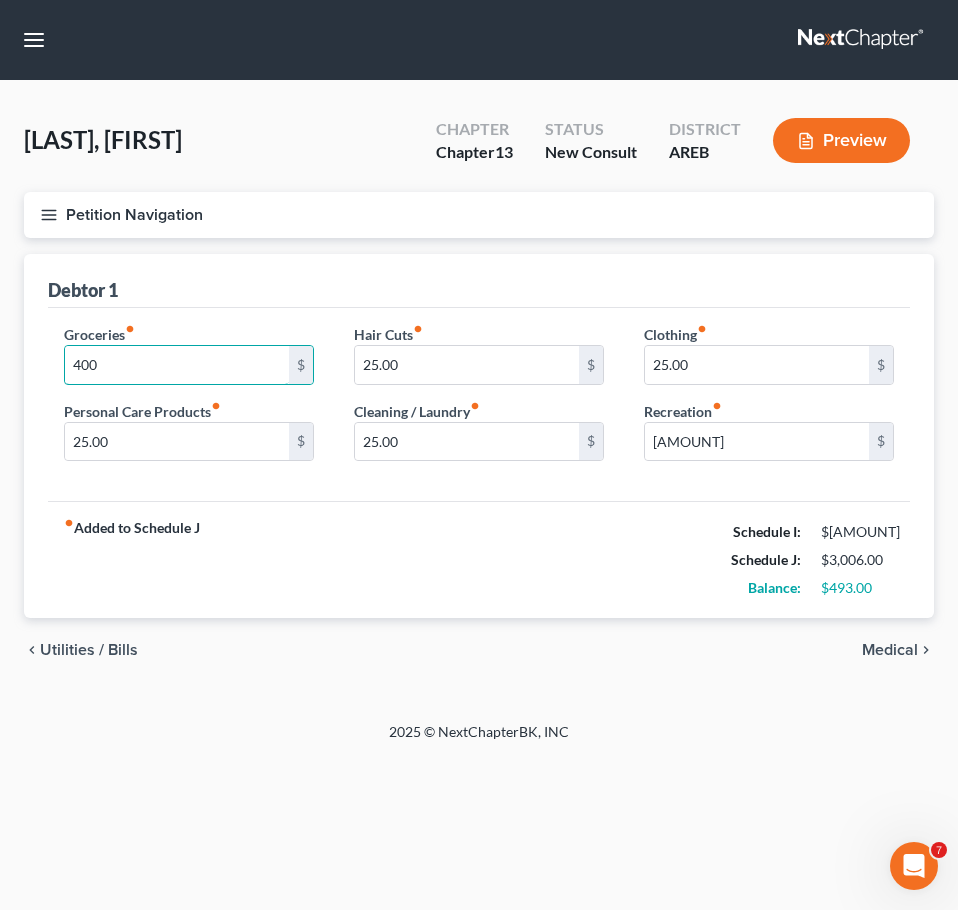 type on "400" 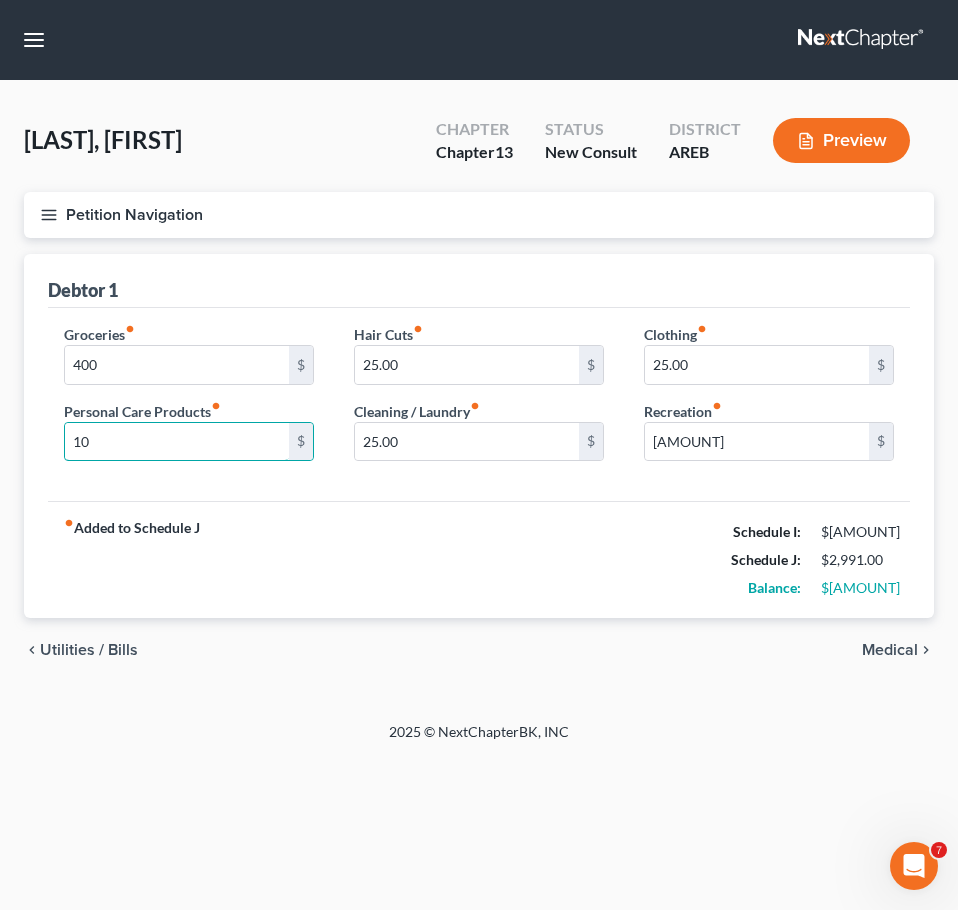 type on "10" 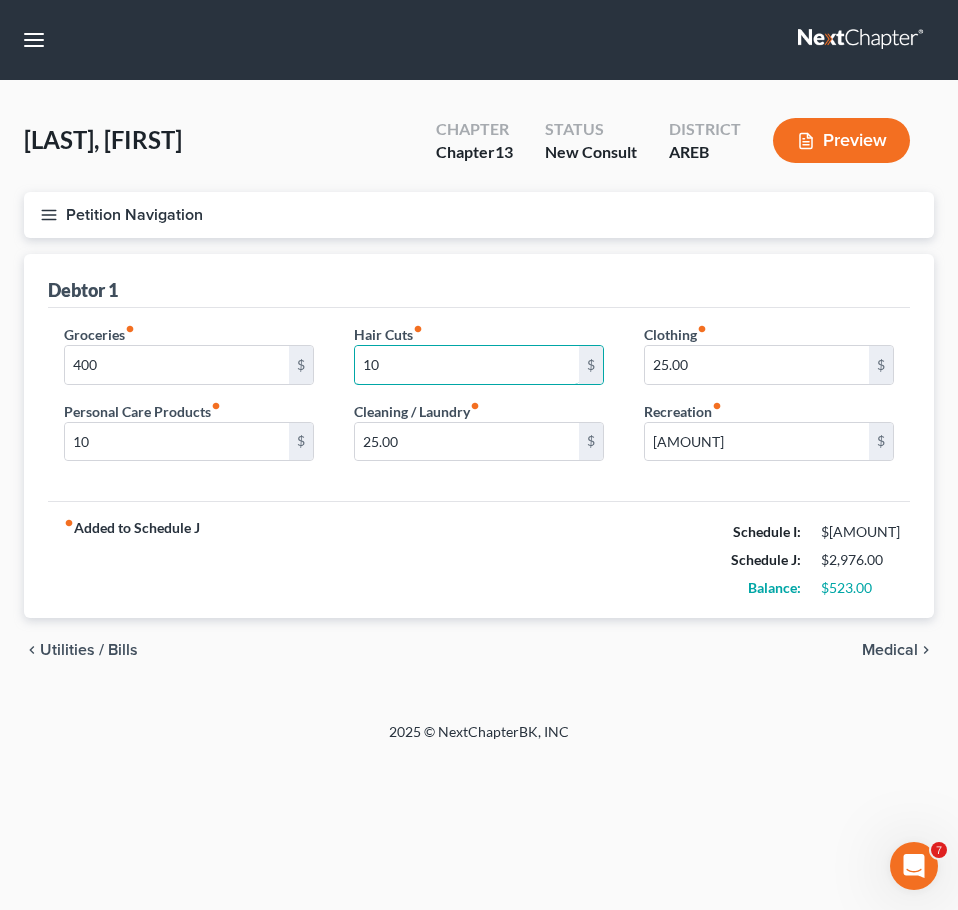 type on "10" 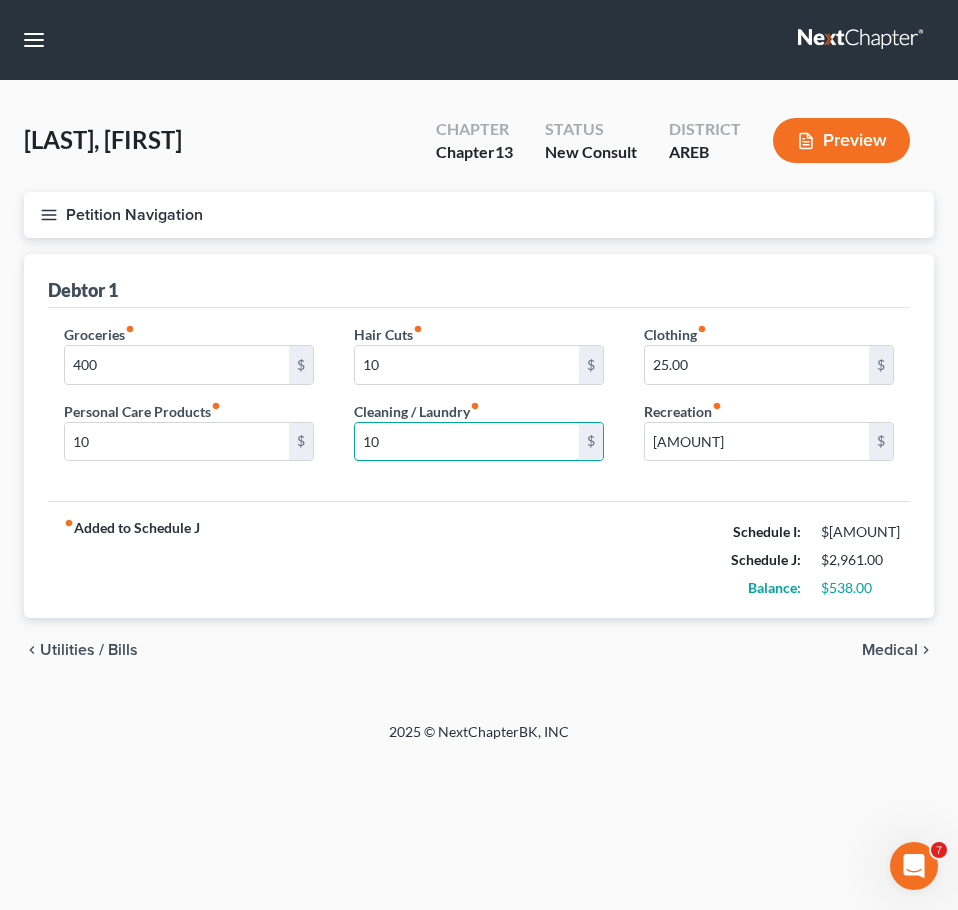 type on "10" 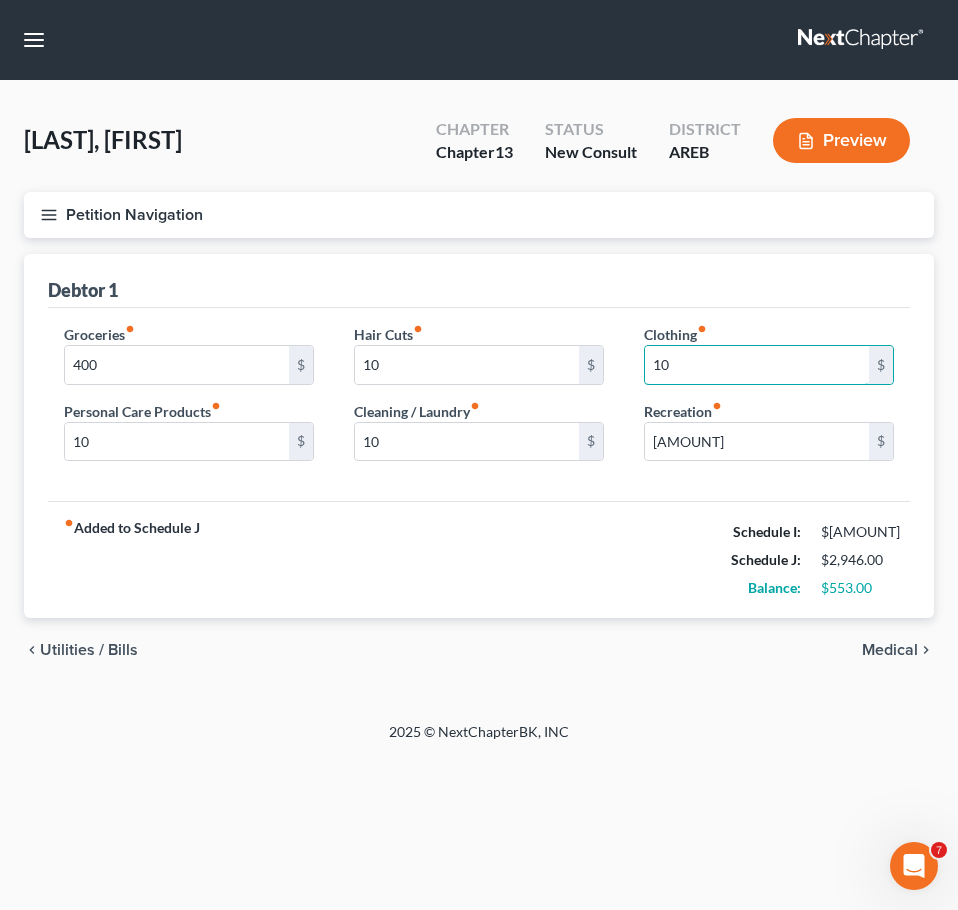type on "10" 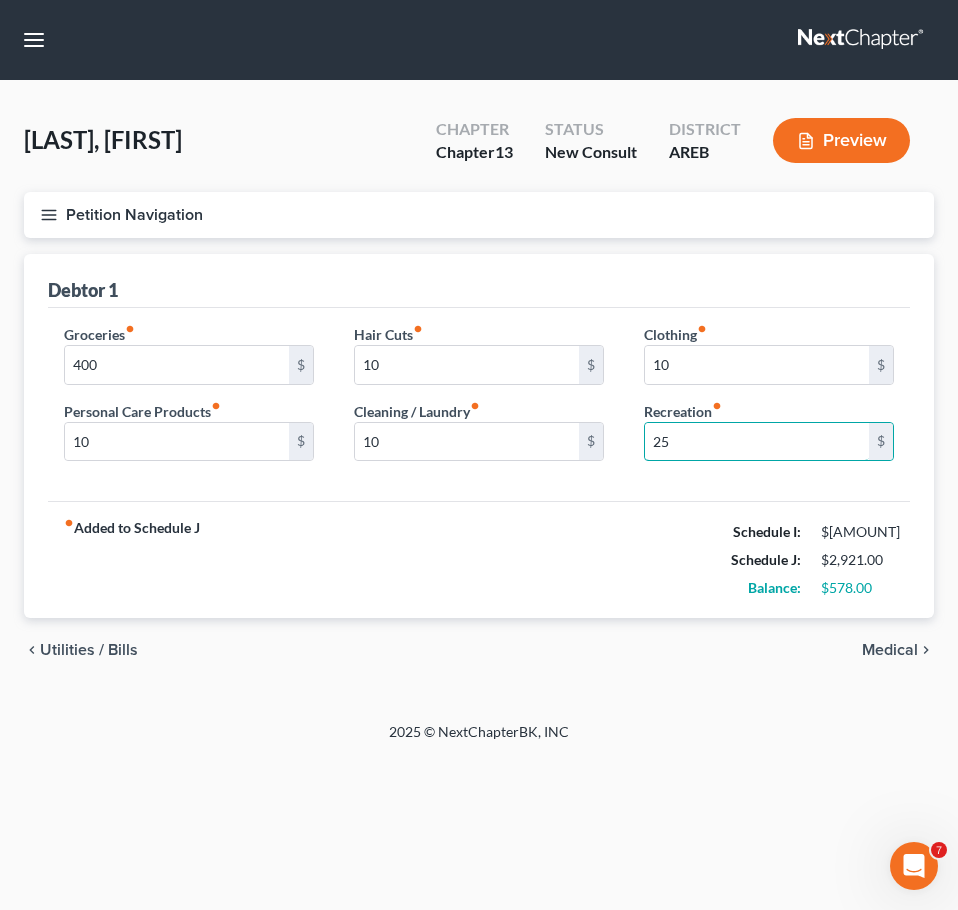 type on "25" 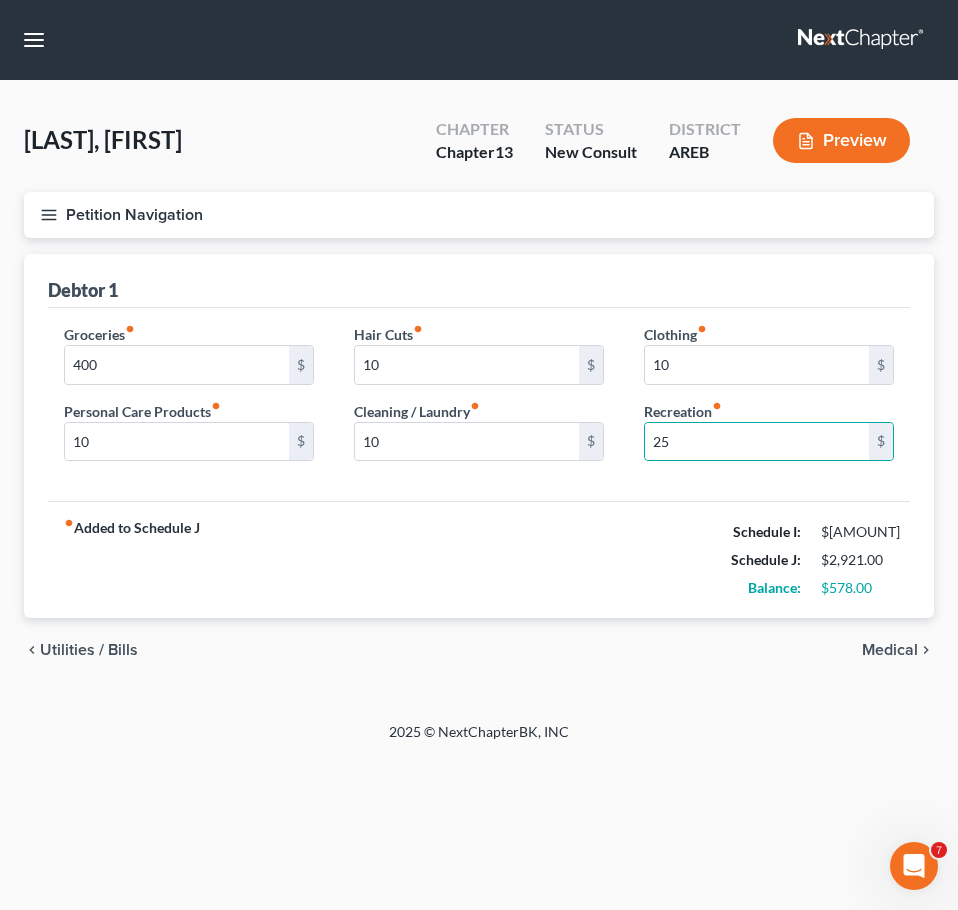 click on "fiber_manual_record  Added to Schedule J Schedule I: $3,499.00 Schedule J: $2,921.00 Balance: $578.00" at bounding box center [479, 559] 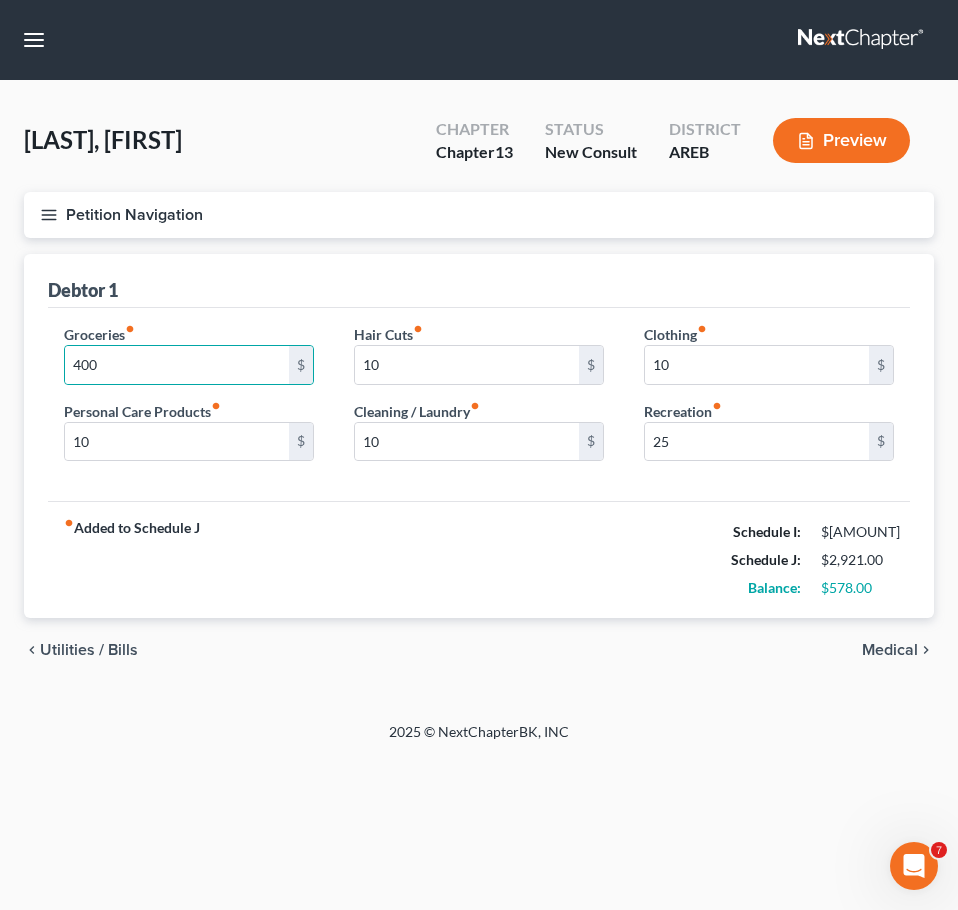 click on "chevron_left
Utilities / Bills
Medical
chevron_right" at bounding box center (479, 650) 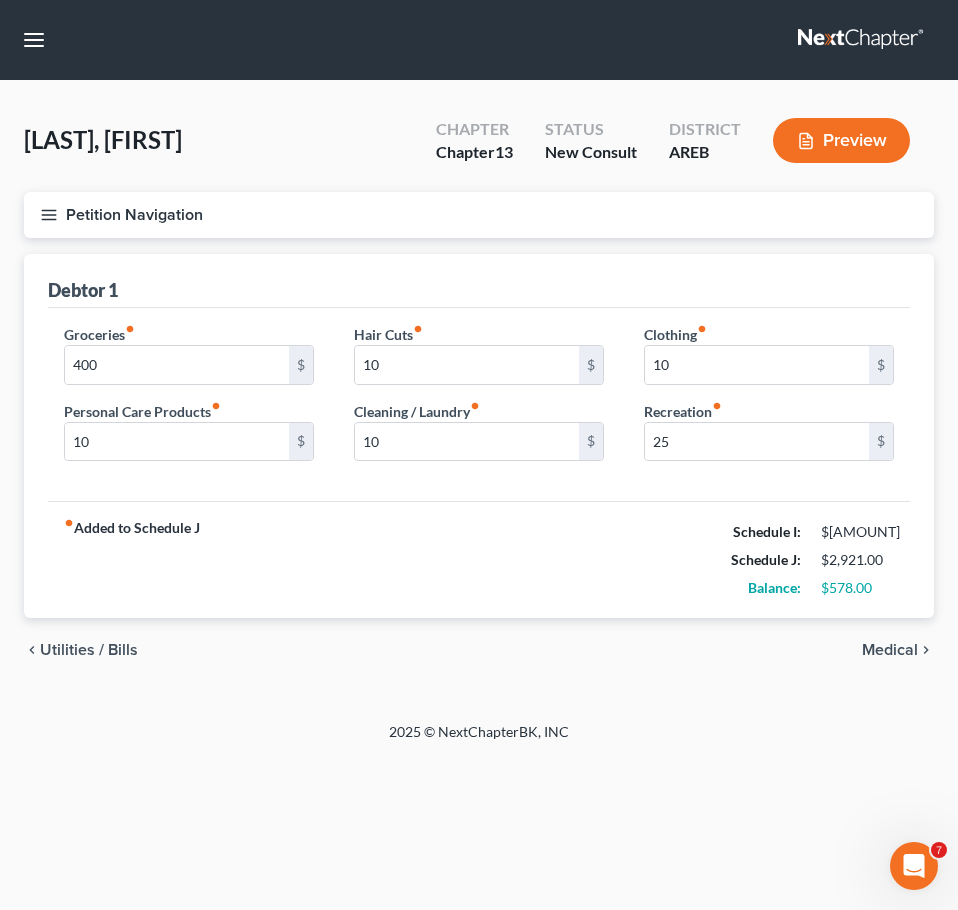 click on "Medical" at bounding box center [890, 650] 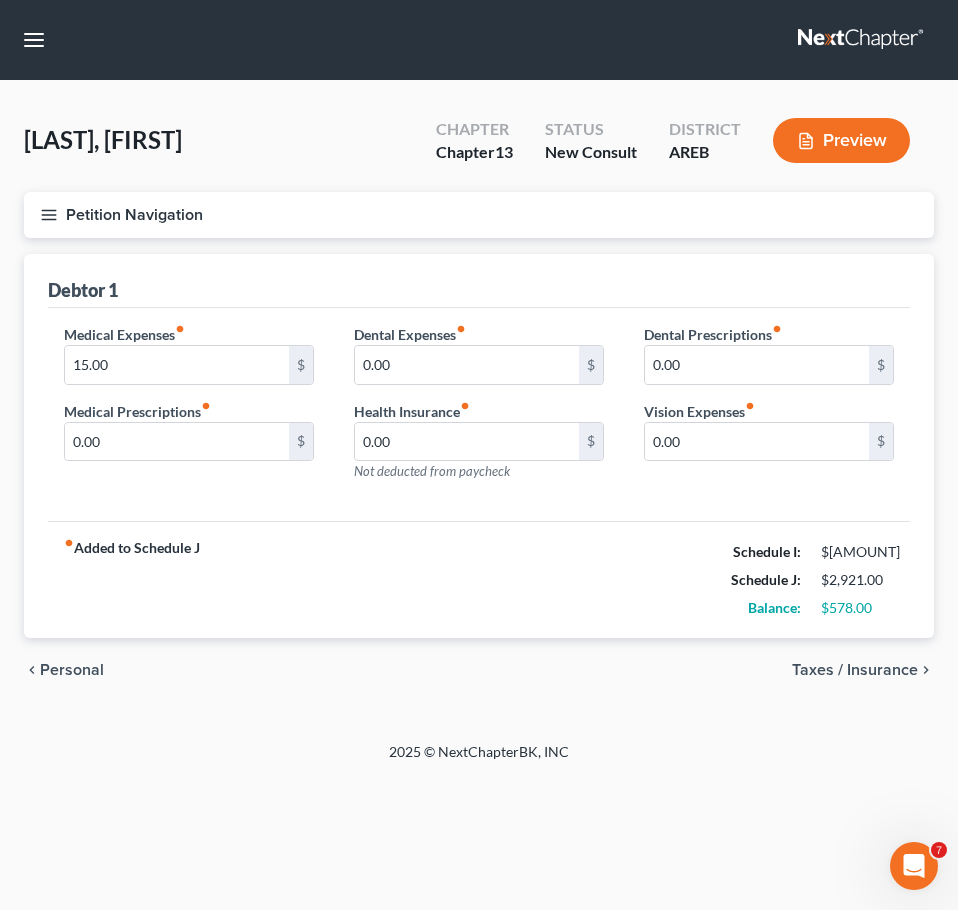 click on "Taxes / Insurance" at bounding box center (855, 670) 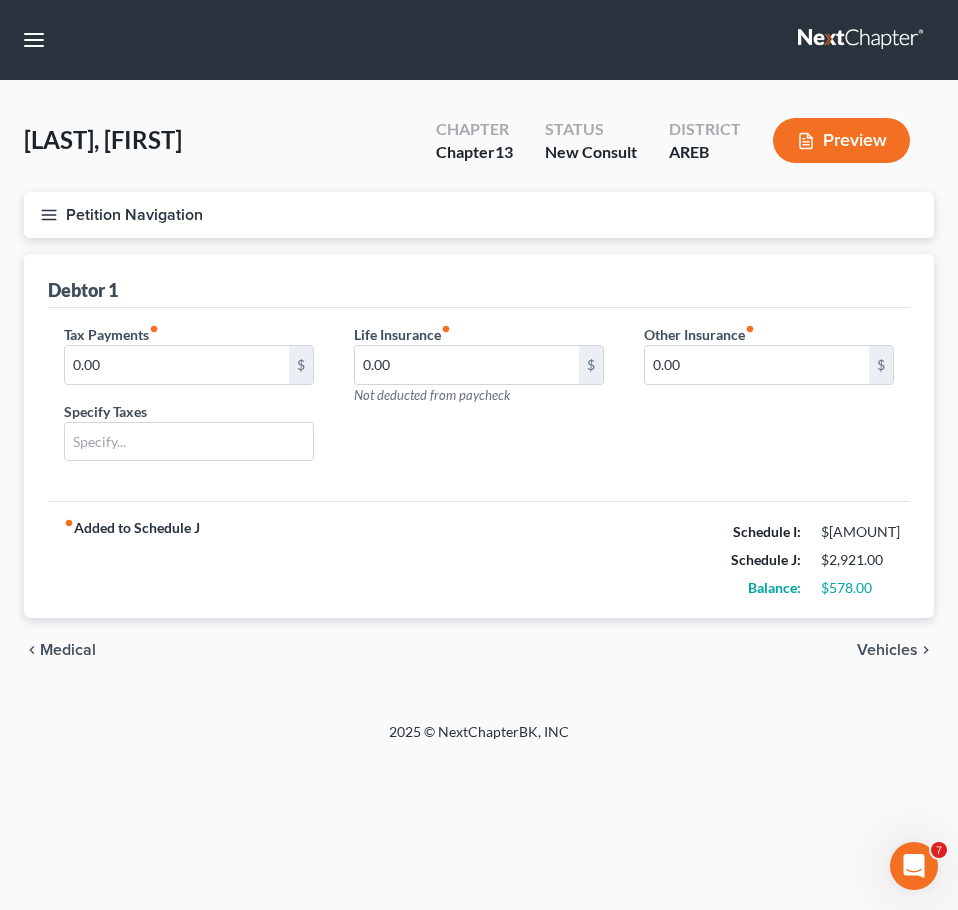 click on "Vehicles" at bounding box center (887, 650) 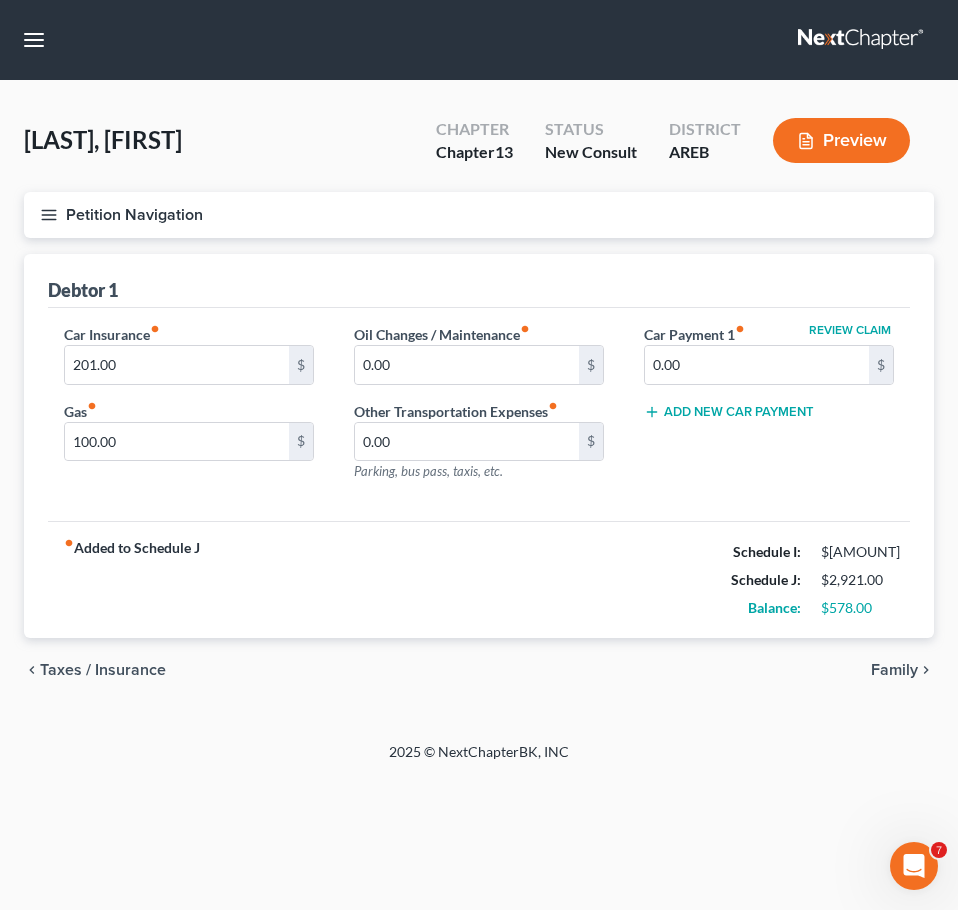 click on "Family" at bounding box center [894, 670] 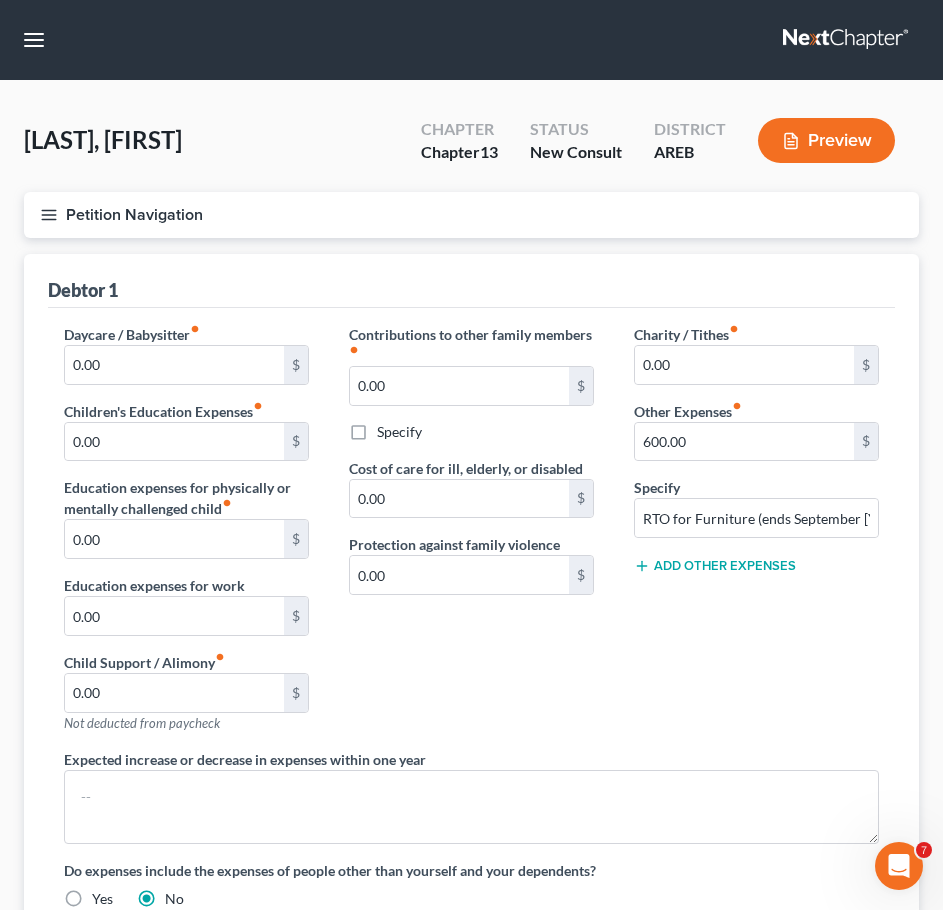 click on "Charity / Tithes  fiber_manual_record 0.00 $ Other Expenses  fiber_manual_record 600.00 $ Specify RTO for Furniture (ends September [YEAR]) Add Other Expenses" at bounding box center [756, 536] 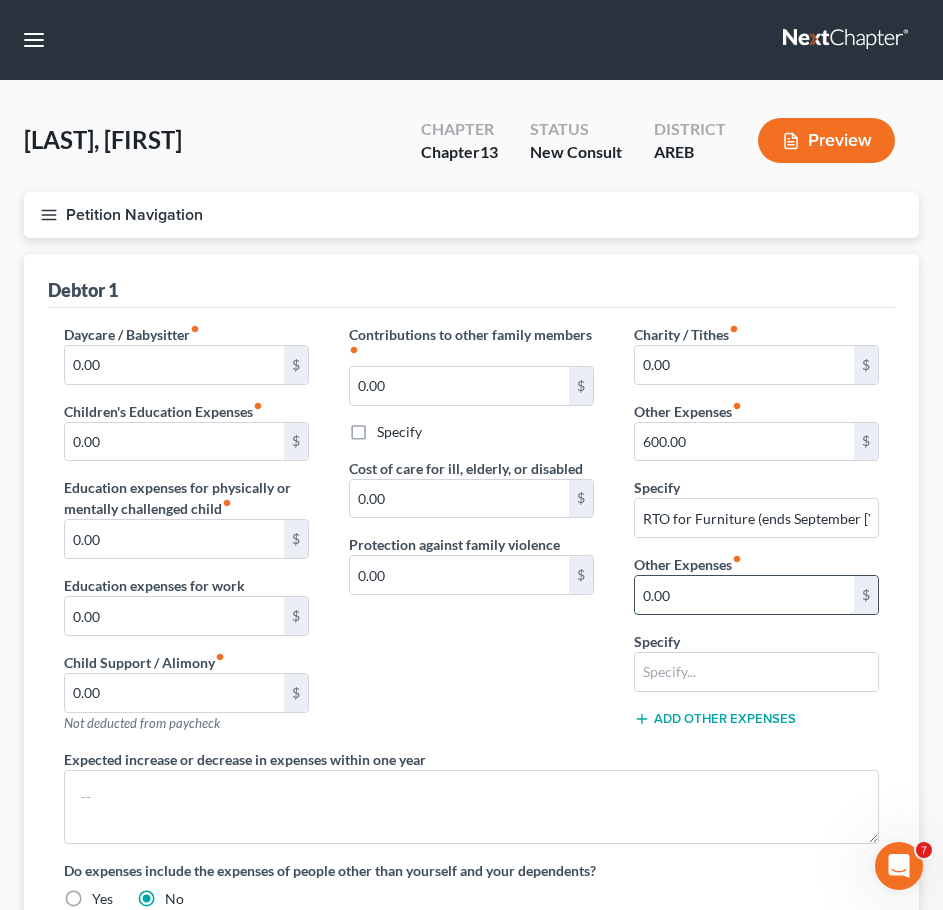 click on "0.00" at bounding box center [744, 595] 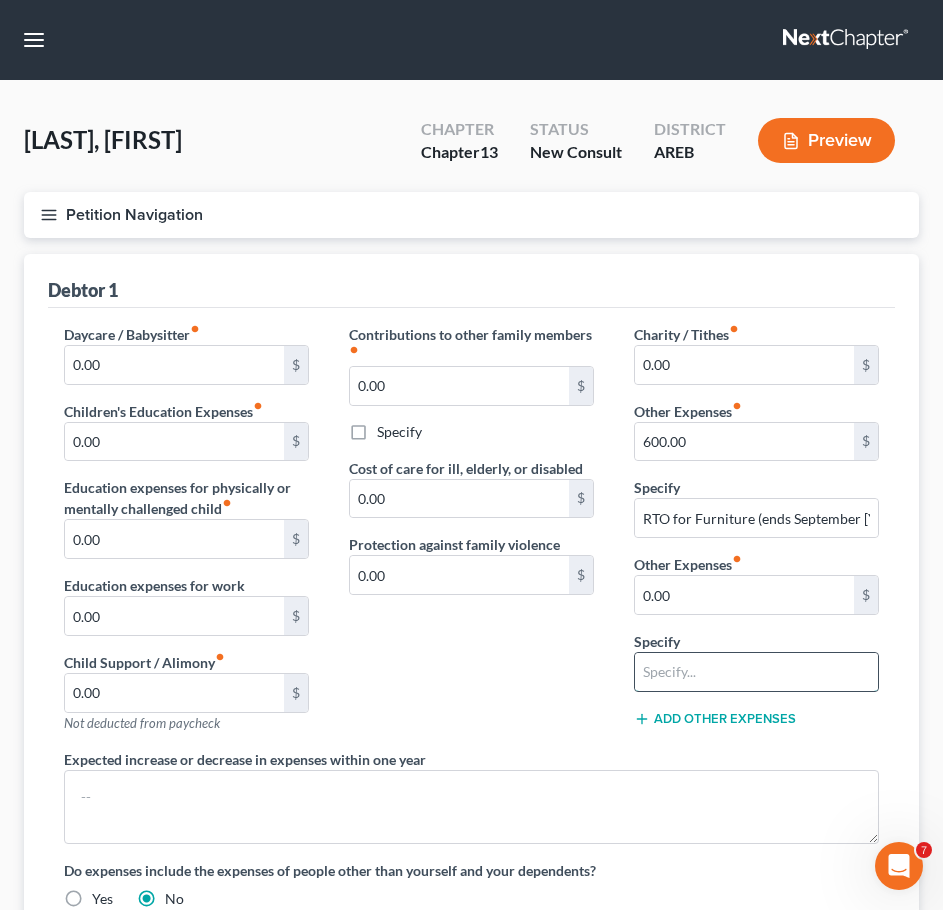 click at bounding box center (756, 672) 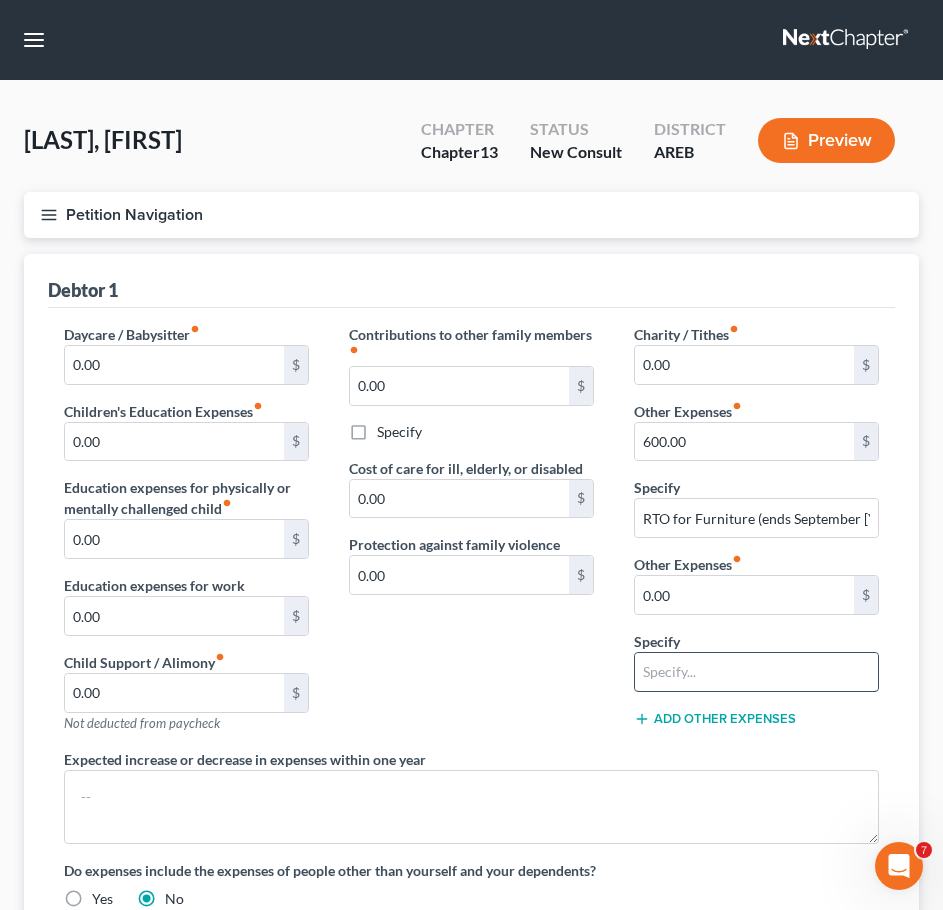type on "Pet Expense" 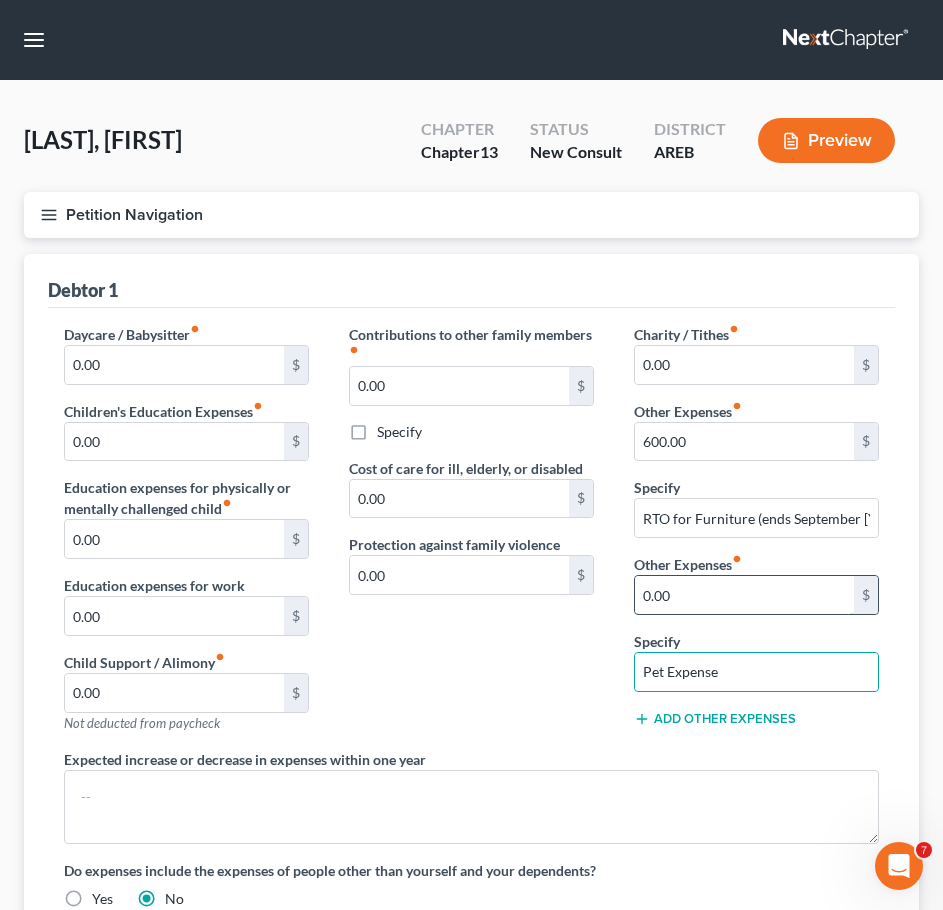 click on "0.00" at bounding box center (744, 595) 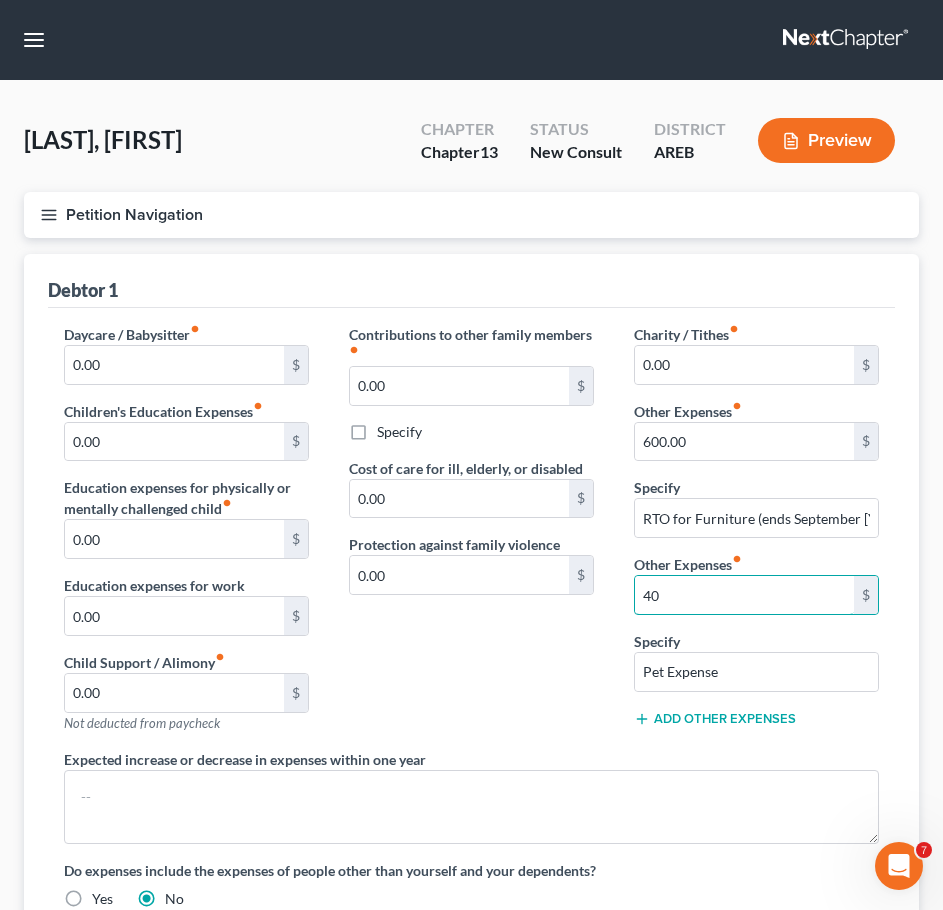 type on "40" 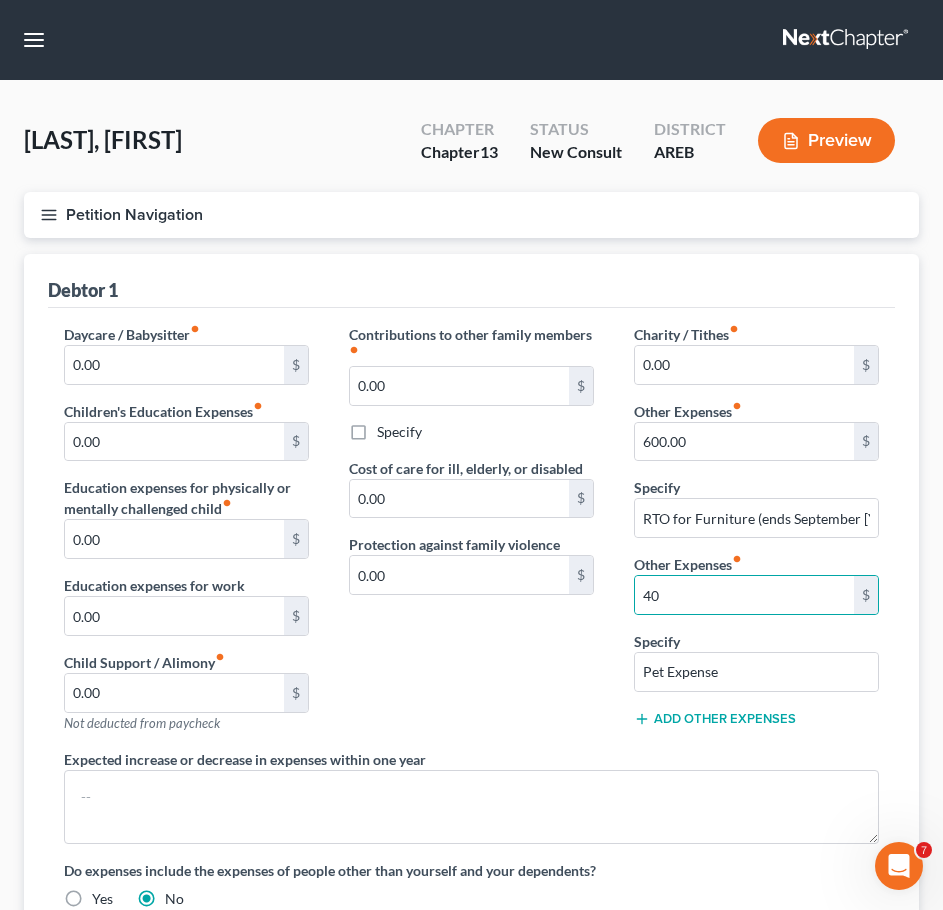 click on "Contributions to other family members  fiber_manual_record $[AMOUNT] Specify Cost of care for ill, elderly, or disabled $[AMOUNT] Protection against family violence $[AMOUNT]" at bounding box center [471, 536] 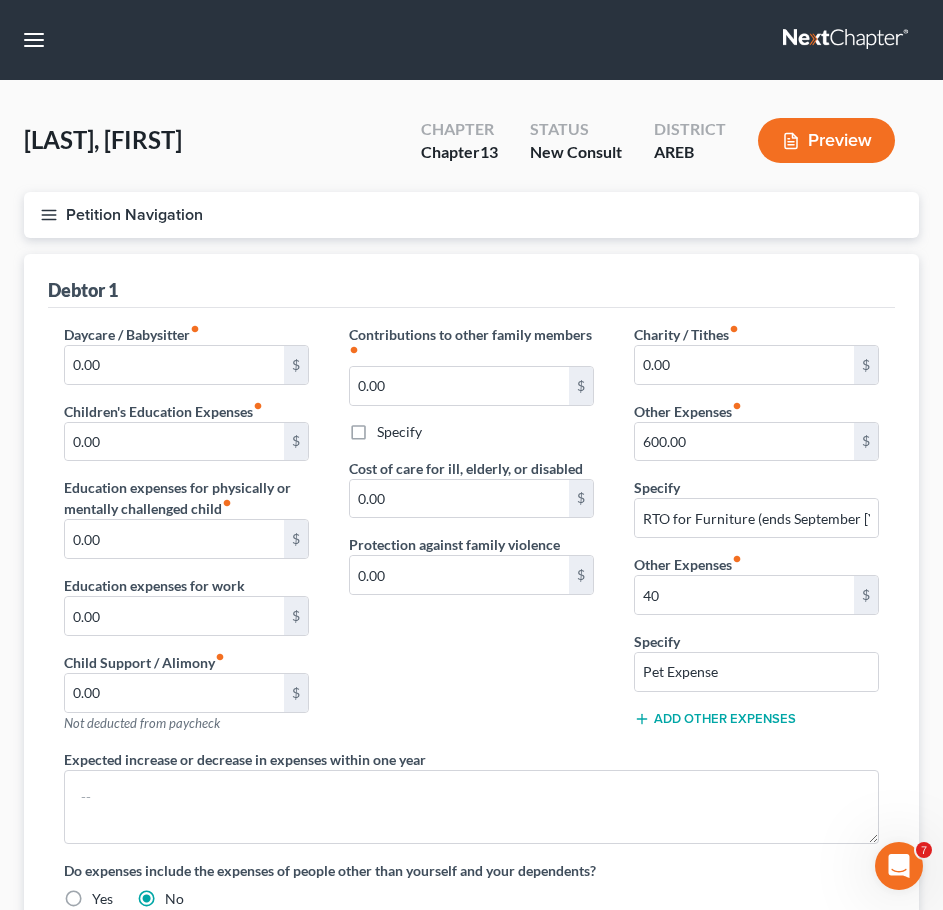 scroll, scrollTop: 296, scrollLeft: 0, axis: vertical 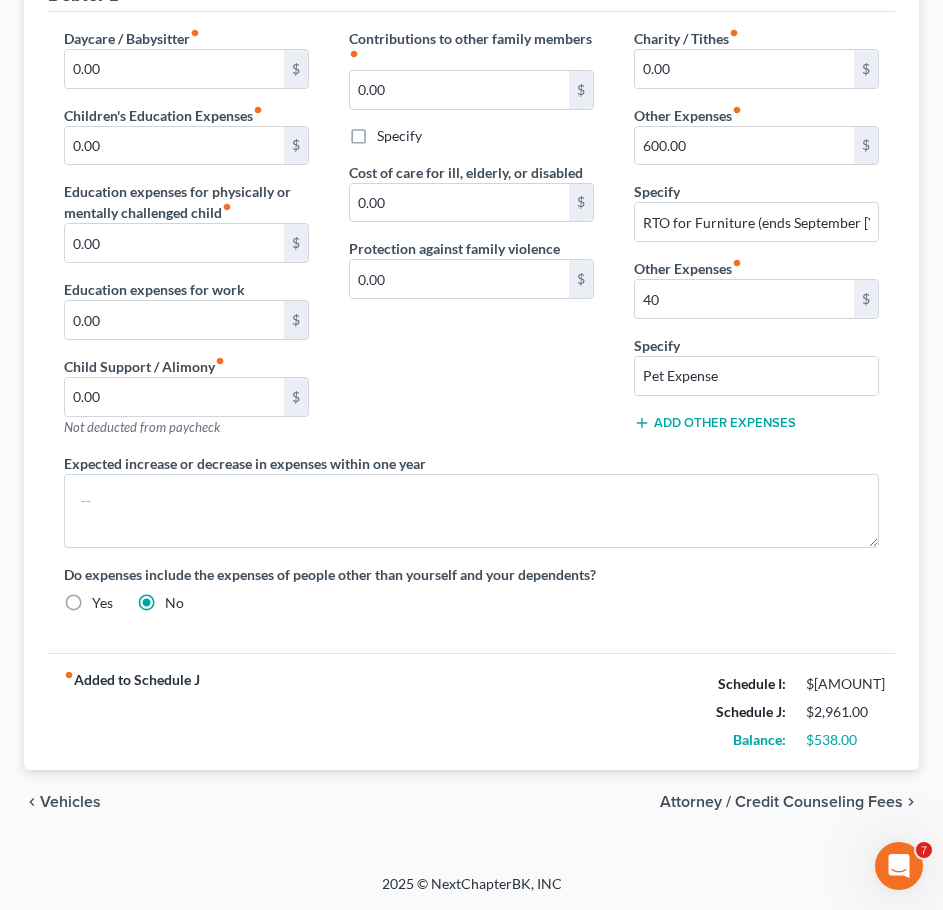 click on "Vehicles" at bounding box center [70, 802] 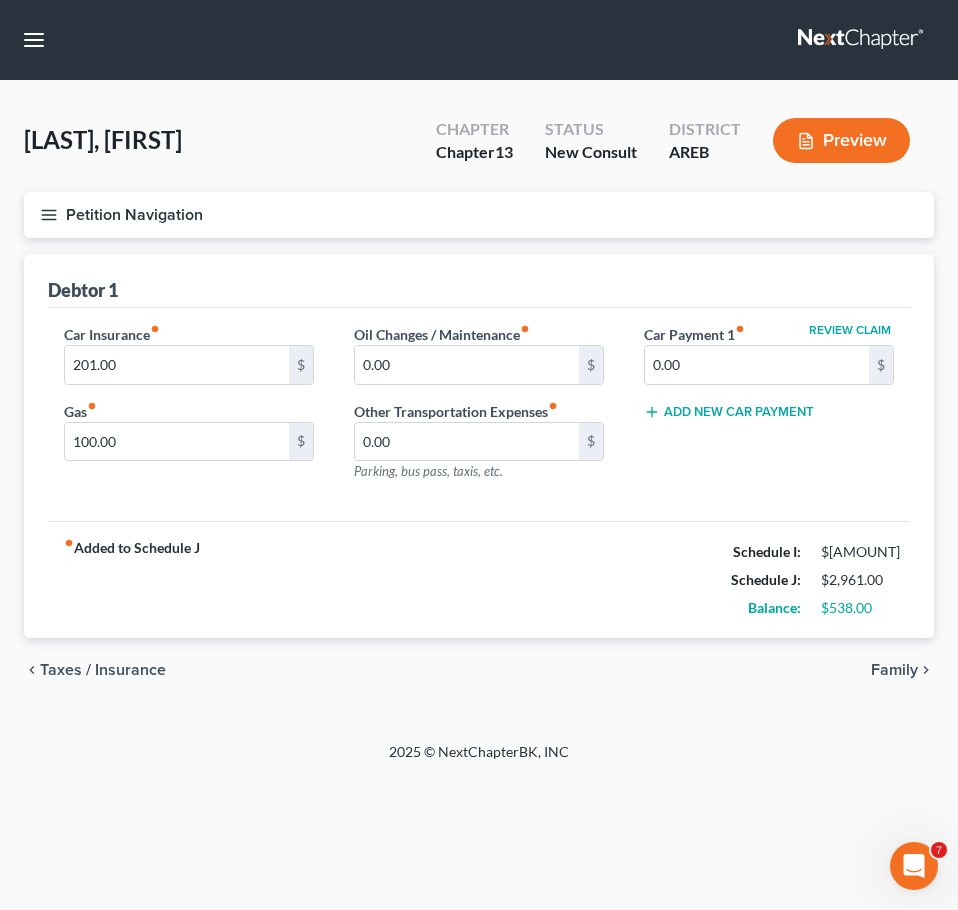 click on "Taxes / Insurance" at bounding box center [103, 670] 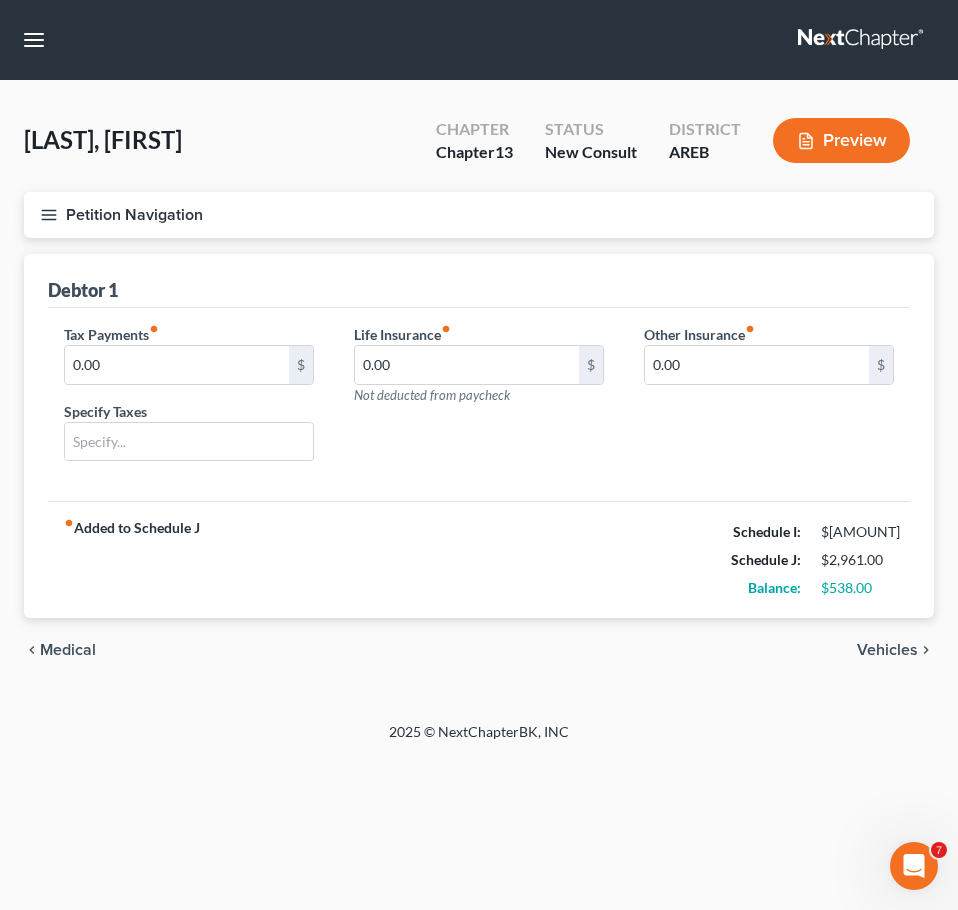 click on "Medical" at bounding box center [68, 650] 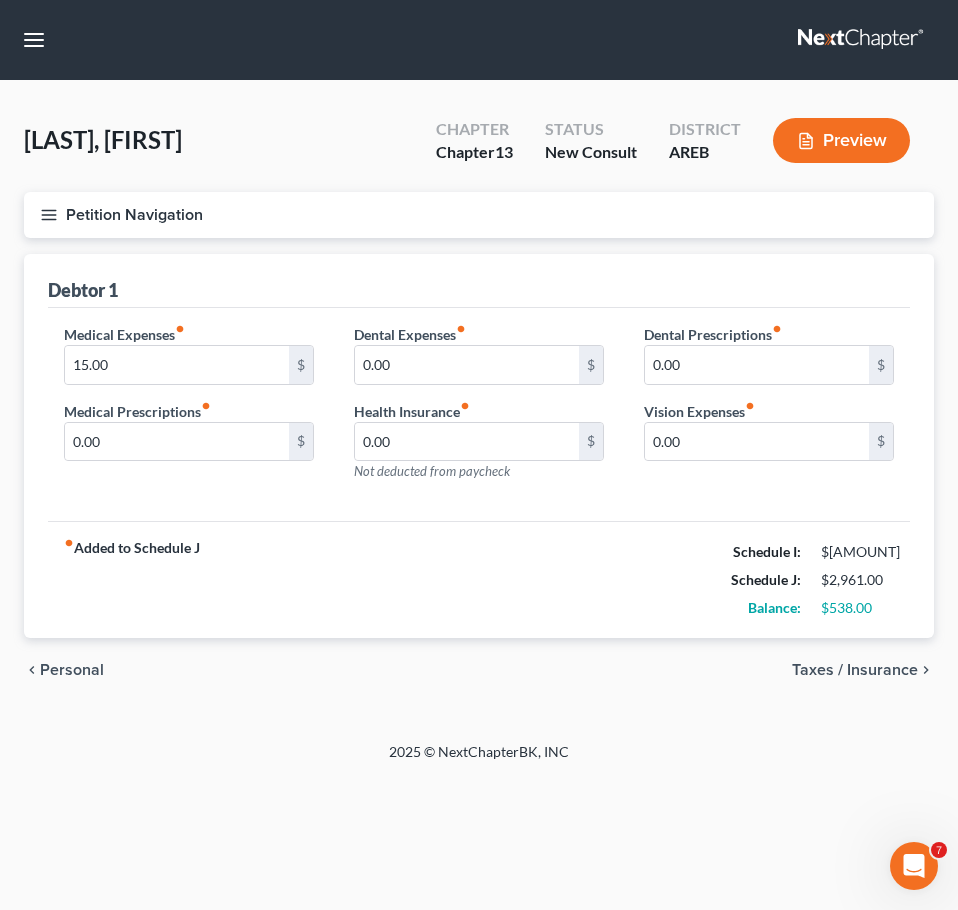 click on "Personal" at bounding box center [72, 670] 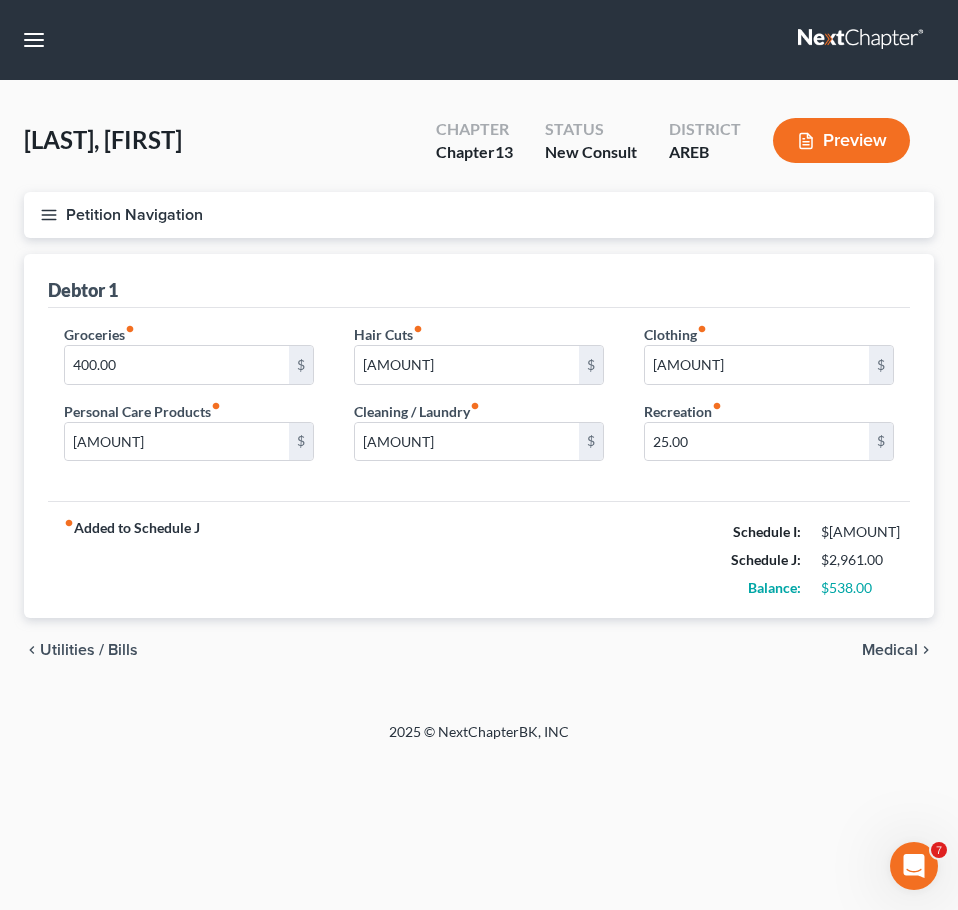 click on "Utilities / Bills" at bounding box center (89, 650) 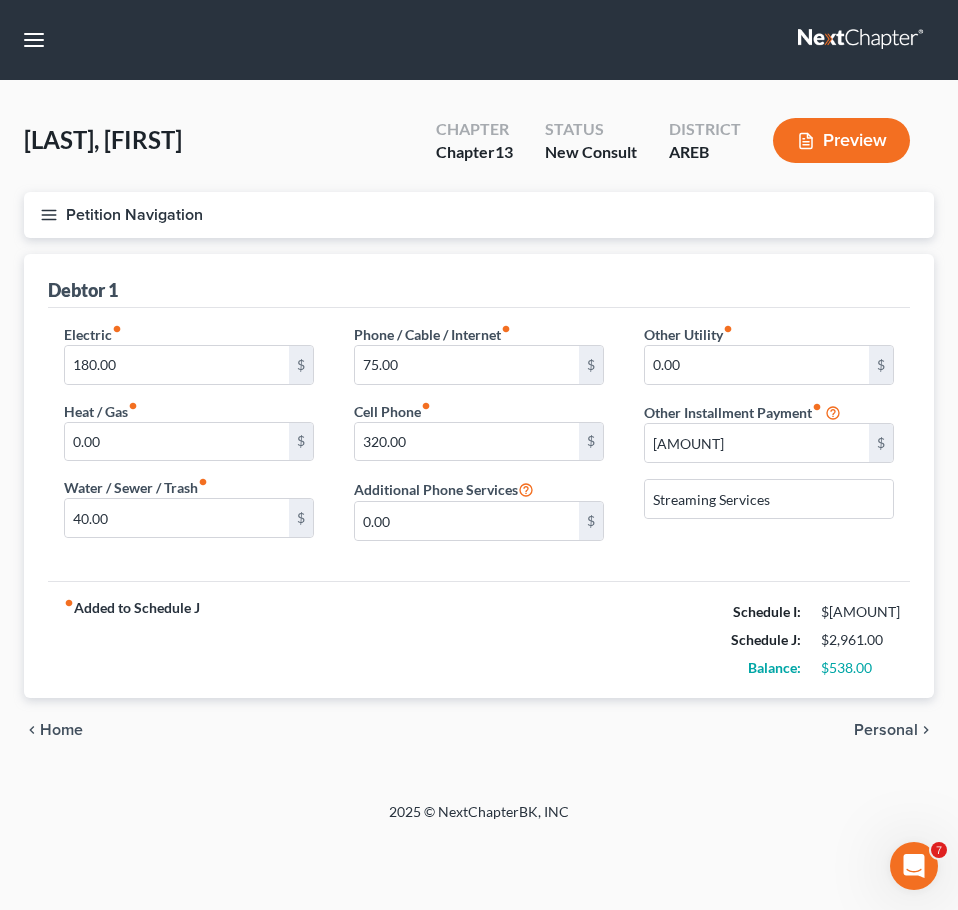 click on "Home" at bounding box center (61, 730) 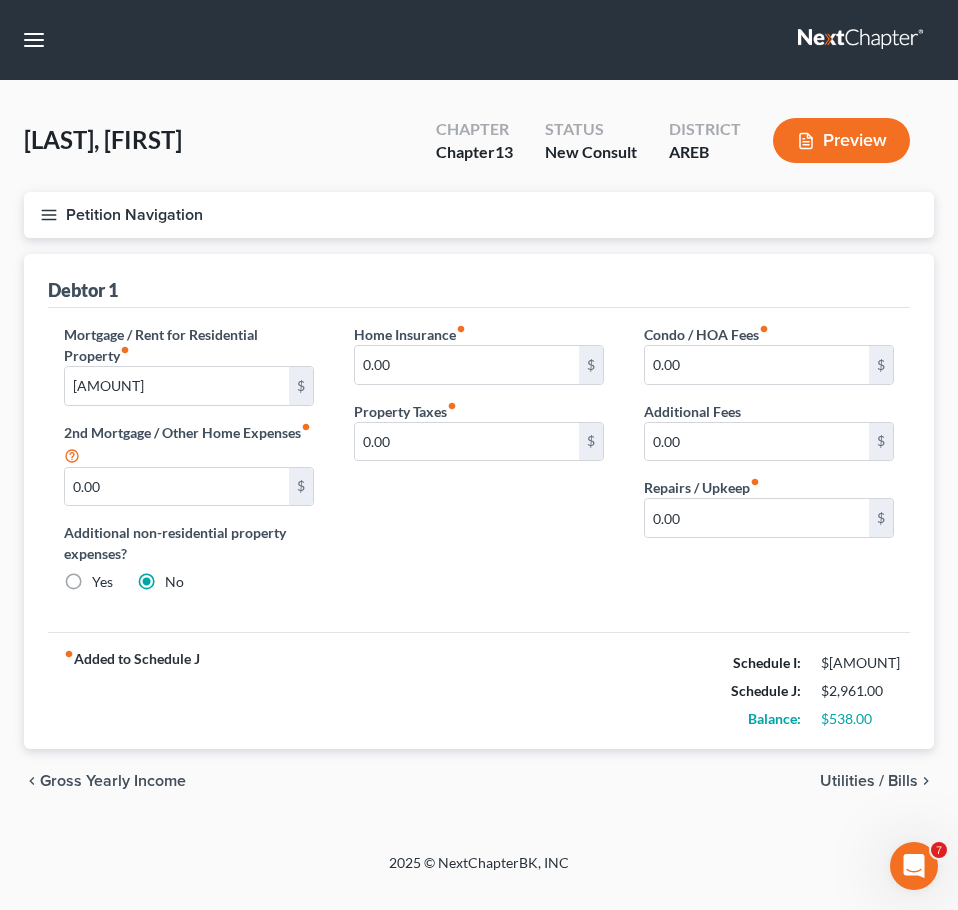 click on "Gross Yearly Income" at bounding box center [113, 781] 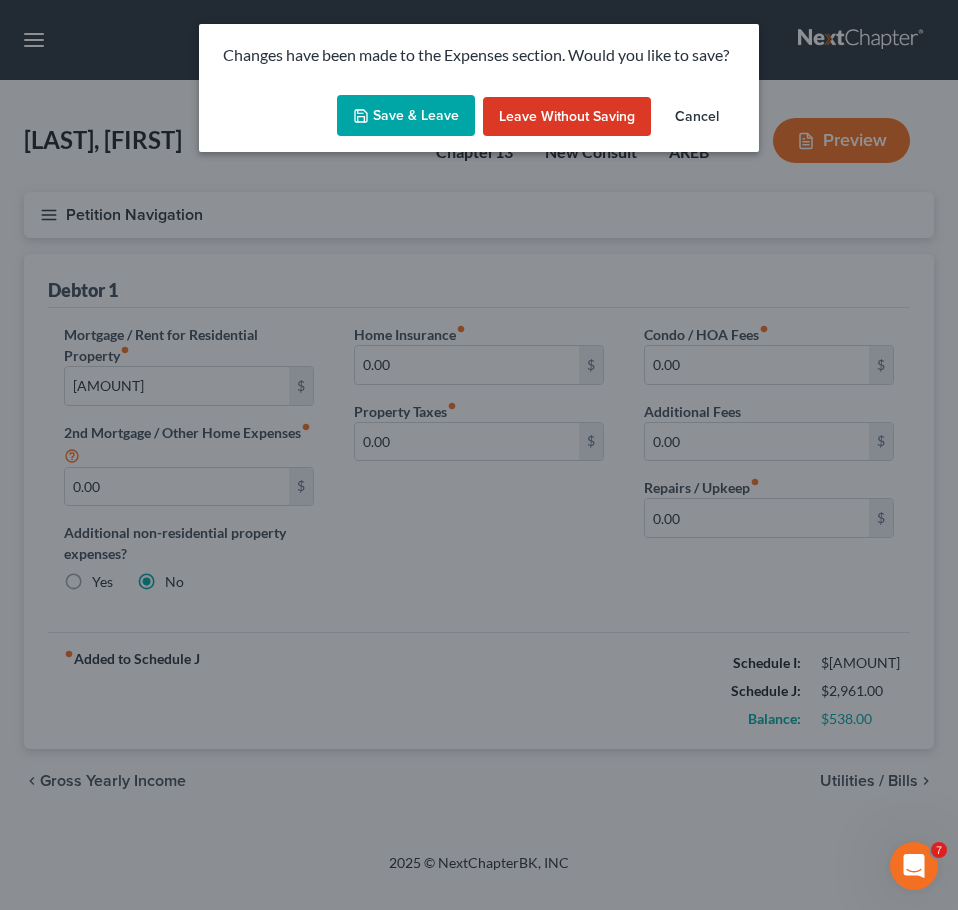 click on "Save & Leave" at bounding box center (406, 116) 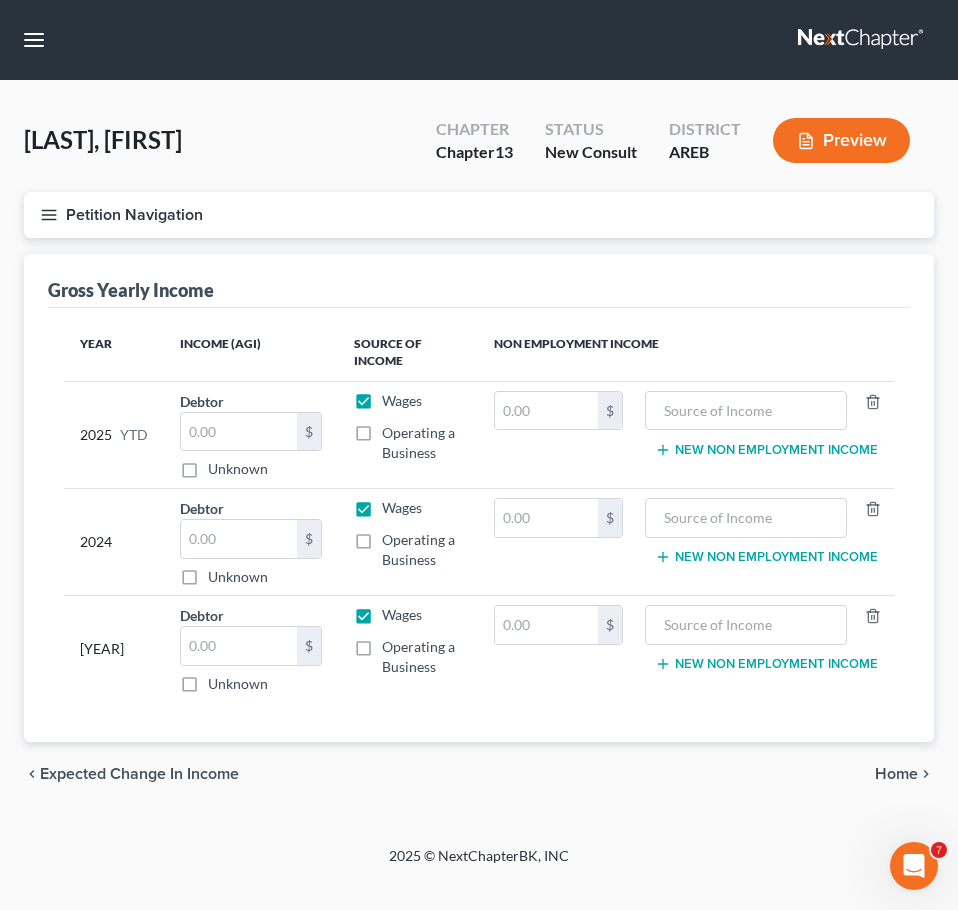 click on "Expected Change in Income" at bounding box center [139, 774] 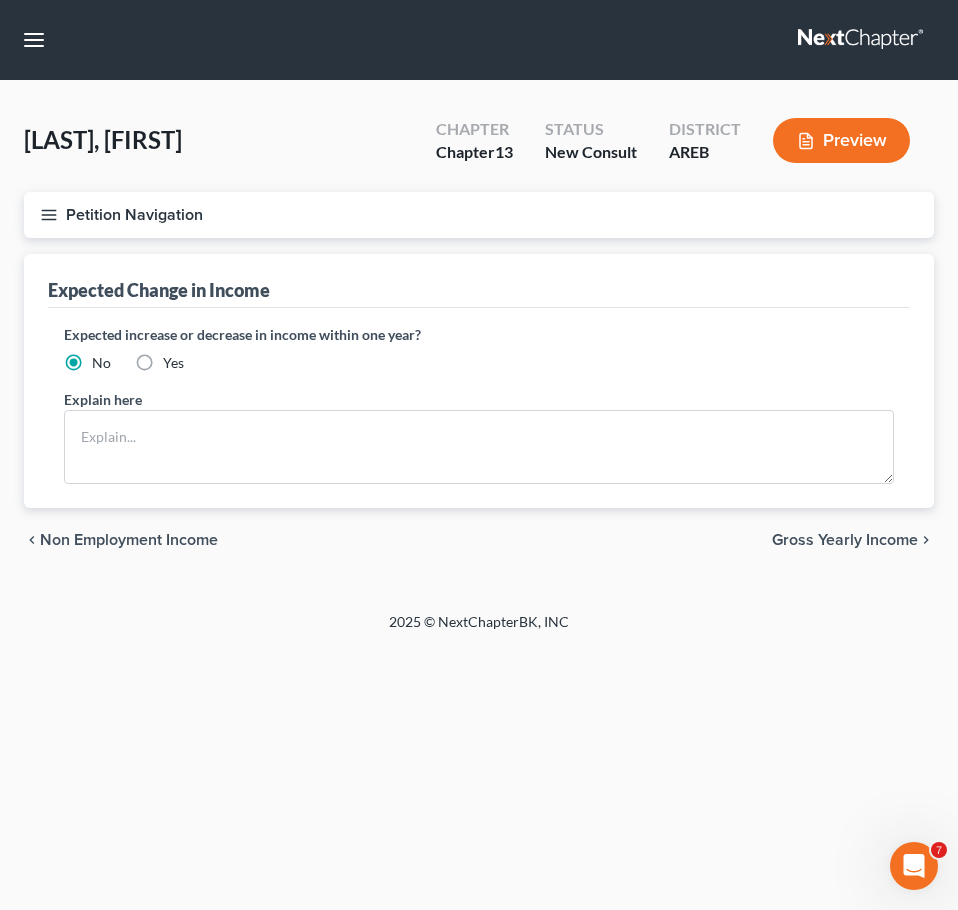 click on "Non Employment Income" at bounding box center (129, 540) 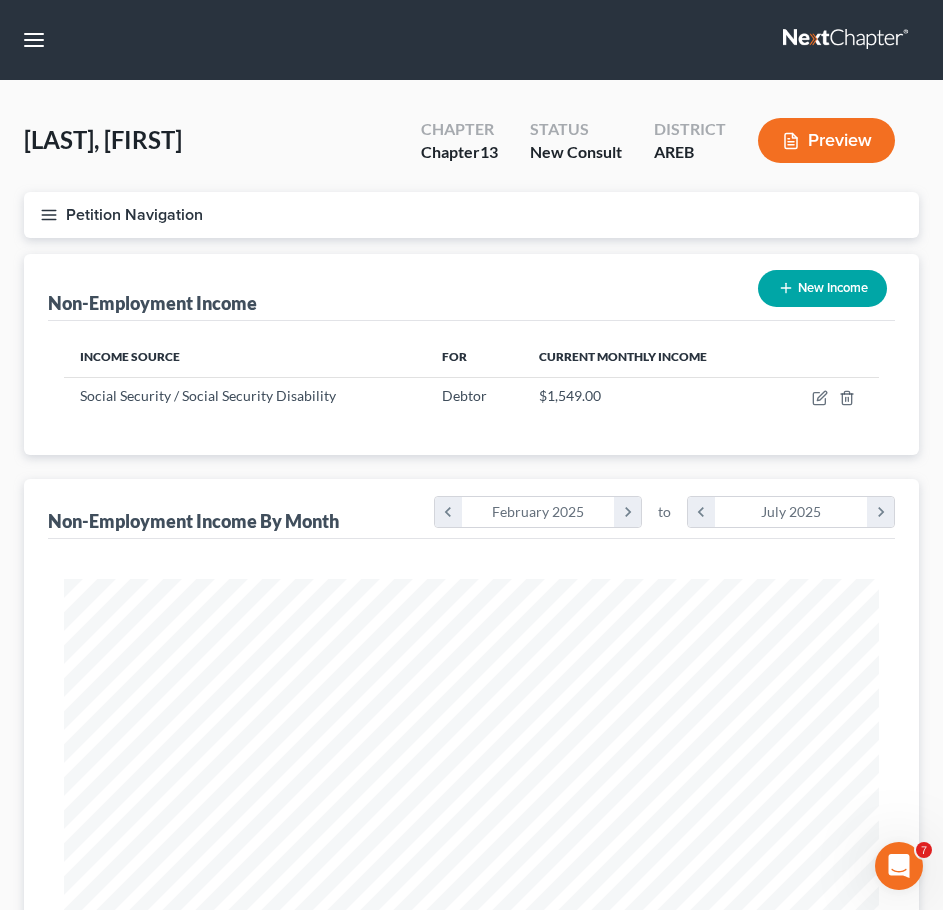 scroll, scrollTop: 999593, scrollLeft: 999145, axis: both 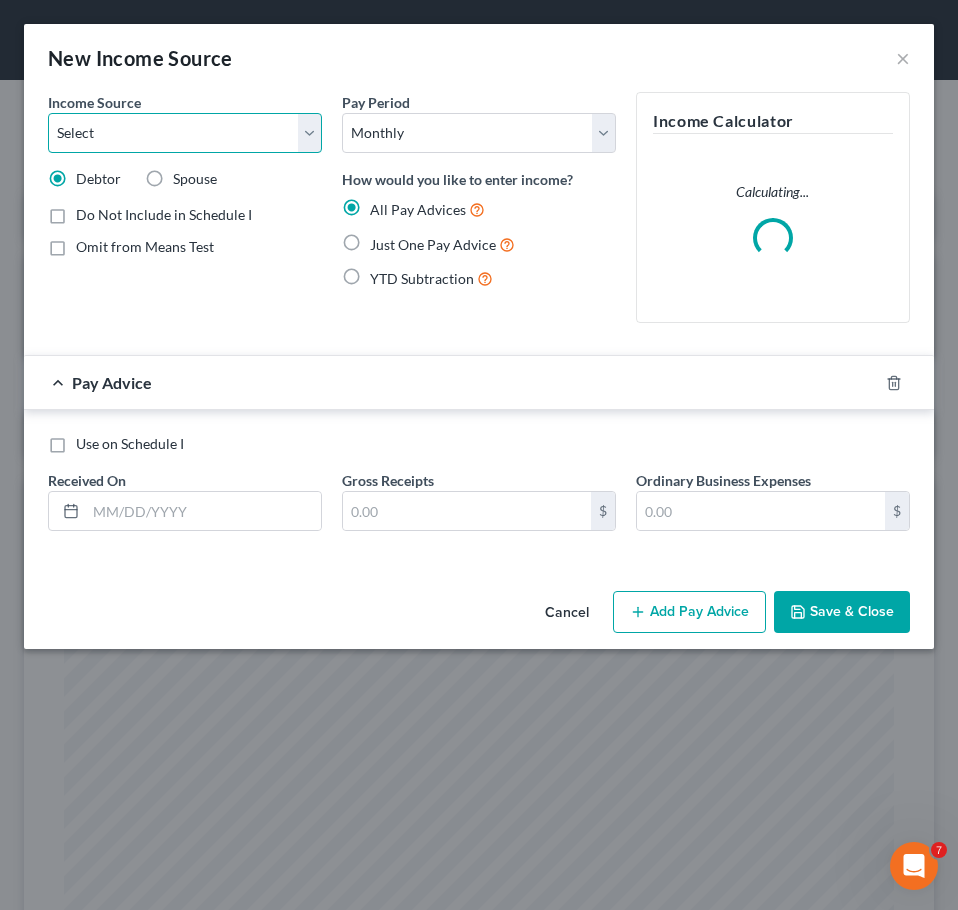 click on "Select Unemployment Disability (from employer) Pension Retirement Social Security / Social Security Disability Other Government Assistance Interests, Dividends or Royalties Child / Family Support Contributions to Household Property / Rental Business, Professional or Farm Alimony / Maintenance Payments Military Disability Benefits Other Monthly Income" at bounding box center (185, 133) 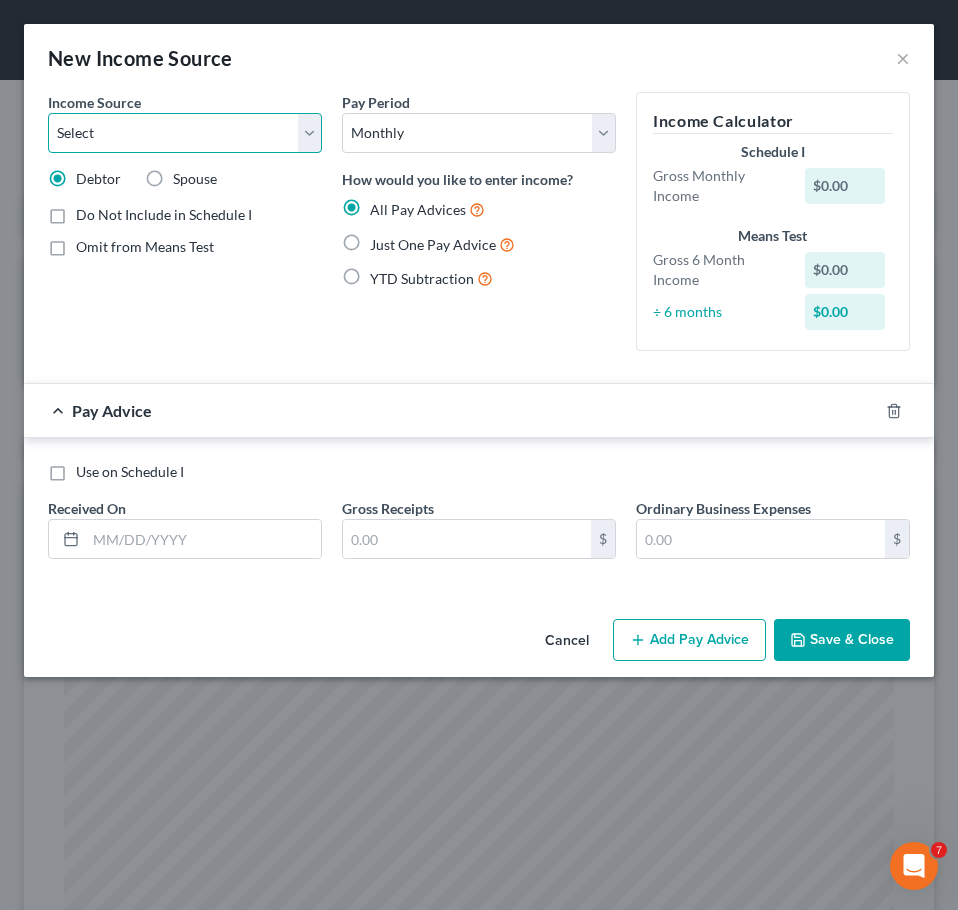 select on "13" 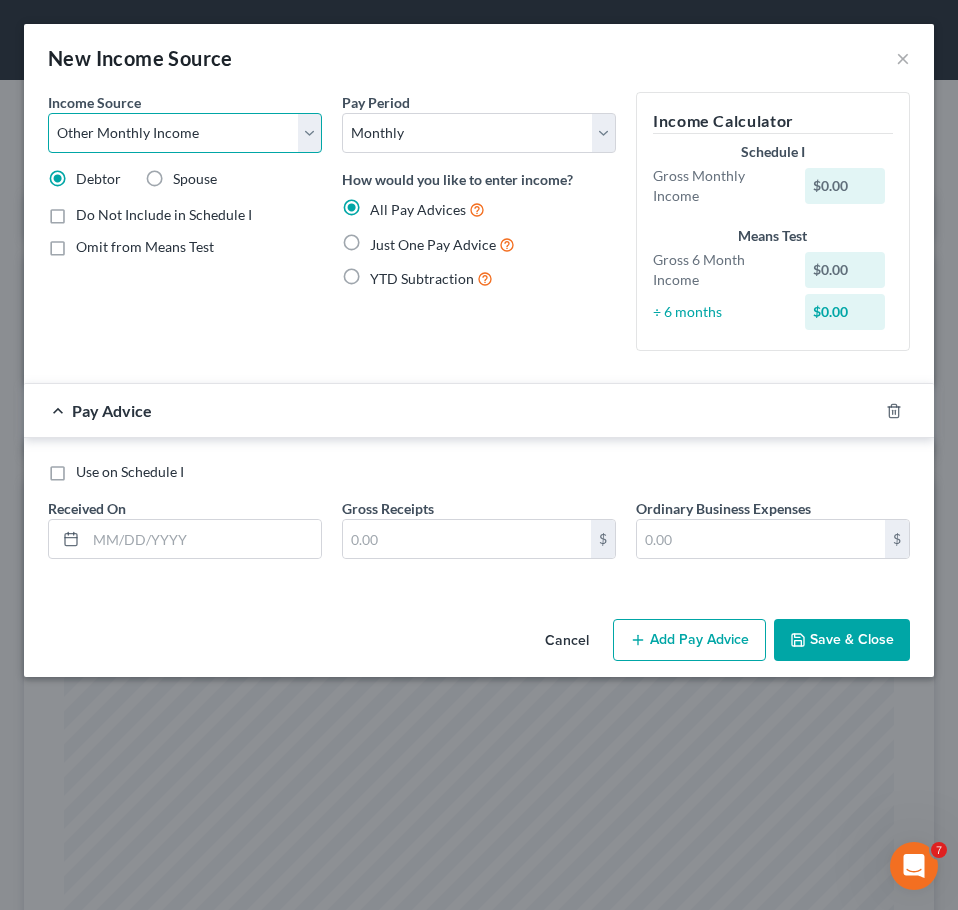 click on "Select Unemployment Disability (from employer) Pension Retirement Social Security / Social Security Disability Other Government Assistance Interests, Dividends or Royalties Child / Family Support Contributions to Household Property / Rental Business, Professional or Farm Alimony / Maintenance Payments Military Disability Benefits Other Monthly Income" at bounding box center (185, 133) 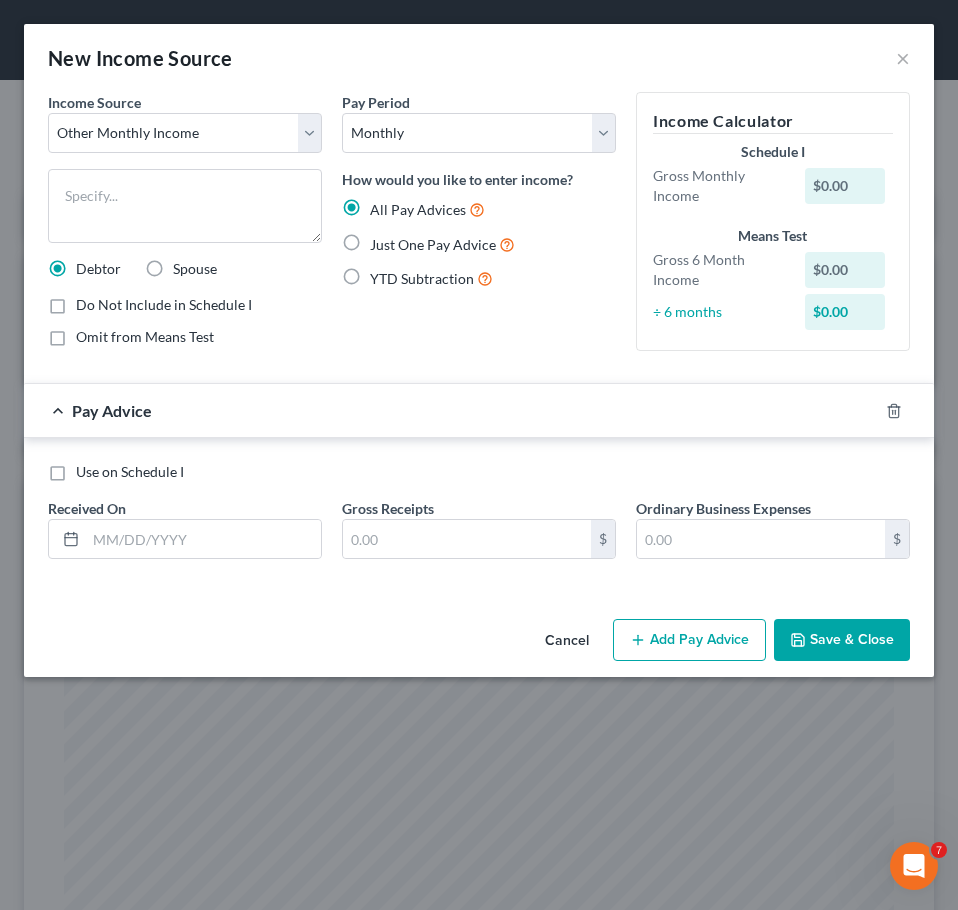 click on "Just One Pay Advice" at bounding box center (433, 244) 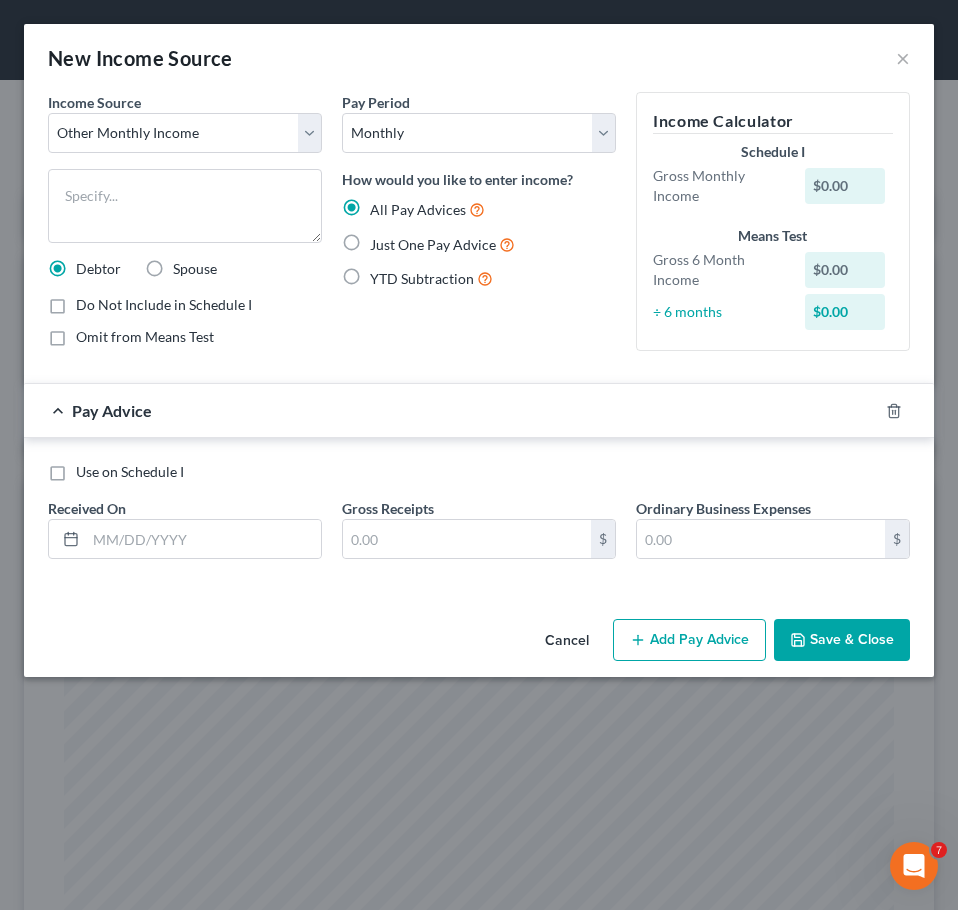 click on "Just One Pay Advice" at bounding box center [384, 239] 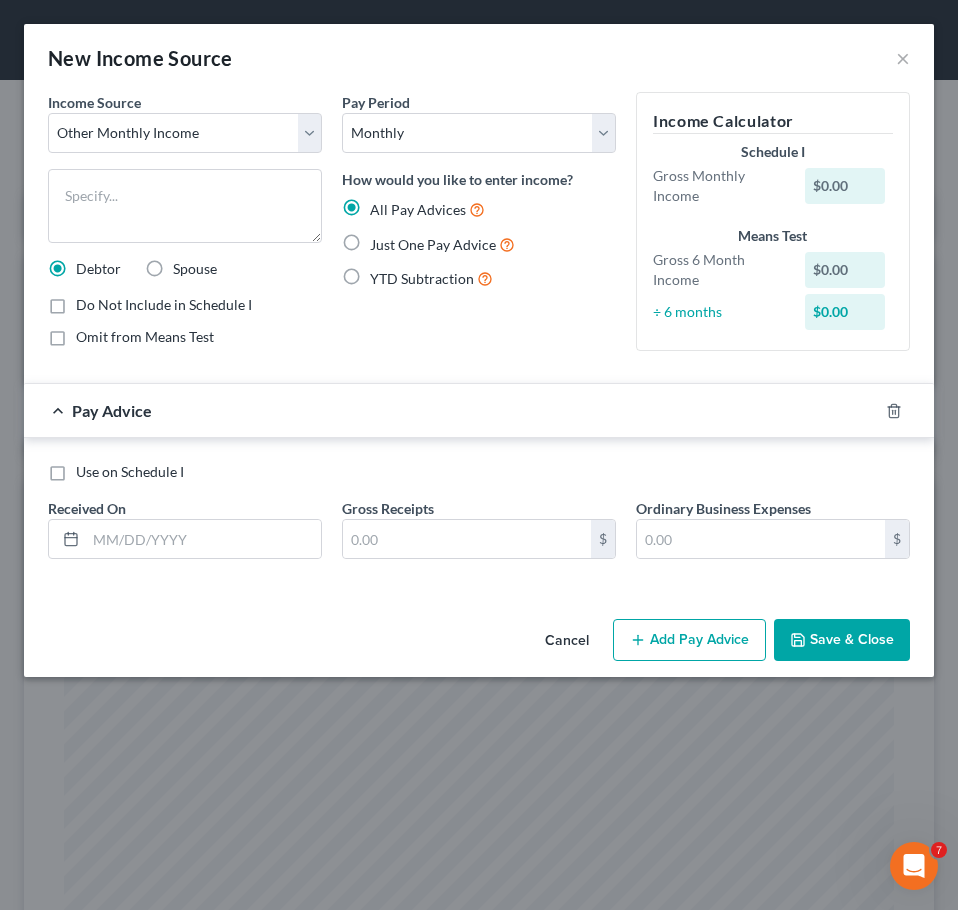 radio on "true" 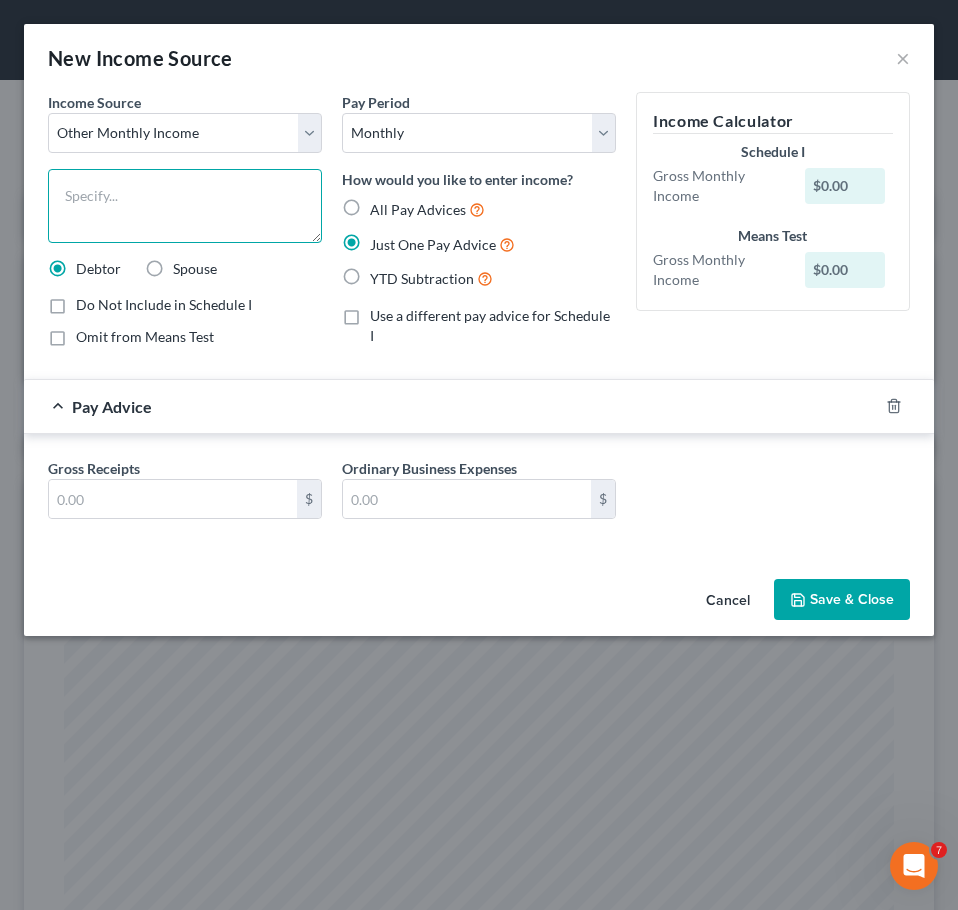 click at bounding box center (185, 206) 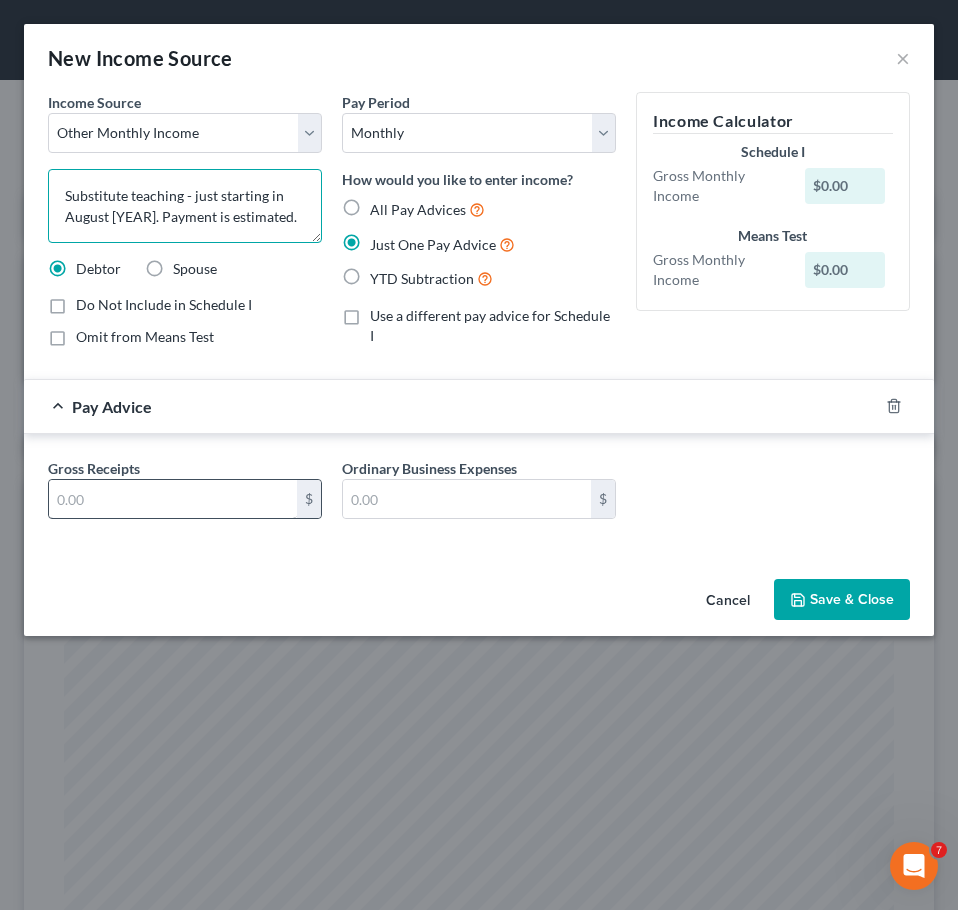type on "Substitute teaching - just starting in August [YEAR]. Payment is estimated." 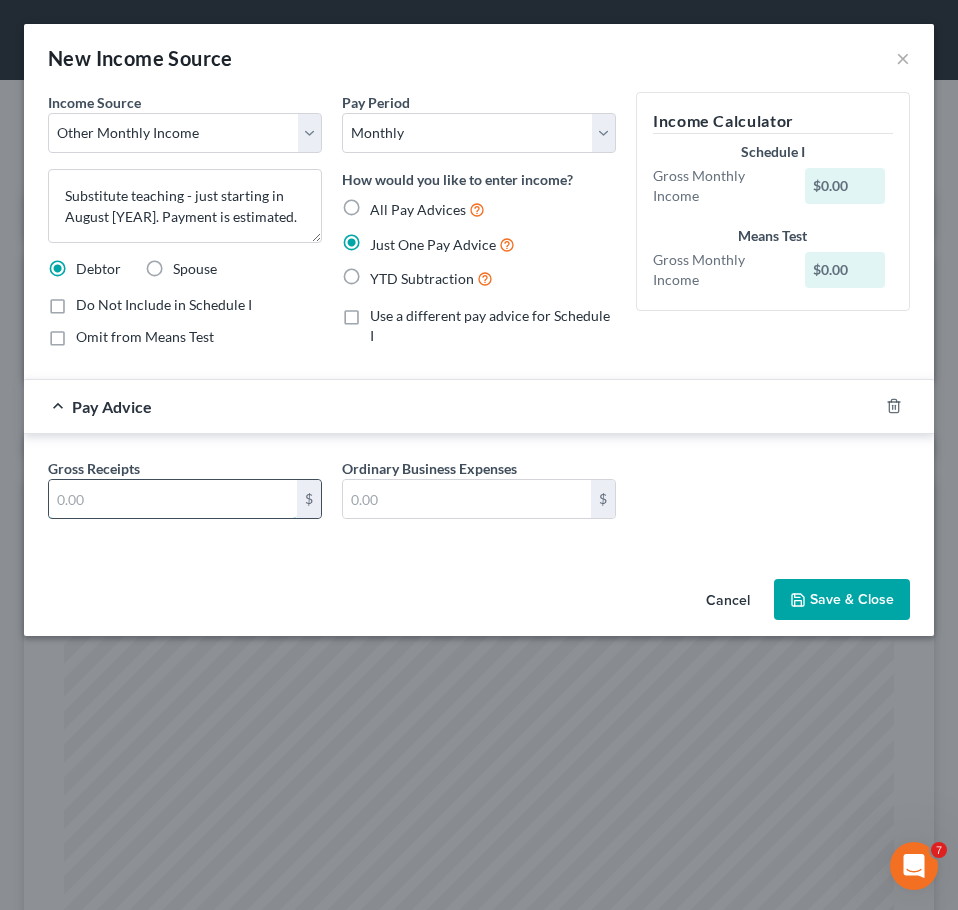 click at bounding box center (173, 499) 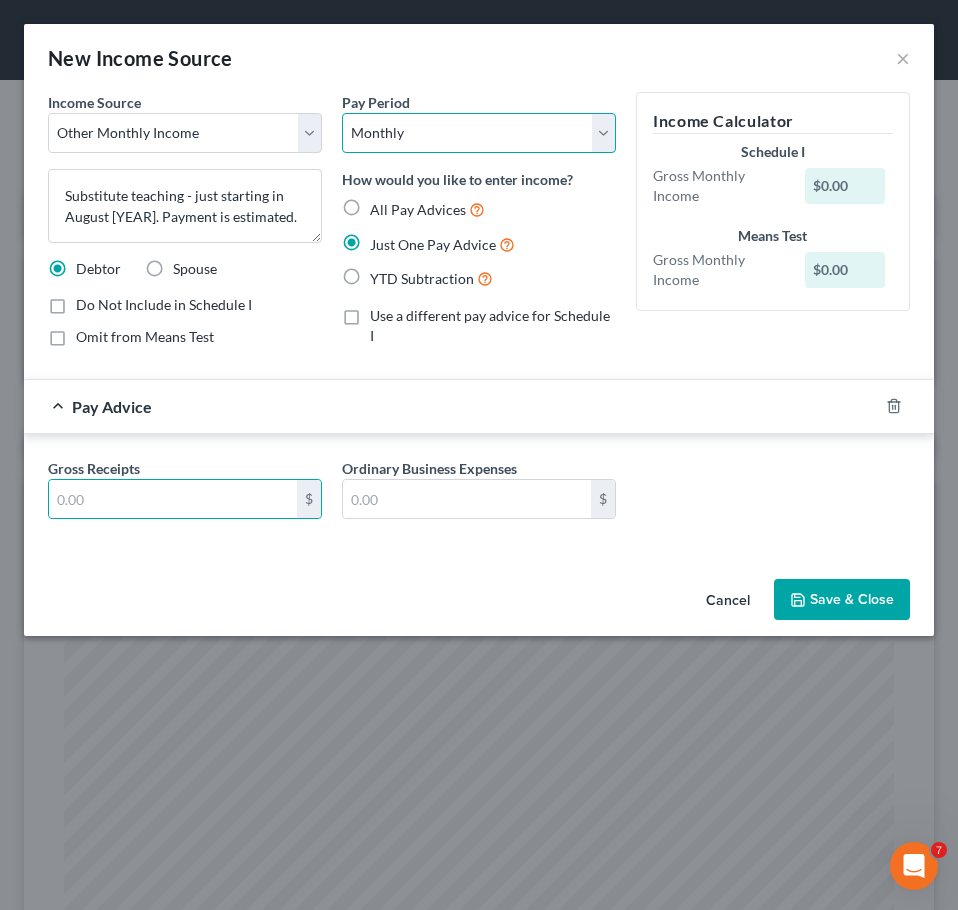 click on "Select Monthly Twice Monthly Every Other Week Weekly" at bounding box center [479, 133] 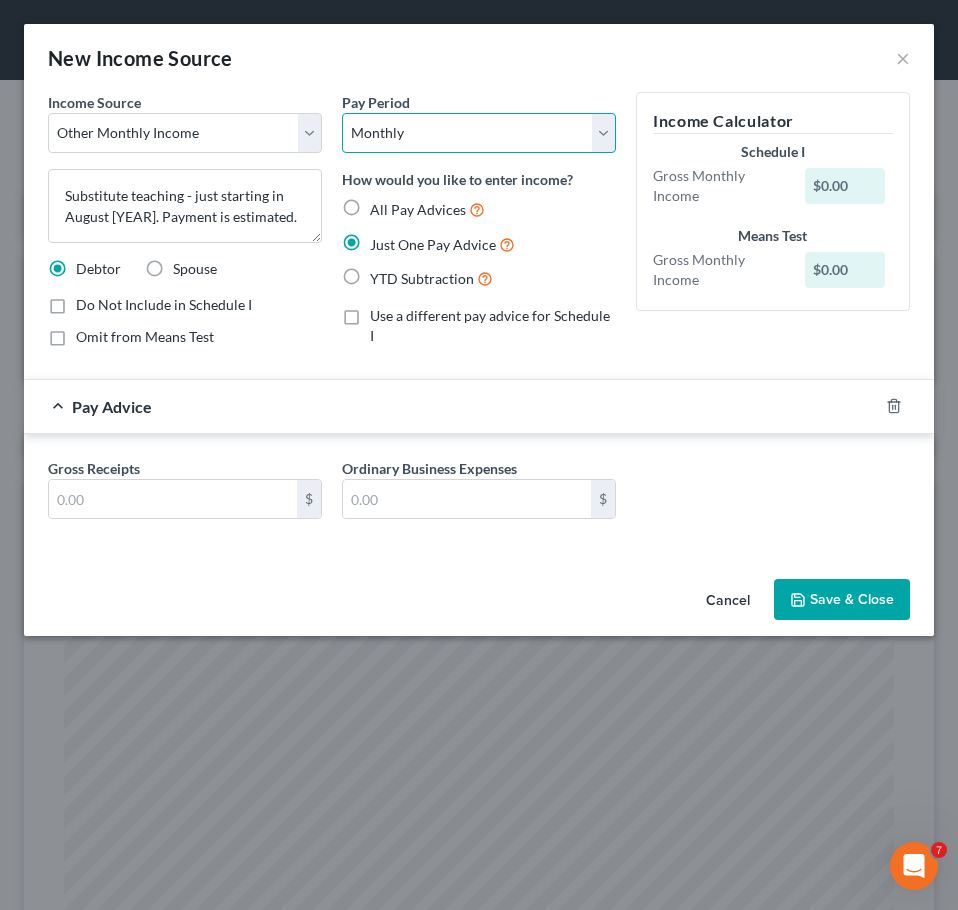 select on "3" 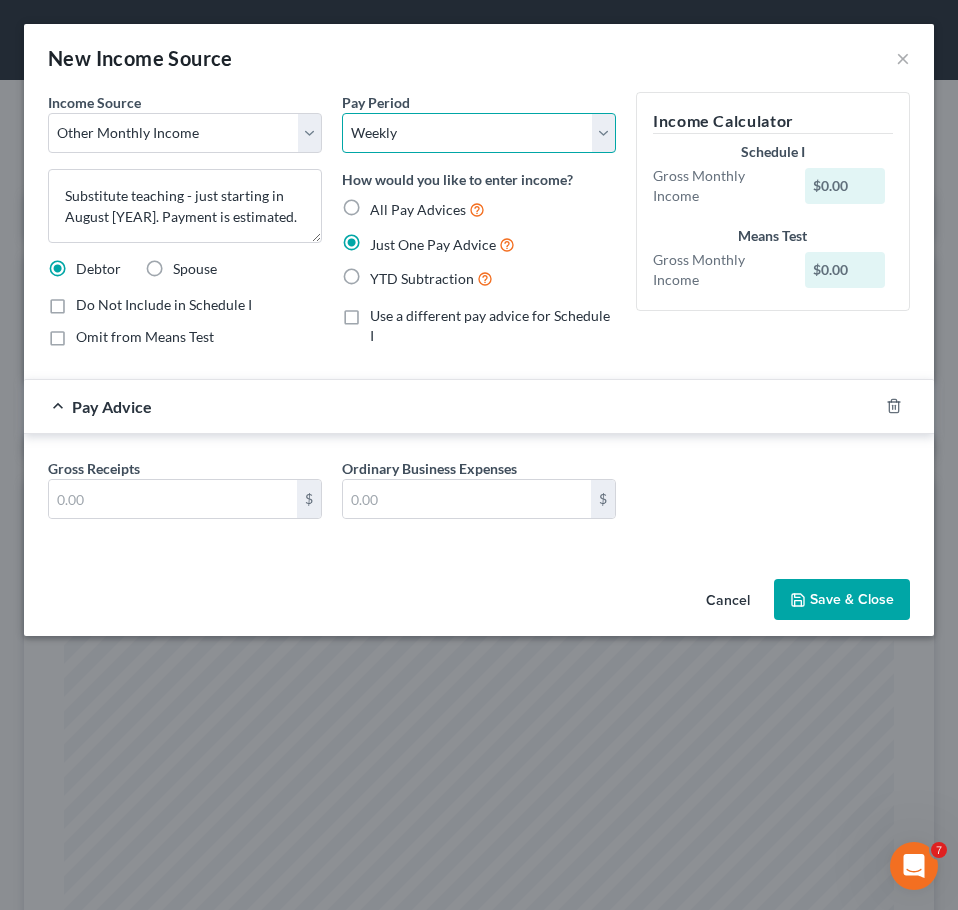 click on "Select Monthly Twice Monthly Every Other Week Weekly" at bounding box center [479, 133] 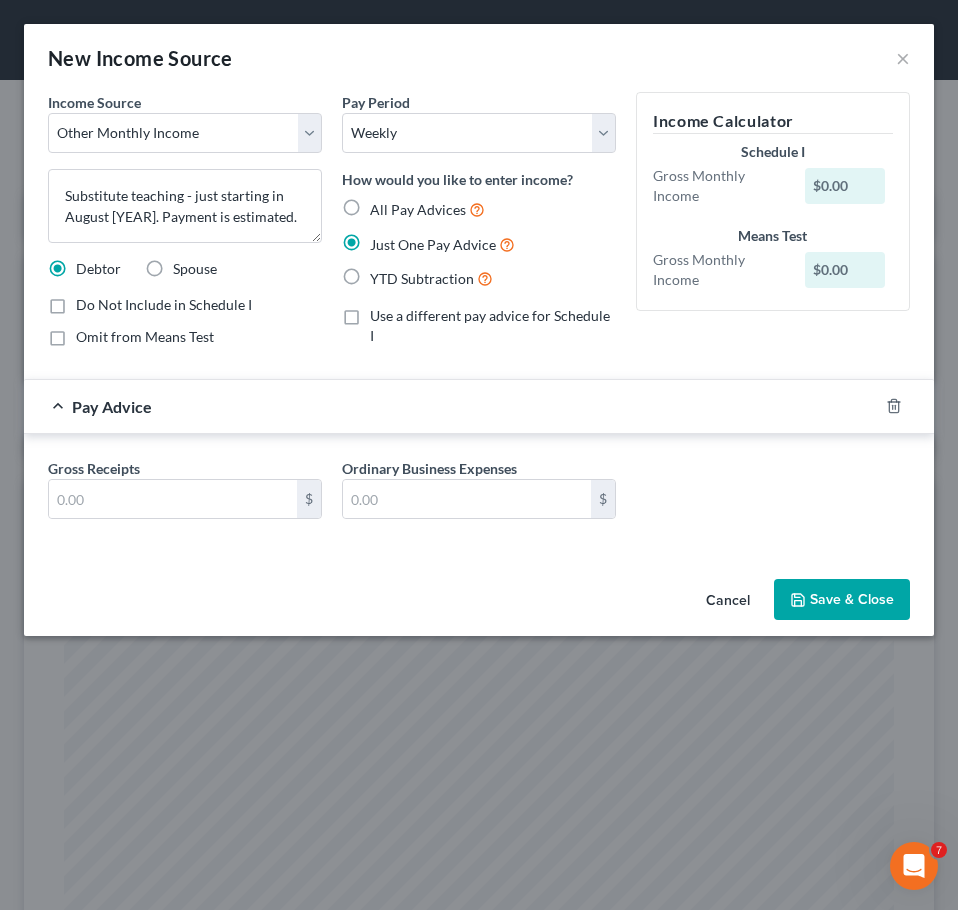 click on "Gross Receipts $ Ordinary Business Expenses $" at bounding box center (479, 496) 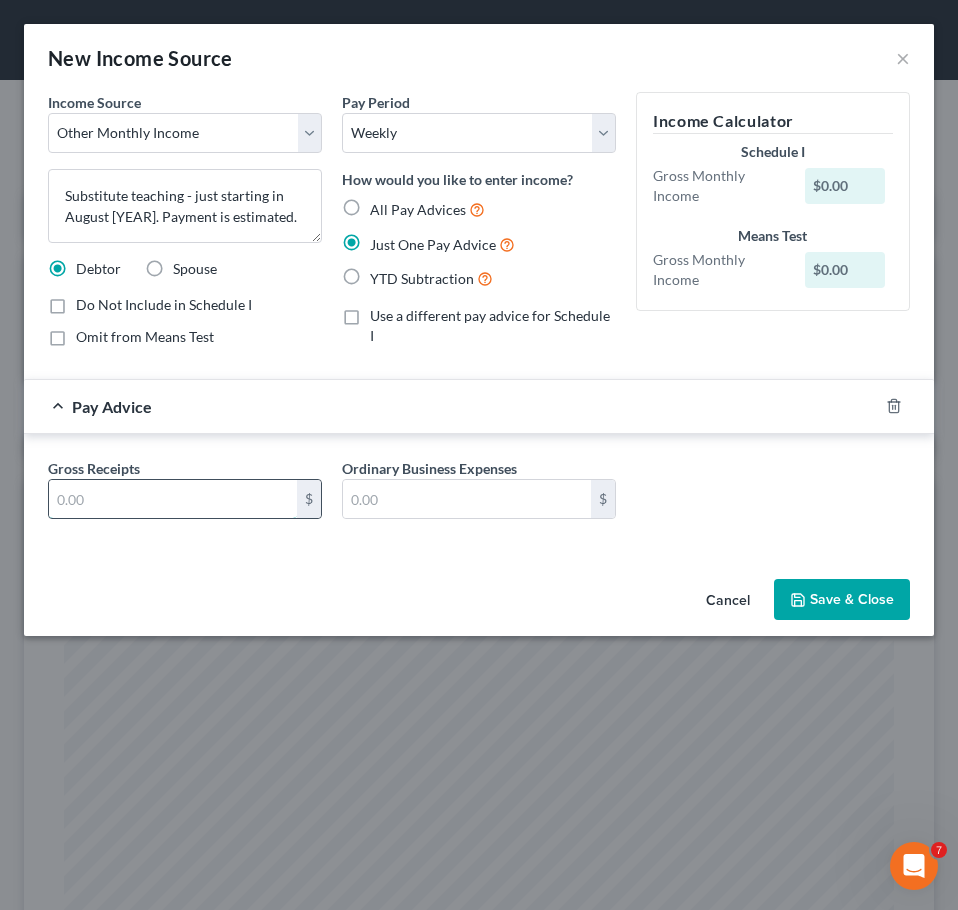 click at bounding box center (173, 499) 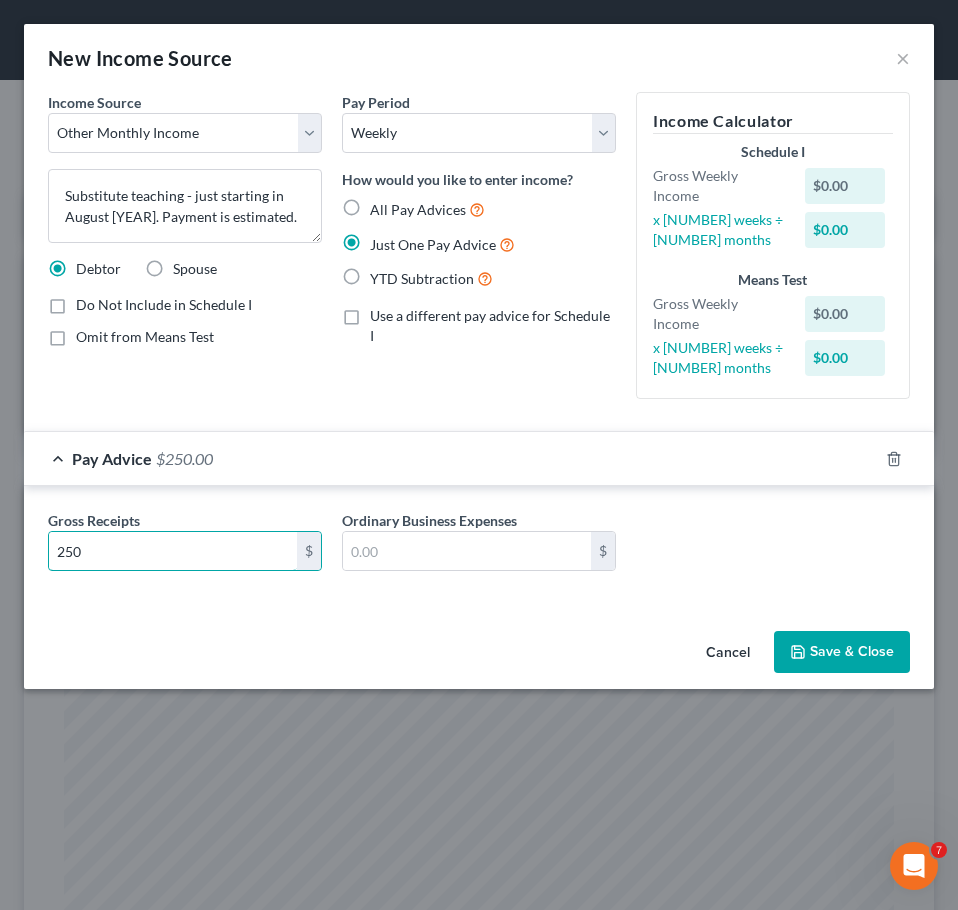 type on "250" 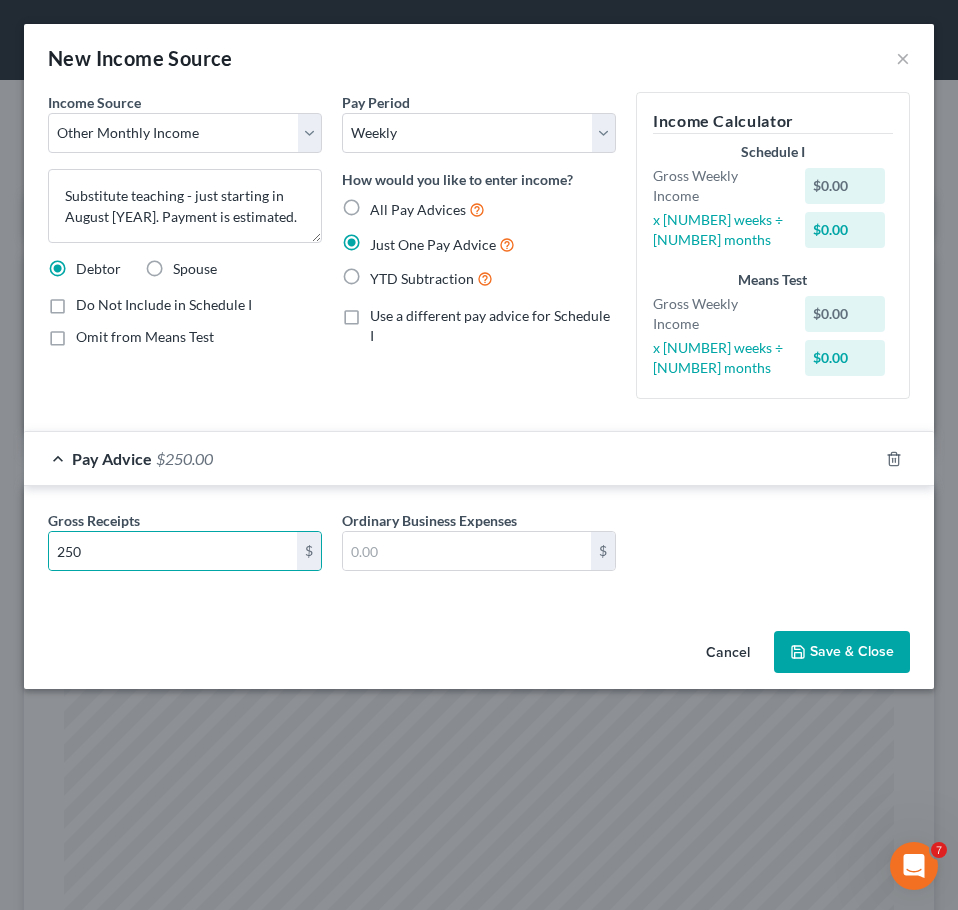 click on "Save & Close" at bounding box center [842, 652] 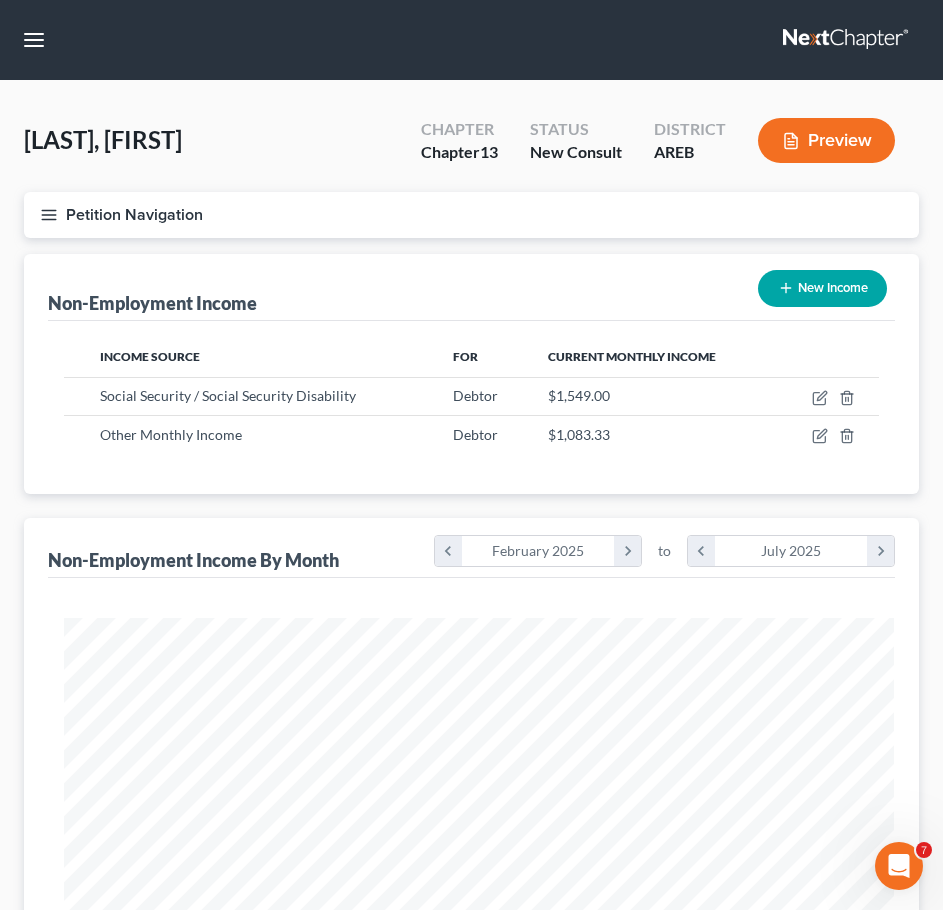 scroll, scrollTop: 407, scrollLeft: 855, axis: both 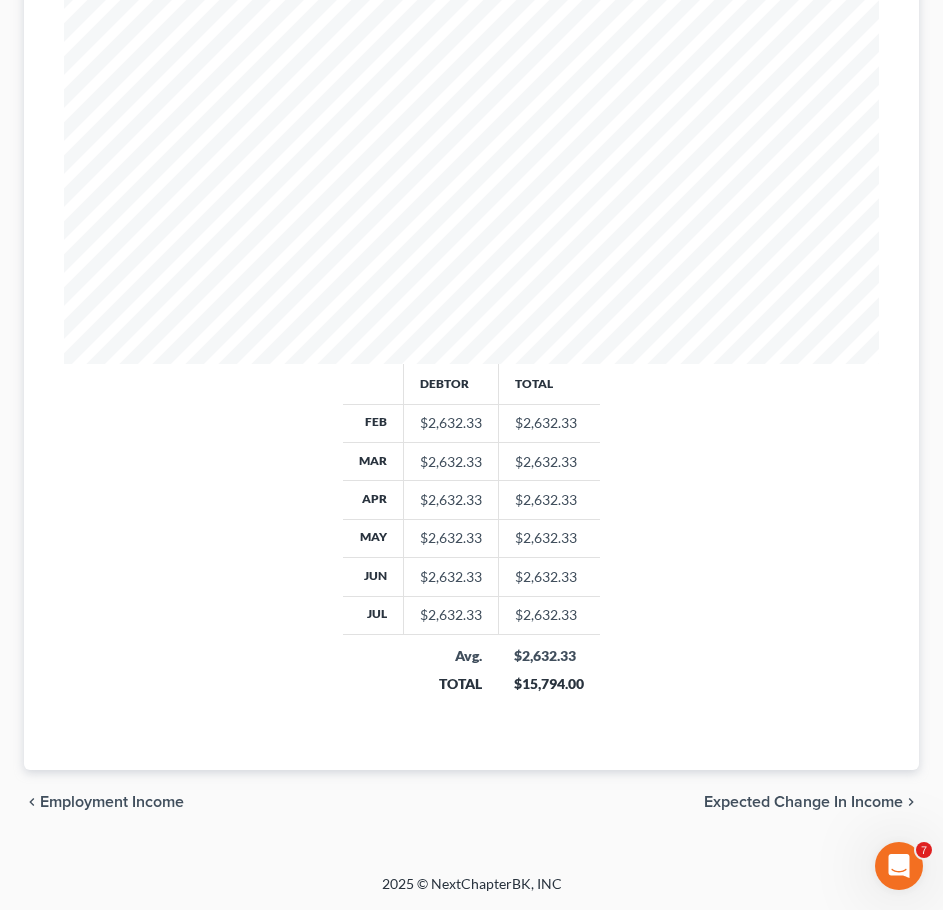 click on "Expected Change in Income" at bounding box center [803, 802] 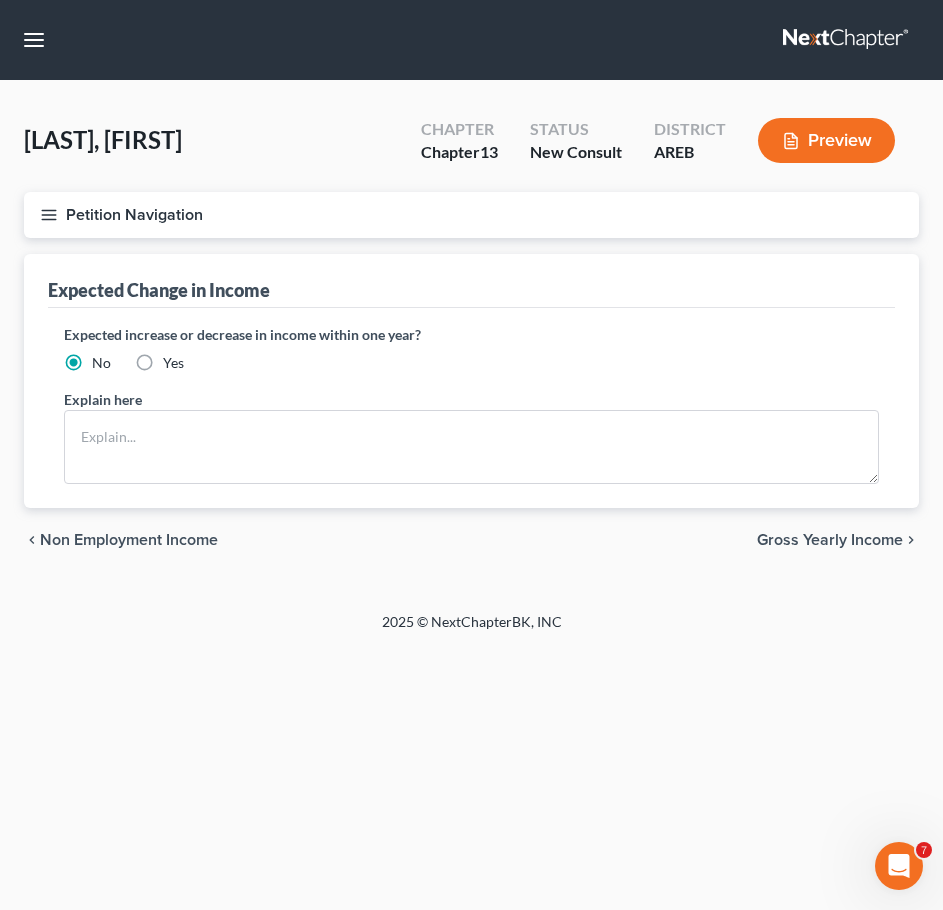 scroll, scrollTop: 0, scrollLeft: 0, axis: both 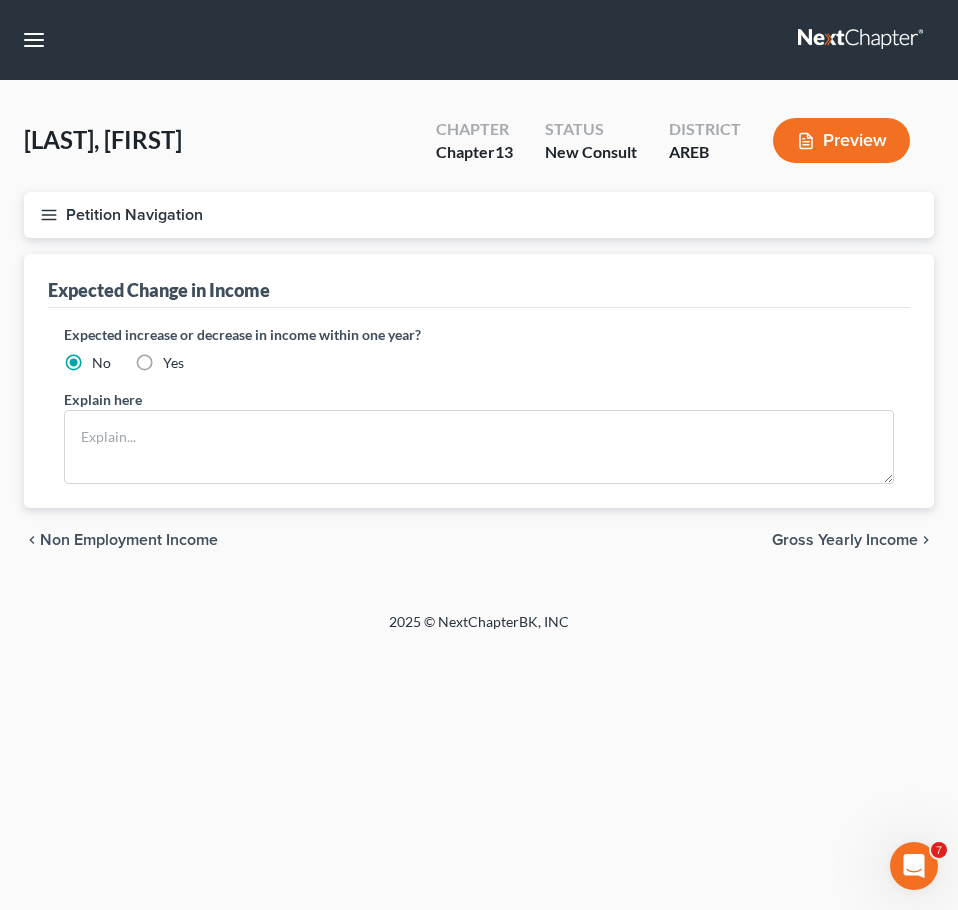 click on "Gross Yearly Income" at bounding box center [845, 540] 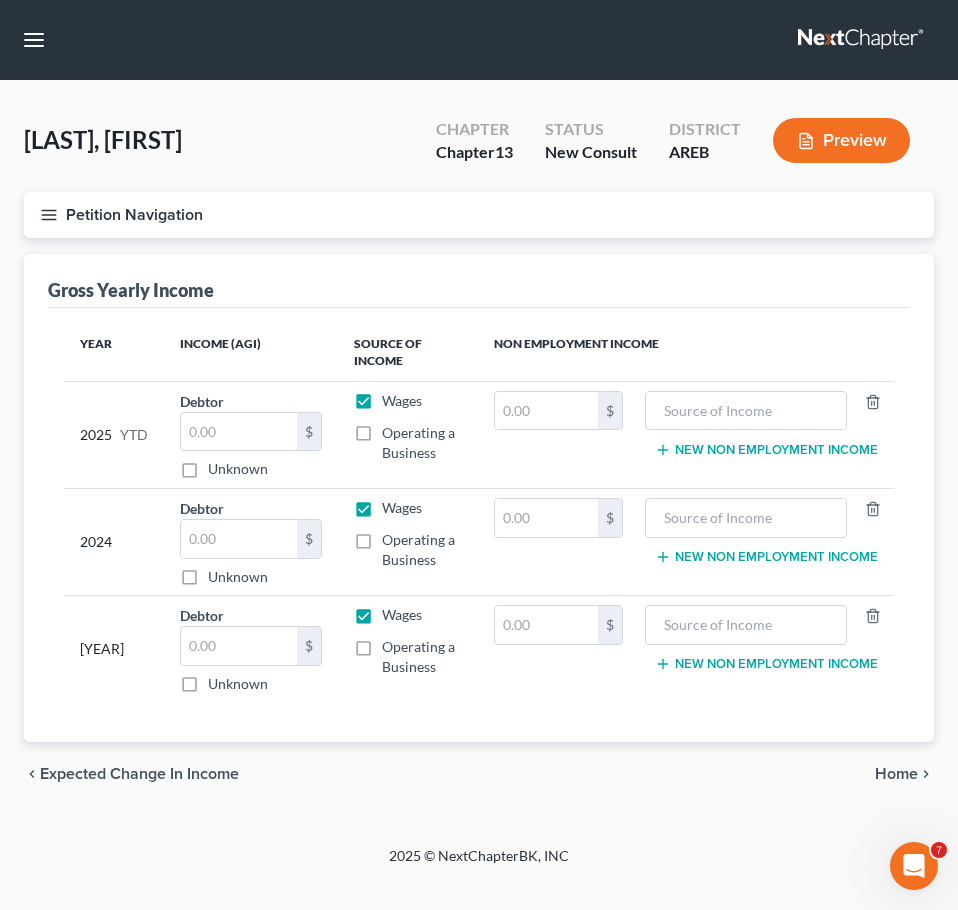click on "Home" at bounding box center [896, 774] 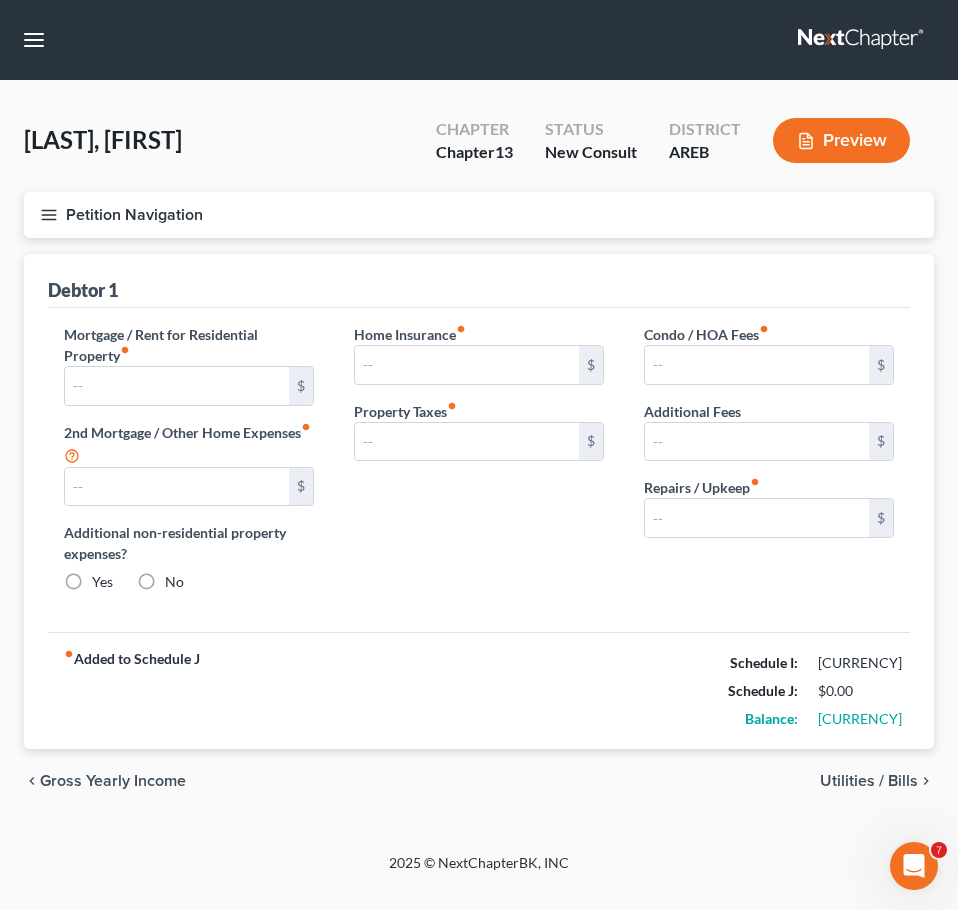 type on "[AMOUNT]" 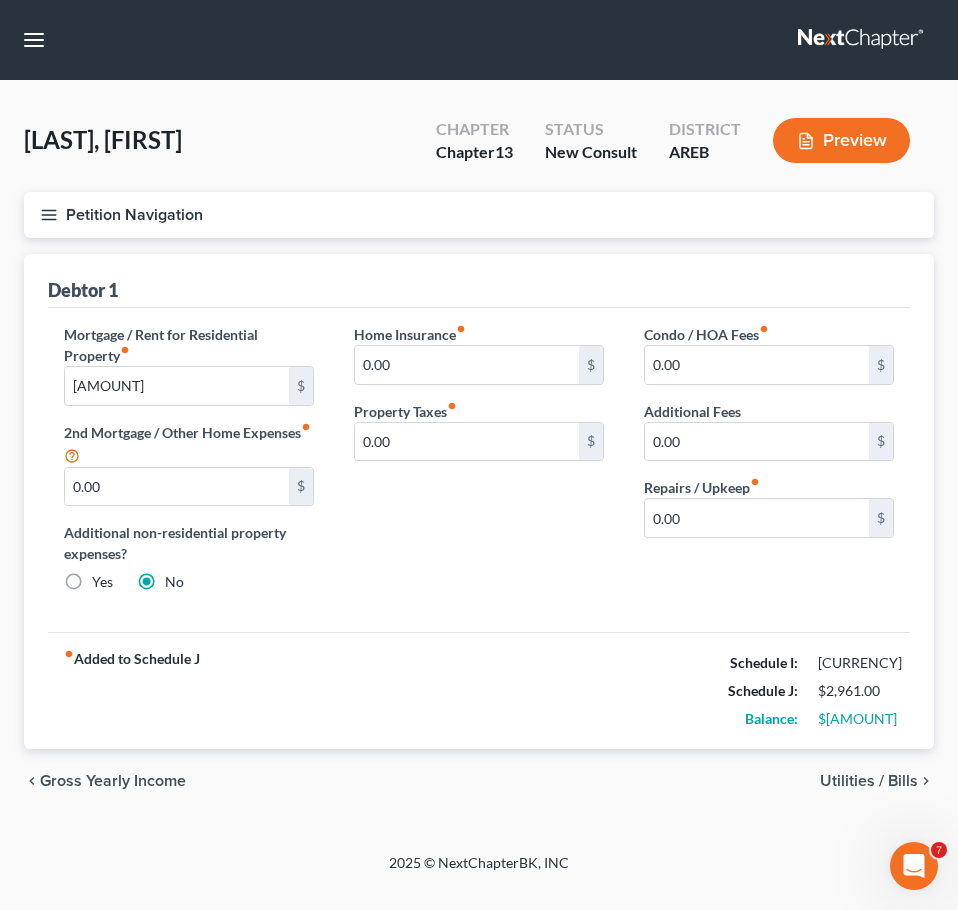click on "Schedule I: [CURRENCY]" at bounding box center [808, 663] 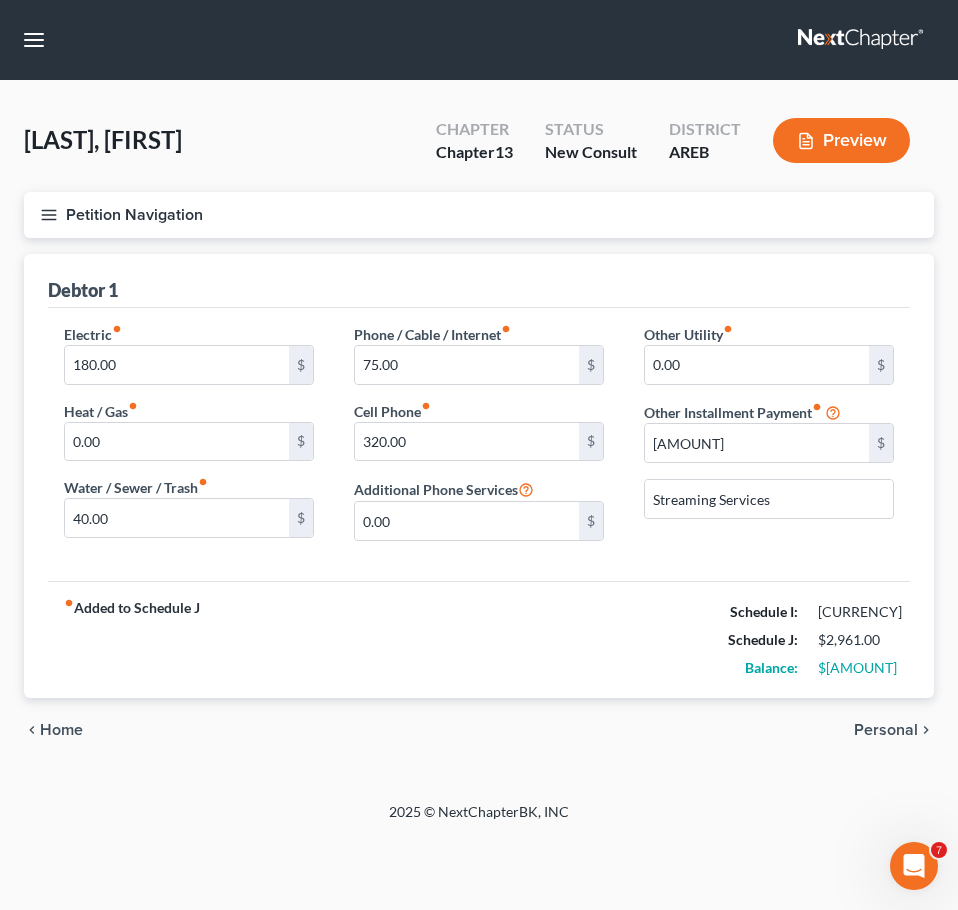 click on "Personal" at bounding box center [886, 730] 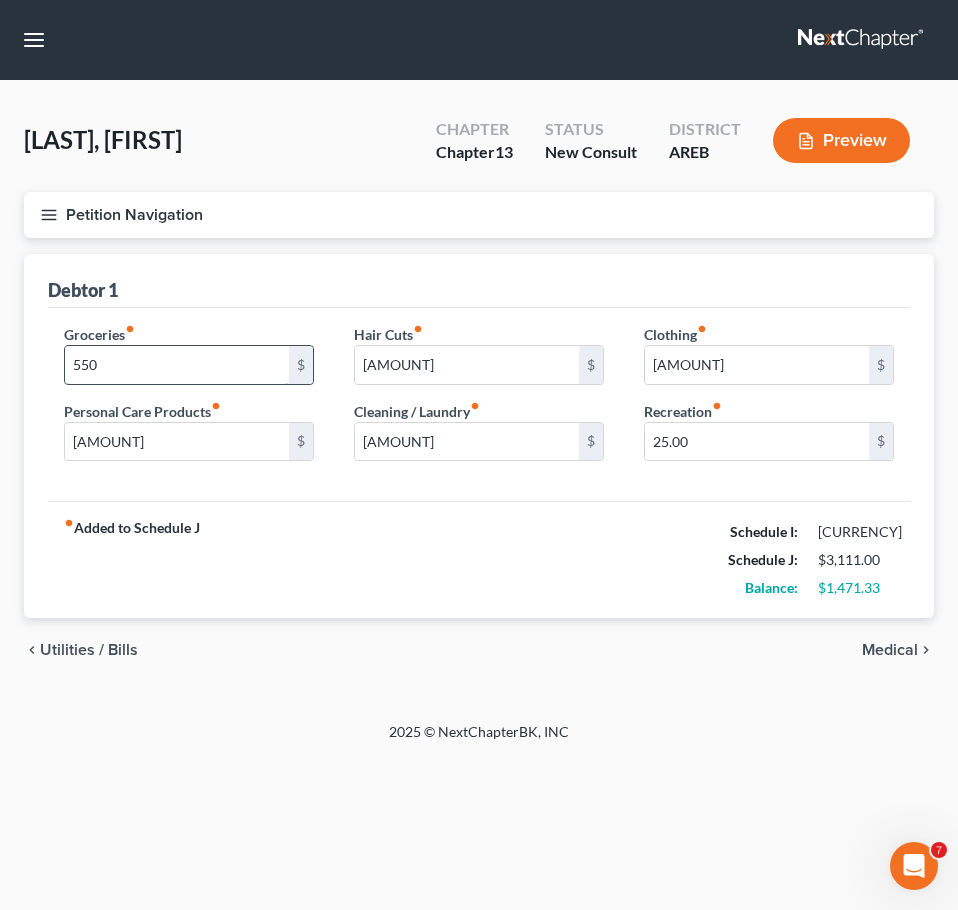 type on "550" 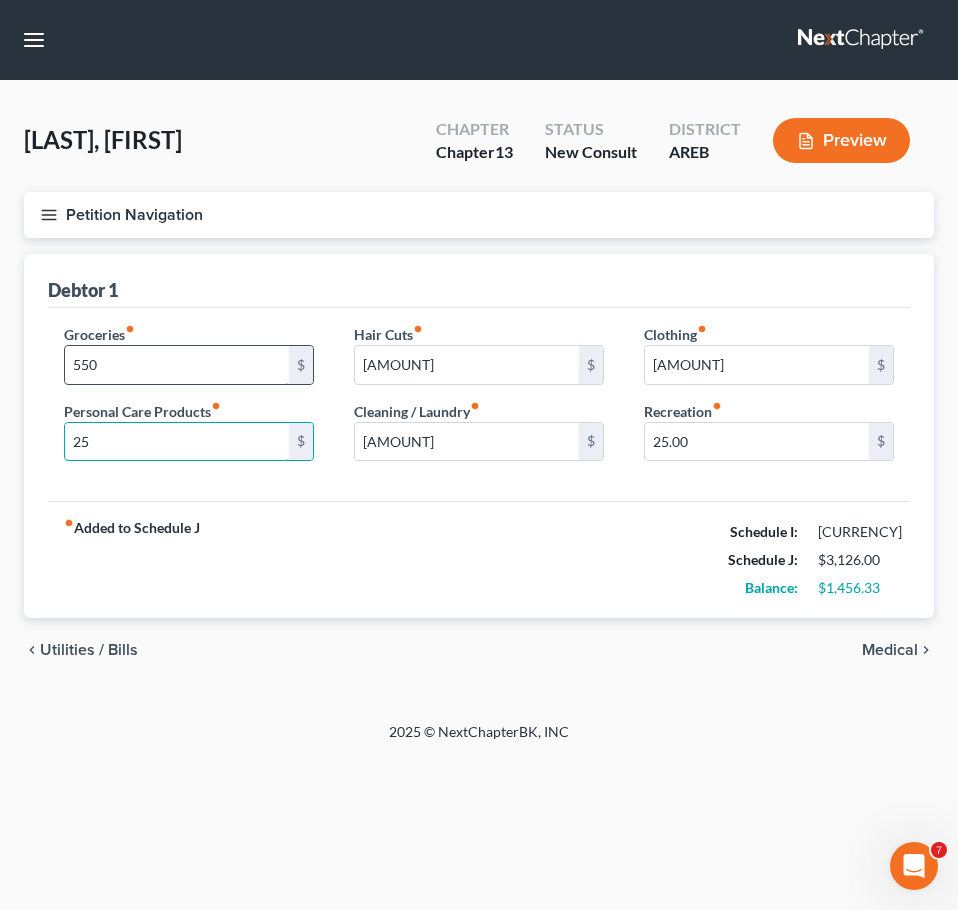 type on "25" 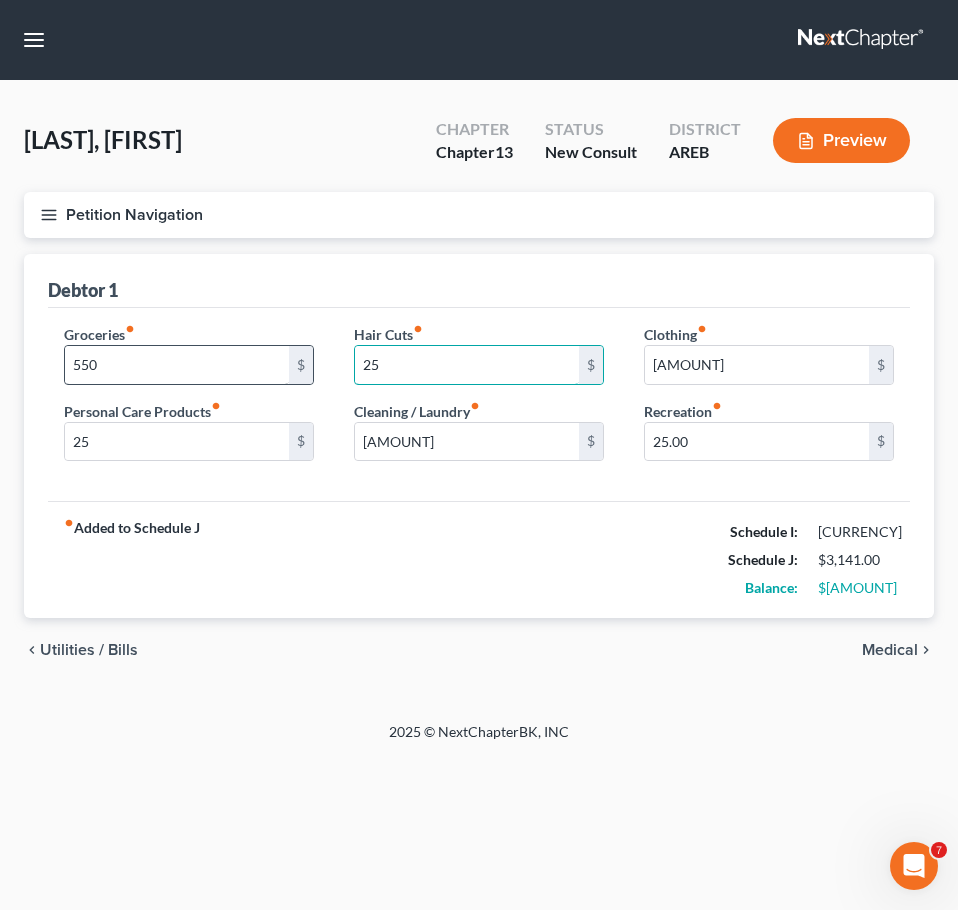 type on "25" 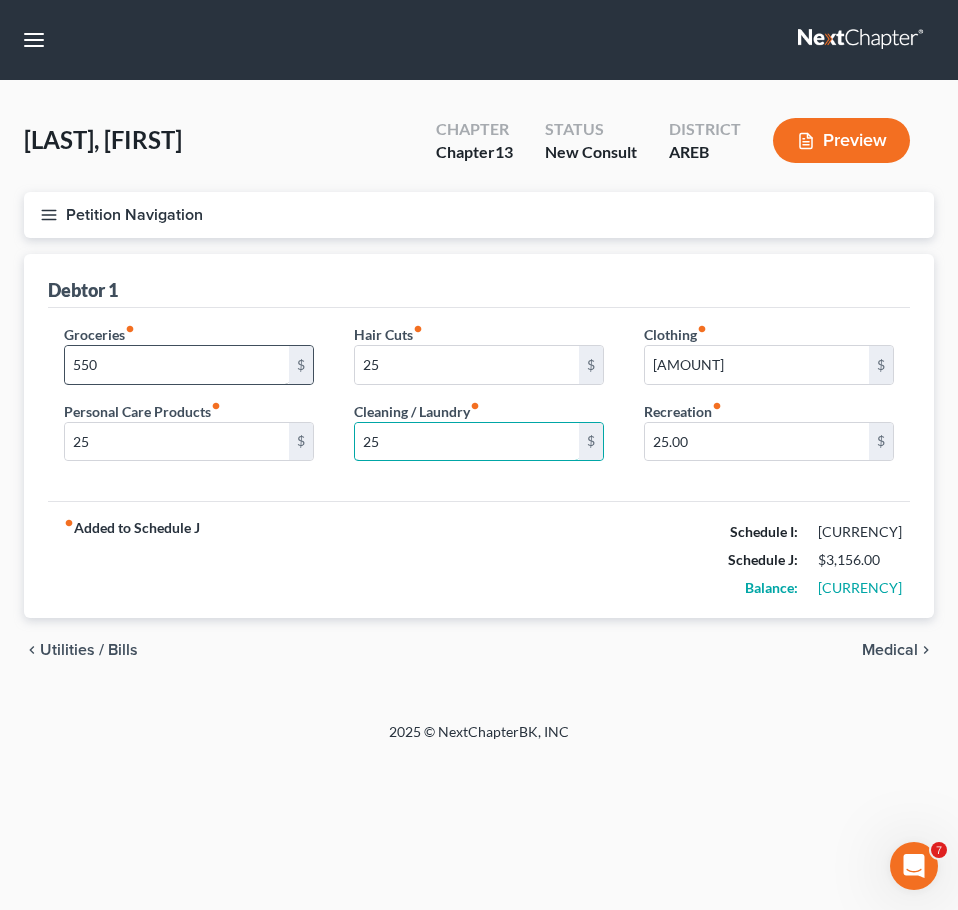 type on "25" 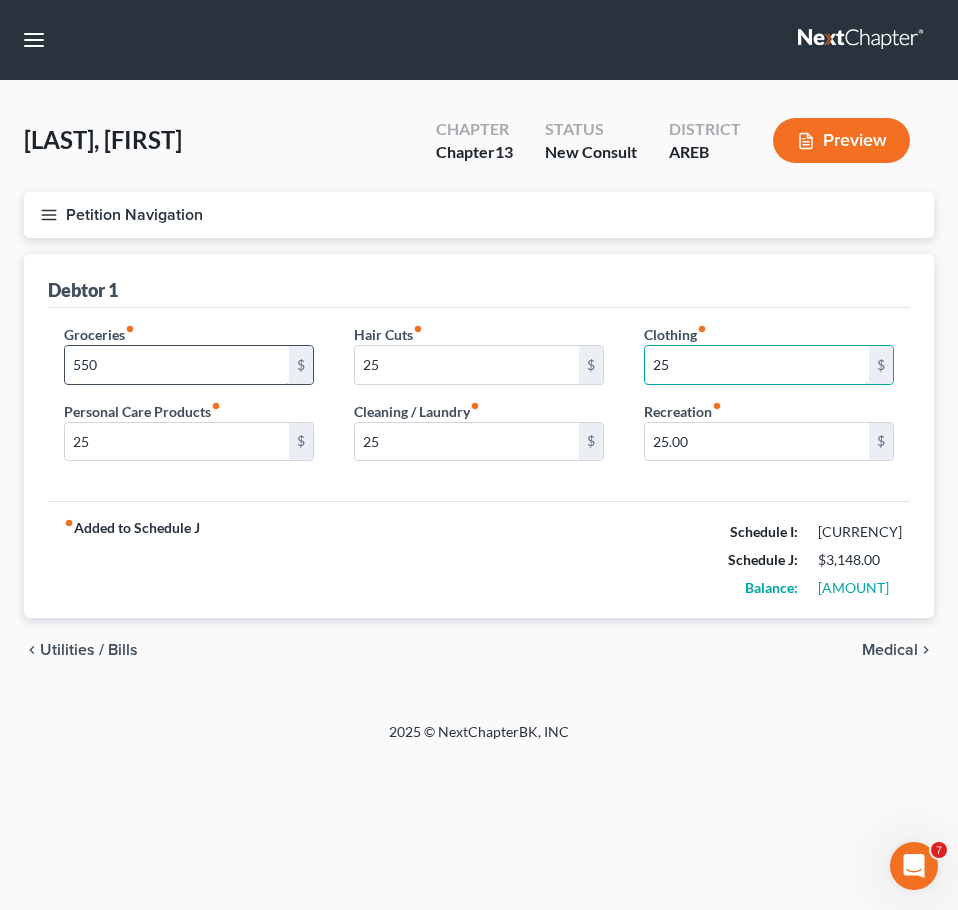 type on "25" 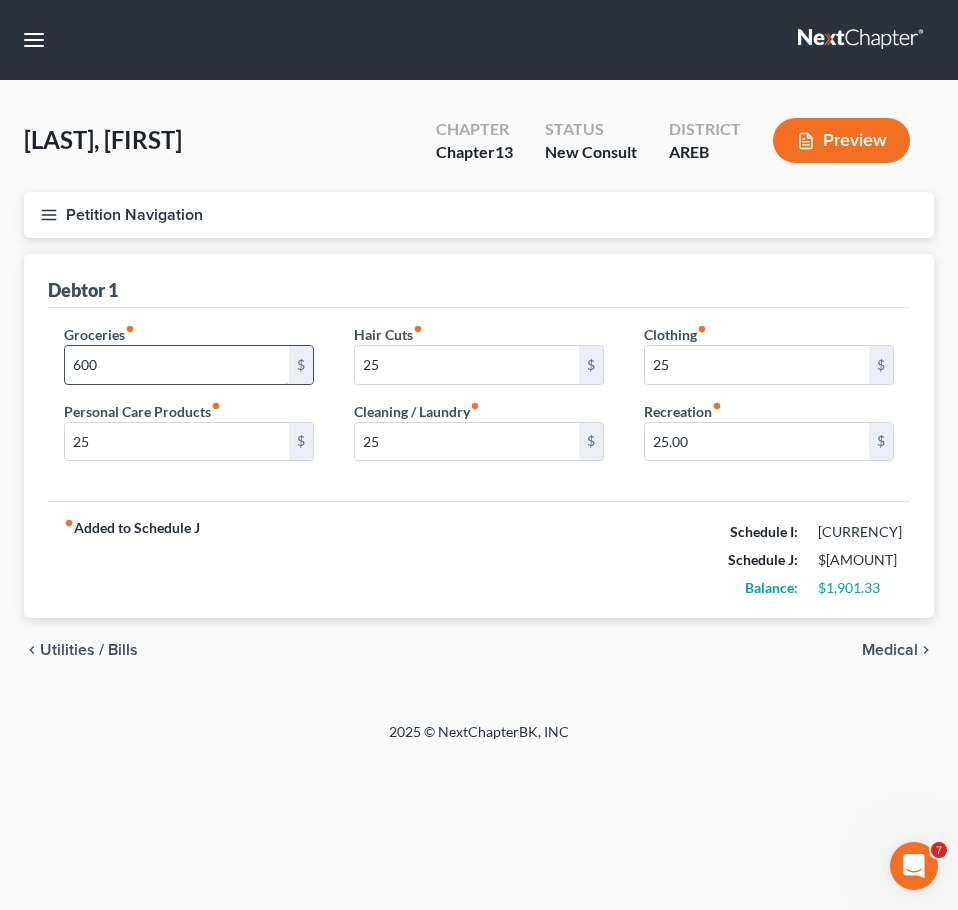 type on "600" 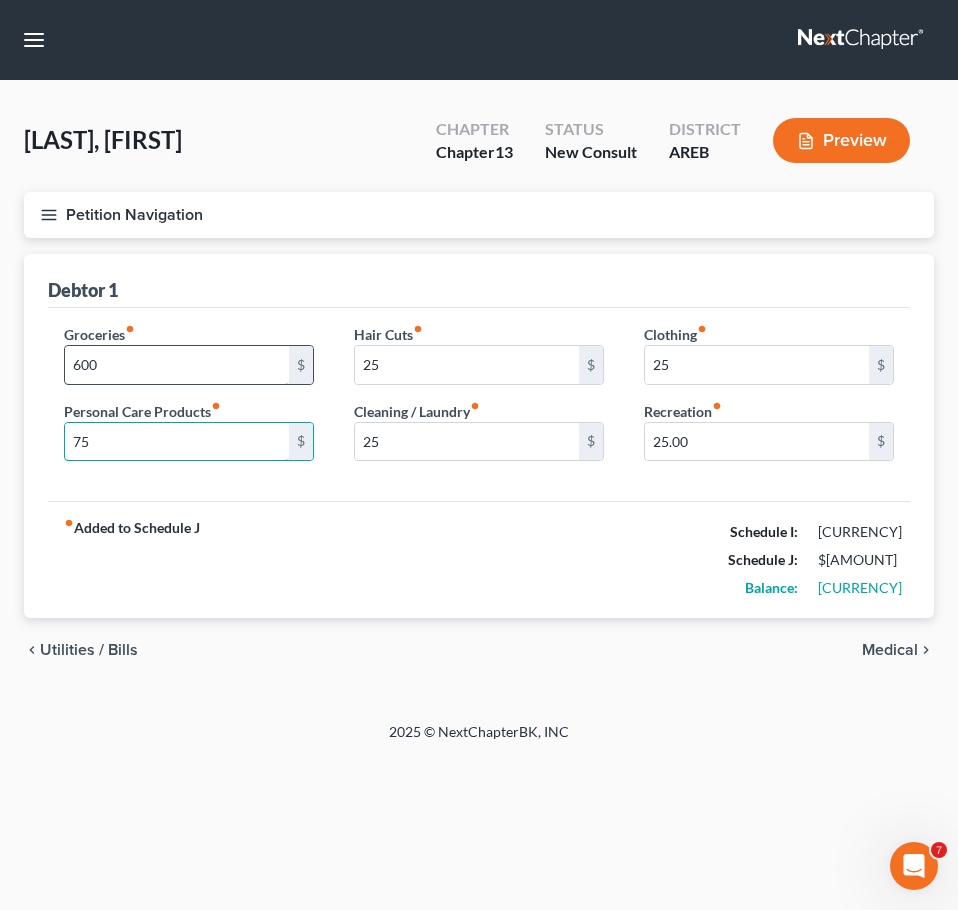 type on "75" 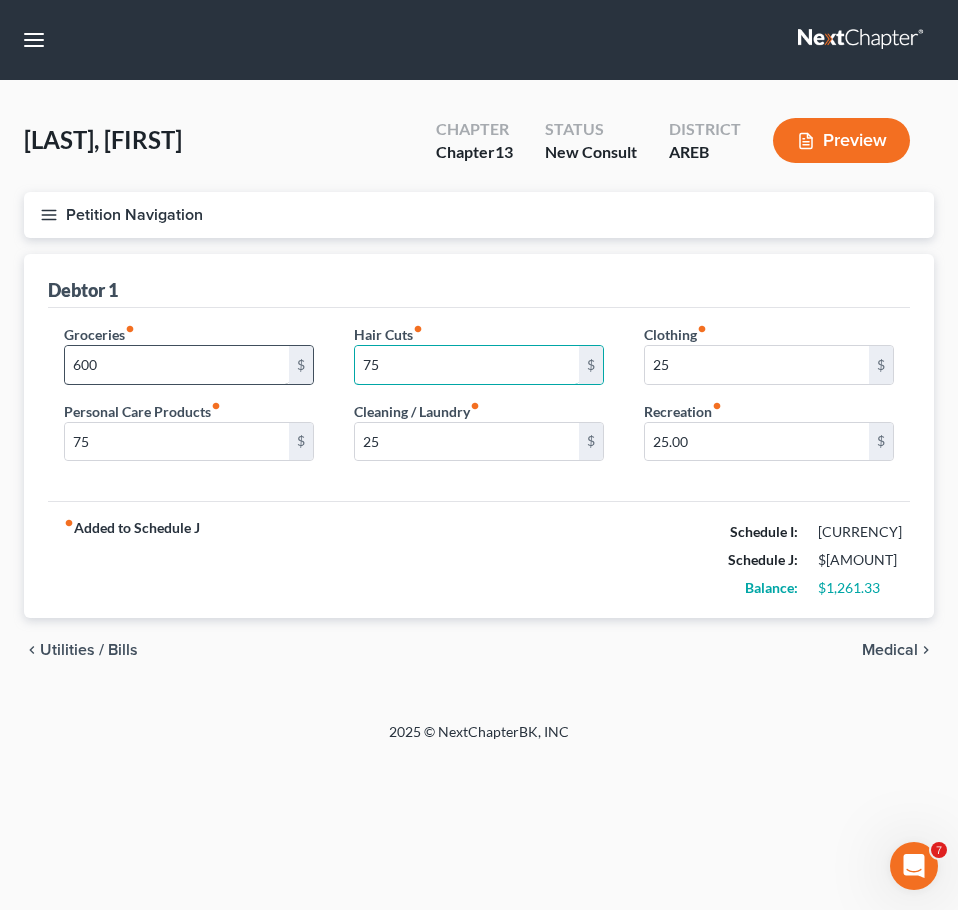 type on "75" 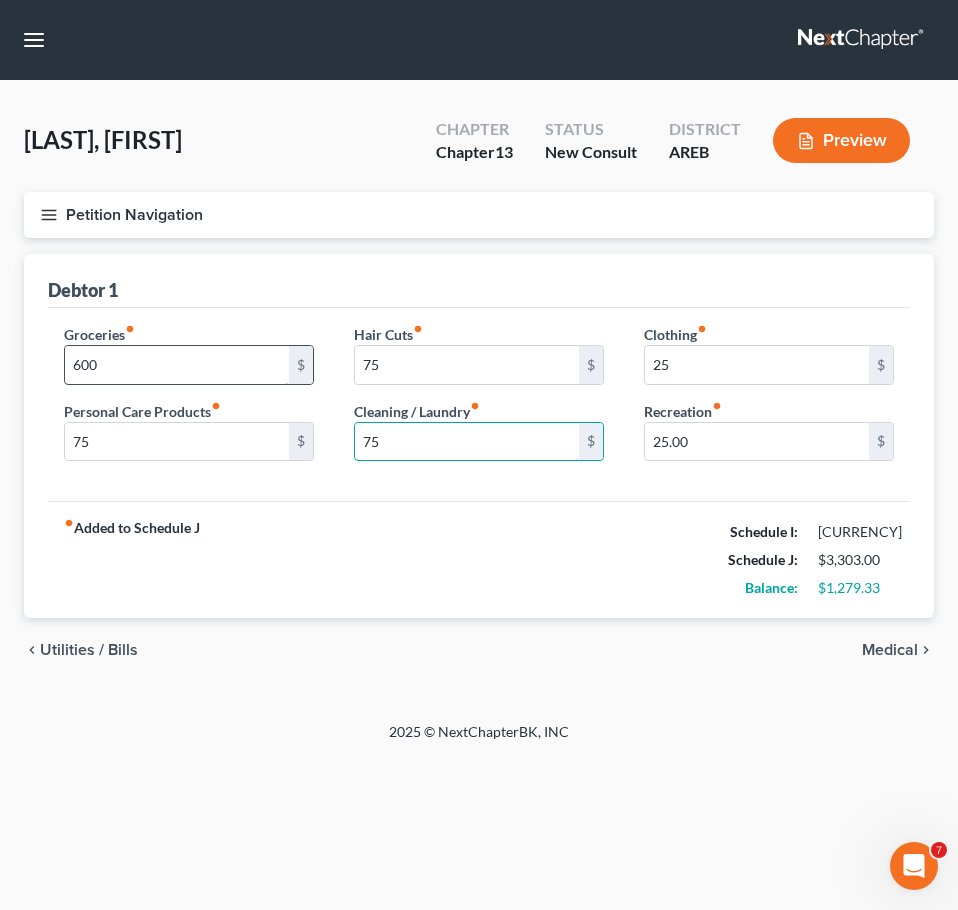 type on "75" 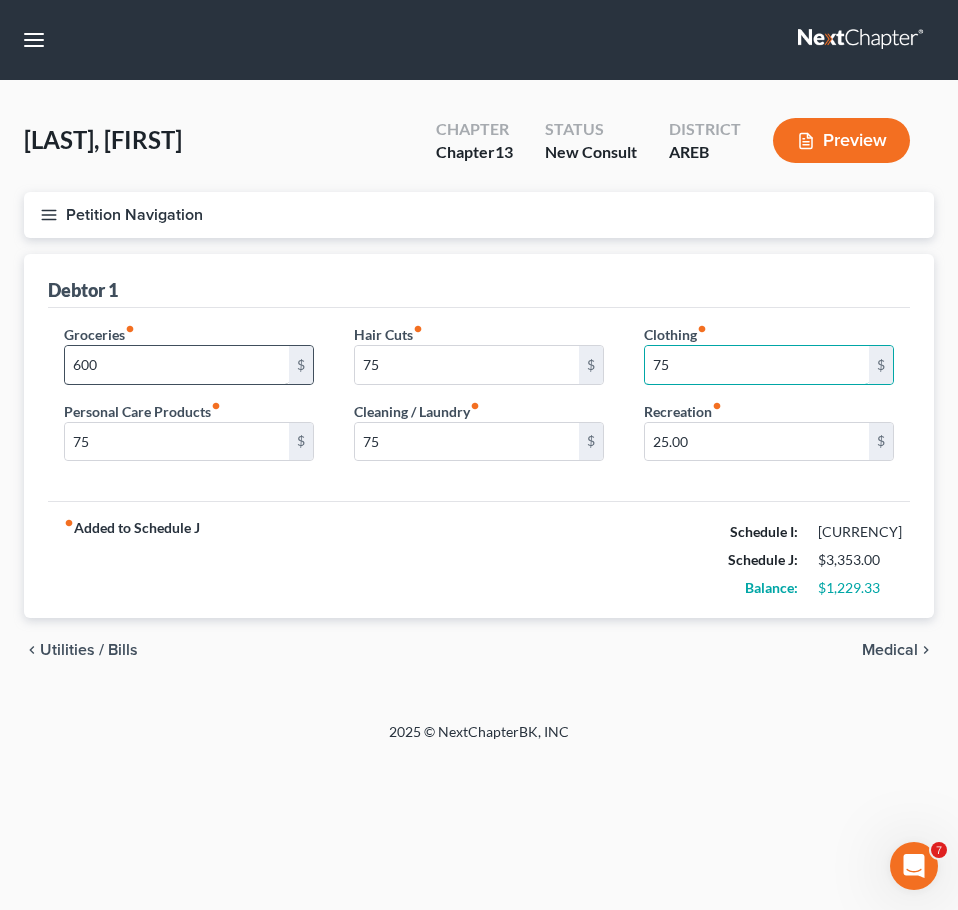 type on "75" 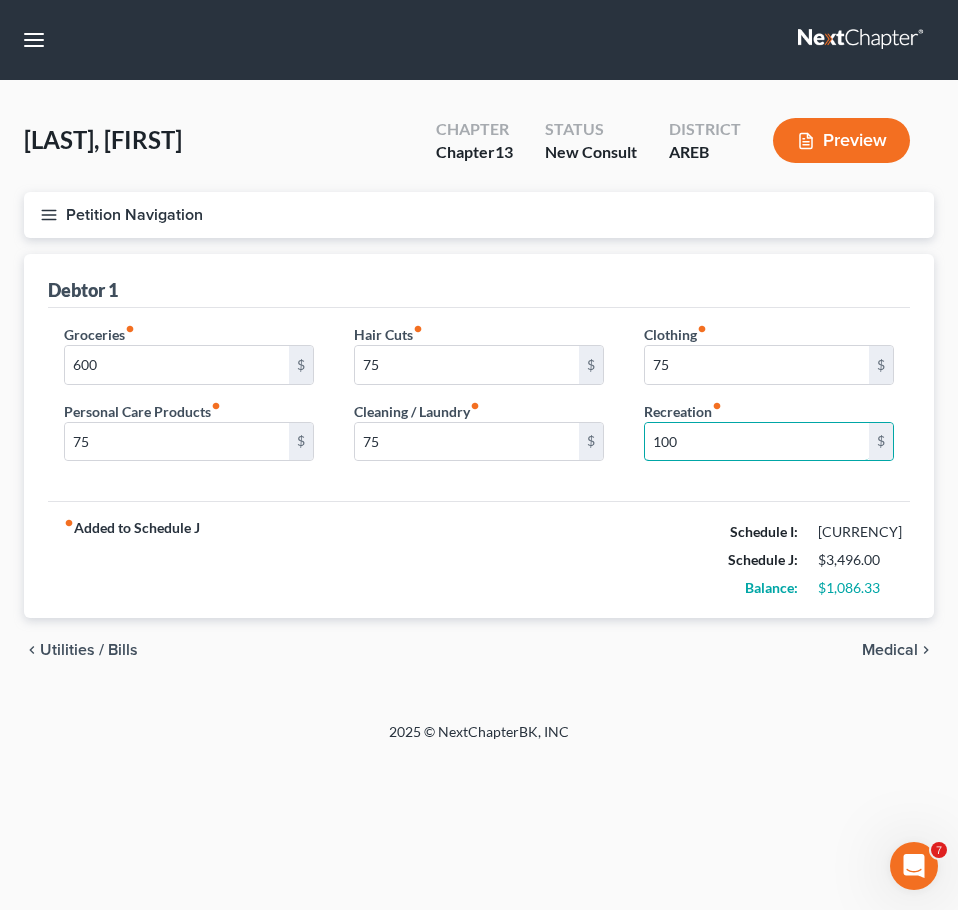 type on "100" 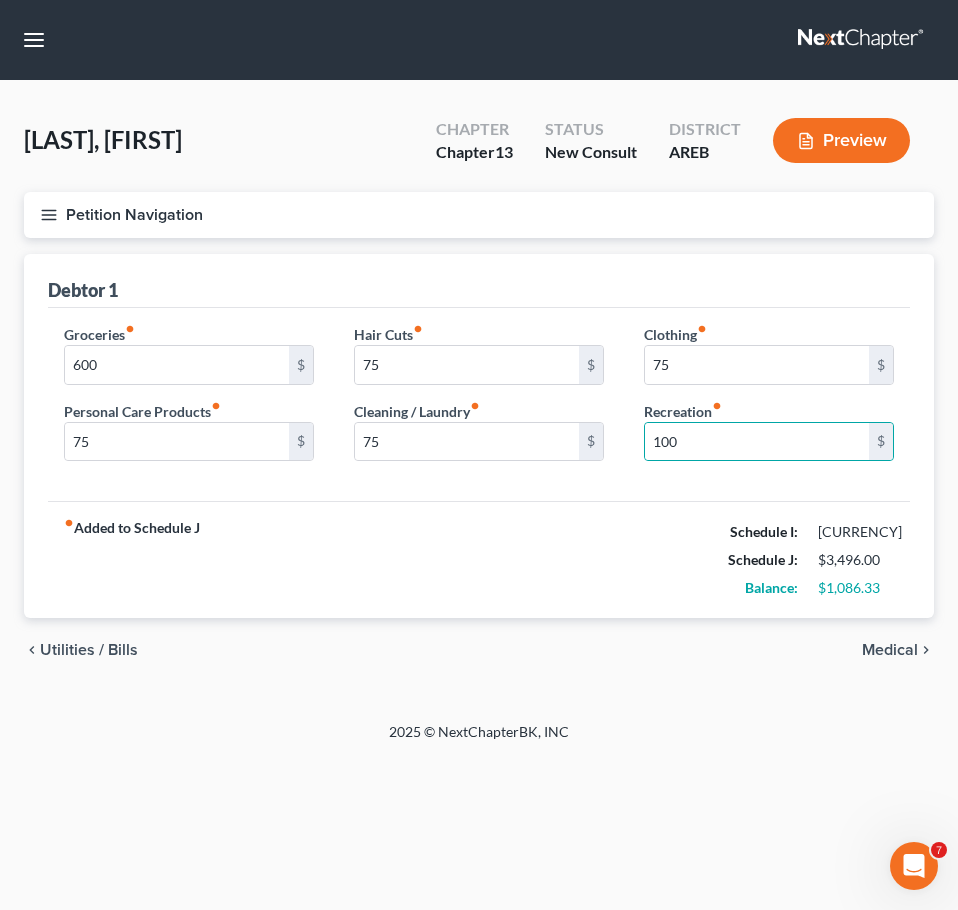 click on "fiber_manual_record  Added to Schedule J Schedule I: $4,582.33 Schedule J: $3,496.00 Balance: $1,086.33" at bounding box center [479, 559] 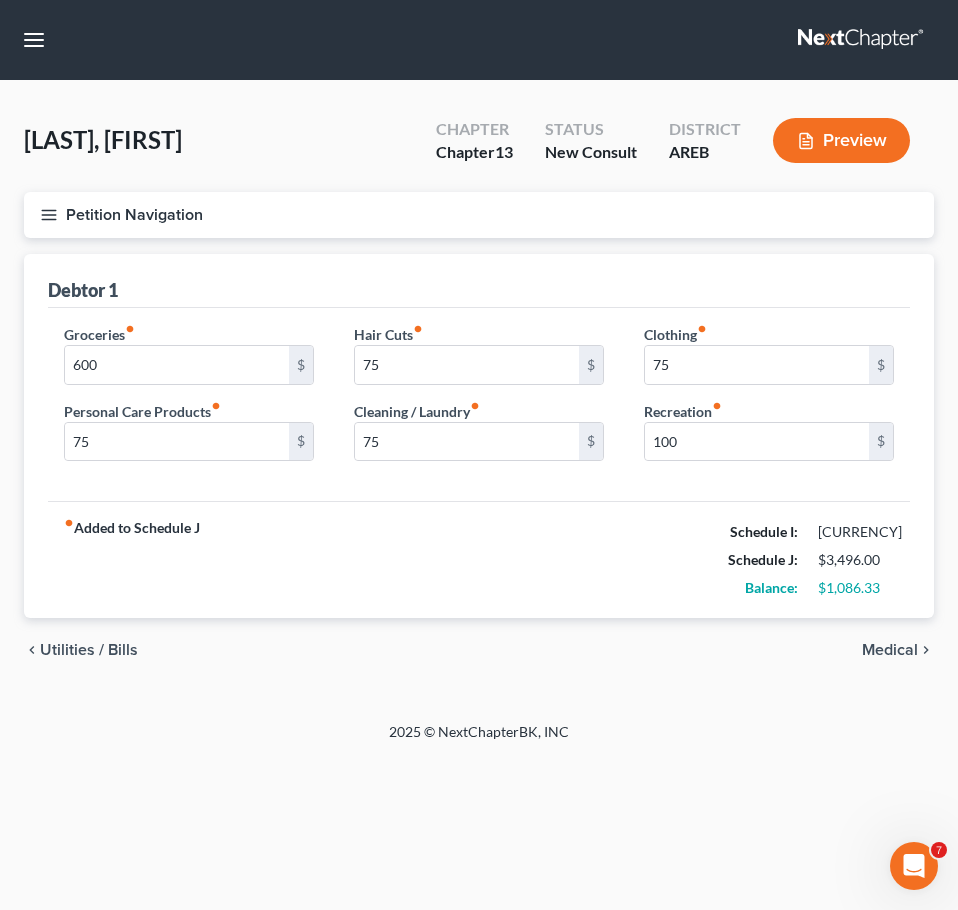click on "Medical" at bounding box center (890, 650) 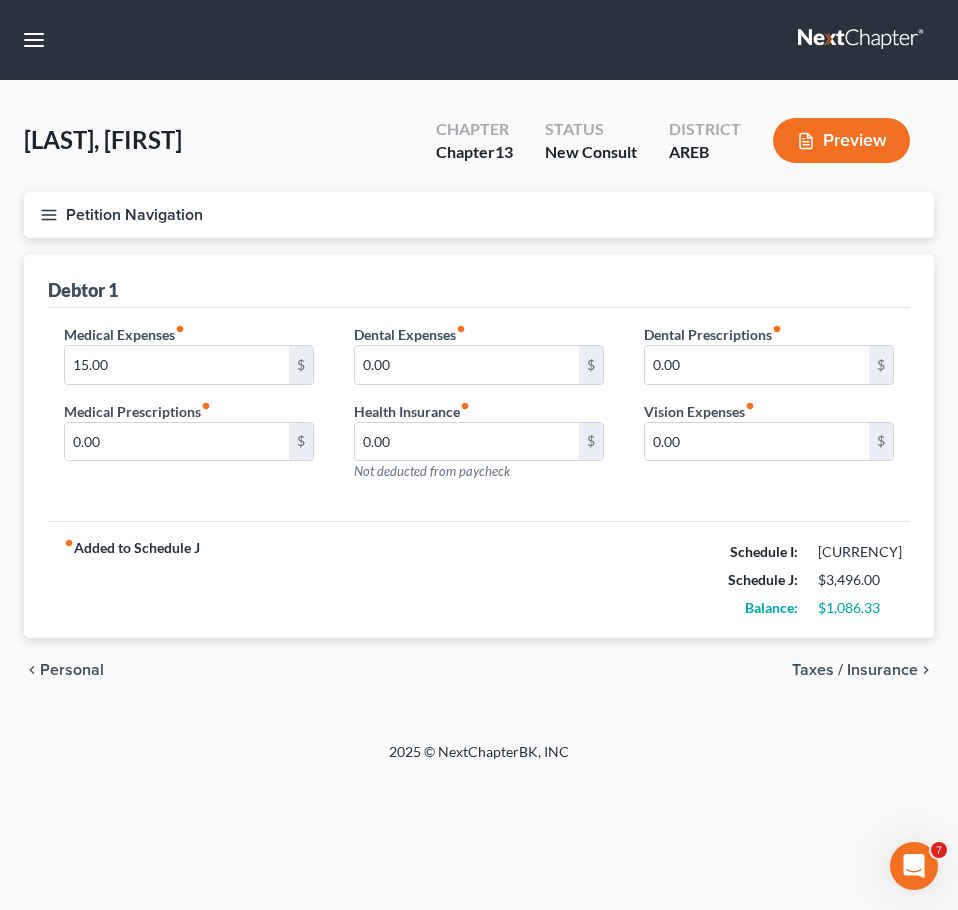 click on "Taxes / Insurance" at bounding box center [855, 670] 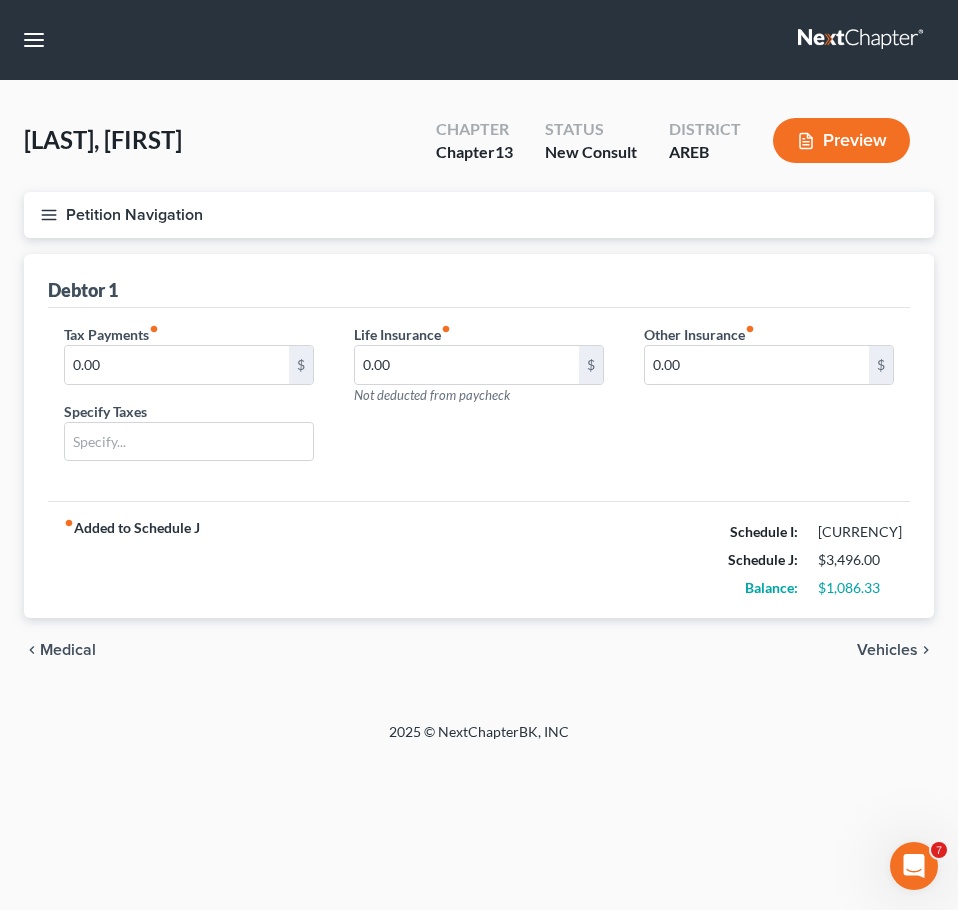 click on "chevron_left
Medical
Vehicles
chevron_right" at bounding box center [479, 650] 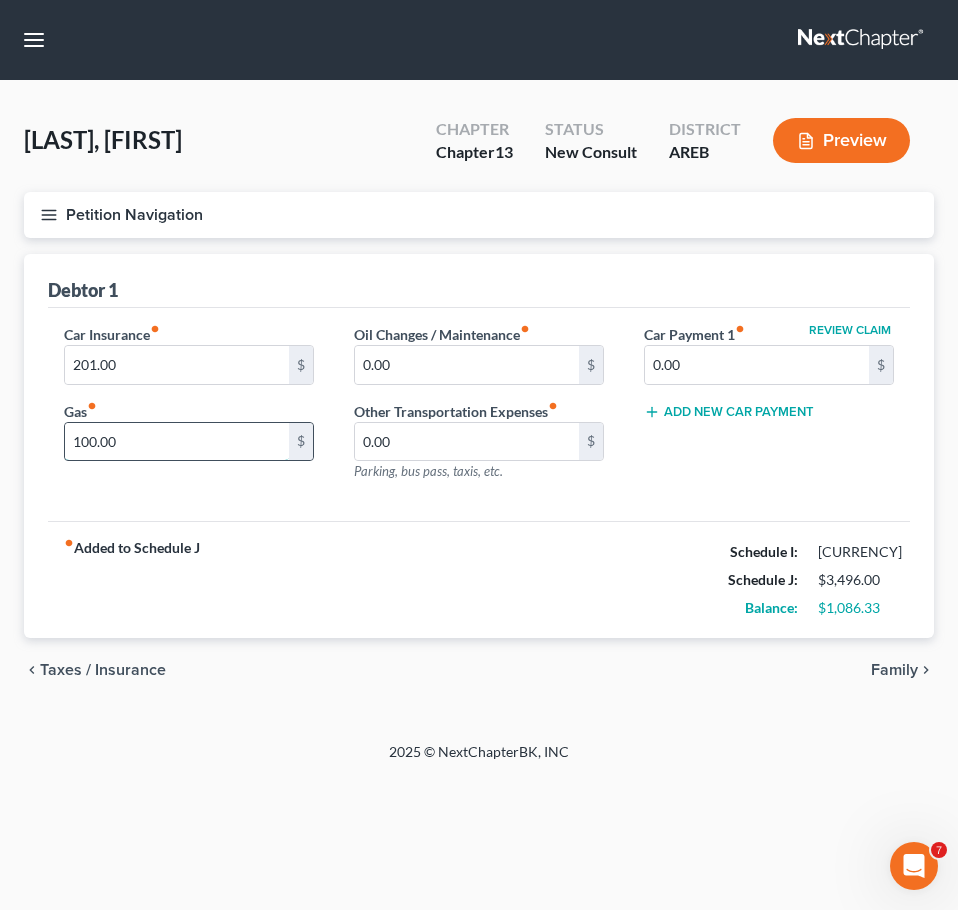 click on "100.00" at bounding box center [177, 442] 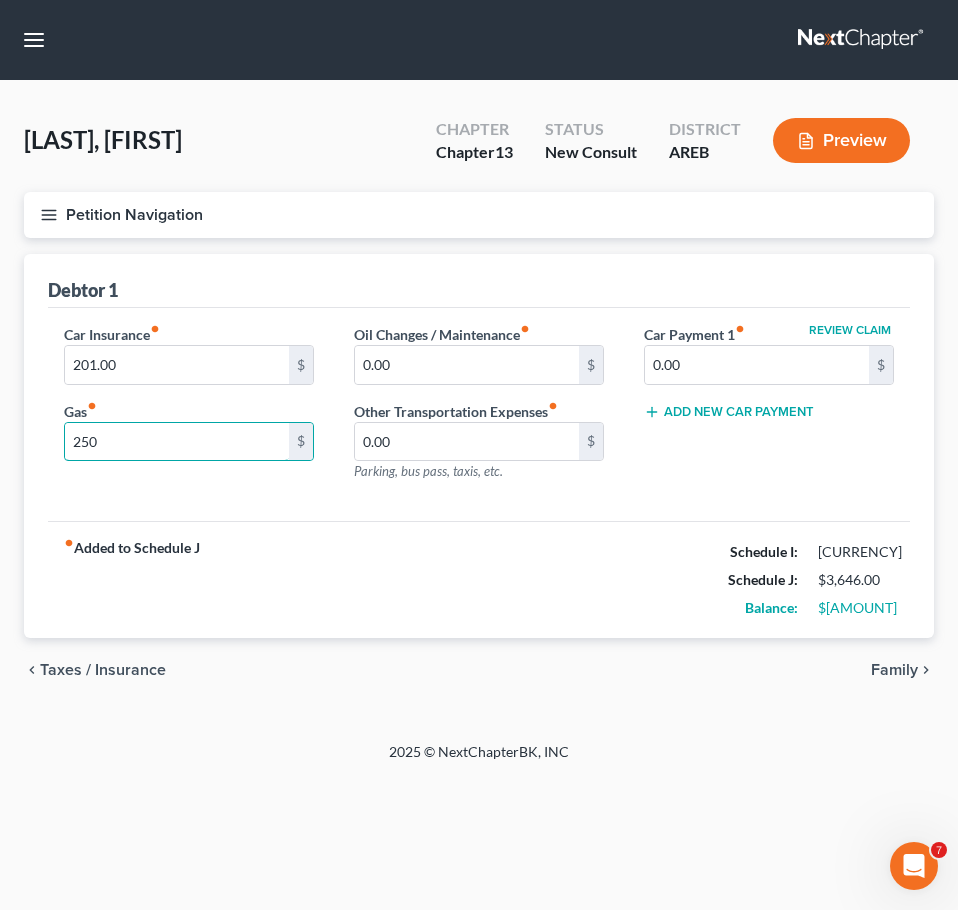 type on "250" 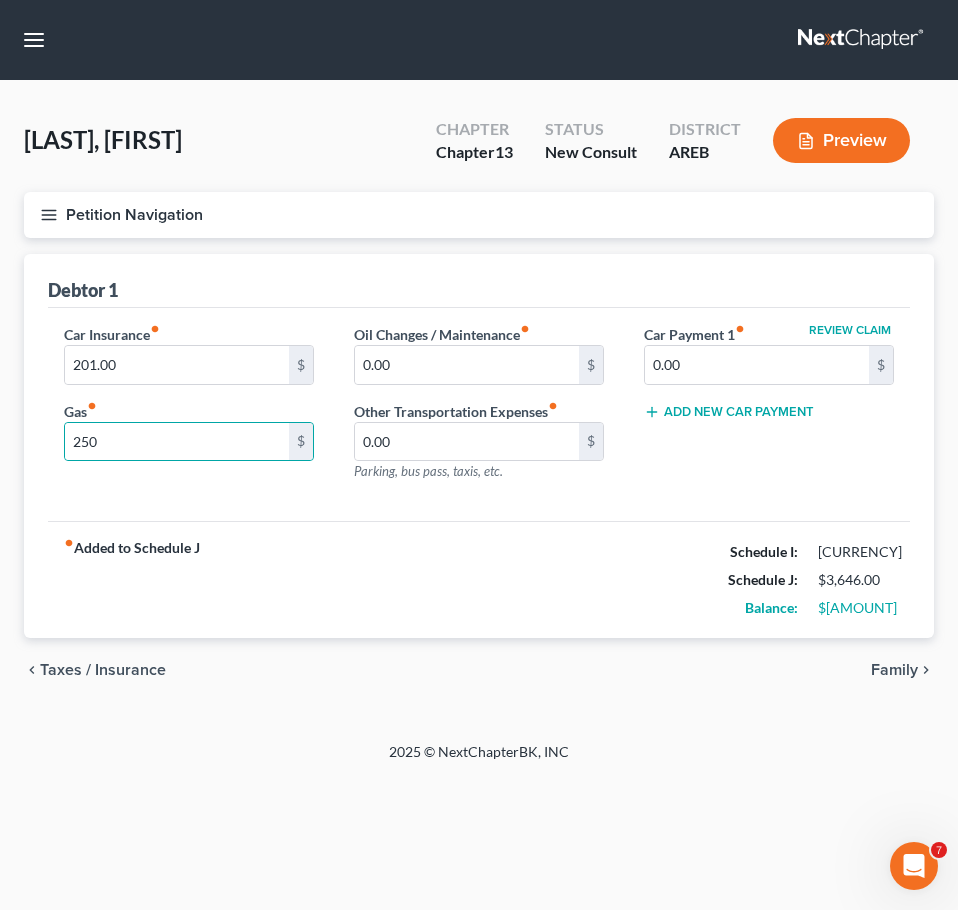 click on "fiber_manual_record  Added to Schedule J Schedule I: [CURRENCY] Schedule J: [CURRENCY] Balance: [CURRENCY]" at bounding box center (479, 579) 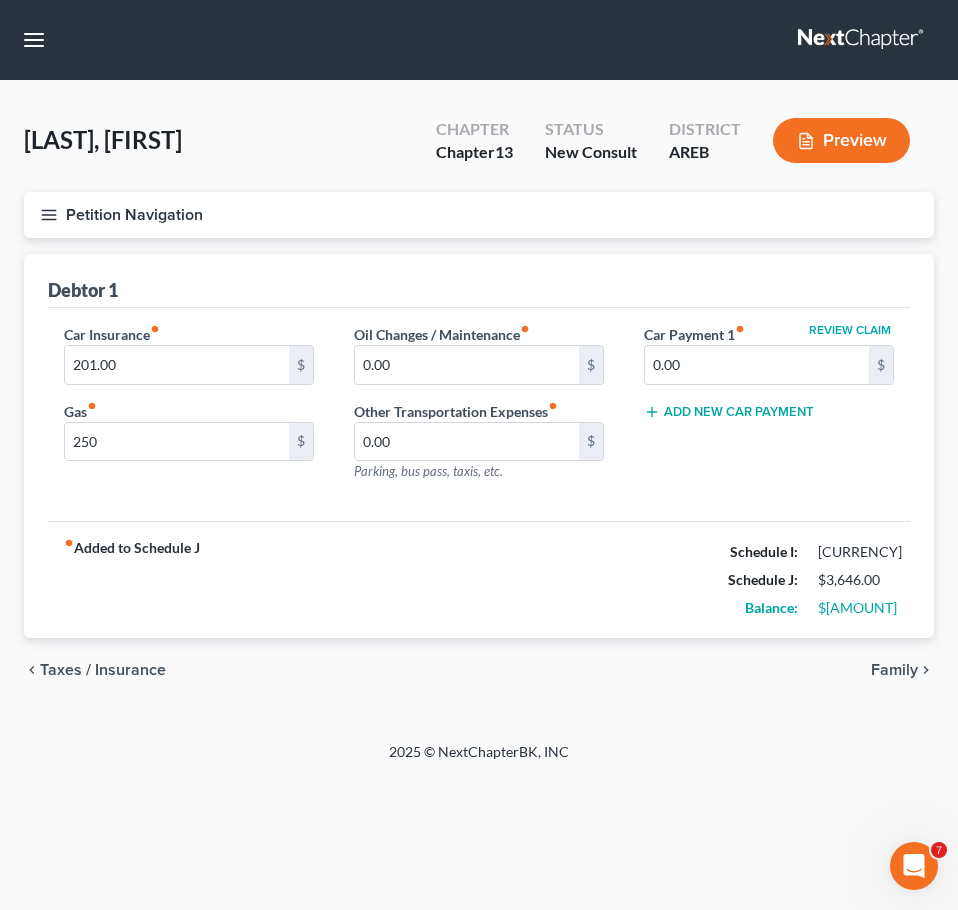 click on "Family" at bounding box center [894, 670] 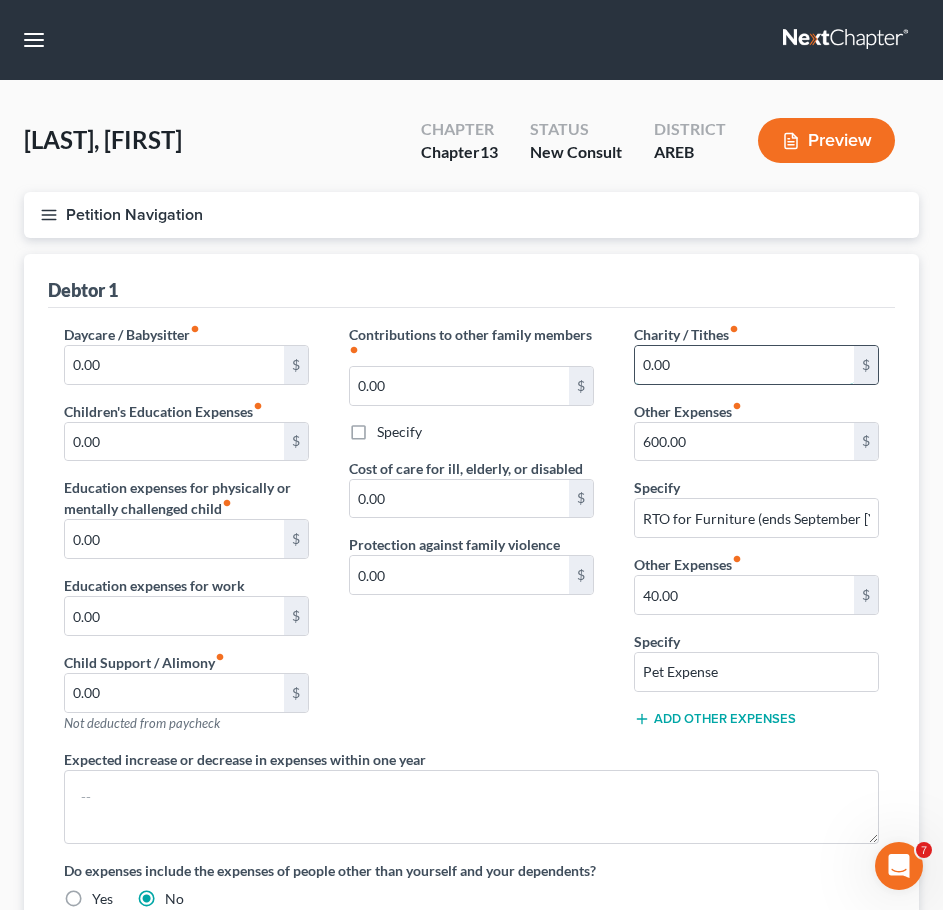 click on "0.00" at bounding box center [744, 365] 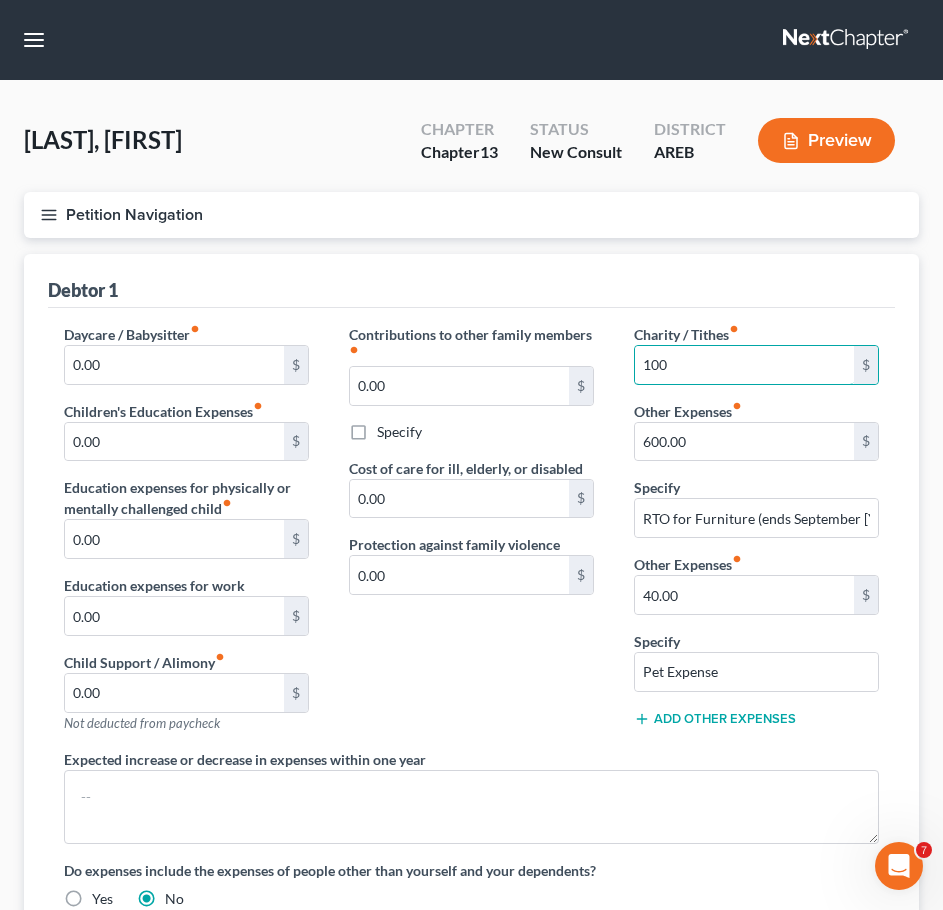 type on "100" 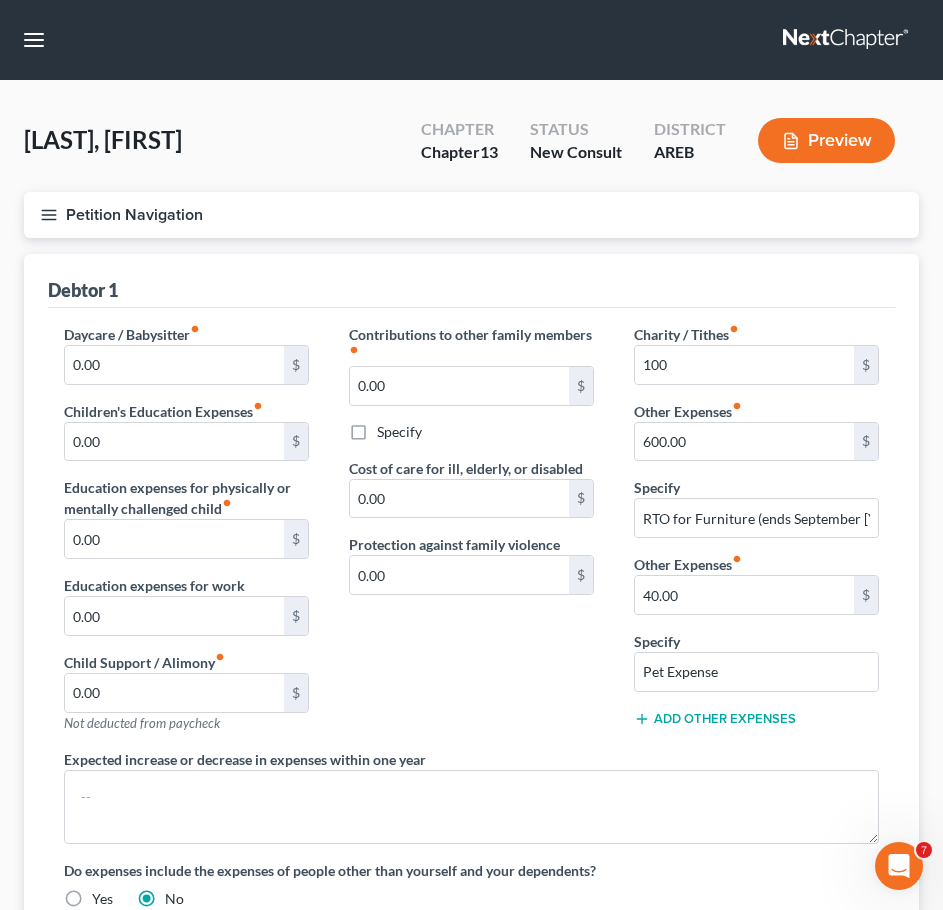 click on "Debtor 1" at bounding box center (471, 281) 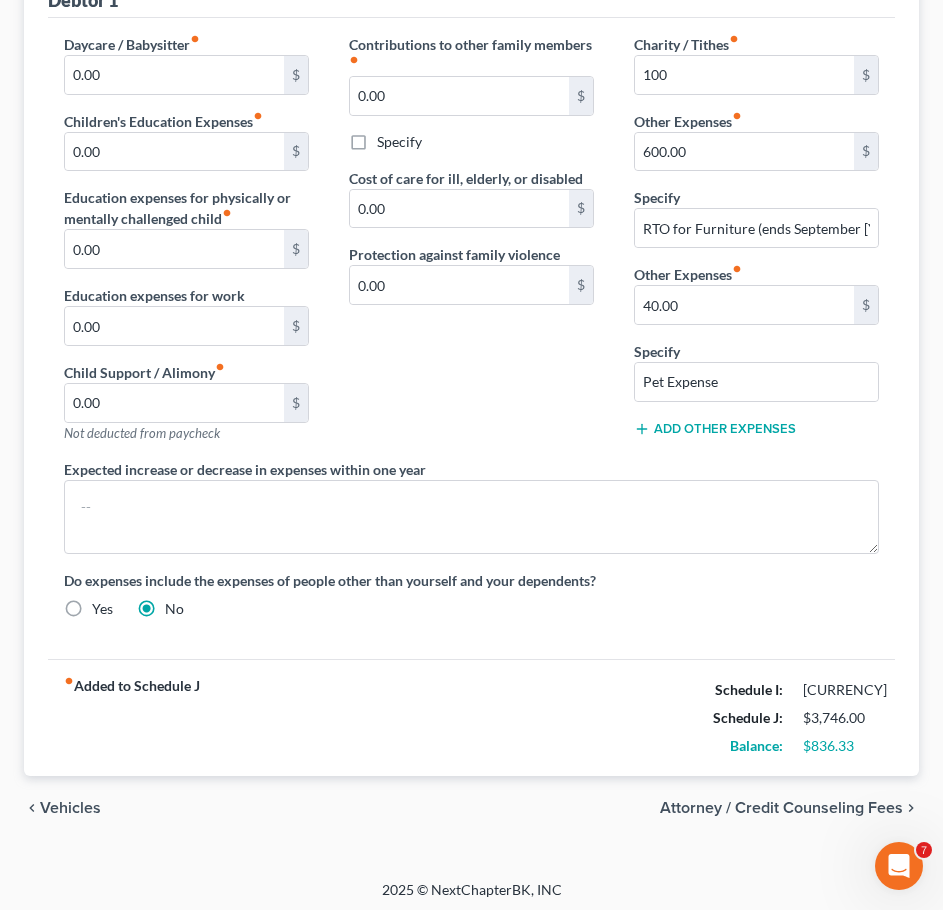scroll, scrollTop: 296, scrollLeft: 0, axis: vertical 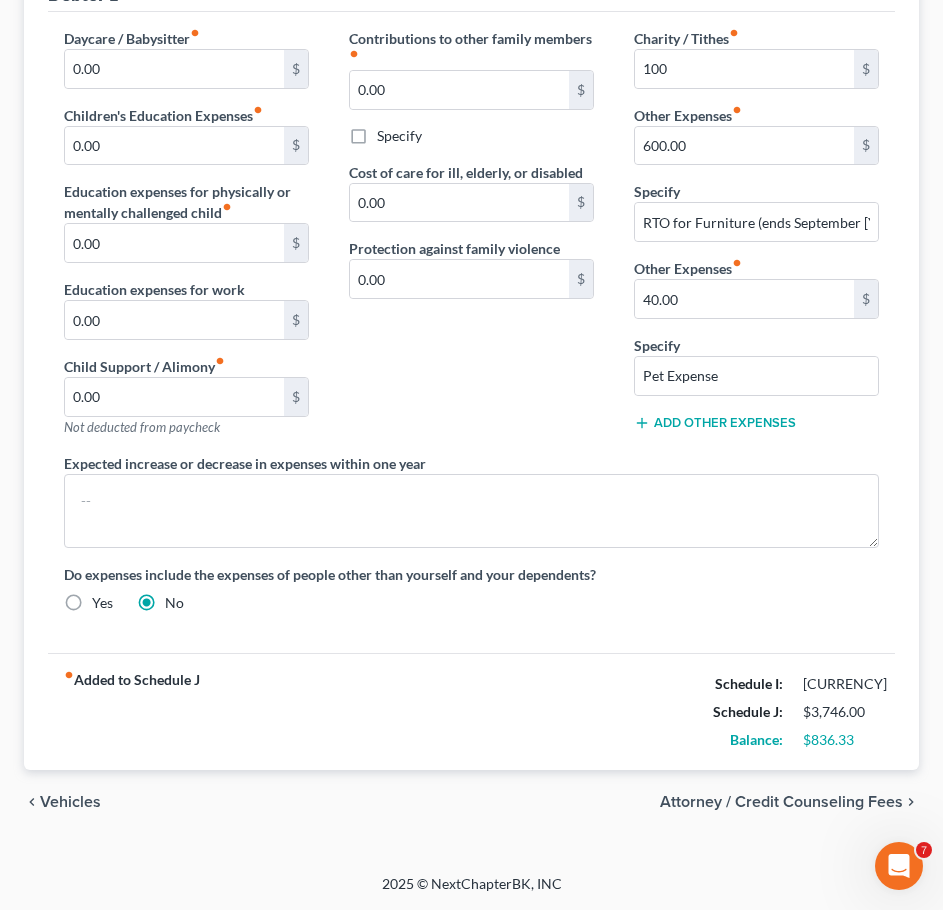 click on "Vehicles" at bounding box center (70, 802) 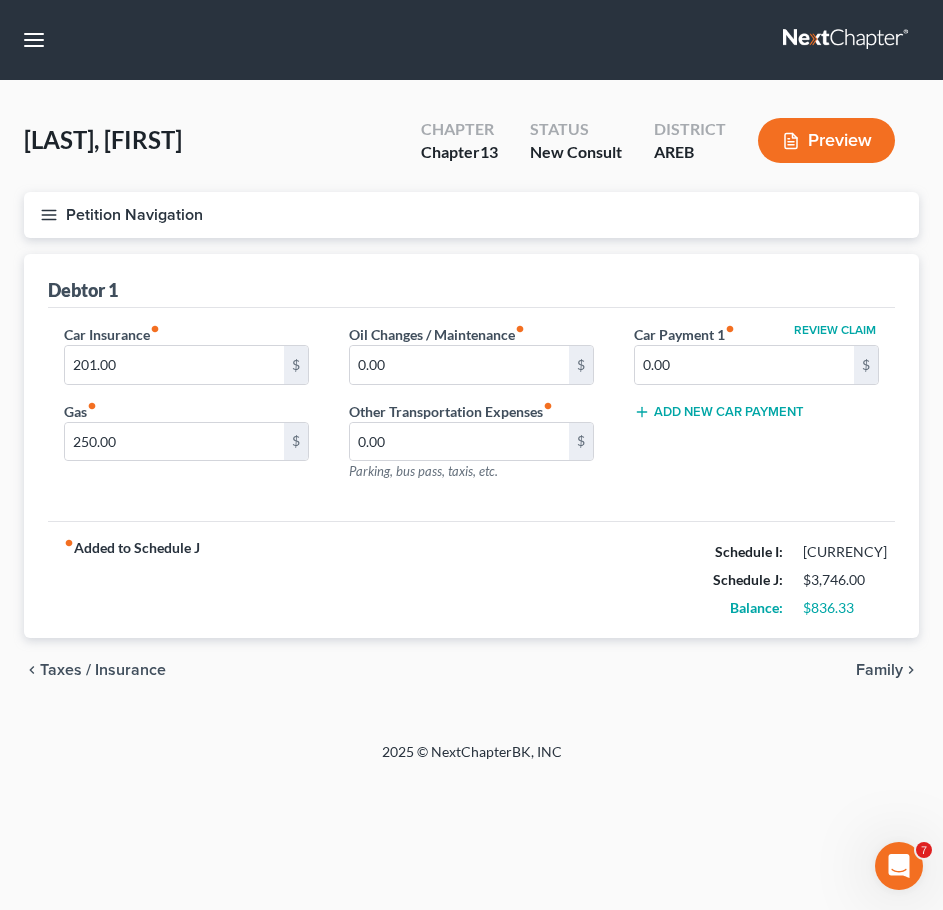scroll, scrollTop: 0, scrollLeft: 0, axis: both 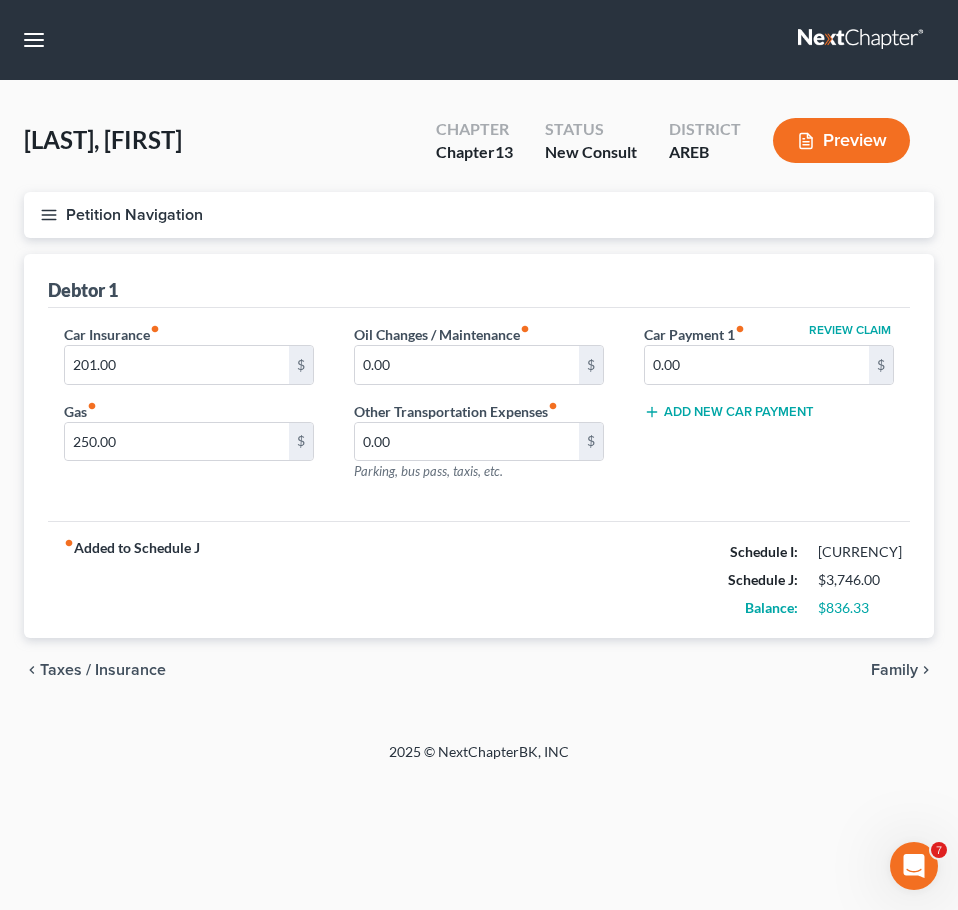click on "Family" at bounding box center [894, 670] 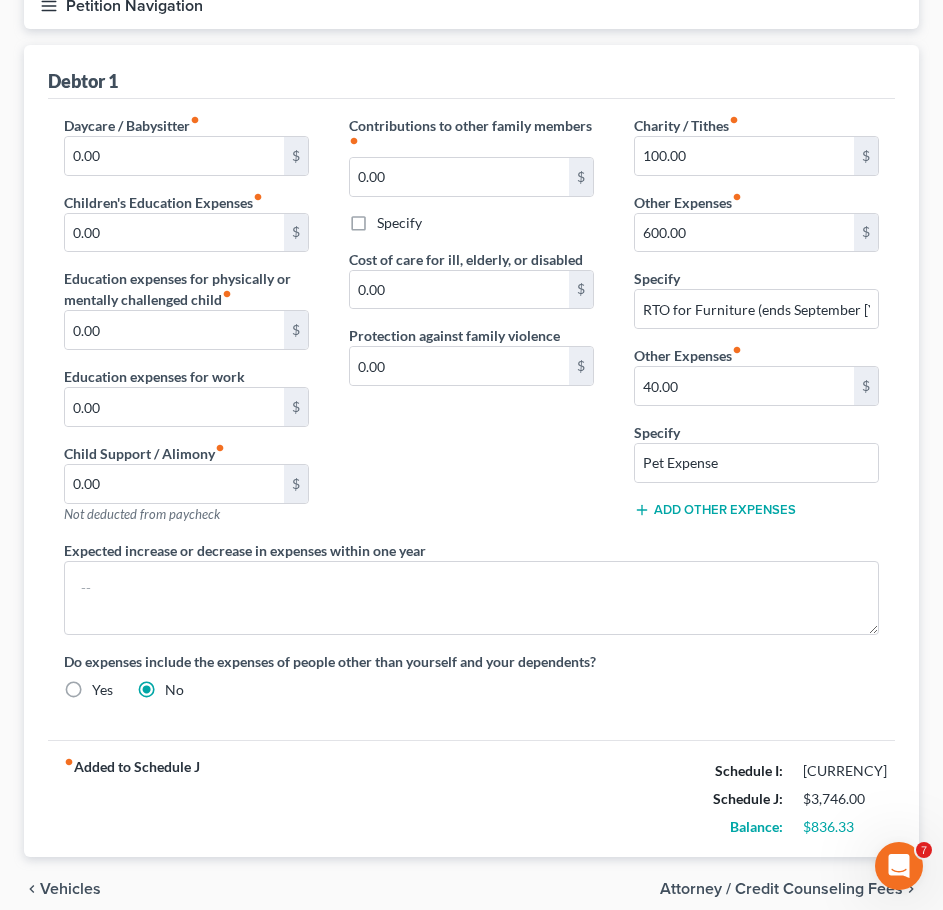 scroll, scrollTop: 296, scrollLeft: 0, axis: vertical 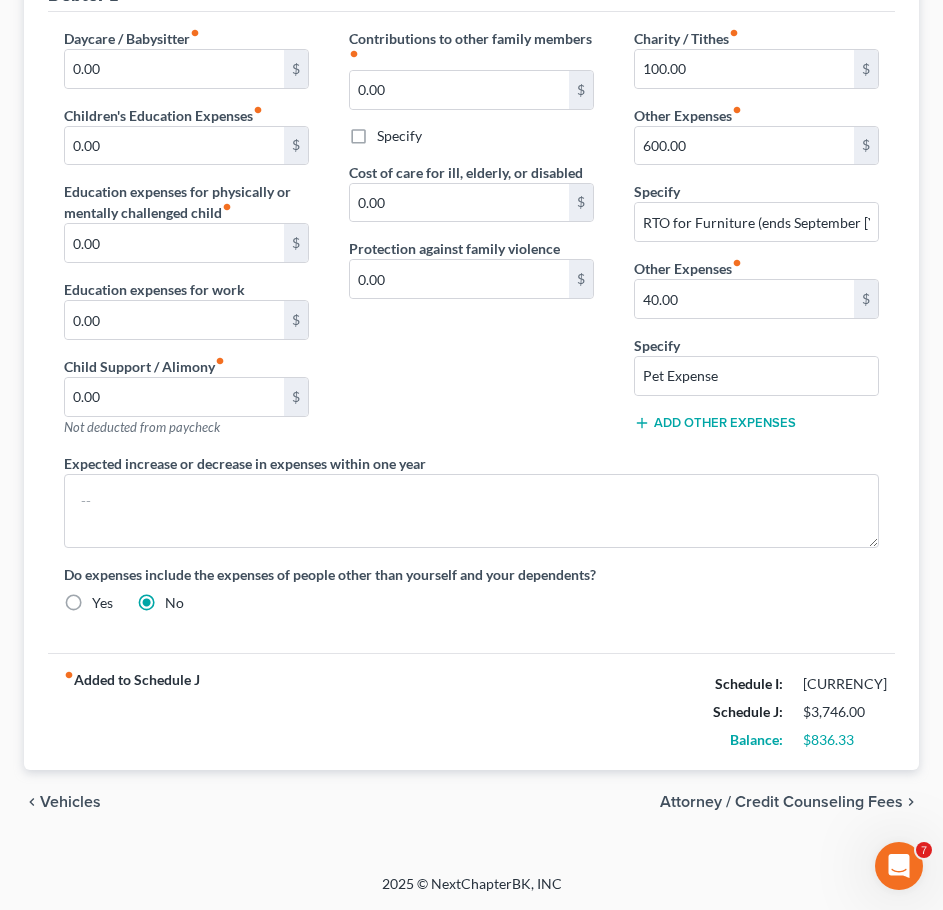 click on "Vehicles" at bounding box center [70, 802] 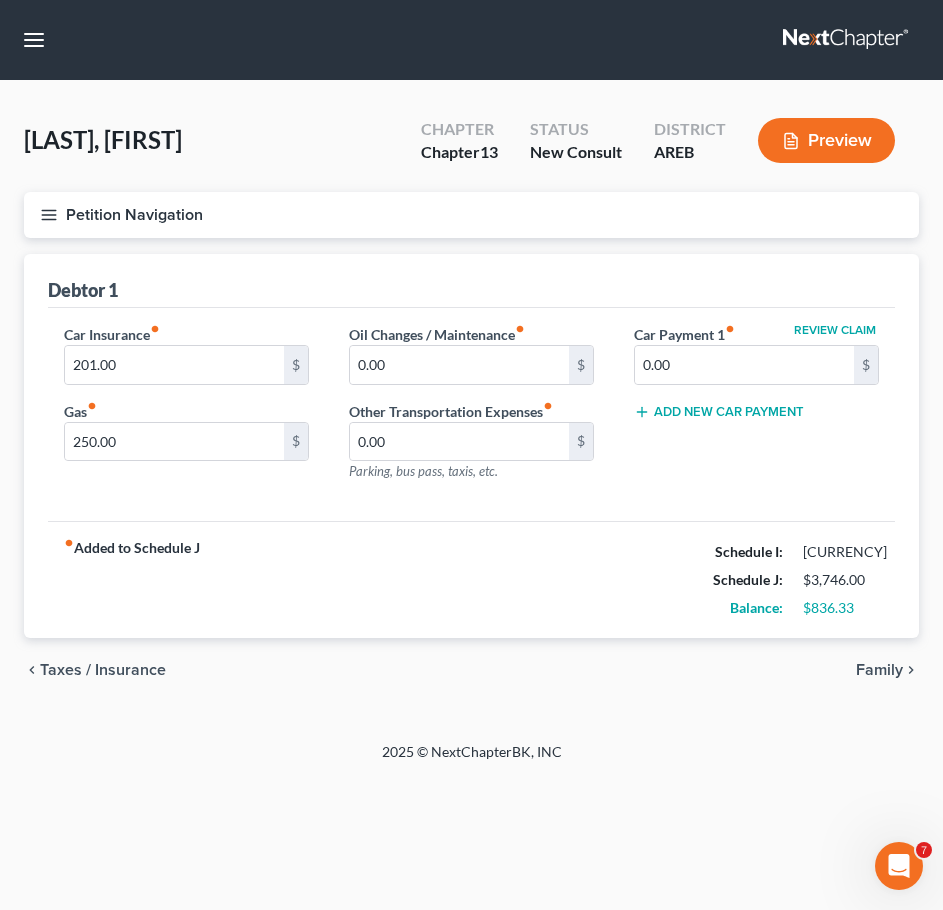 scroll, scrollTop: 0, scrollLeft: 0, axis: both 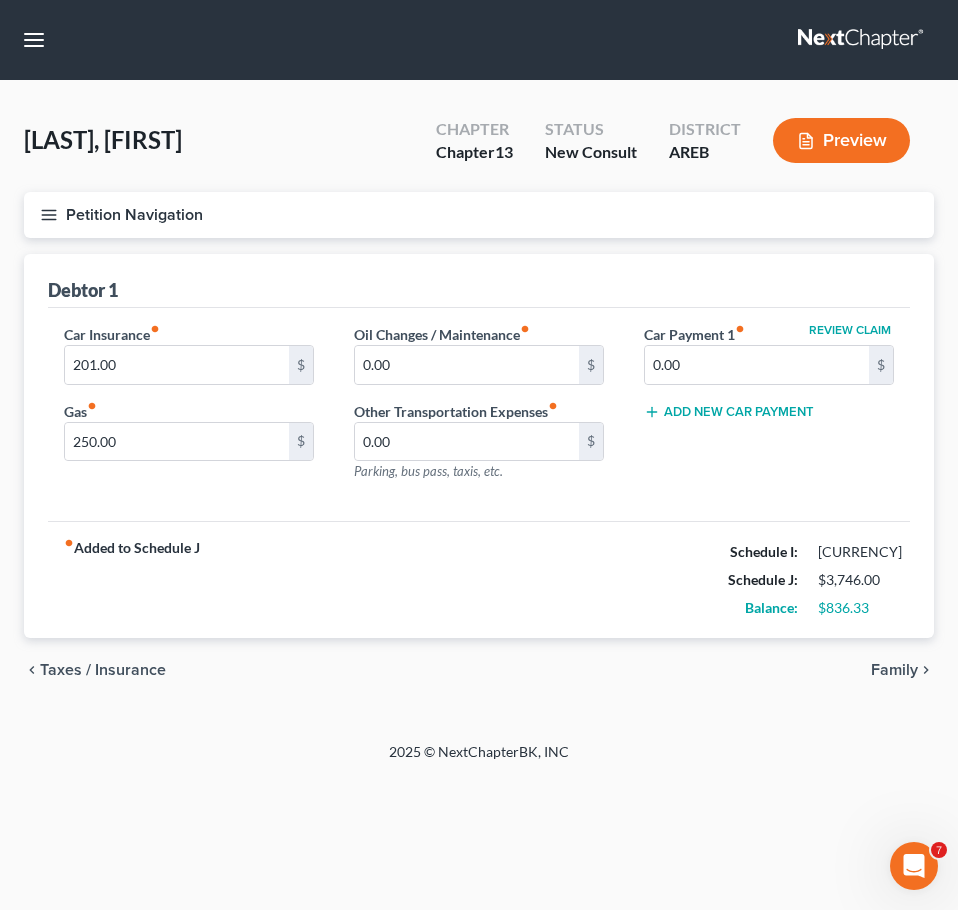 click on "Taxes / Insurance" at bounding box center (103, 670) 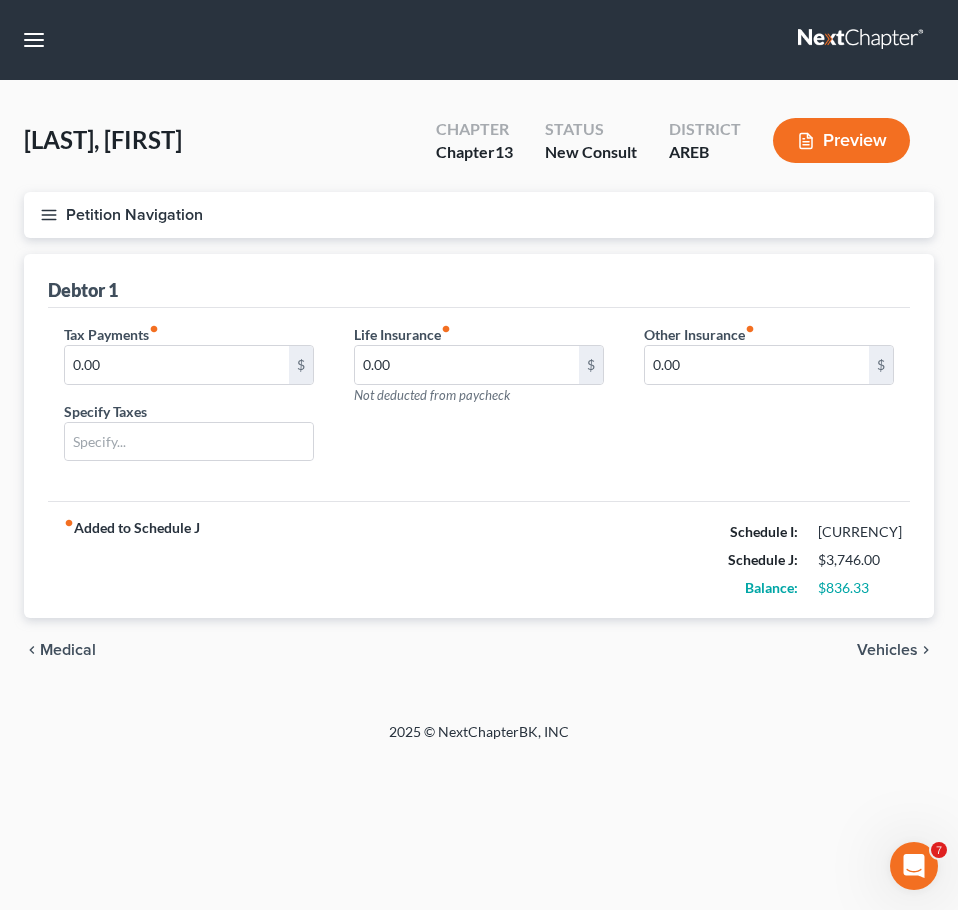 click on "Medical" at bounding box center [68, 650] 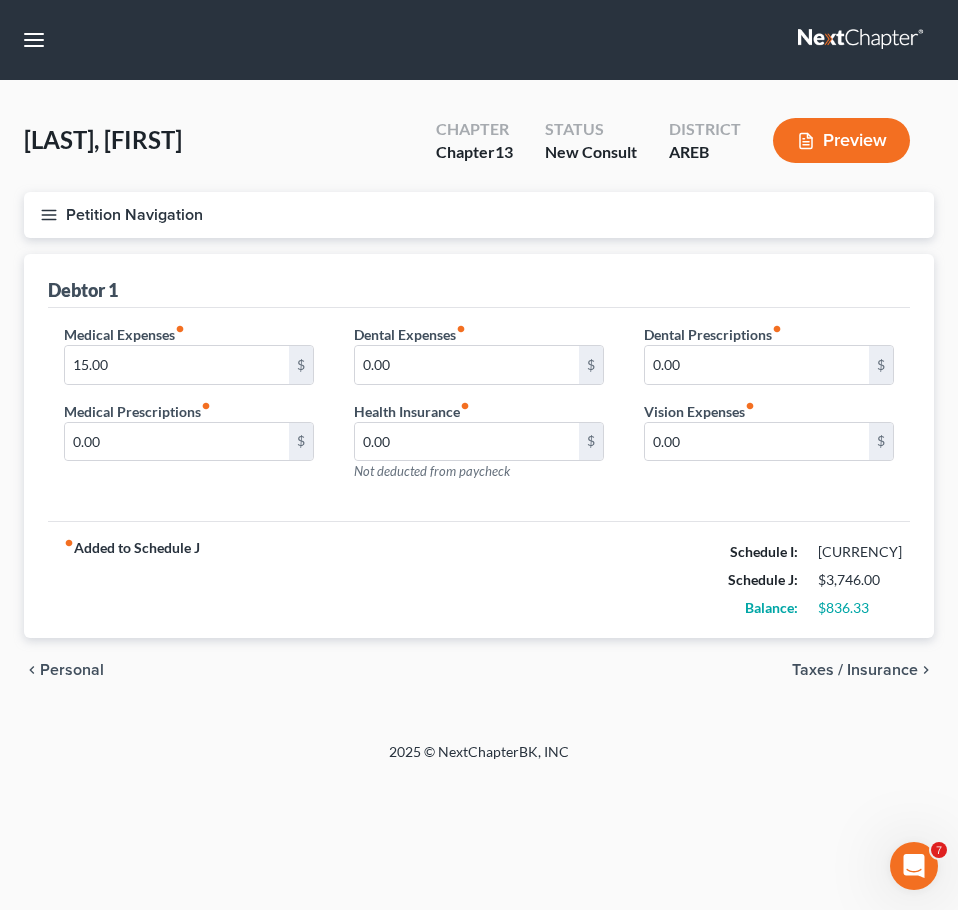 click on "Personal" at bounding box center (72, 670) 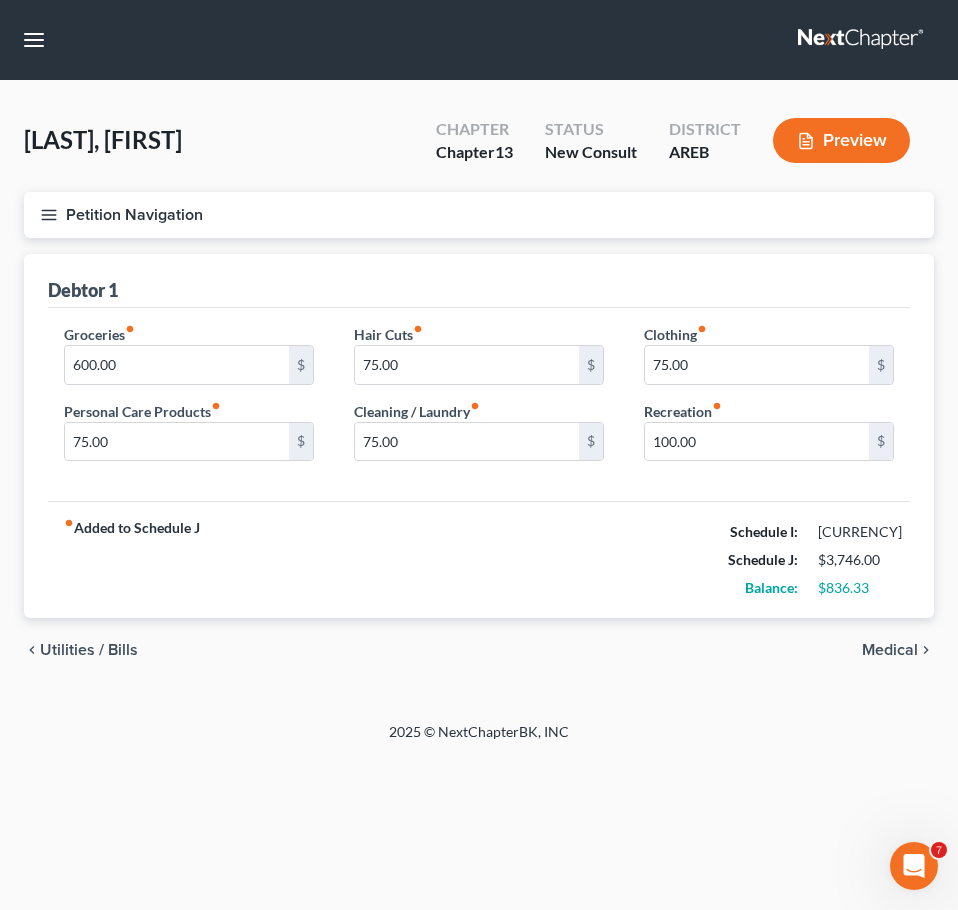 click on "Utilities / Bills" at bounding box center [89, 650] 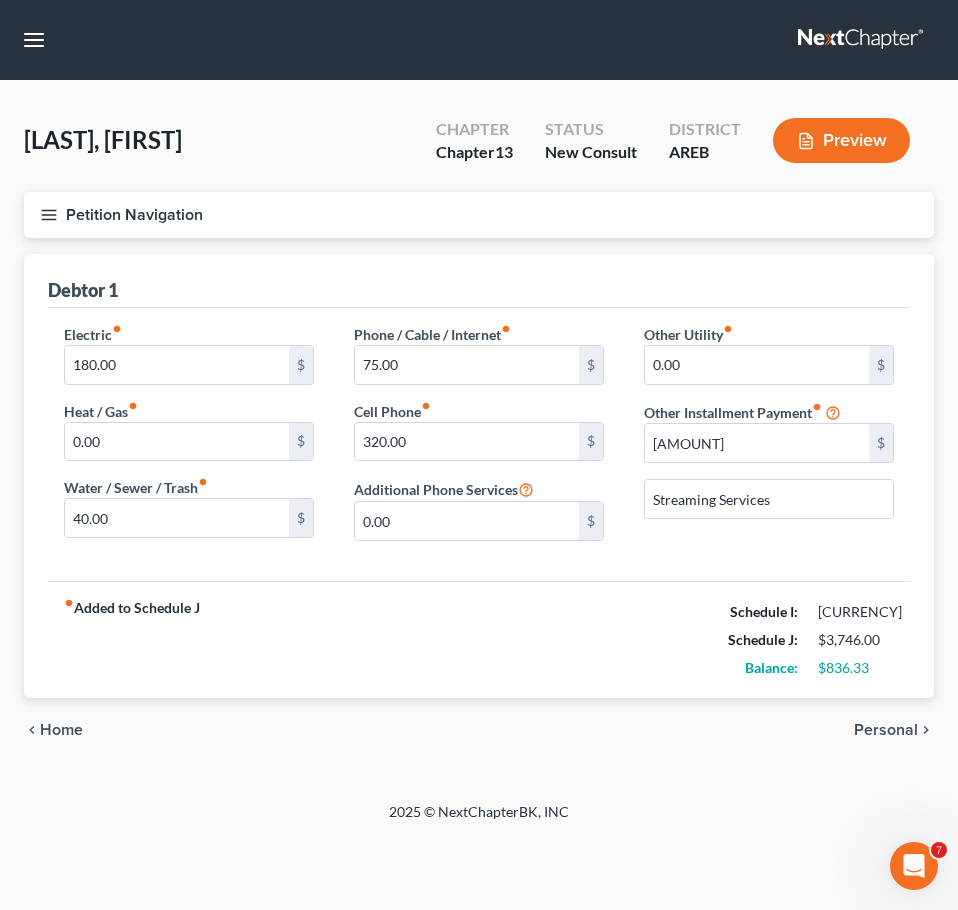 click on "Home" at bounding box center (61, 730) 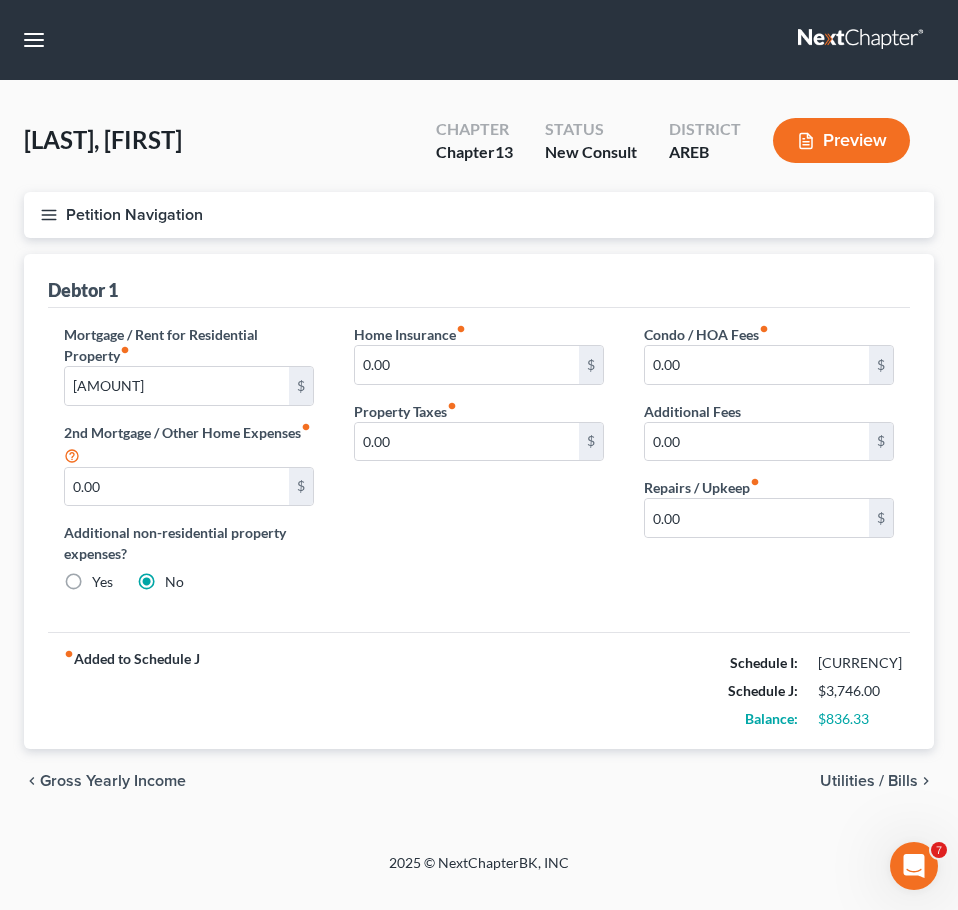 click on "chevron_left
Gross Yearly Income
Utilities / Bills   chevron_right" at bounding box center [479, 781] 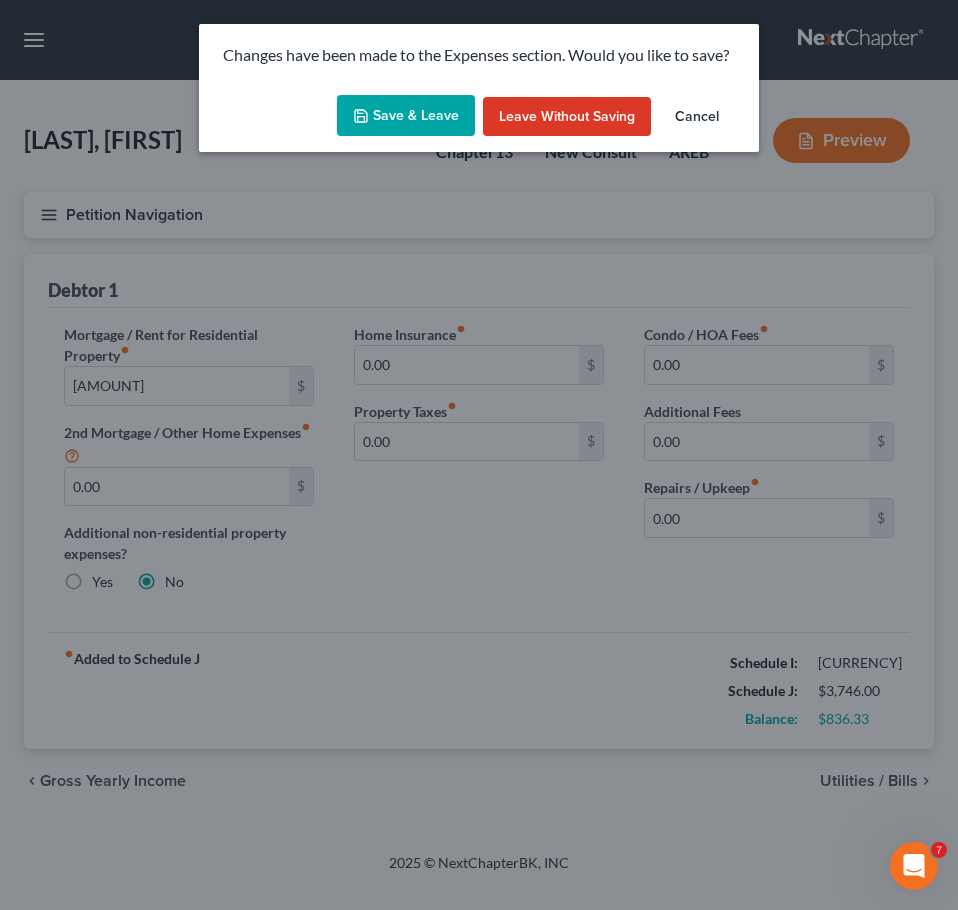 click on "Save & Leave" at bounding box center (406, 116) 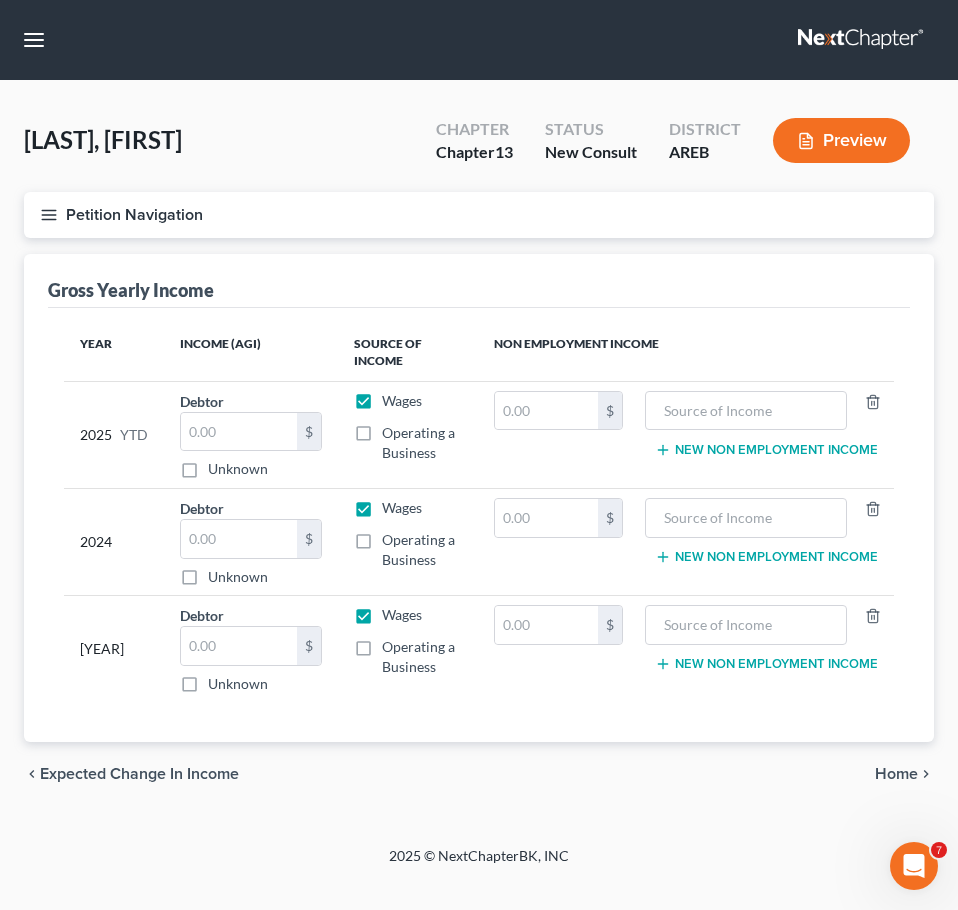 click on "Expected Change in Income" at bounding box center (139, 774) 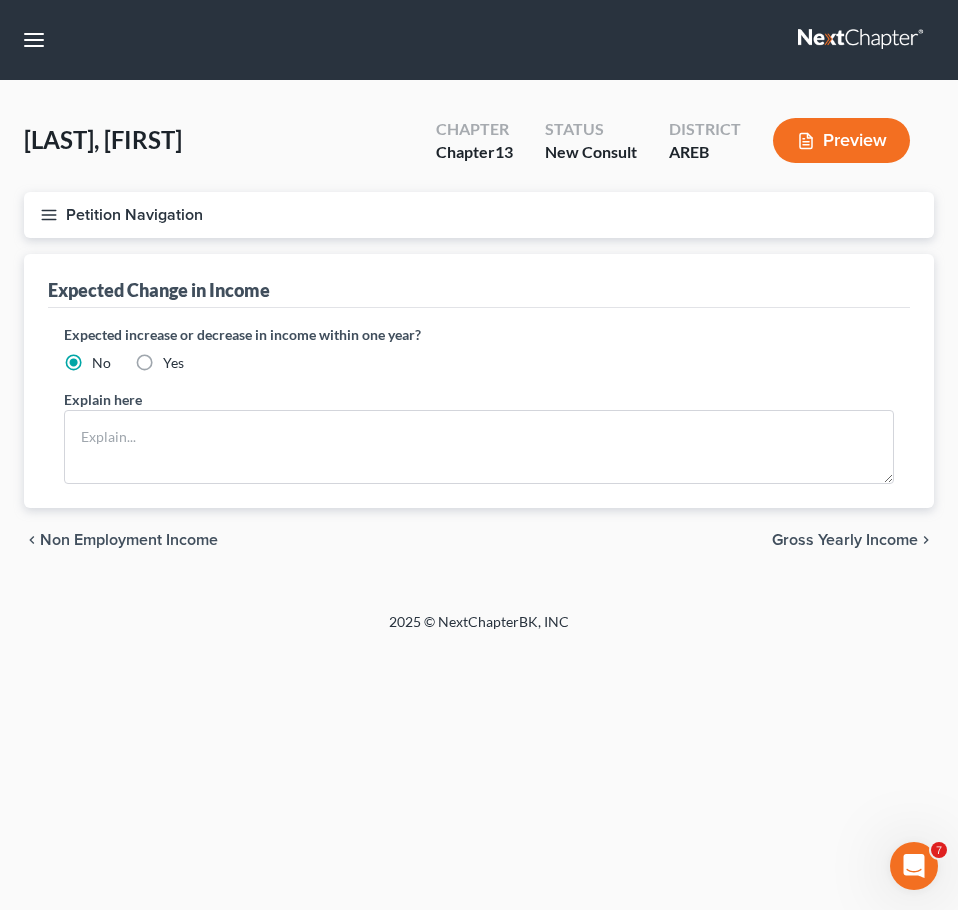 click on "Non Employment Income" at bounding box center (129, 540) 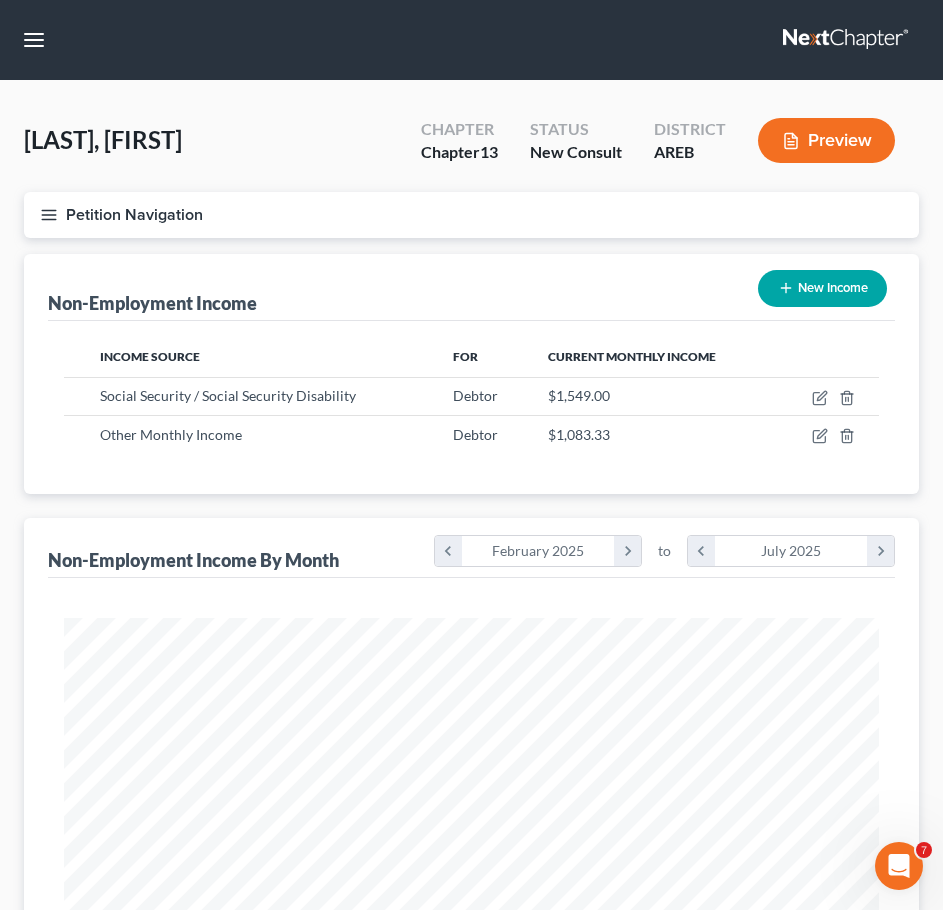 scroll, scrollTop: 999593, scrollLeft: 999145, axis: both 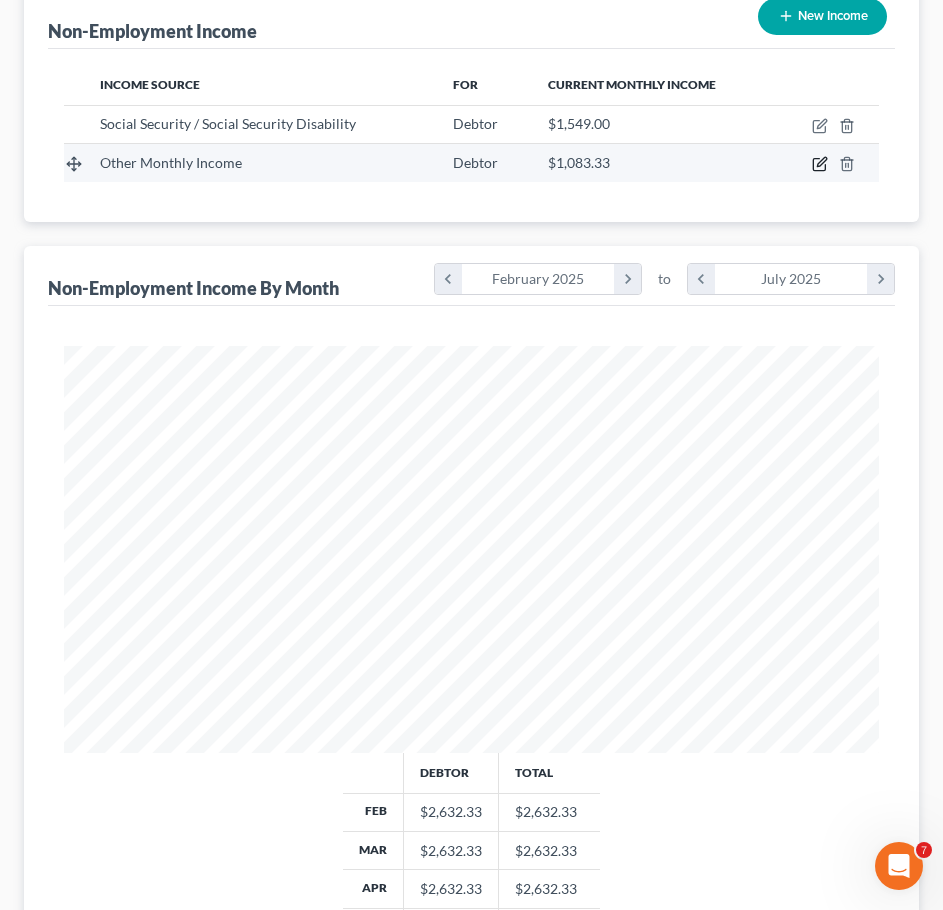 click 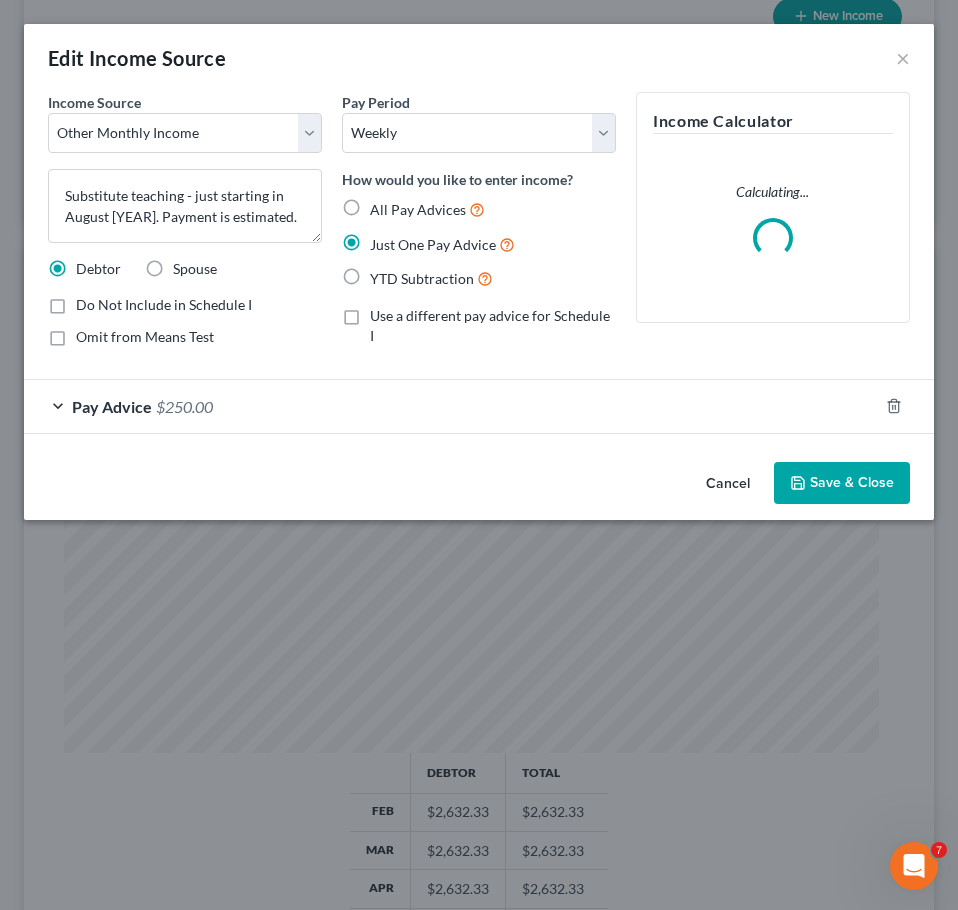 scroll, scrollTop: 999585, scrollLeft: 999130, axis: both 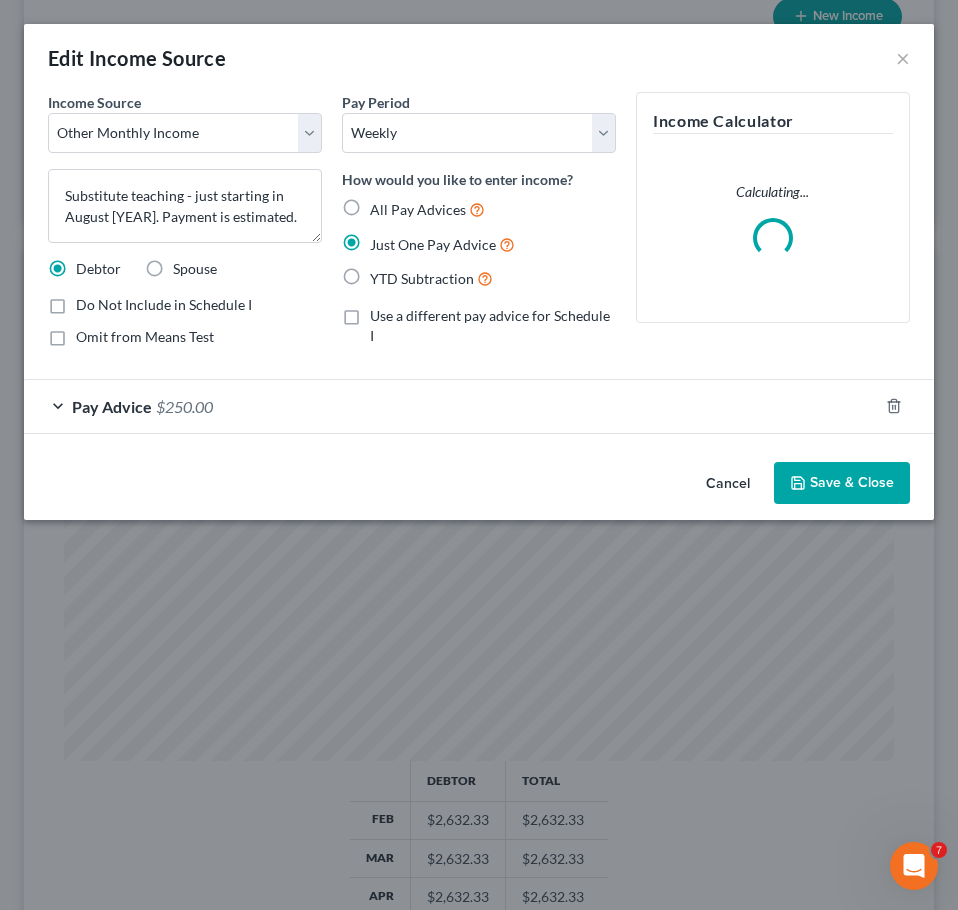 click on "Pay Advice $250.00" at bounding box center [479, 406] 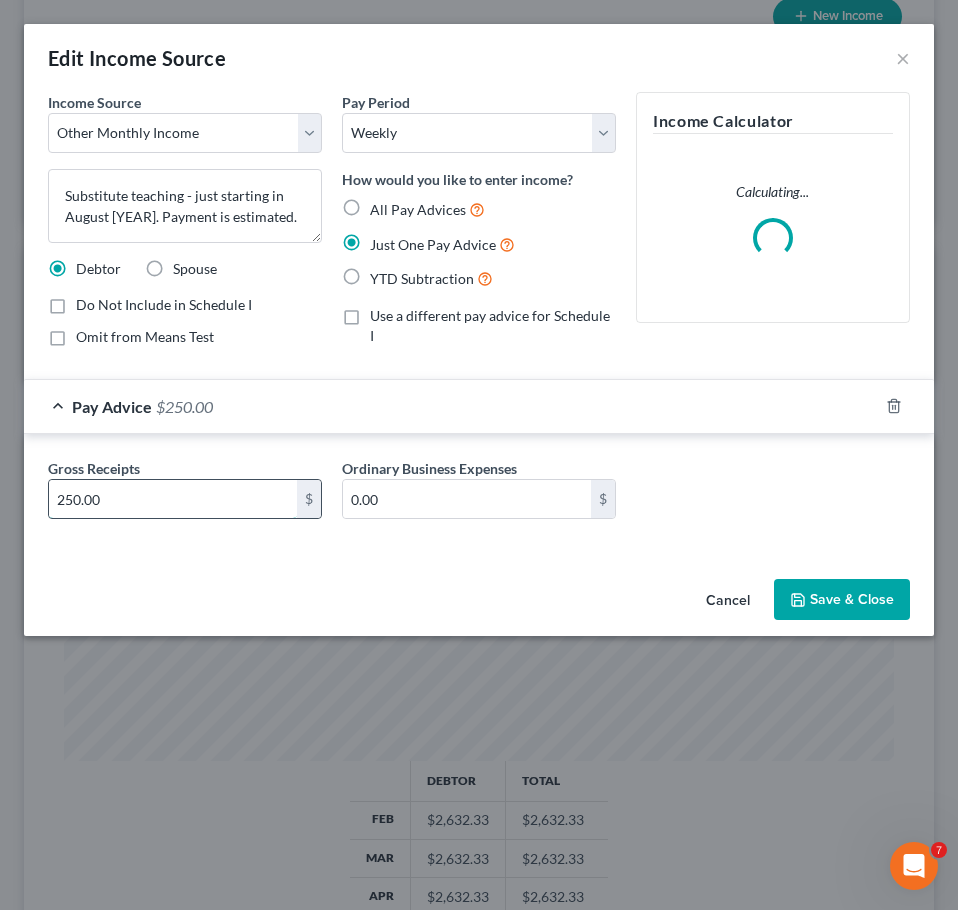 click on "250.00" at bounding box center [173, 499] 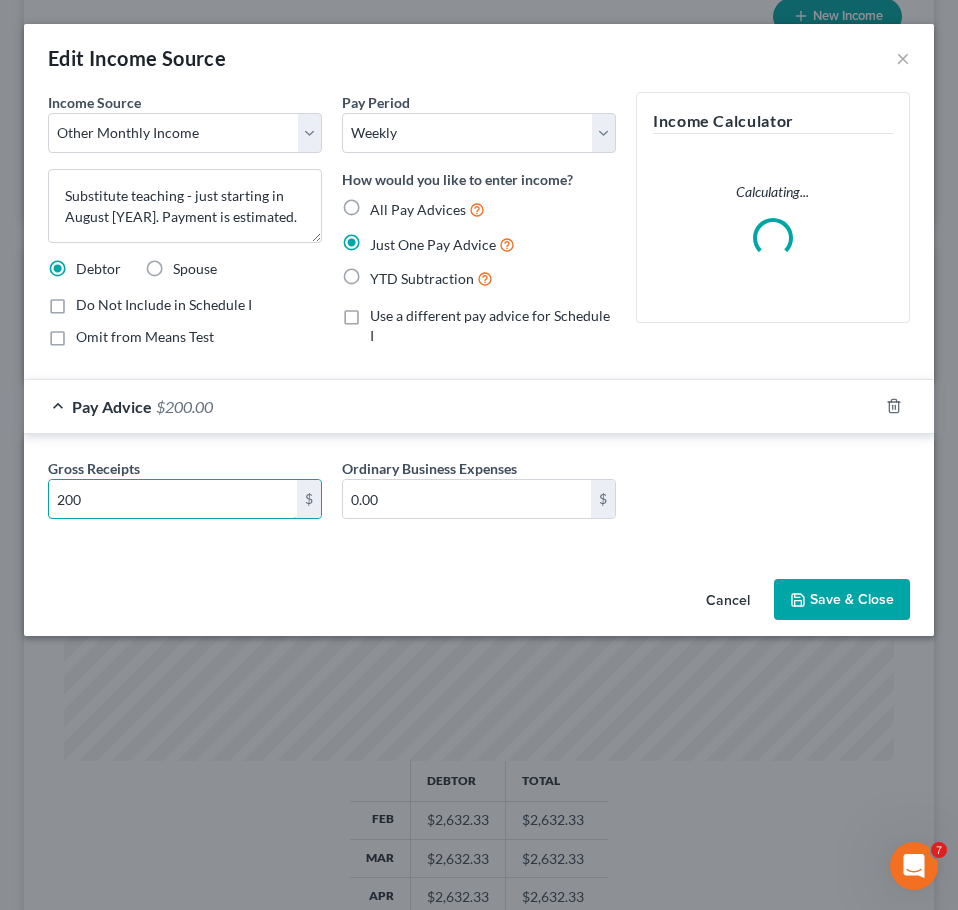 type on "200" 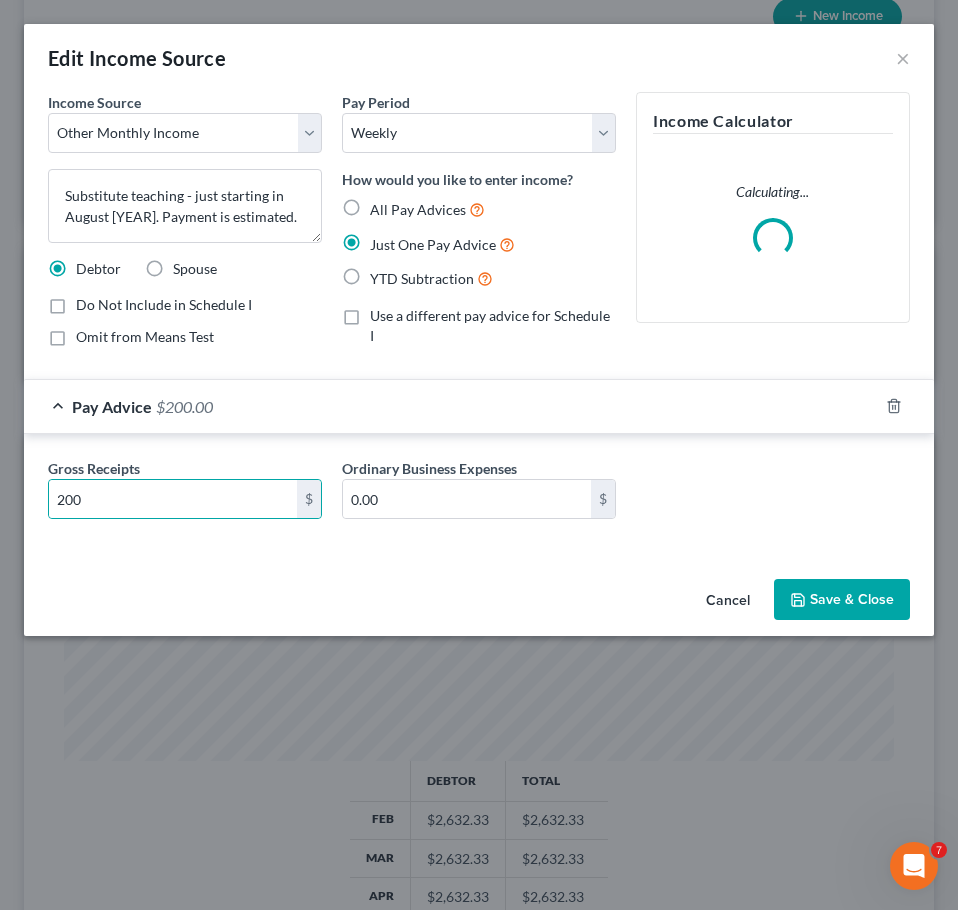 click on "Save & Close" at bounding box center [842, 600] 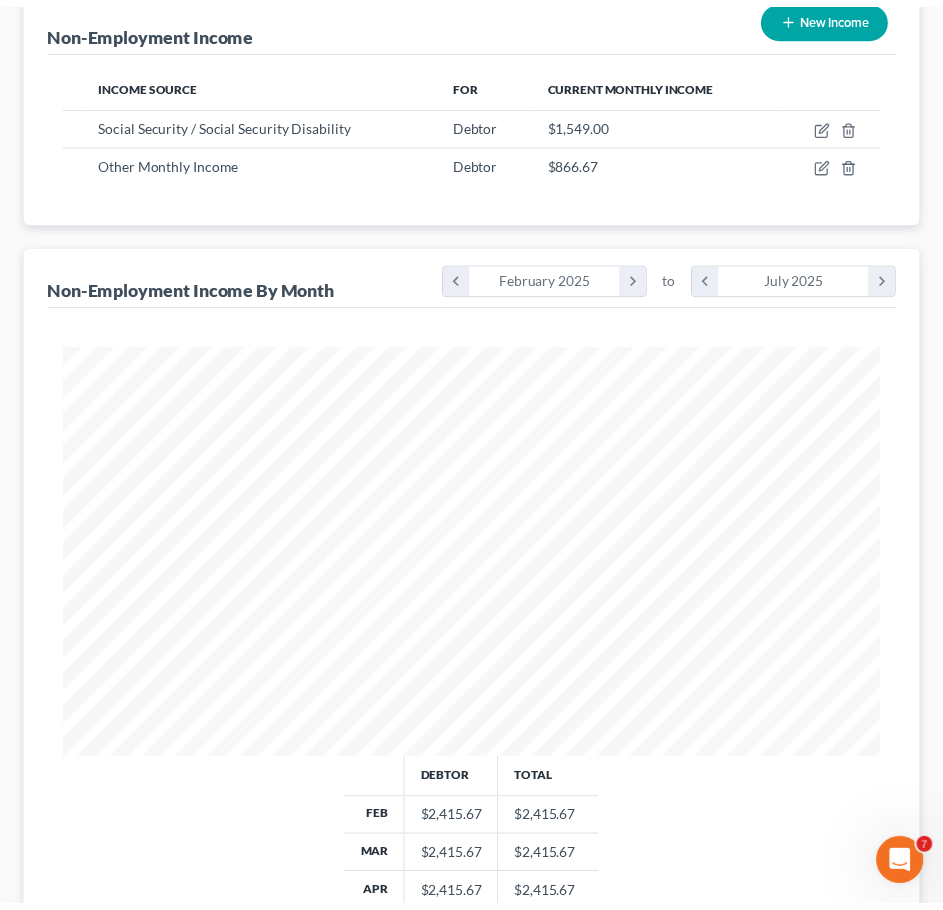 scroll, scrollTop: 661, scrollLeft: 0, axis: vertical 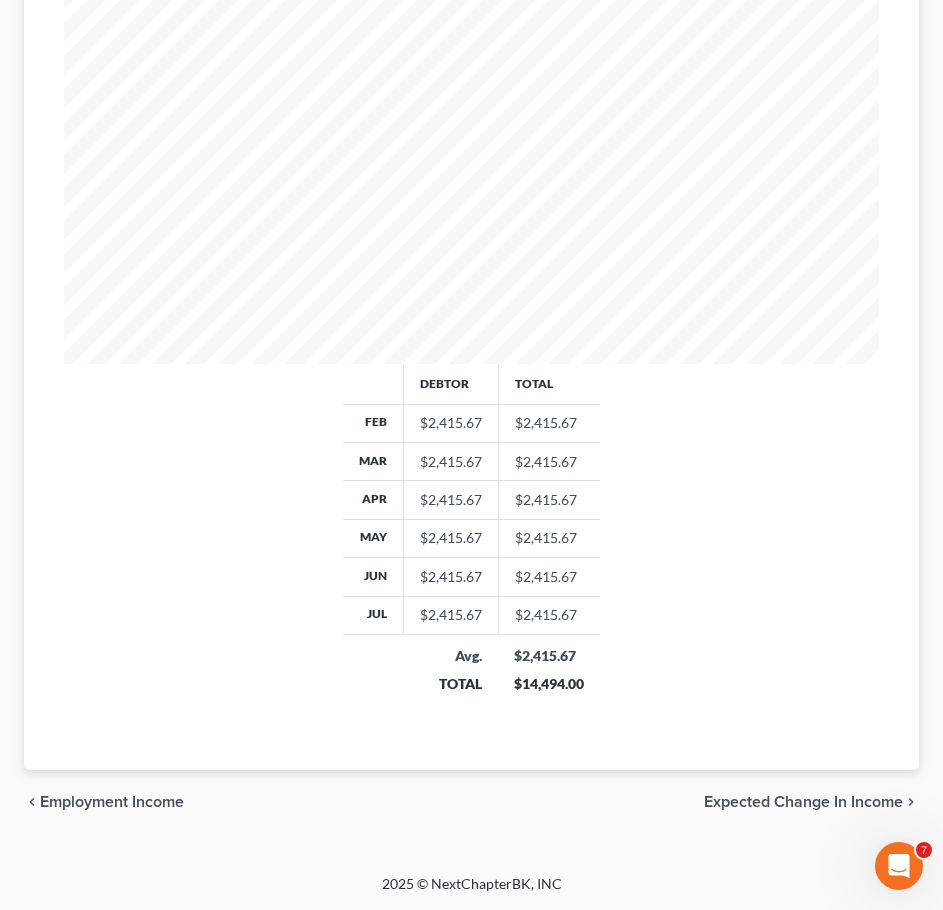 click on "Expected Change in Income" at bounding box center [803, 802] 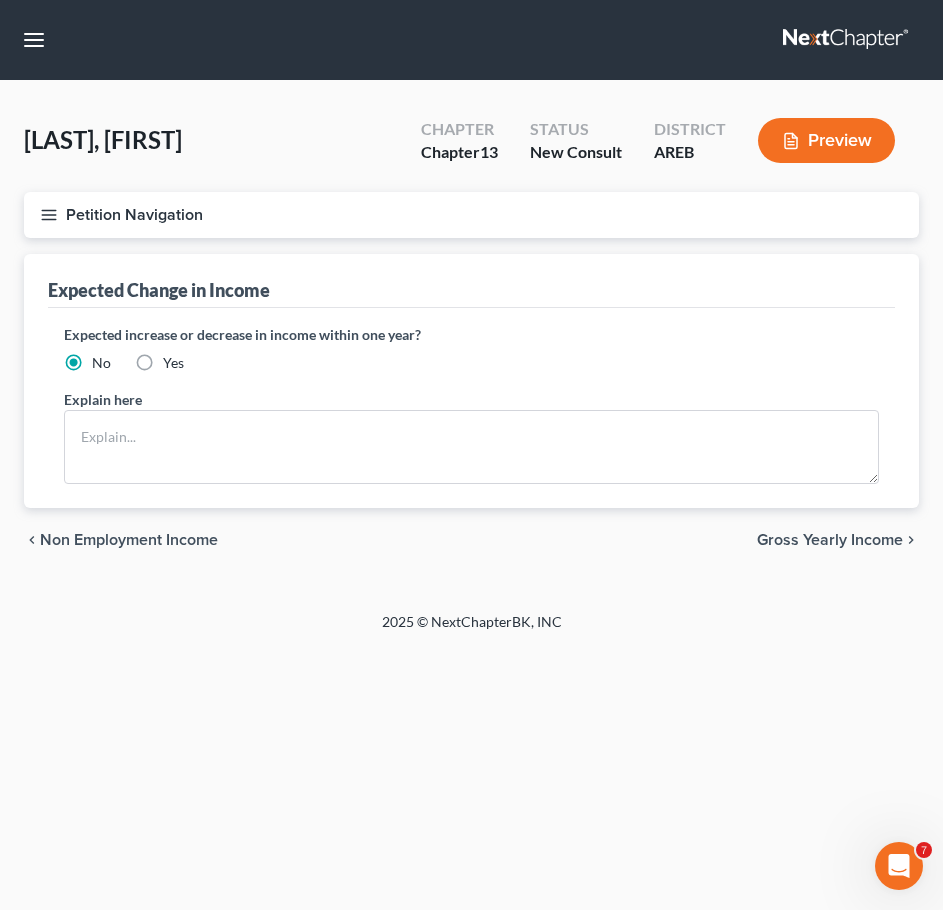 scroll, scrollTop: 0, scrollLeft: 0, axis: both 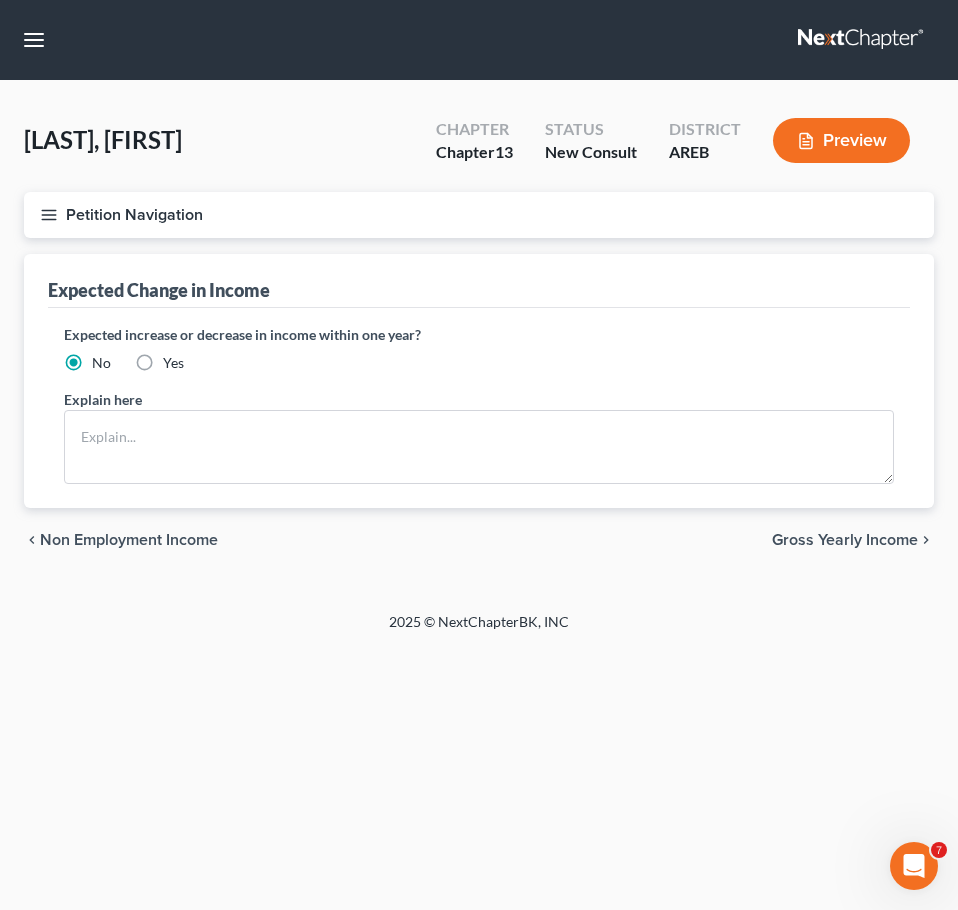 click on "Gross Yearly Income" at bounding box center (845, 540) 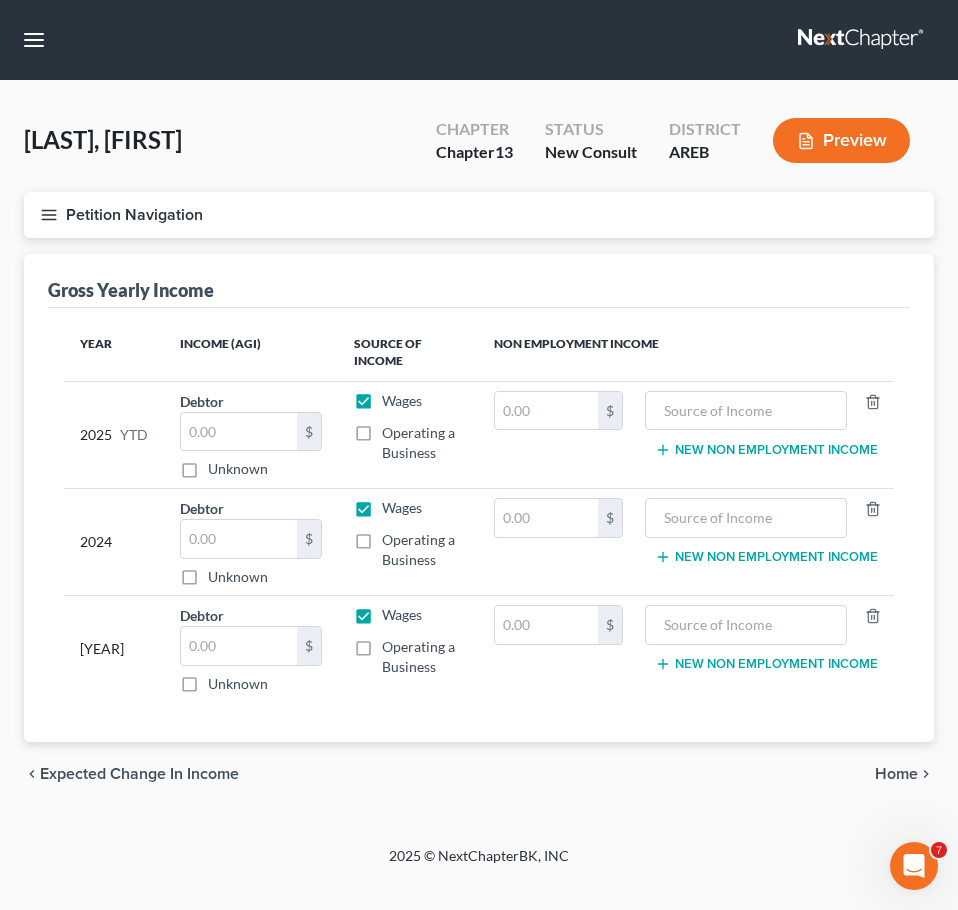 click on "Home" at bounding box center [896, 774] 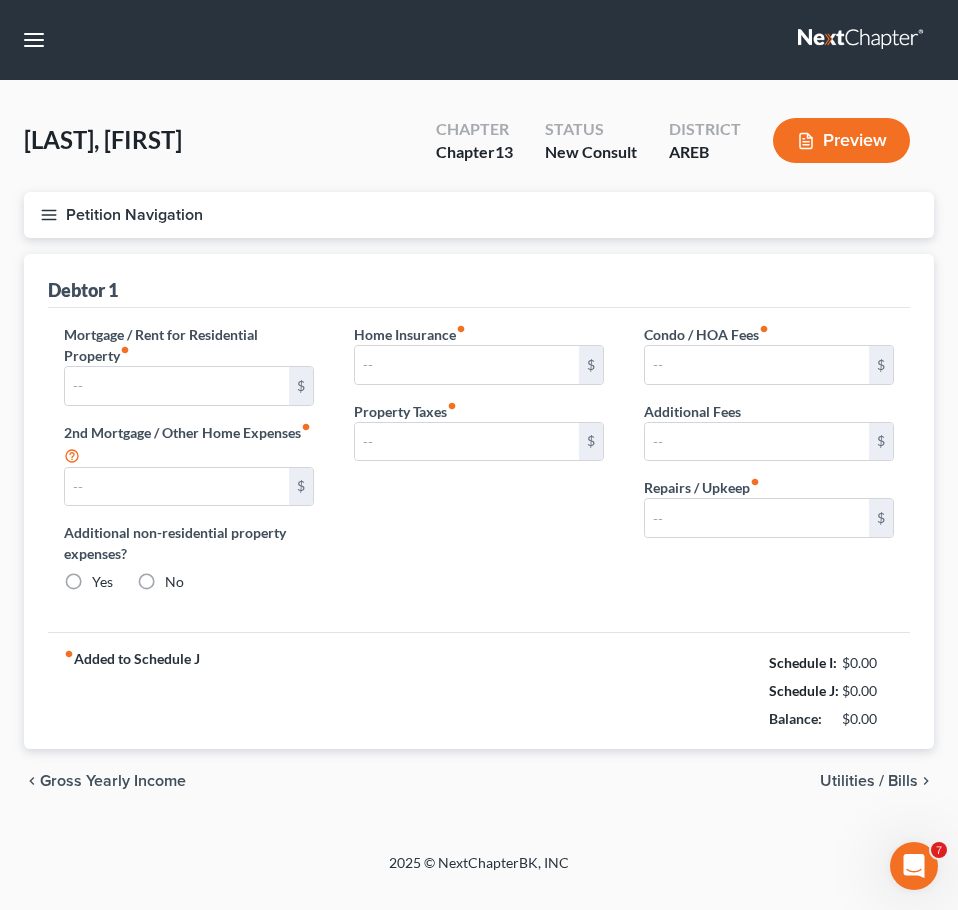type on "[AMOUNT]" 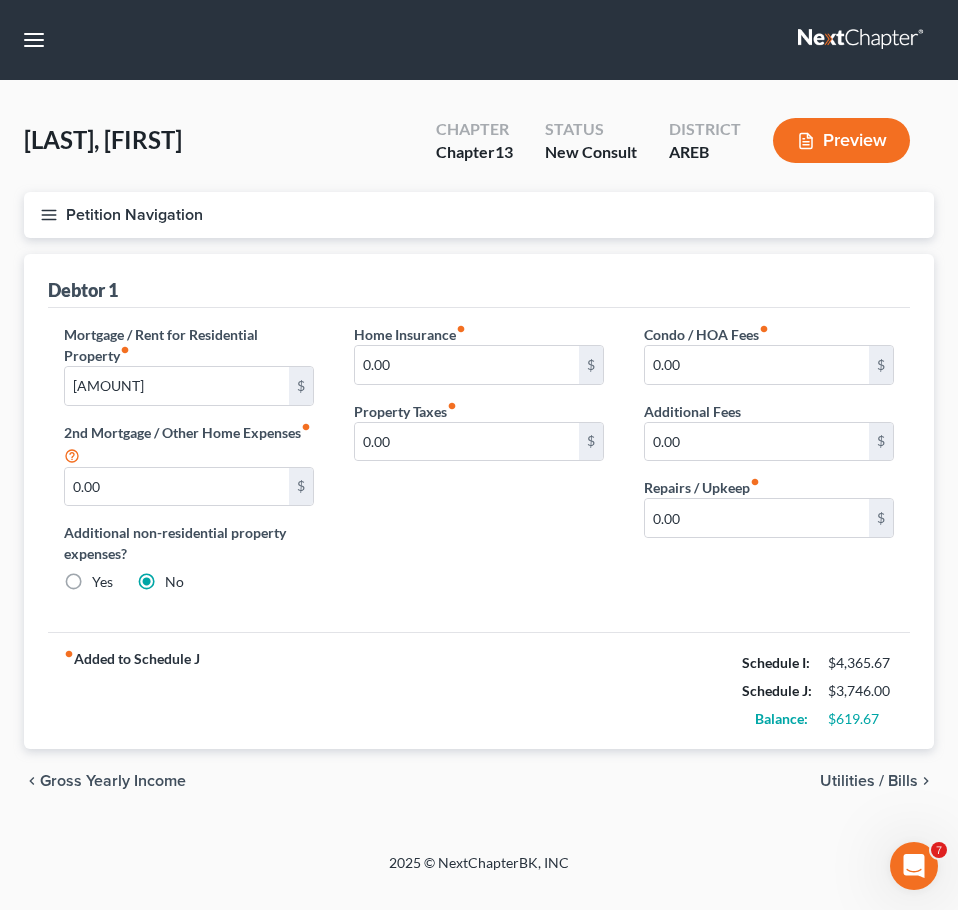 click 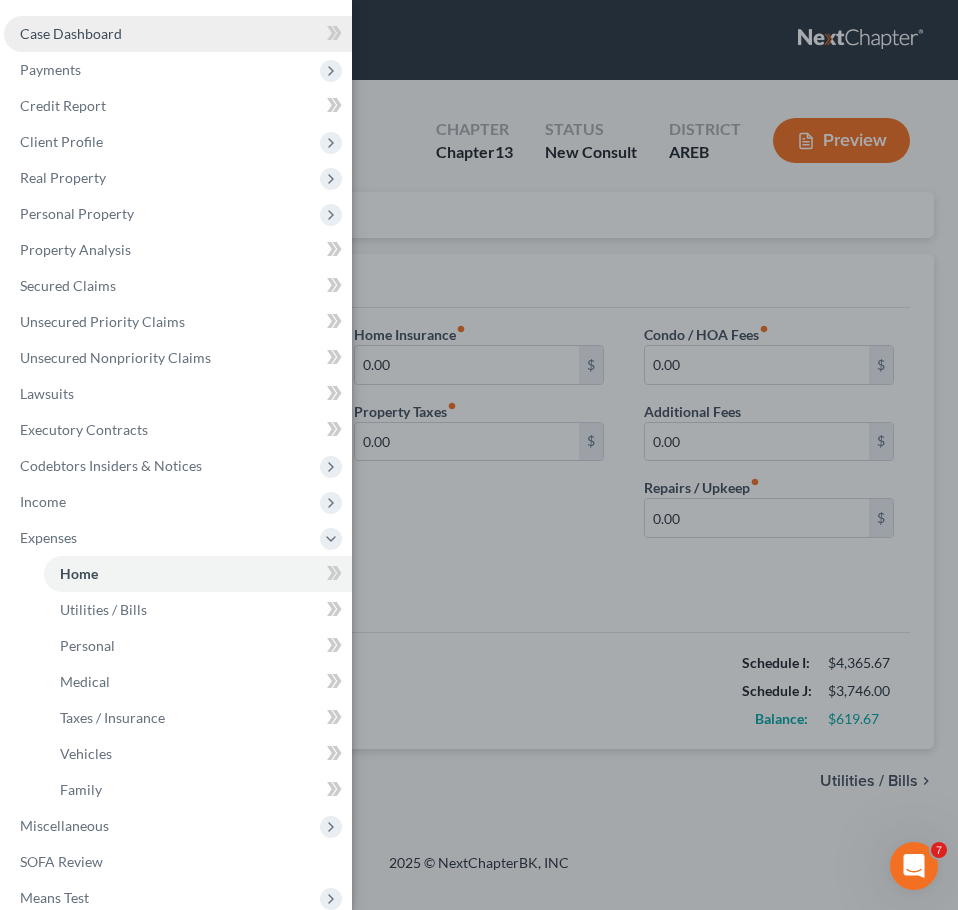 click on "Case Dashboard" at bounding box center [71, 33] 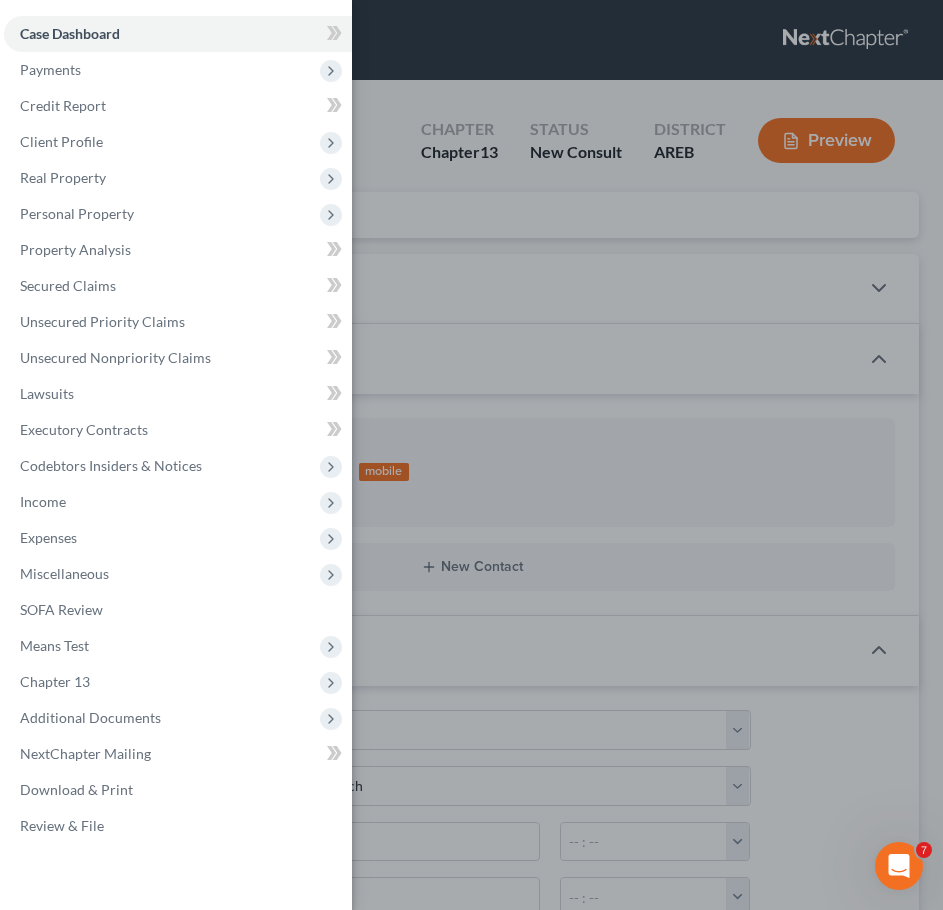click on "Case Dashboard
Payments
Invoices
Payments
Payments
Credit Report
Client Profile" at bounding box center [471, 455] 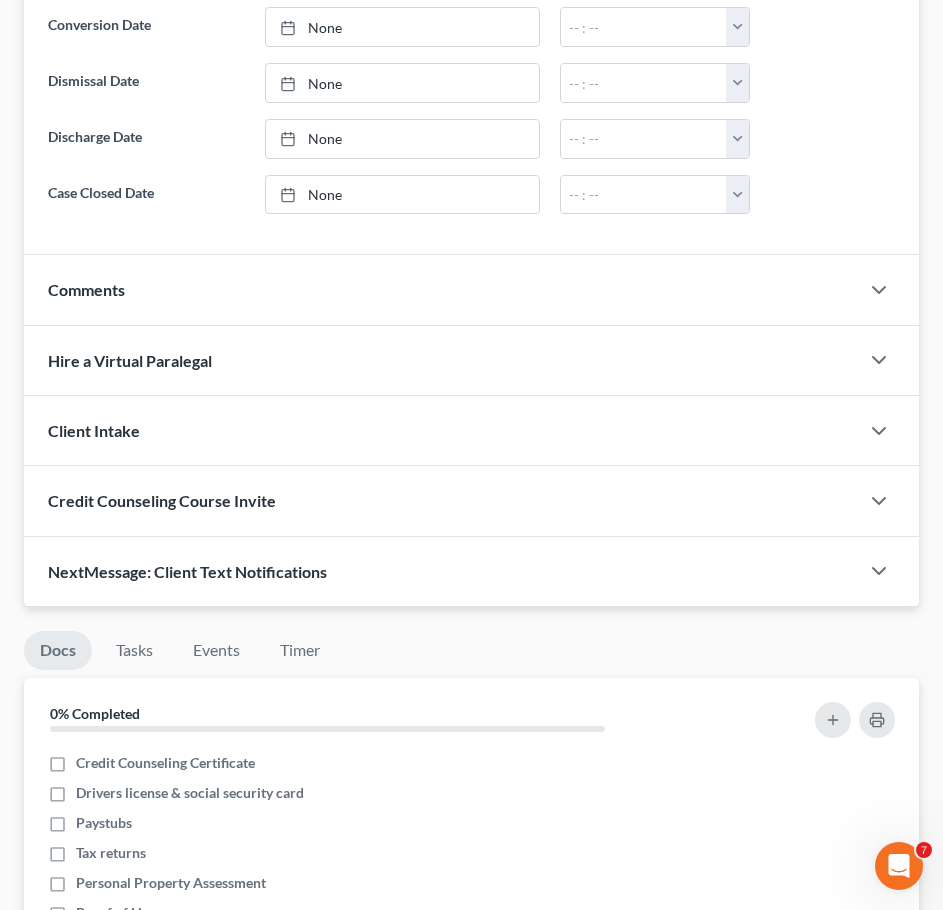 scroll, scrollTop: 1634, scrollLeft: 0, axis: vertical 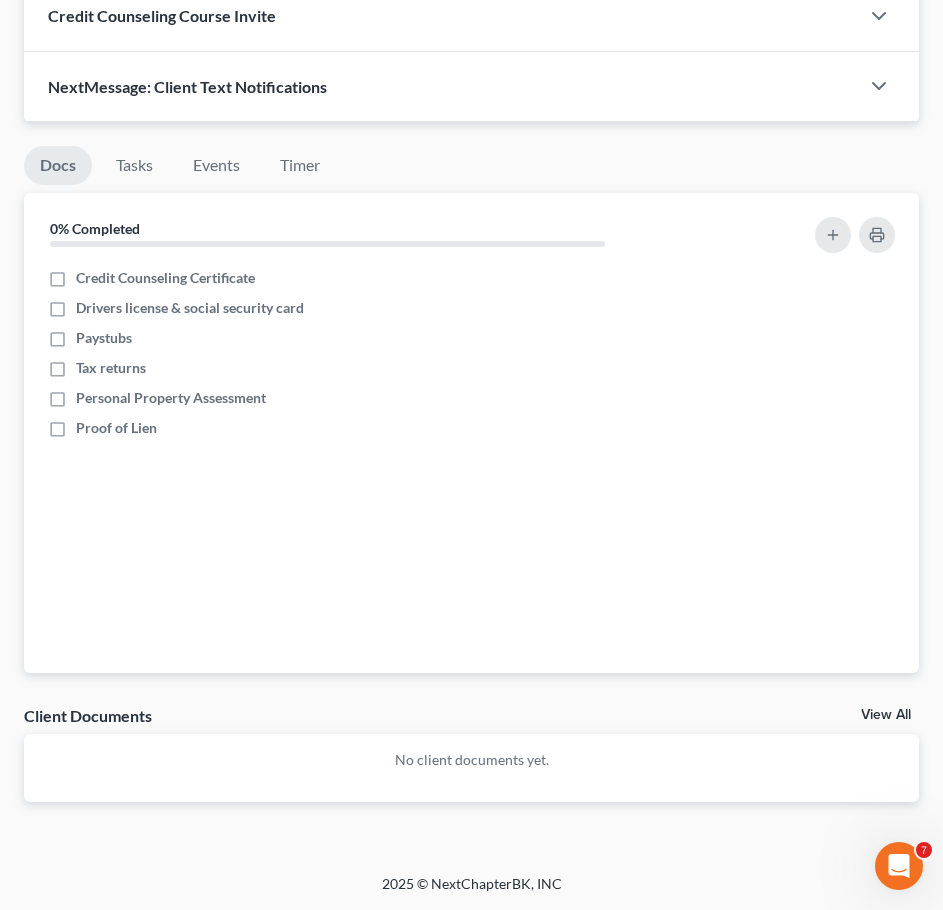 click on "View All" at bounding box center (886, 715) 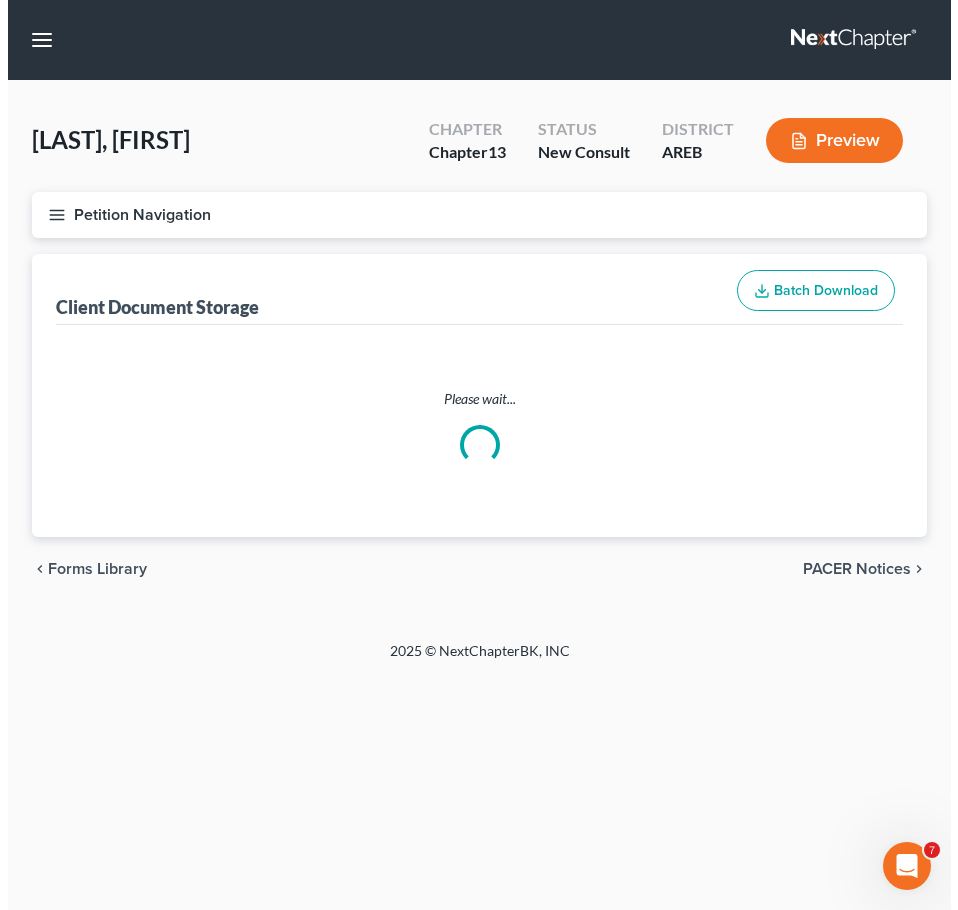 scroll, scrollTop: 0, scrollLeft: 0, axis: both 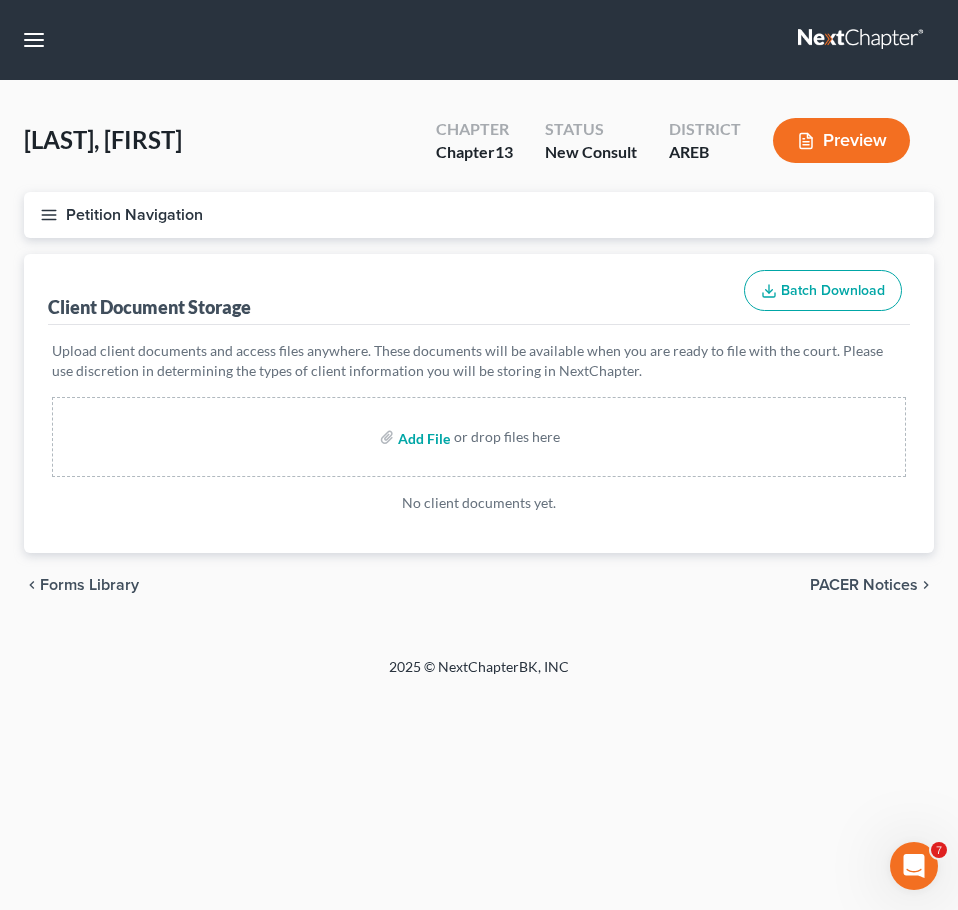 click at bounding box center (422, 437) 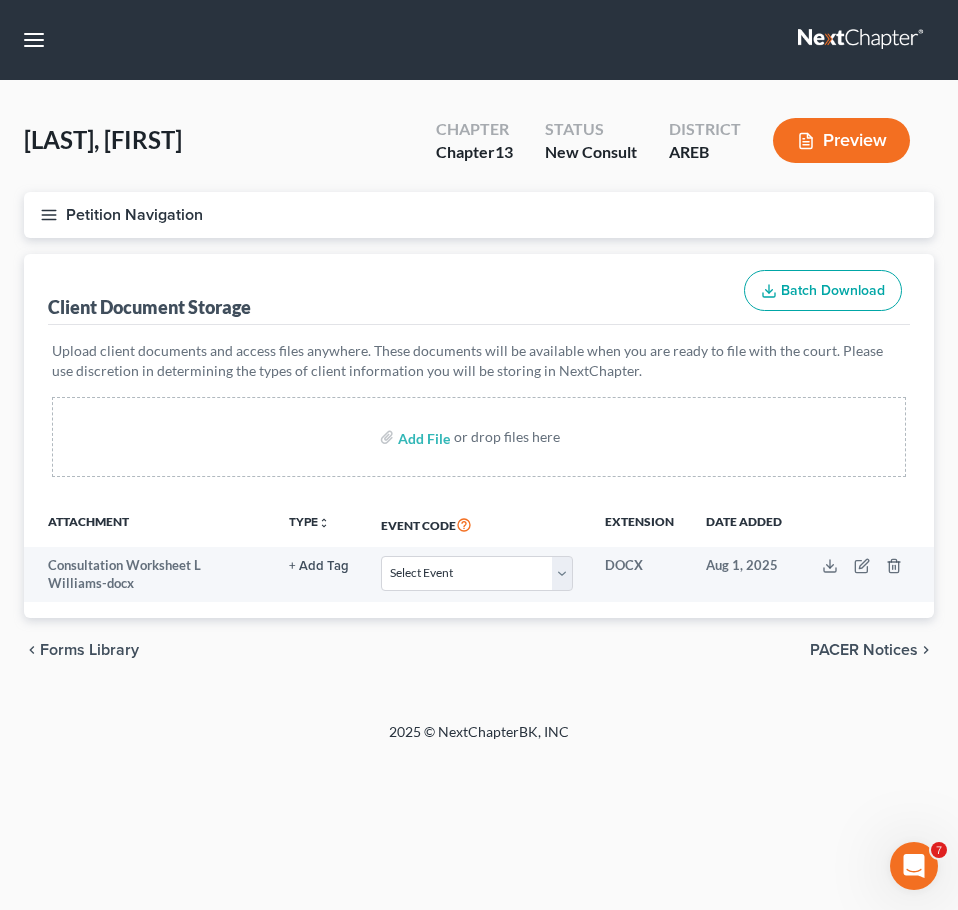 click 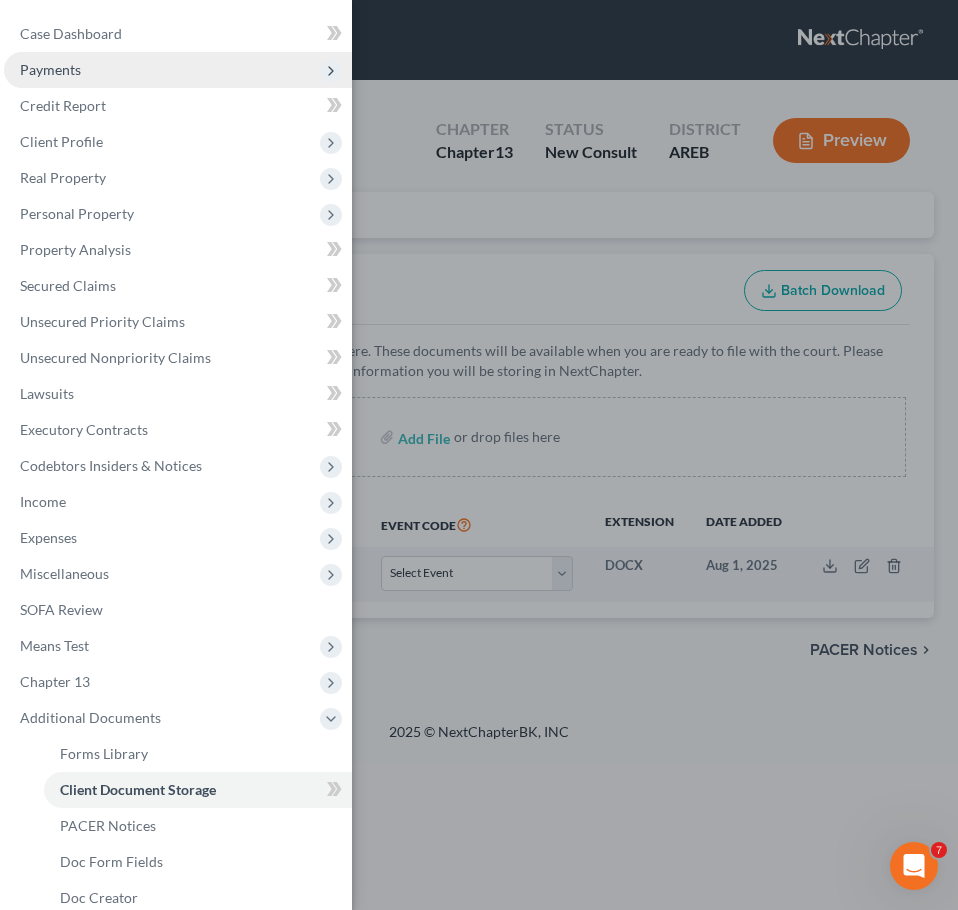 click on "Payments" at bounding box center (178, 70) 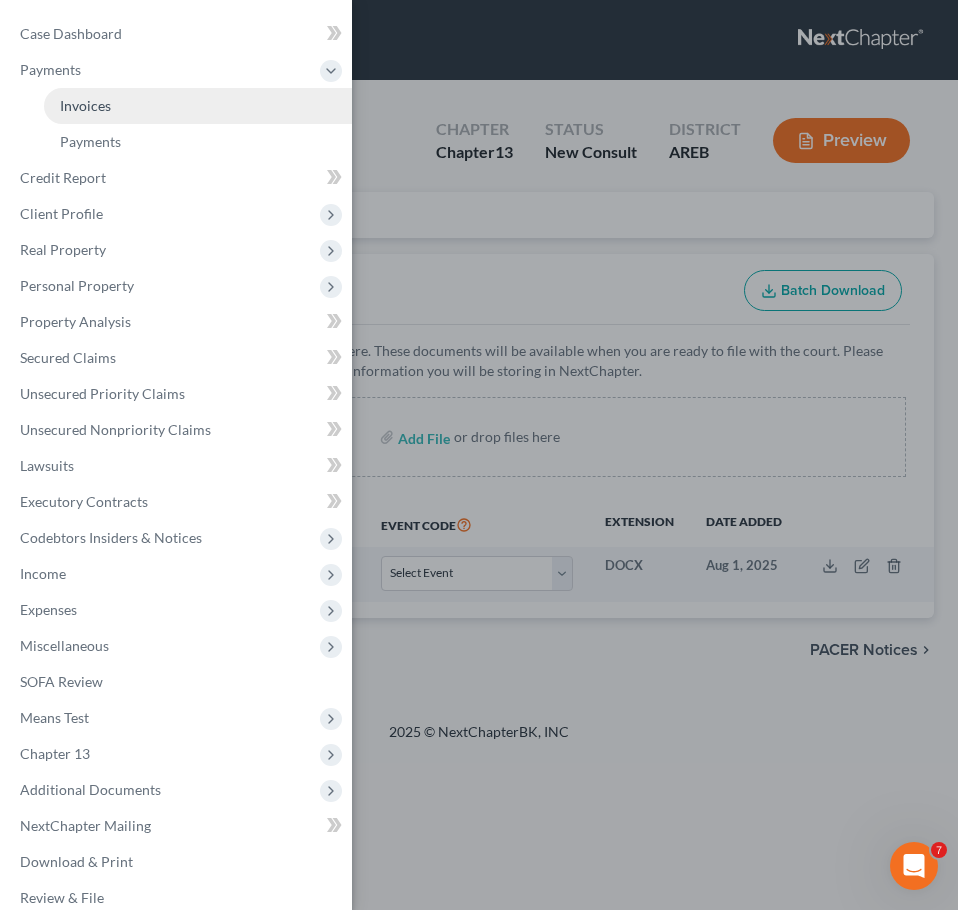 click on "Invoices" at bounding box center (85, 105) 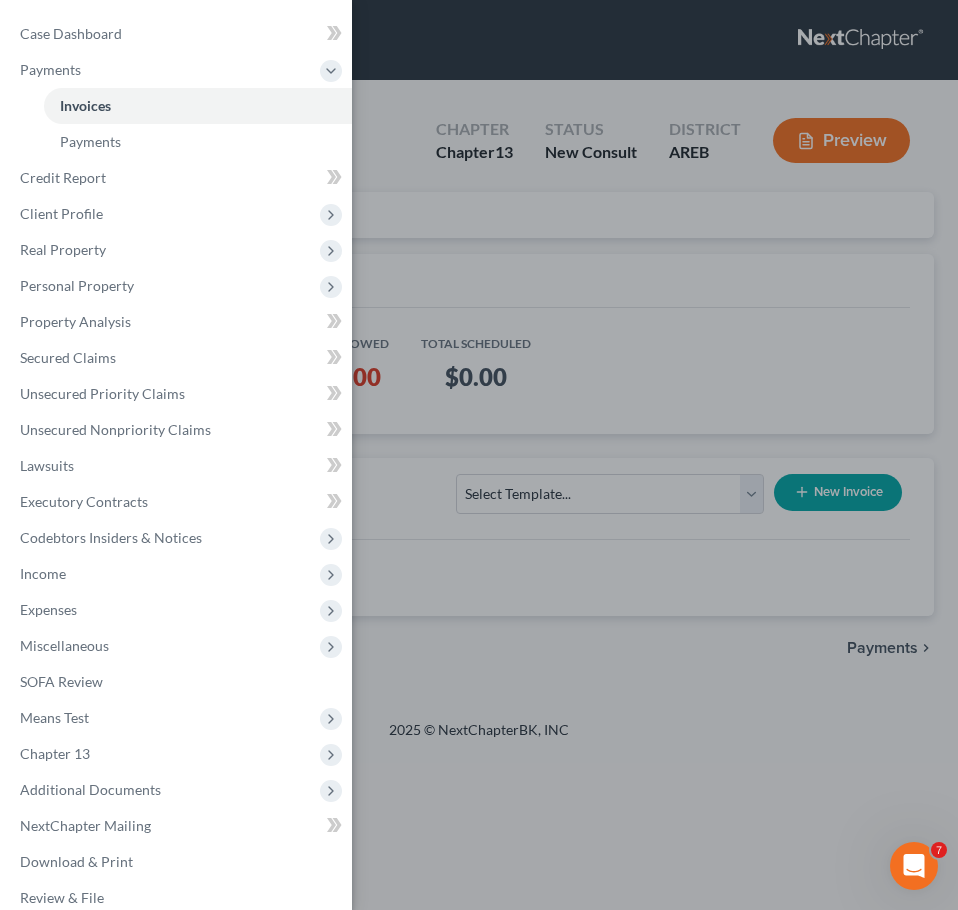 click on "Case Dashboard
Payments
Invoices
Payments
Payments
Credit Report
Client Profile" at bounding box center (479, 455) 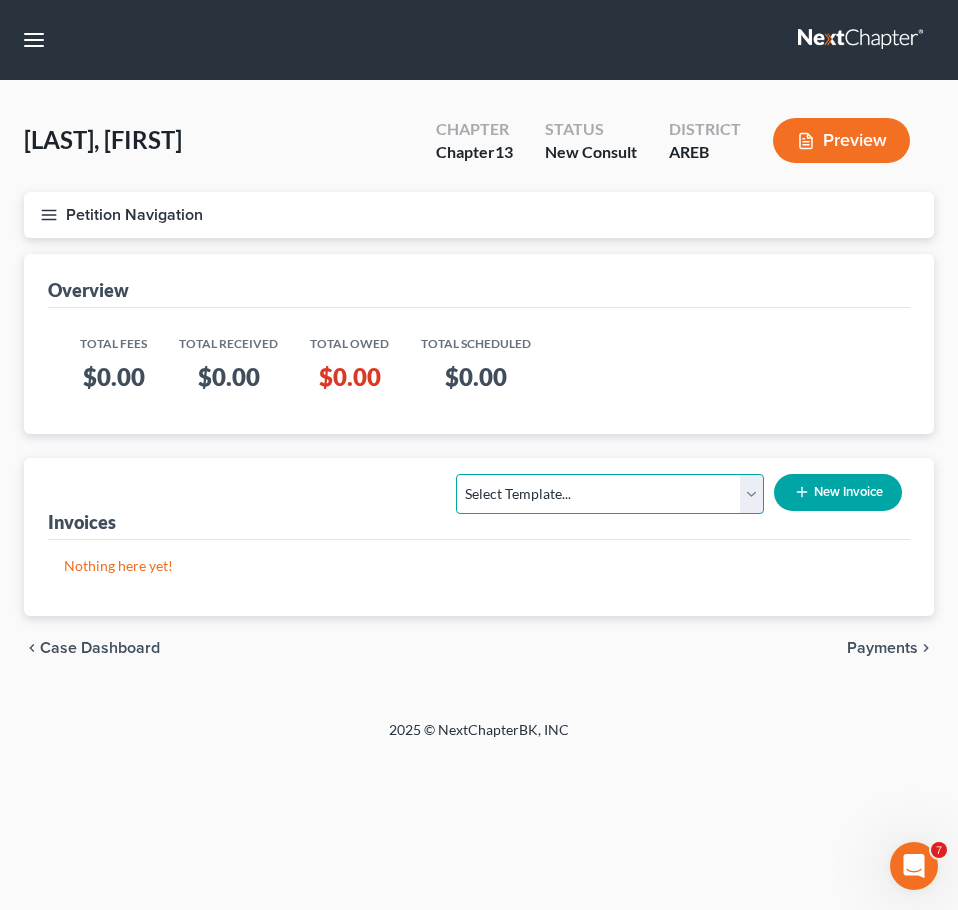 click on "Select Template... Chapter 13 Bankruptcy - Individual Chapter 13 Bankruptcy - Joint Chapter 7 Bankruptcy - Add Bills Chapter 7 Bankruptcy - $1200 - Joint Chapter 7 Bankruptcy - $1500 - Joint Chapter 7 Bankruptcy - $1500 - Individual Chapter 7 Bankruptcy - $1200 - Individual Motion to sell free and clear of liens" at bounding box center (610, 494) 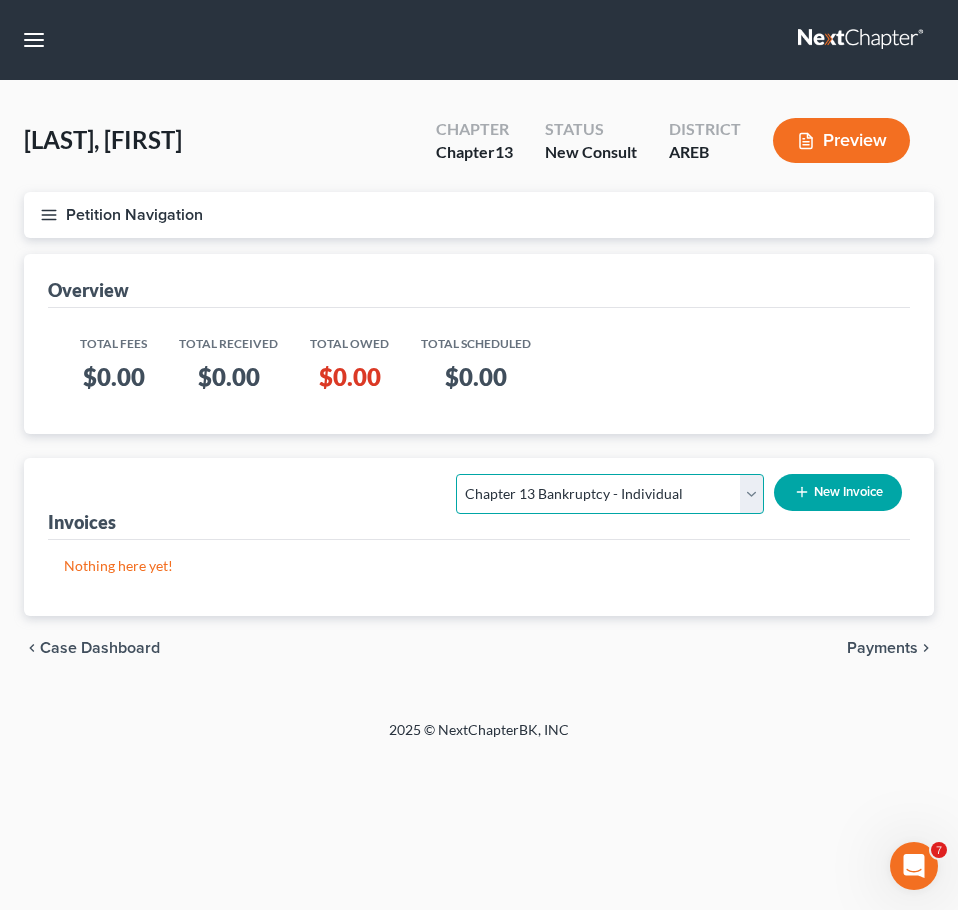 click on "Select Template... Chapter 13 Bankruptcy - Individual Chapter 13 Bankruptcy - Joint Chapter 7 Bankruptcy - Add Bills Chapter 7 Bankruptcy - $1200 - Joint Chapter 7 Bankruptcy - $1500 - Joint Chapter 7 Bankruptcy - $1500 - Individual Chapter 7 Bankruptcy - $1200 - Individual Motion to sell free and clear of liens" at bounding box center (610, 494) 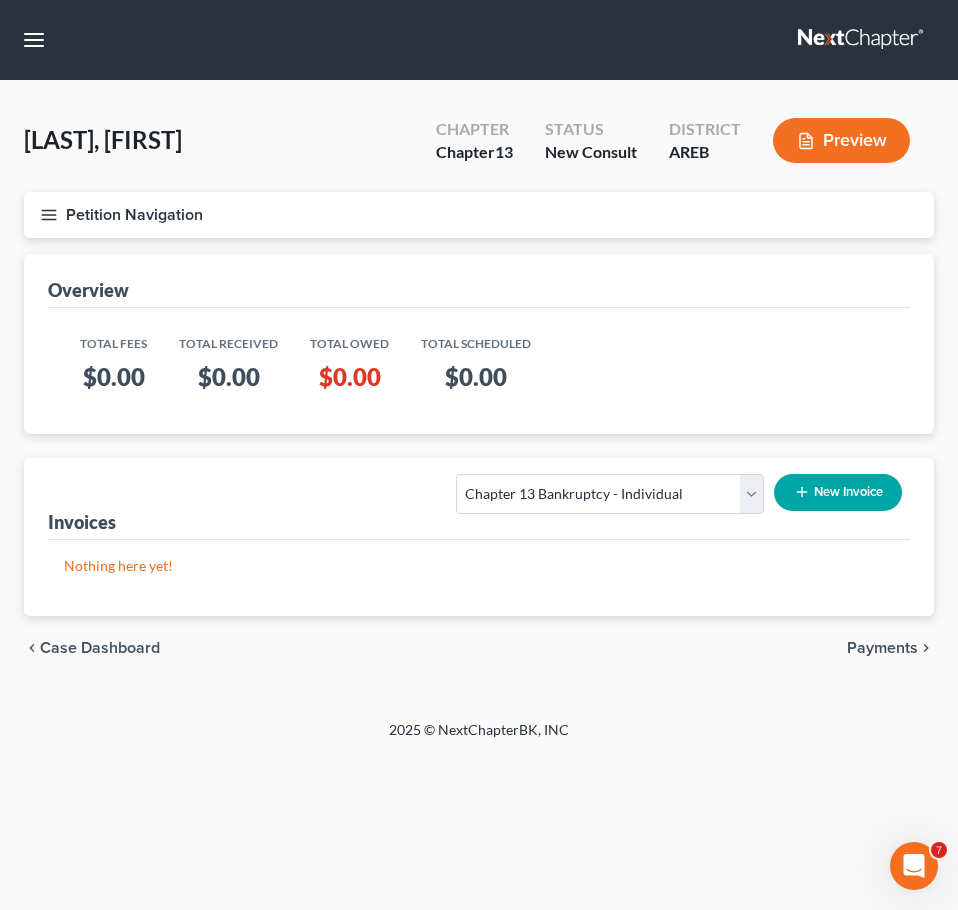click on "New Invoice" at bounding box center (838, 492) 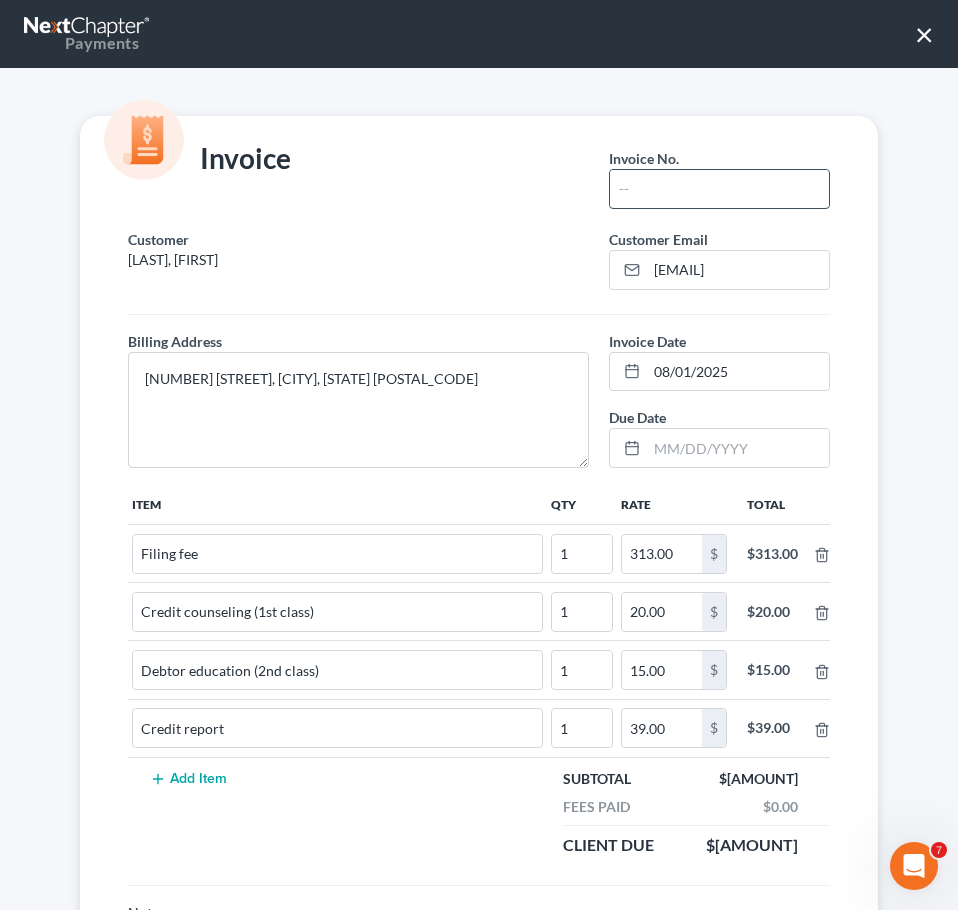 click at bounding box center (719, 189) 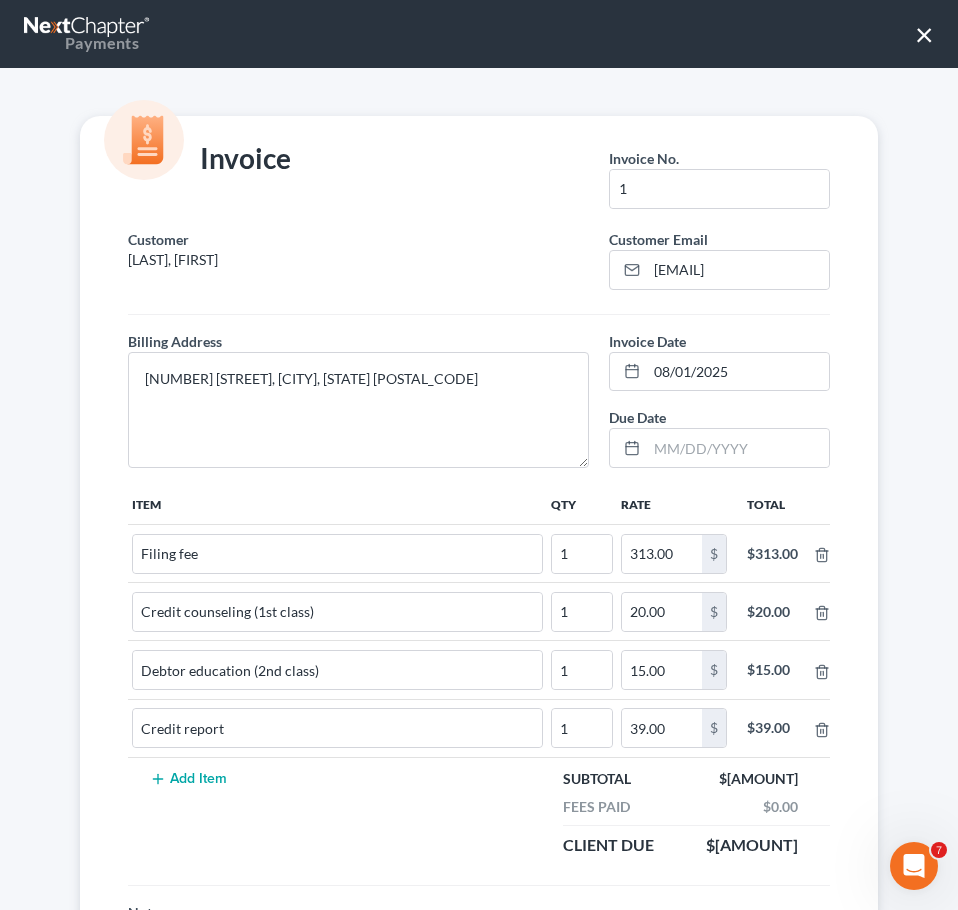 click on "Invoice
Invoice No.
*
1 Customer Williams, Latosha
Customer Email
*
toshwilliams22@gmail.com
Billing Address
*
1425 Country Oaks Dr, Benton, AR 72015
Invoice Date
*
08/01/2025 Due Date         Item Qty Rate Total Filing fee 1 313.00 $ $313.00 Credit counseling (1st class) 1 20.00 $ $20.00 Debtor education (2nd class) 1 15.00 $ $15.00 Credit report 1 39.00 $ $39.00 Add Item Subtotal $387.00 Fees Paid $0.00 Client Due $387.00 Notes" at bounding box center (479, 576) 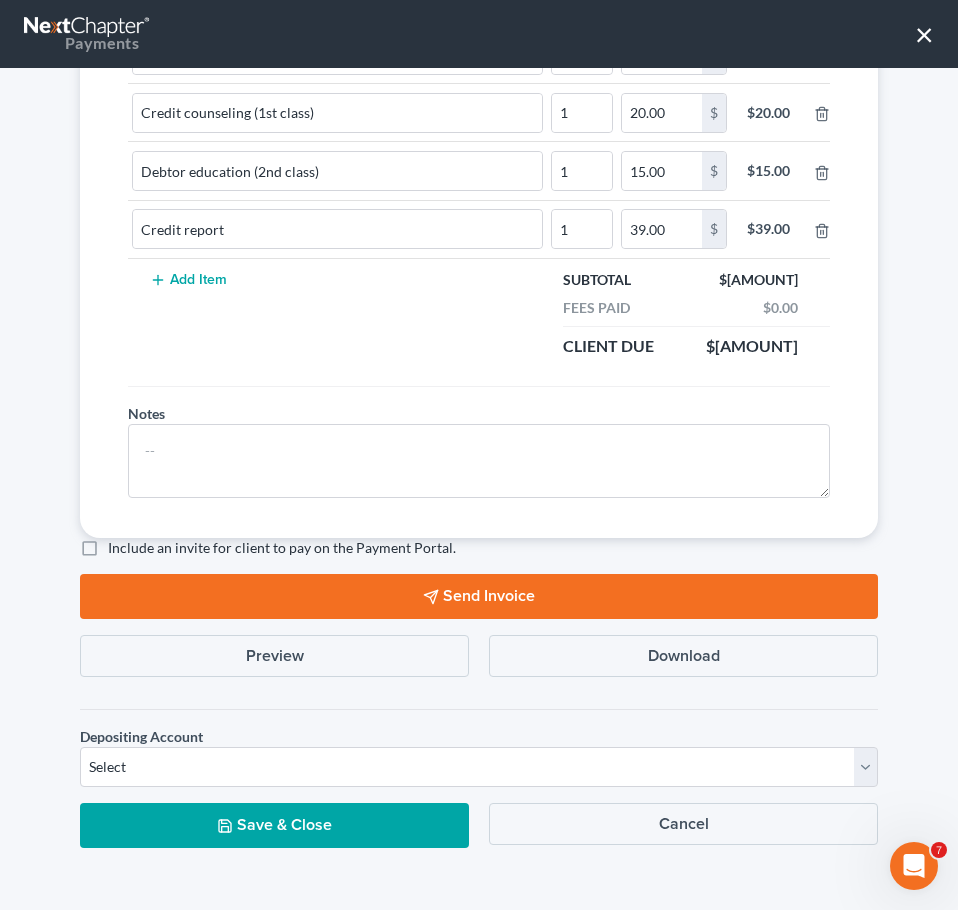 scroll, scrollTop: 501, scrollLeft: 0, axis: vertical 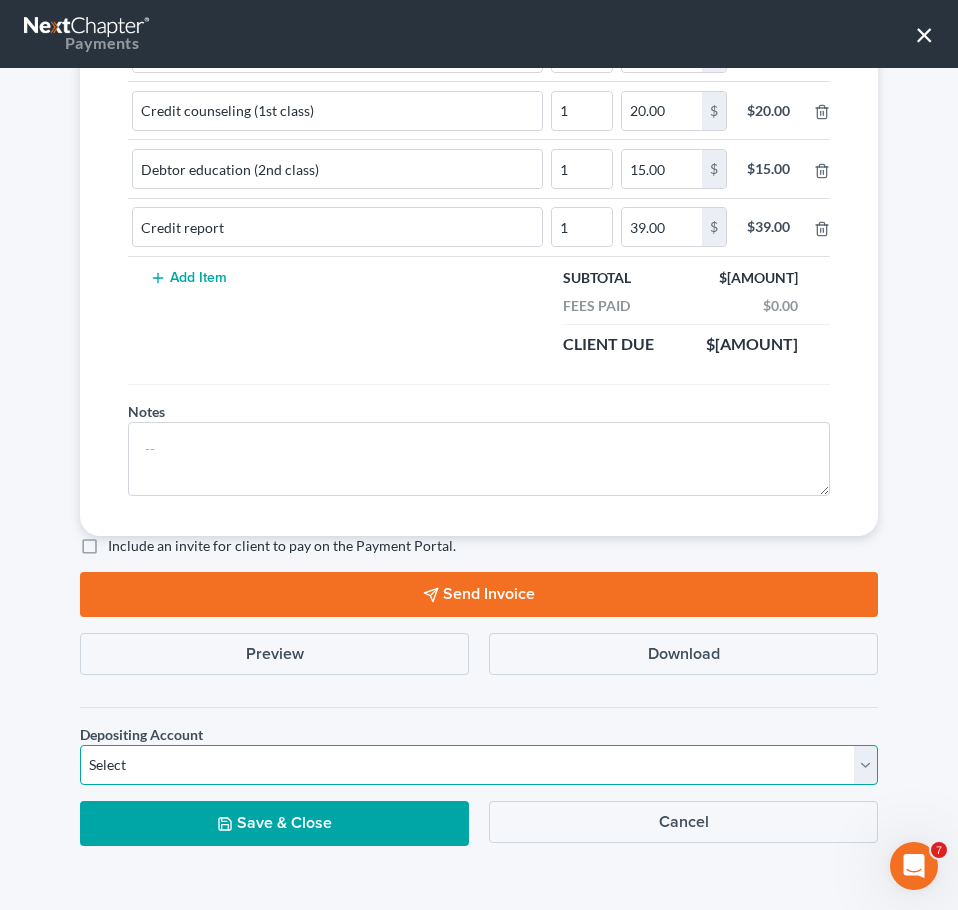 click on "Select Operation Trust" at bounding box center (479, 765) 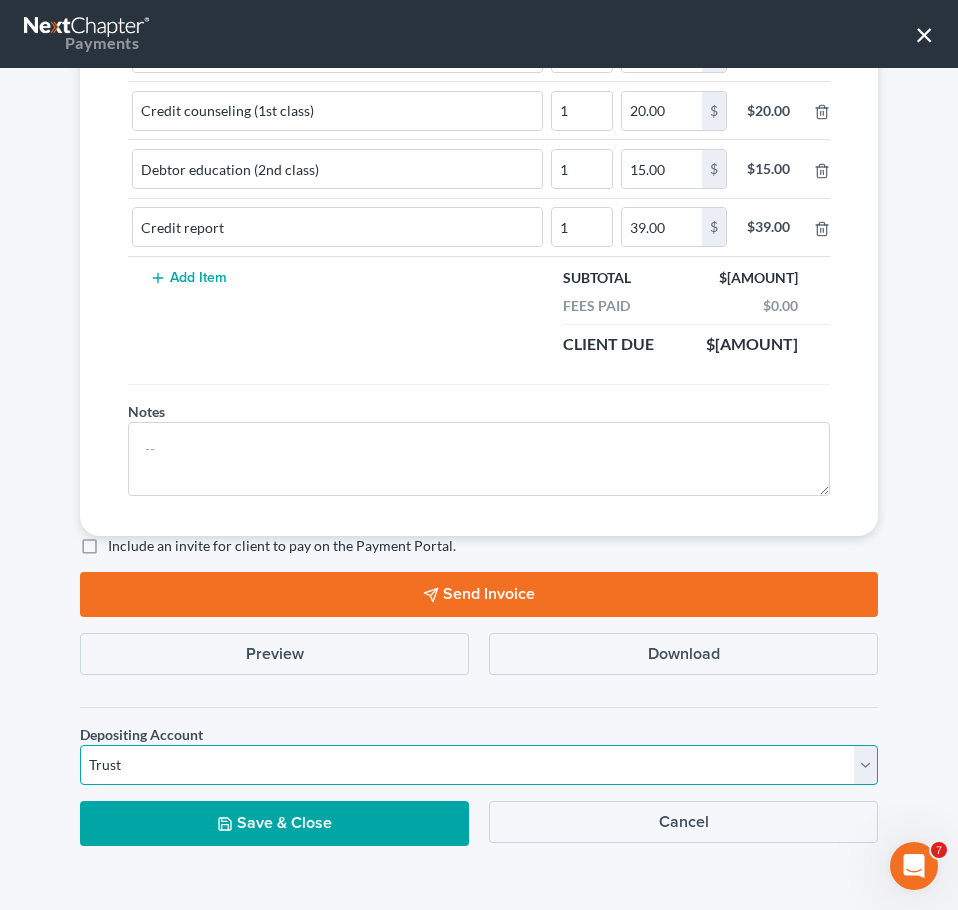click on "Select Operation Trust" at bounding box center (479, 765) 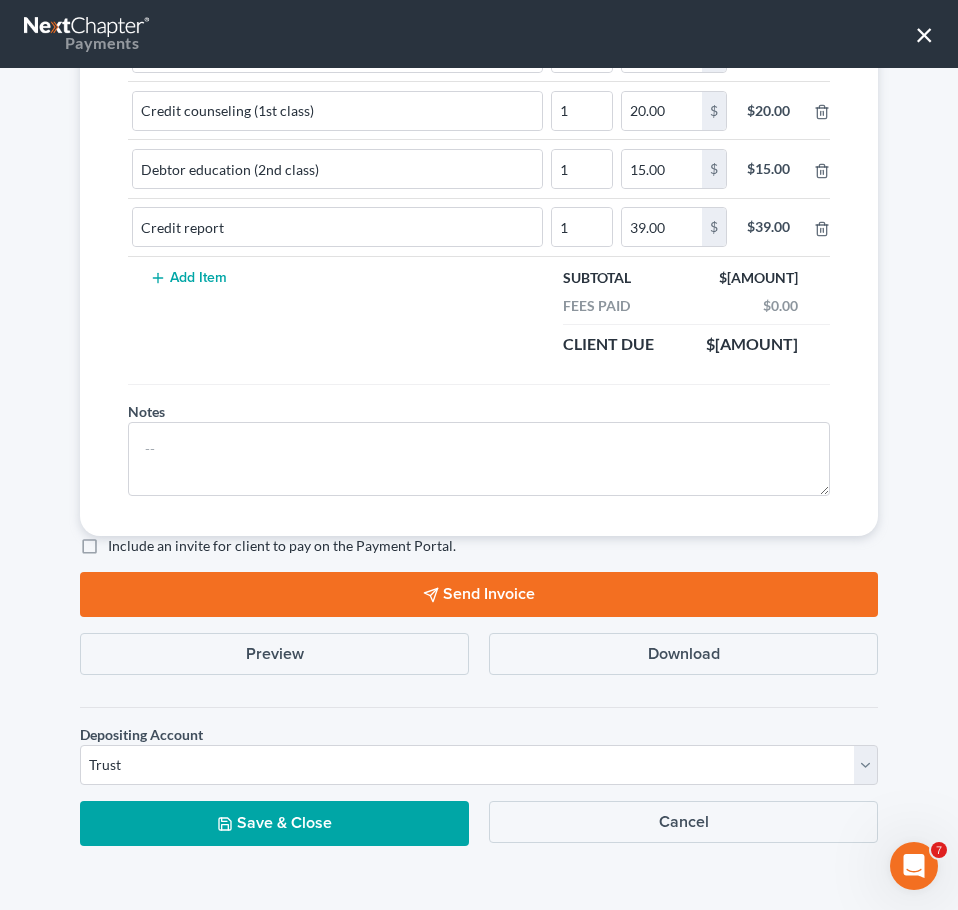 click on "Save & Close" at bounding box center (274, 823) 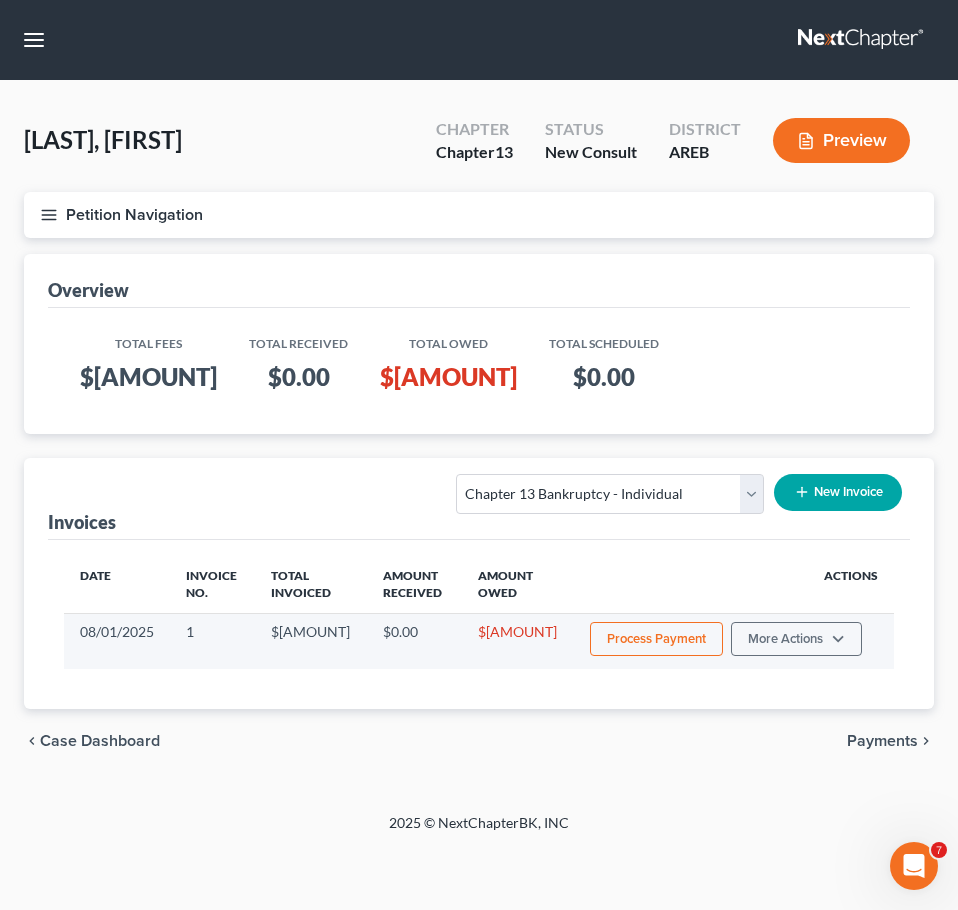 click on "Process Payment" at bounding box center (656, 639) 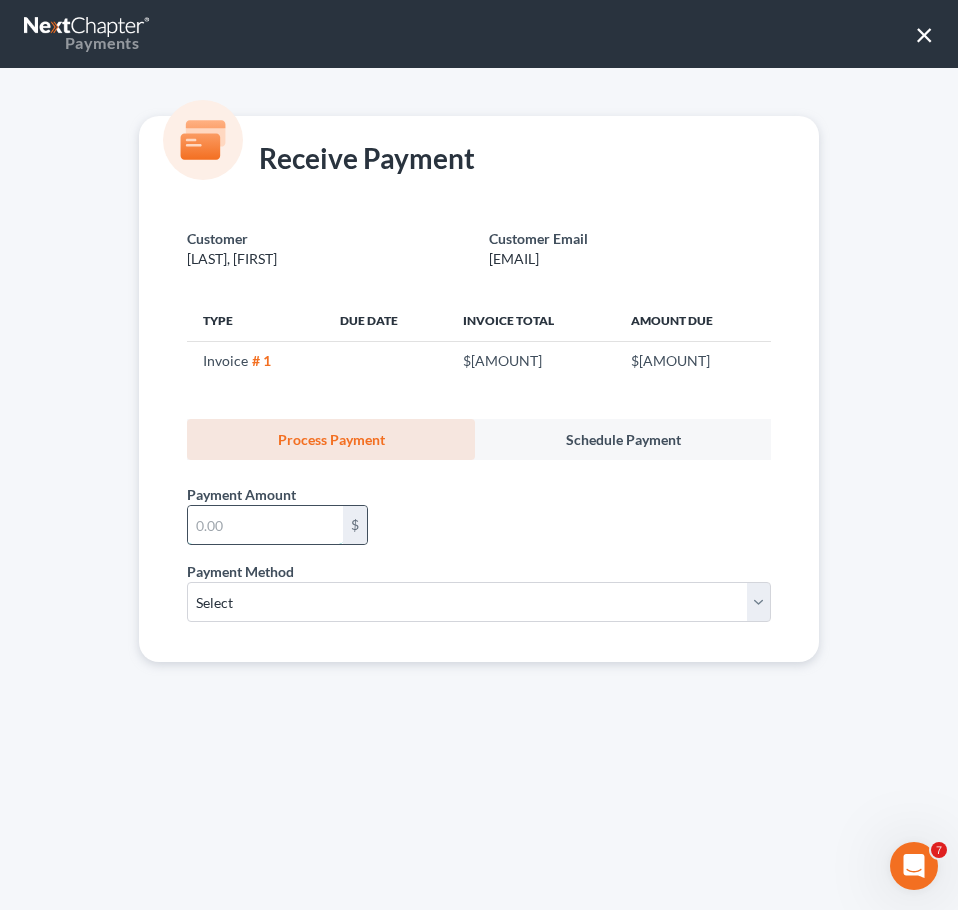 click at bounding box center (265, 525) 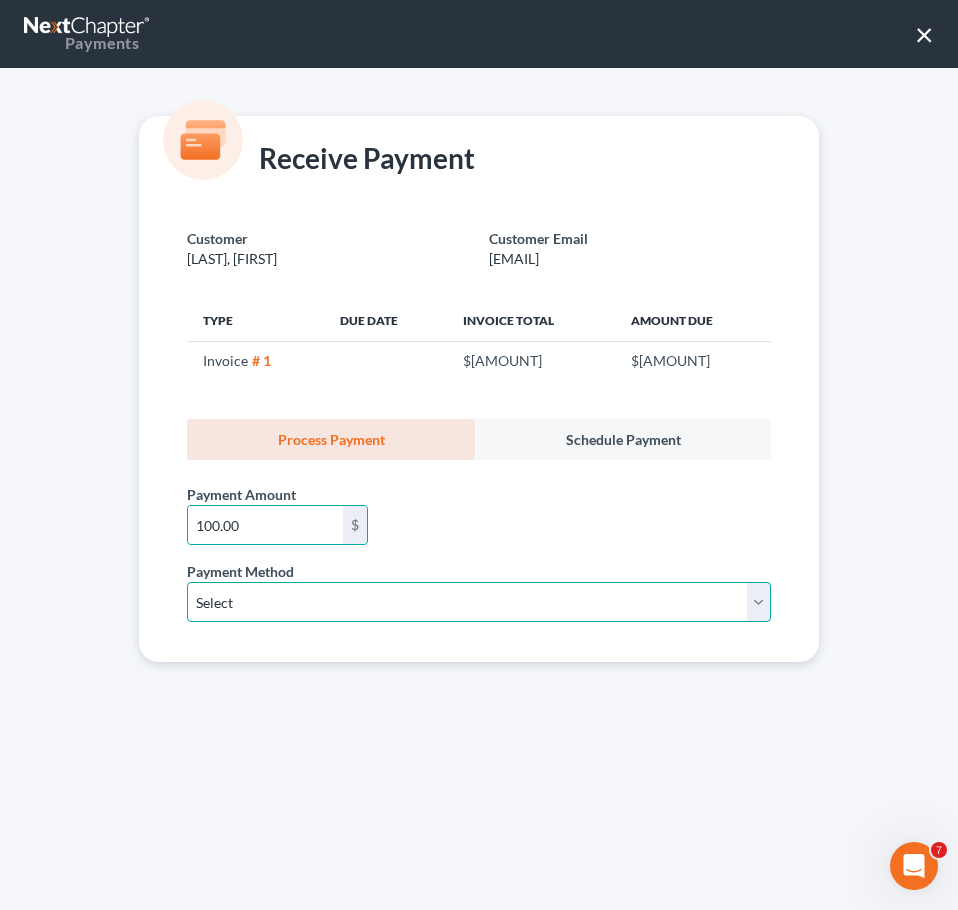 click on "Select ACH Credit Card" at bounding box center (479, 602) 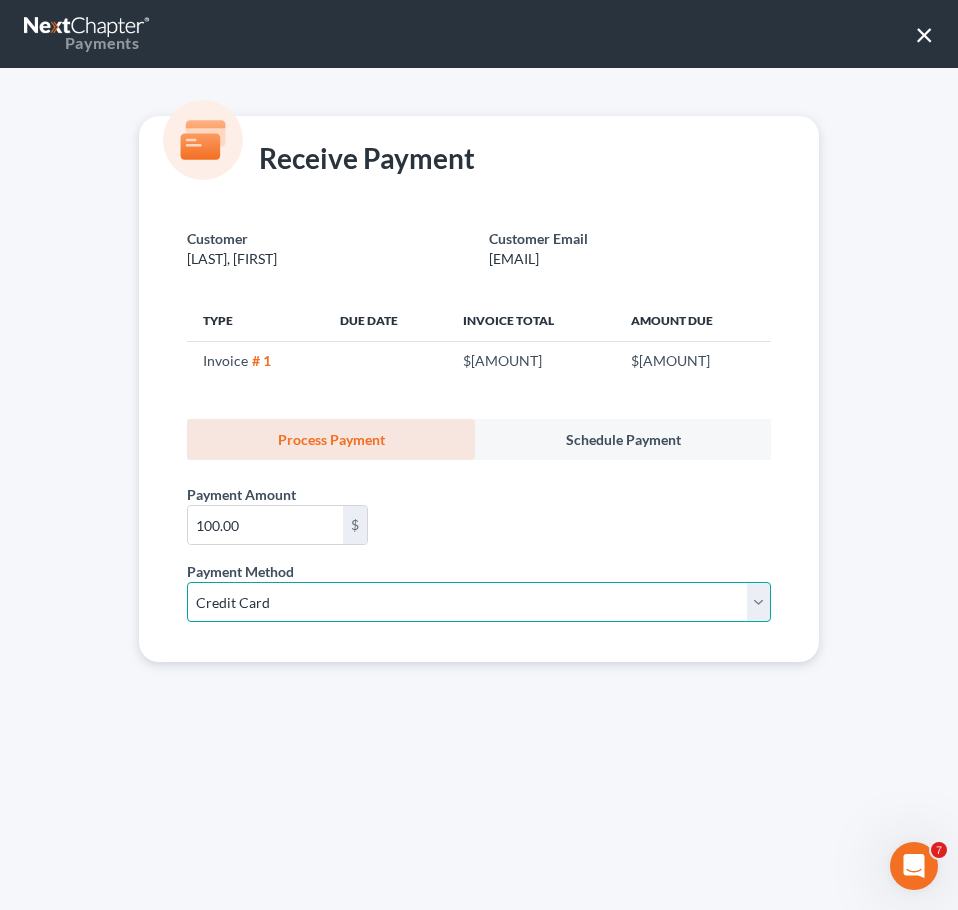 click on "Select ACH Credit Card" at bounding box center (479, 602) 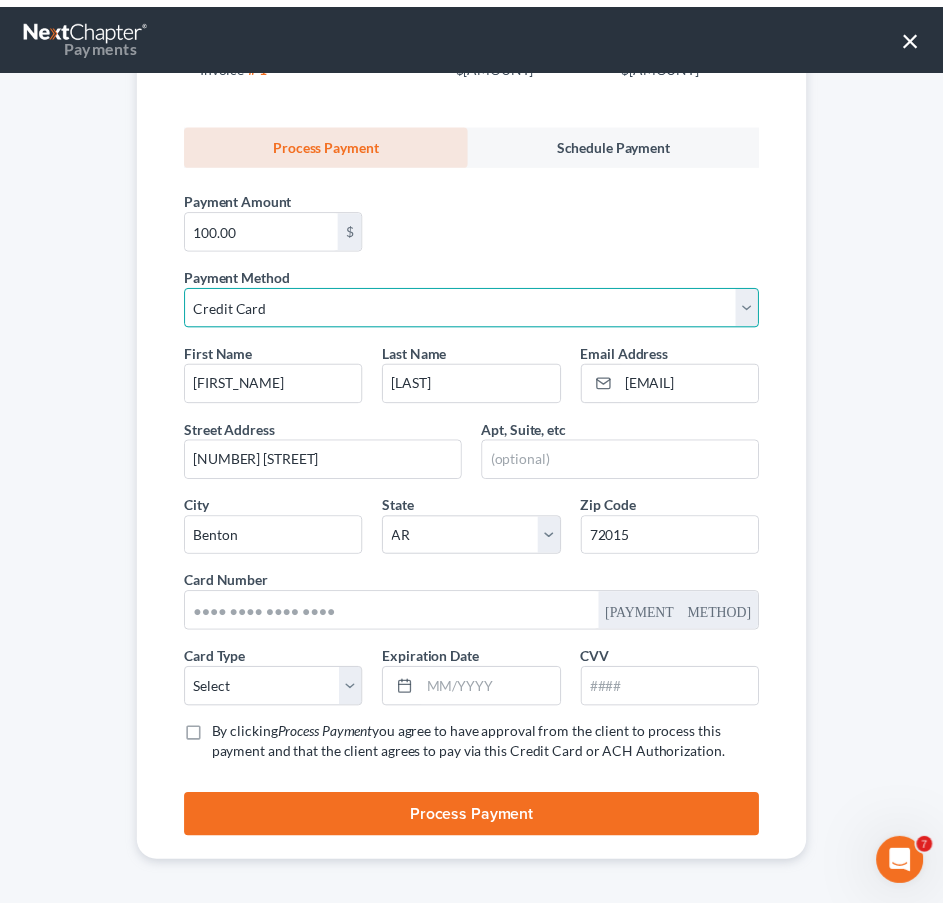 scroll, scrollTop: 300, scrollLeft: 0, axis: vertical 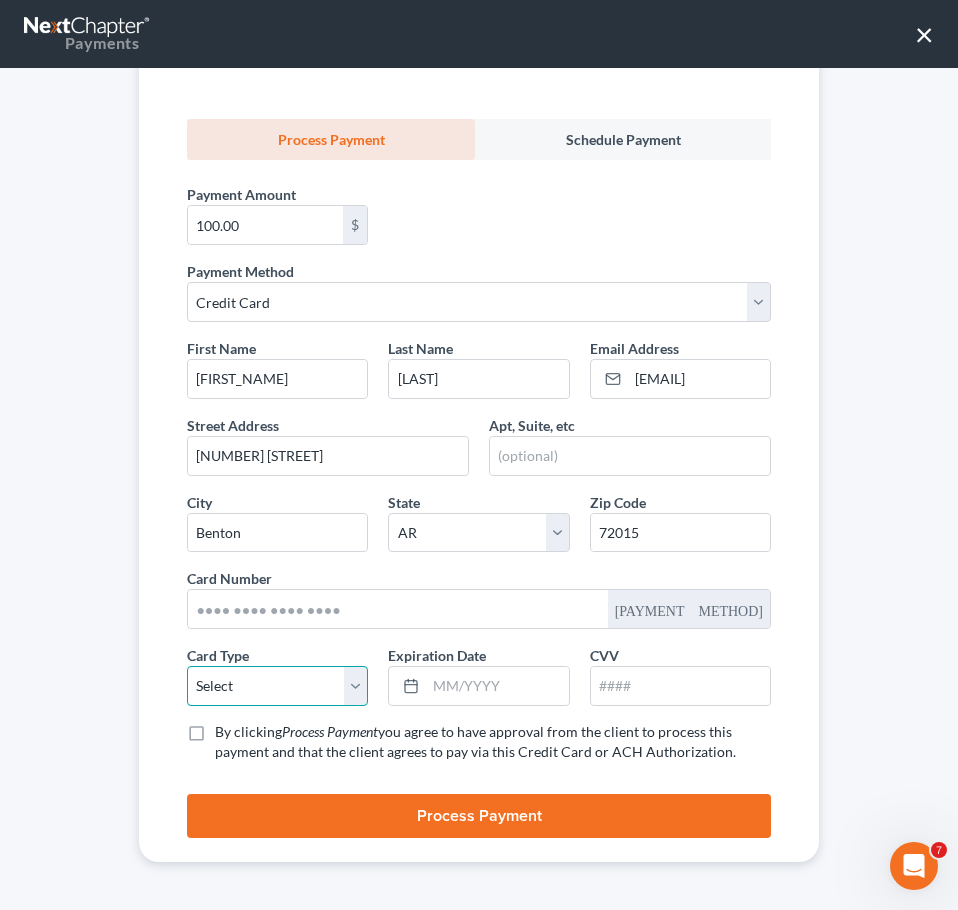click on "Select Visa MasterCard Discover American Express" at bounding box center [277, 686] 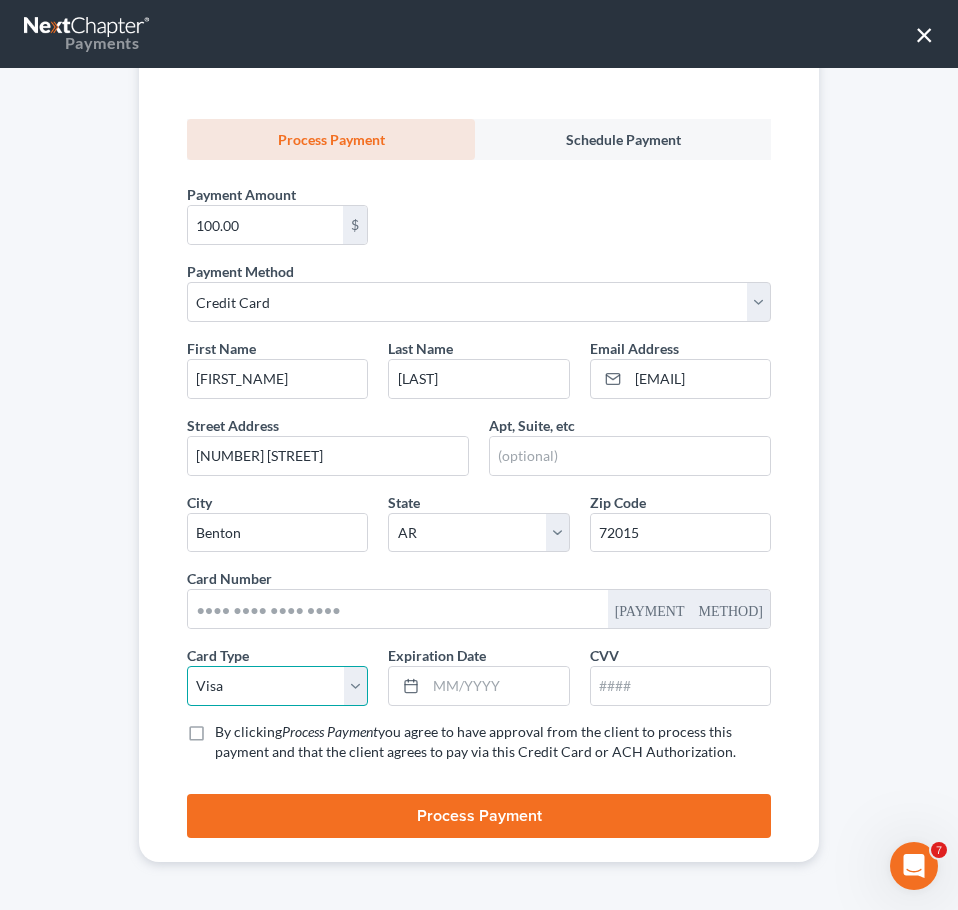 click on "Select Visa MasterCard Discover American Express" at bounding box center (277, 686) 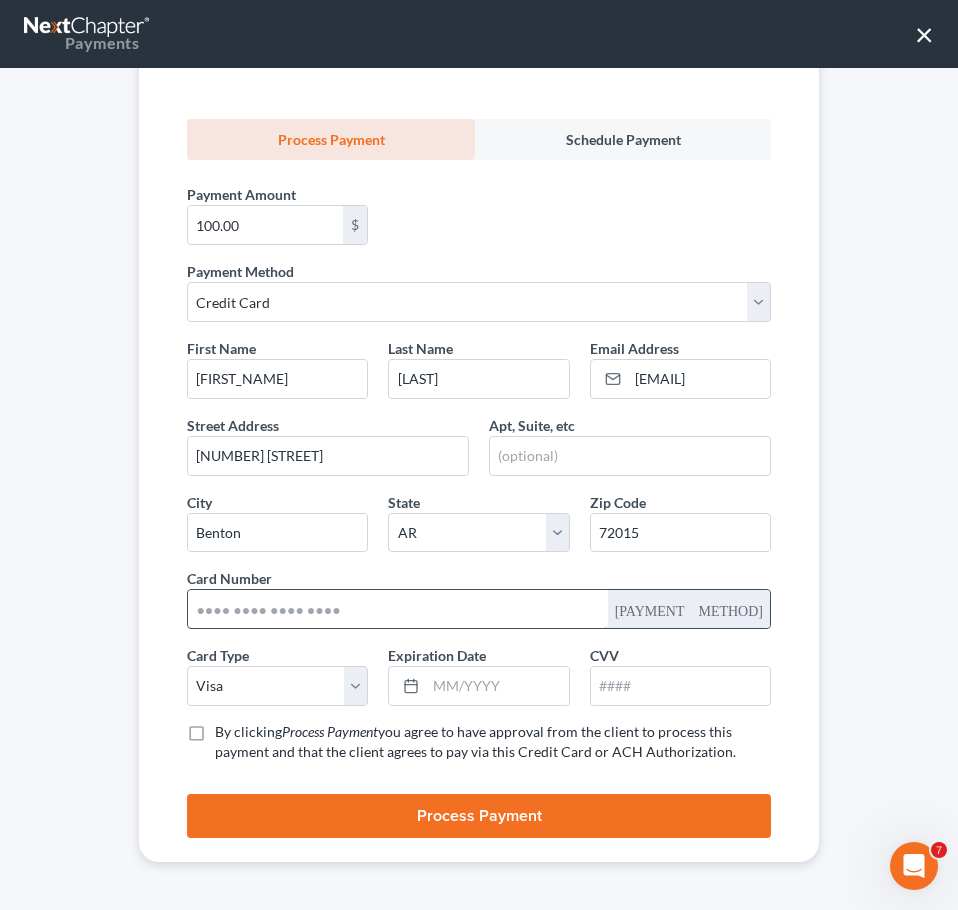 click at bounding box center [398, 609] 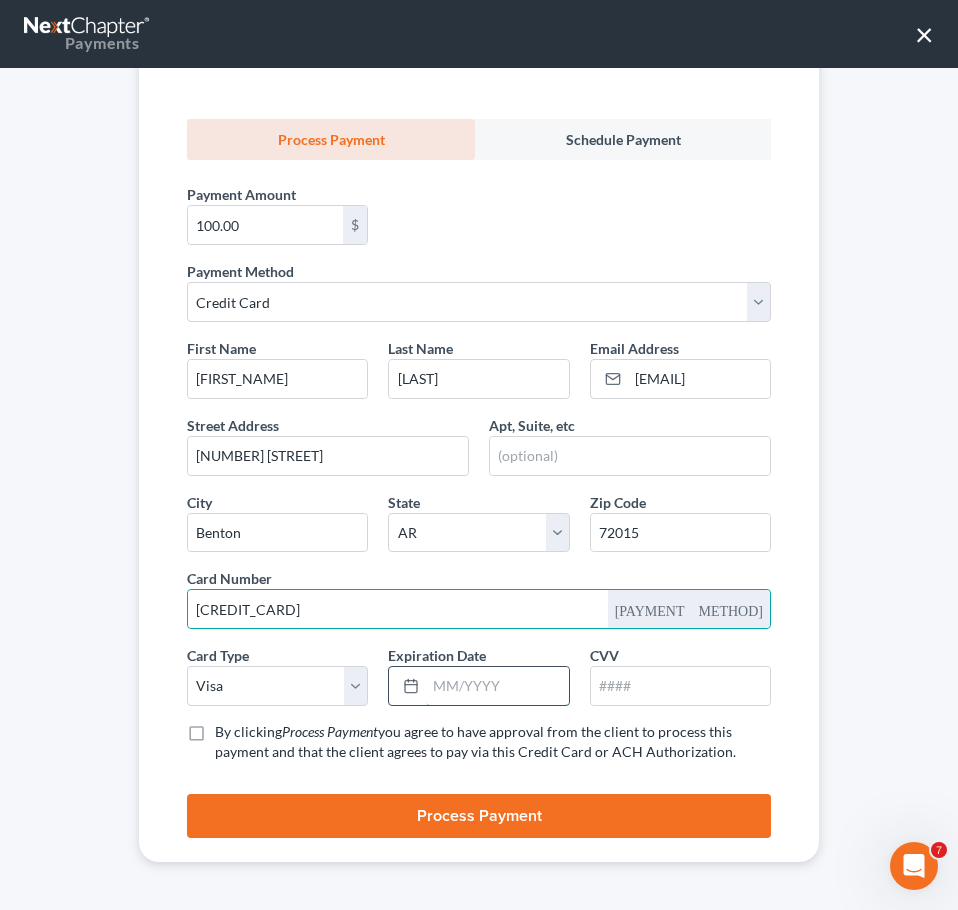 click at bounding box center (497, 686) 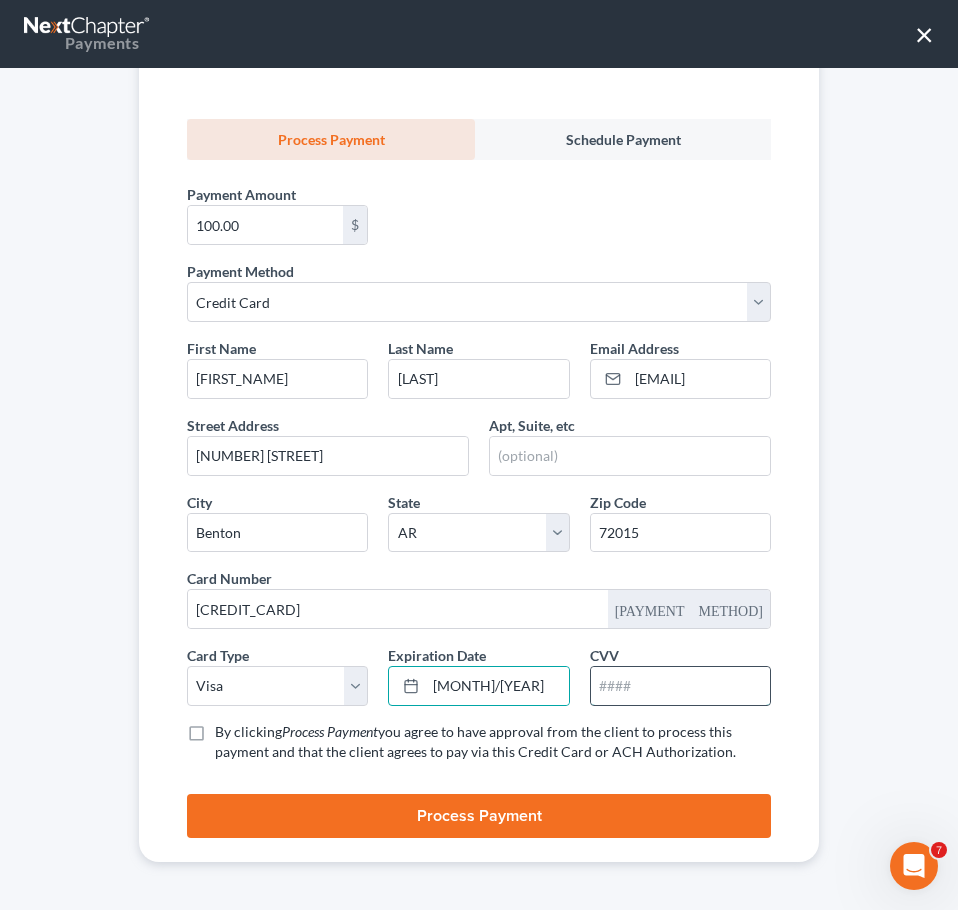 click at bounding box center (680, 686) 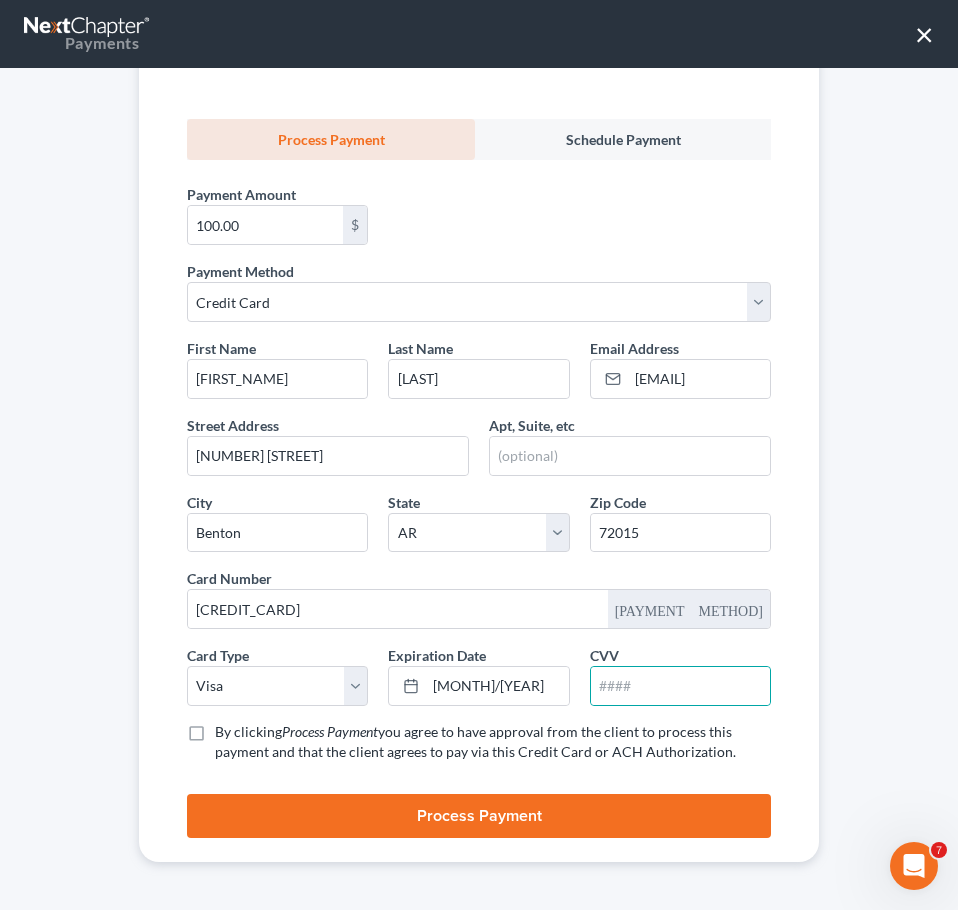 click on "By clicking  Process Payment  you agree to have approval from the client to process this payment and that the client agrees to pay via this Credit Card or ACH Authorization.
*" at bounding box center [493, 742] 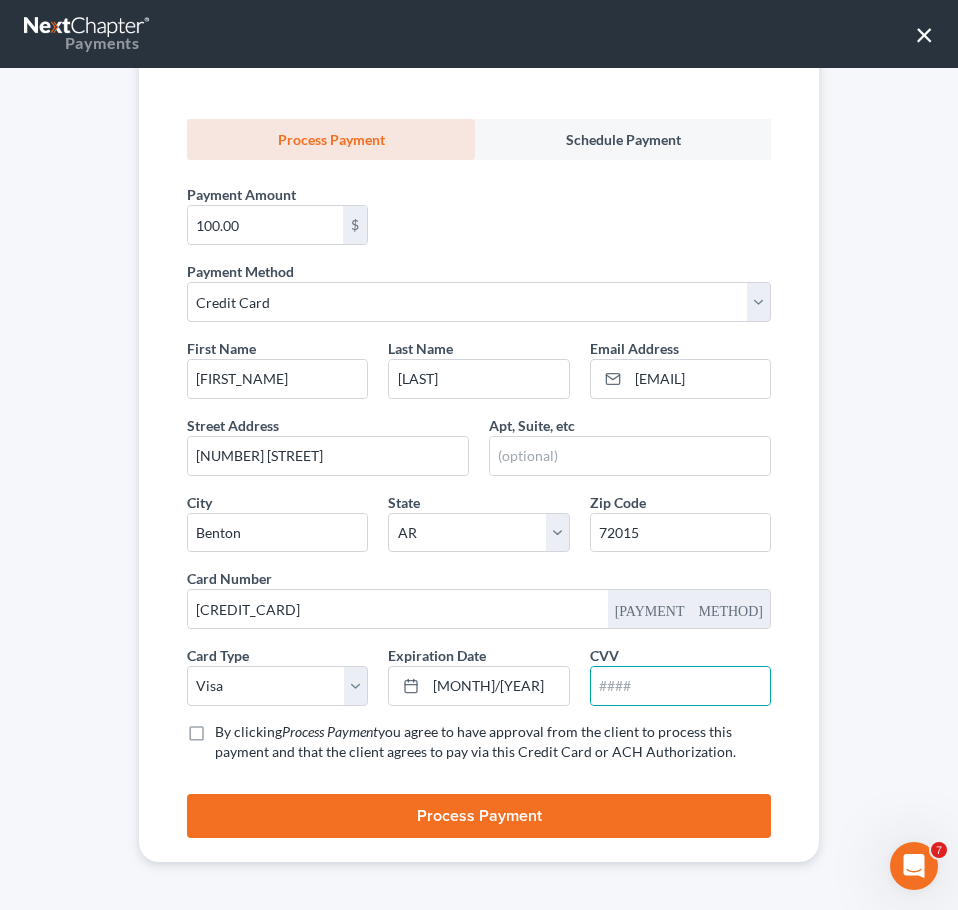 click on "By clicking  Process Payment  you agree to have approval from the client to process this payment and that the client agrees to pay via this Credit Card or ACH Authorization.
*" at bounding box center [229, 728] 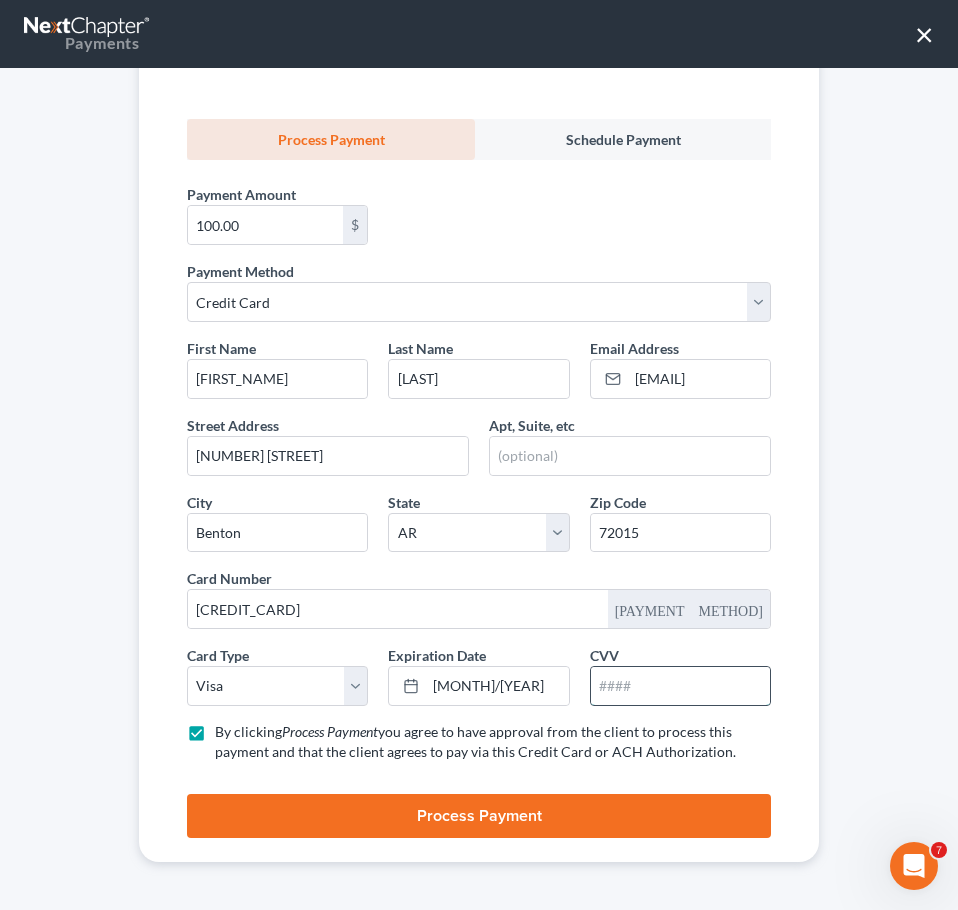 click at bounding box center (680, 686) 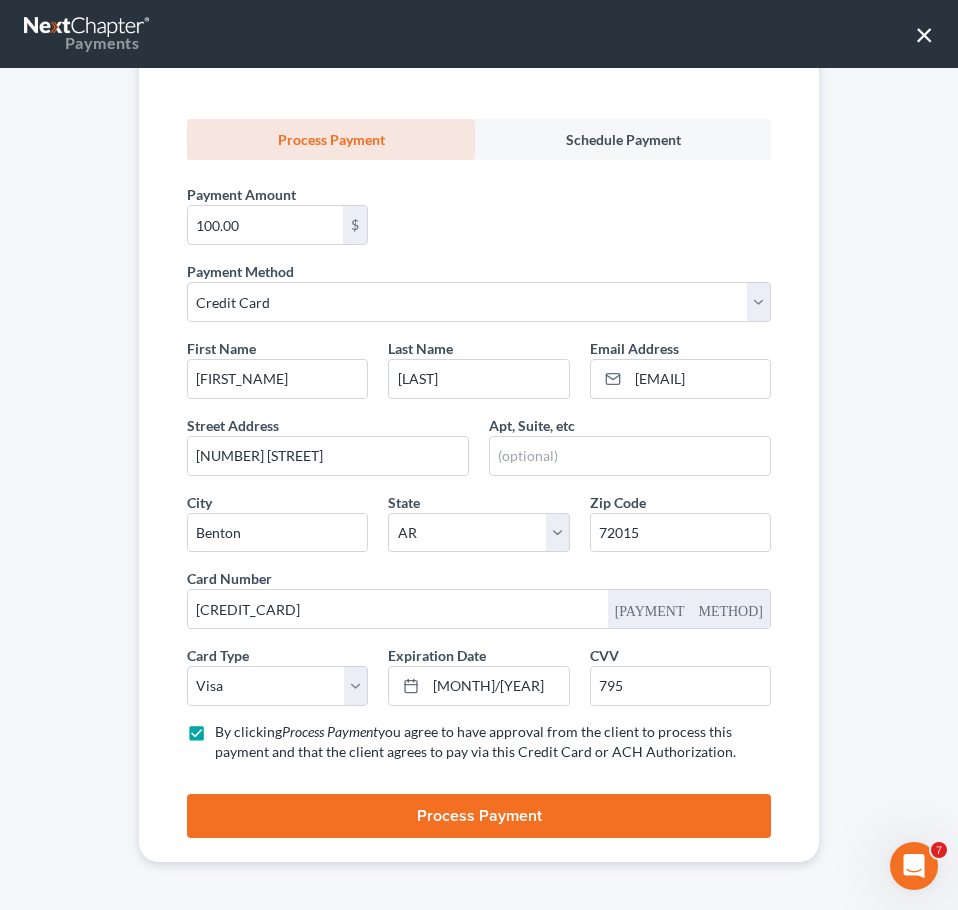 click on "By clicking  Process Payment  you agree to have approval from the client to process this payment and that the client agrees to pay via this Credit Card or ACH Authorization.
*" at bounding box center [479, 742] 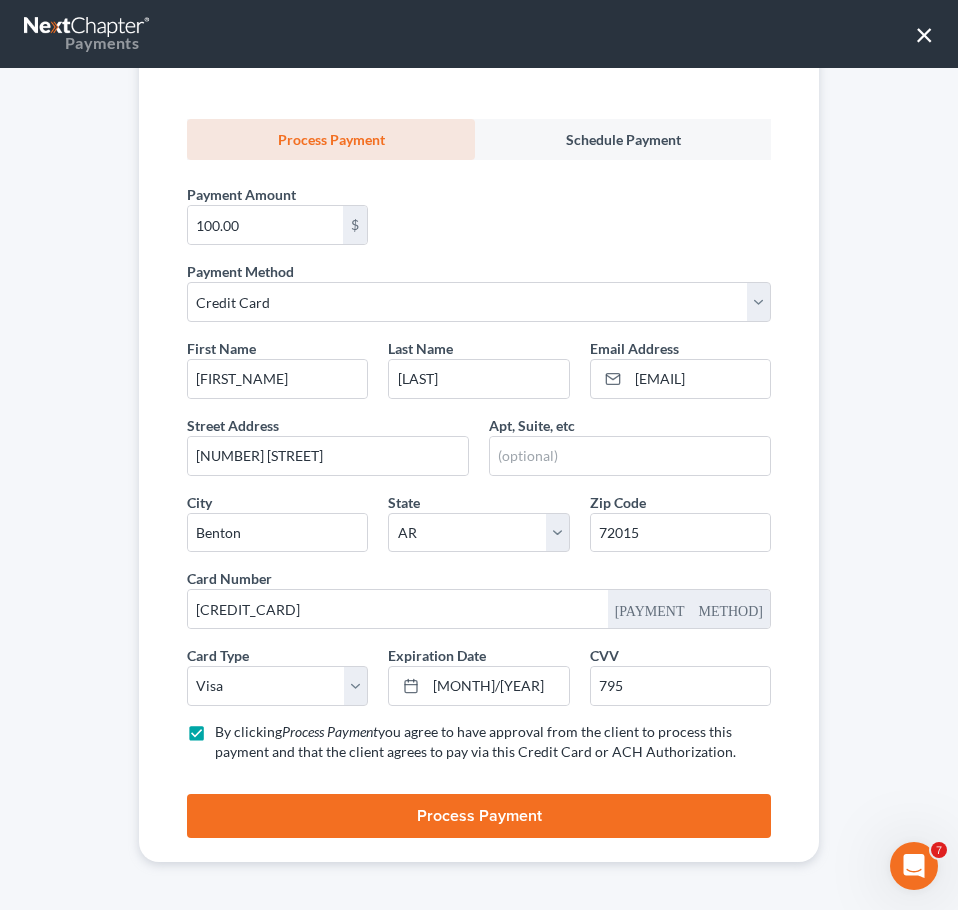 click on "Process Payment" at bounding box center [479, 816] 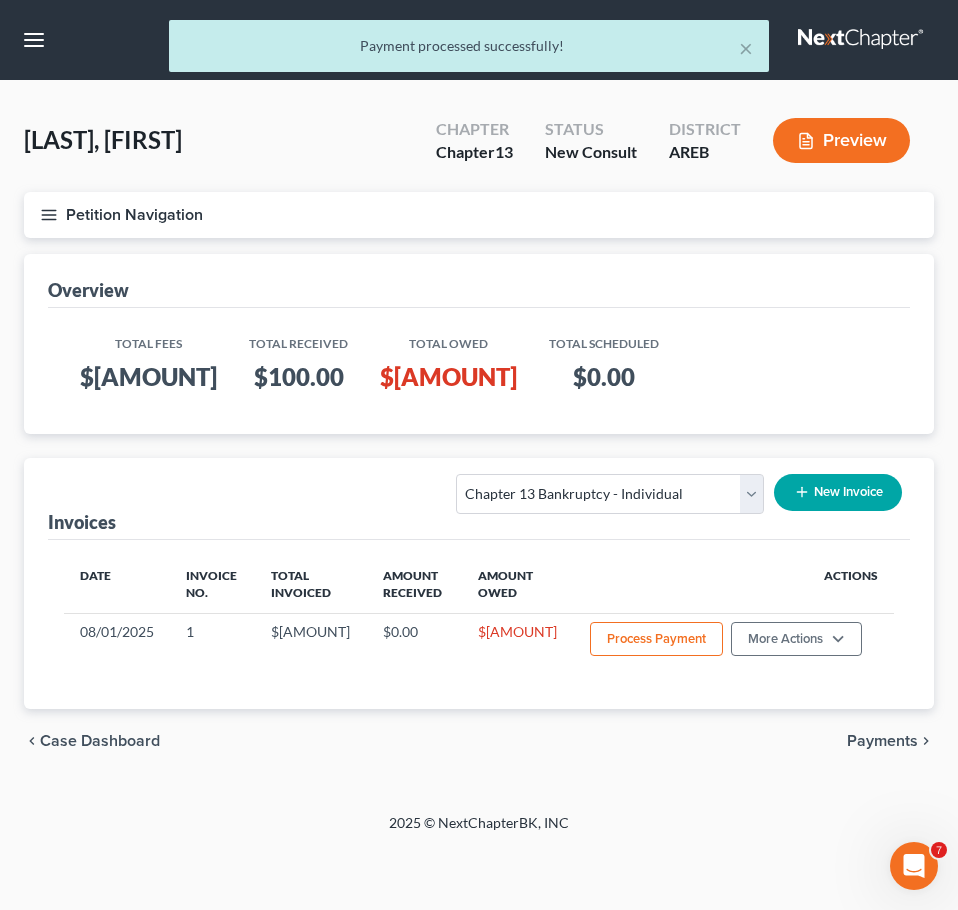 click on "Petition Navigation" at bounding box center (479, 215) 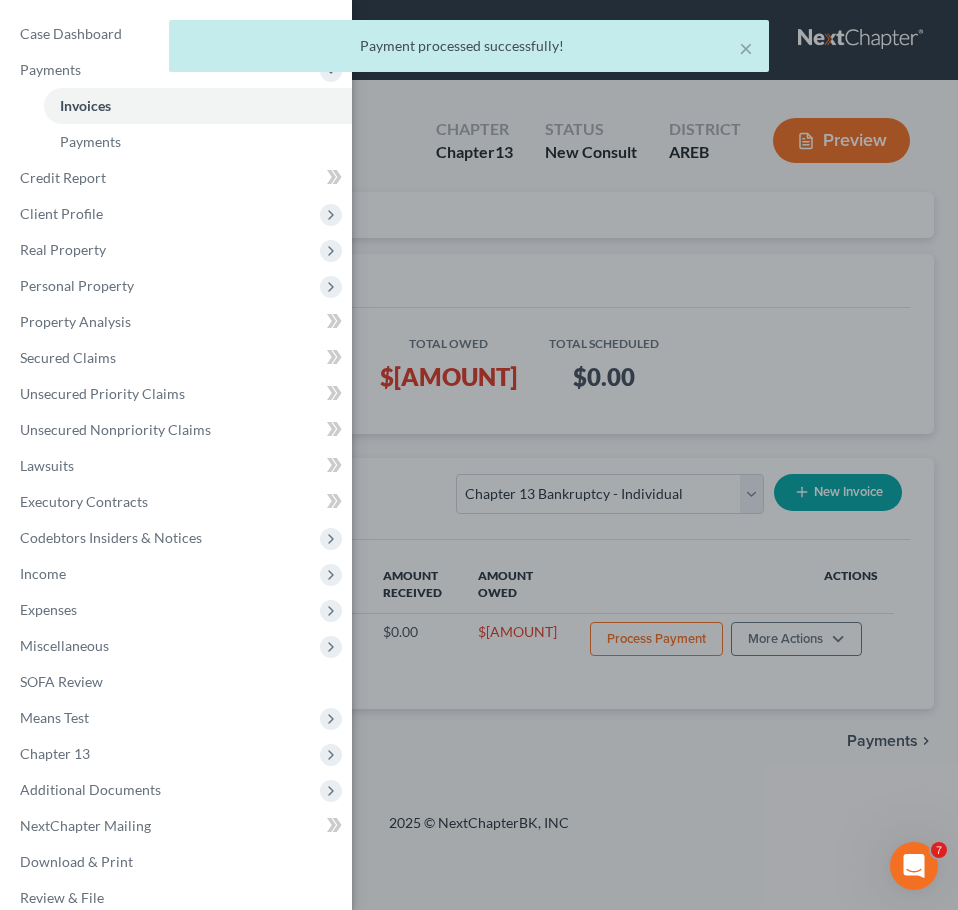 click on "×                     Payment processed successfully!" at bounding box center [469, 51] 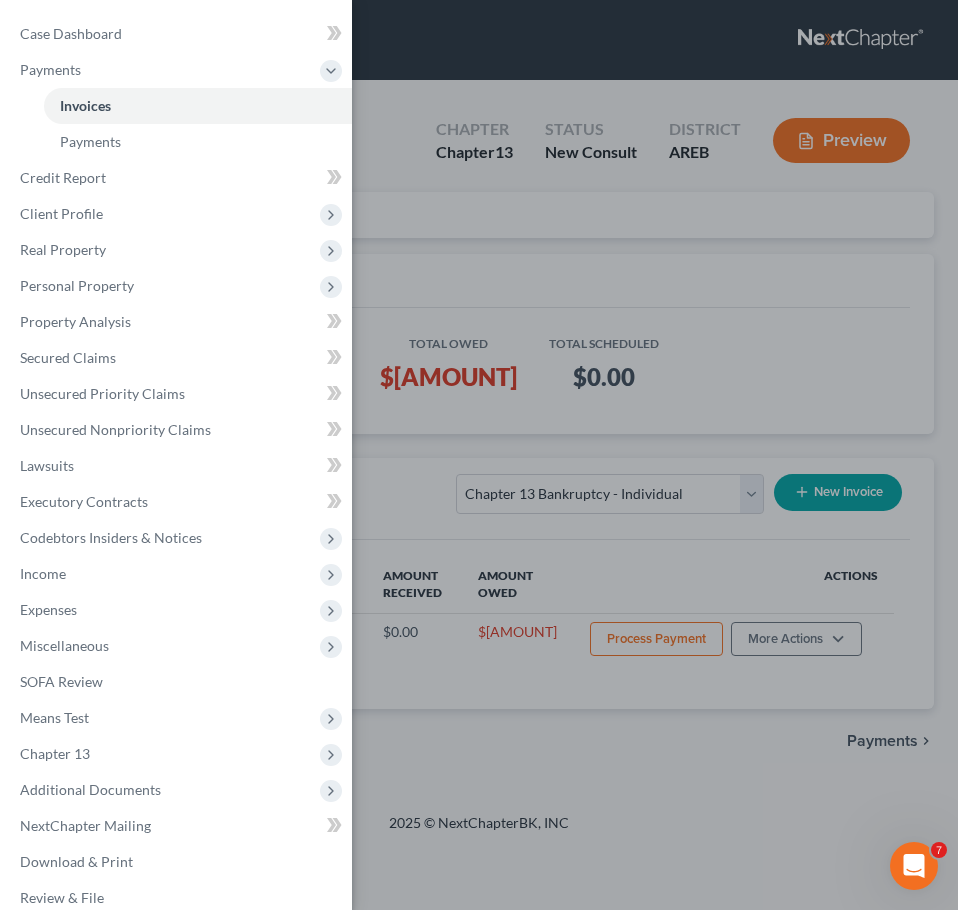 click on "Case Dashboard
Payments
Invoices
Payments
Payments
Credit Report
Client Profile" at bounding box center [479, 455] 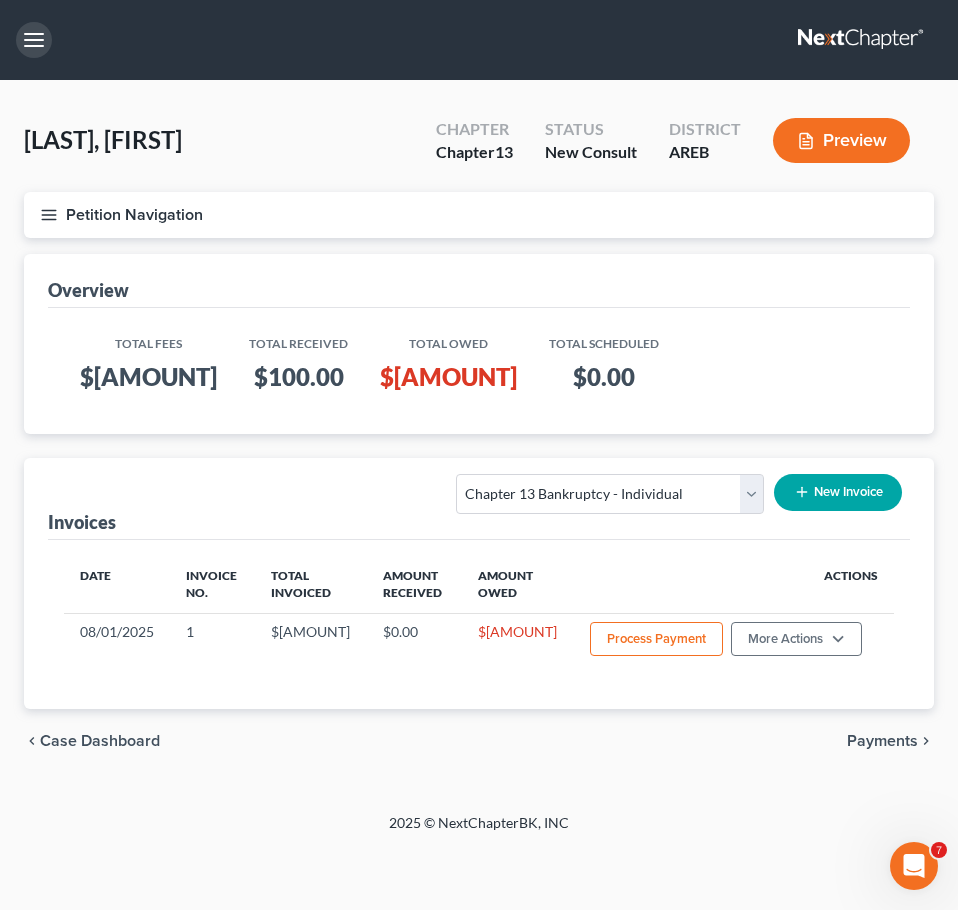 click at bounding box center (34, 40) 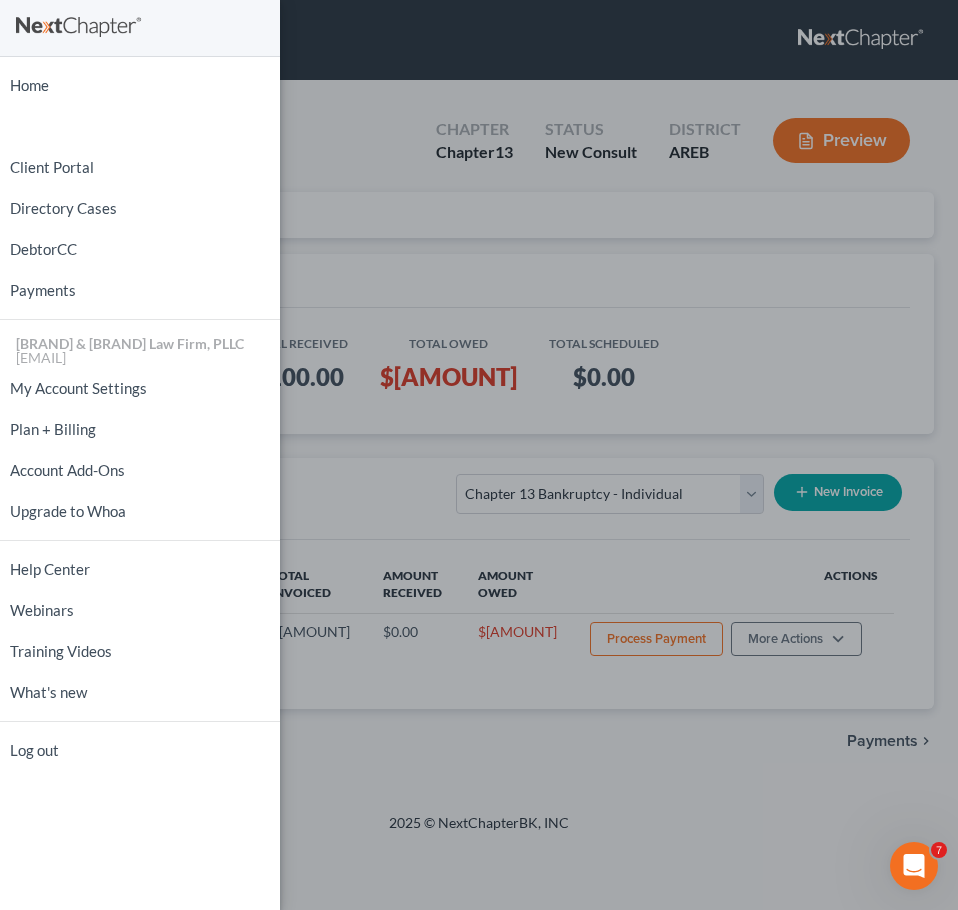 click on "Home New Case Client Portal Directory Cases DebtorCC Payments [BRAND] & [BRAND] Law Firm, PLLC [EMAIL] My Account Settings Plan + Billing Account Add-Ons Upgrade to Whoa Help Center Webinars Training Videos What's new Log out" at bounding box center [479, 455] 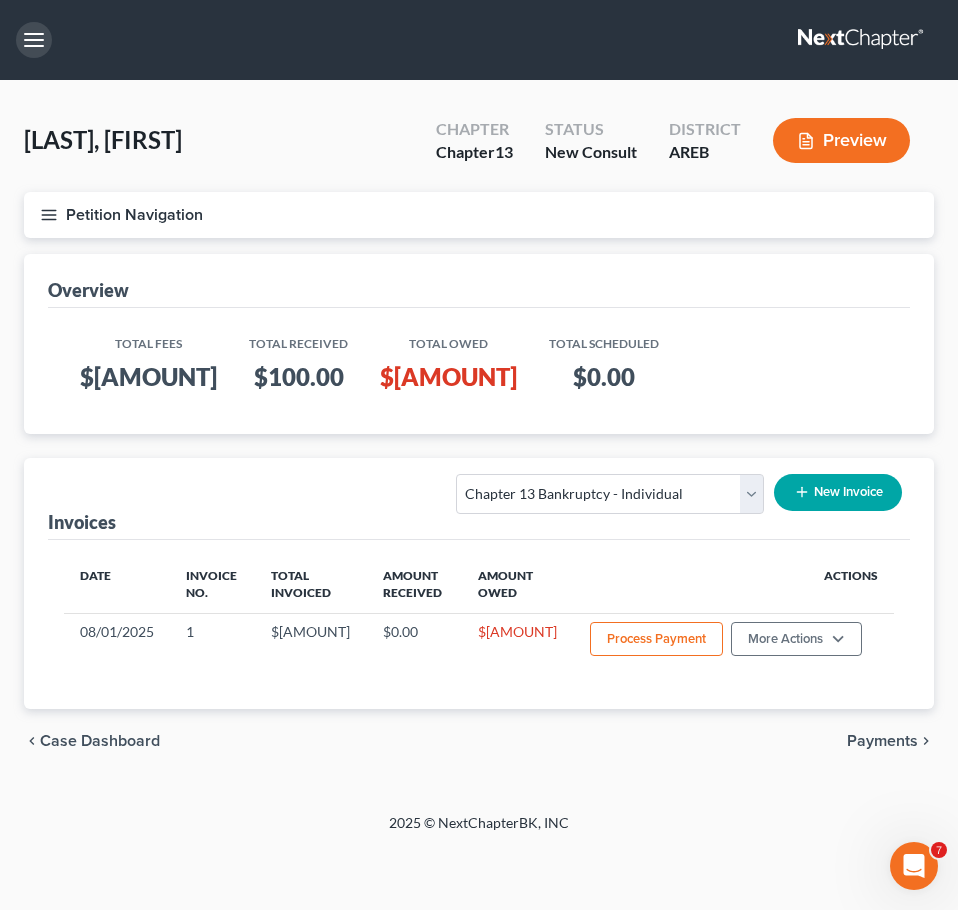 click at bounding box center [34, 40] 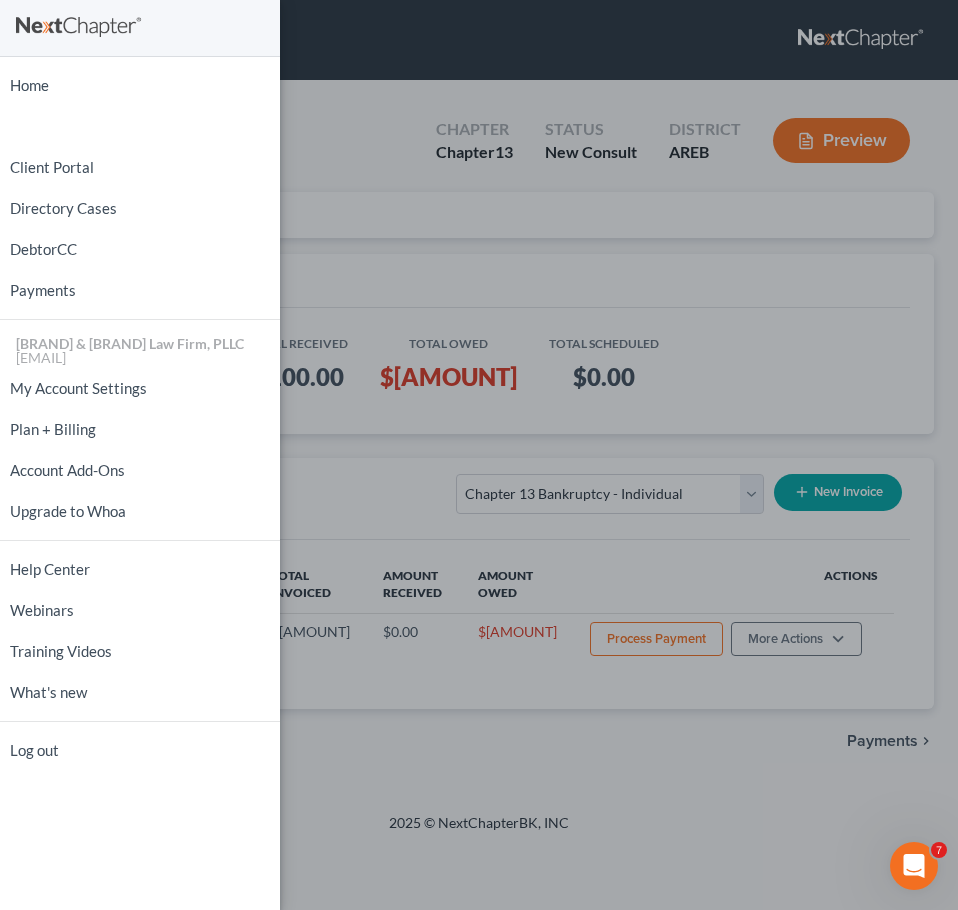 click on "Home New Case Client Portal Directory Cases DebtorCC Payments [BRAND] & [BRAND] Law Firm, PLLC [EMAIL] My Account Settings Plan + Billing Account Add-Ons Upgrade to Whoa Help Center Webinars Training Videos What's new Log out" at bounding box center (479, 455) 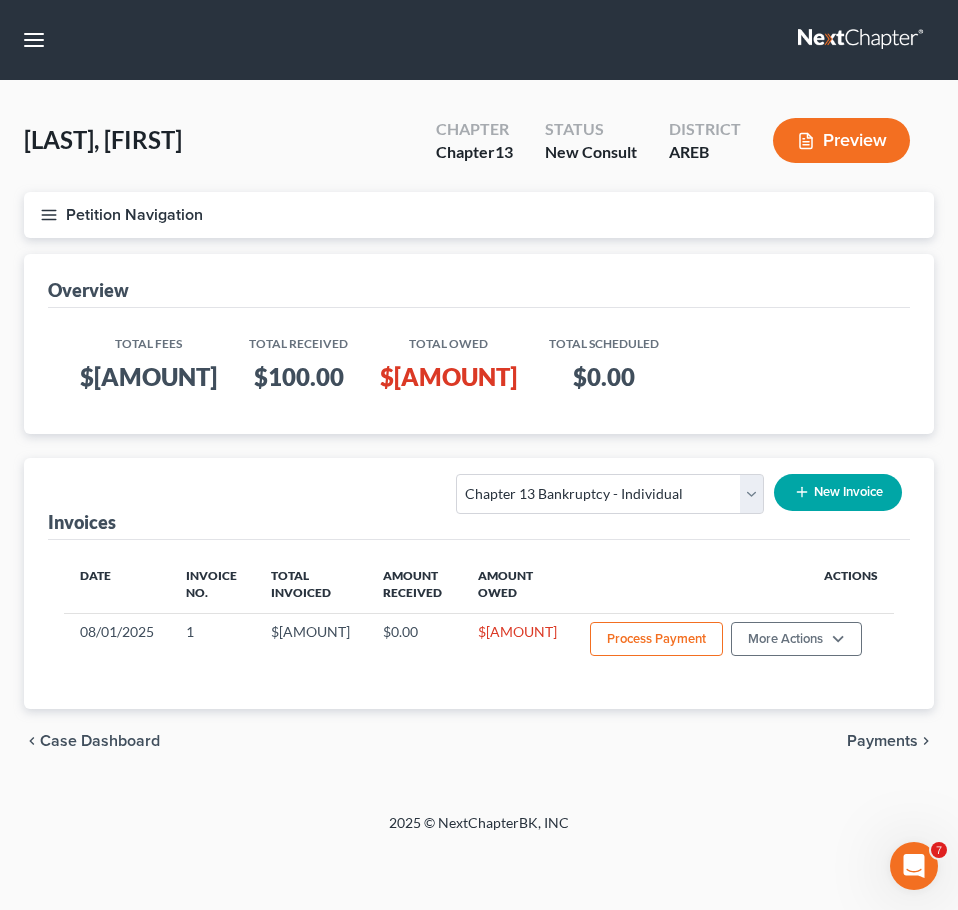 click on "Petition Navigation" at bounding box center [479, 215] 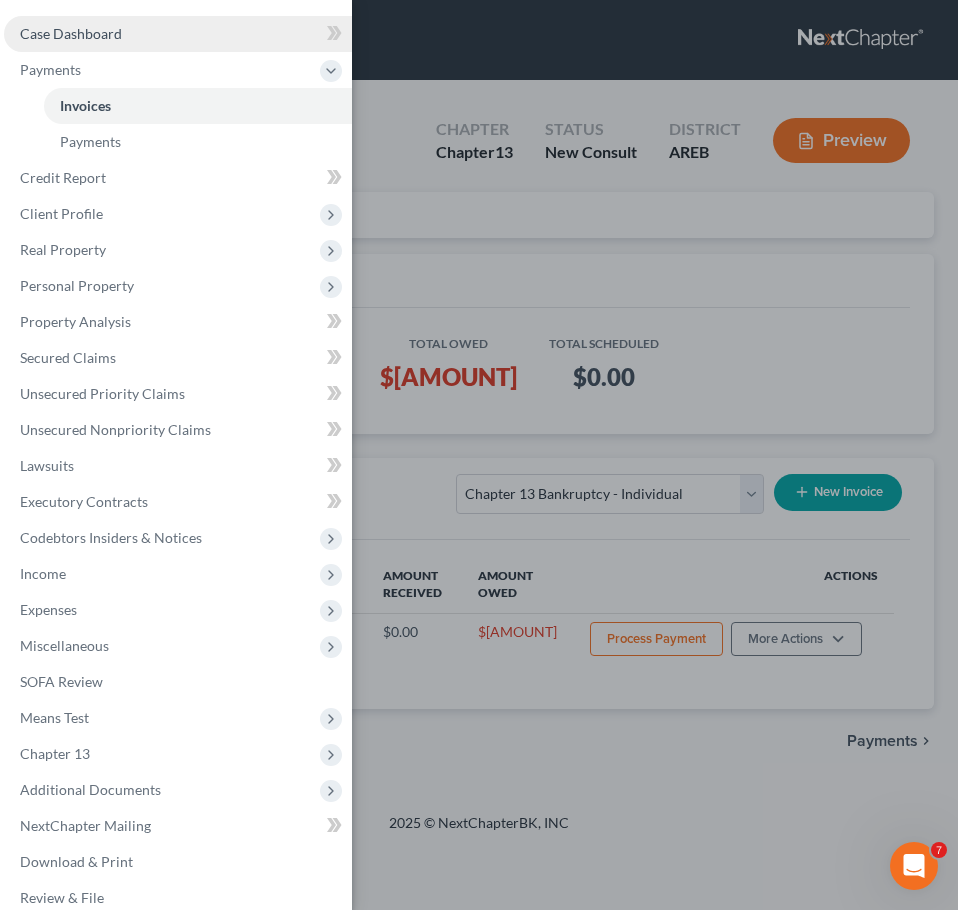 click on "Case Dashboard" at bounding box center [71, 33] 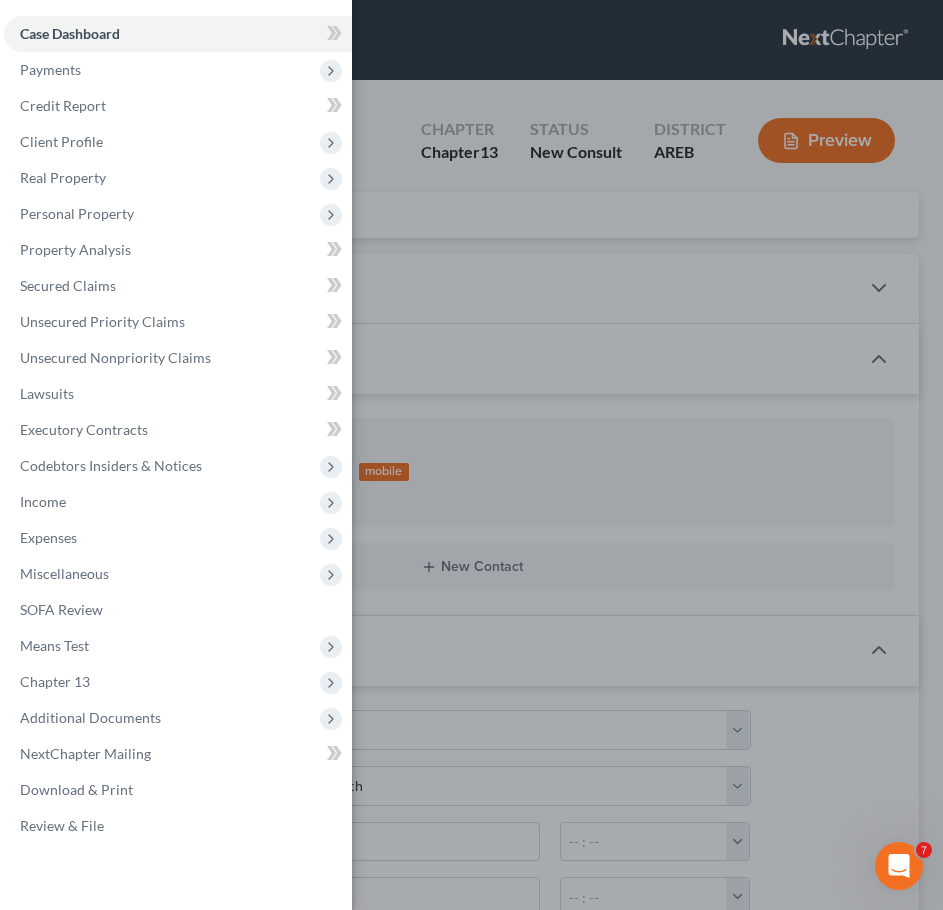 click on "Case Dashboard
Payments
Invoices
Payments
Payments
Credit Report
Client Profile" at bounding box center (471, 455) 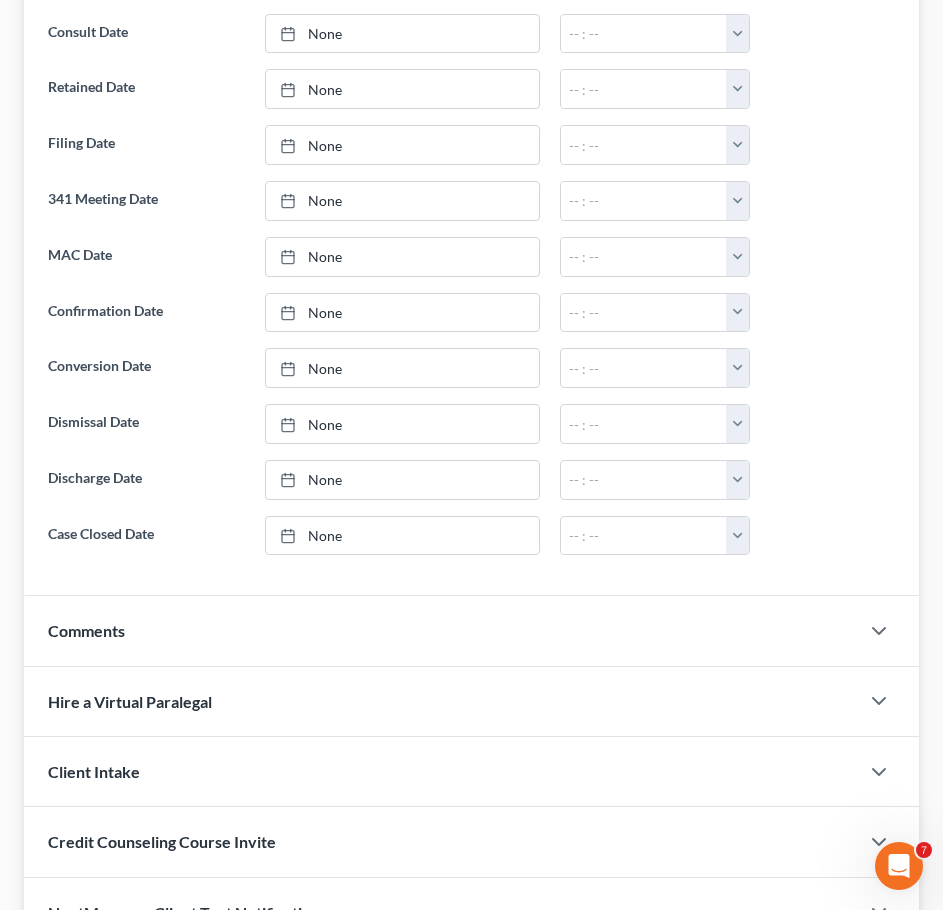 scroll, scrollTop: 1031, scrollLeft: 0, axis: vertical 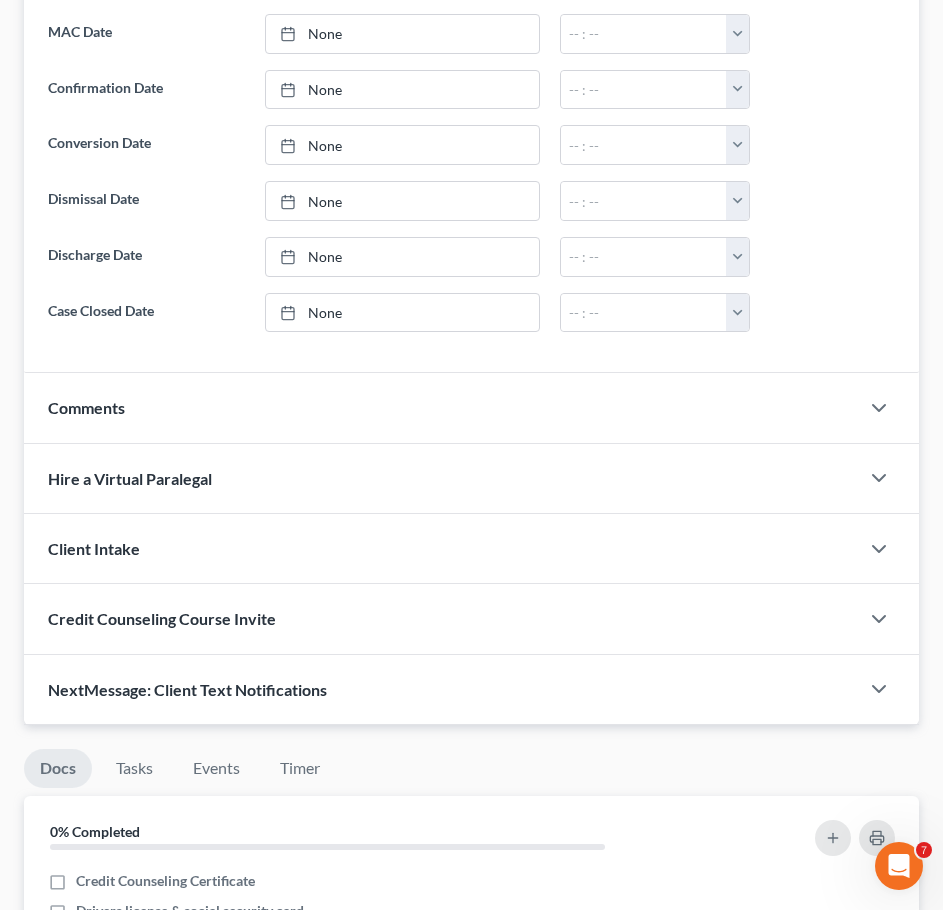 click on "Comments" at bounding box center [441, 407] 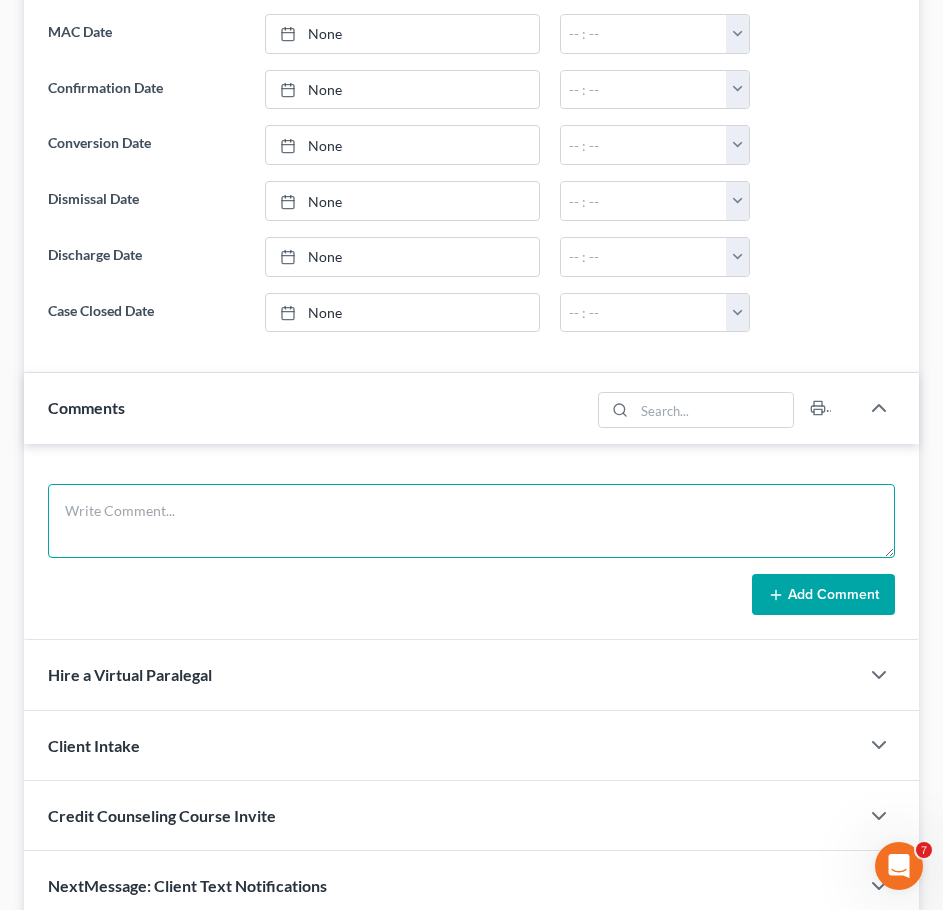 click at bounding box center (471, 521) 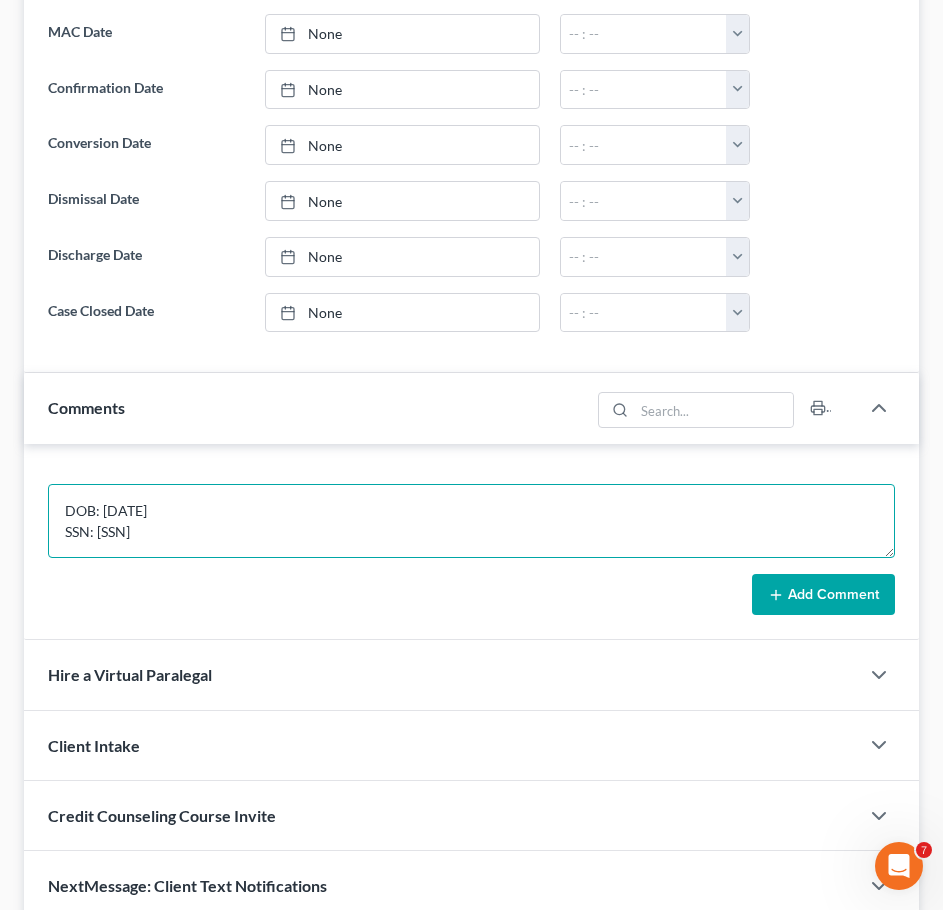 drag, startPoint x: 192, startPoint y: 532, endPoint x: 98, endPoint y: 534, distance: 94.02127 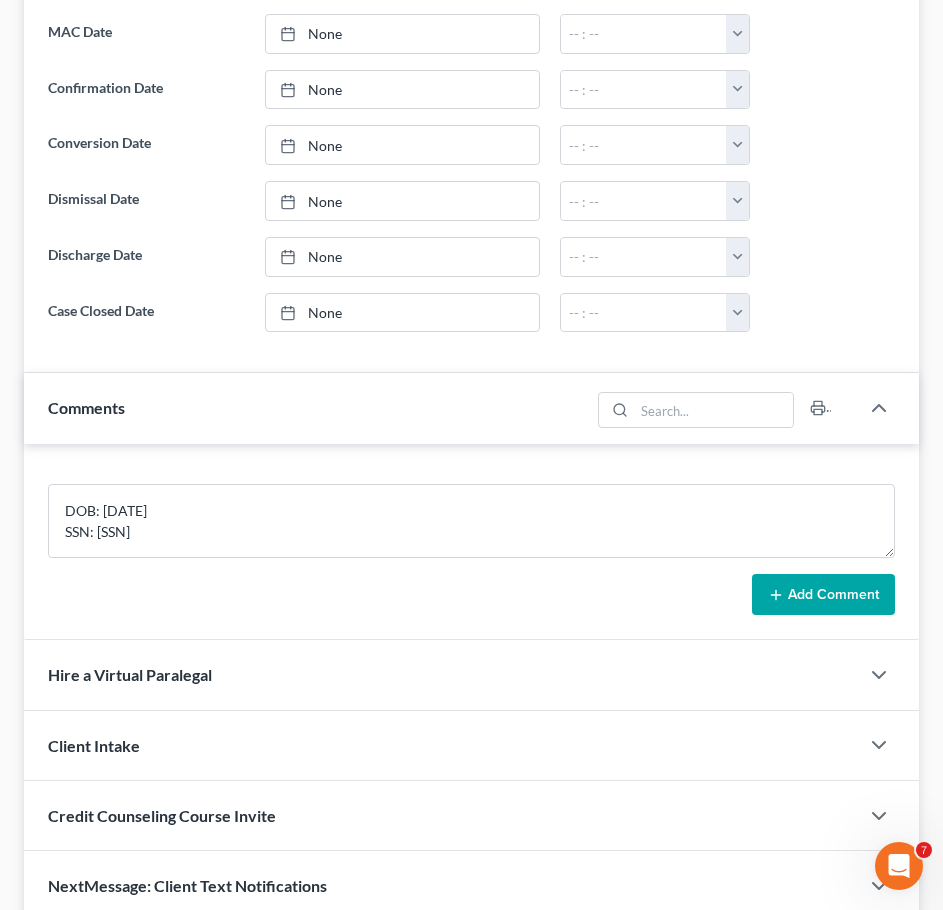 click on "Add Comment" at bounding box center [823, 595] 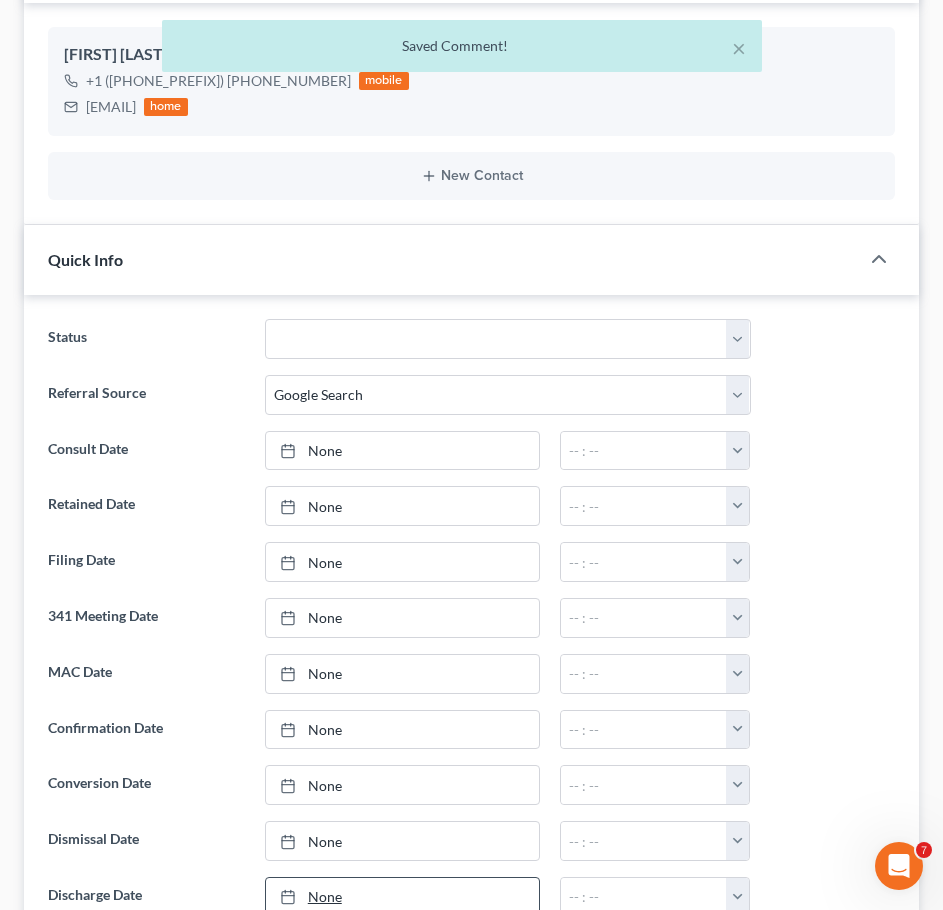 scroll, scrollTop: 0, scrollLeft: 0, axis: both 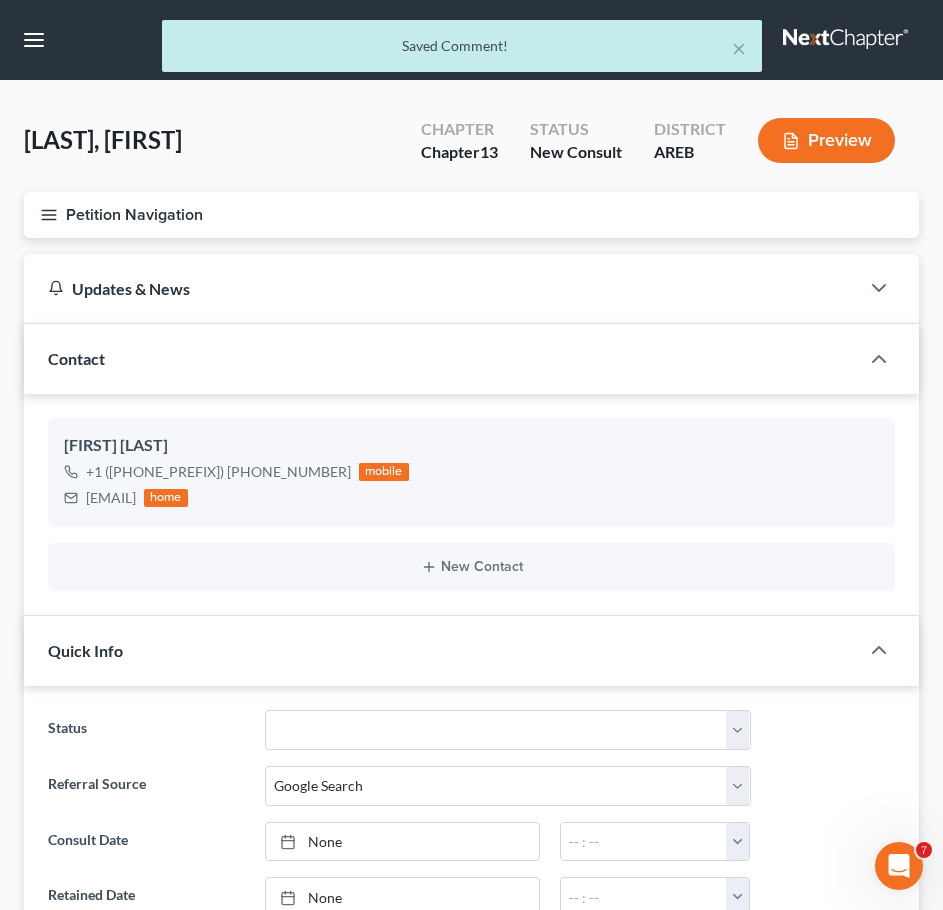 click 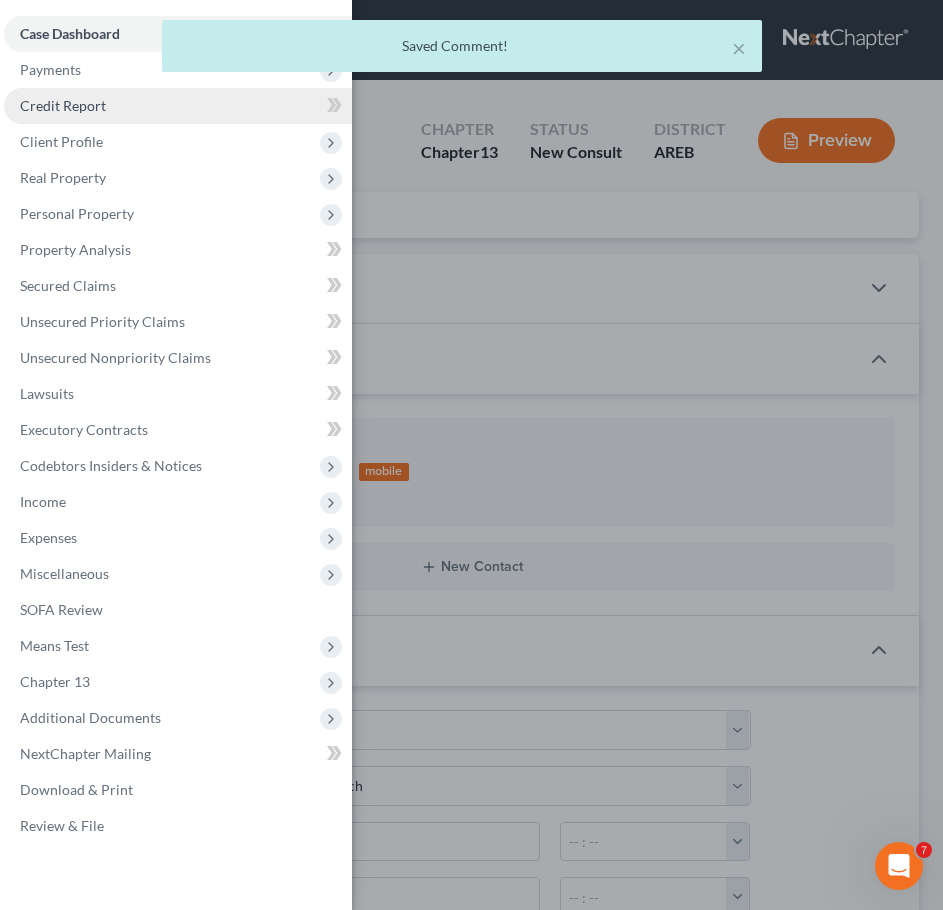 click on "Credit Report" at bounding box center (63, 105) 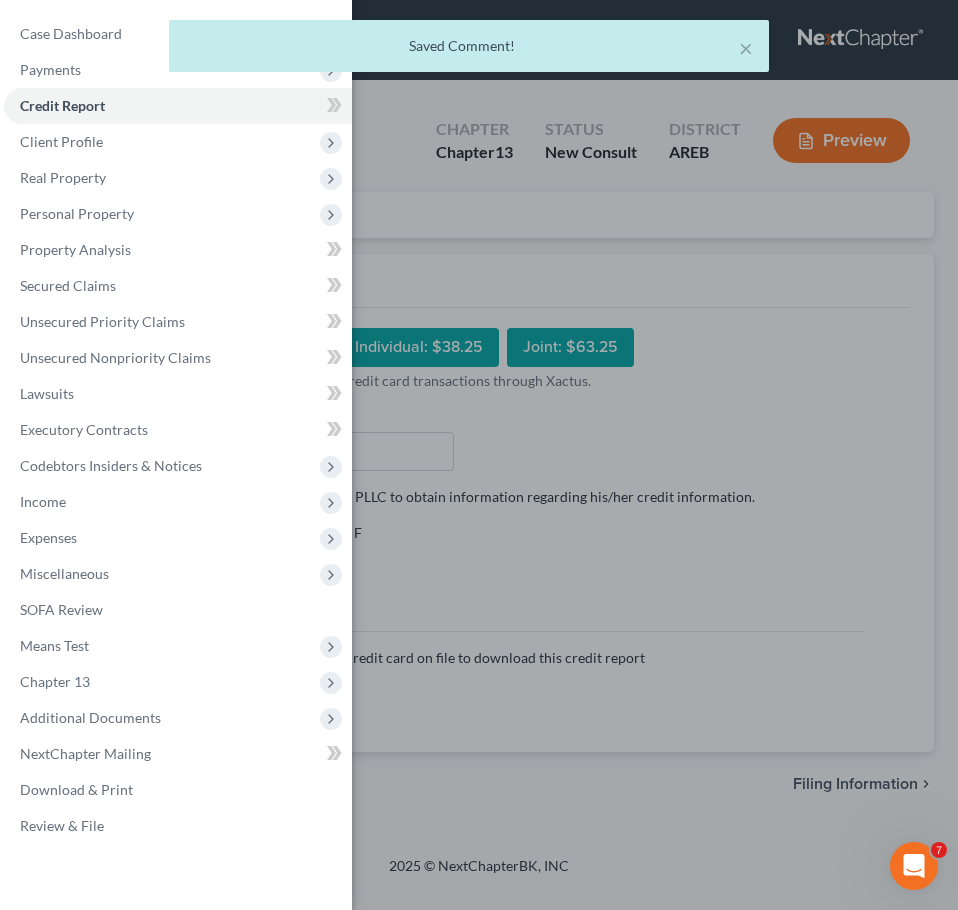 click on "Case Dashboard
Payments
Invoices
Payments
Payments
Credit Report
Client Profile" at bounding box center [479, 455] 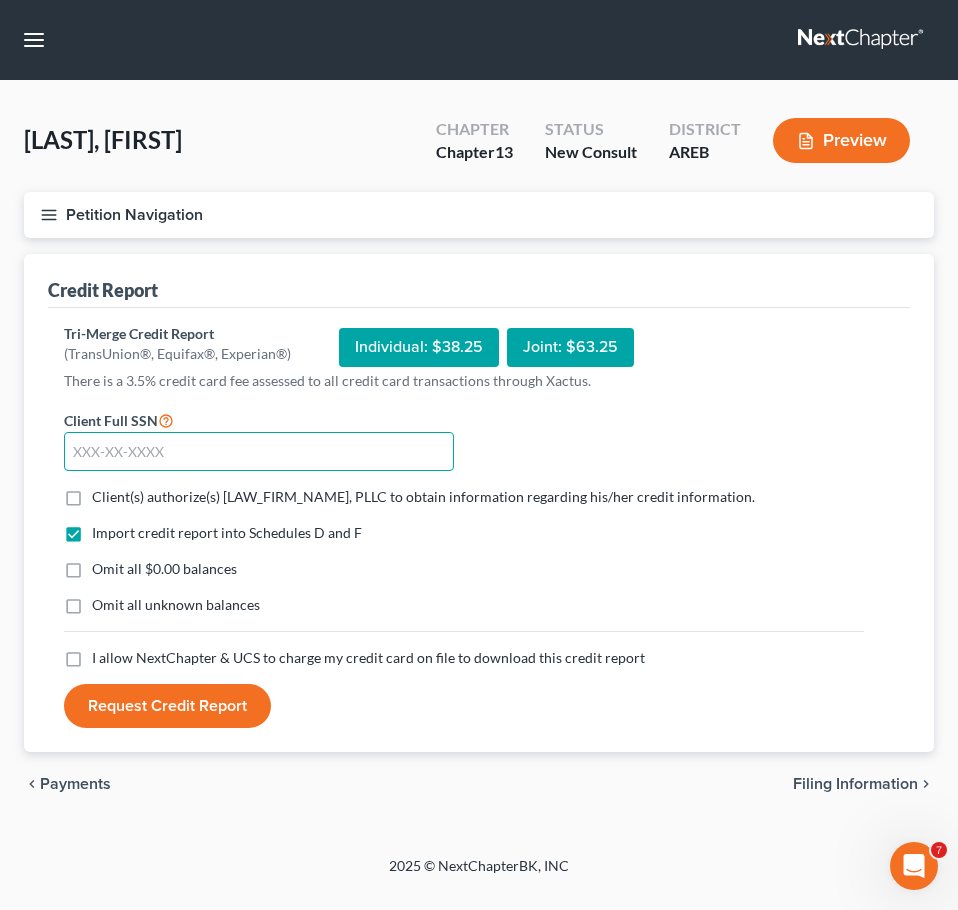 click at bounding box center [259, 452] 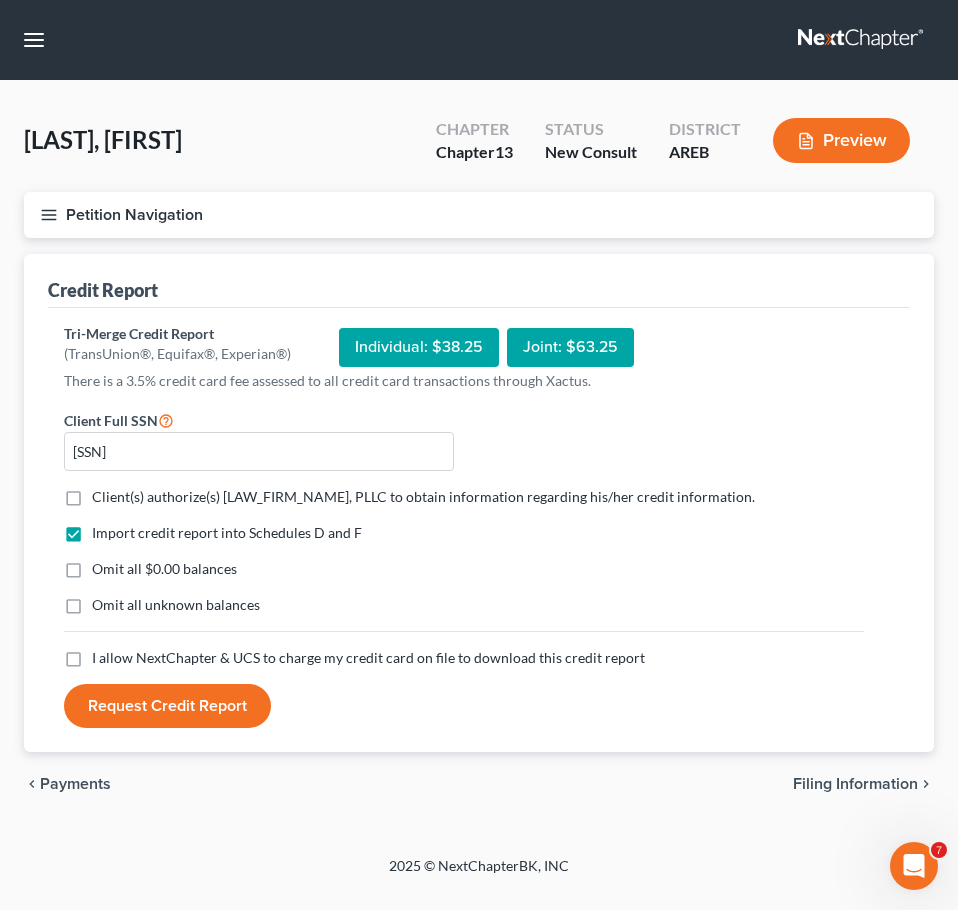 click on "Client(s) authorize(s) [LAW_FIRM_NAME], PLLC to obtain information regarding his/her credit information." at bounding box center [423, 496] 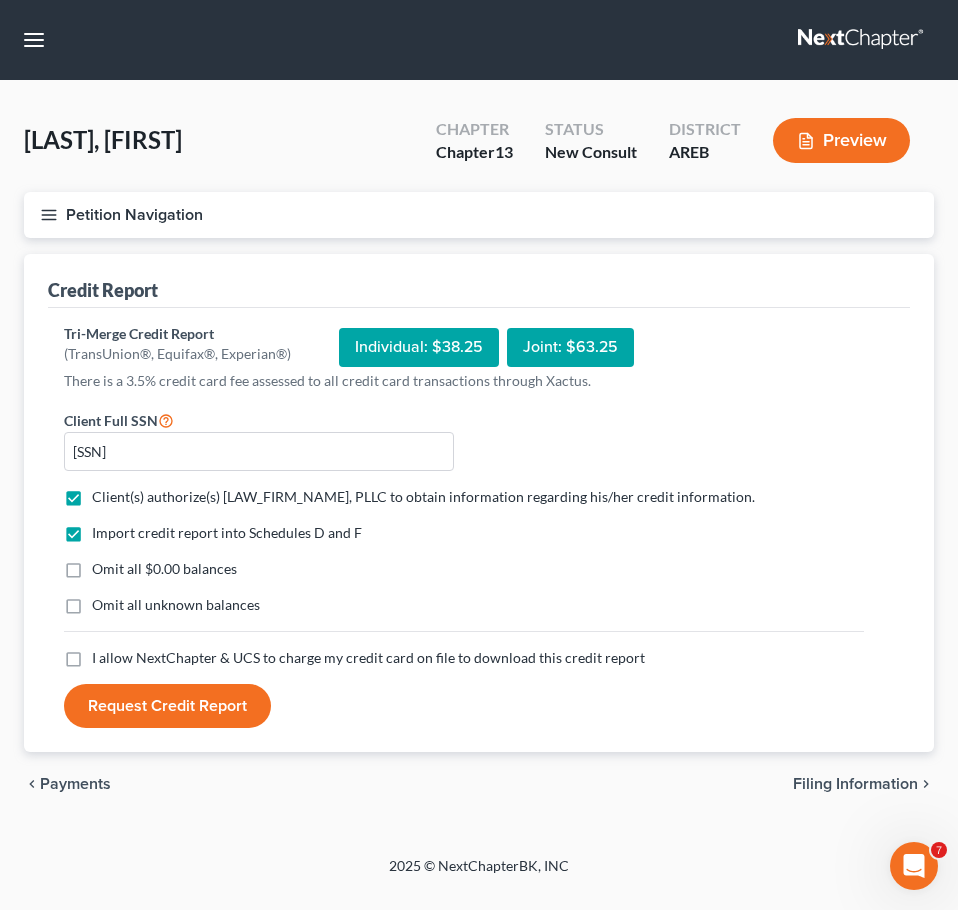 click on "I allow NextChapter & UCS to charge my credit card on file to download this credit report" at bounding box center [368, 657] 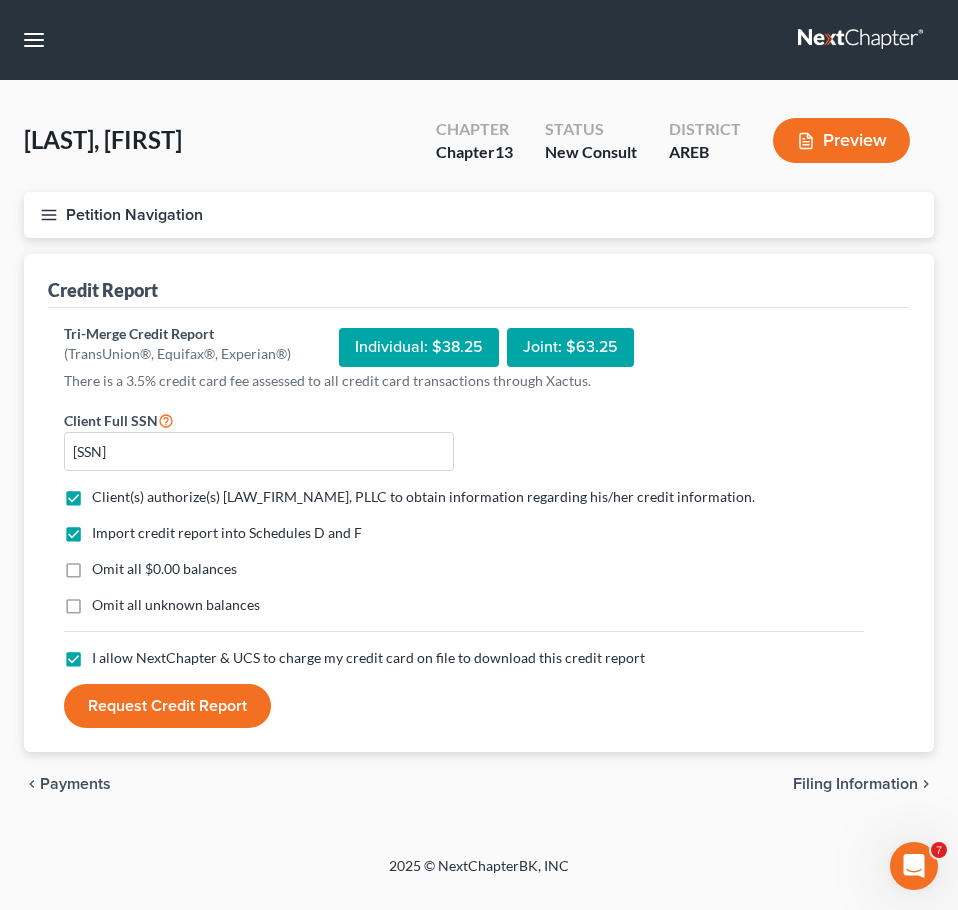 click on "Request Credit Report" at bounding box center [167, 706] 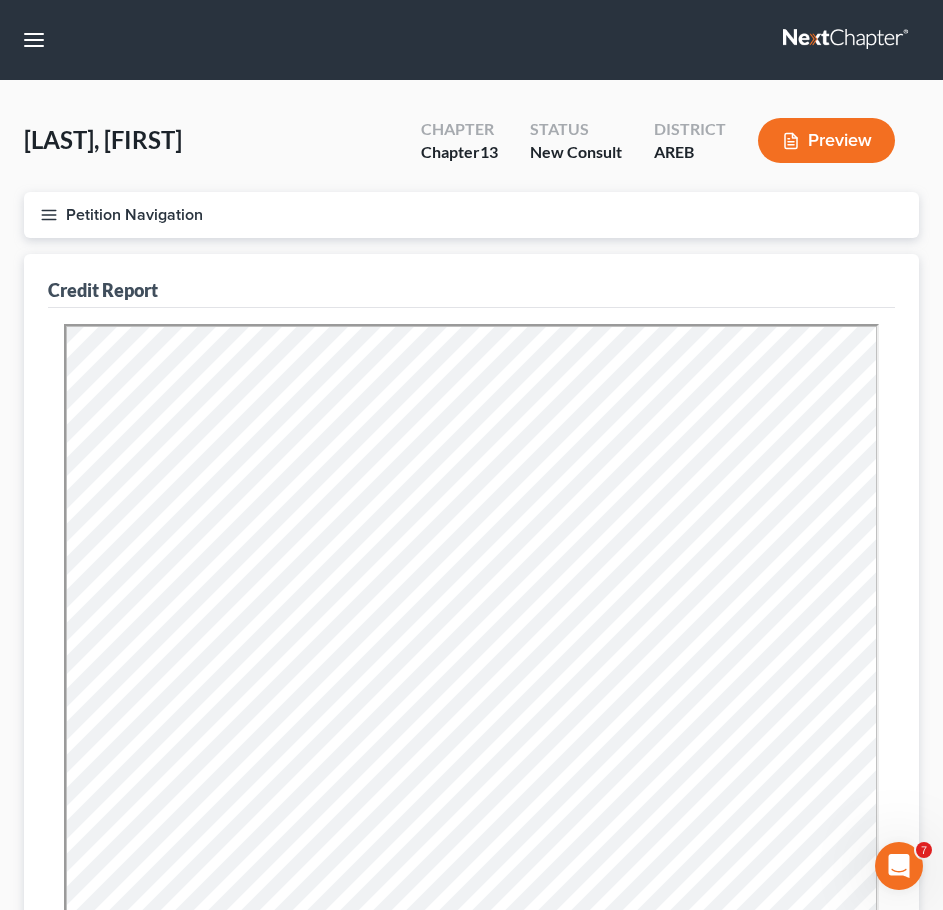 scroll, scrollTop: 0, scrollLeft: 0, axis: both 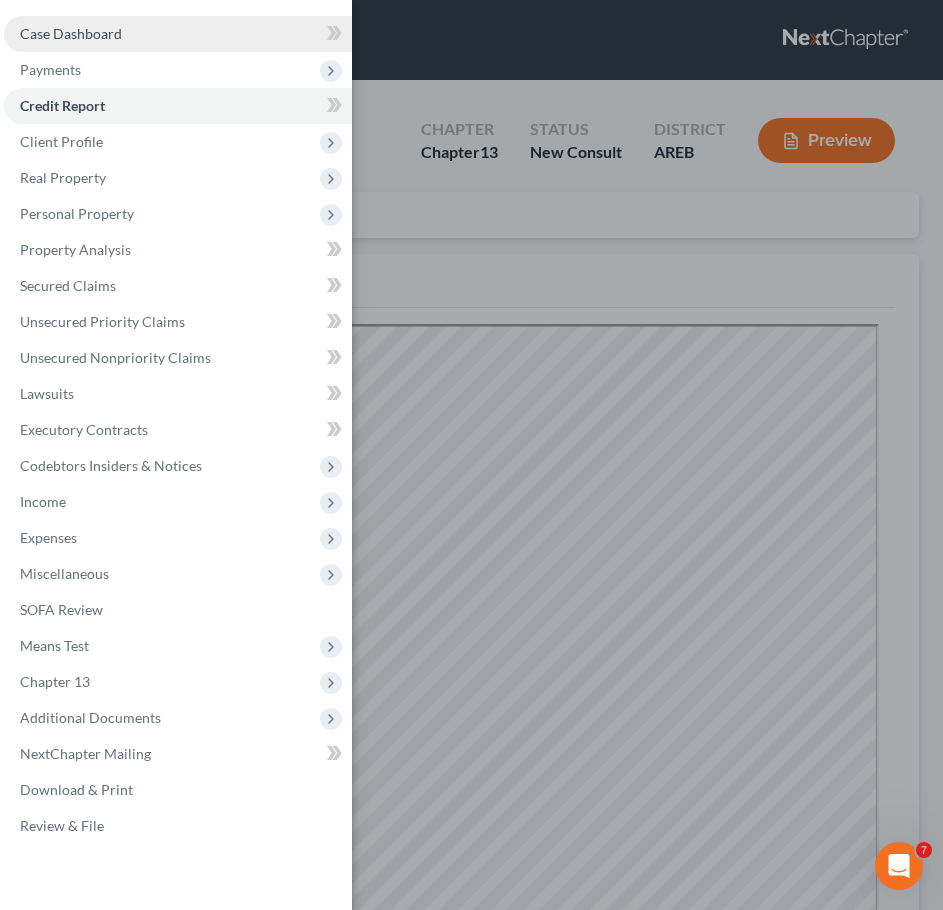 click on "Case Dashboard" at bounding box center (178, 34) 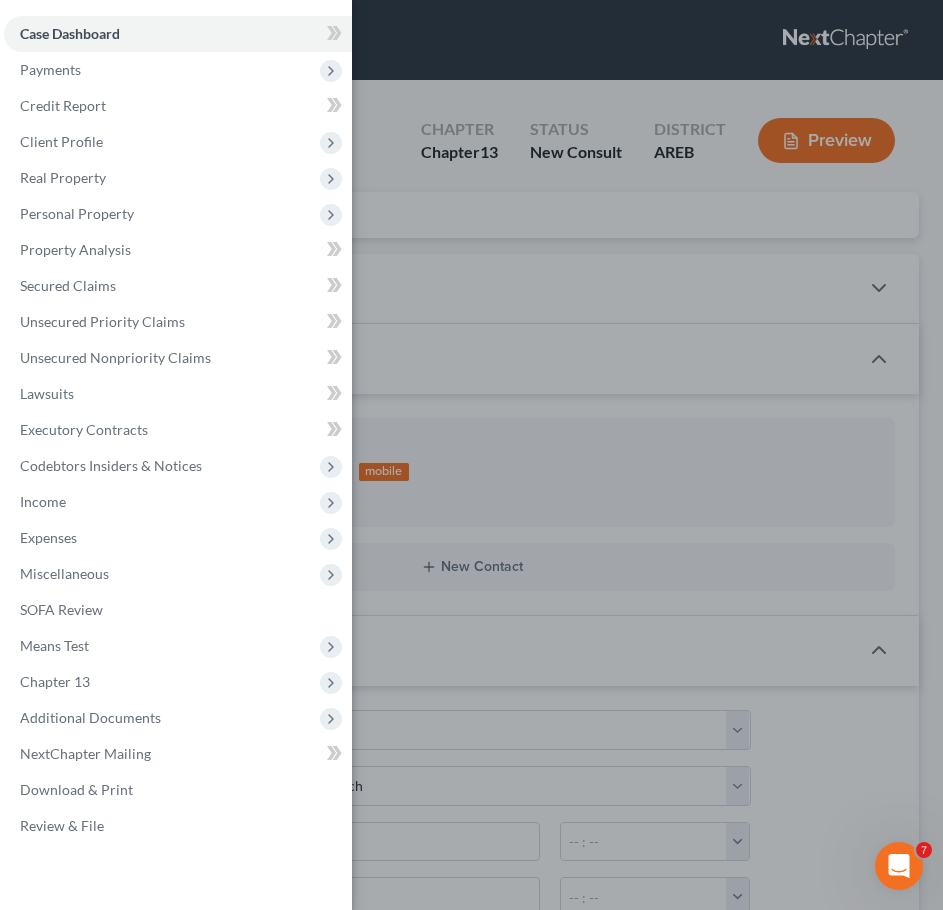 click on "Case Dashboard
Payments
Invoices
Payments
Payments
Credit Report
Client Profile" at bounding box center (471, 455) 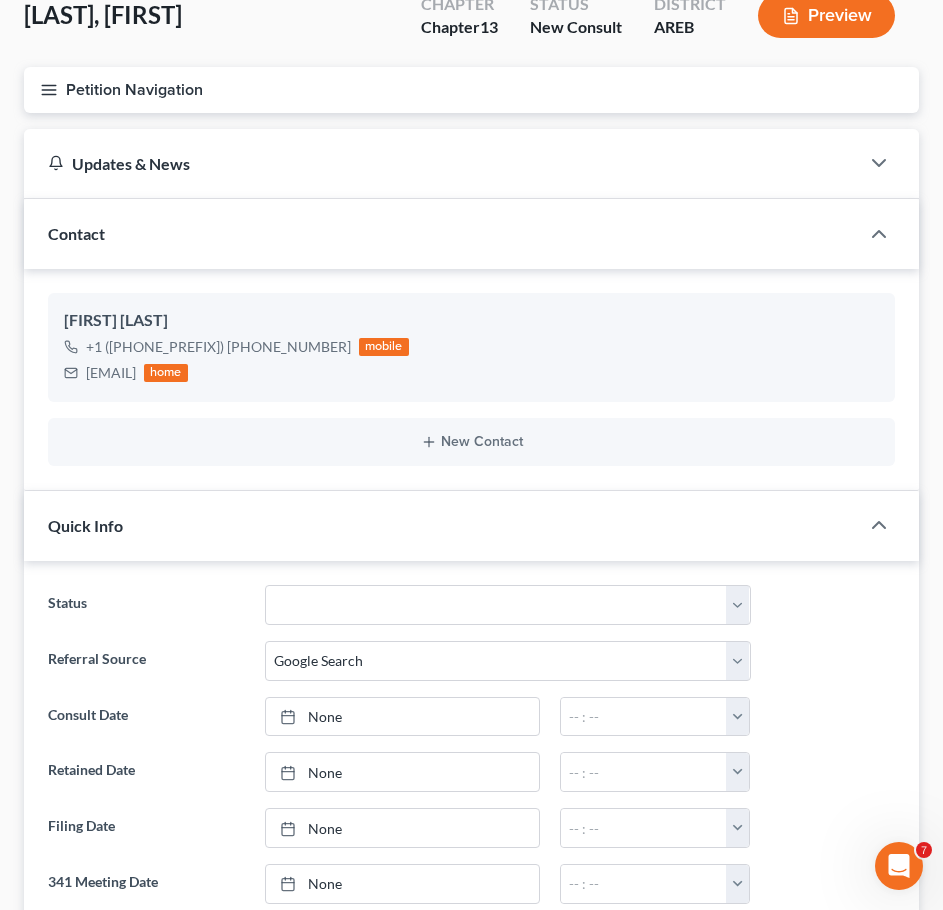 scroll, scrollTop: 0, scrollLeft: 0, axis: both 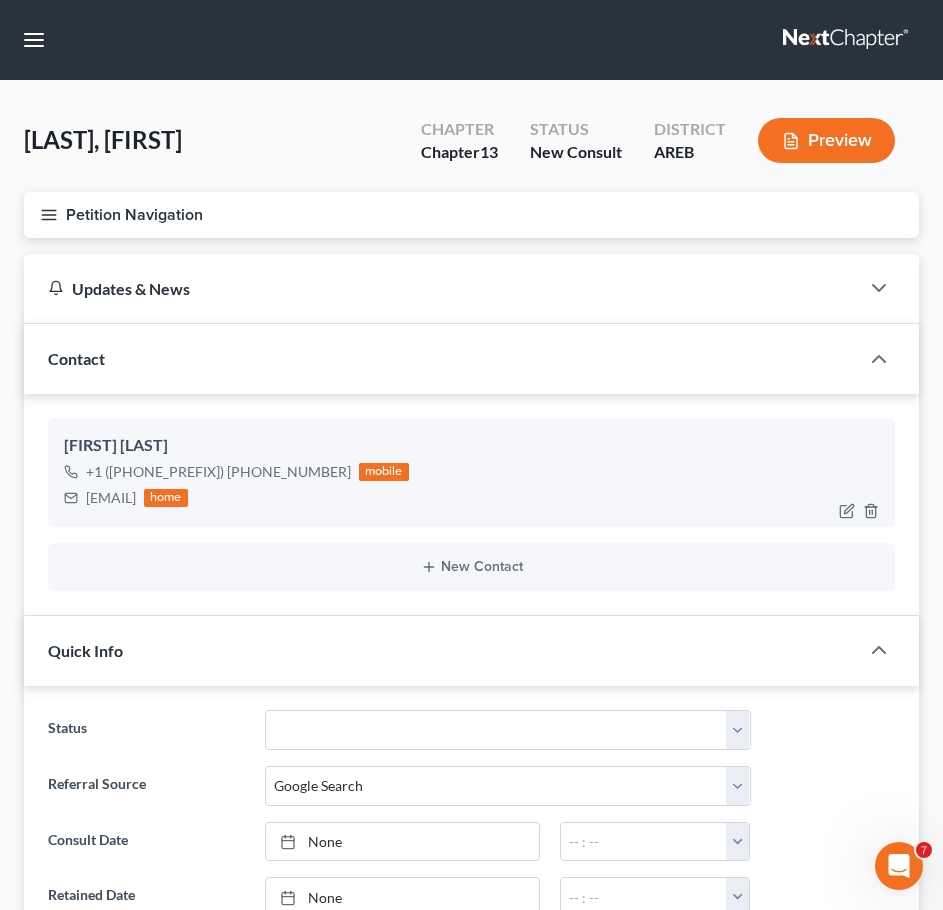 drag, startPoint x: 253, startPoint y: 496, endPoint x: 86, endPoint y: 499, distance: 167.02695 